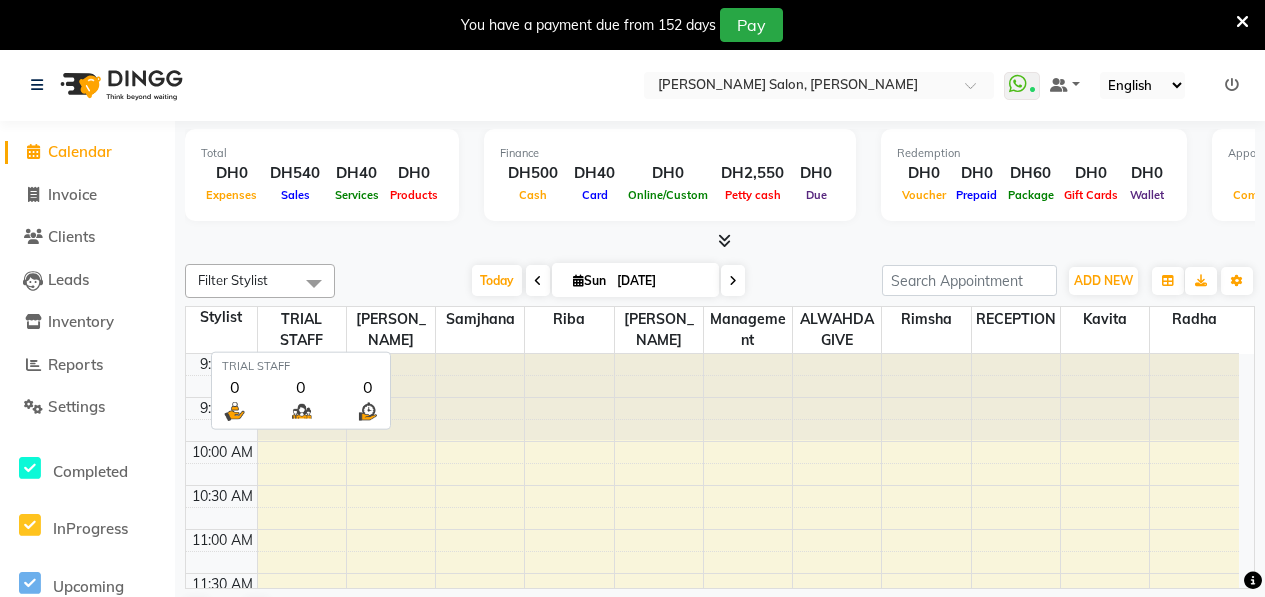 scroll, scrollTop: 0, scrollLeft: 0, axis: both 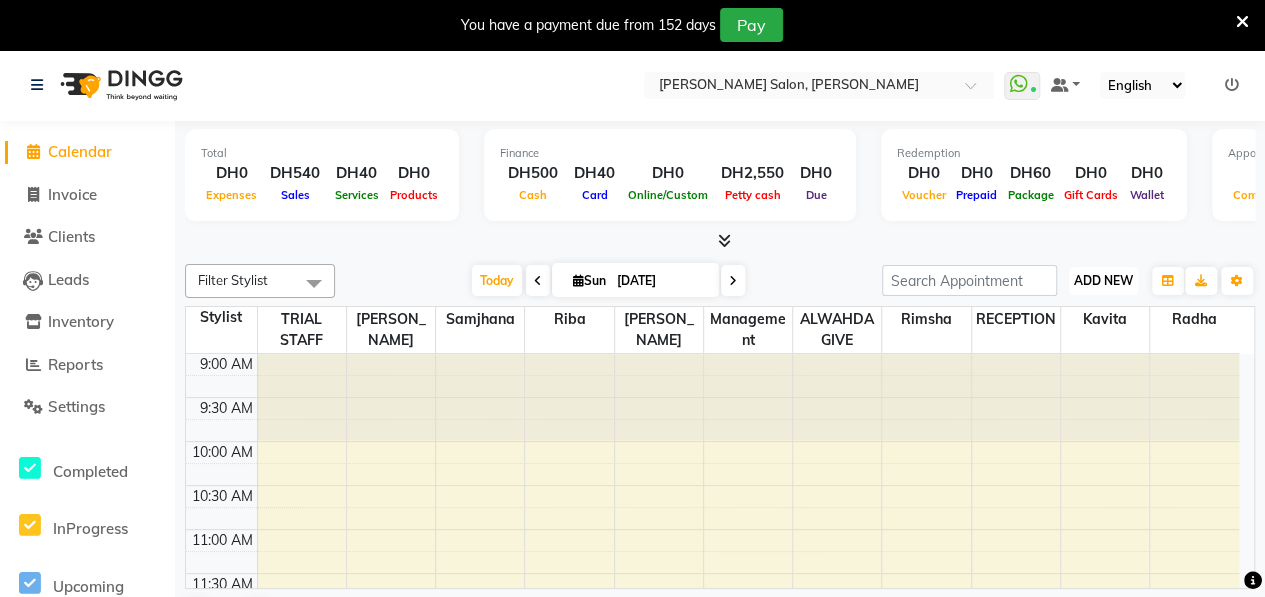 click on "ADD NEW" at bounding box center [1103, 280] 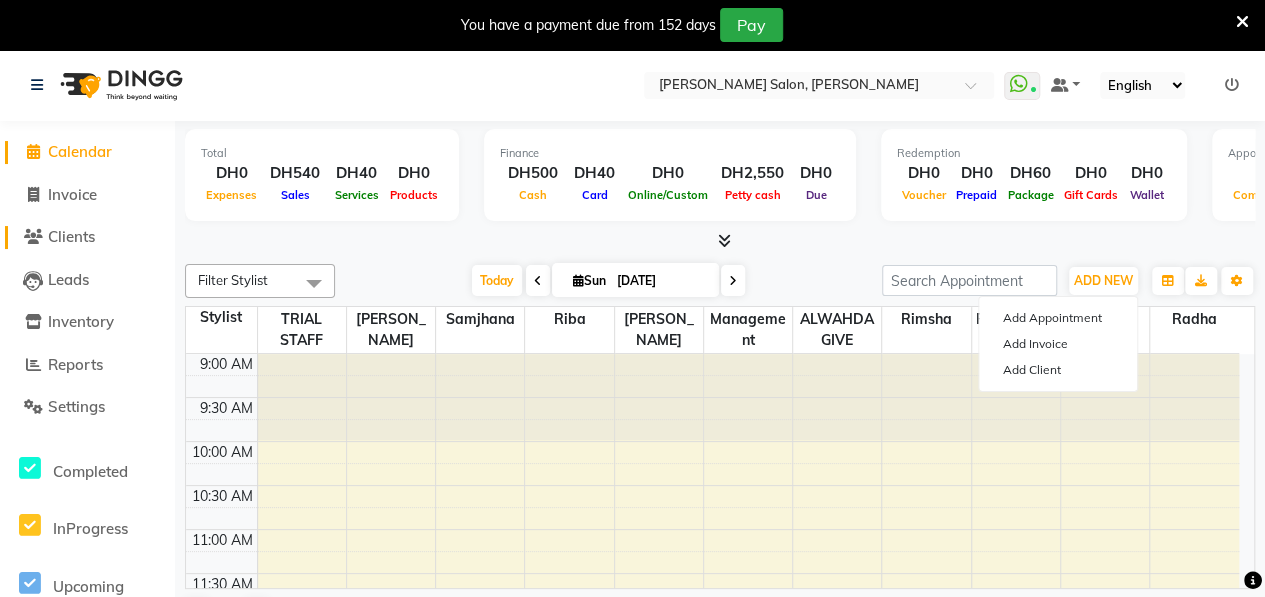 click on "Clients" 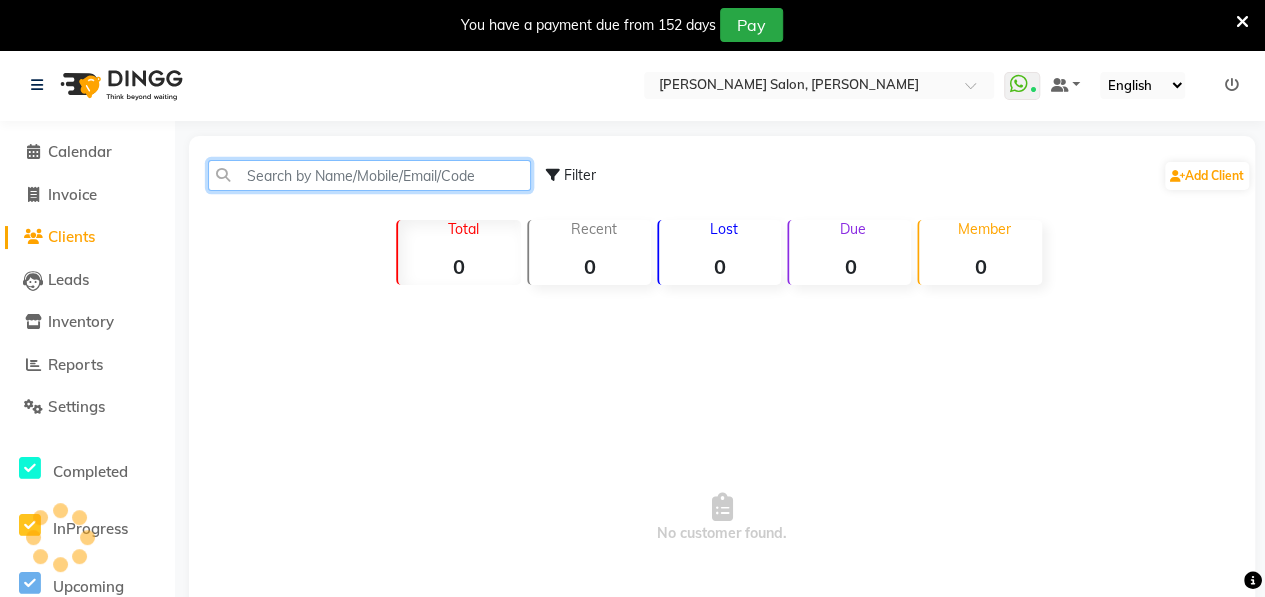 click 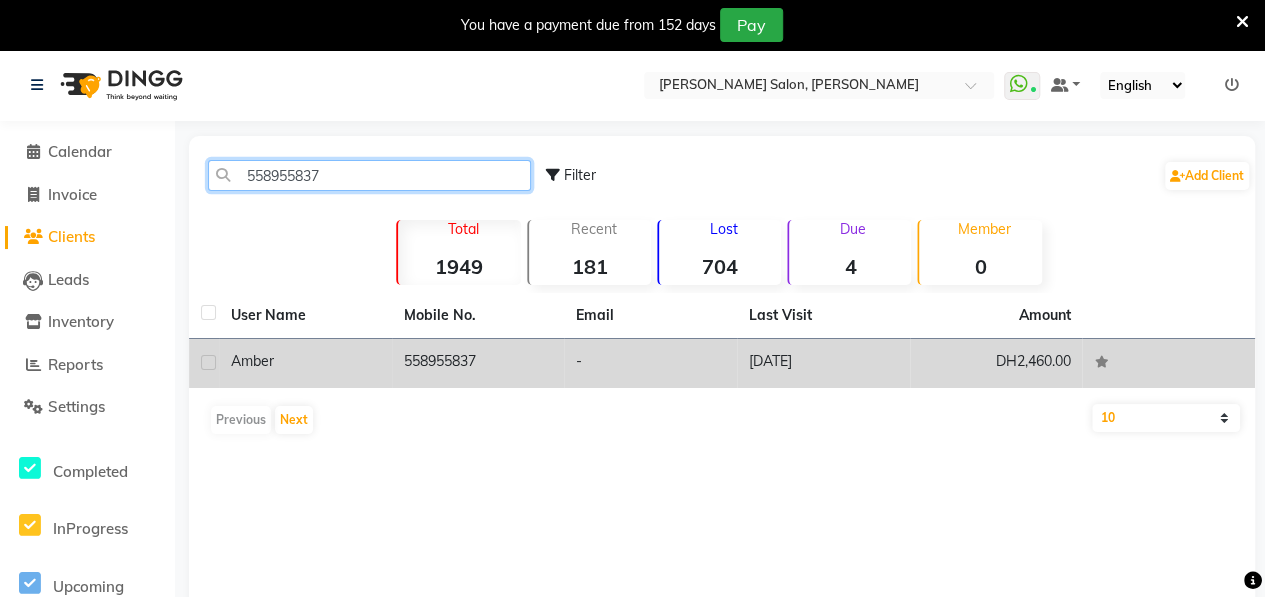 type on "558955837" 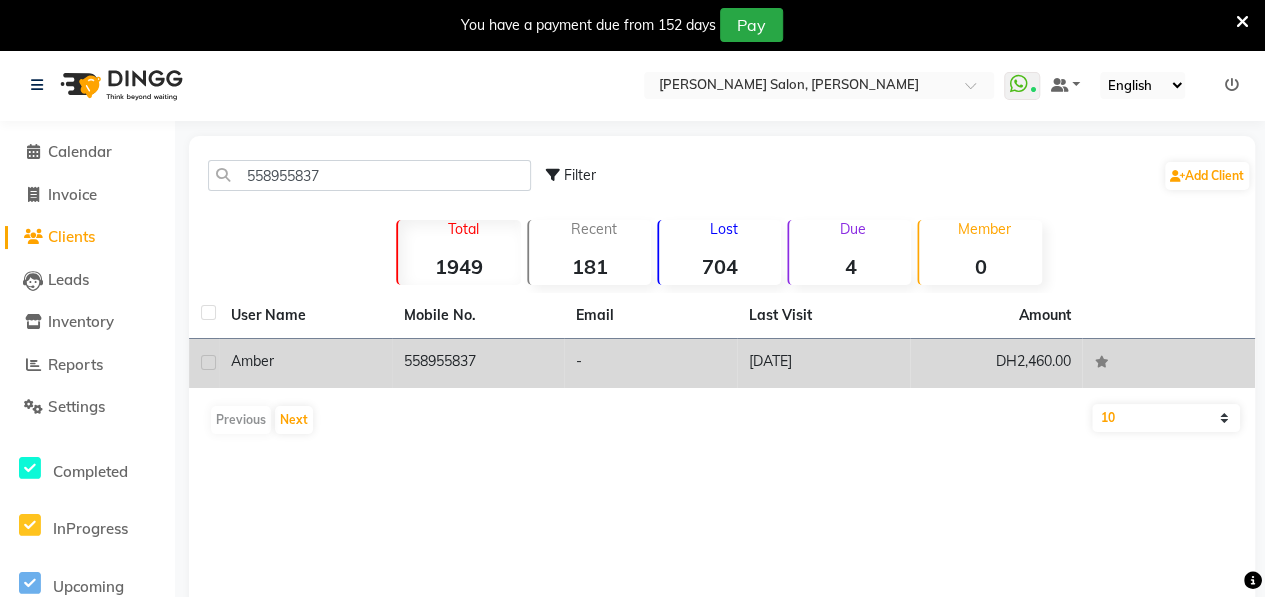 click on "Amber" 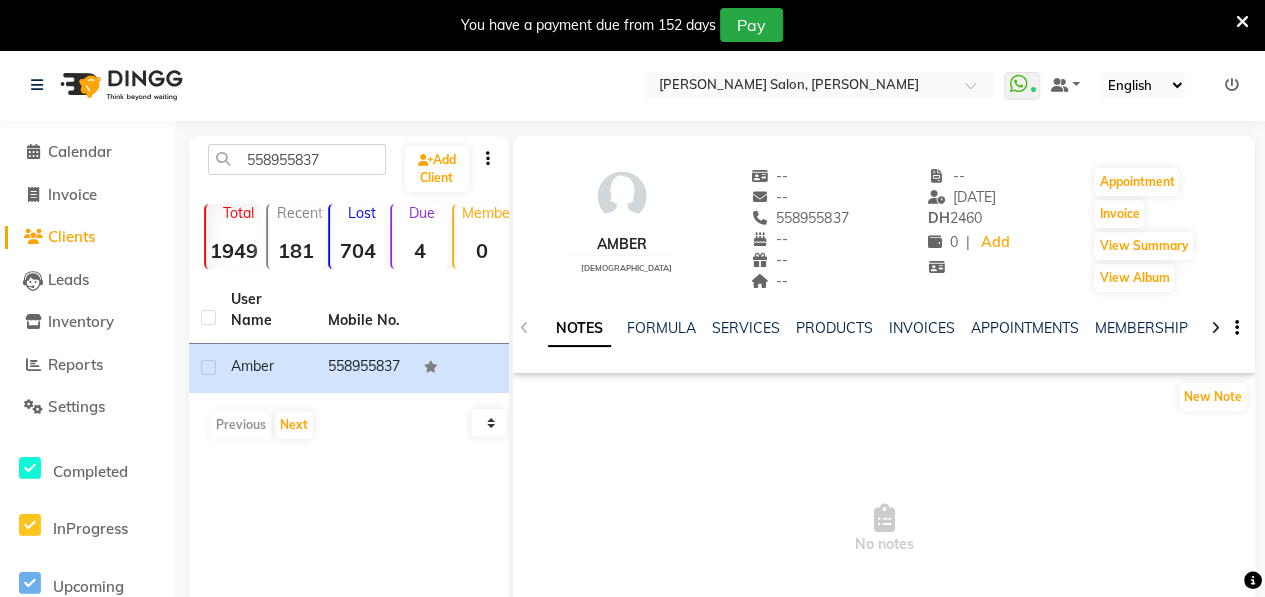 click 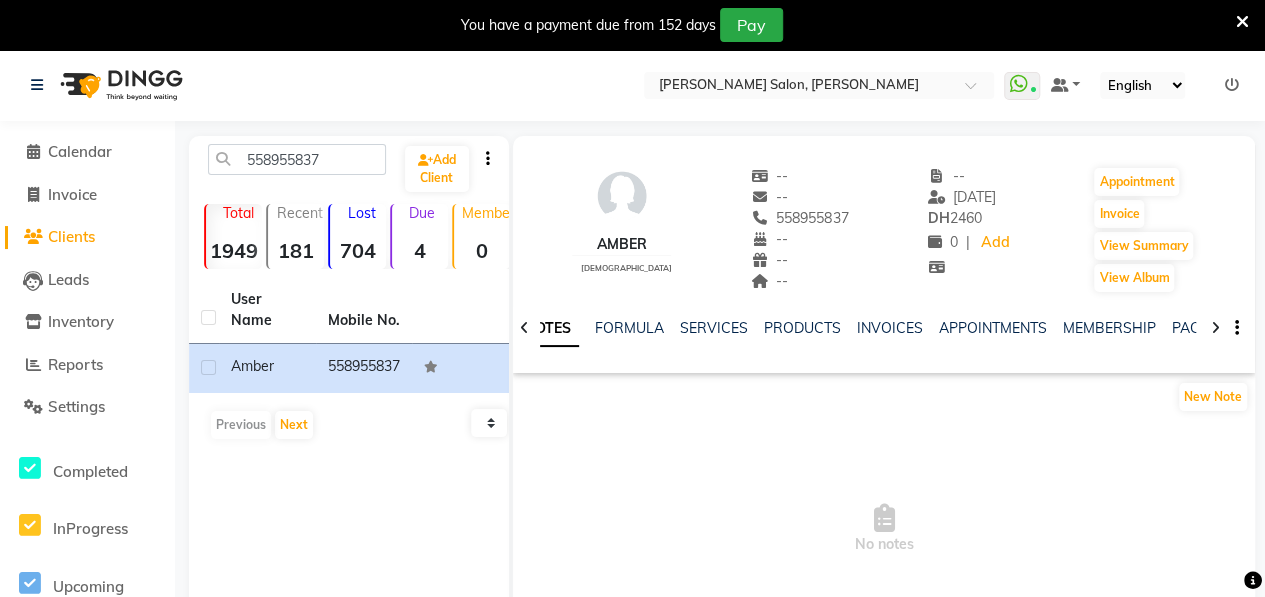click 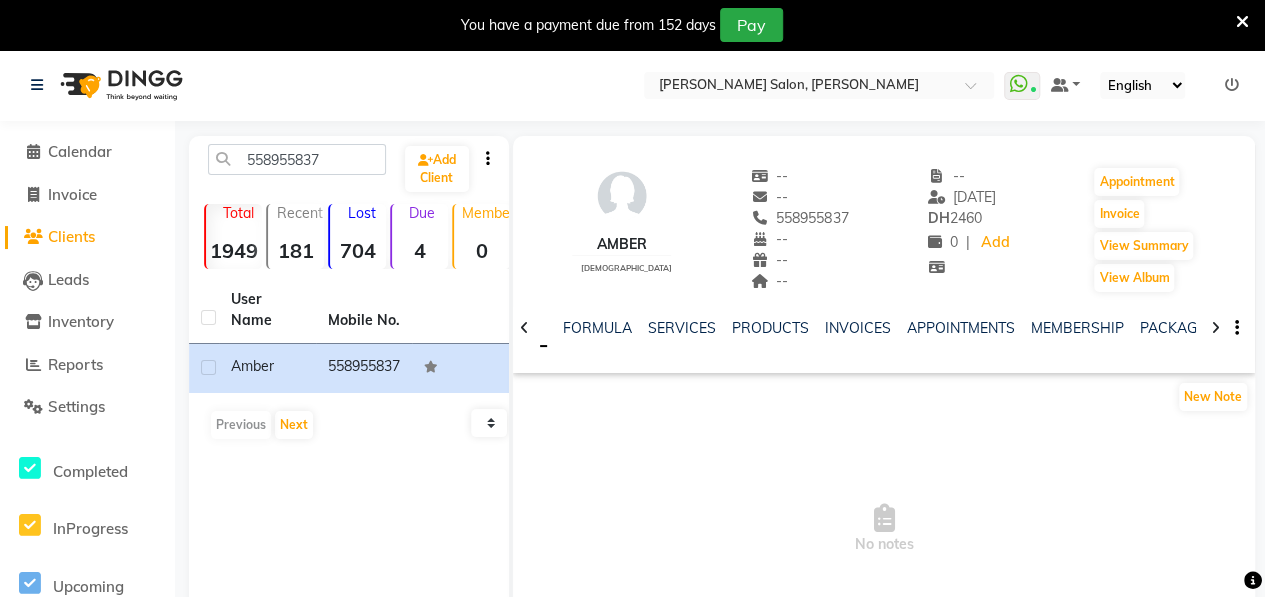 click 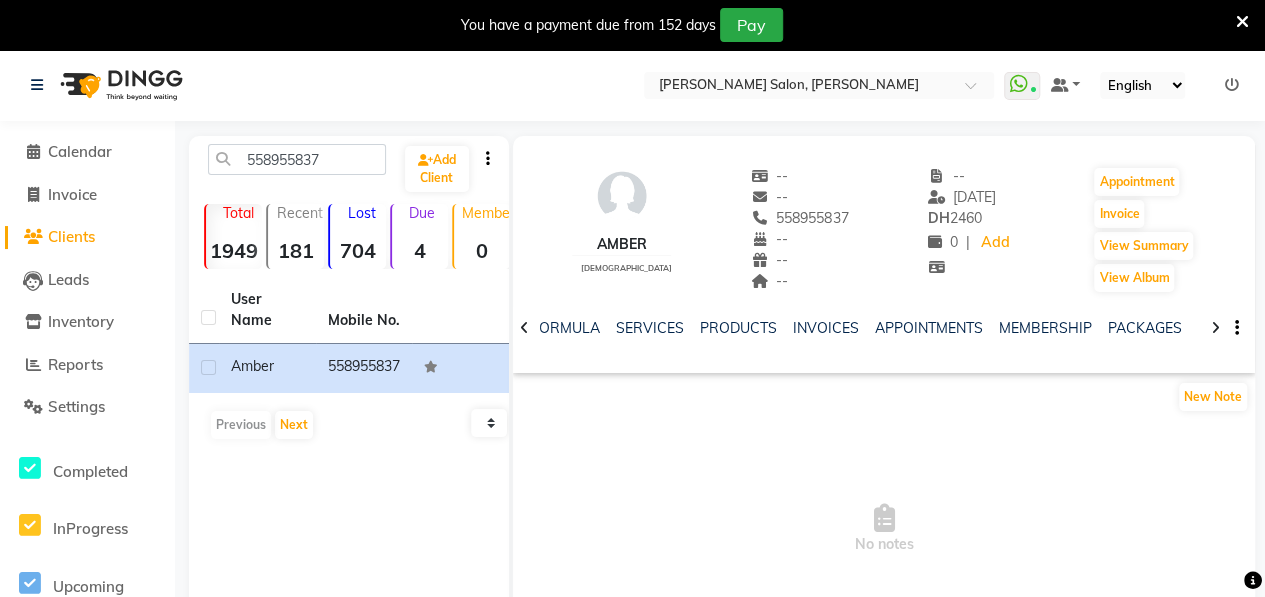 click 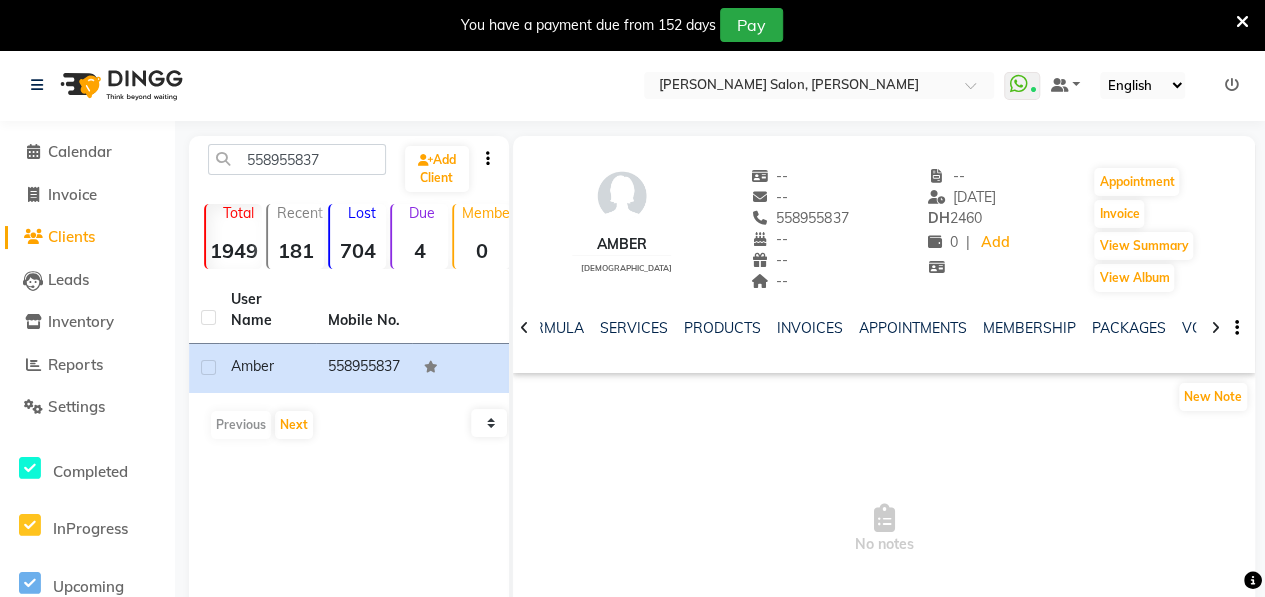 click 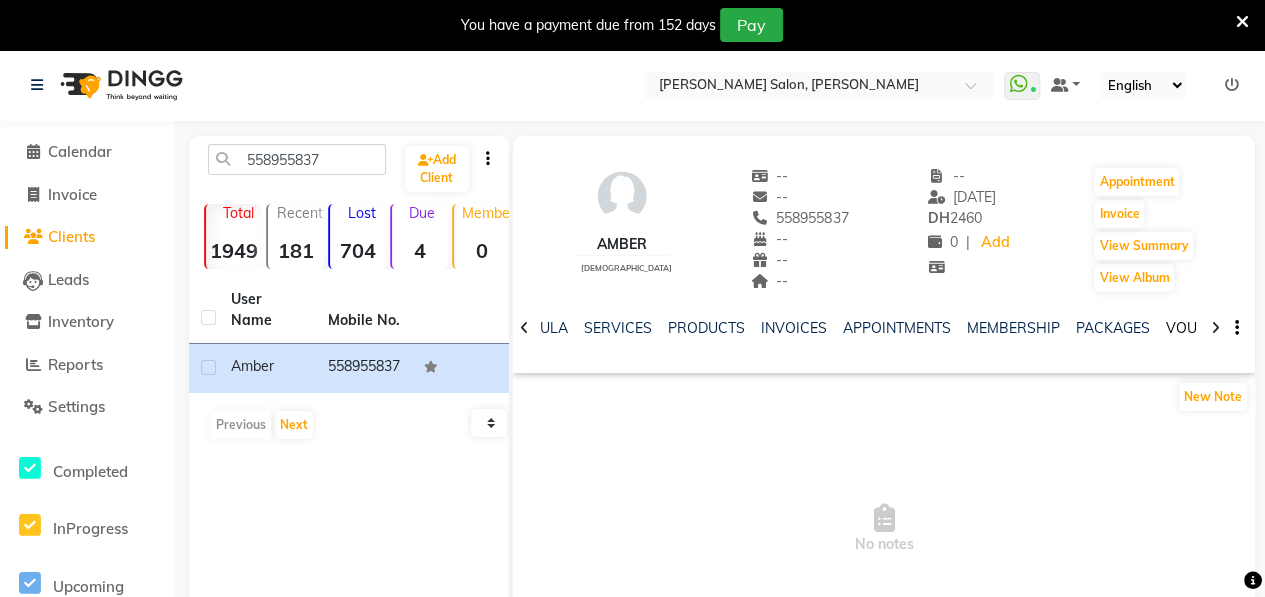 drag, startPoint x: 1212, startPoint y: 329, endPoint x: 1169, endPoint y: 330, distance: 43.011627 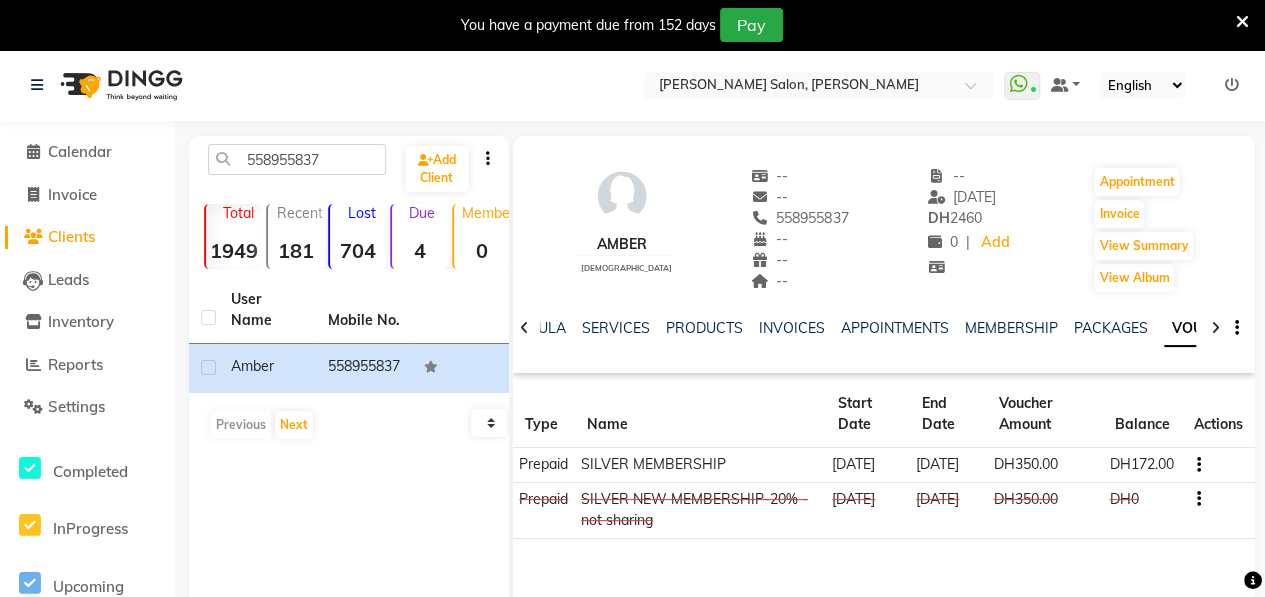 click 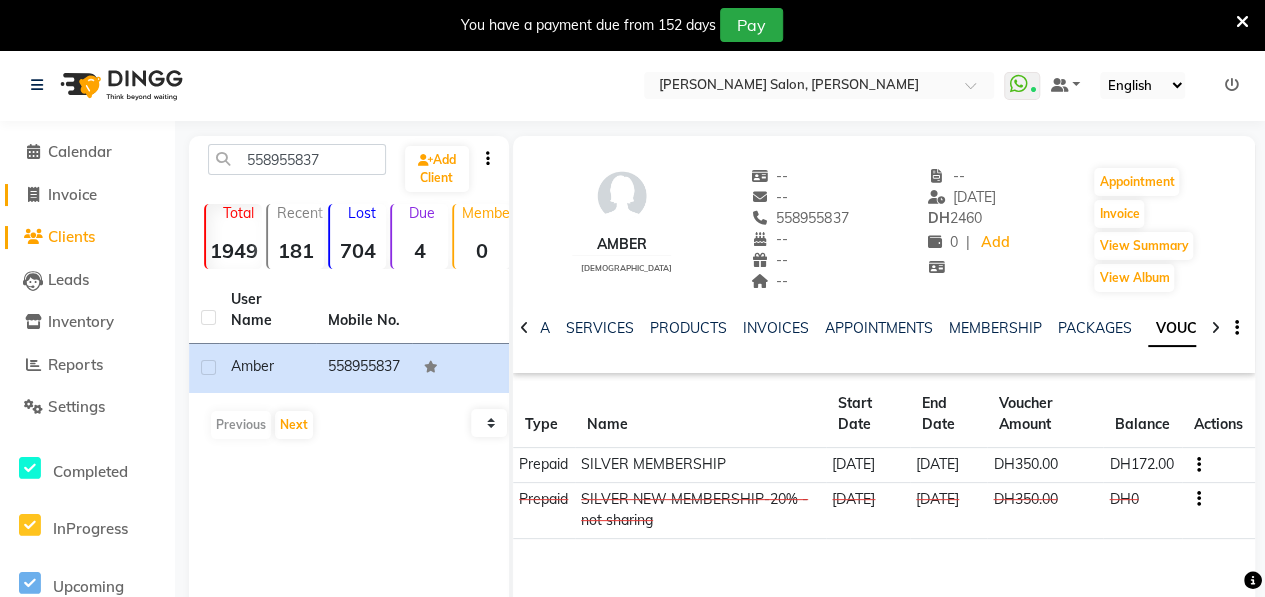 click on "Invoice" 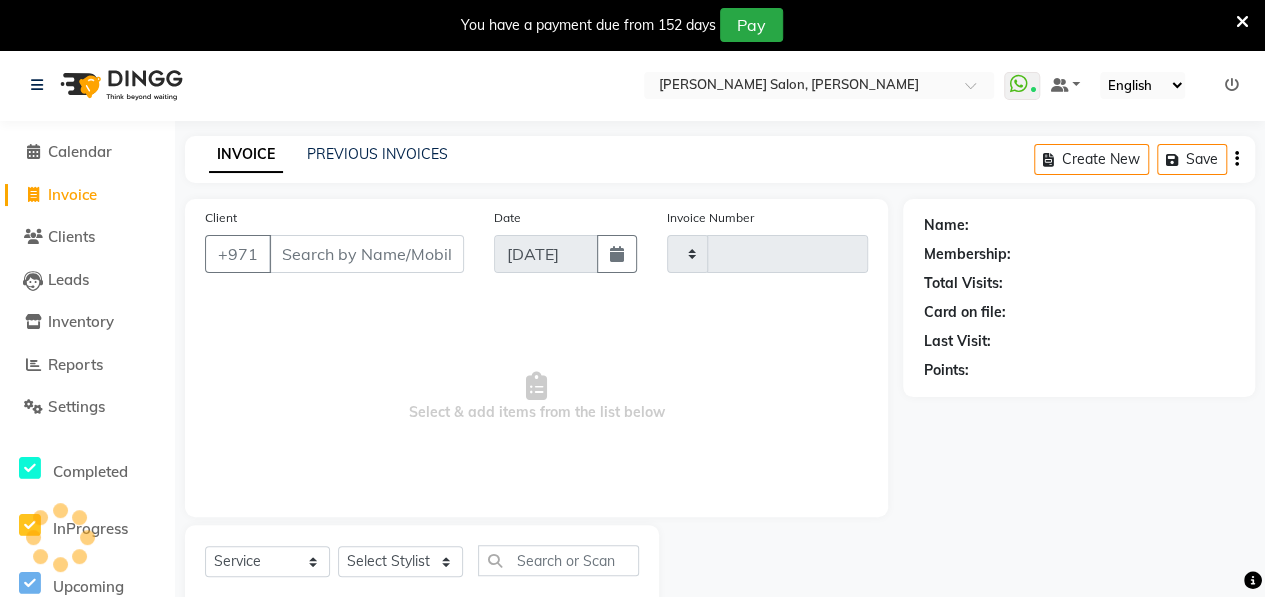 scroll, scrollTop: 52, scrollLeft: 0, axis: vertical 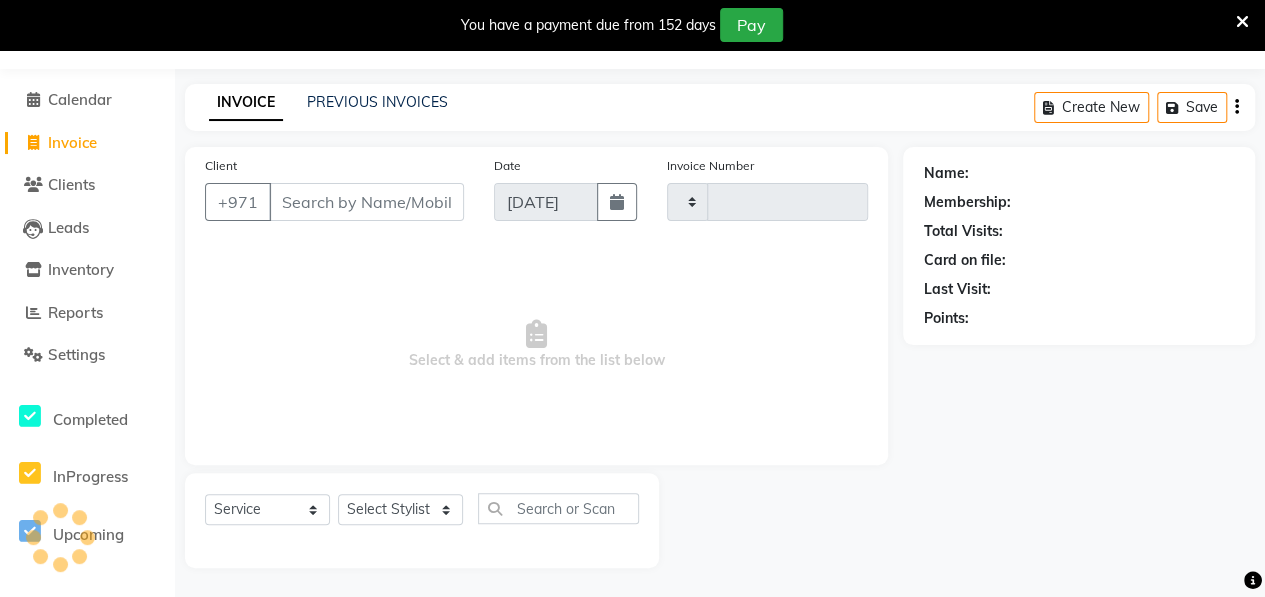 type on "0598" 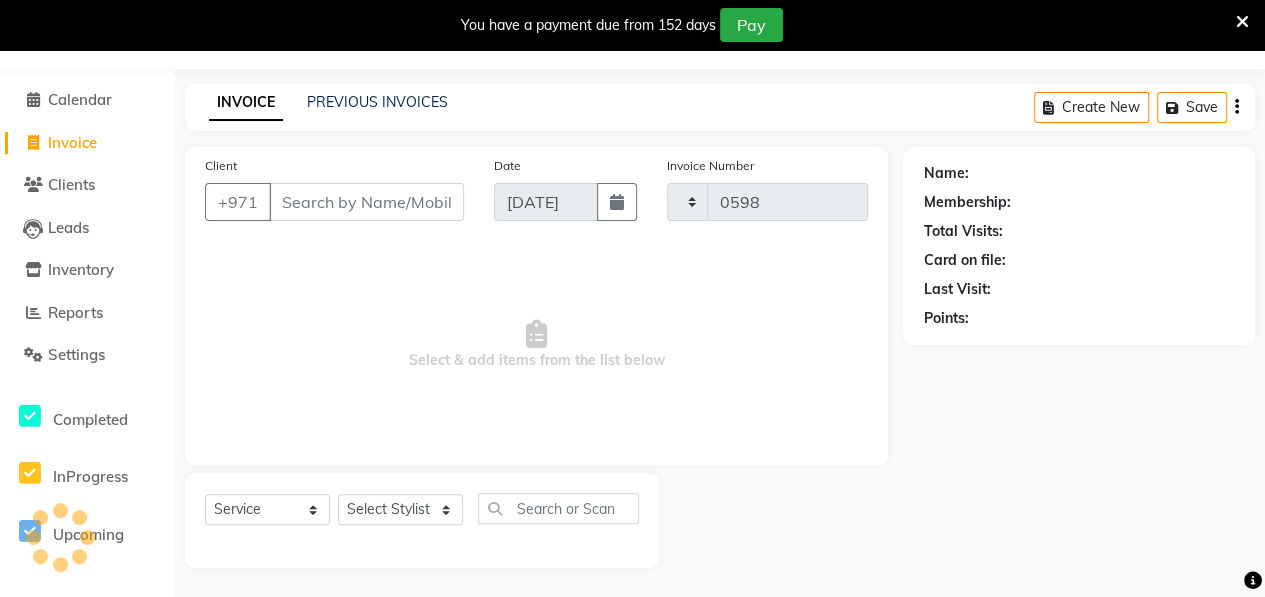 select on "3934" 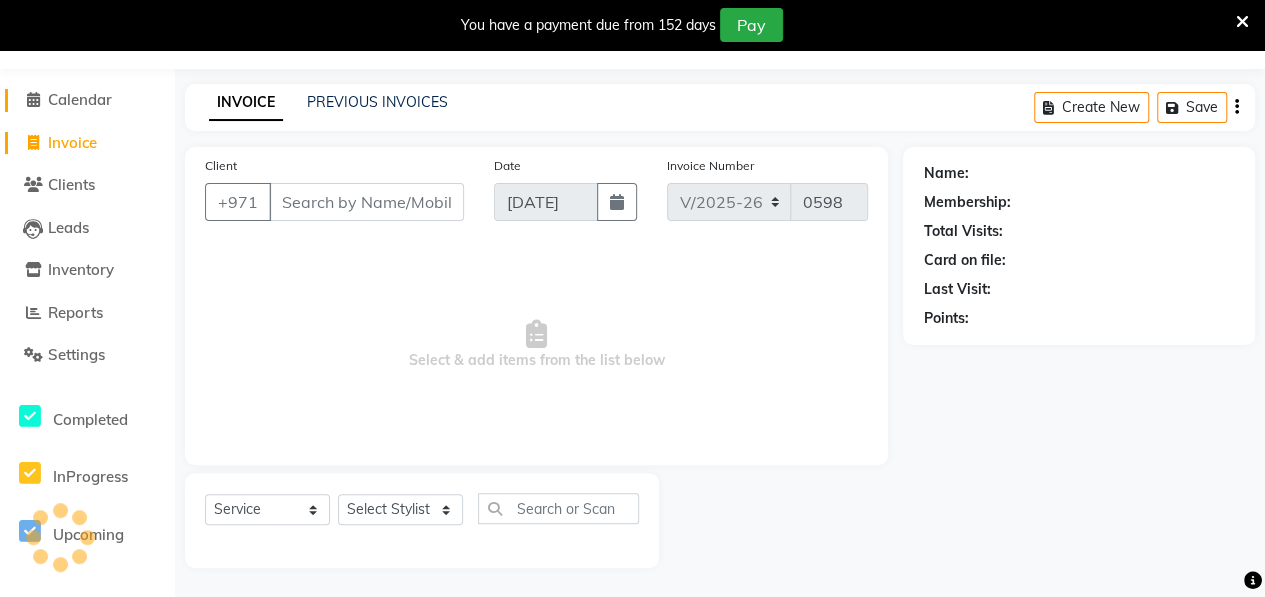 click on "Calendar" 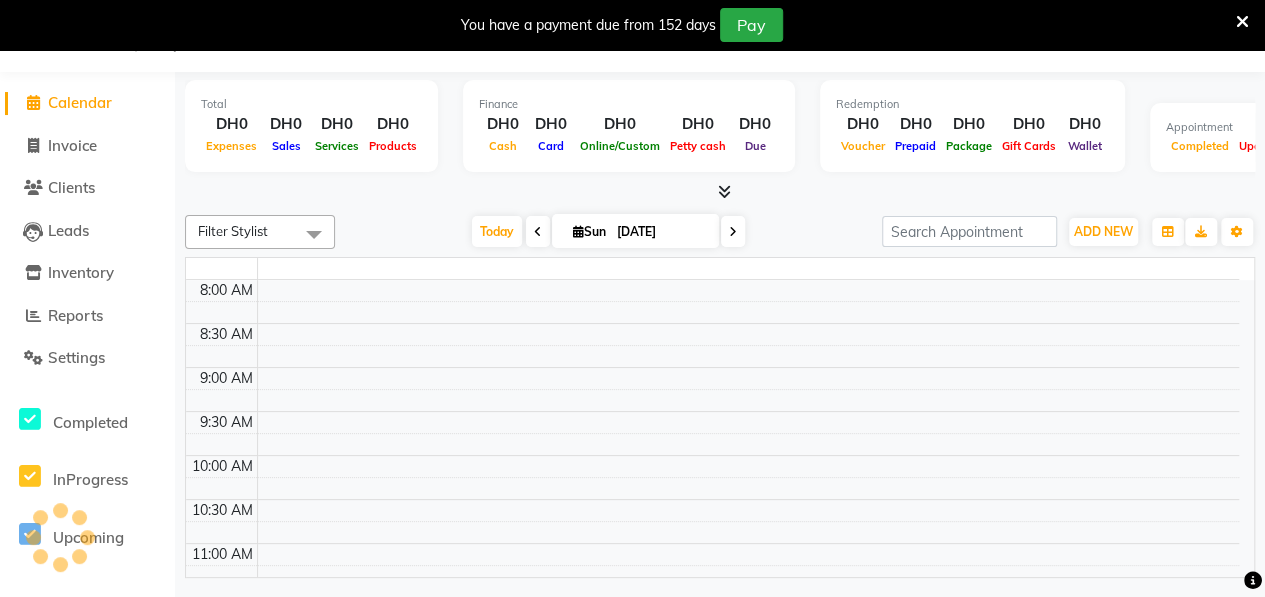 scroll, scrollTop: 49, scrollLeft: 0, axis: vertical 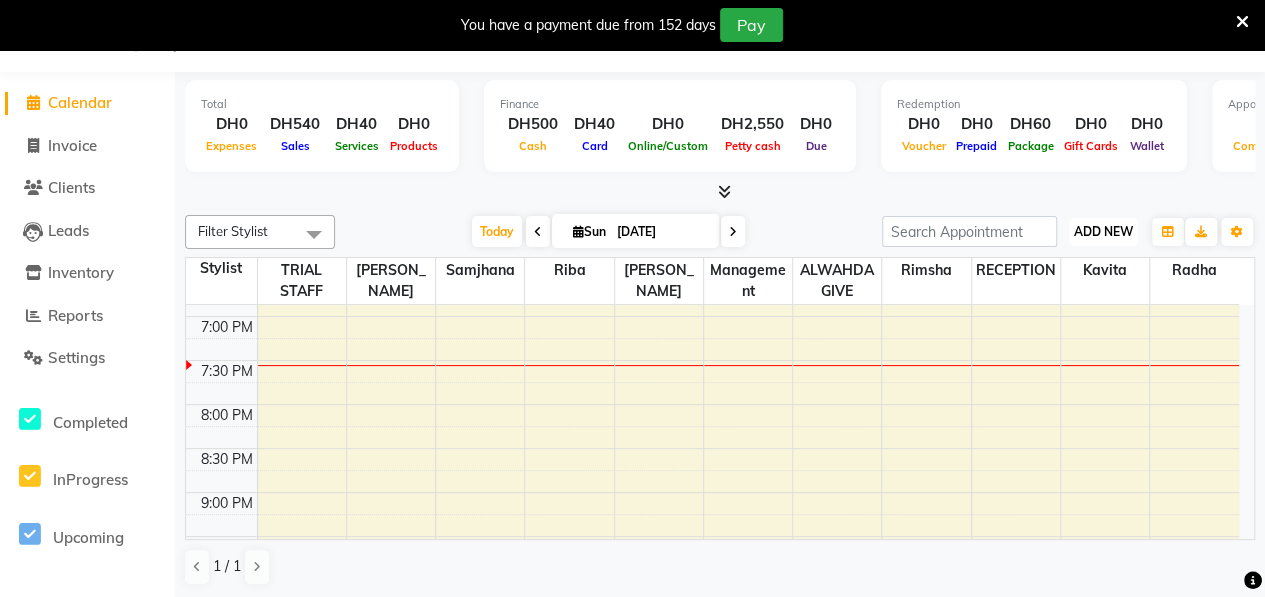 click on "ADD NEW" at bounding box center (1103, 231) 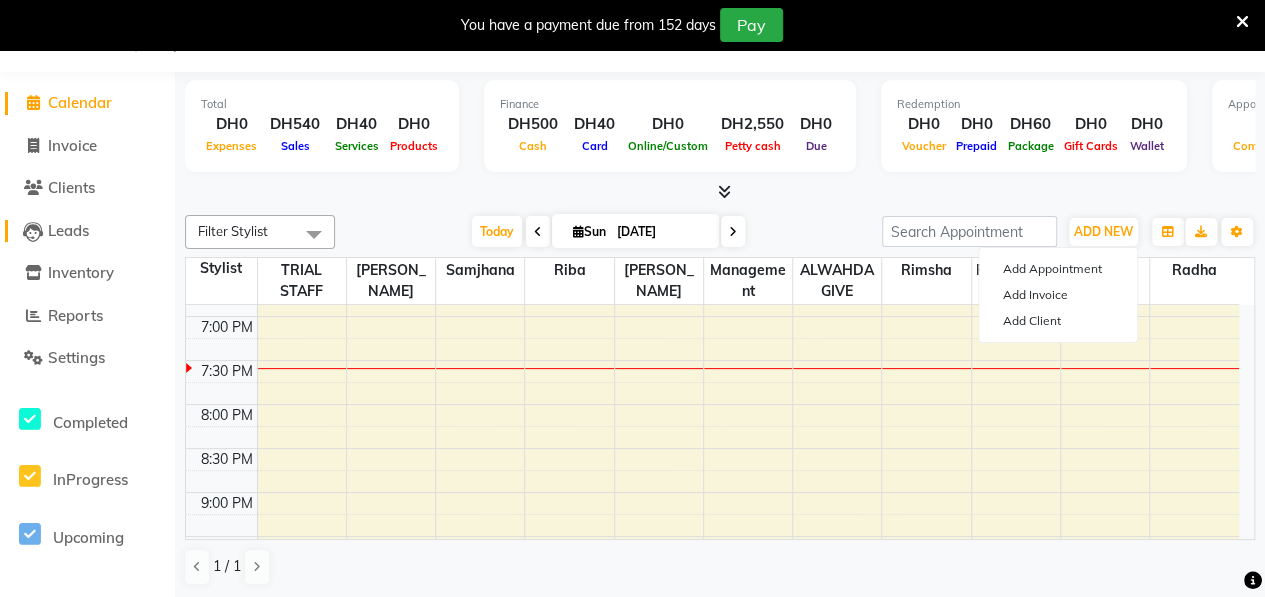 click on "Leads" 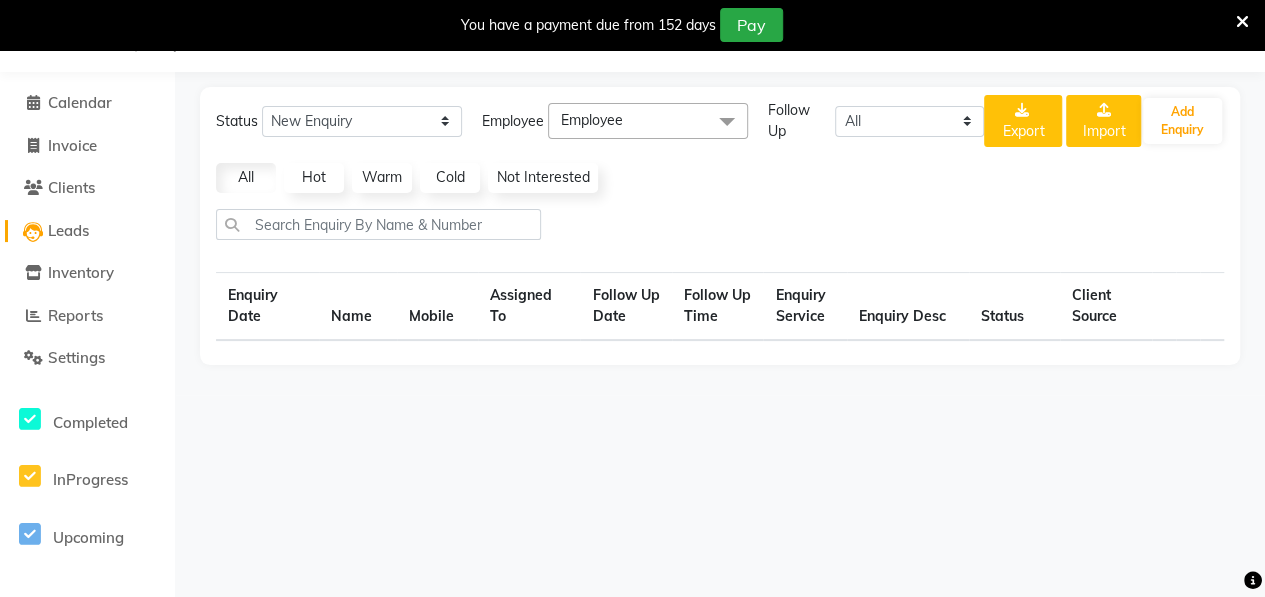 select on "10" 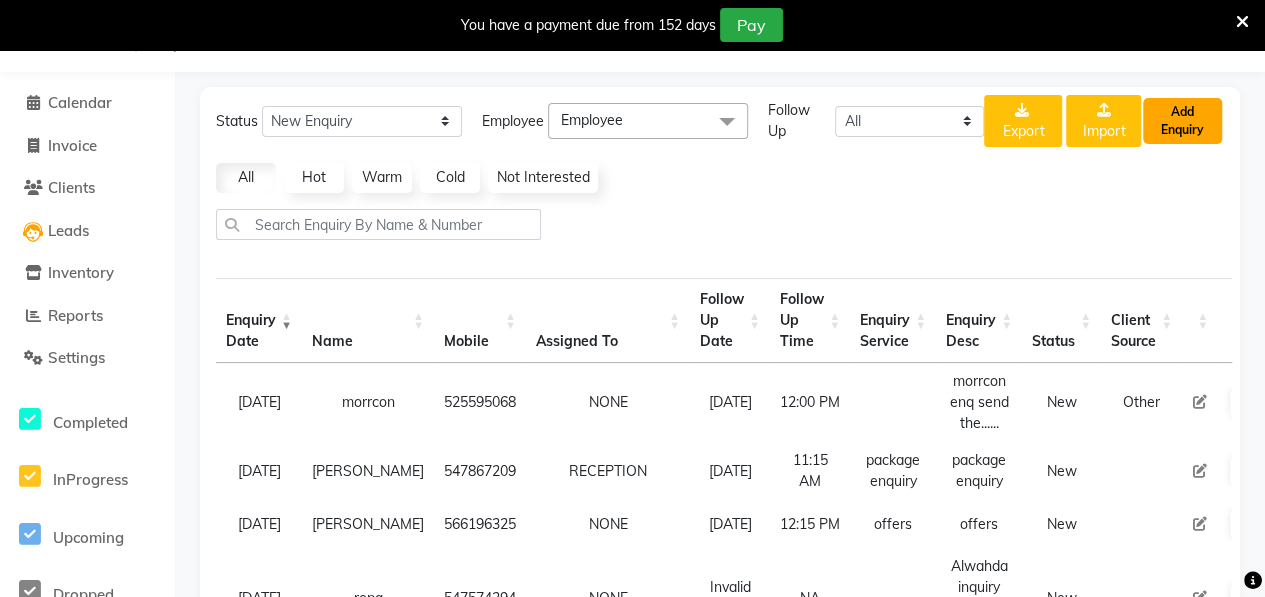 click on "Add Enquiry" 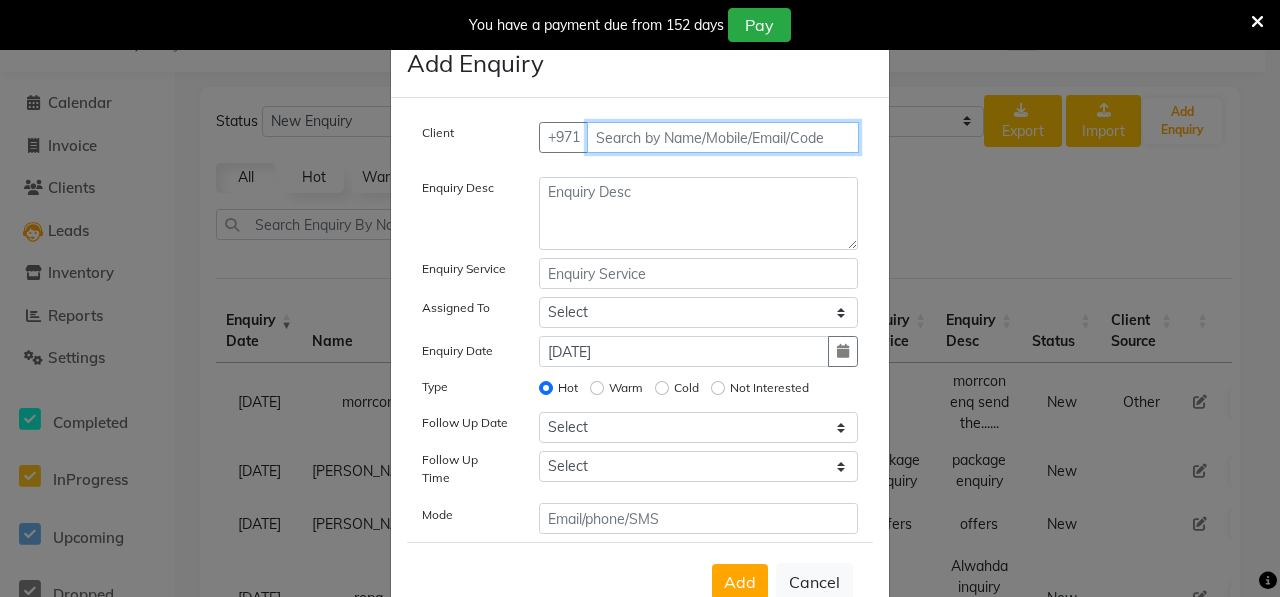 click at bounding box center [723, 137] 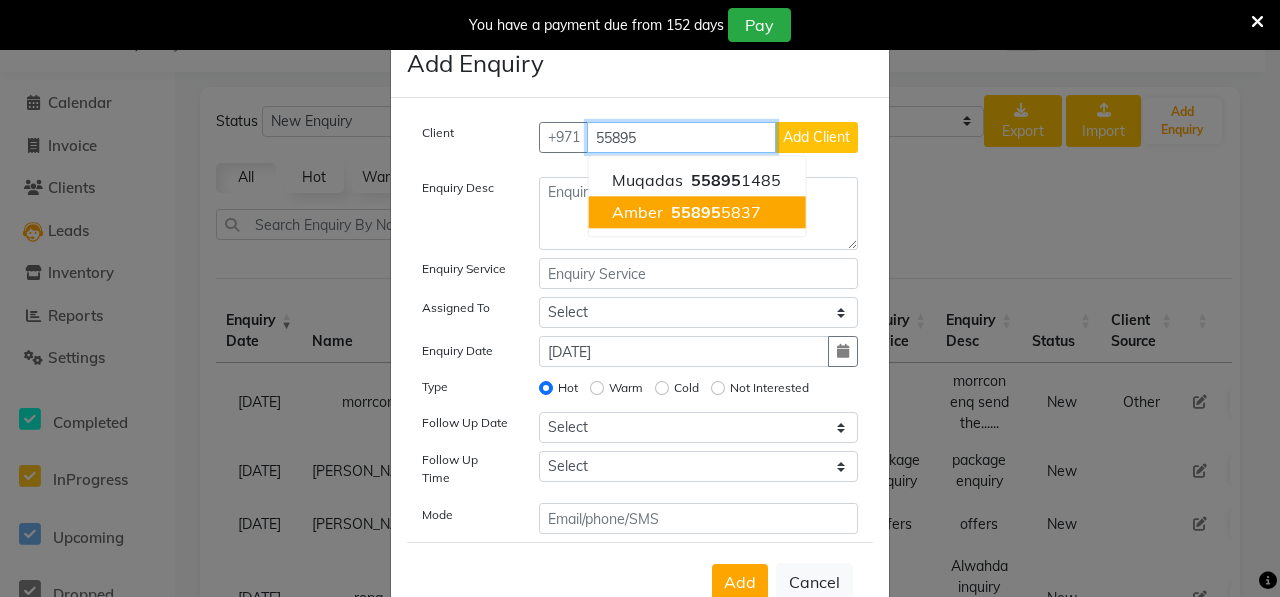 click on "Amber   55895 5837" at bounding box center [696, 212] 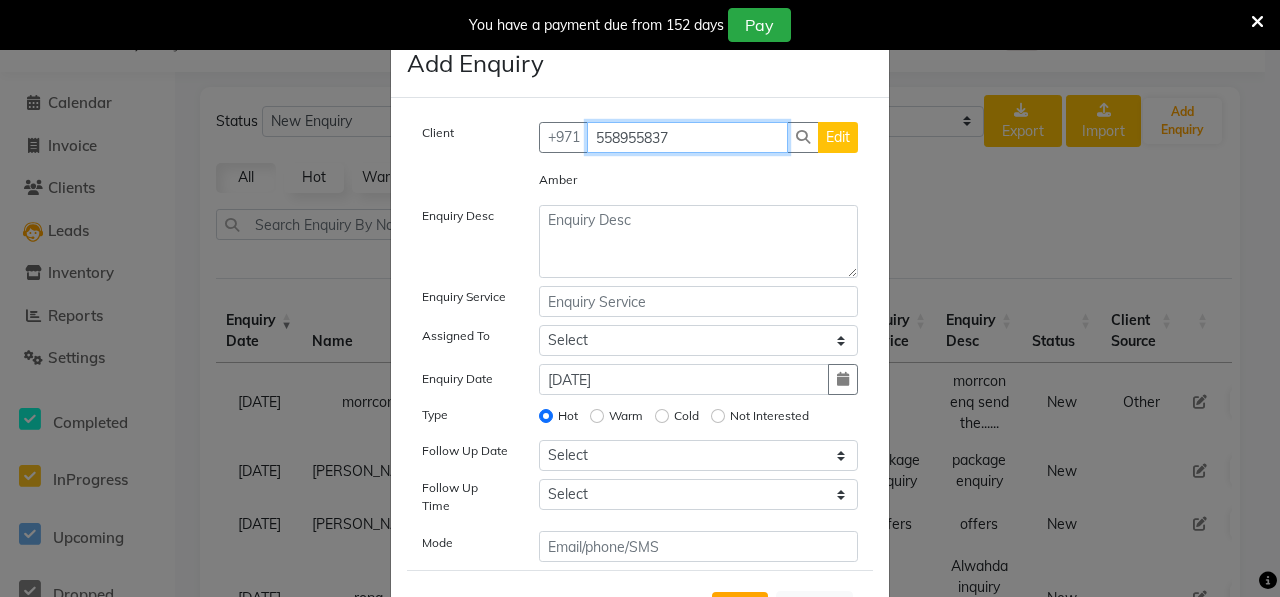 type on "558955837" 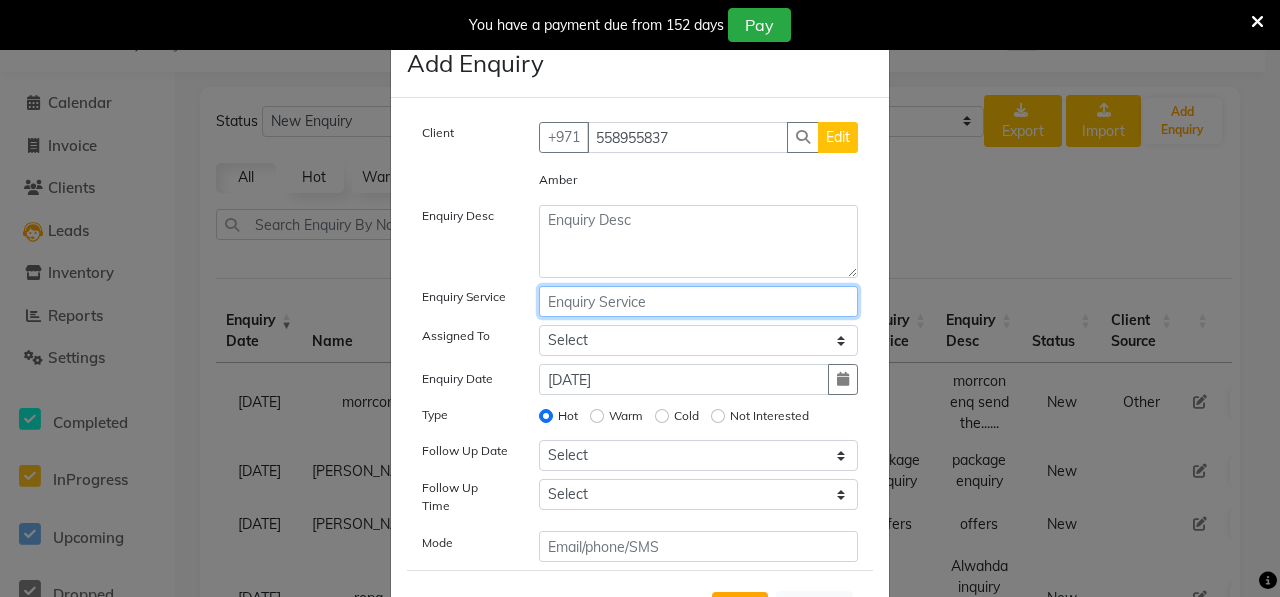 click at bounding box center [699, 301] 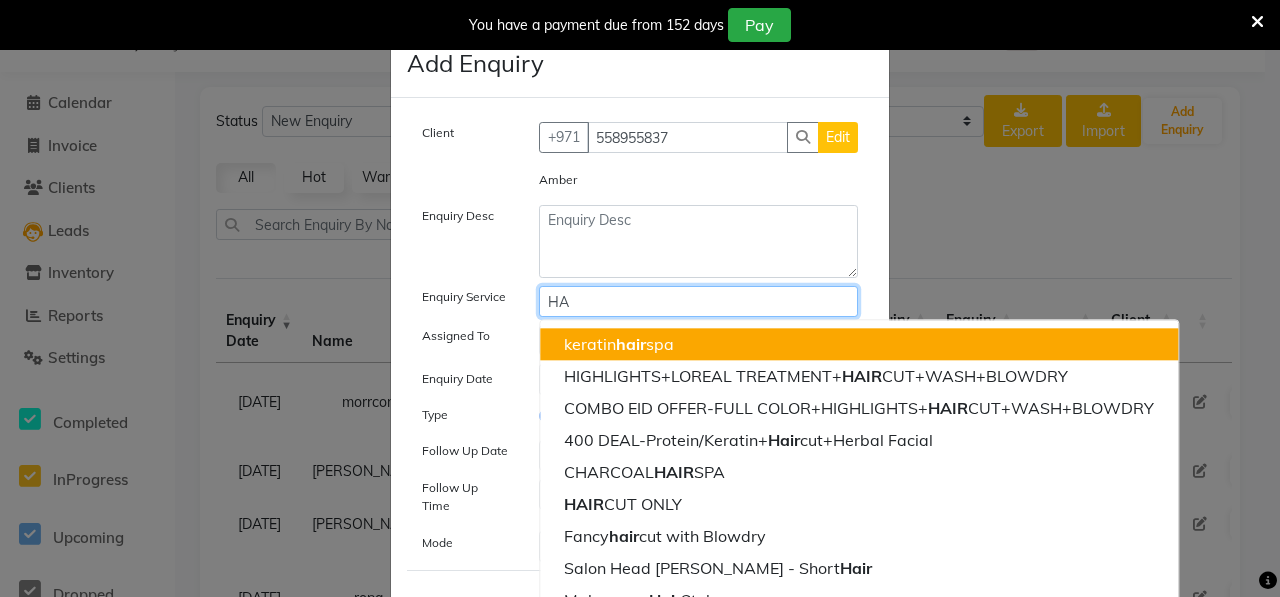 type on "H" 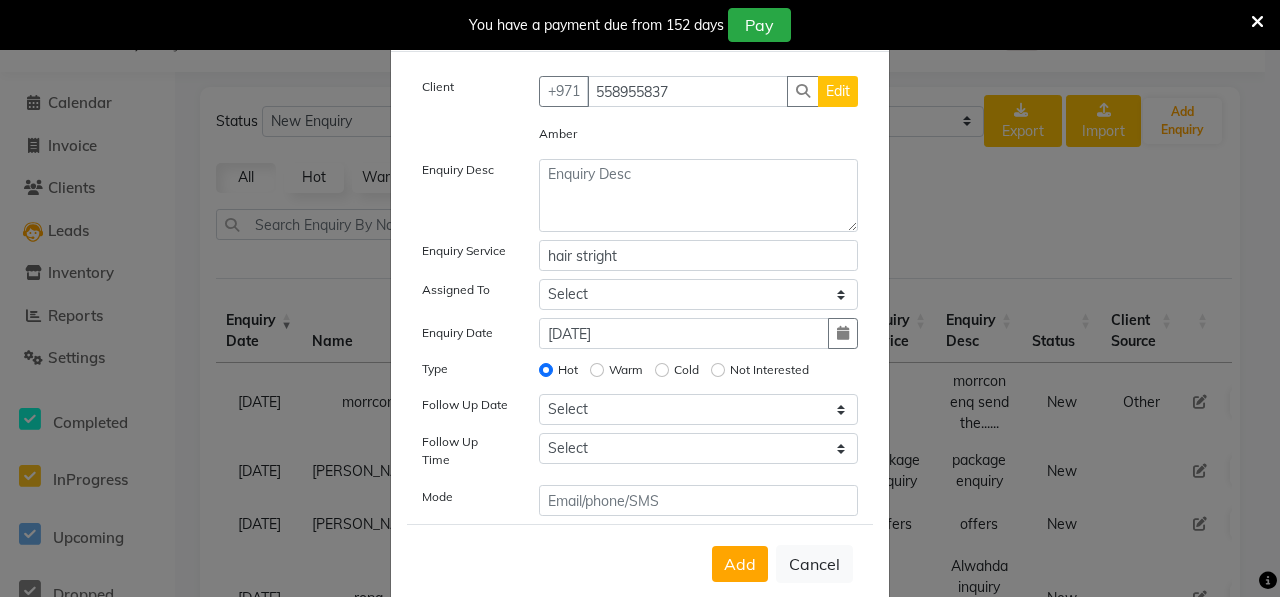 scroll, scrollTop: 81, scrollLeft: 0, axis: vertical 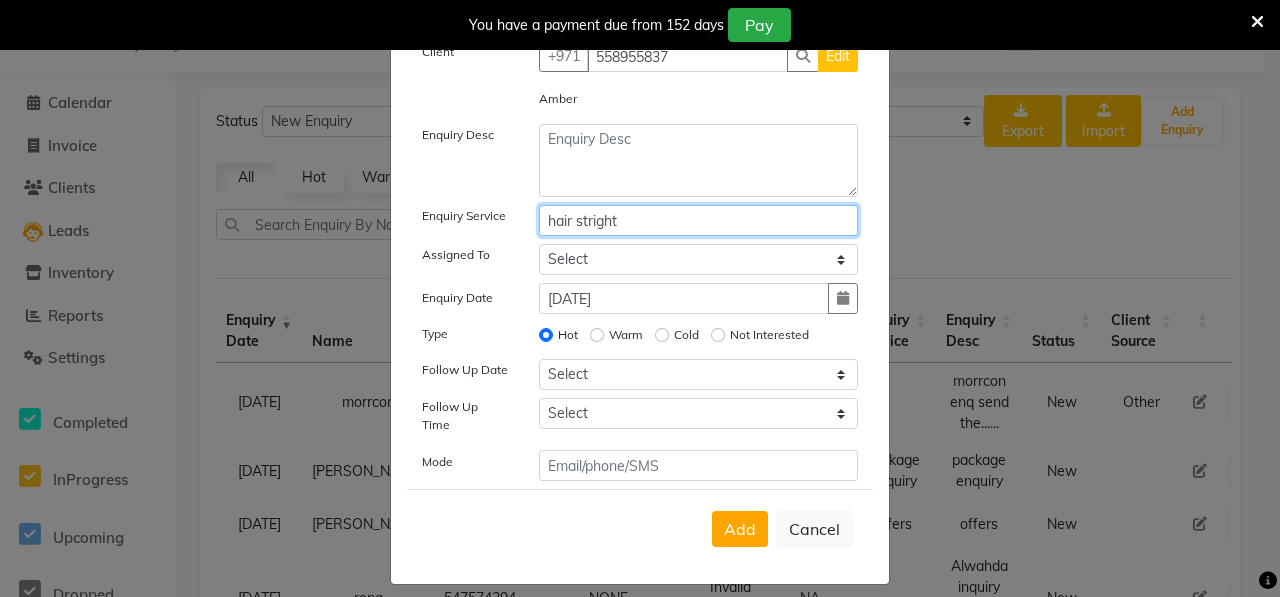 click on "hair stright" at bounding box center (699, 220) 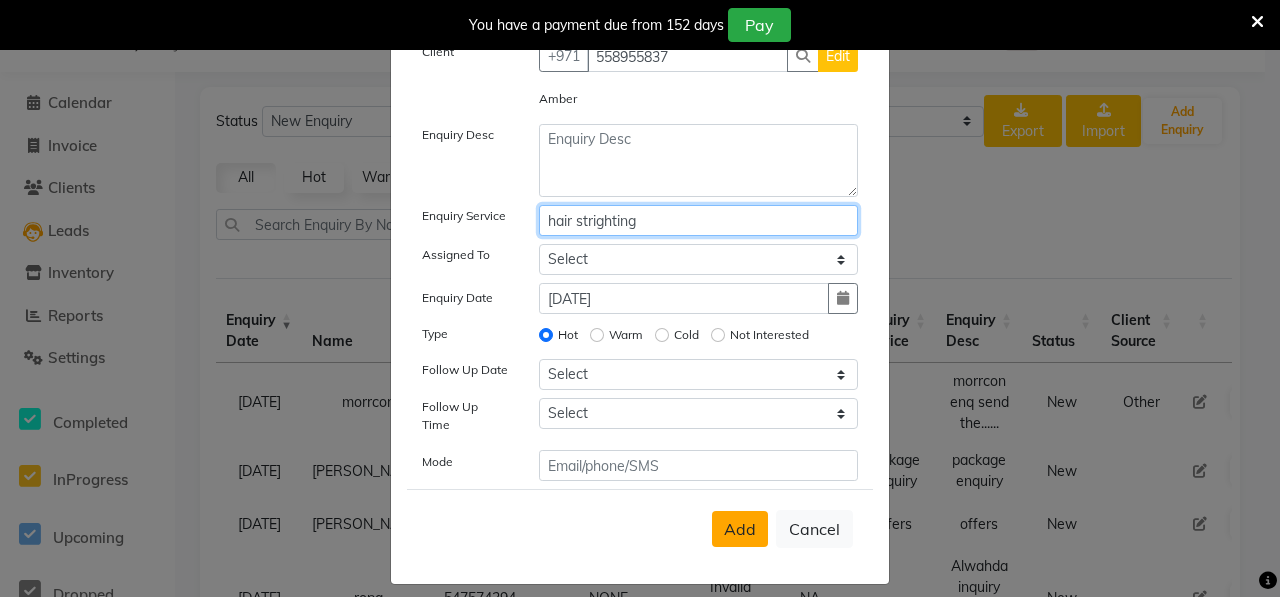 type on "hair strighting" 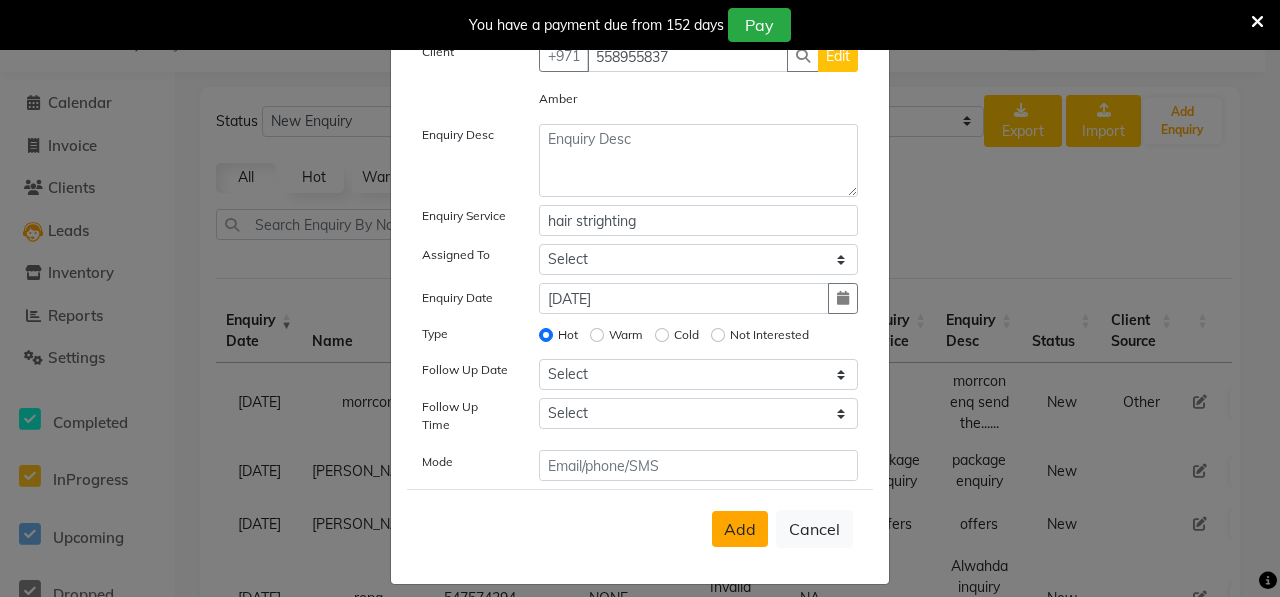 click on "Add" at bounding box center [740, 529] 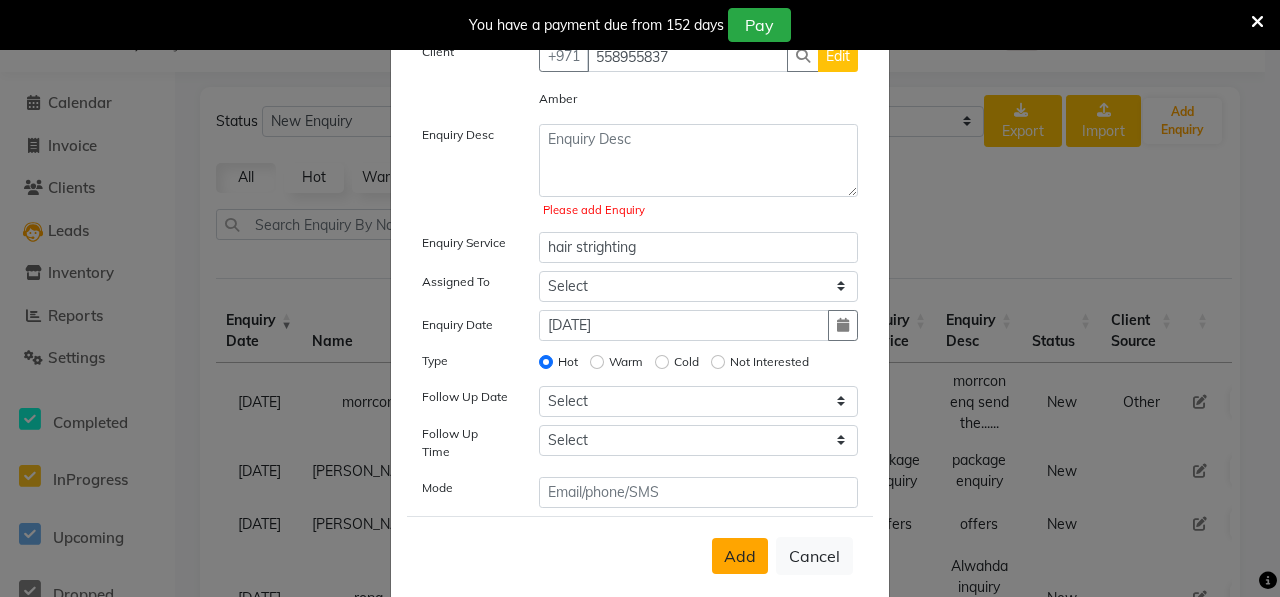 click on "Add" at bounding box center [740, 556] 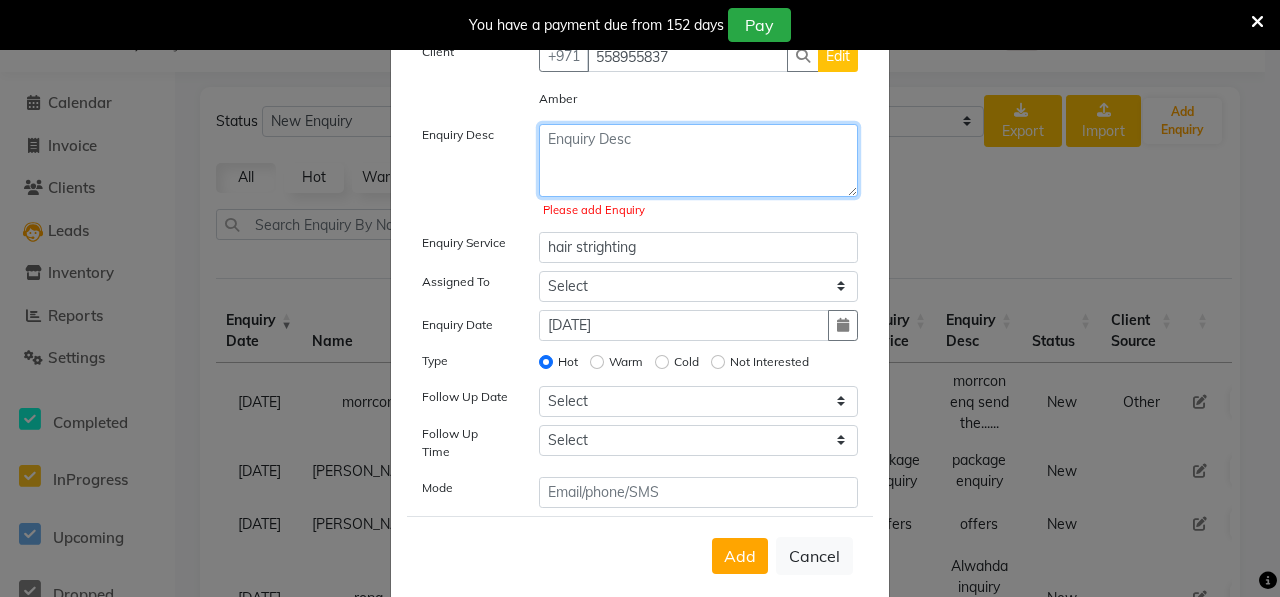 click 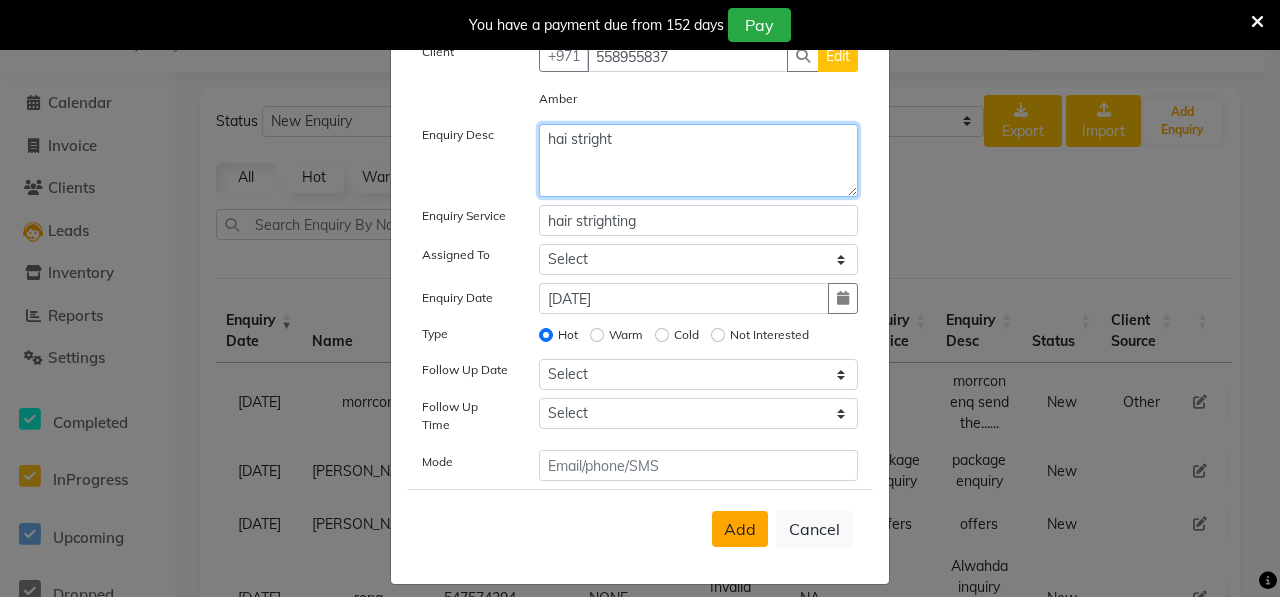 type on "hai stright" 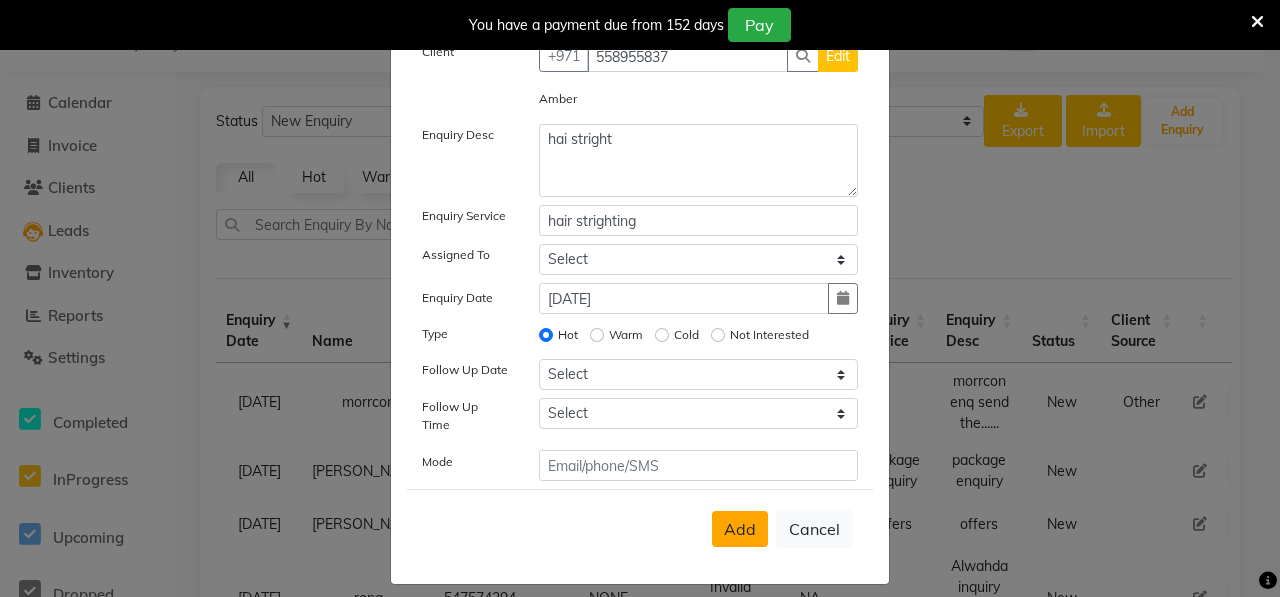 click on "Add" at bounding box center (740, 529) 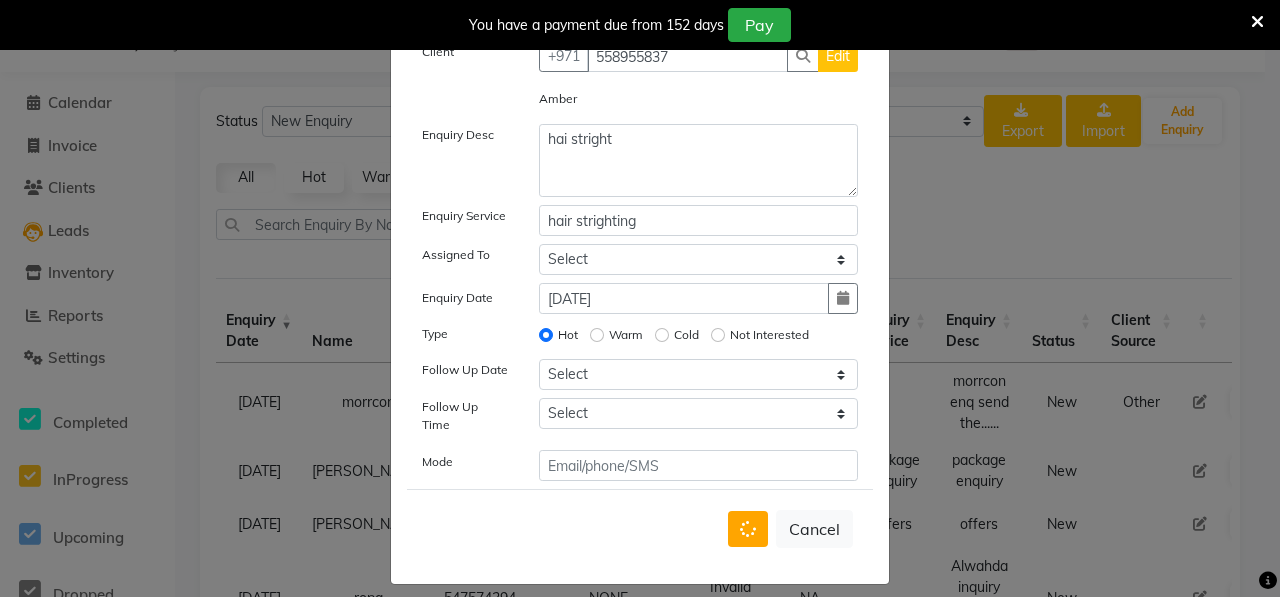 type 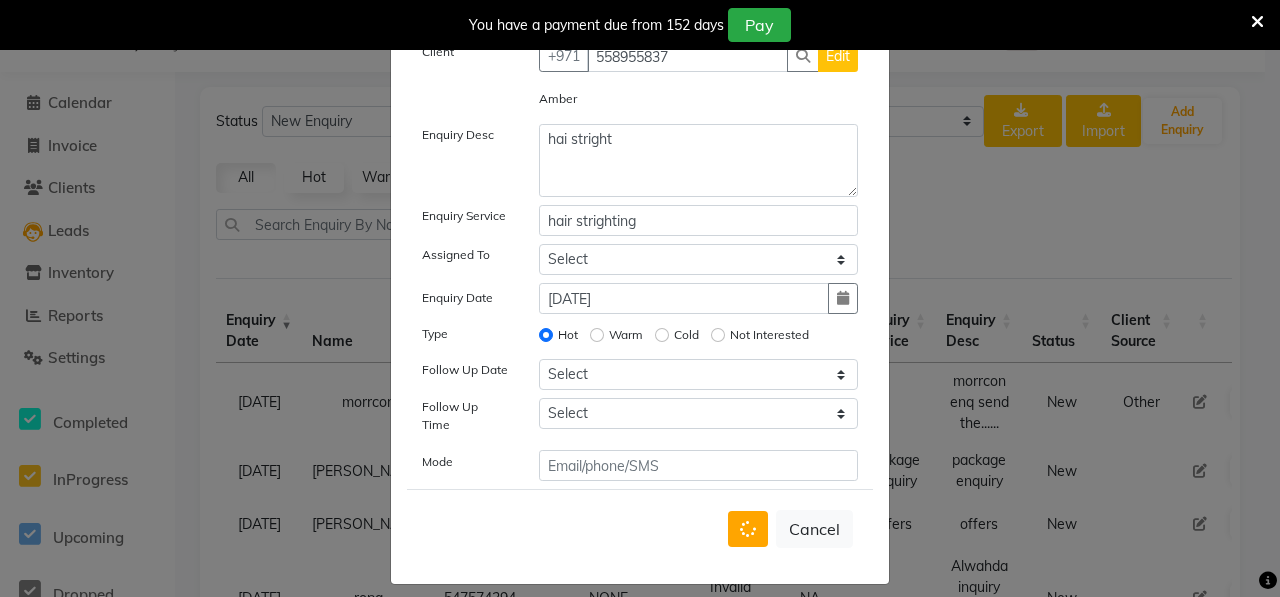 type 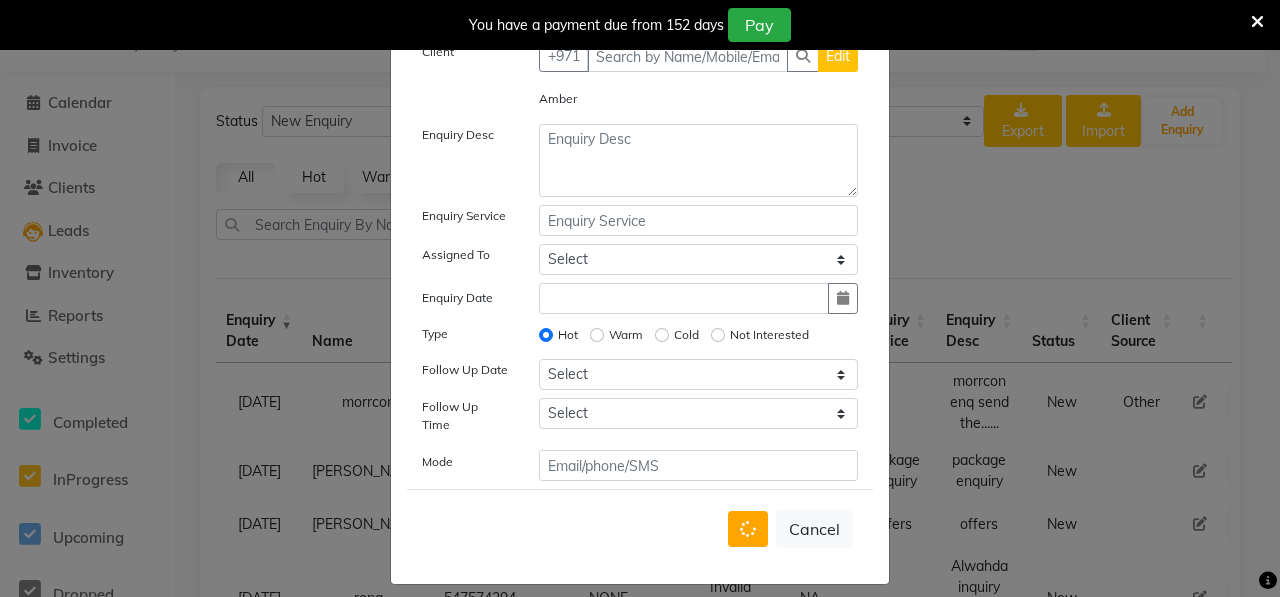 radio on "false" 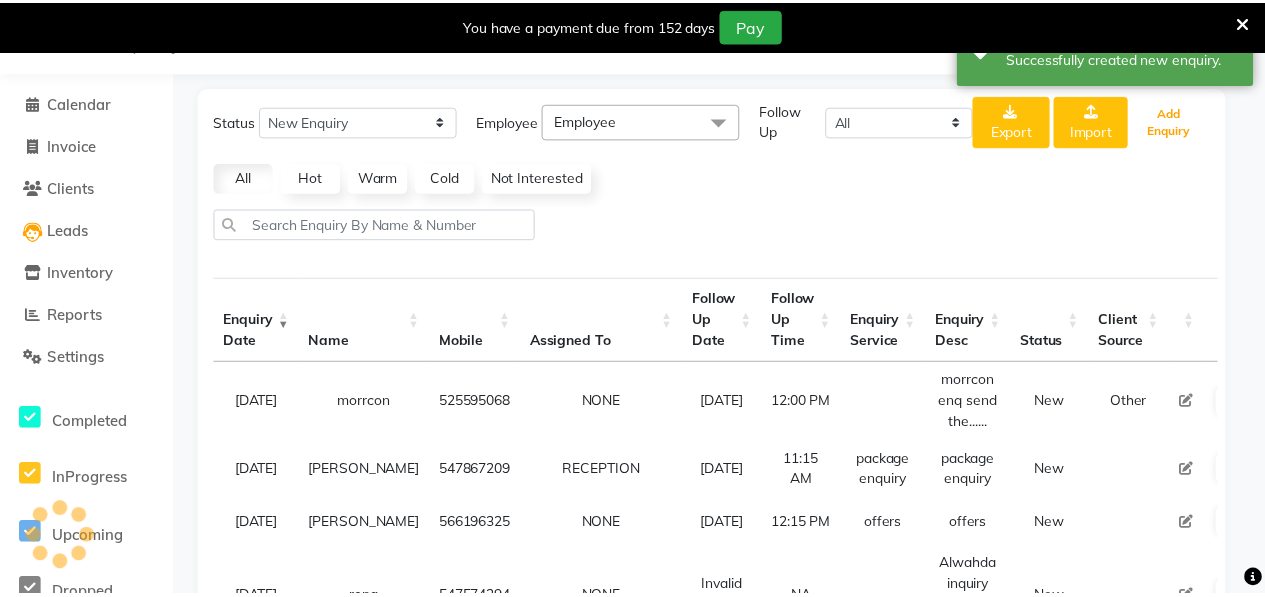 scroll, scrollTop: 53, scrollLeft: 0, axis: vertical 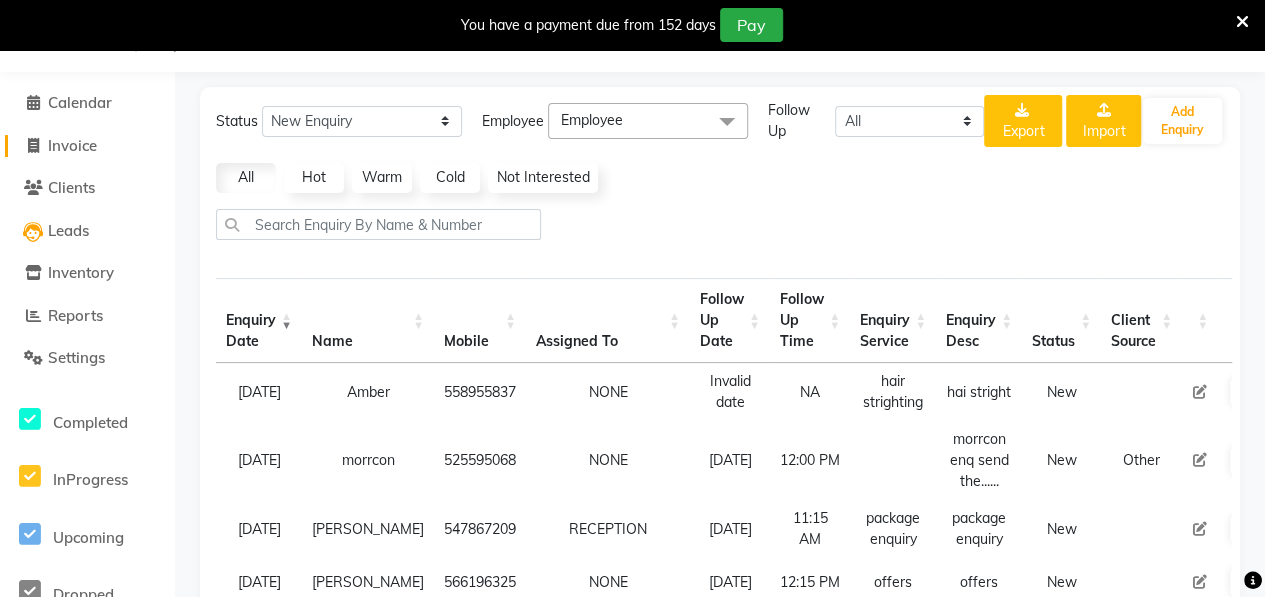click on "Invoice" 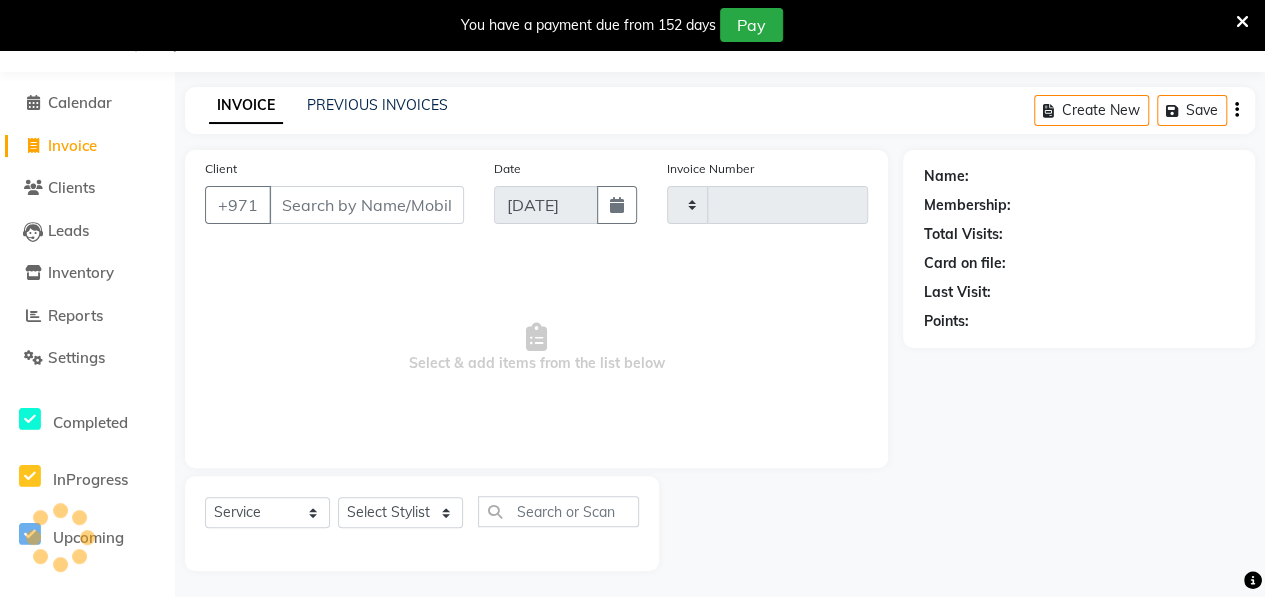 type on "0598" 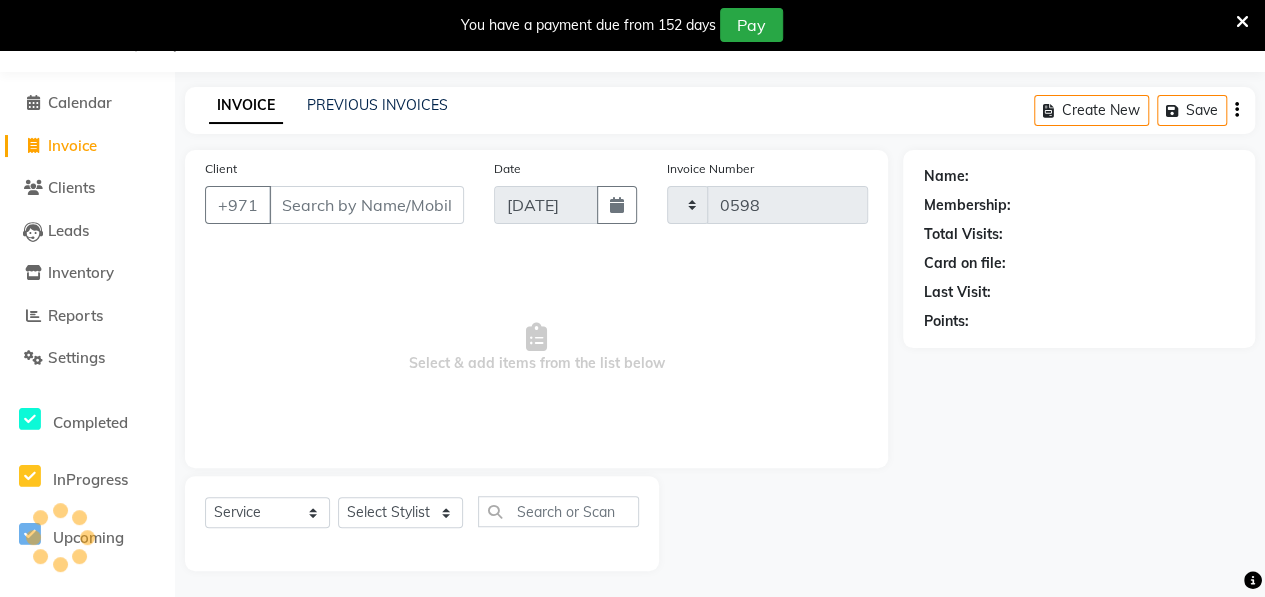 select on "3934" 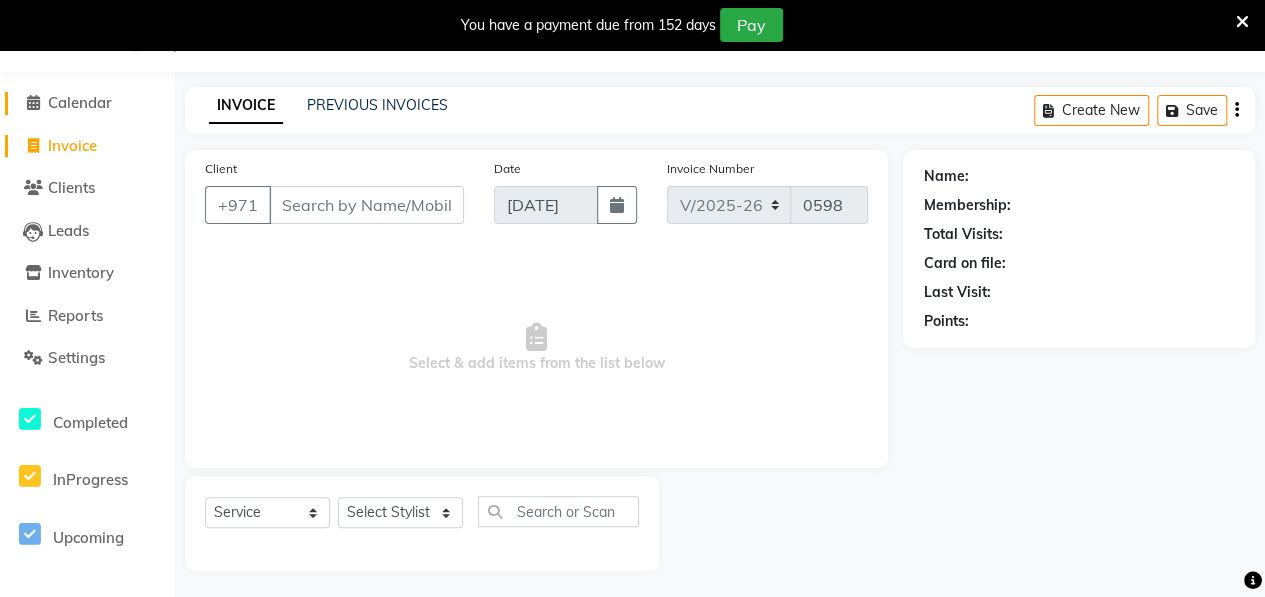 click on "Calendar" 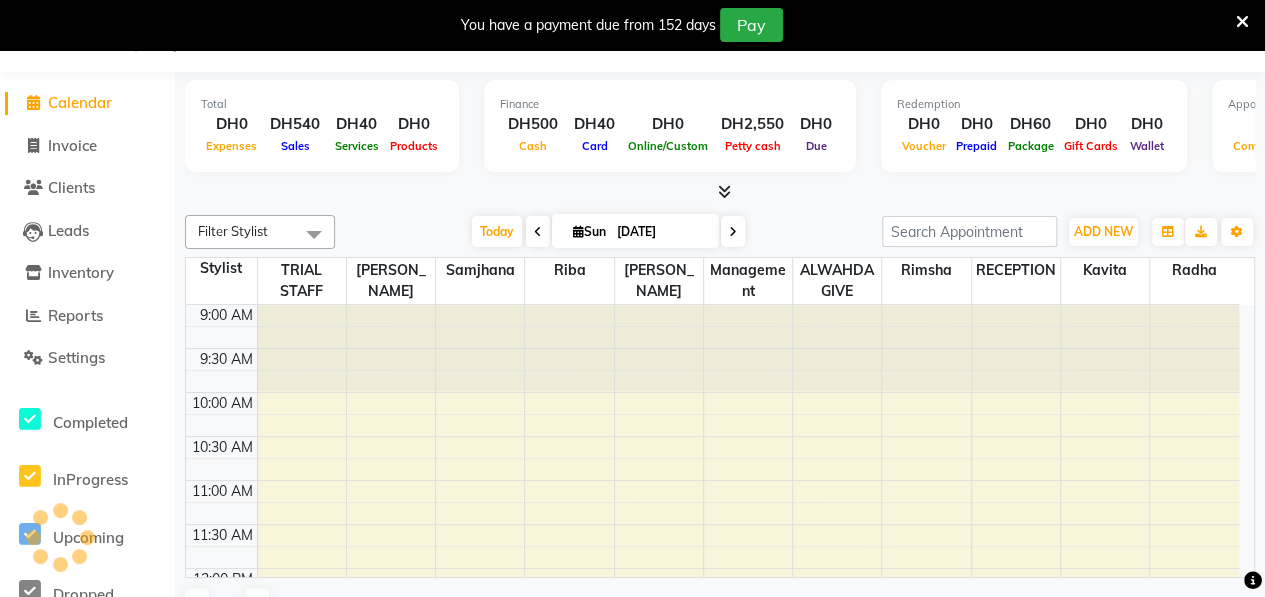 scroll, scrollTop: 0, scrollLeft: 0, axis: both 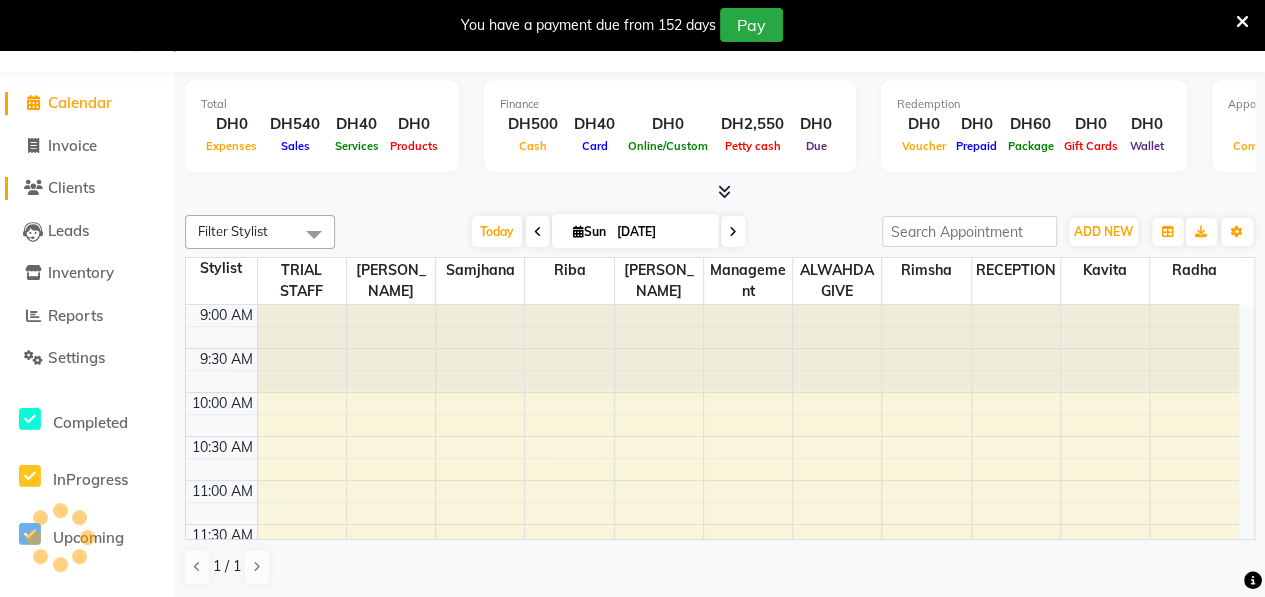 click on "Clients" 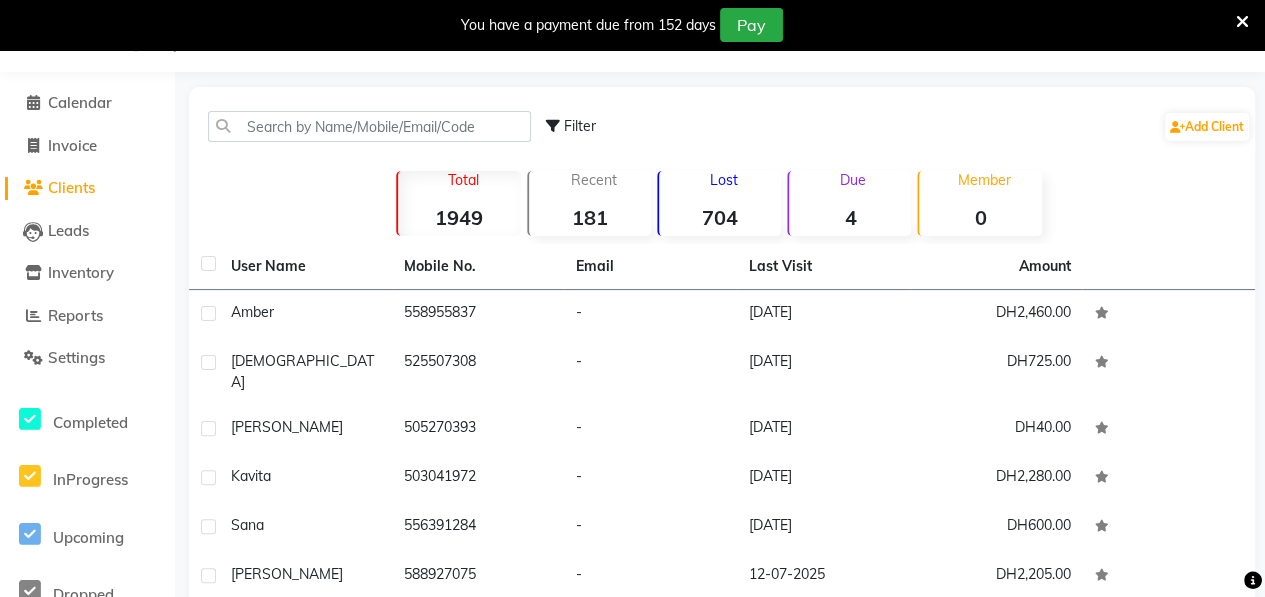 click on "Clients" 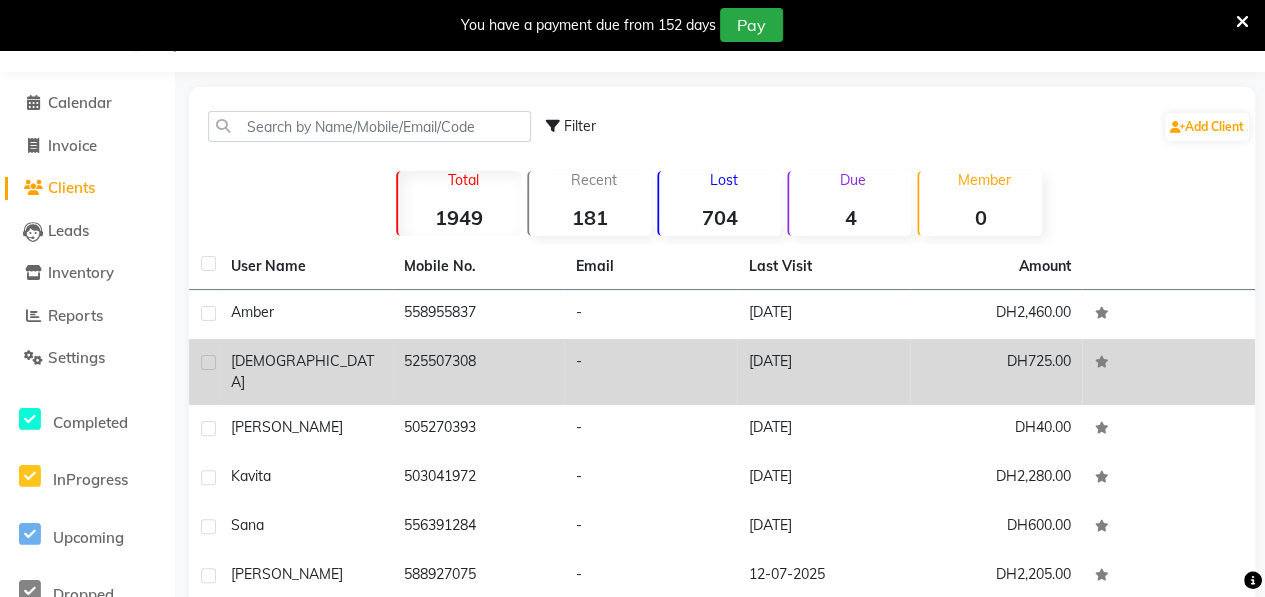 click on "[DEMOGRAPHIC_DATA]" 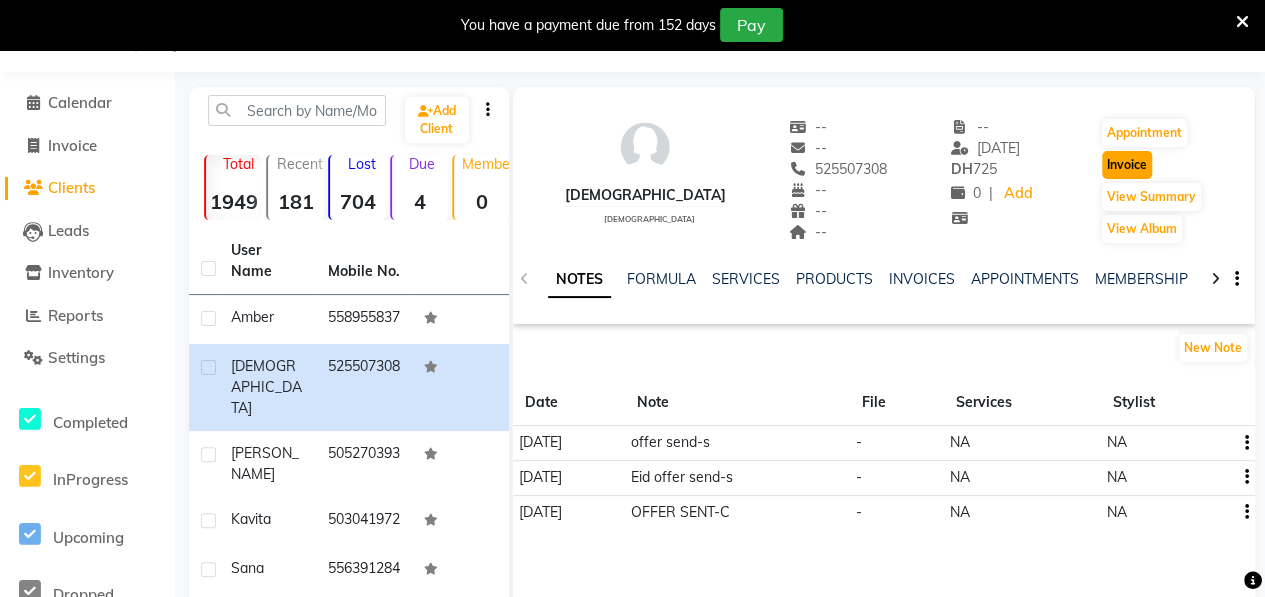 click on "Invoice" 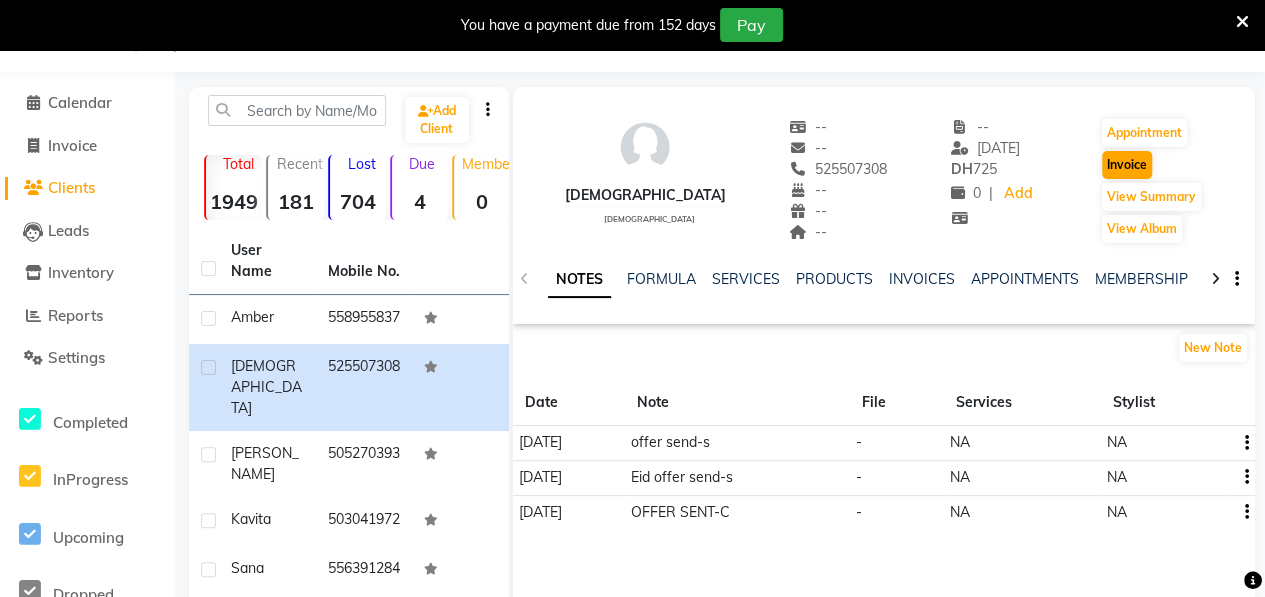 select on "service" 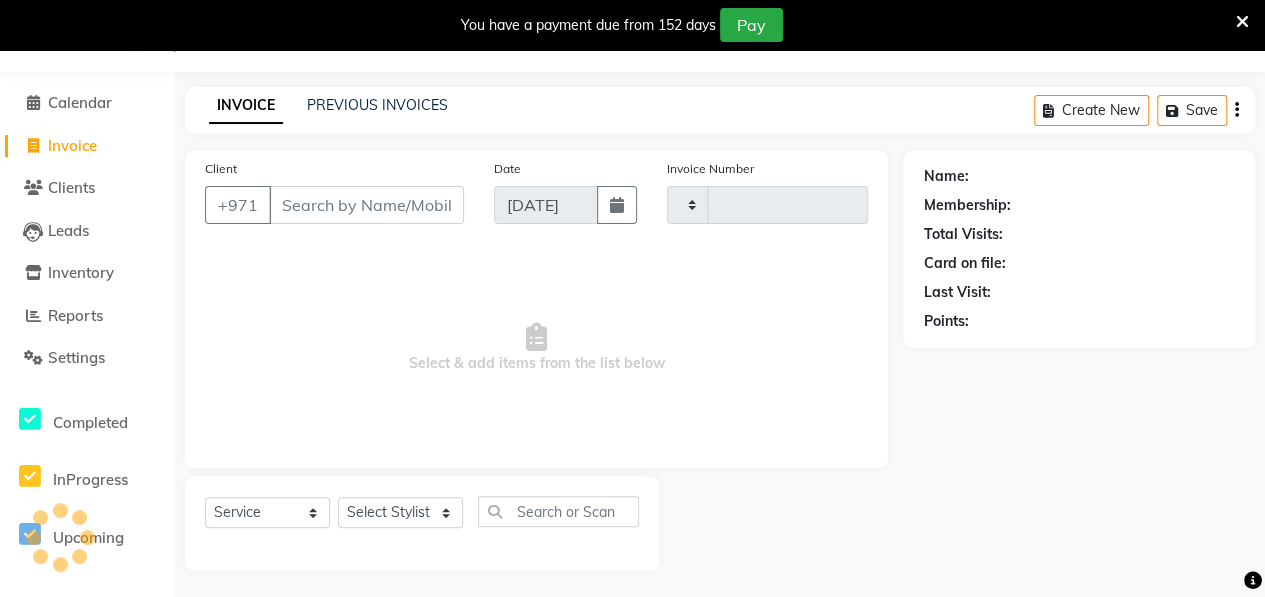 scroll, scrollTop: 52, scrollLeft: 0, axis: vertical 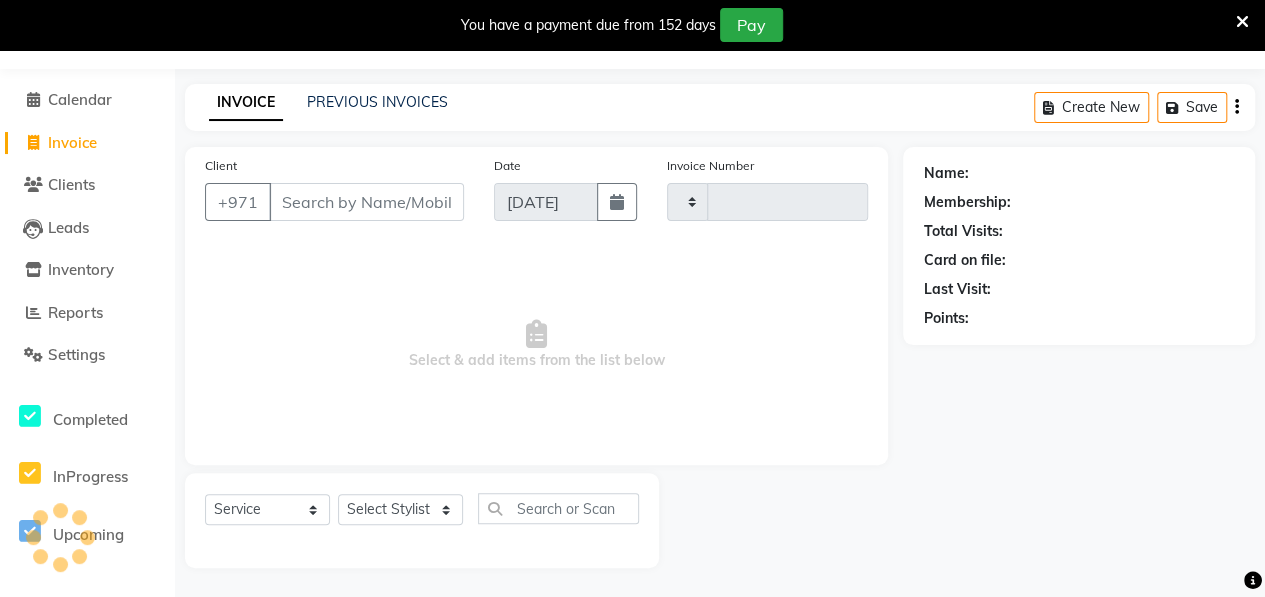 type on "0598" 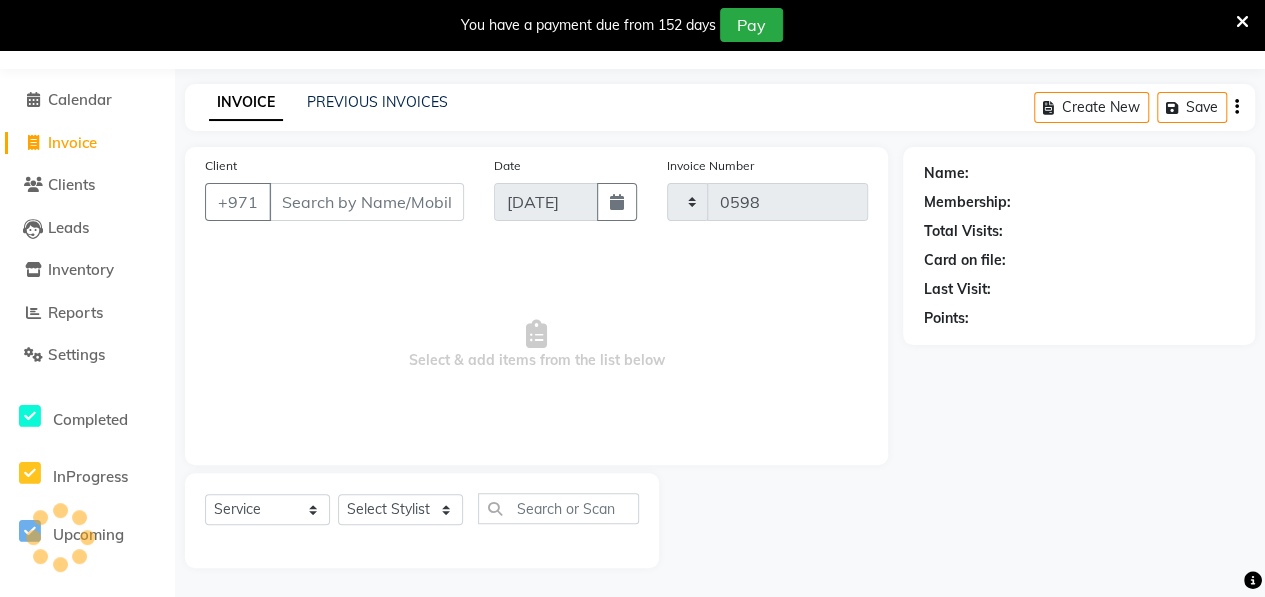 select on "3934" 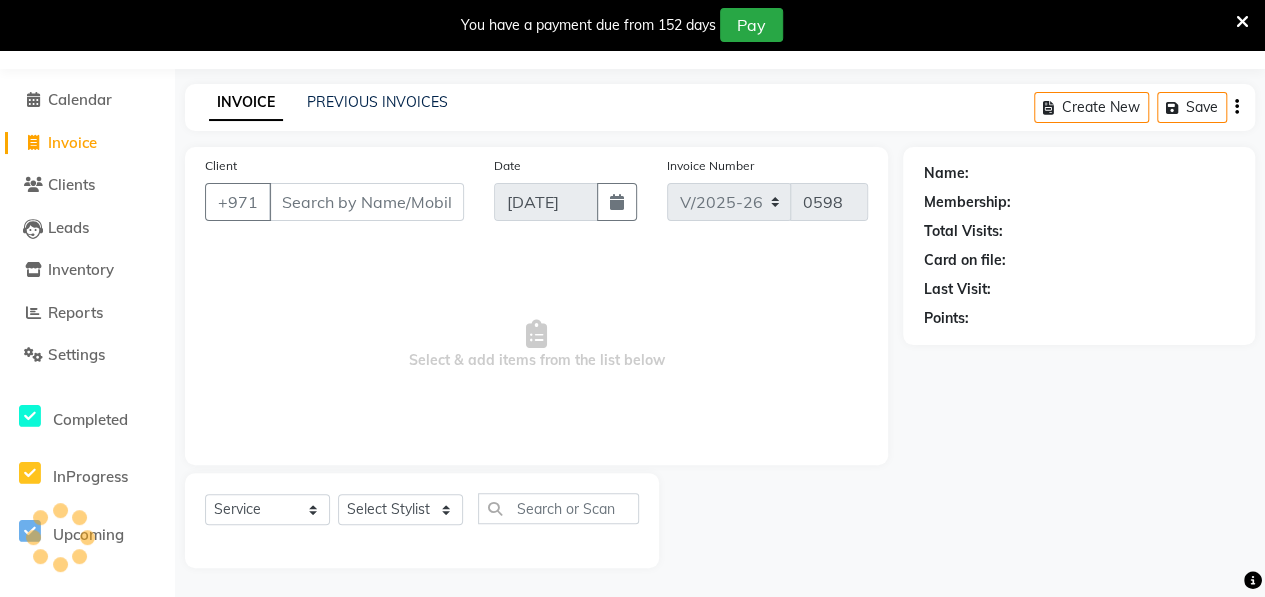 type on "525507308" 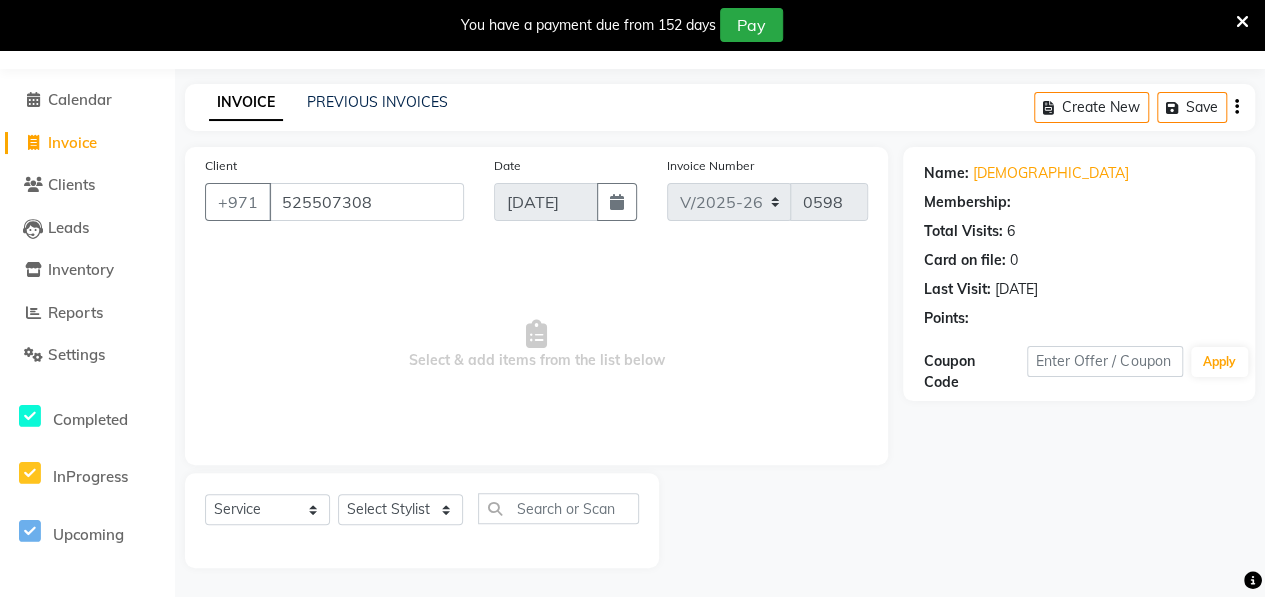 select on "1: Object" 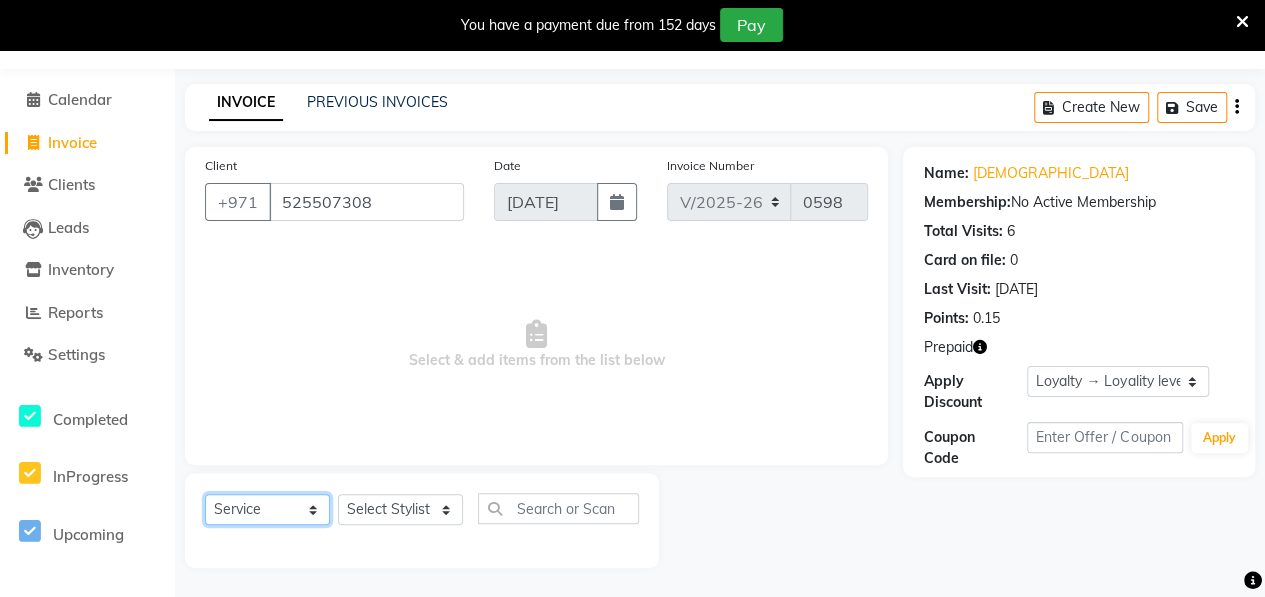 click on "Select  Service  Product  Membership  Package Voucher Prepaid Gift Card" 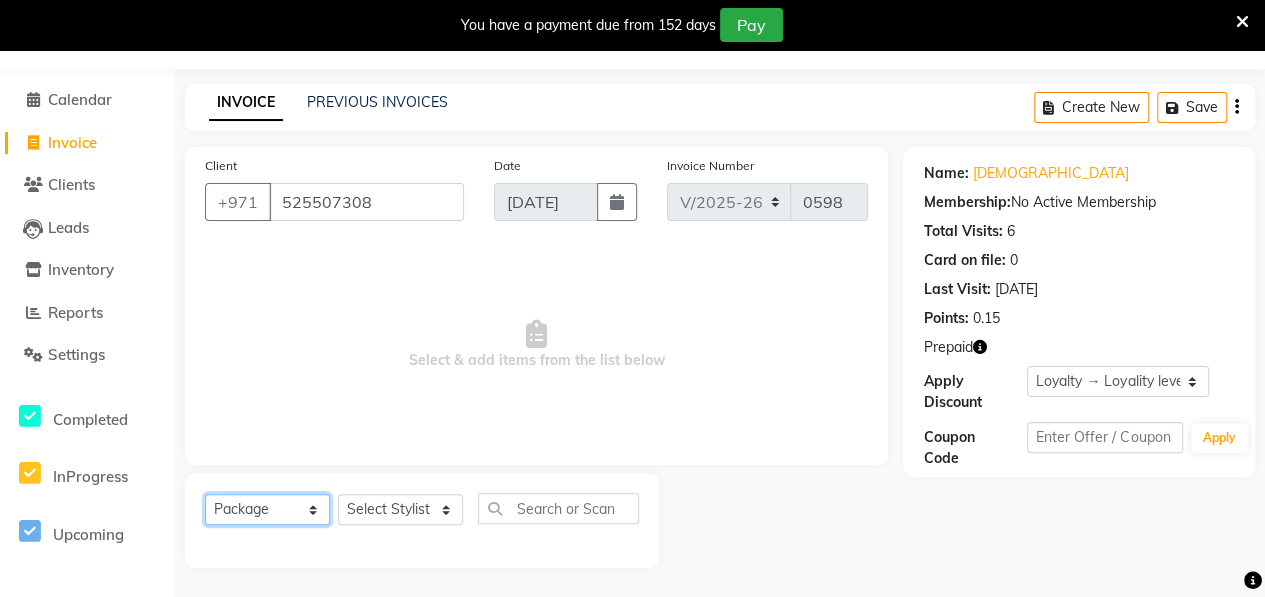 click on "Select  Service  Product  Membership  Package Voucher Prepaid Gift Card" 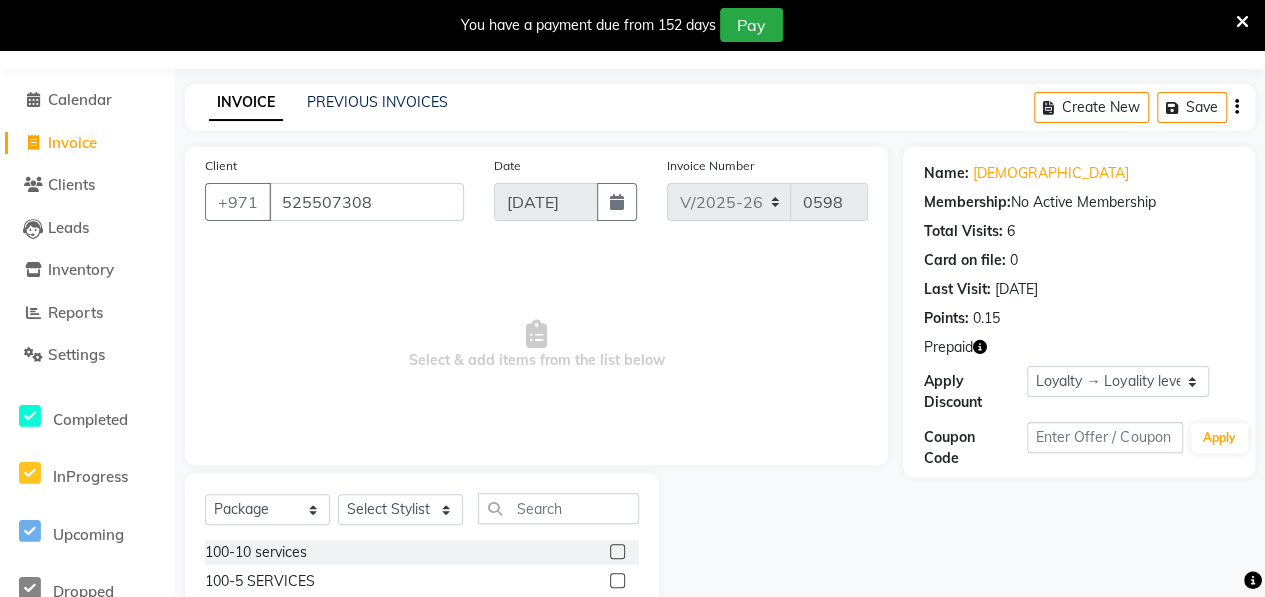 click 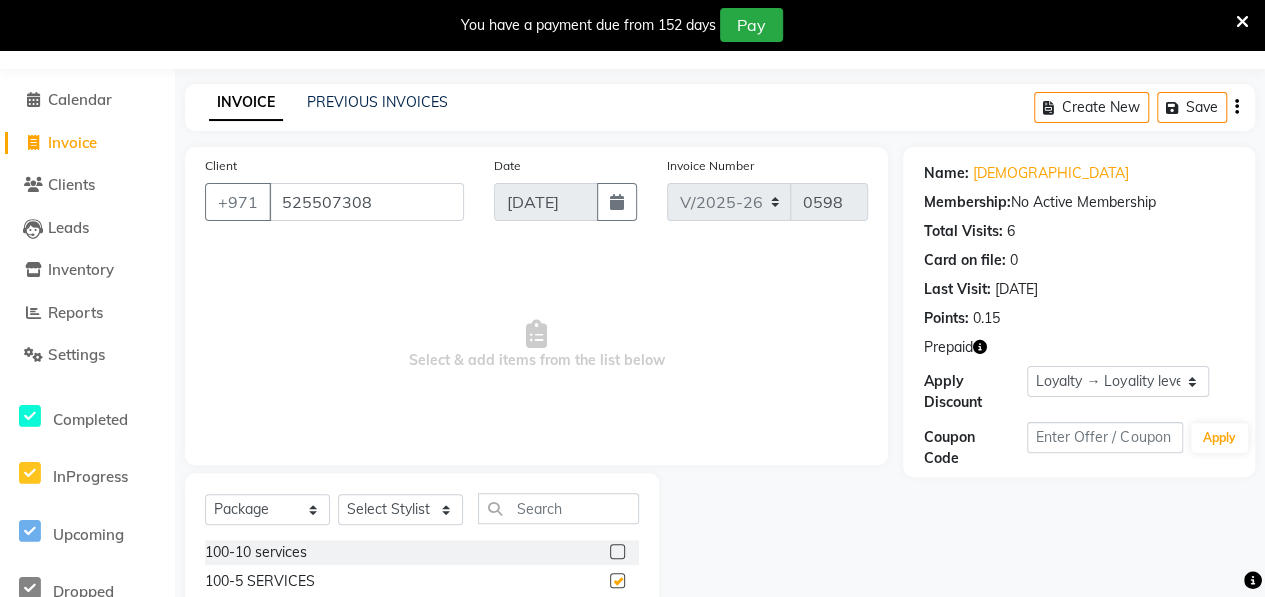 checkbox on "false" 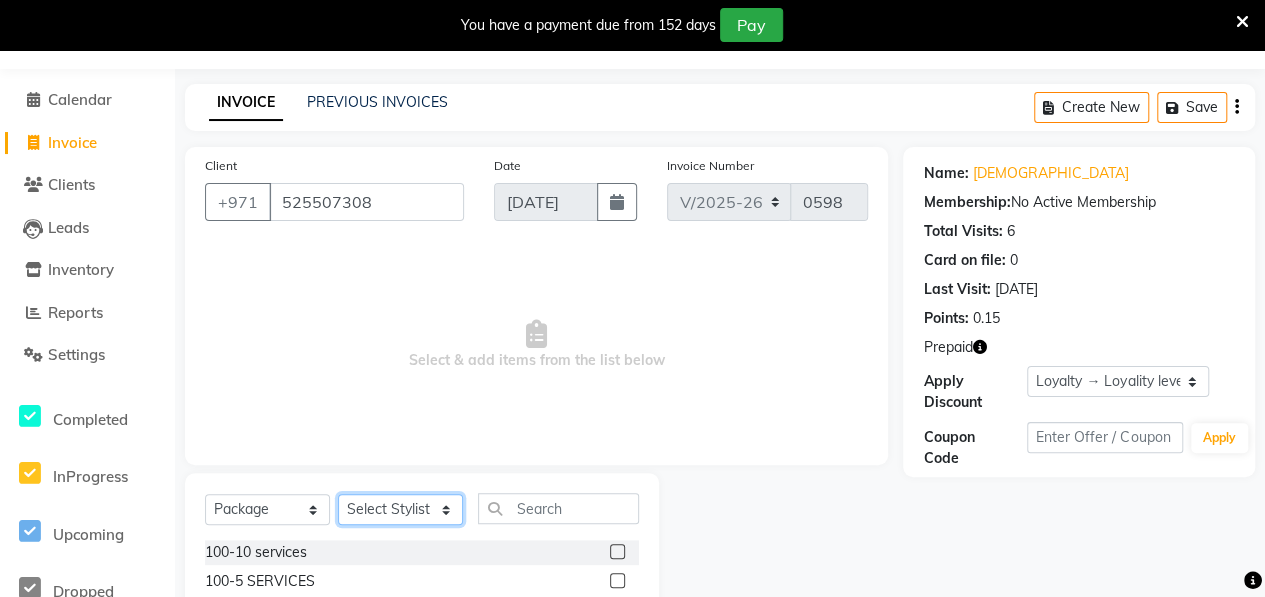 click on "Select Stylist ALWAHDA GIVE Kavita LAXMI Management [PERSON_NAME] RECEPTION [PERSON_NAME] [PERSON_NAME] TRIAL STAFF" 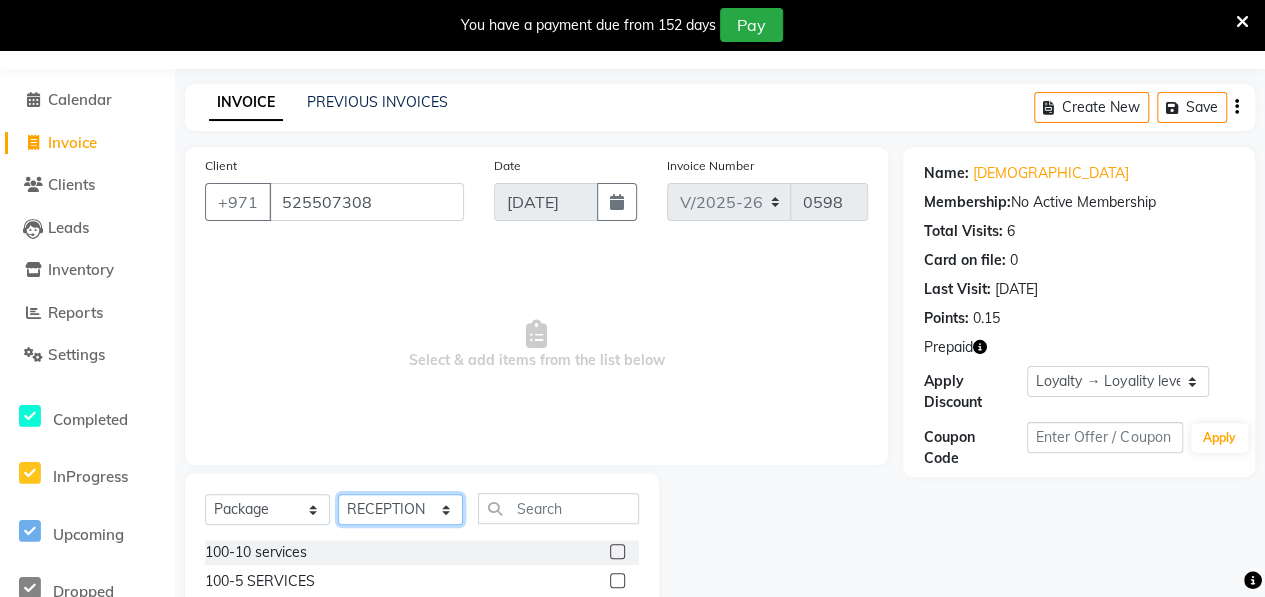 click on "Select Stylist ALWAHDA GIVE Kavita LAXMI Management [PERSON_NAME] RECEPTION [PERSON_NAME] [PERSON_NAME] TRIAL STAFF" 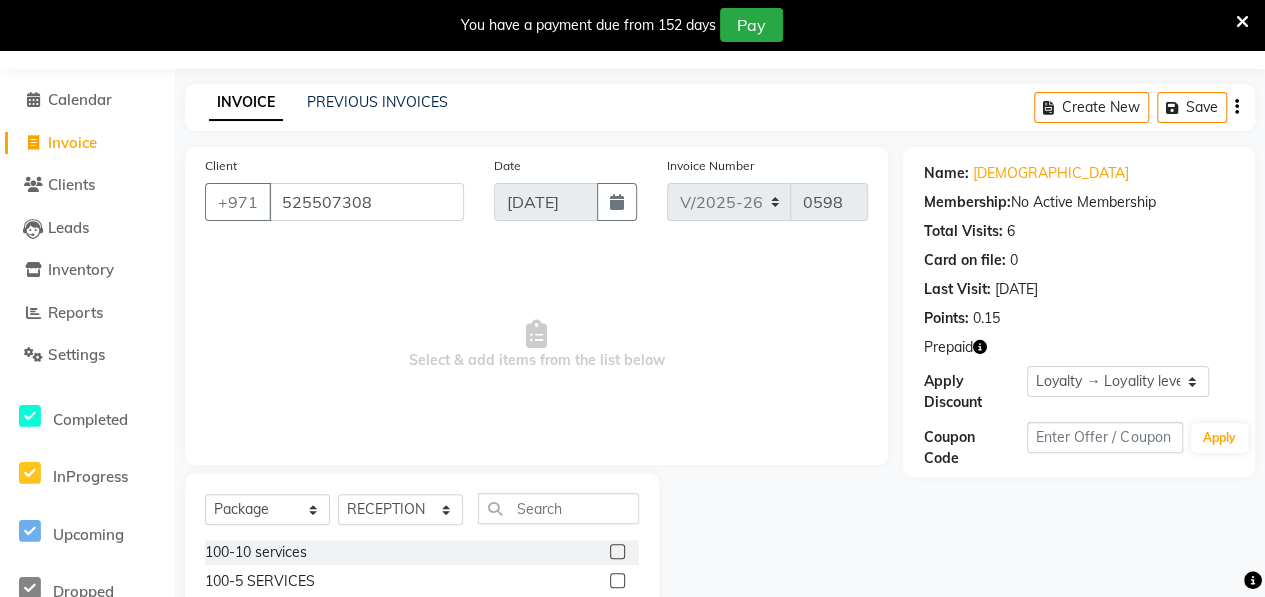 click 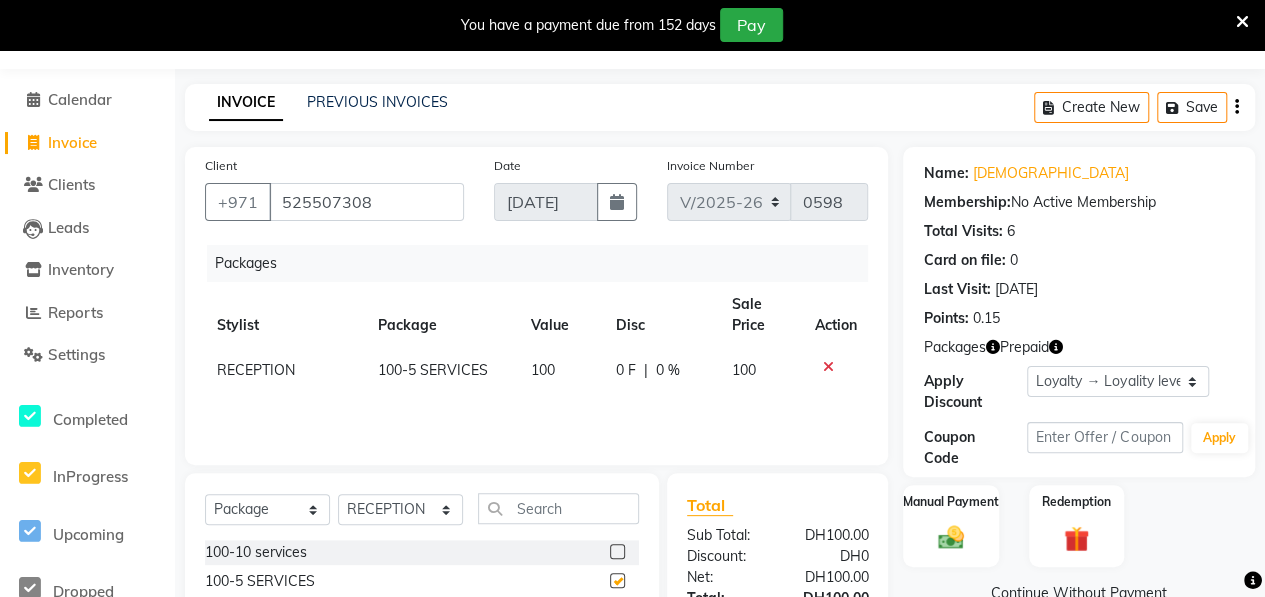 checkbox on "false" 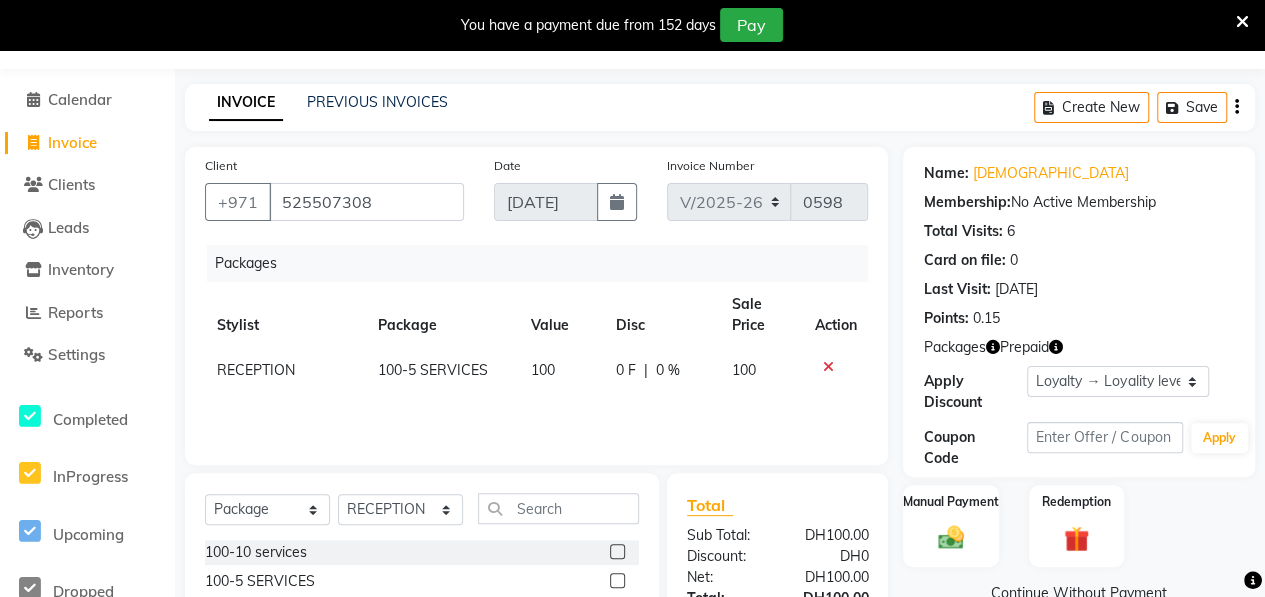 scroll, scrollTop: 252, scrollLeft: 0, axis: vertical 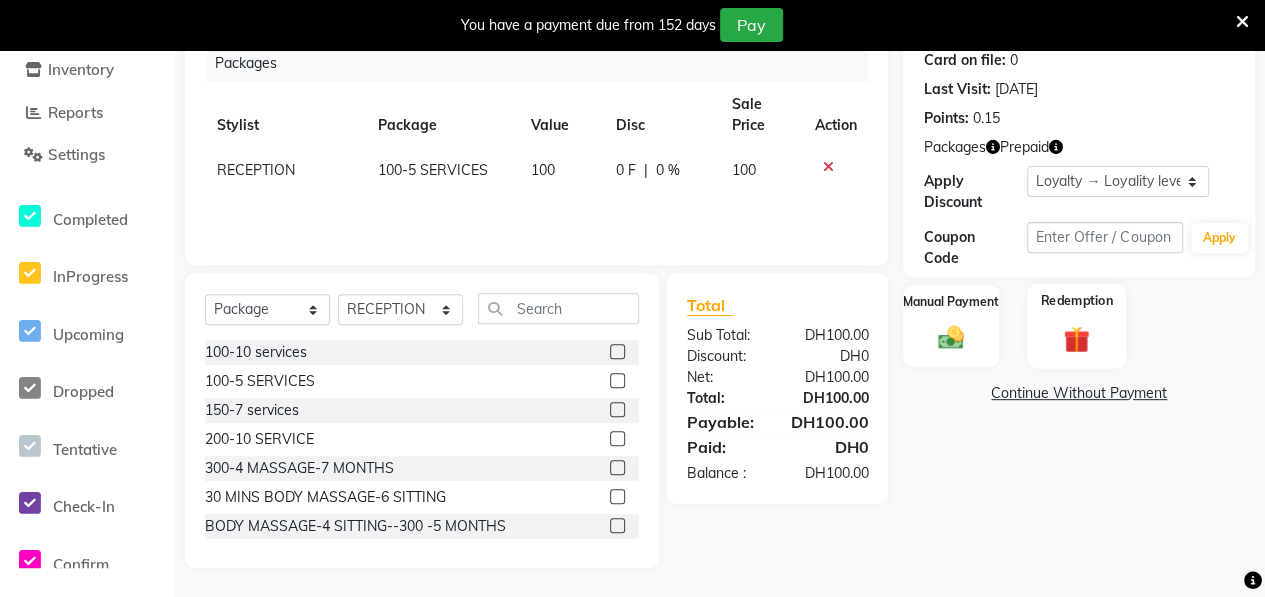 click 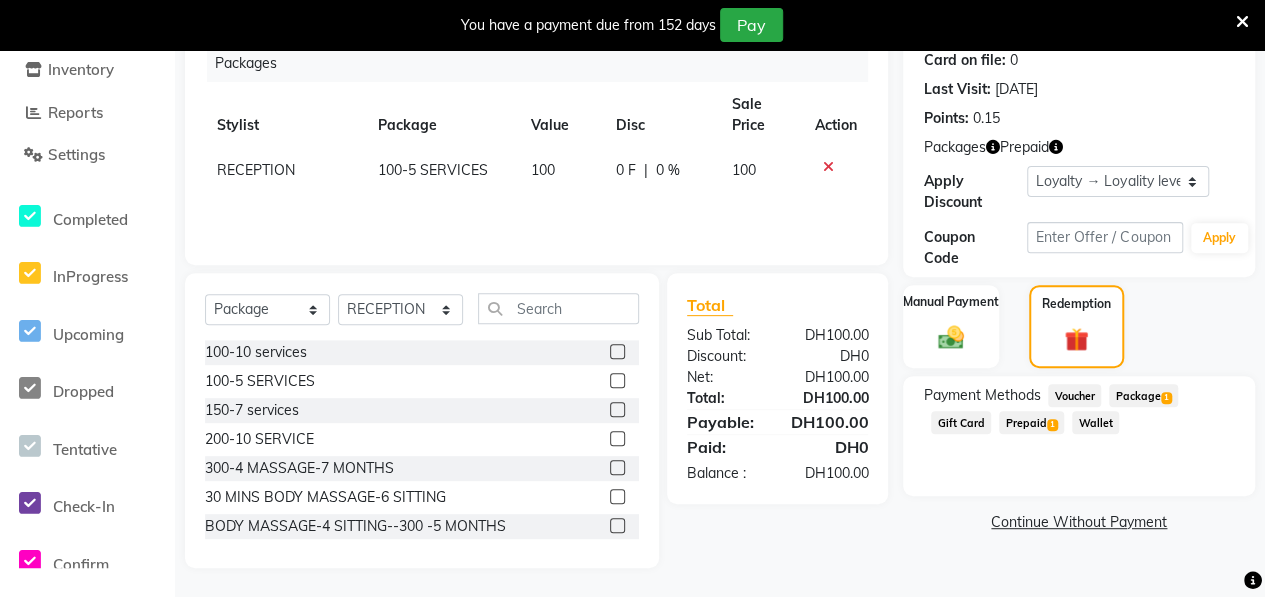 click on "Package  1" 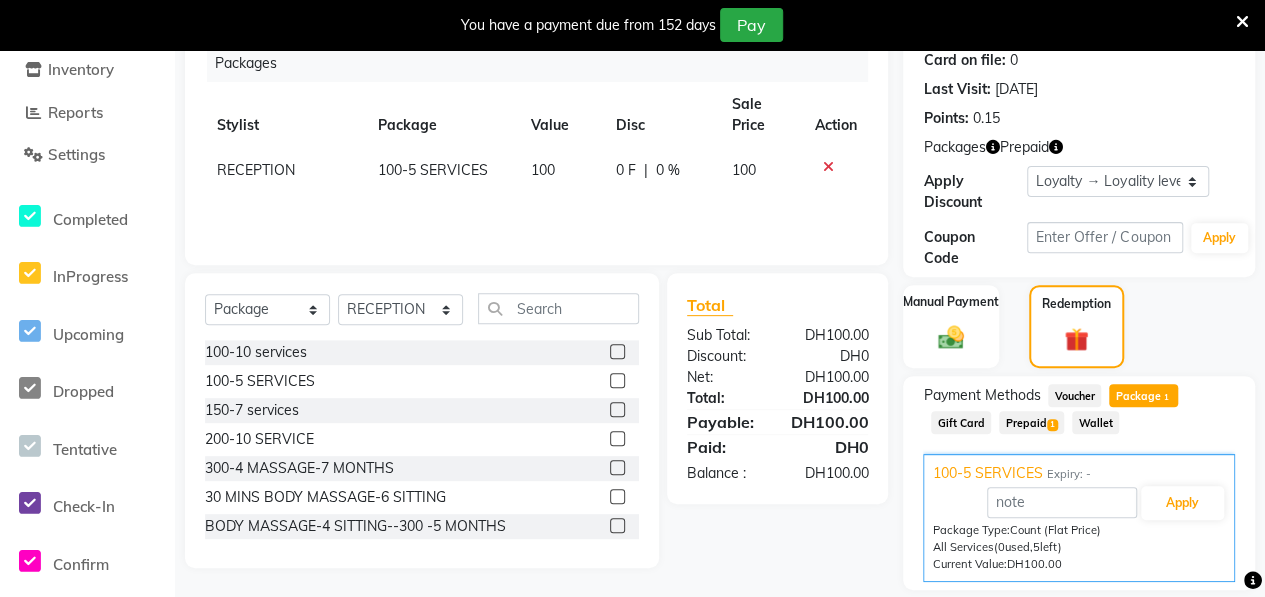 click on "Package  1" 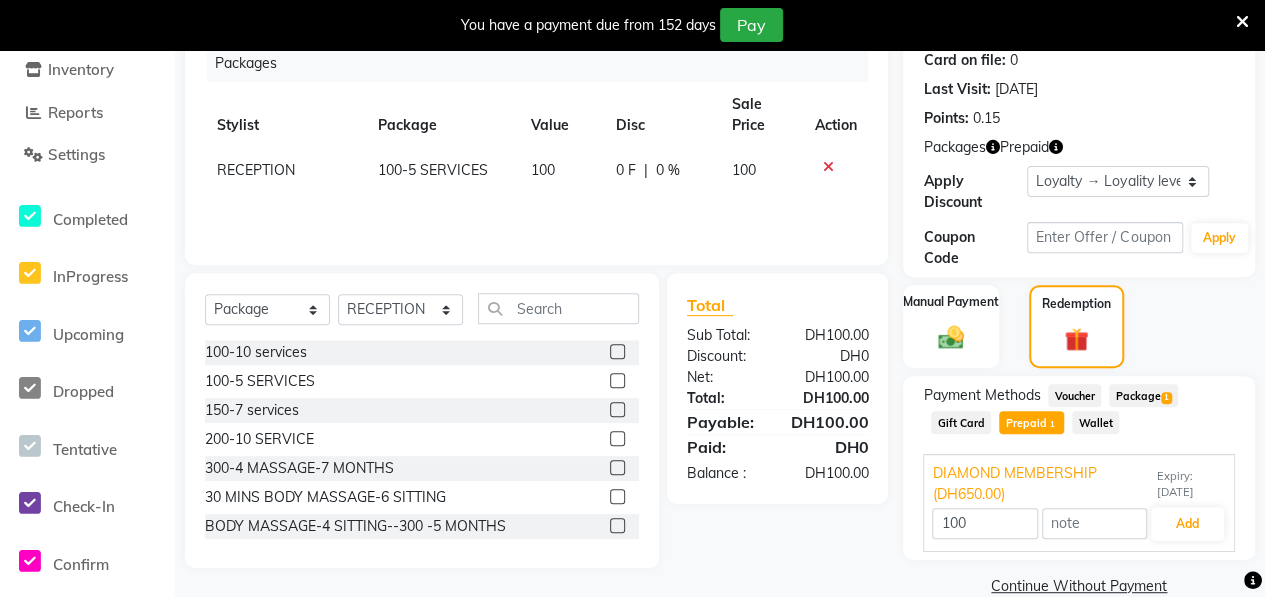 scroll, scrollTop: 285, scrollLeft: 0, axis: vertical 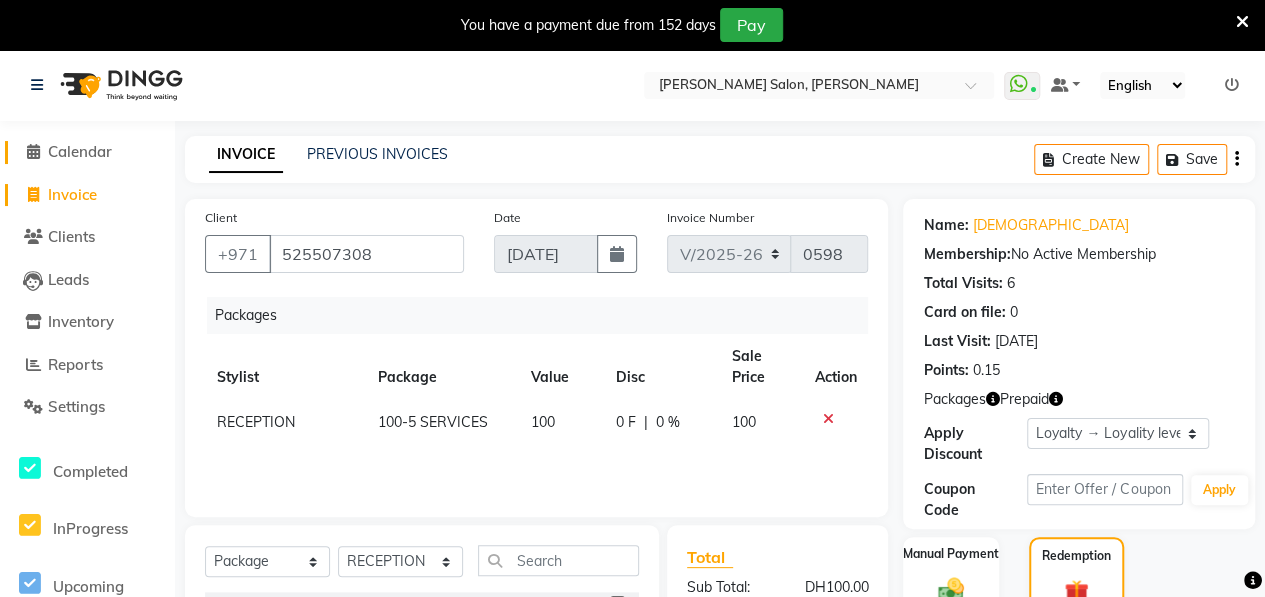 click on "Calendar" 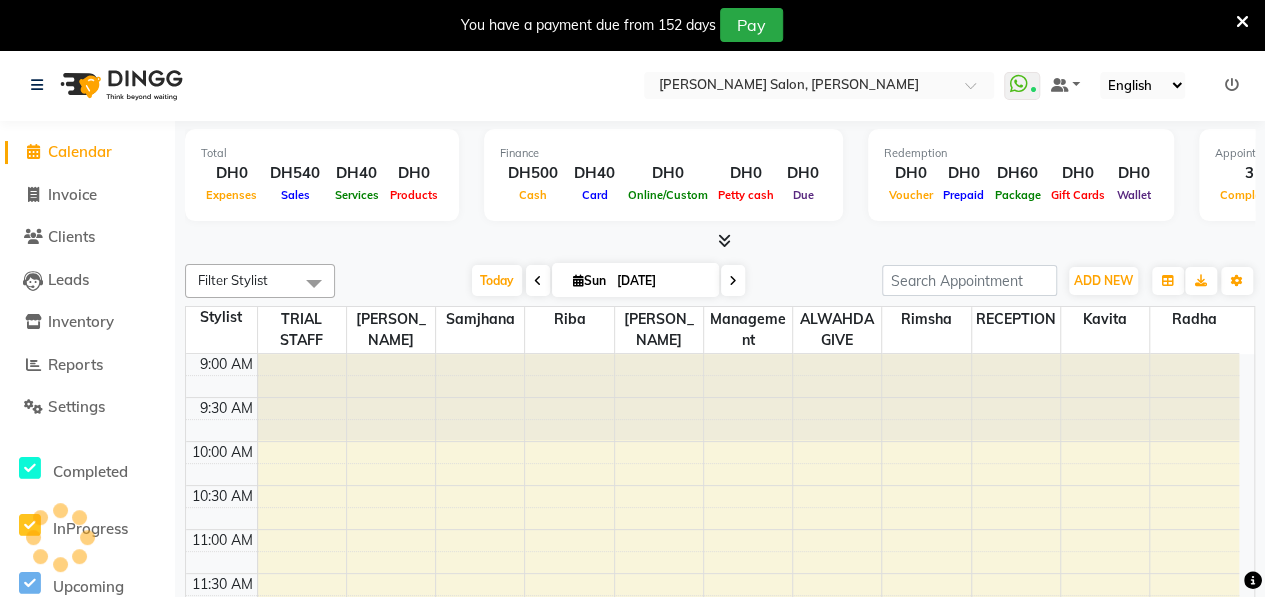 scroll, scrollTop: 940, scrollLeft: 0, axis: vertical 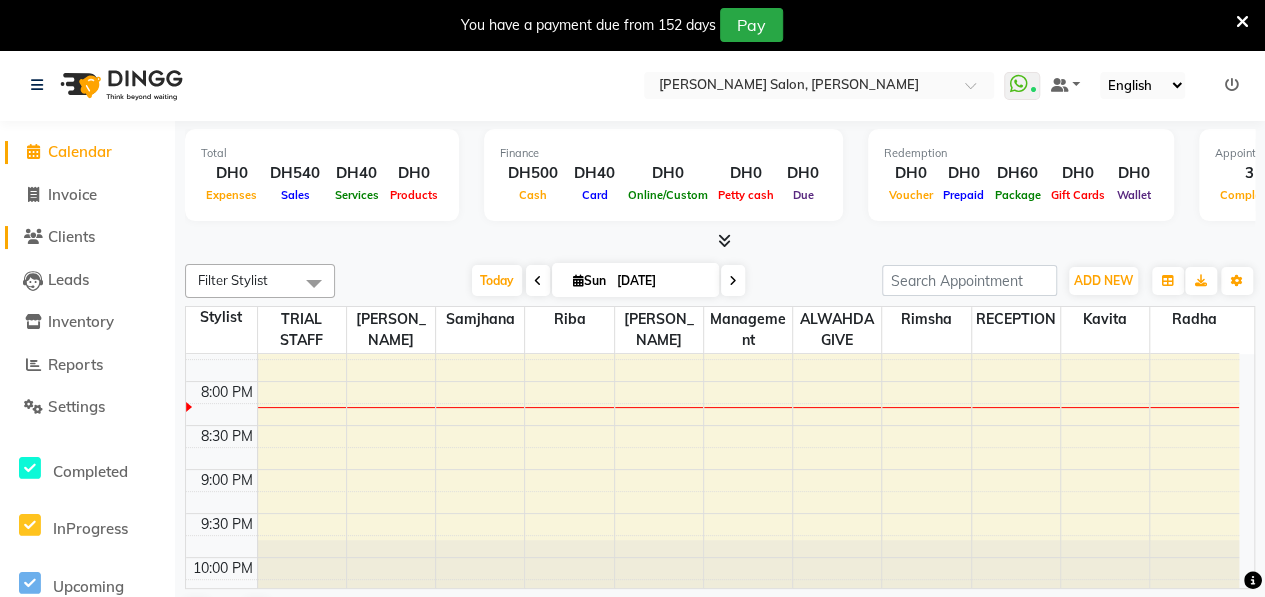 click on "Clients" 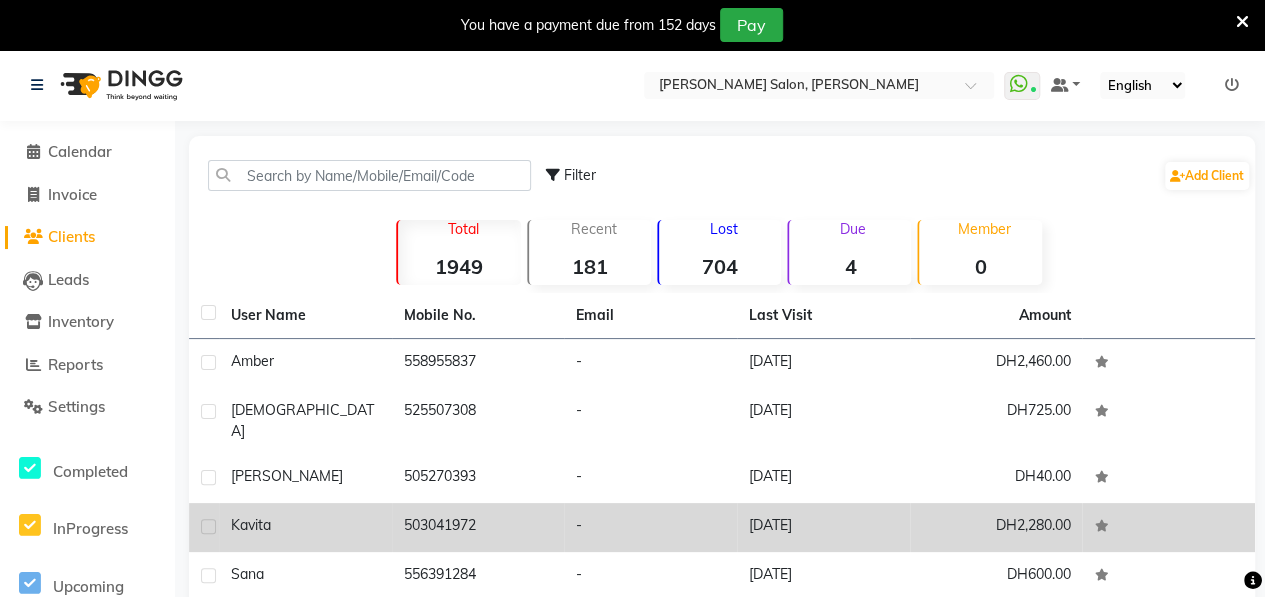 click on "Kavita" 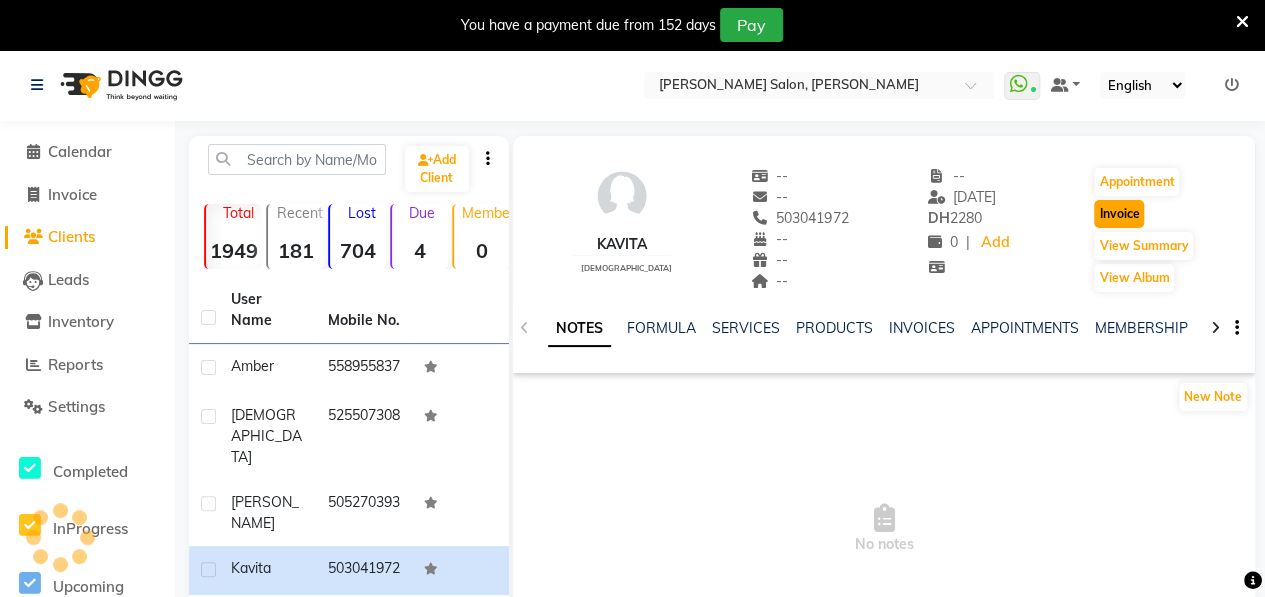 click on "Invoice" 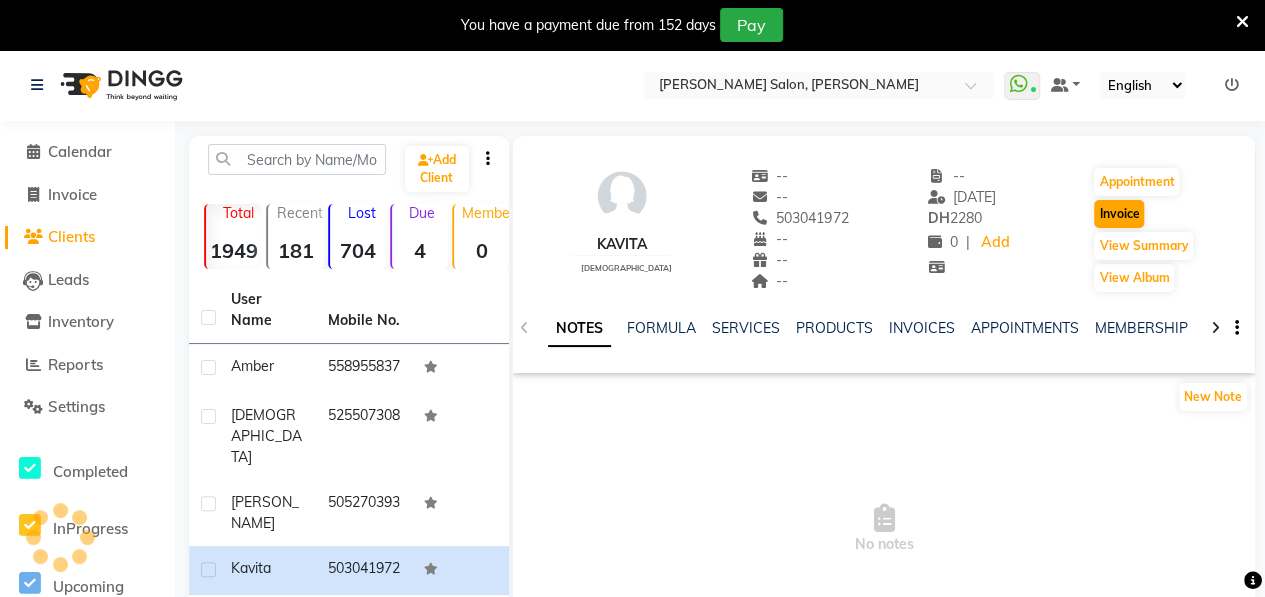 select on "service" 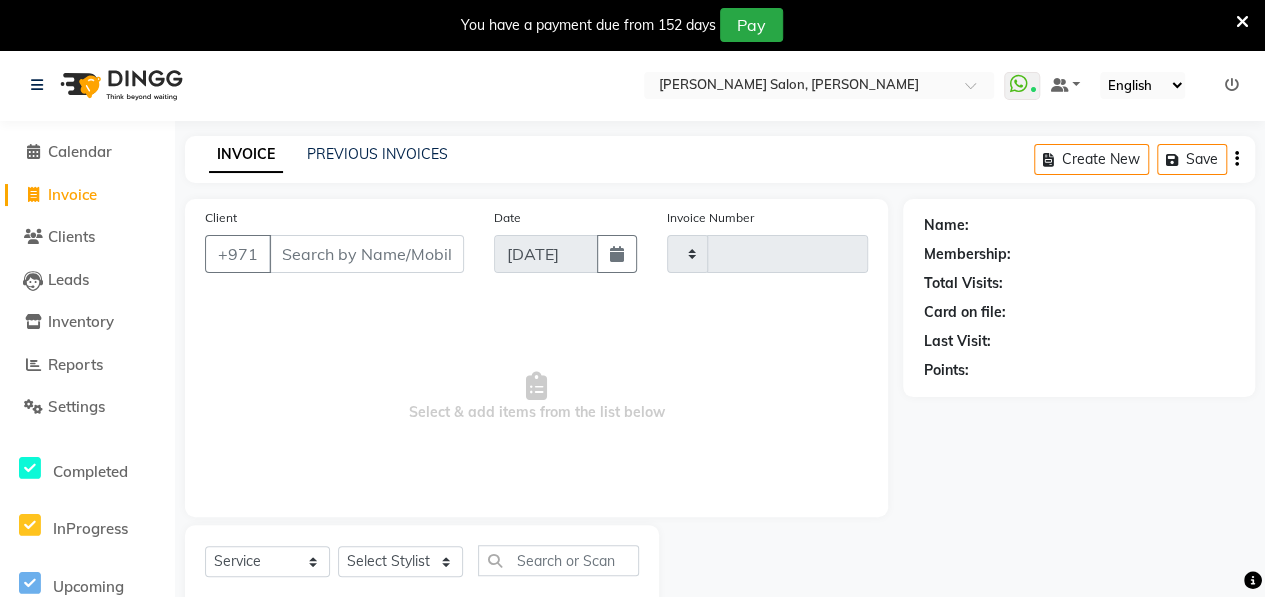 scroll, scrollTop: 52, scrollLeft: 0, axis: vertical 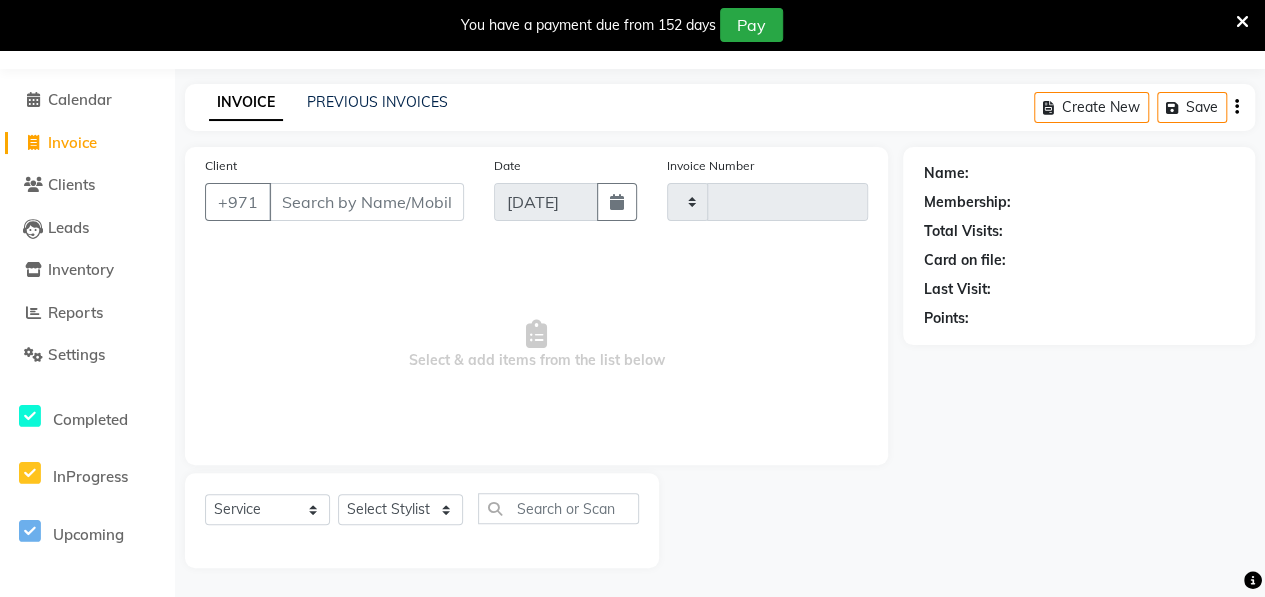 type on "0598" 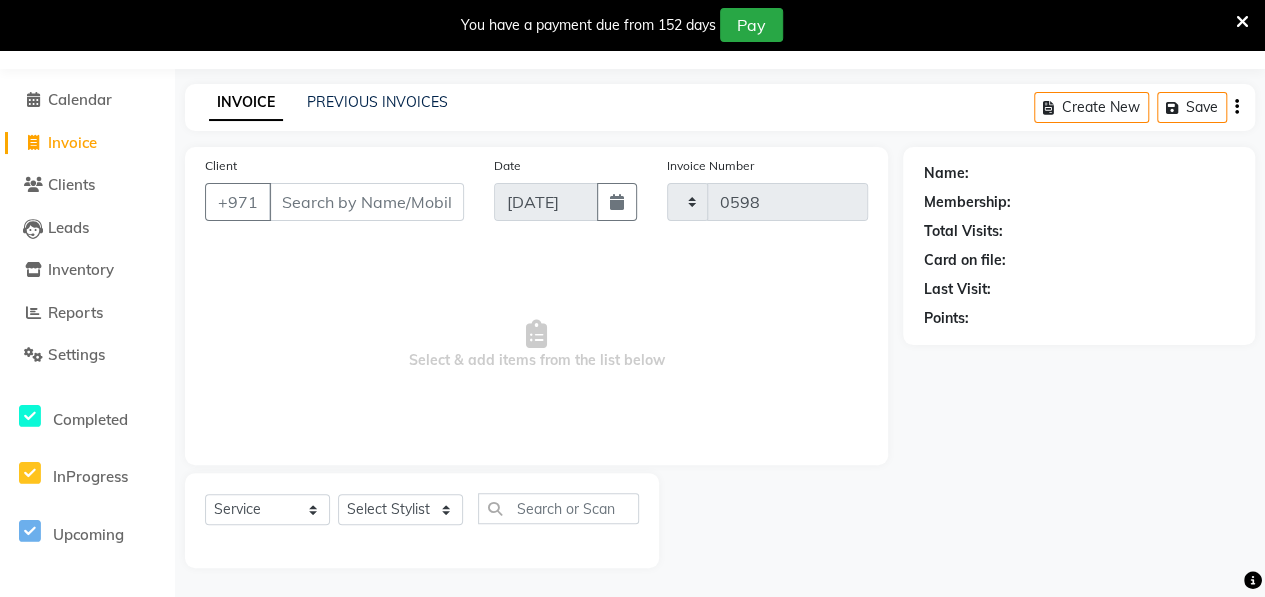 select on "3934" 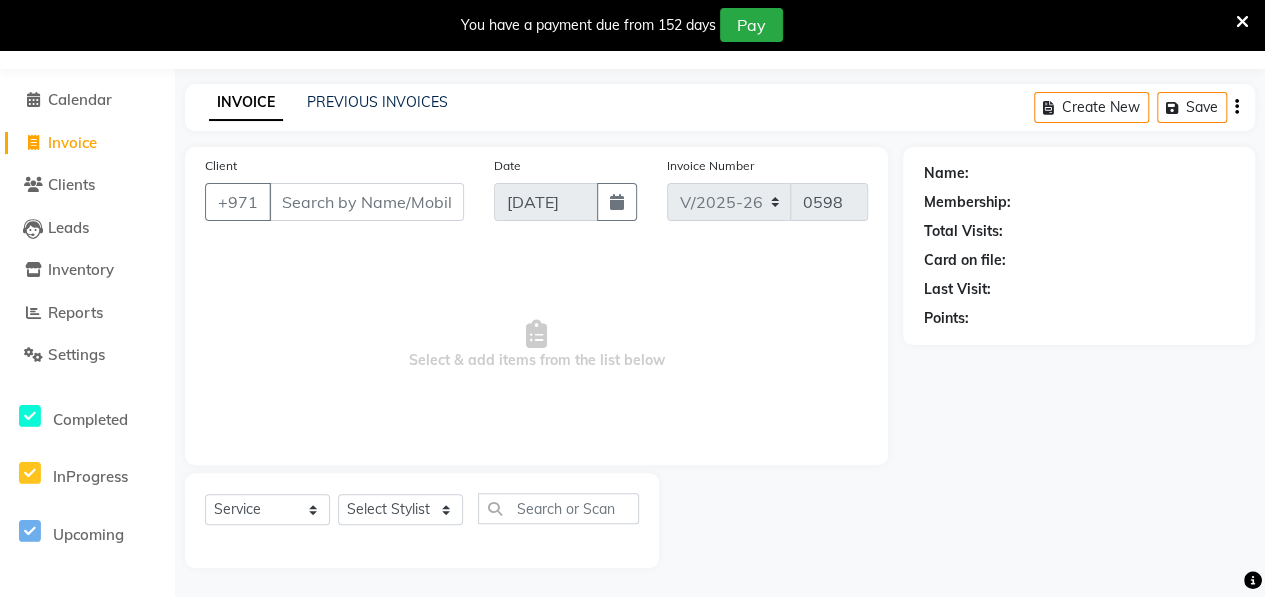 type on "503041972" 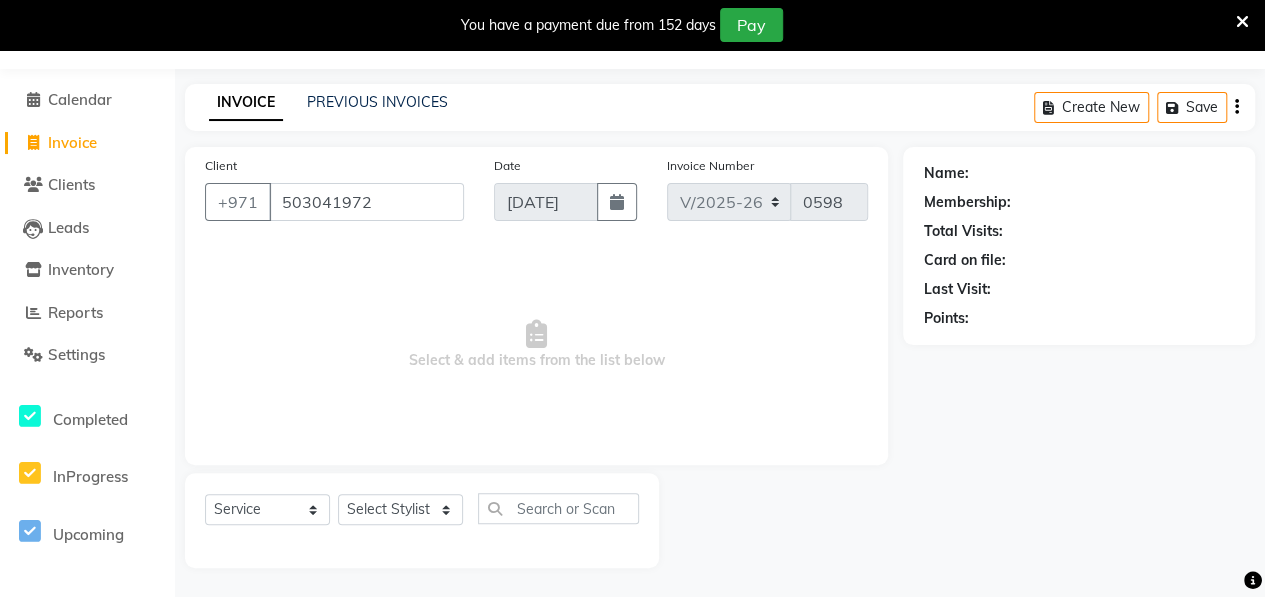 select on "1: Object" 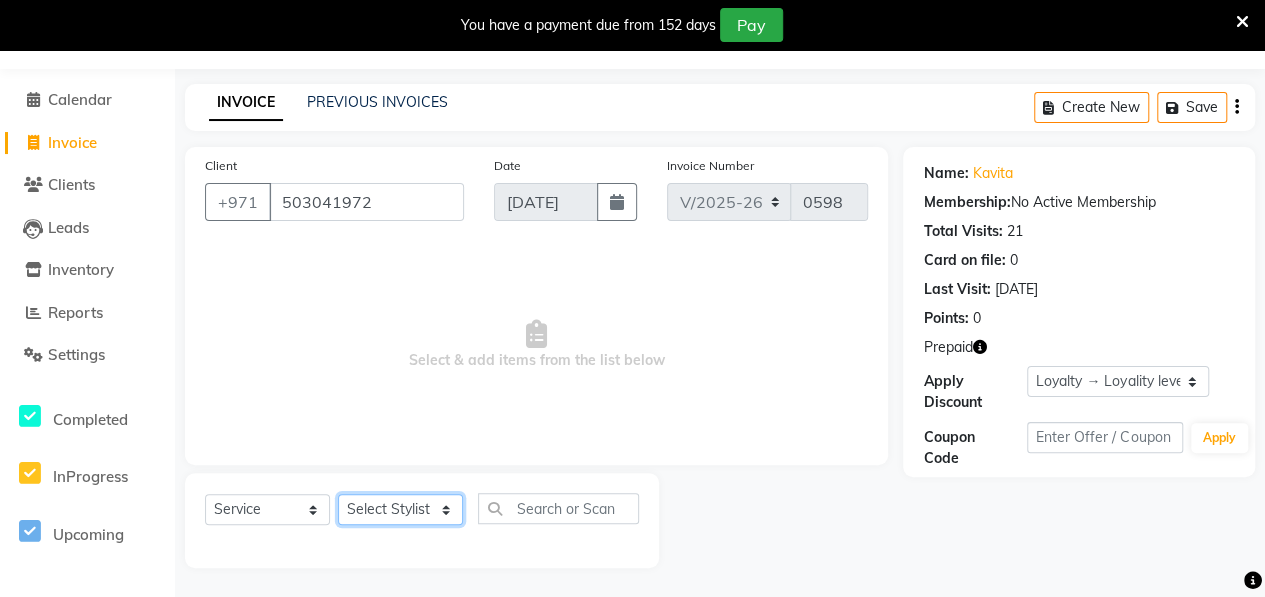 click on "Select Stylist ALWAHDA GIVE Kavita LAXMI Management [PERSON_NAME] RECEPTION [PERSON_NAME] [PERSON_NAME] TRIAL STAFF" 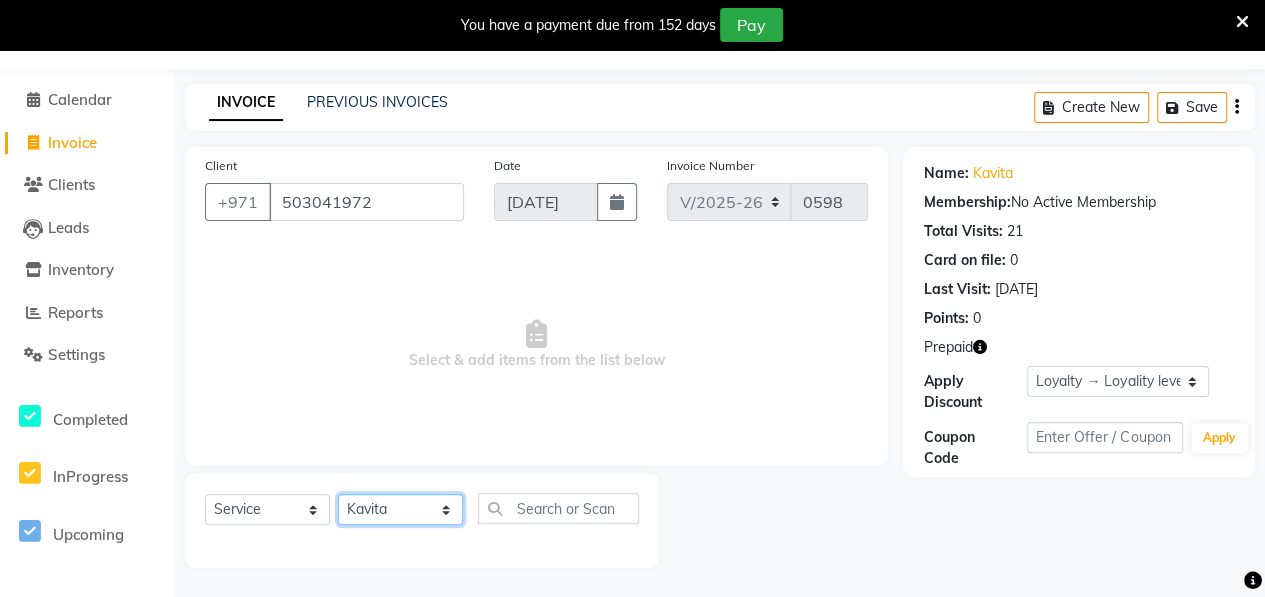 click on "Select Stylist ALWAHDA GIVE Kavita LAXMI Management [PERSON_NAME] RECEPTION [PERSON_NAME] [PERSON_NAME] TRIAL STAFF" 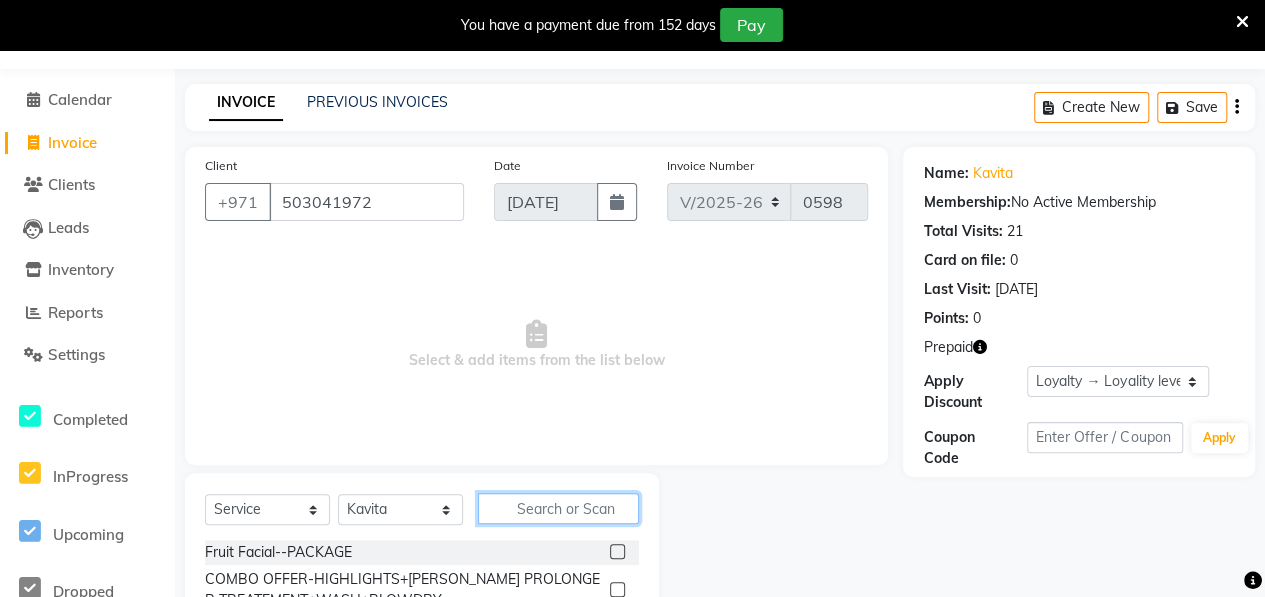 click 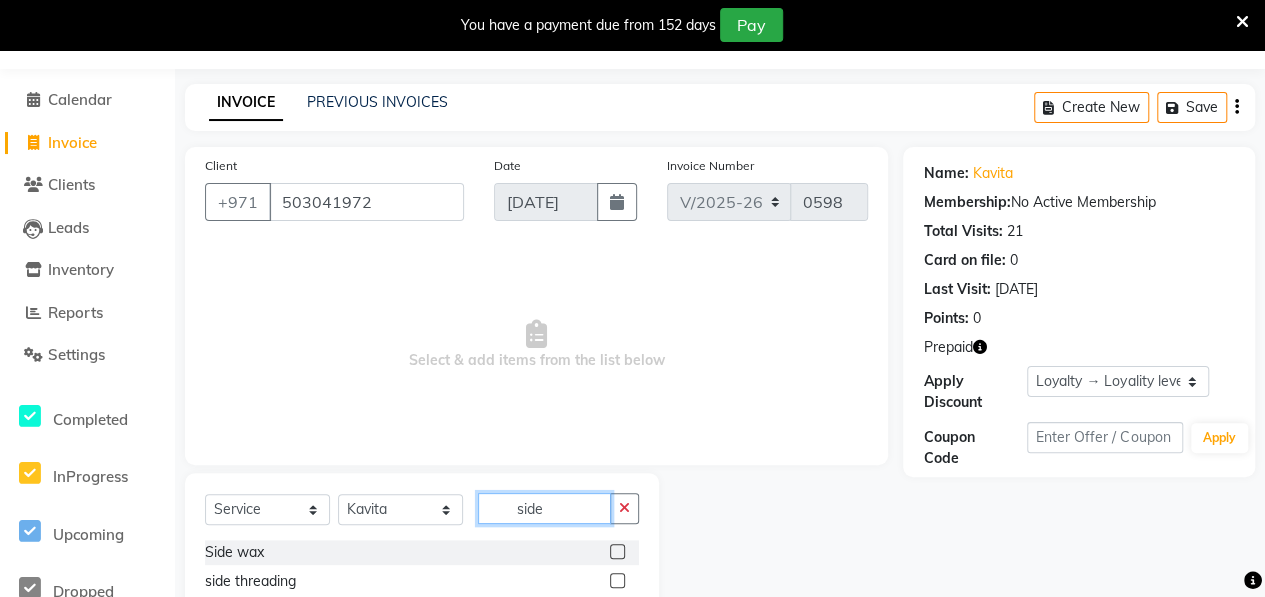 type on "side" 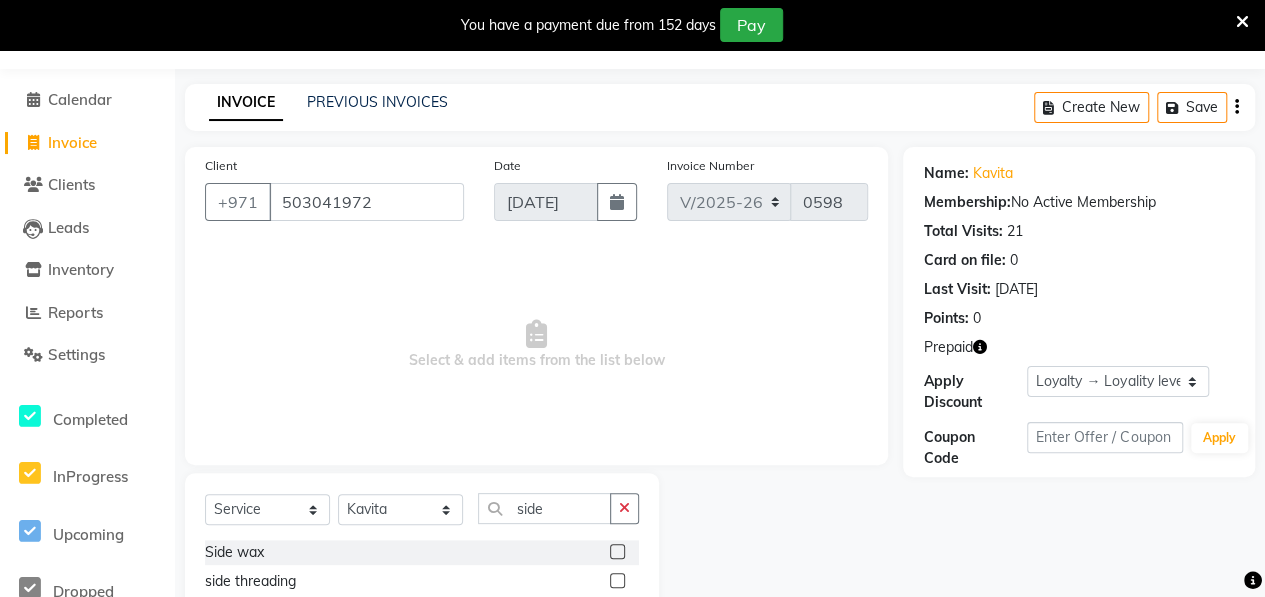 click 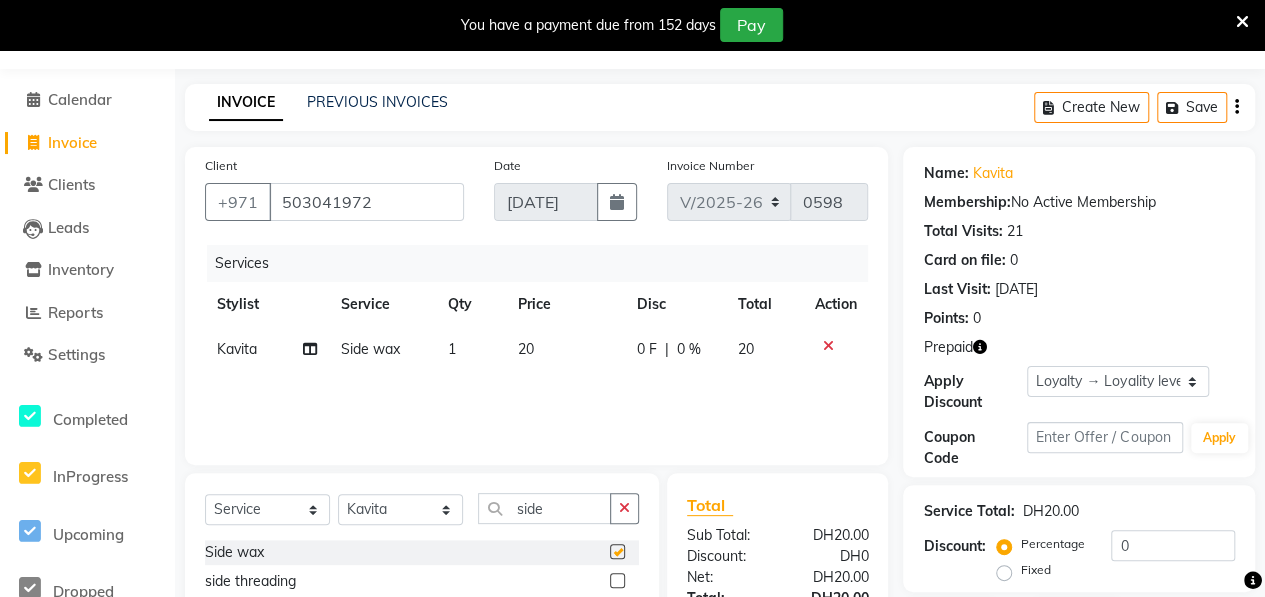 checkbox on "false" 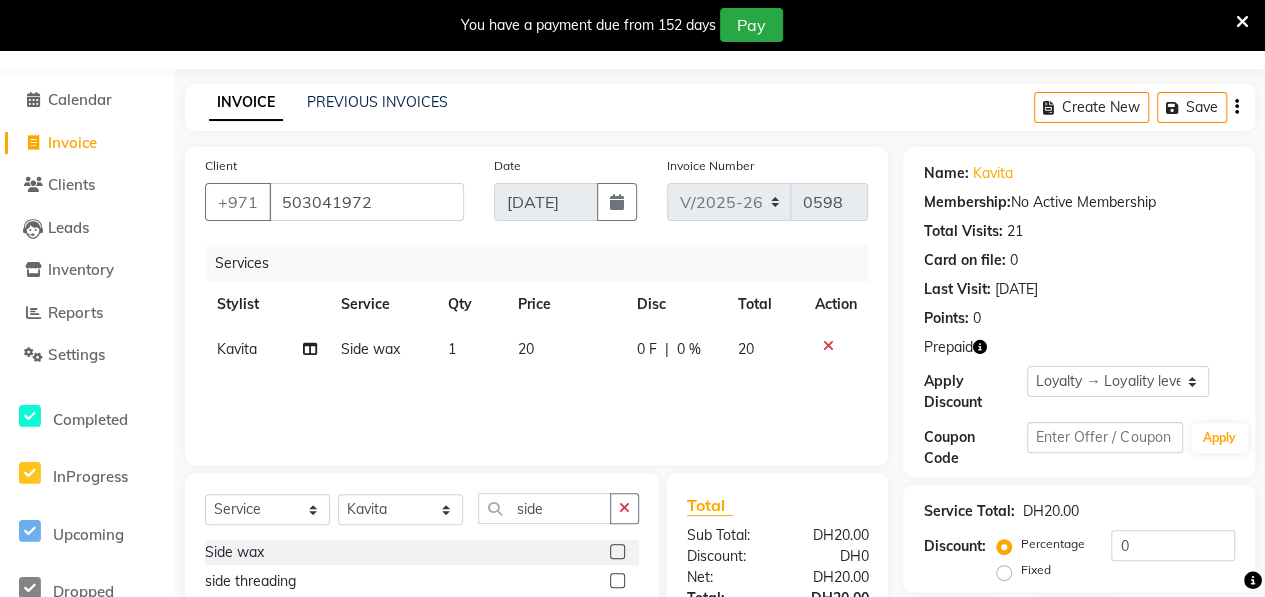 scroll, scrollTop: 208, scrollLeft: 0, axis: vertical 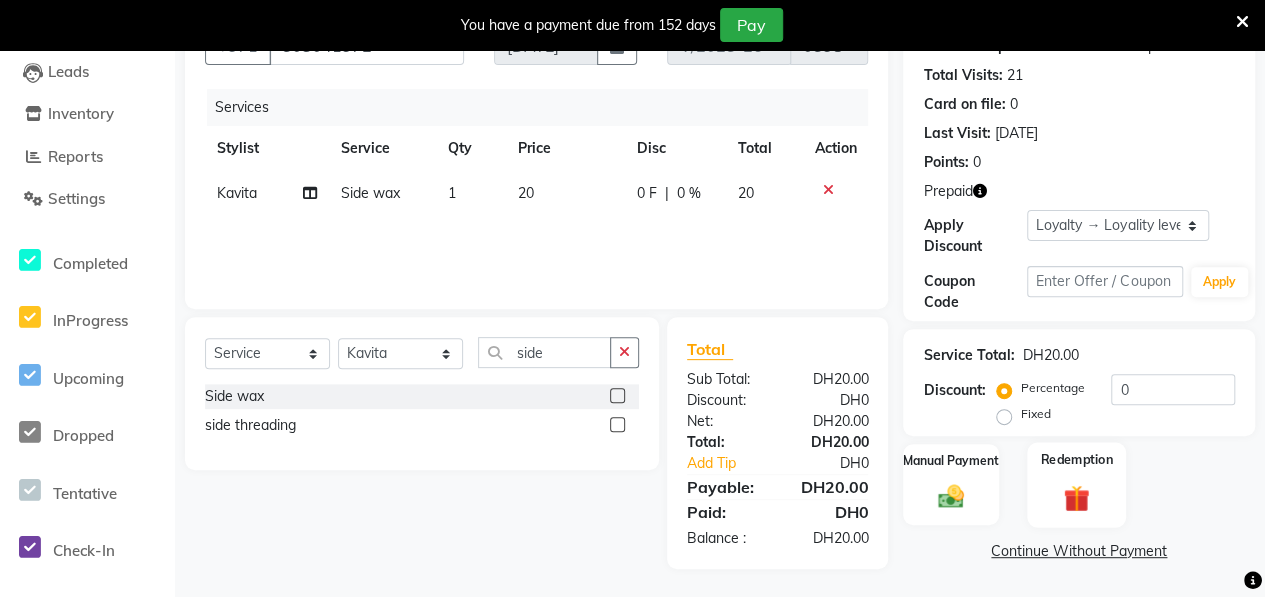 click 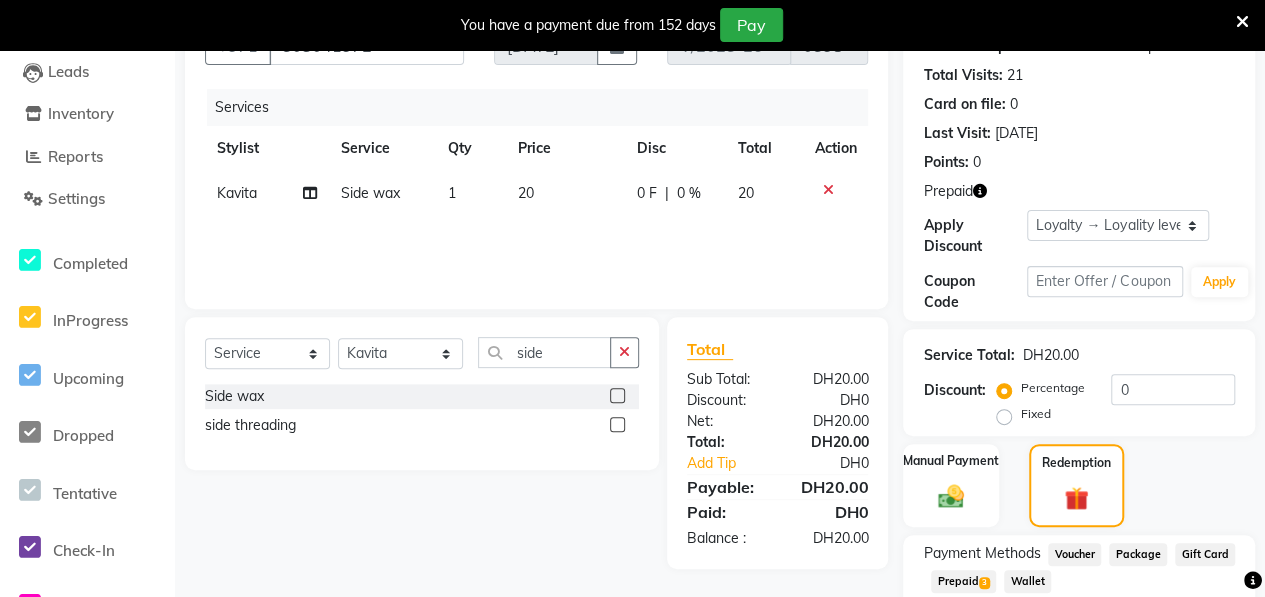click on "Prepaid  3" 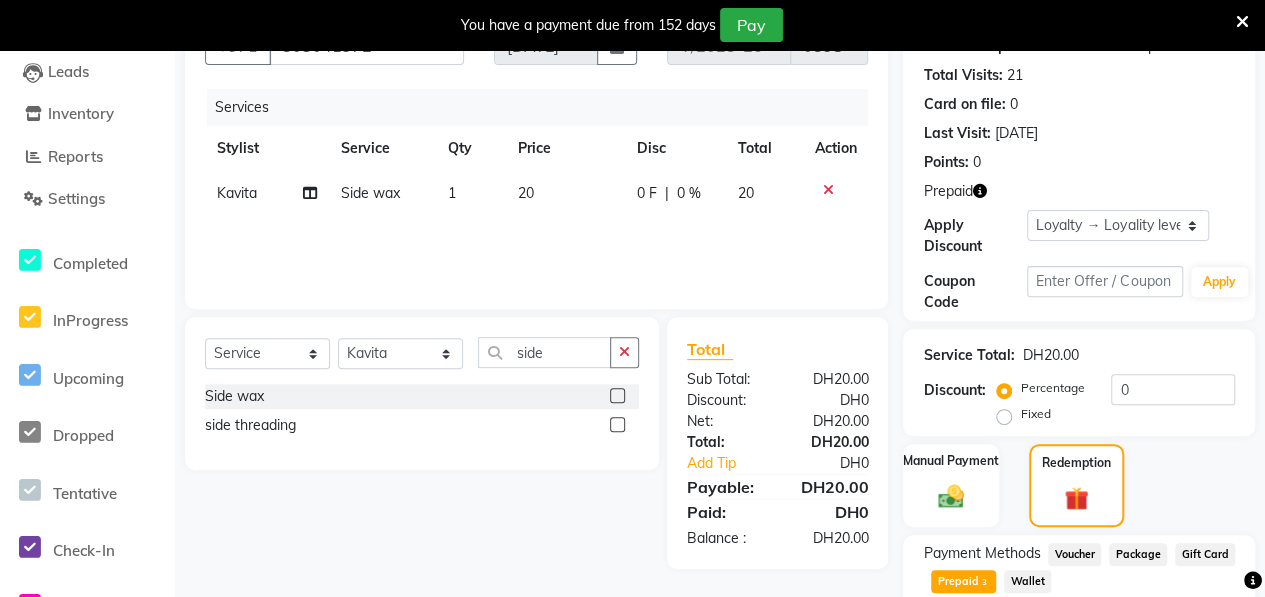 scroll, scrollTop: 524, scrollLeft: 0, axis: vertical 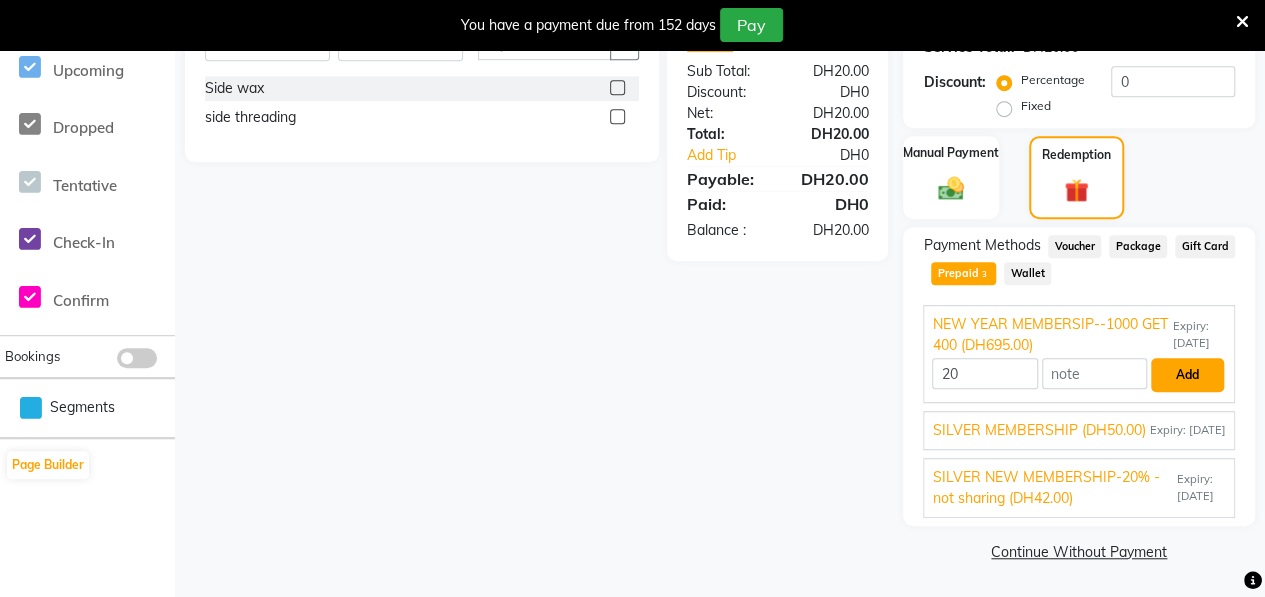 click on "Add" at bounding box center [1187, 375] 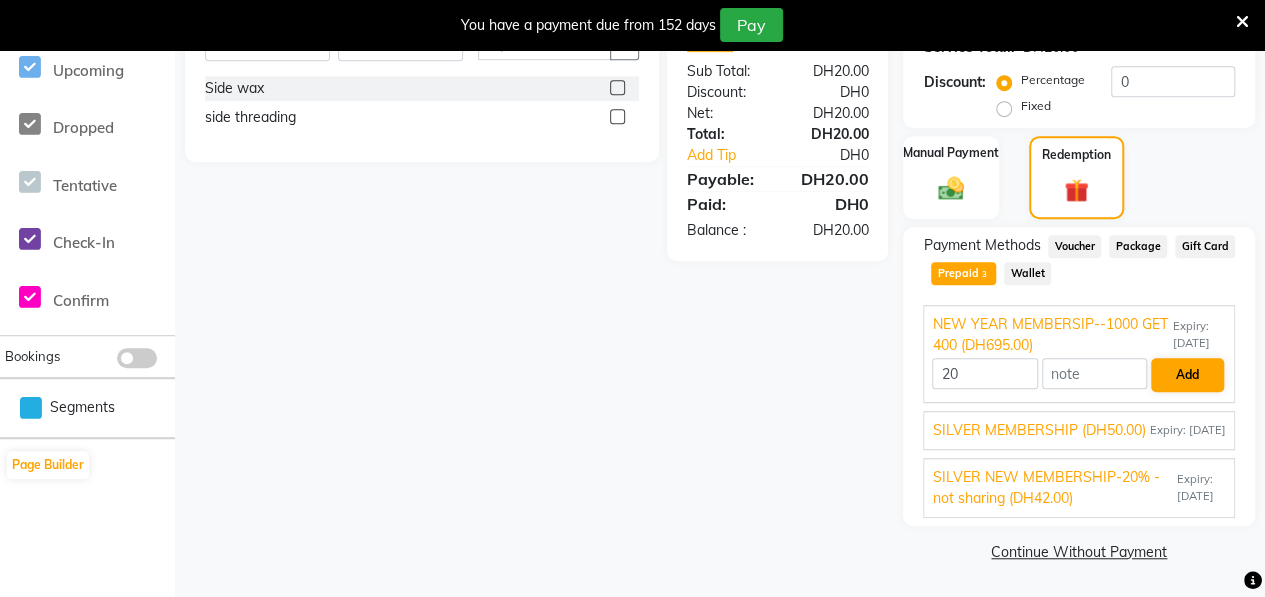 scroll, scrollTop: 448, scrollLeft: 0, axis: vertical 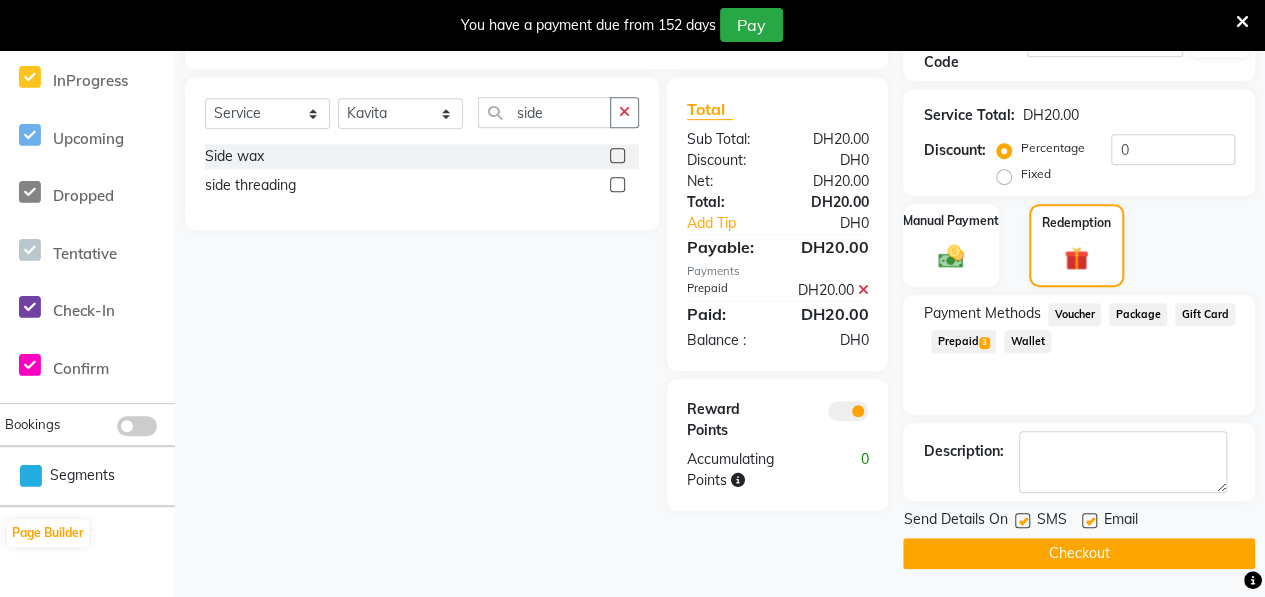click on "Checkout" 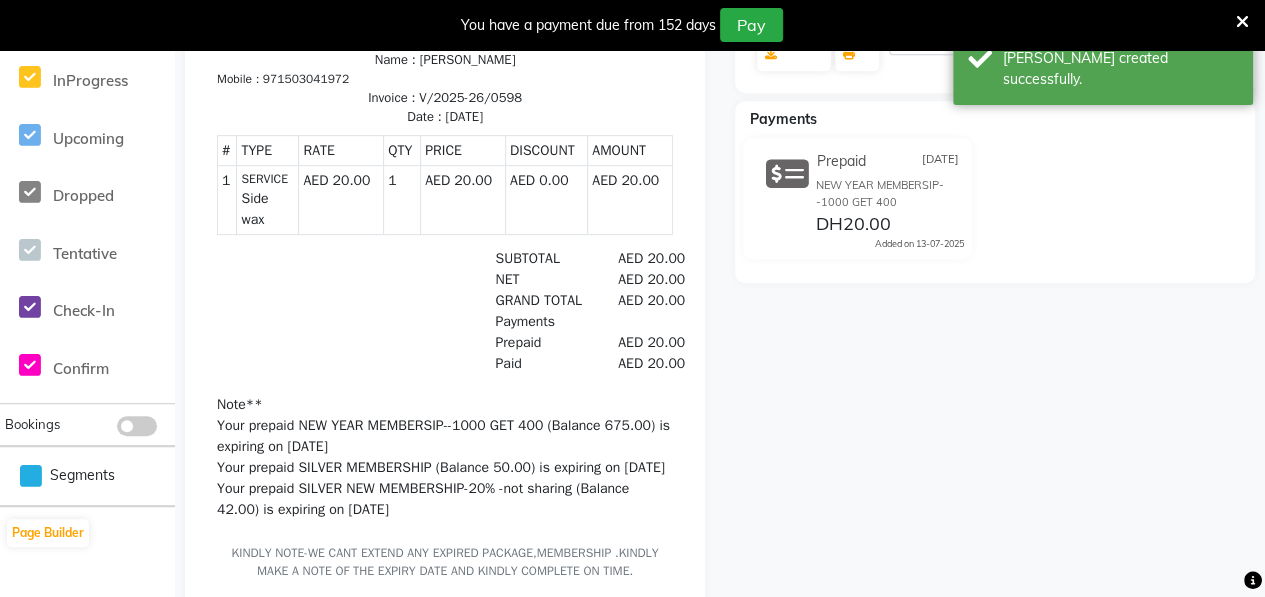 scroll, scrollTop: 0, scrollLeft: 0, axis: both 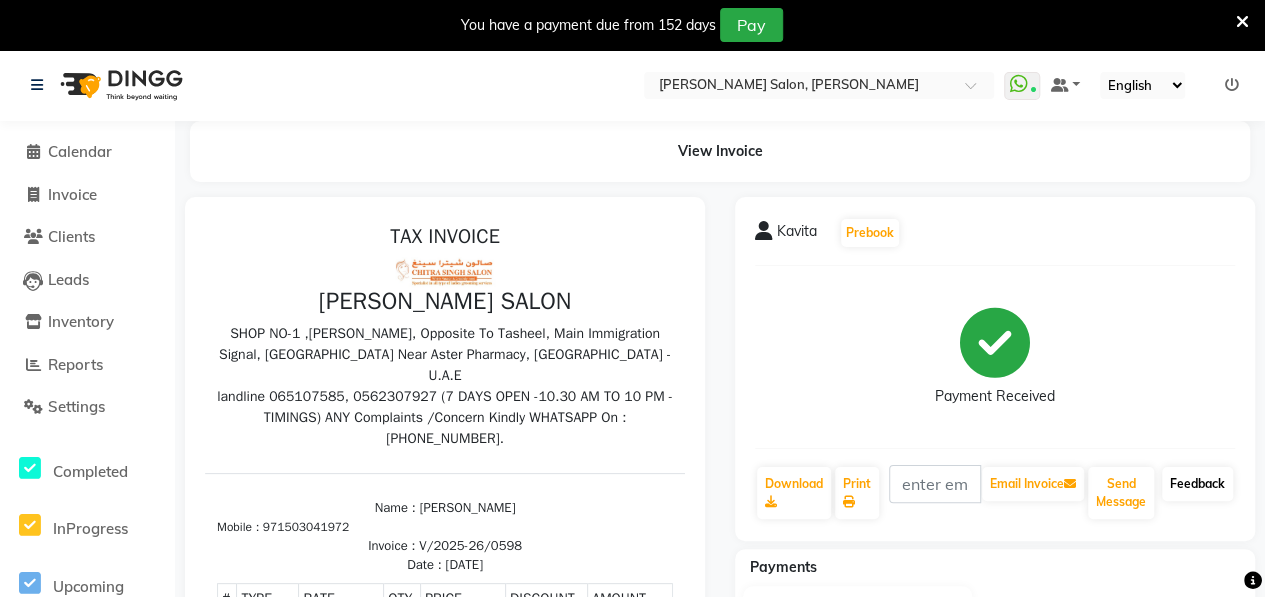 click on "Feedback" 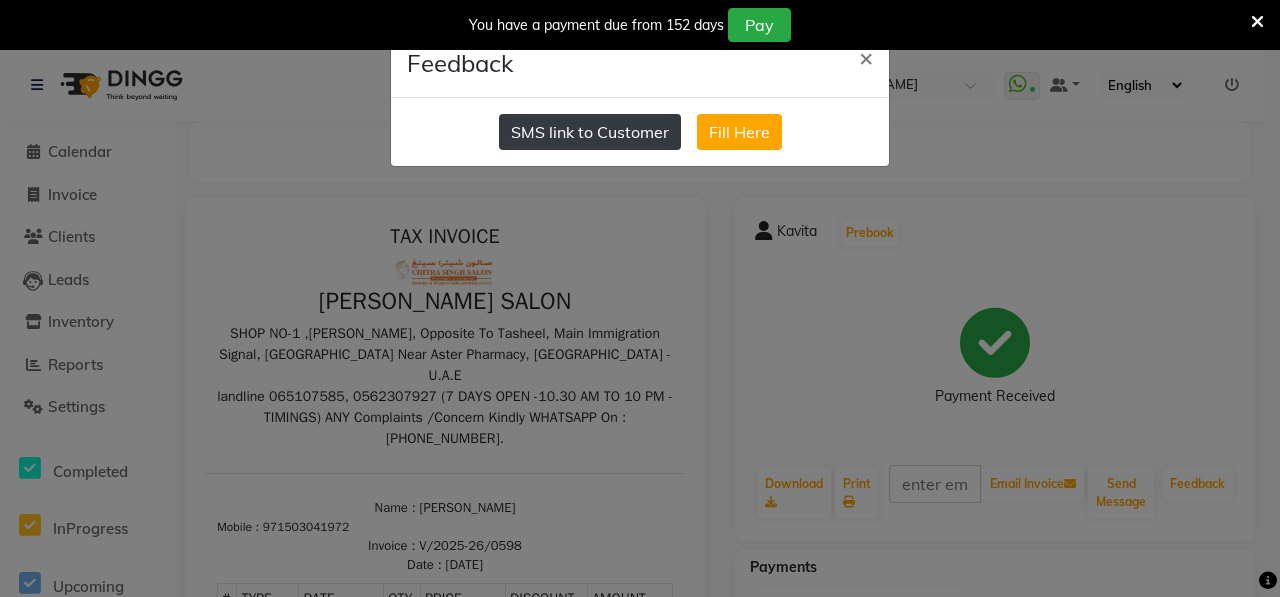 click on "SMS link to Customer" 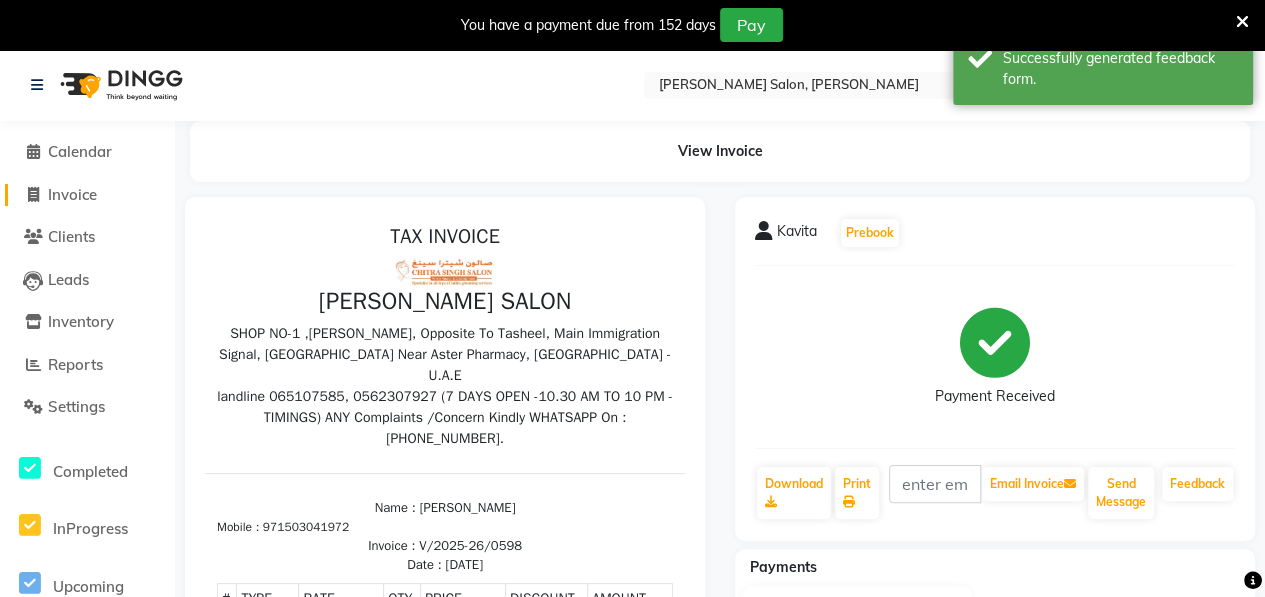 click on "Invoice" 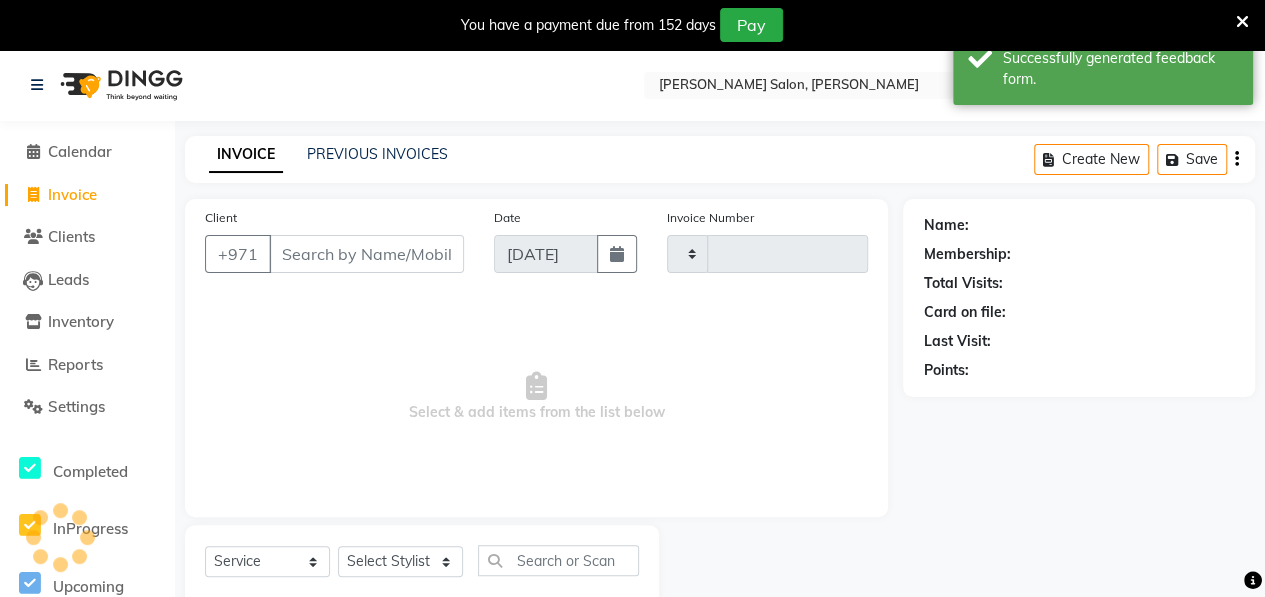 type on "0599" 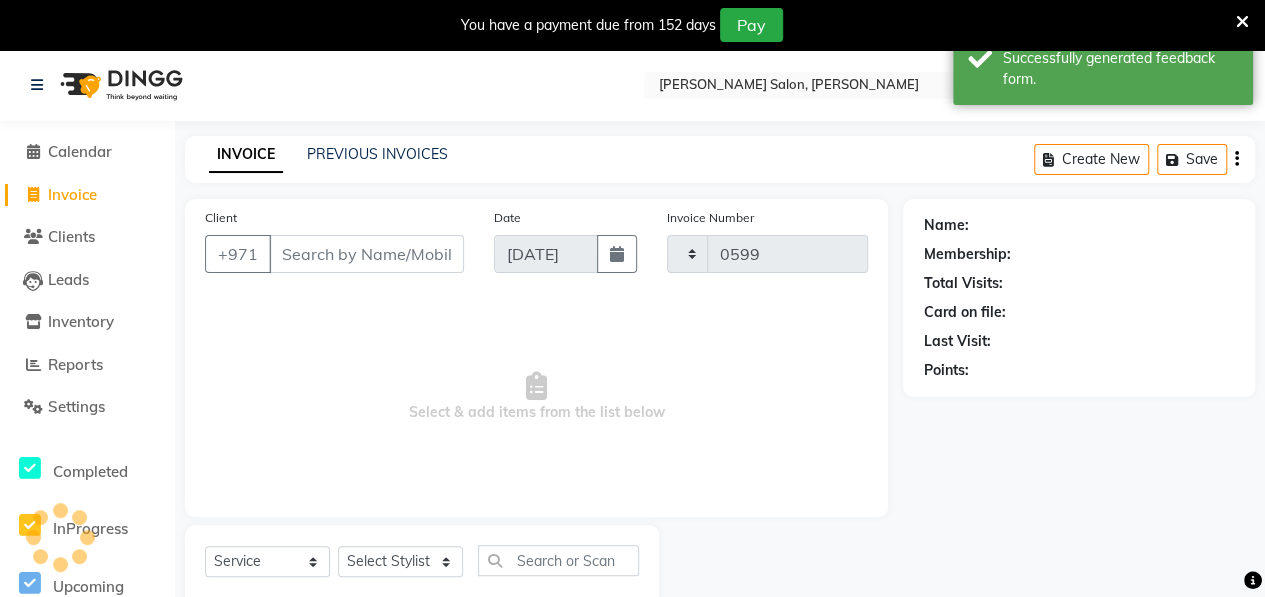 scroll, scrollTop: 52, scrollLeft: 0, axis: vertical 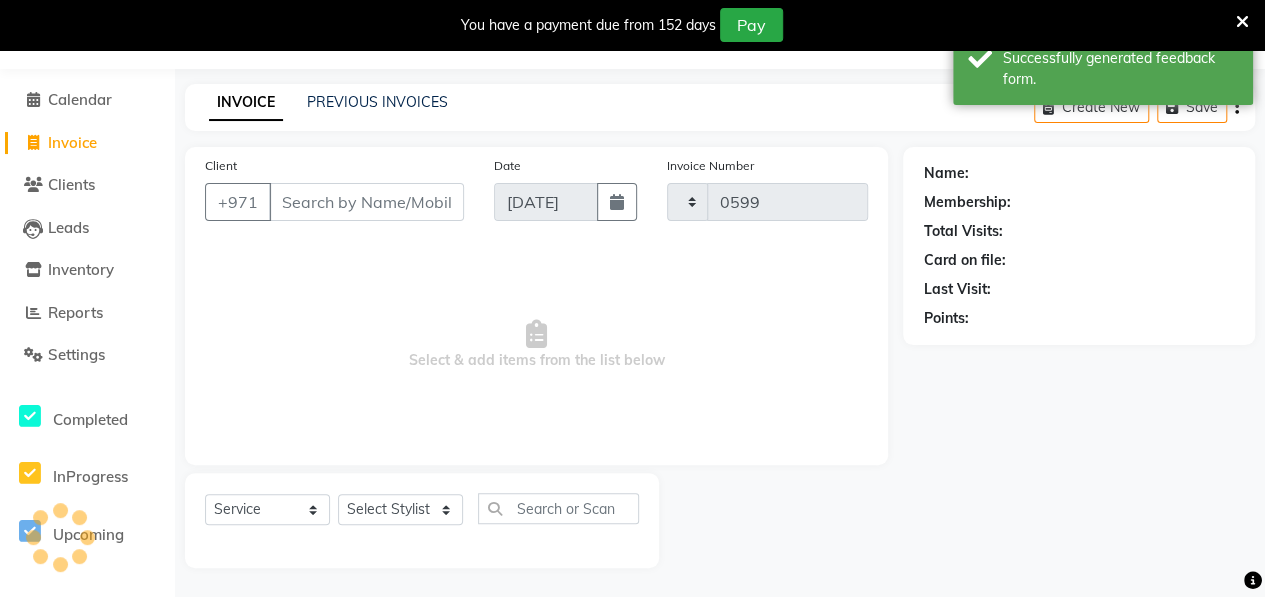 select on "3934" 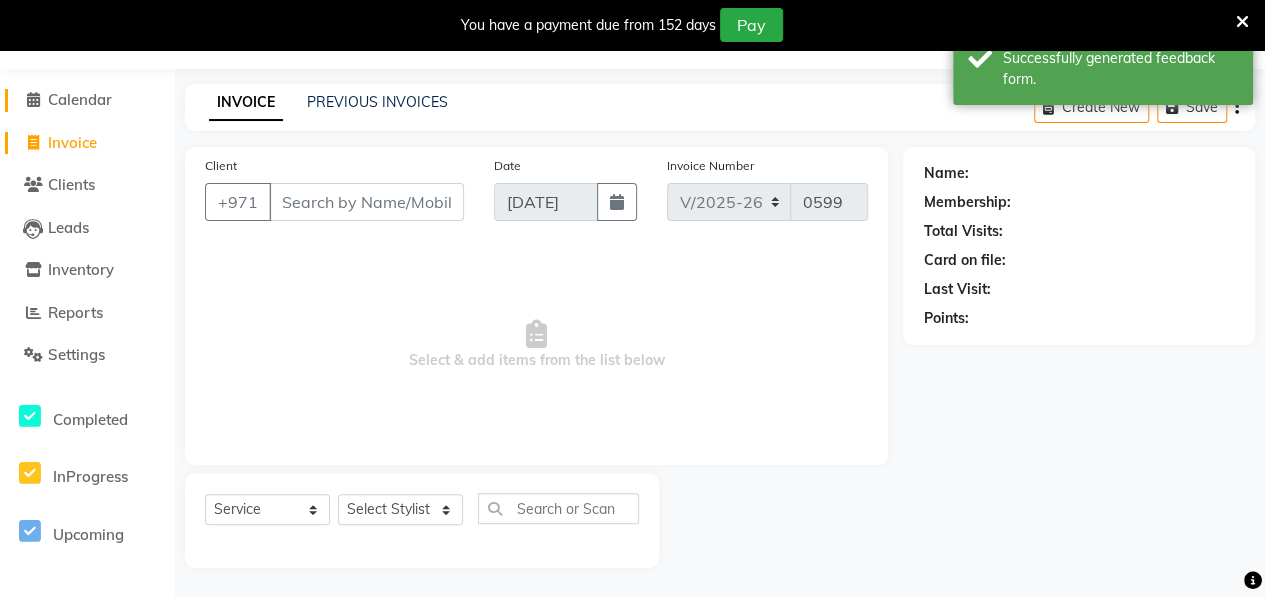 click on "Calendar" 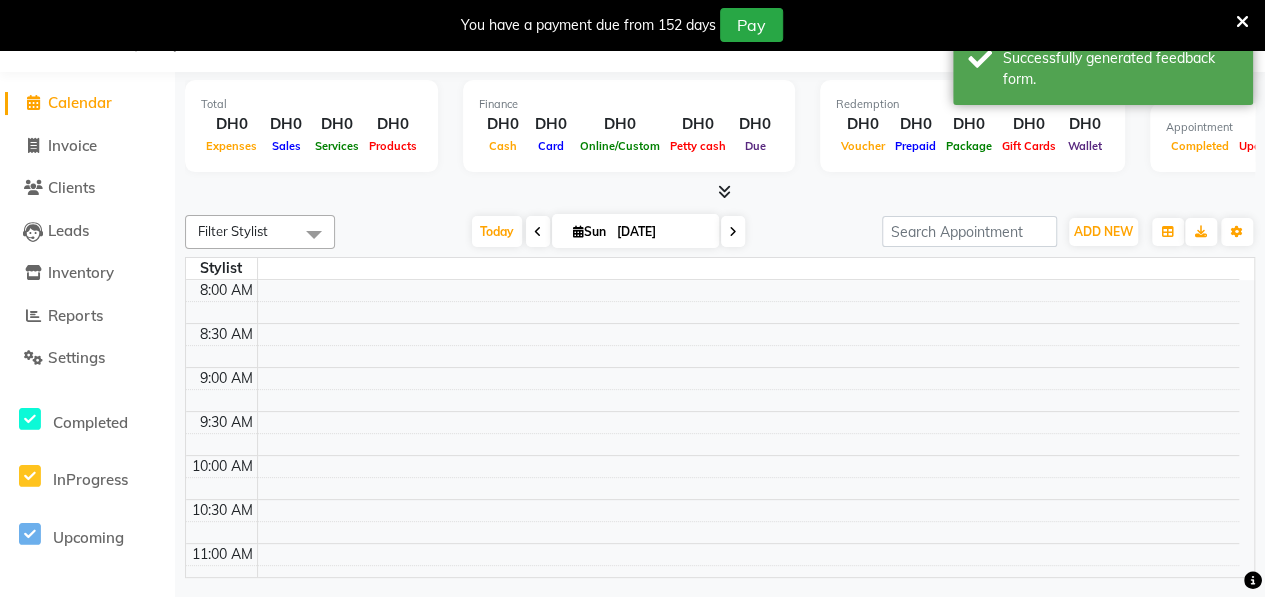 scroll, scrollTop: 49, scrollLeft: 0, axis: vertical 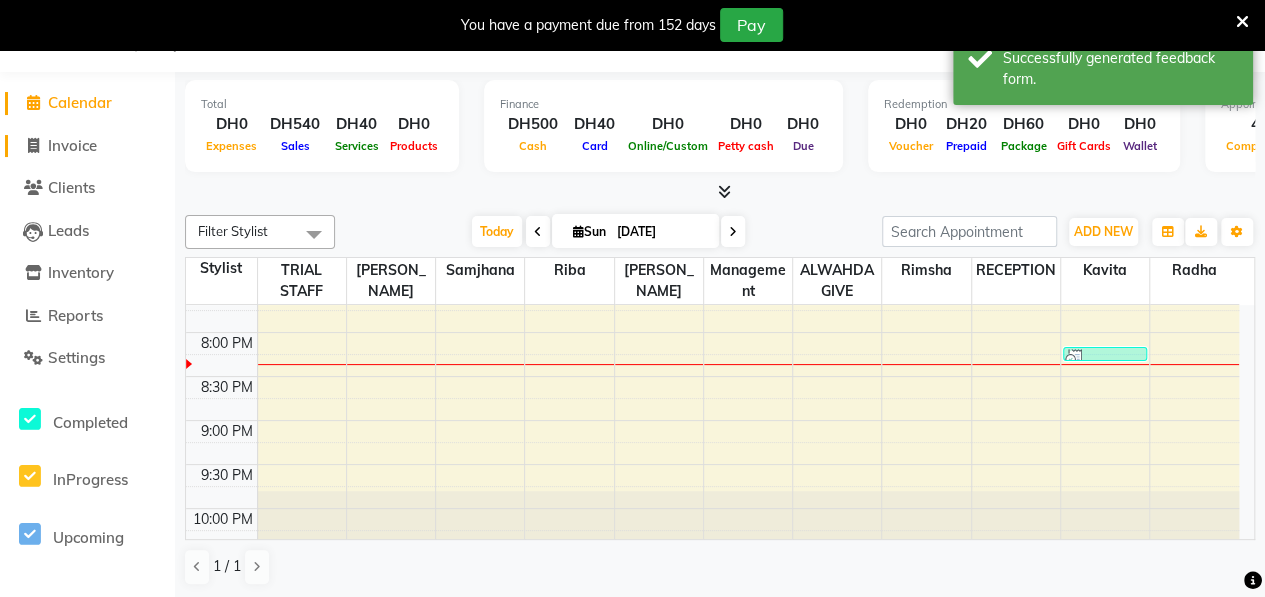 click 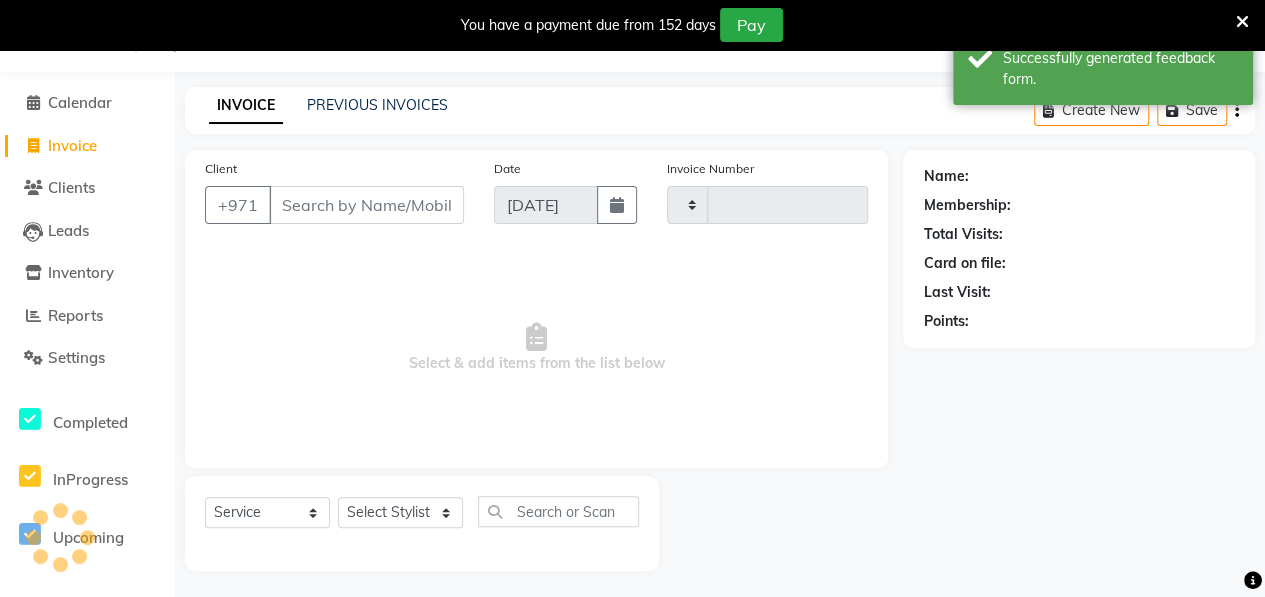 type on "0599" 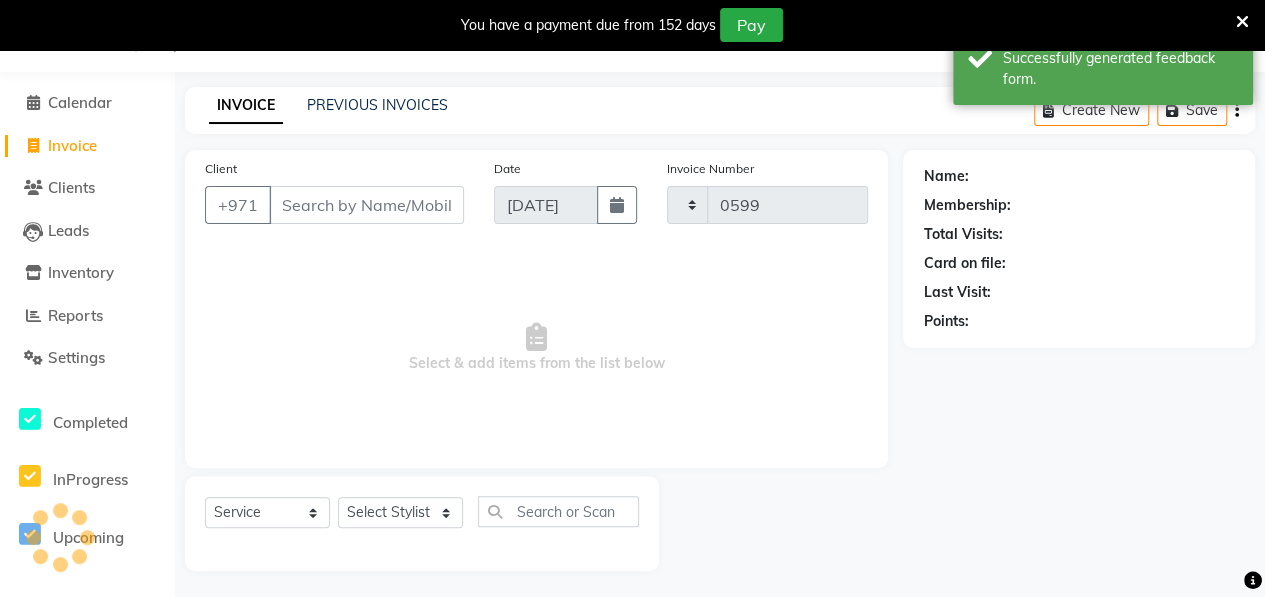select on "3934" 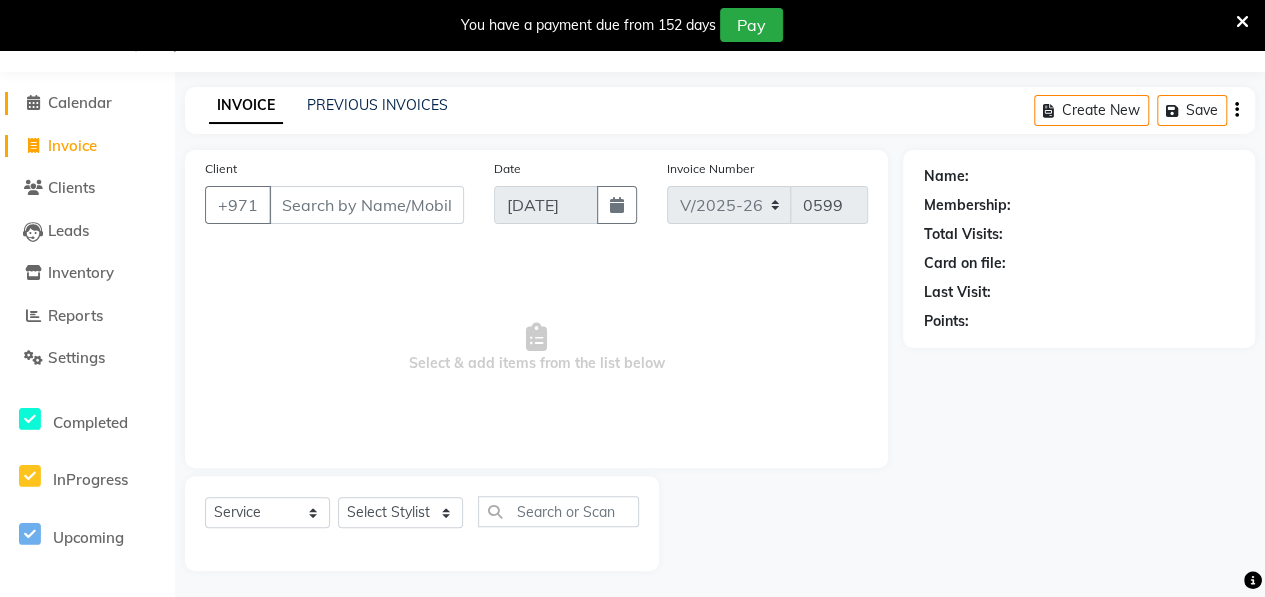 click 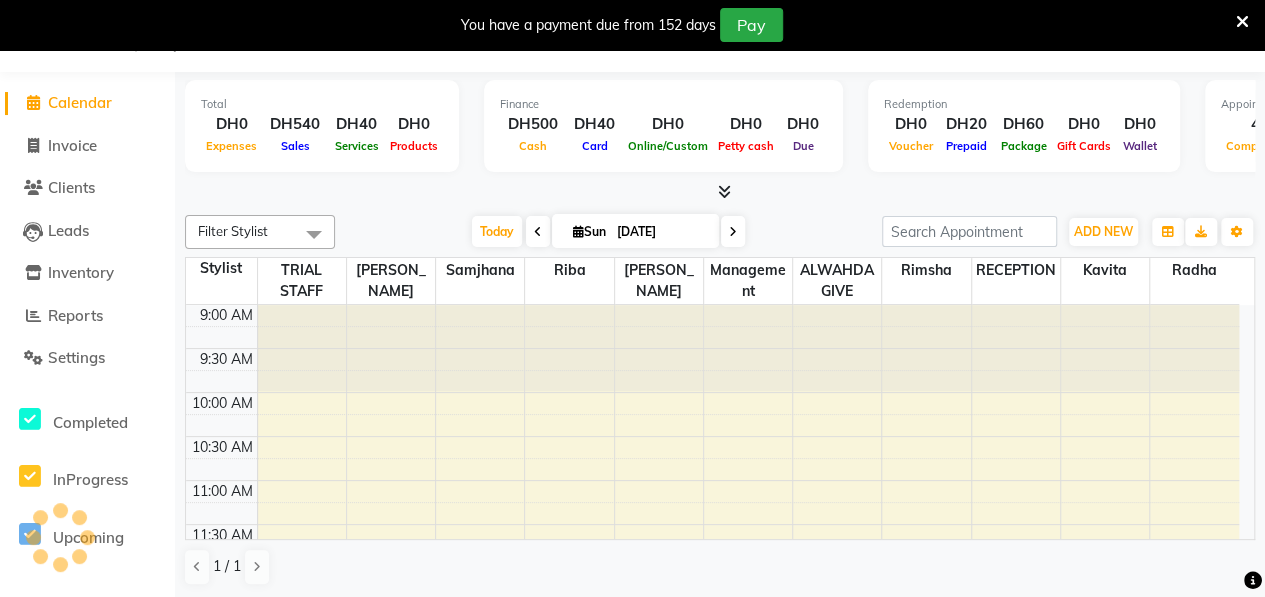 scroll, scrollTop: 0, scrollLeft: 0, axis: both 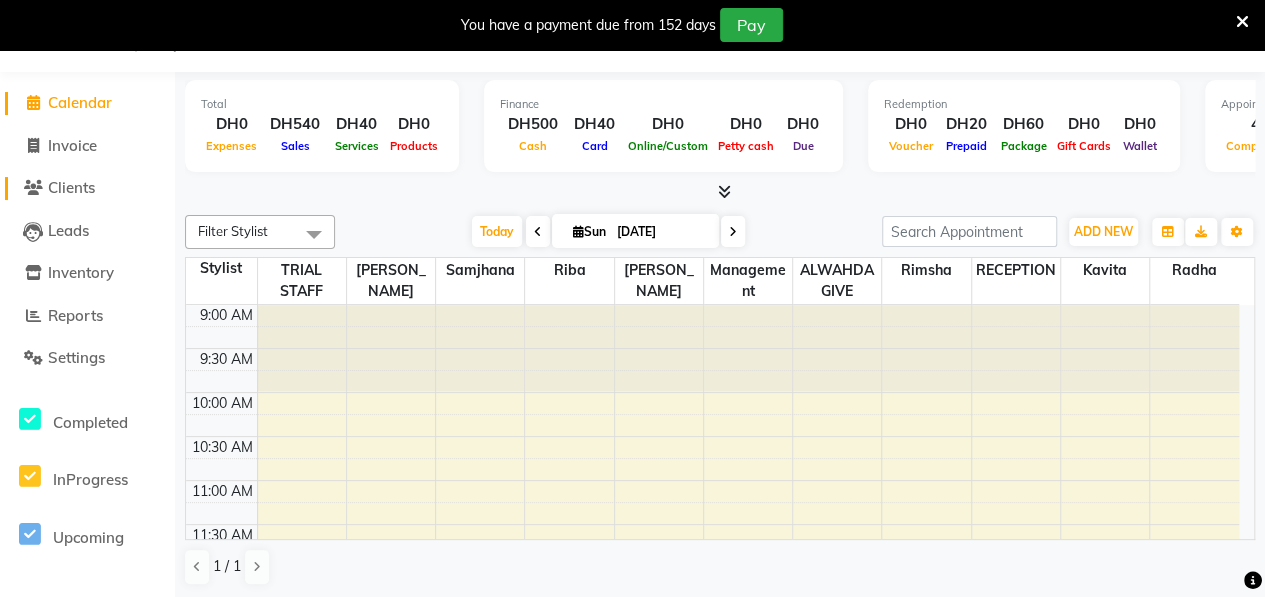 click on "Clients" 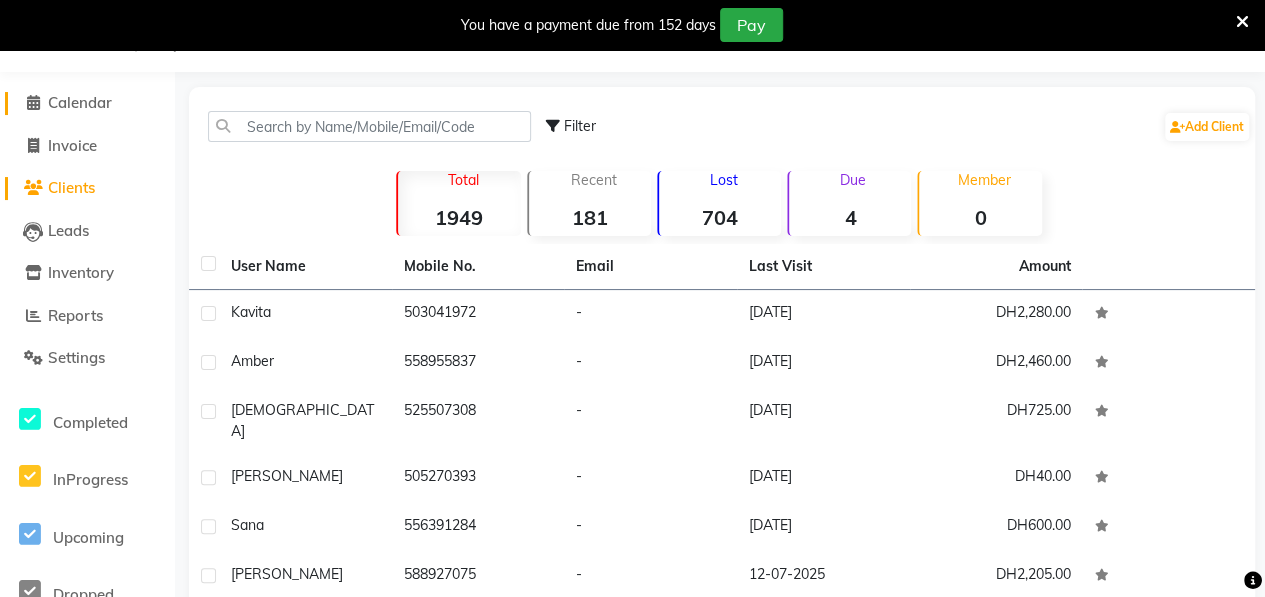 click 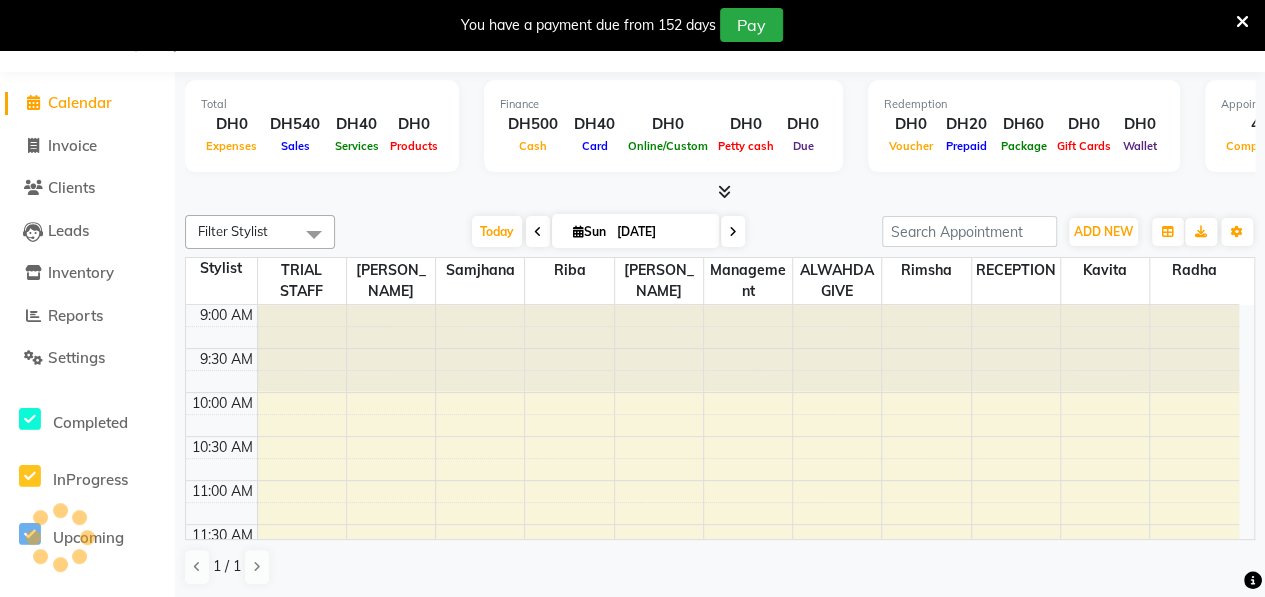 scroll, scrollTop: 0, scrollLeft: 0, axis: both 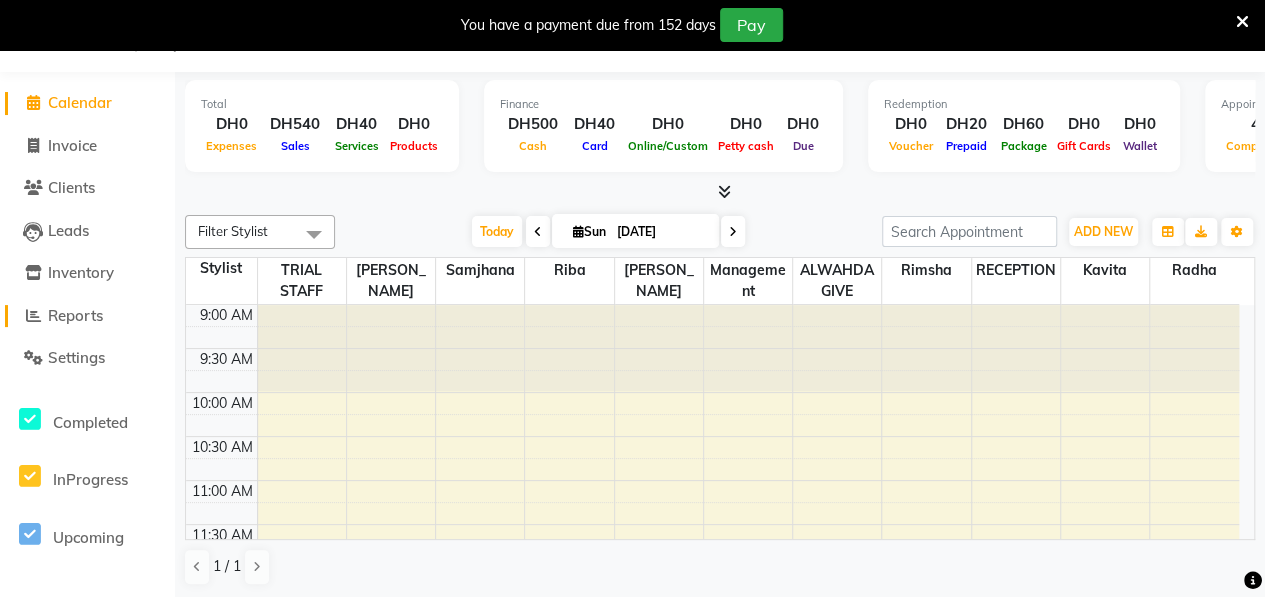 click on "Reports" 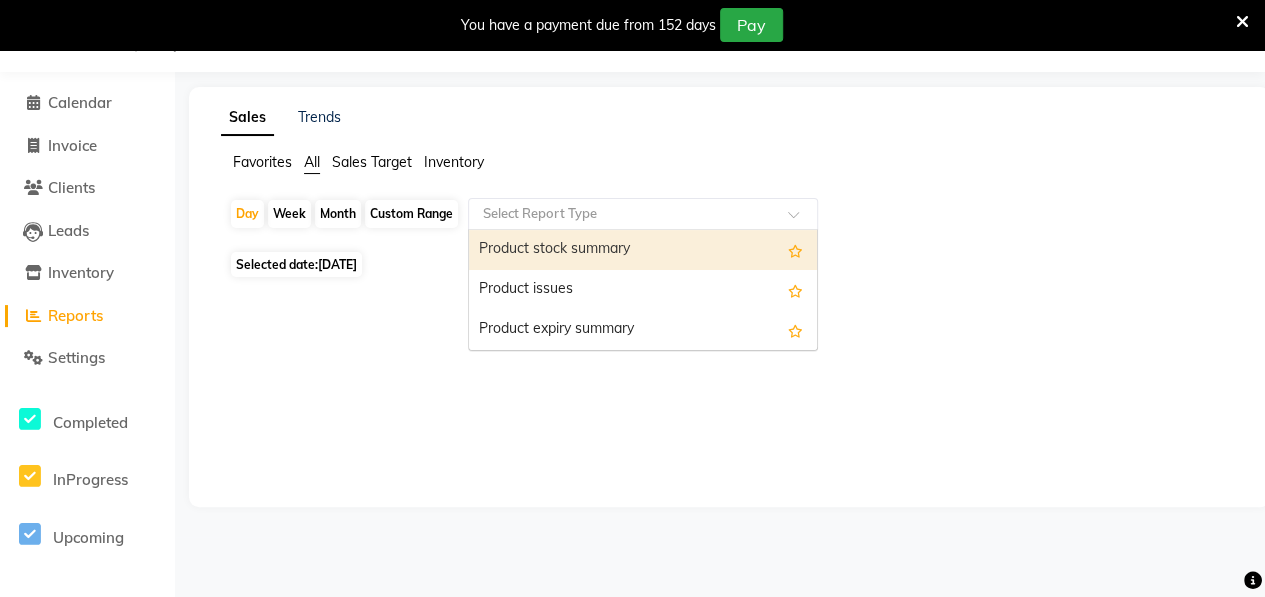 click 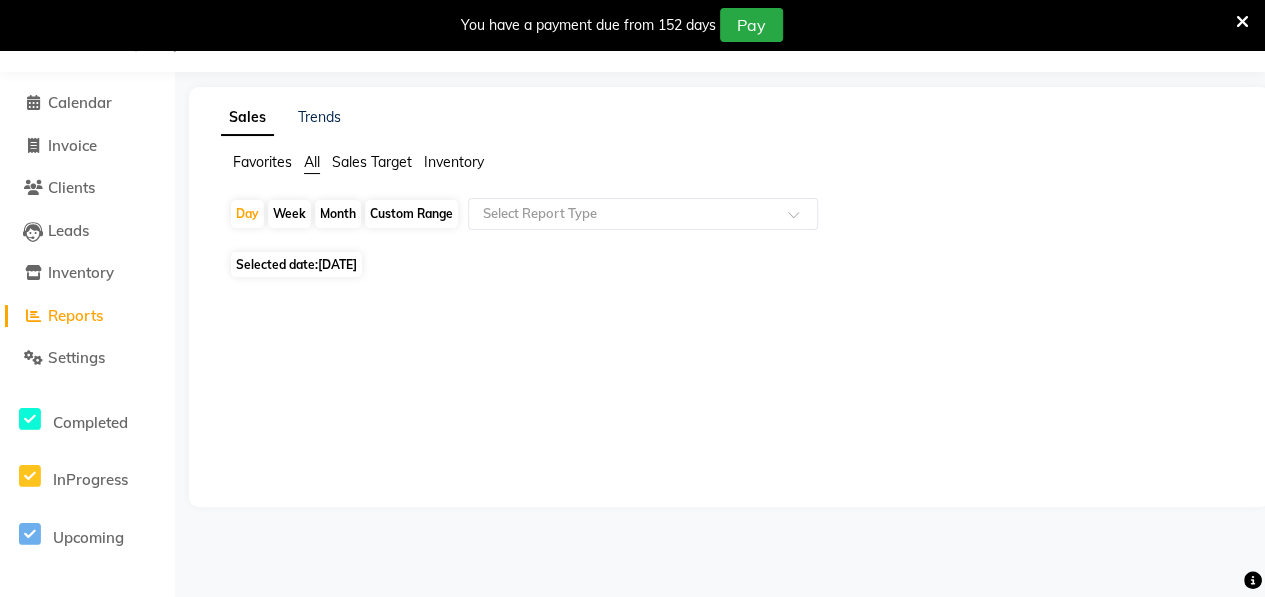 click on "Inventory" 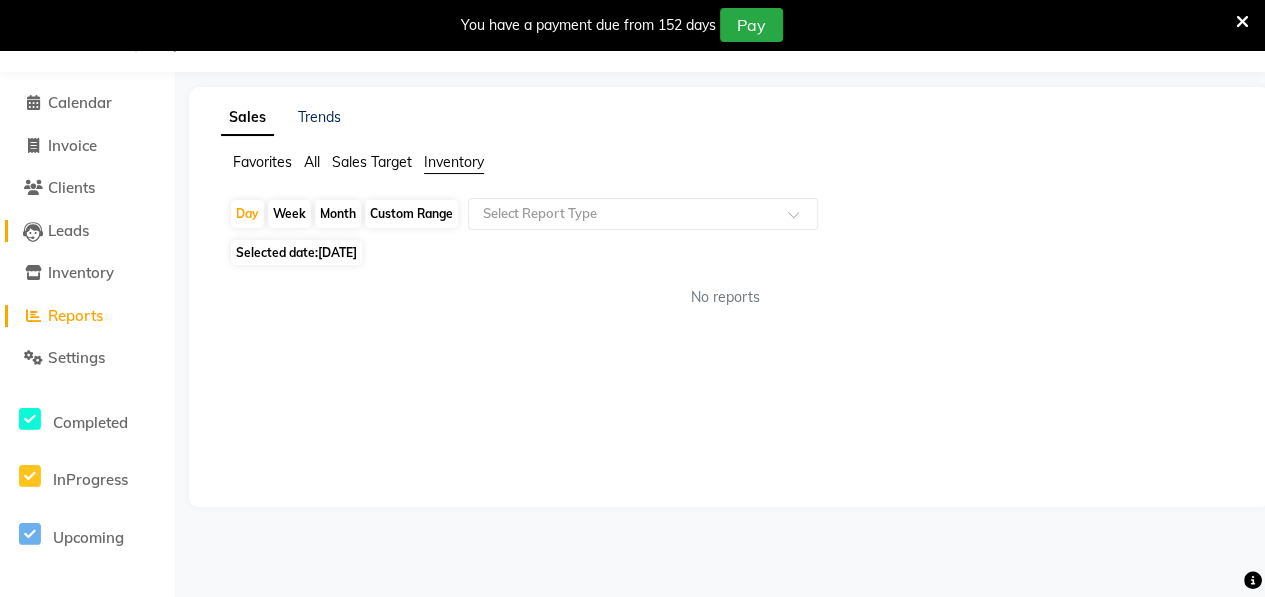 click on "Leads" 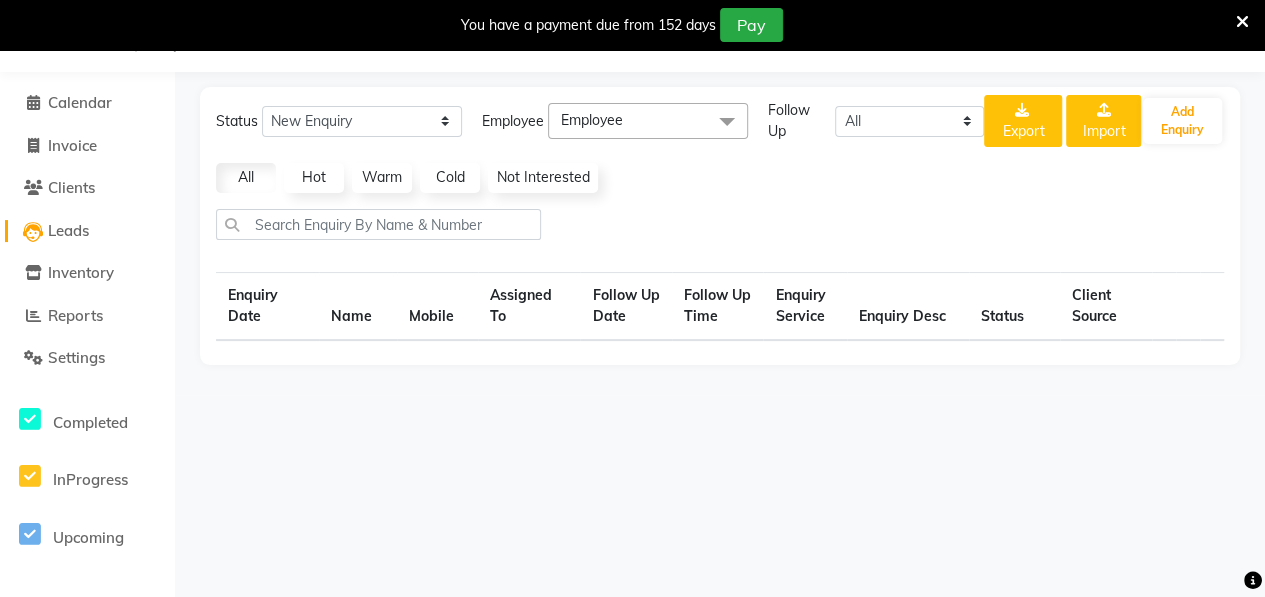 select on "10" 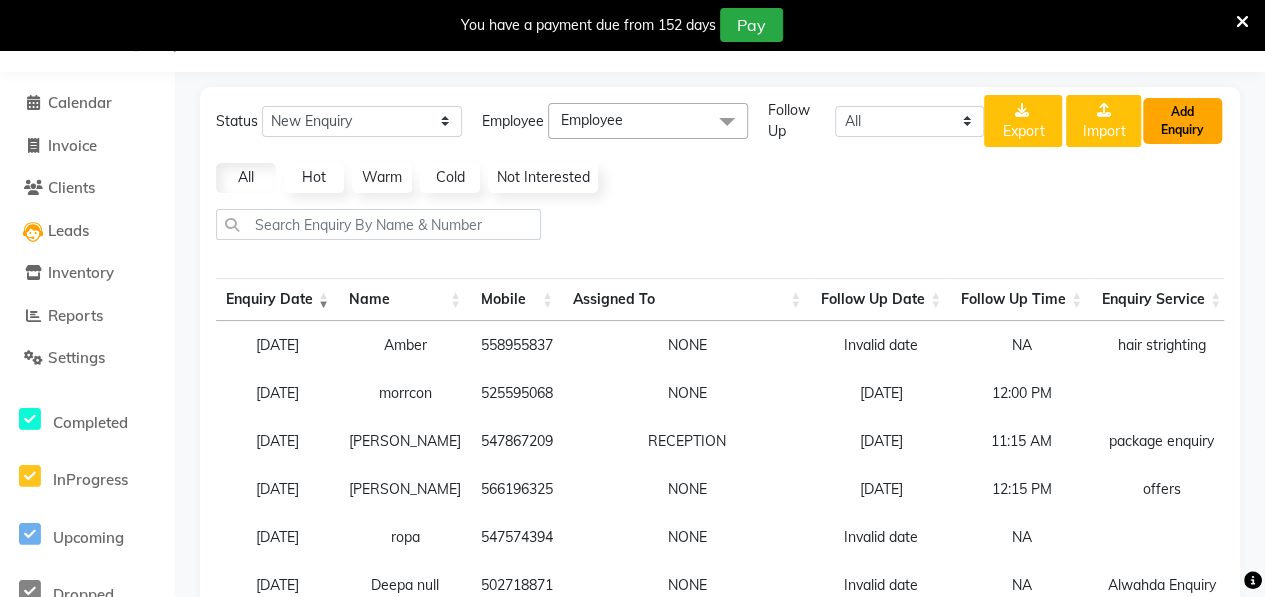 click on "Add Enquiry" 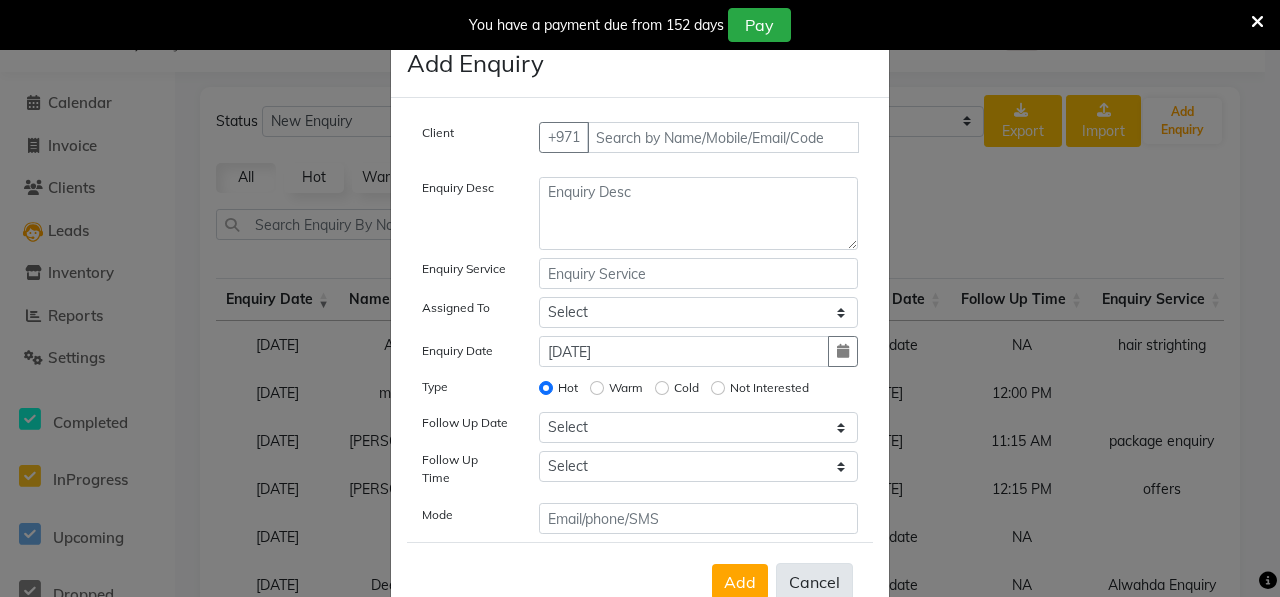 click on "Cancel" 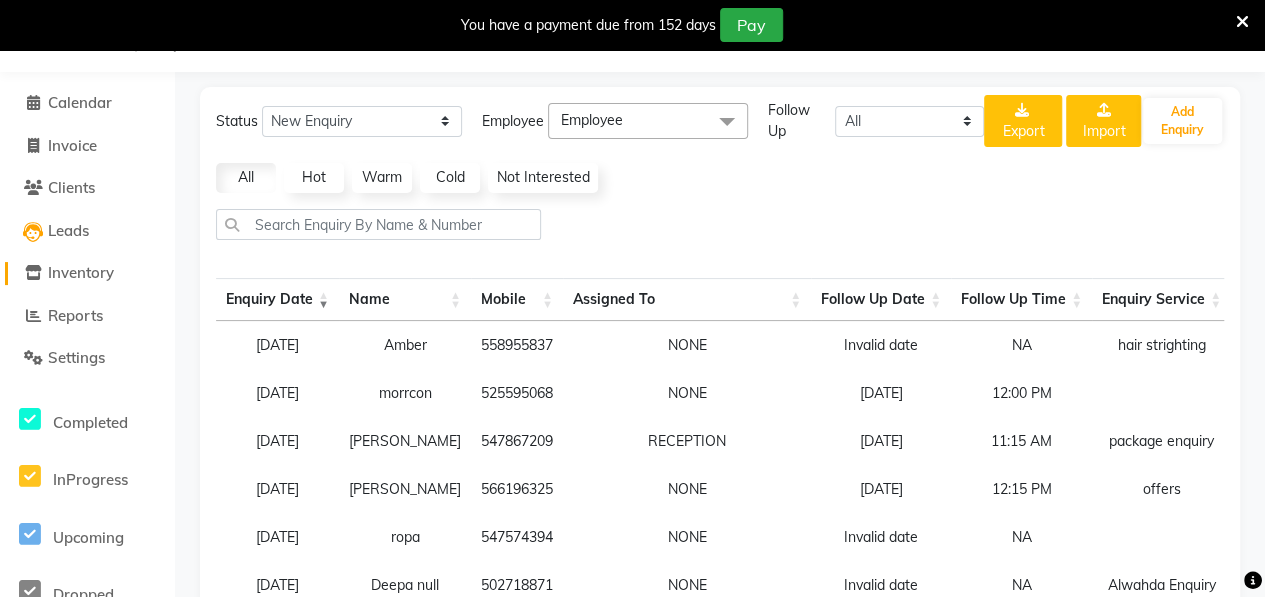 click on "Inventory" 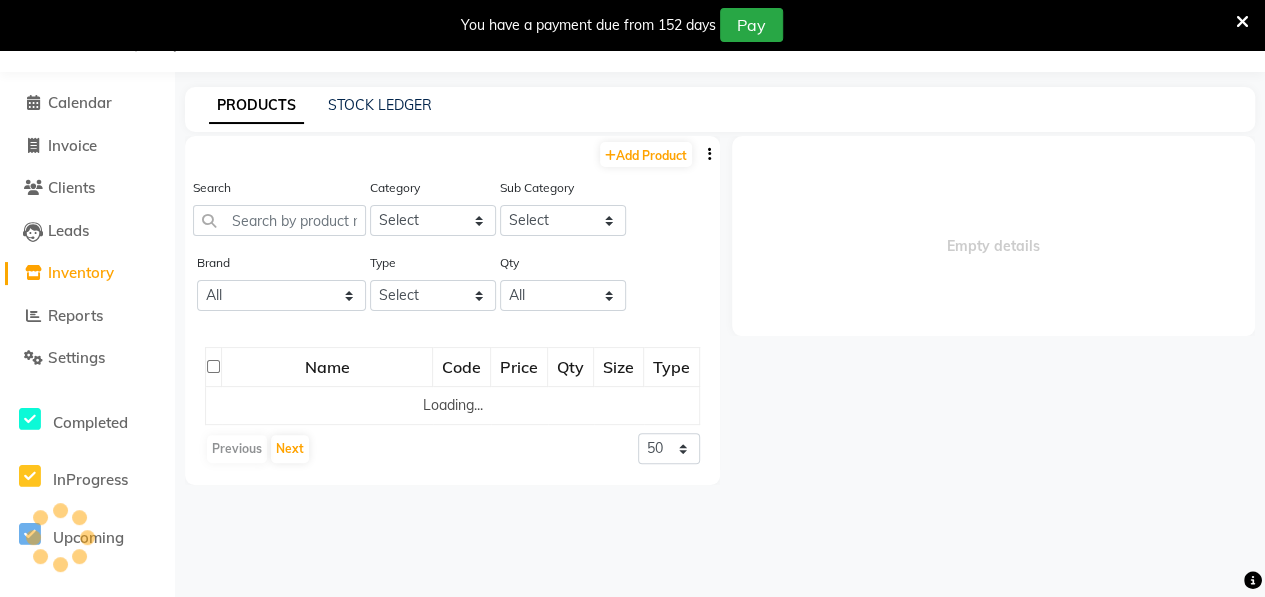 select 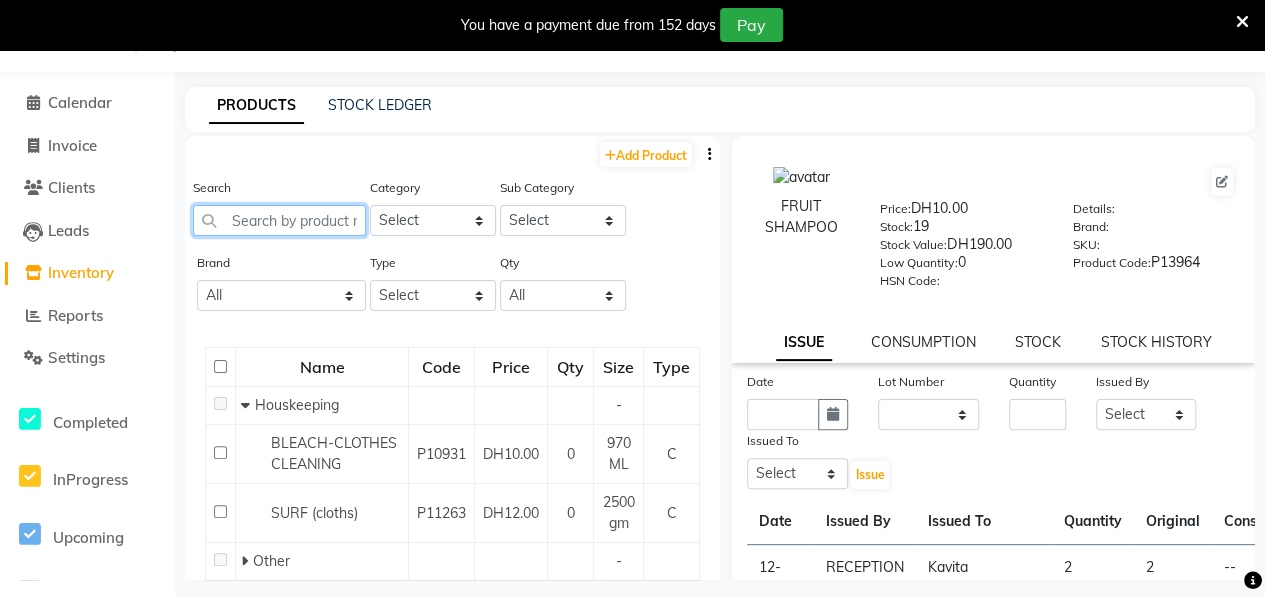 click 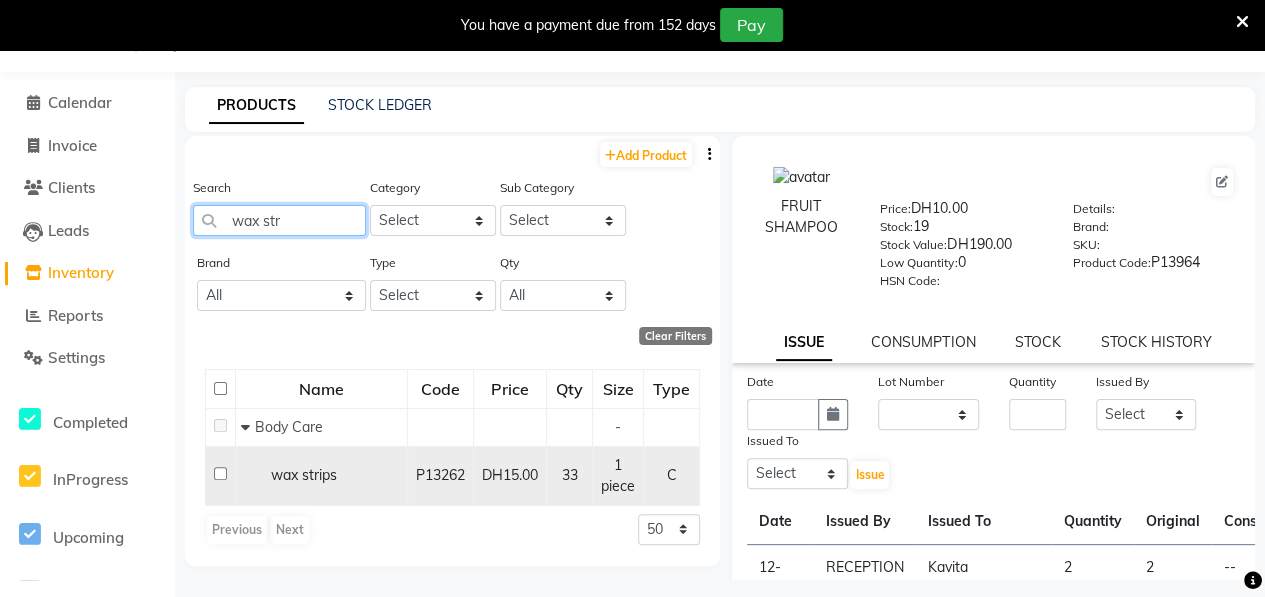 type on "wax str" 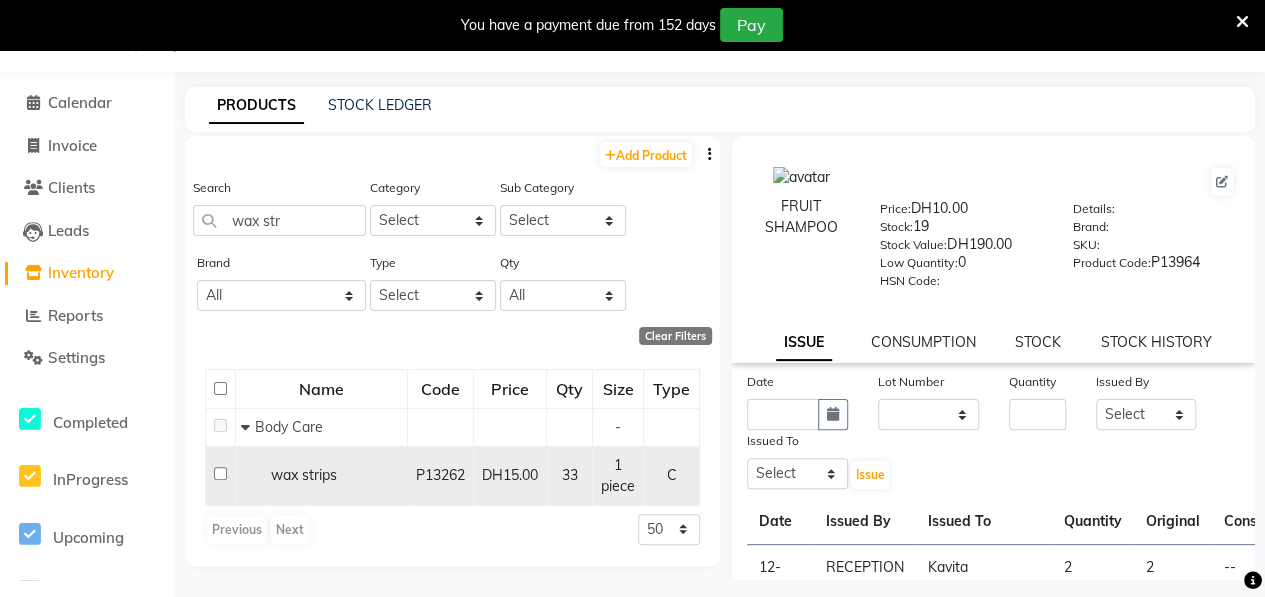 click 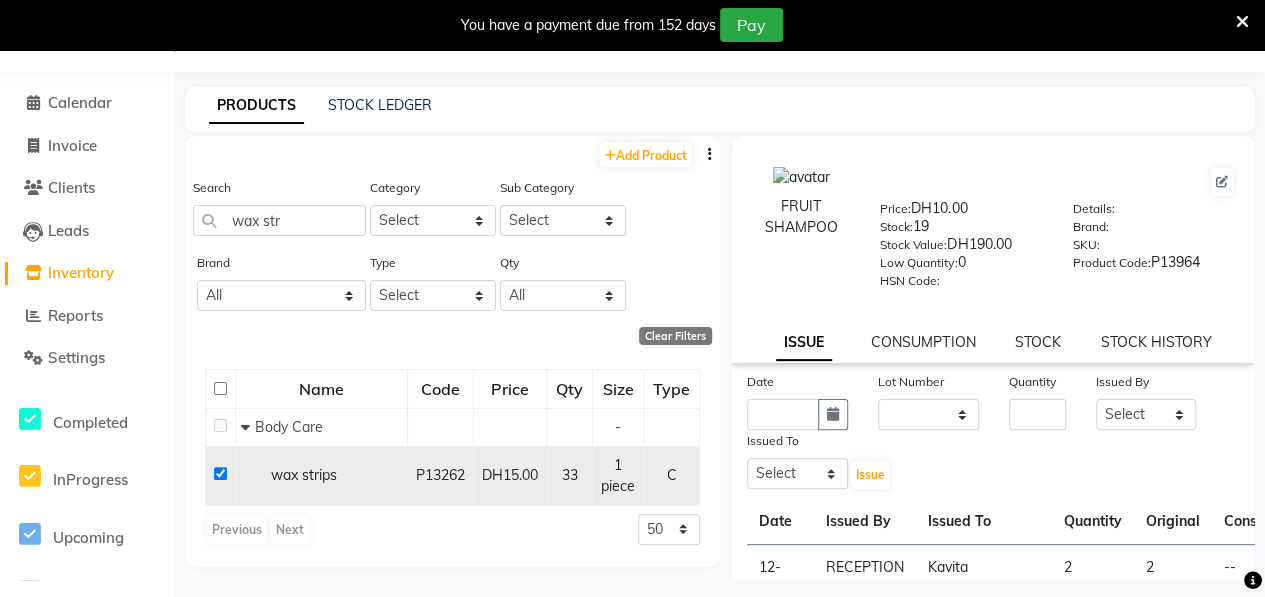 checkbox on "true" 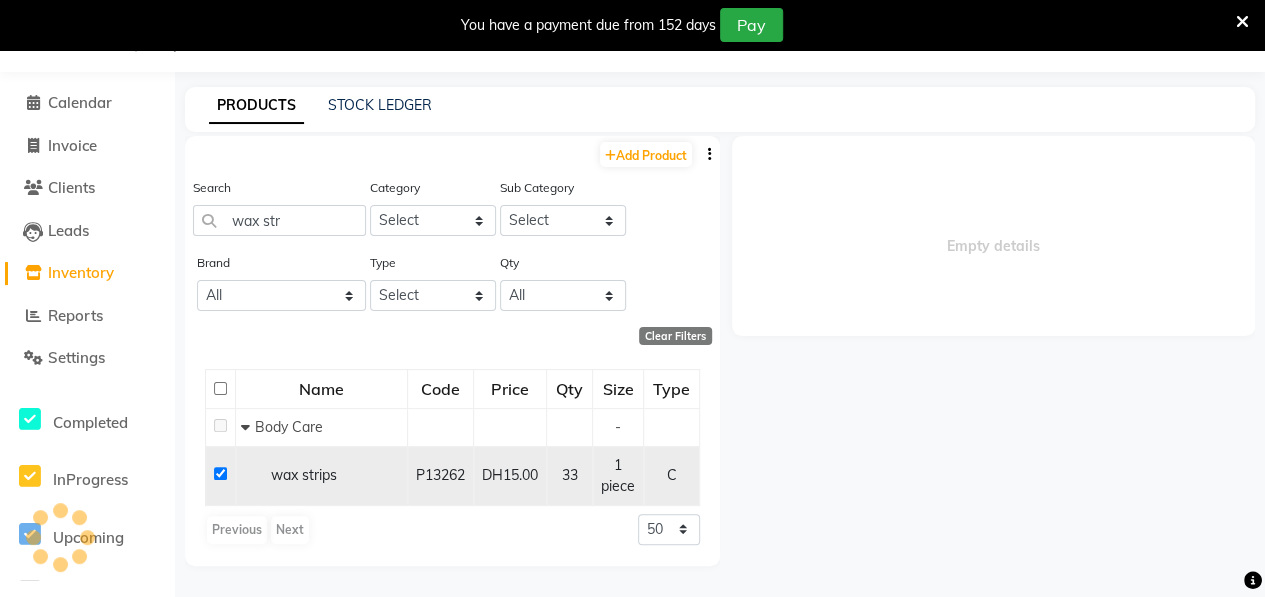 select 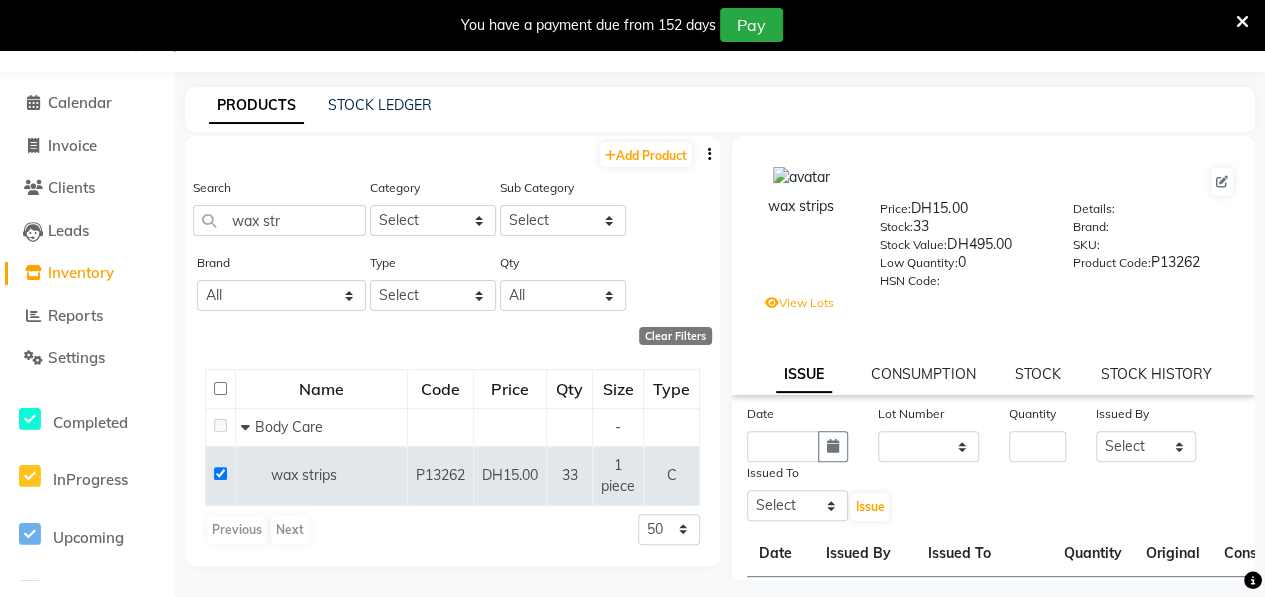 scroll, scrollTop: 62, scrollLeft: 0, axis: vertical 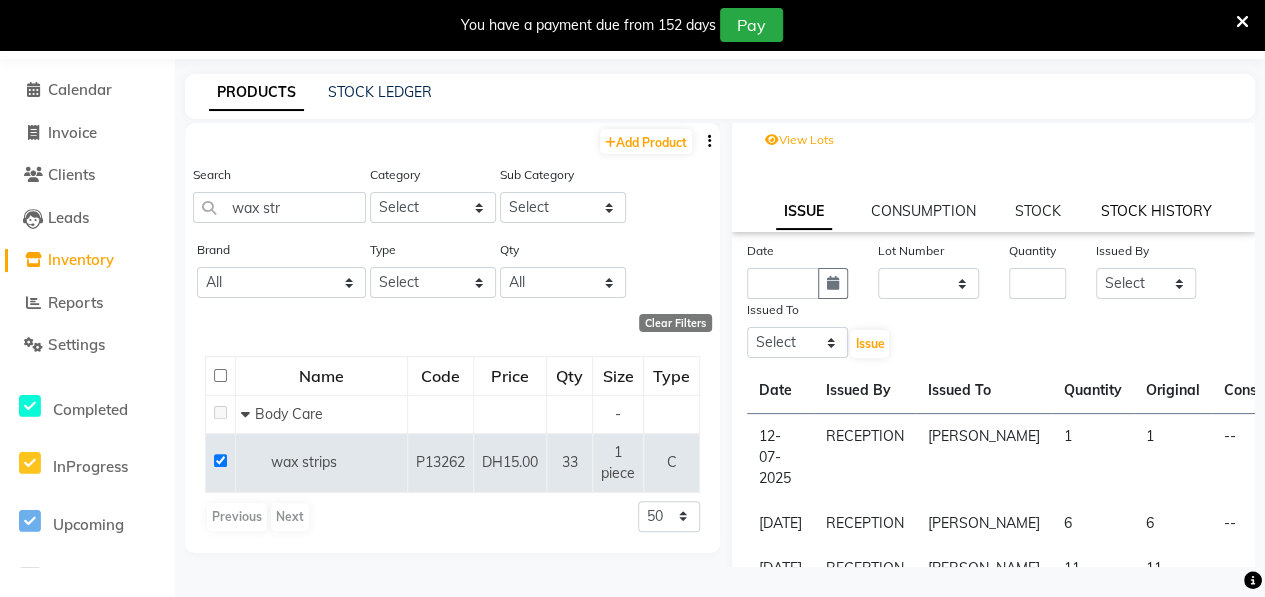 click on "STOCK HISTORY" 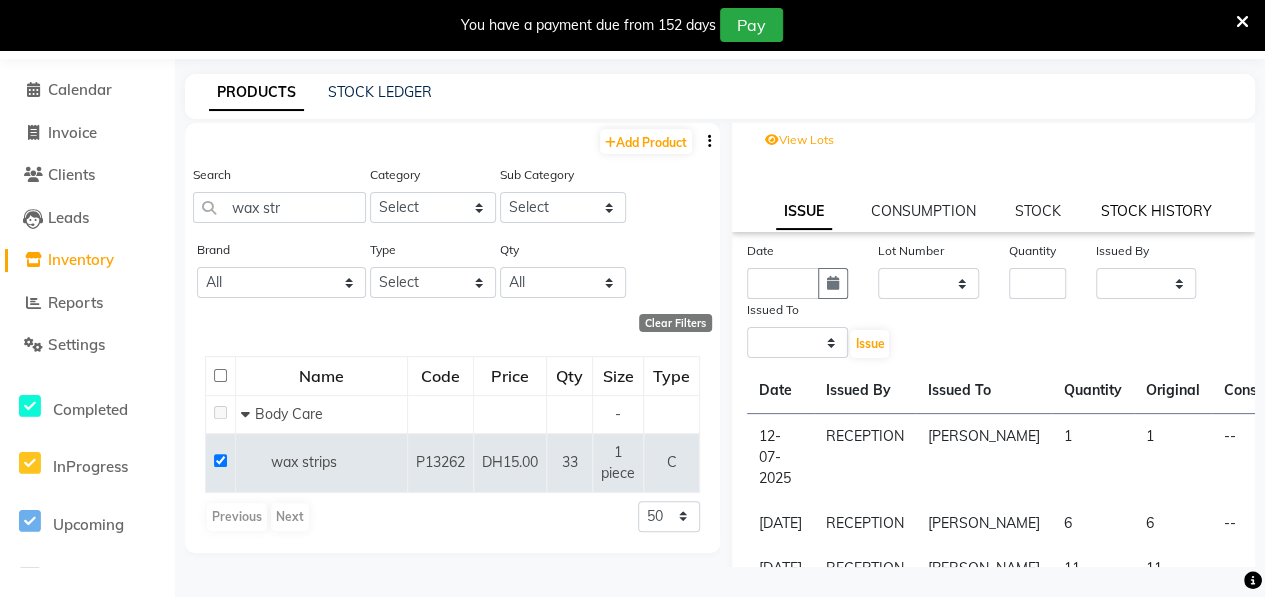 select on "all" 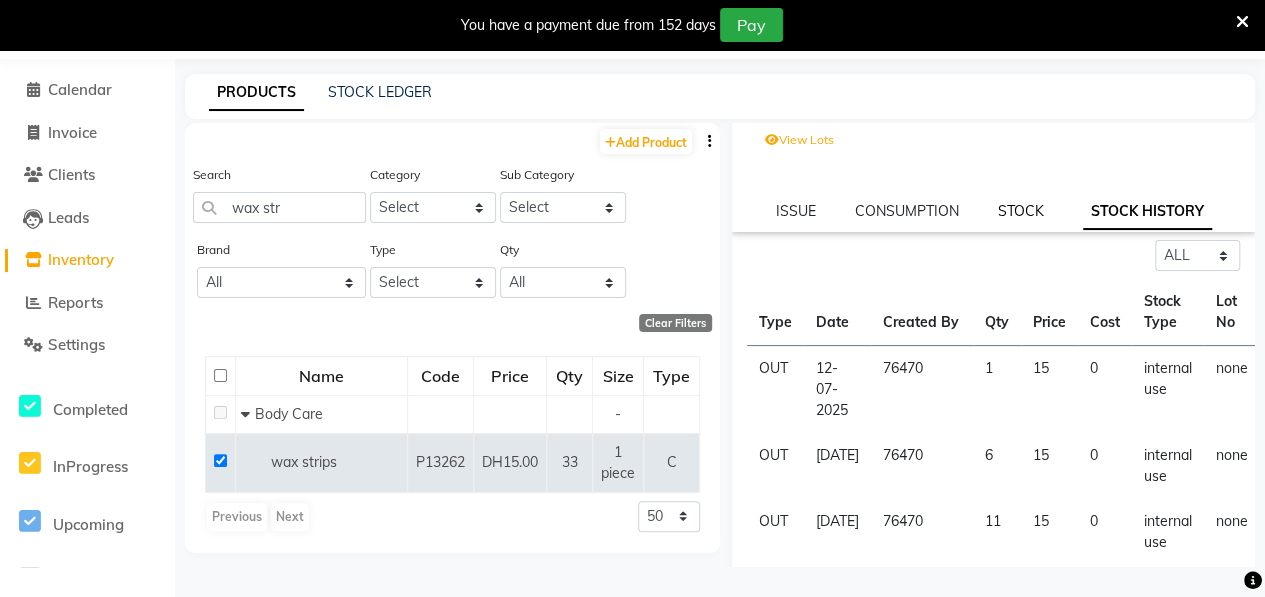 click on "STOCK" 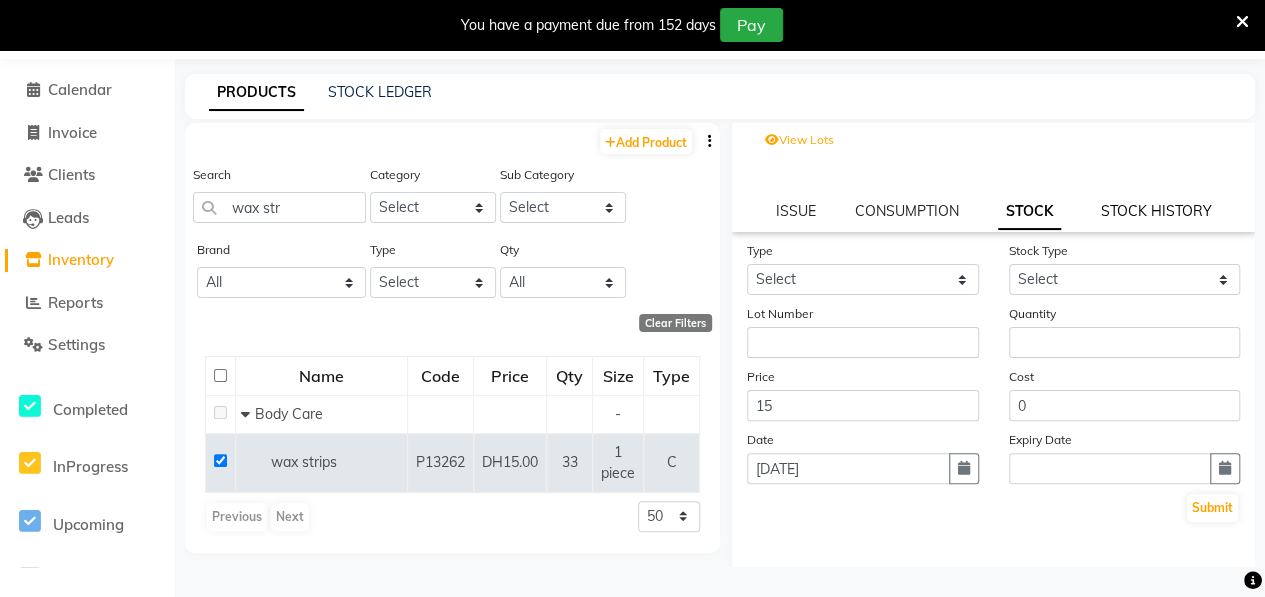 click on "STOCK HISTORY" 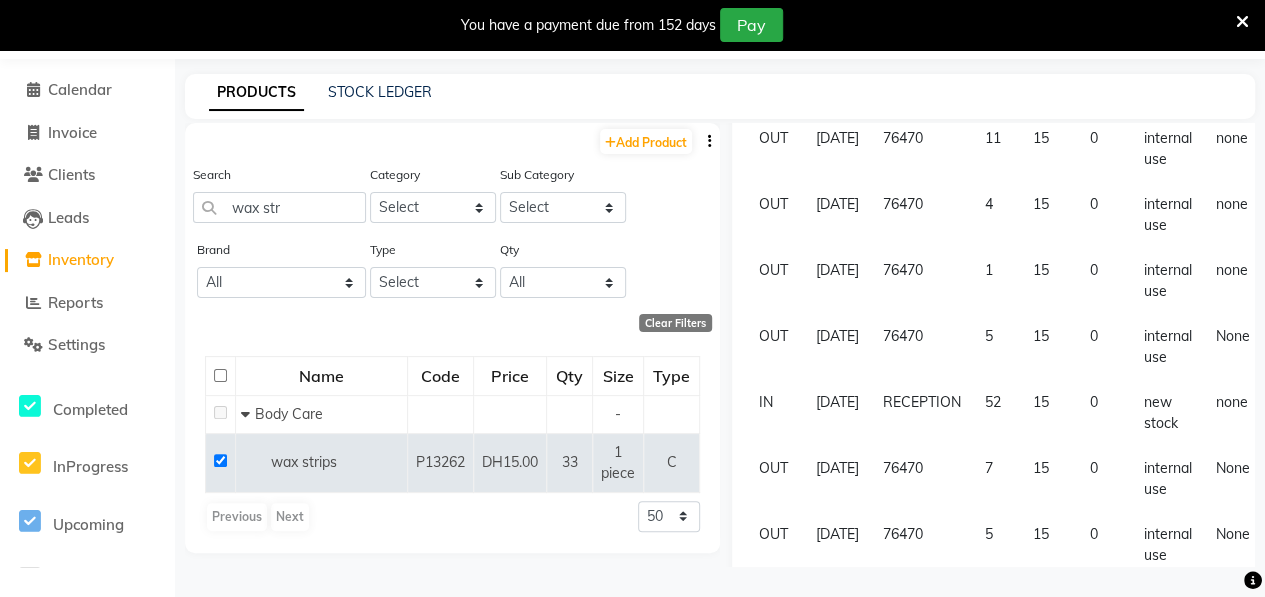 scroll, scrollTop: 551, scrollLeft: 0, axis: vertical 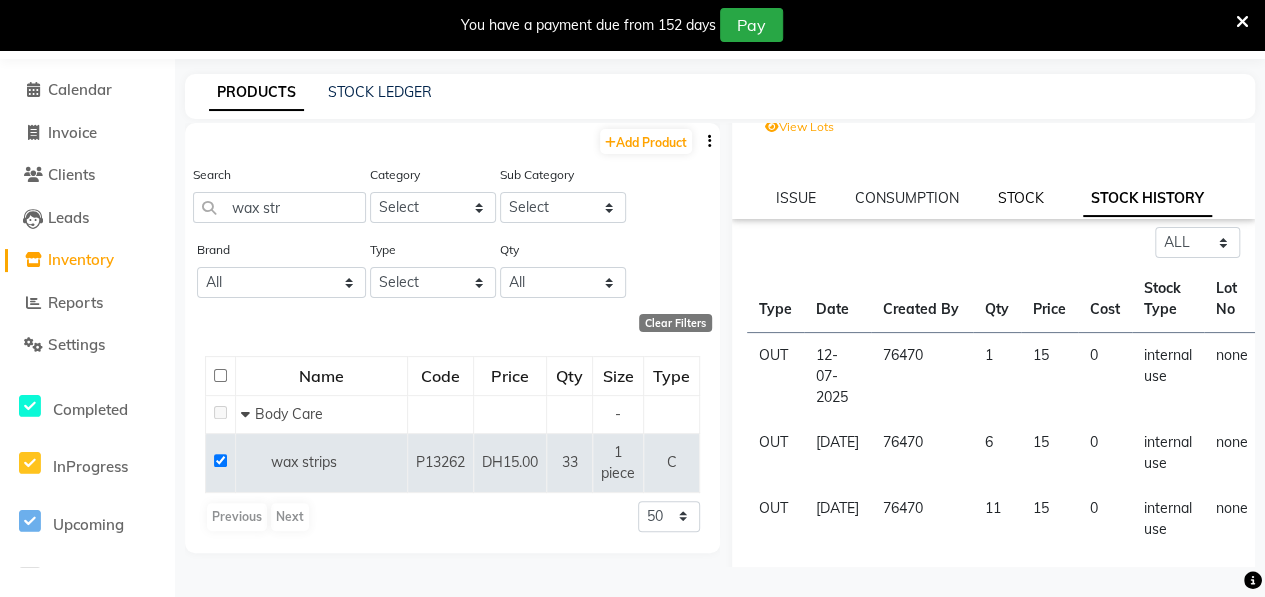 click on "STOCK" 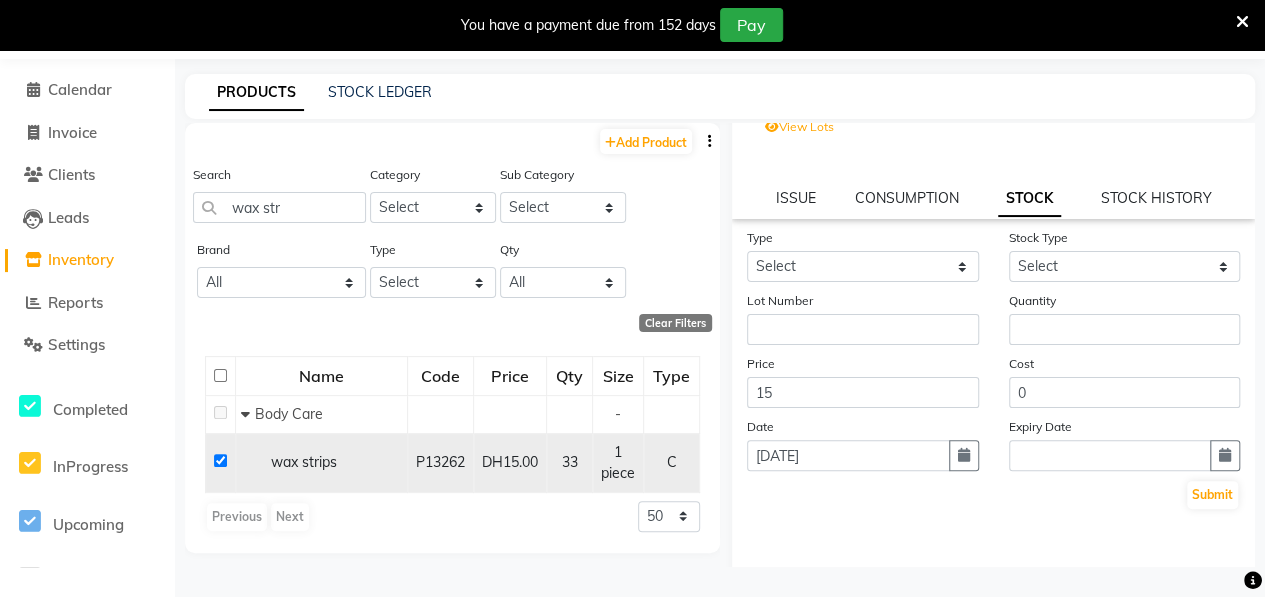 click 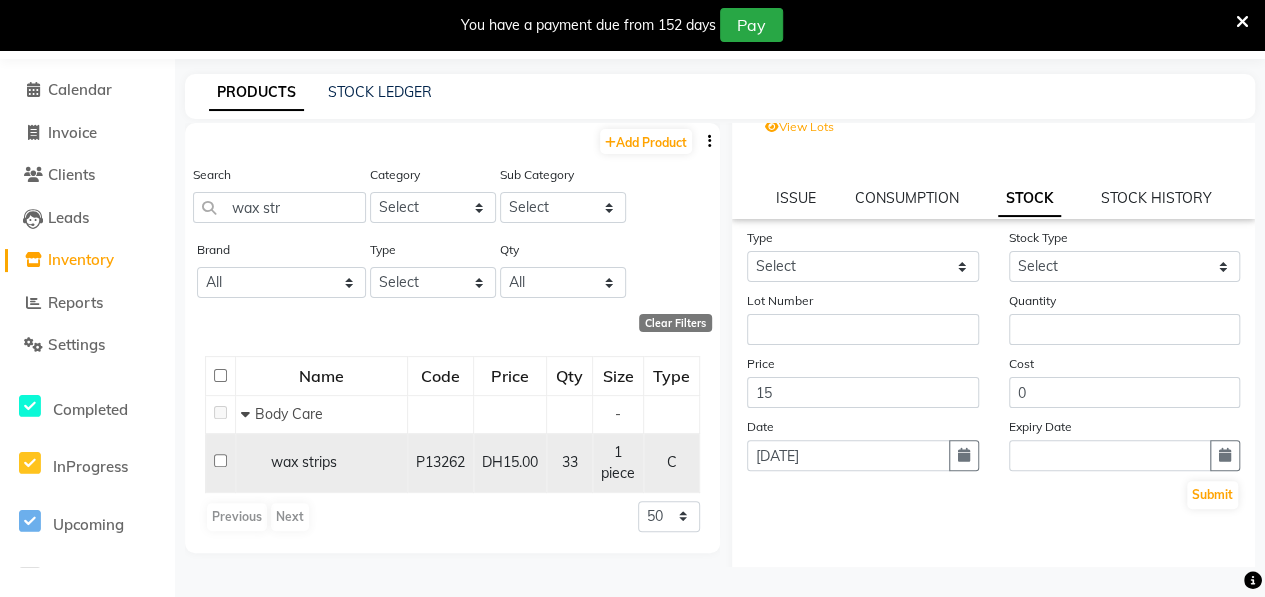 checkbox on "false" 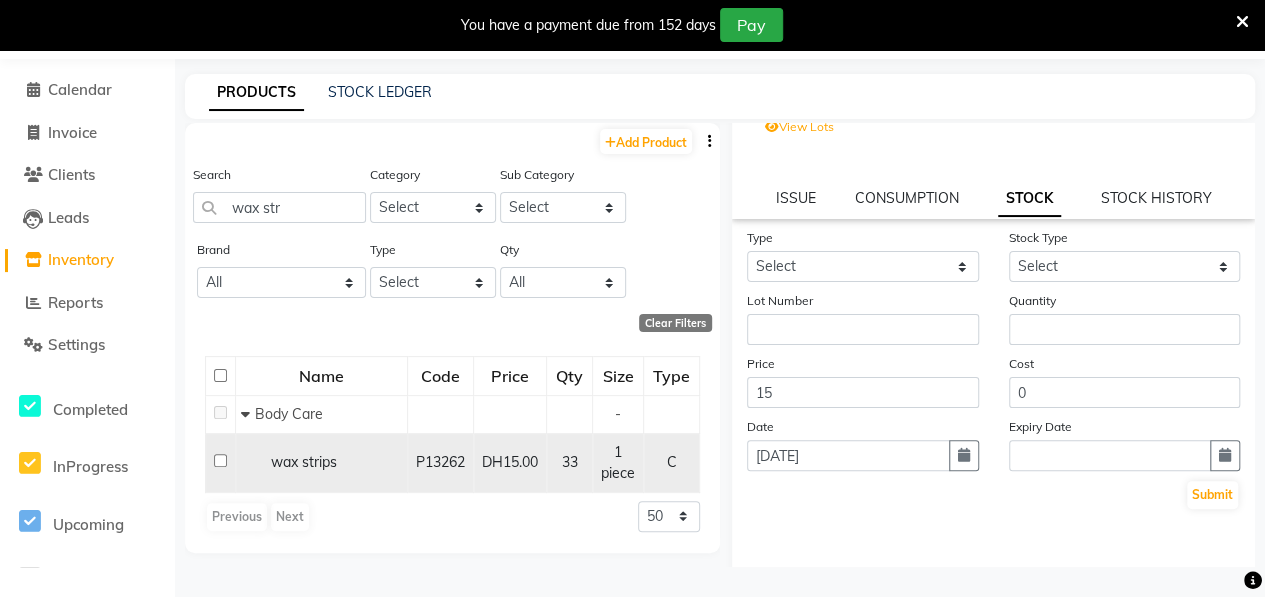 scroll, scrollTop: 56, scrollLeft: 0, axis: vertical 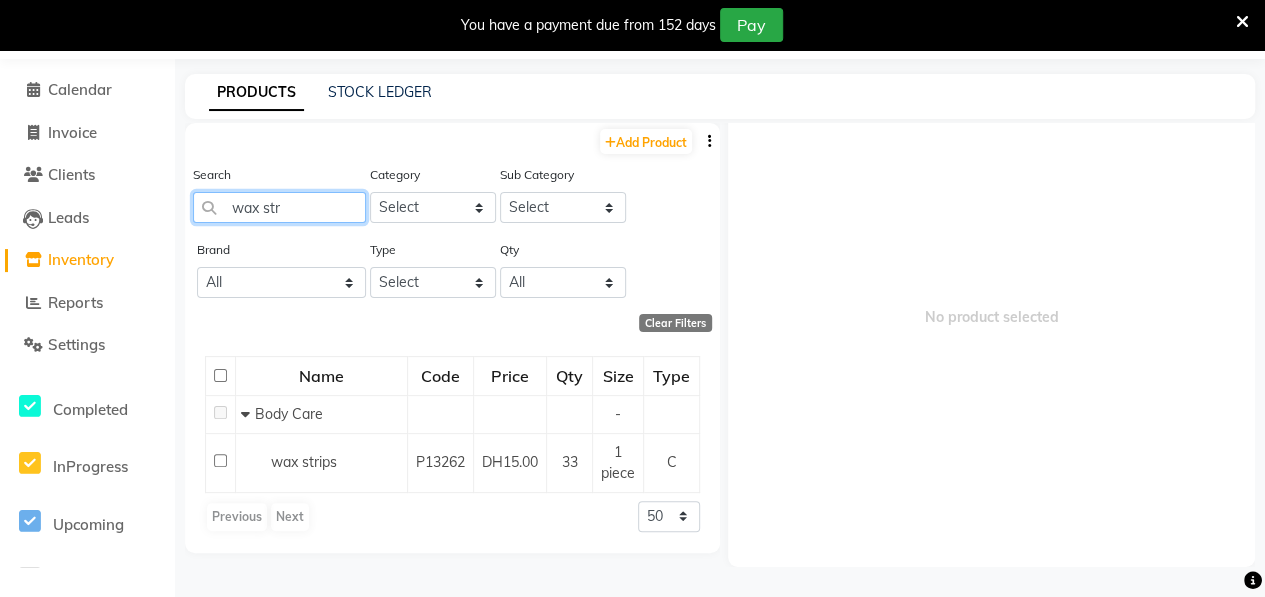 click on "wax str" 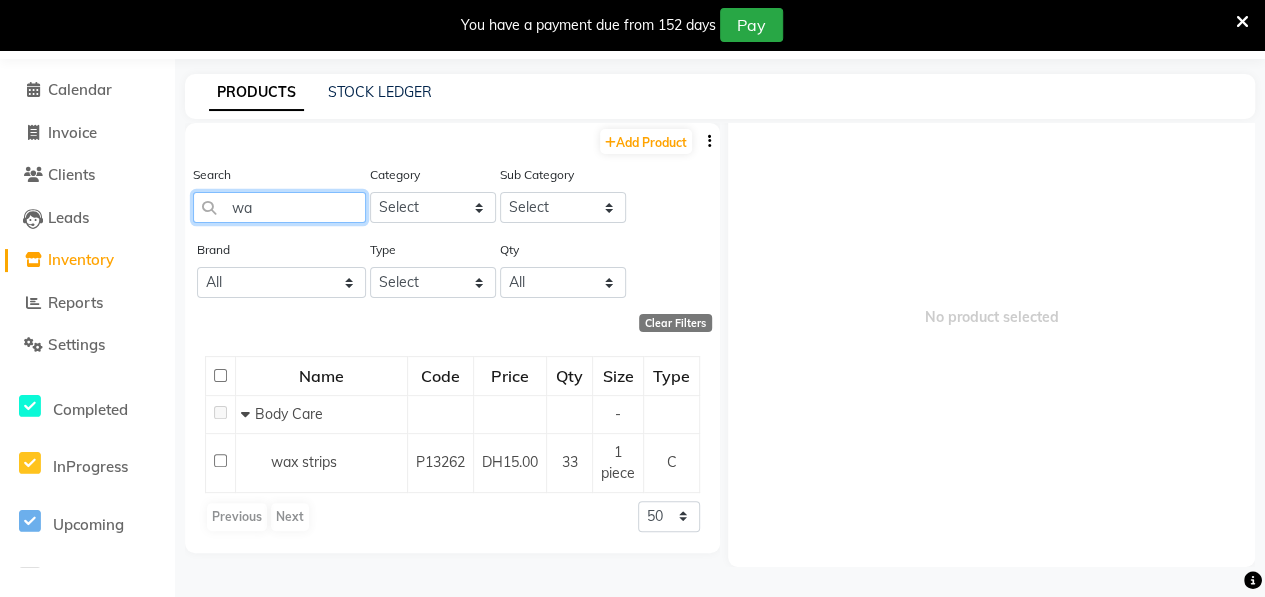 type on "w" 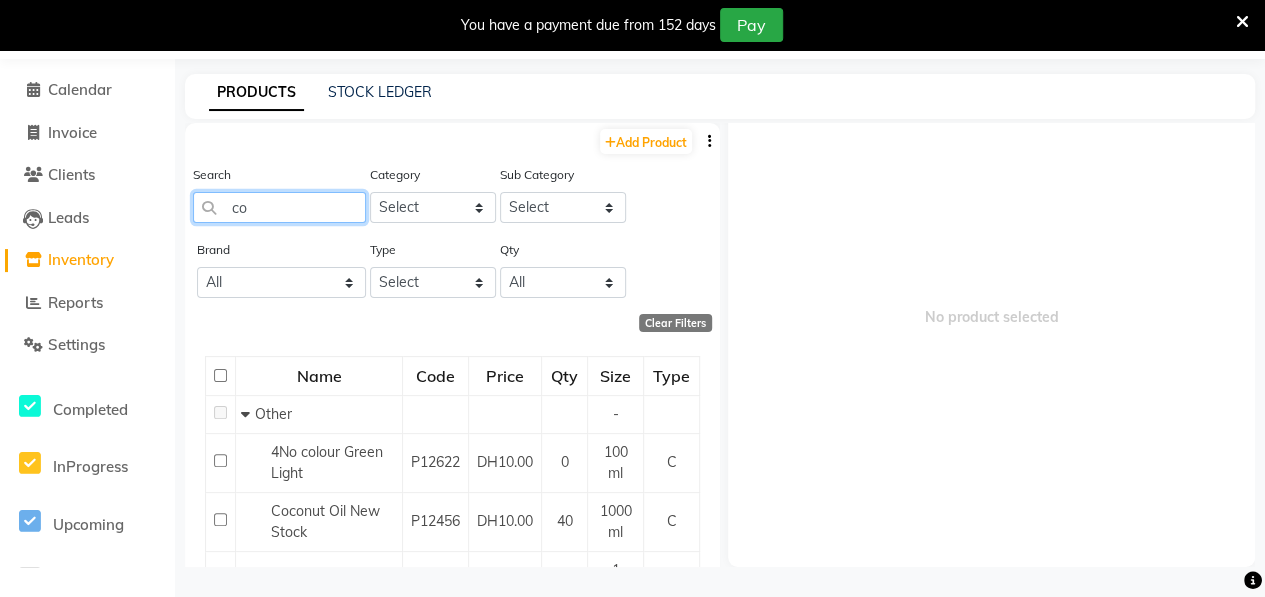type on "c" 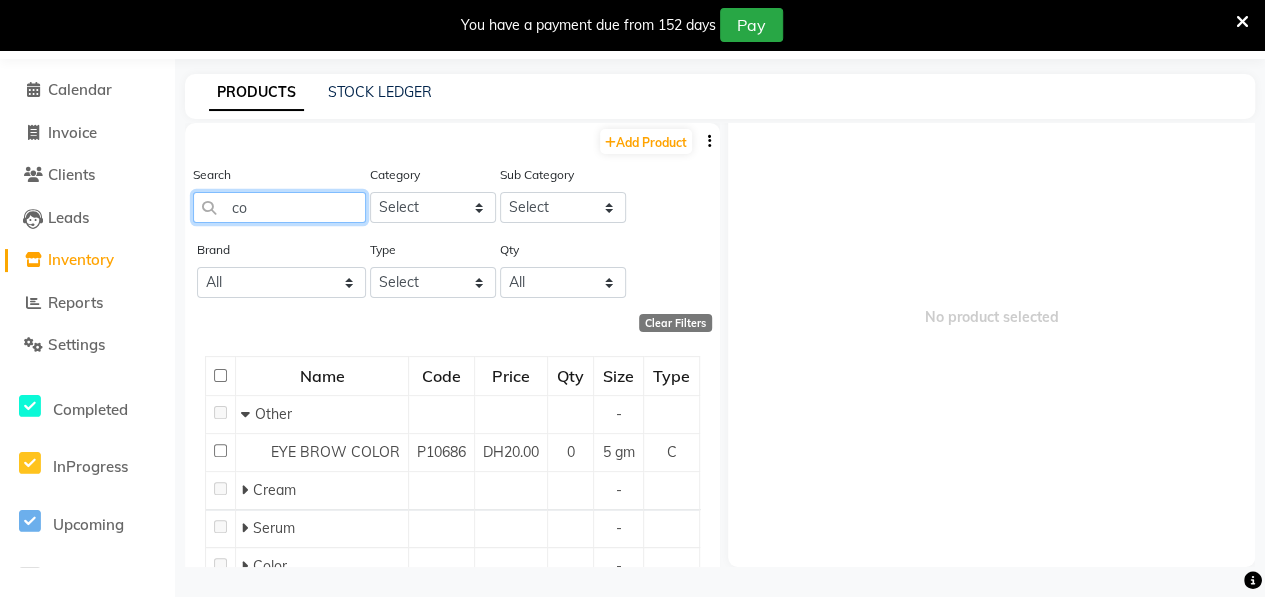 type on "c" 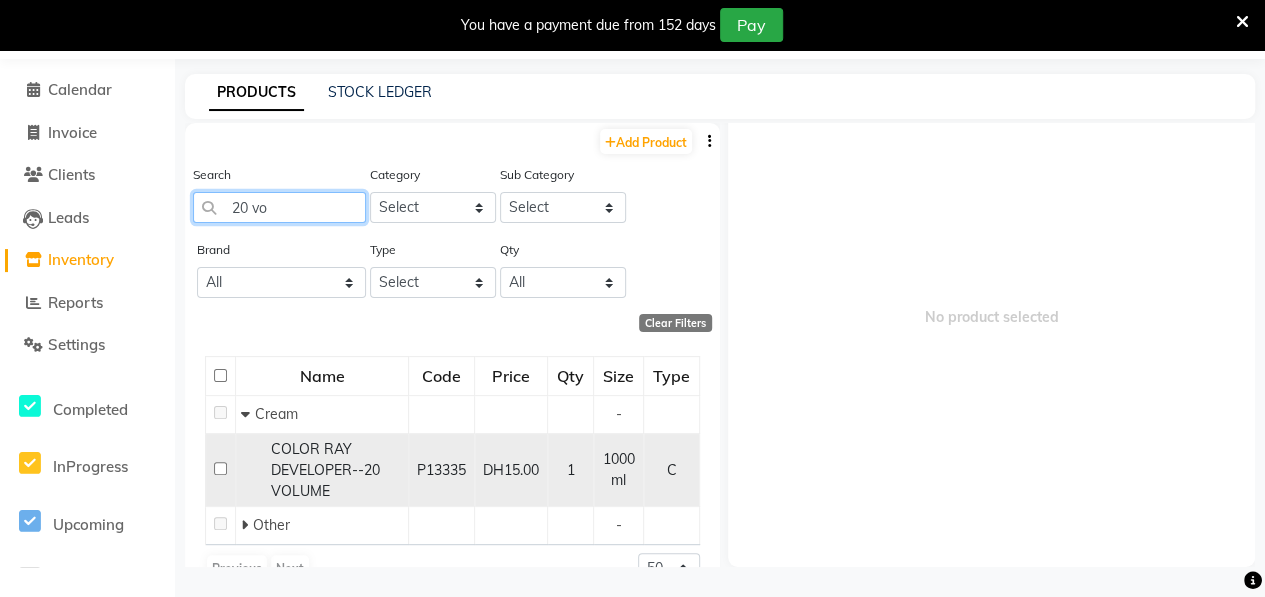 type on "20 vo" 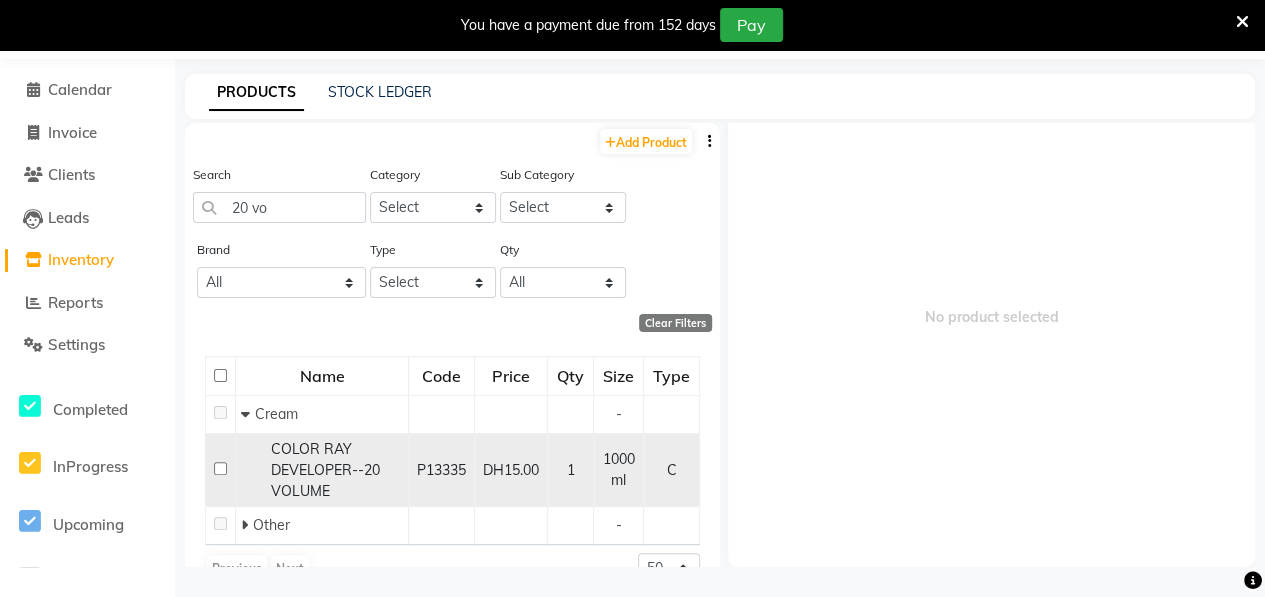 click on "COLOR RAY DEVELOPER--20 VOLUME" 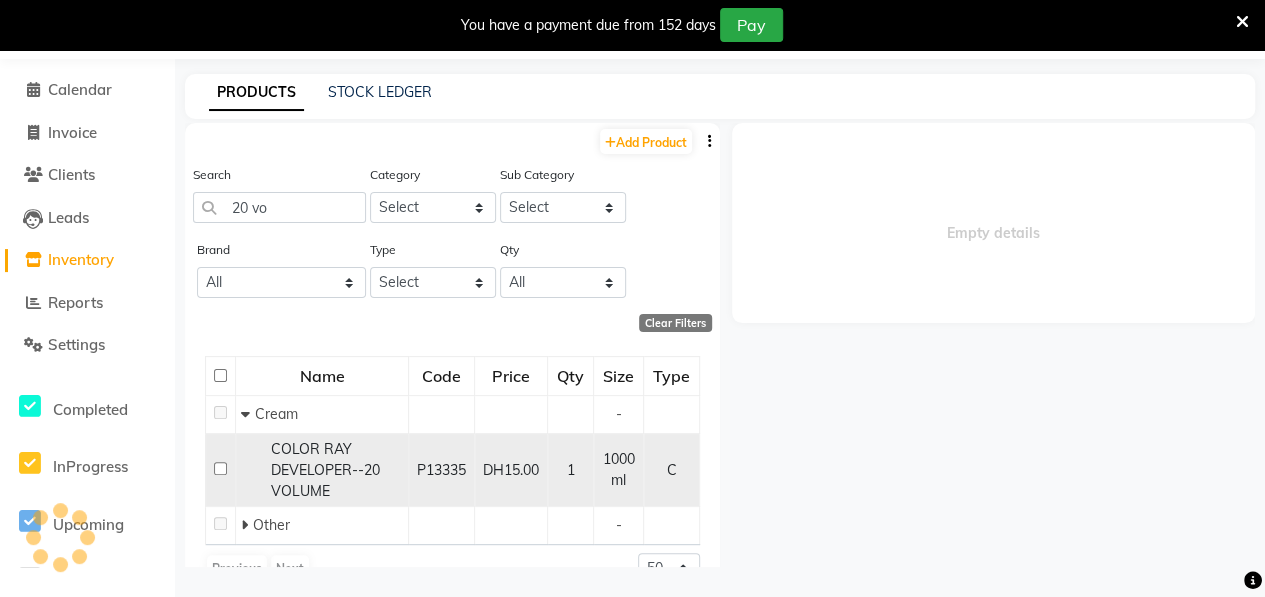 scroll, scrollTop: 0, scrollLeft: 0, axis: both 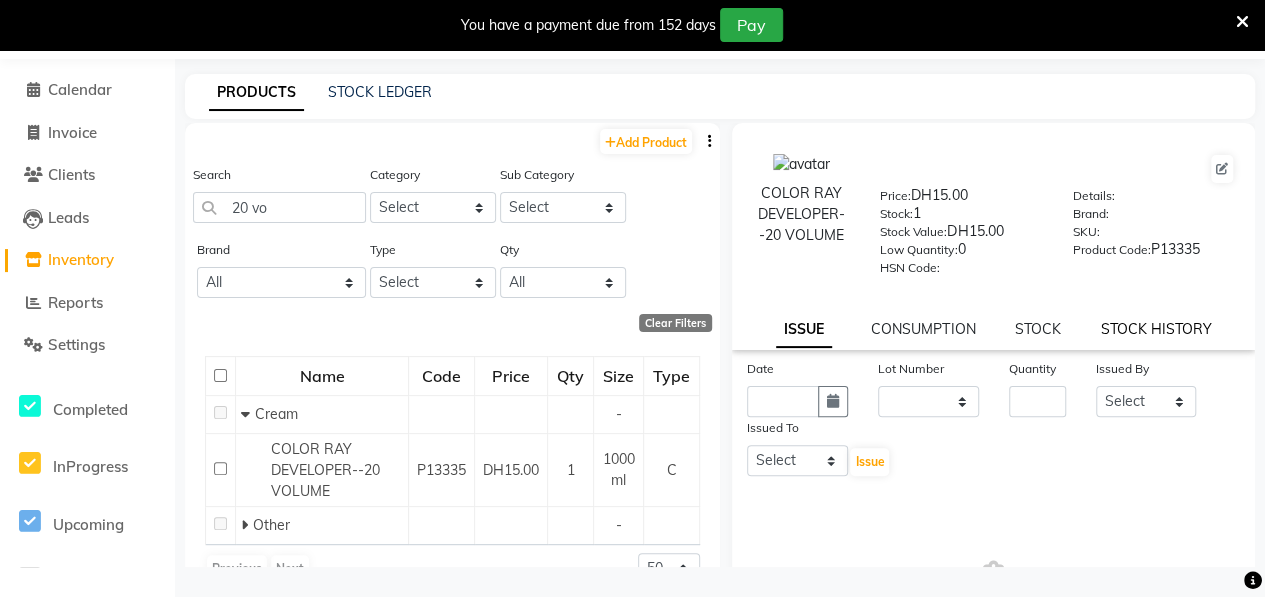 click on "STOCK HISTORY" 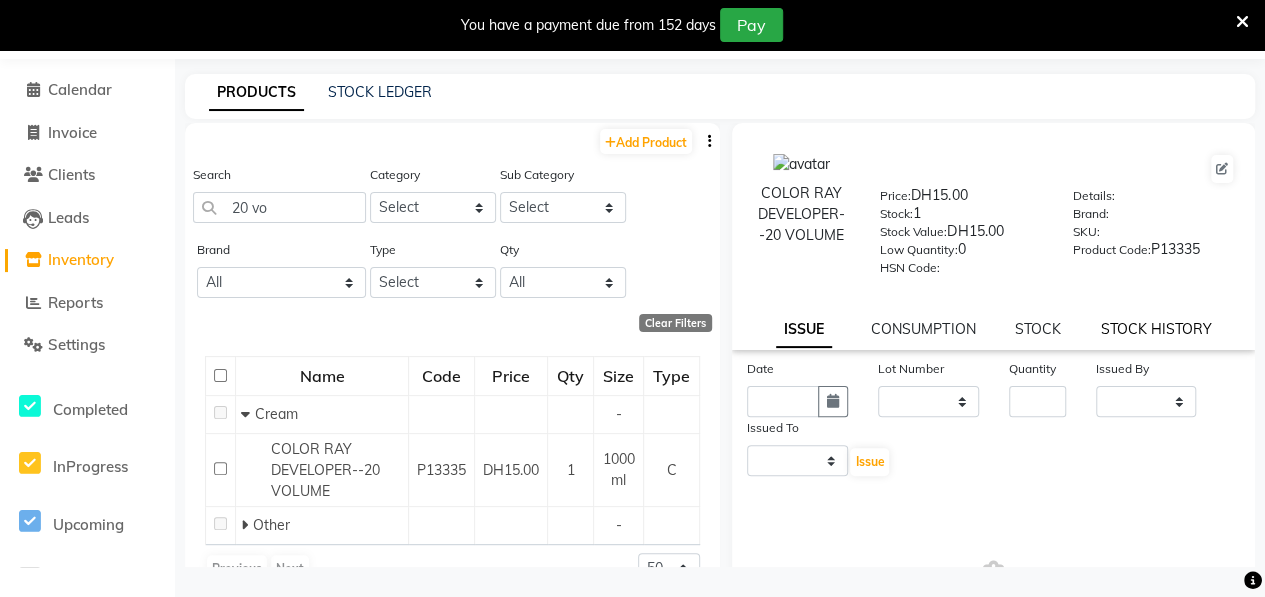 select on "all" 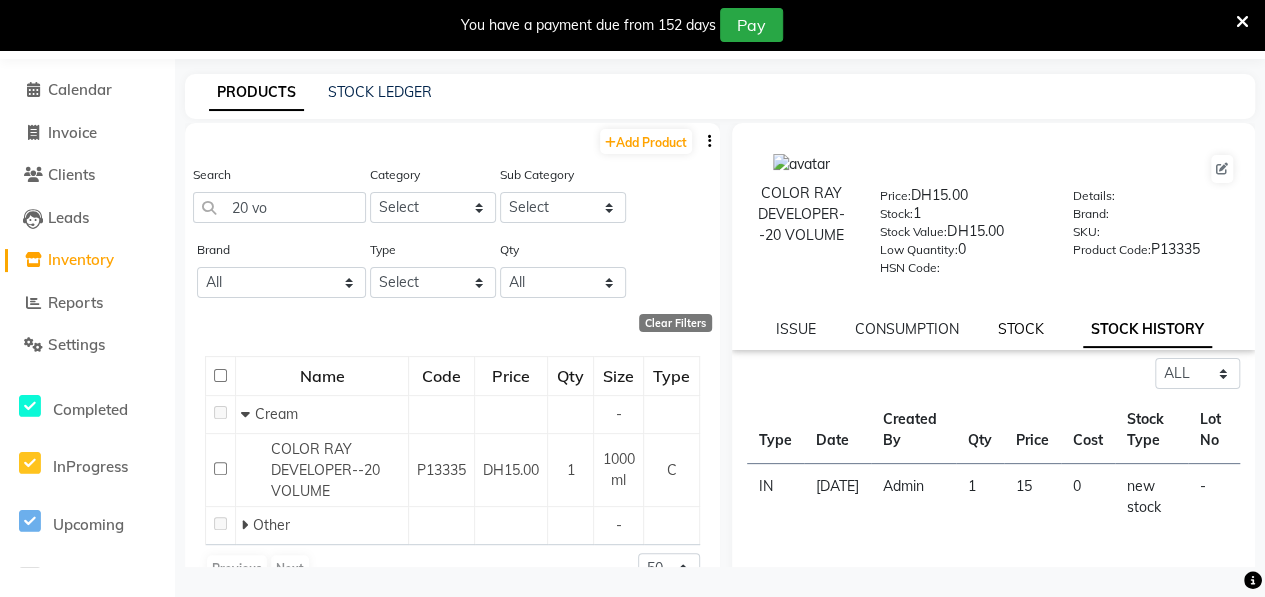 click on "STOCK" 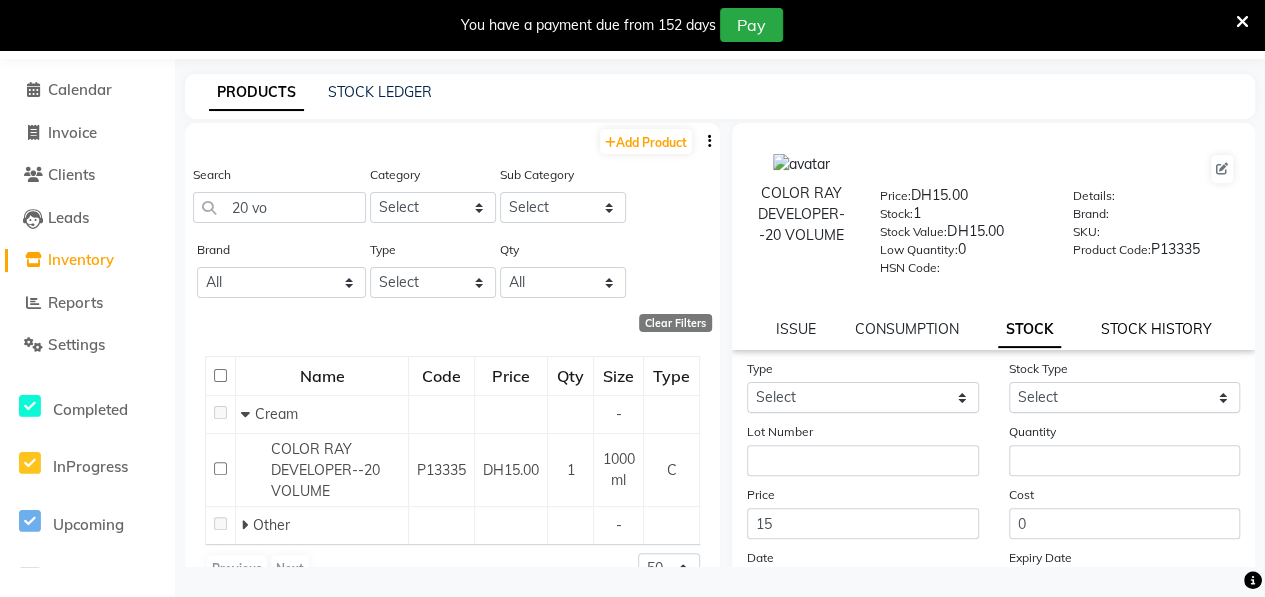 click on "STOCK HISTORY" 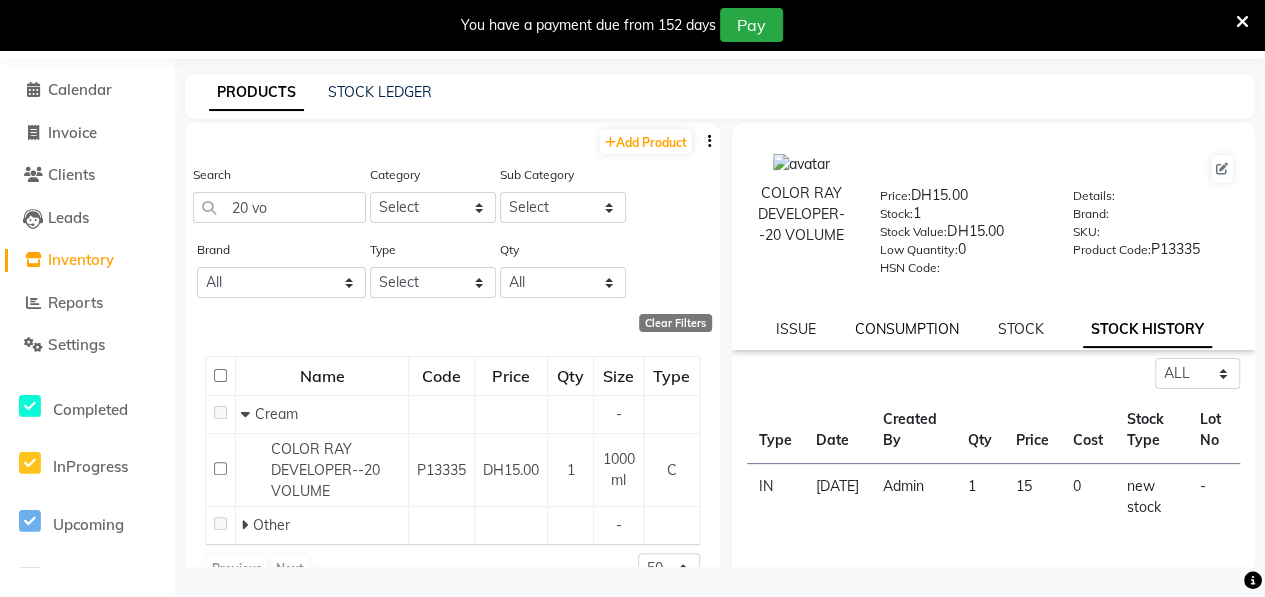 click on "CONSUMPTION" 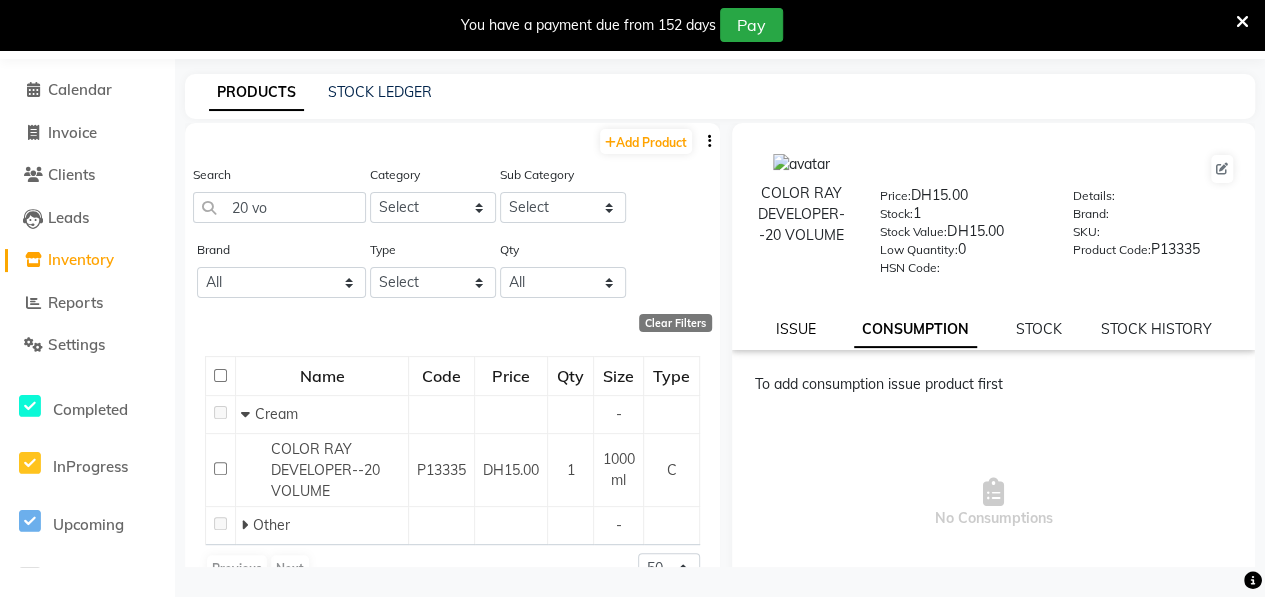 click on "ISSUE" 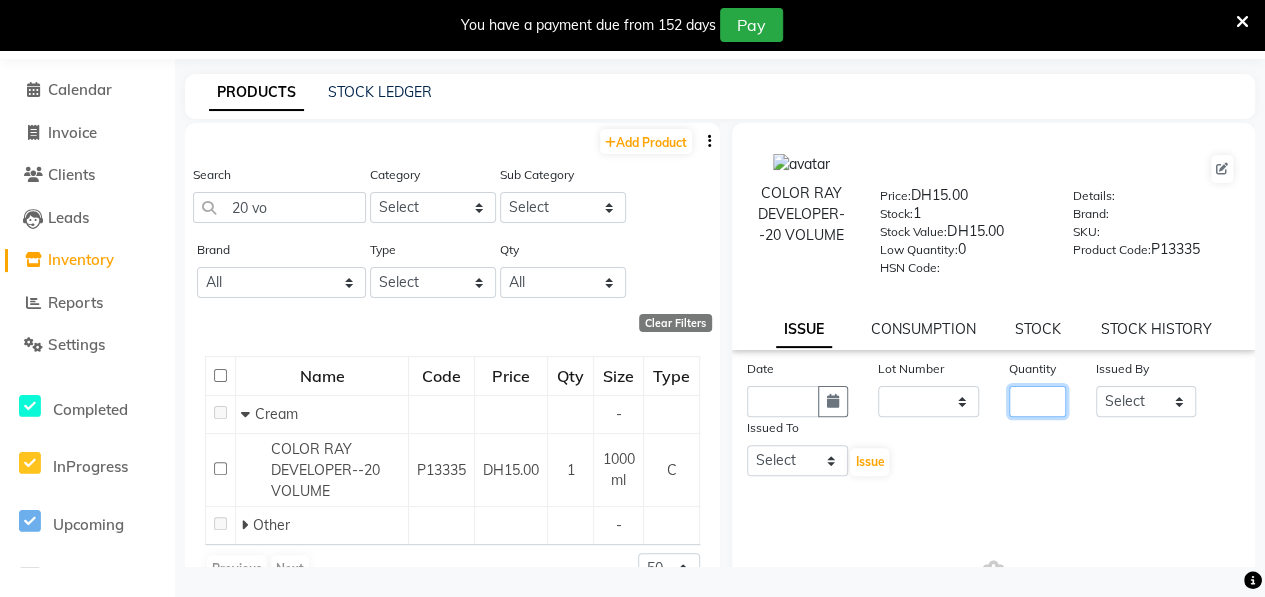 click 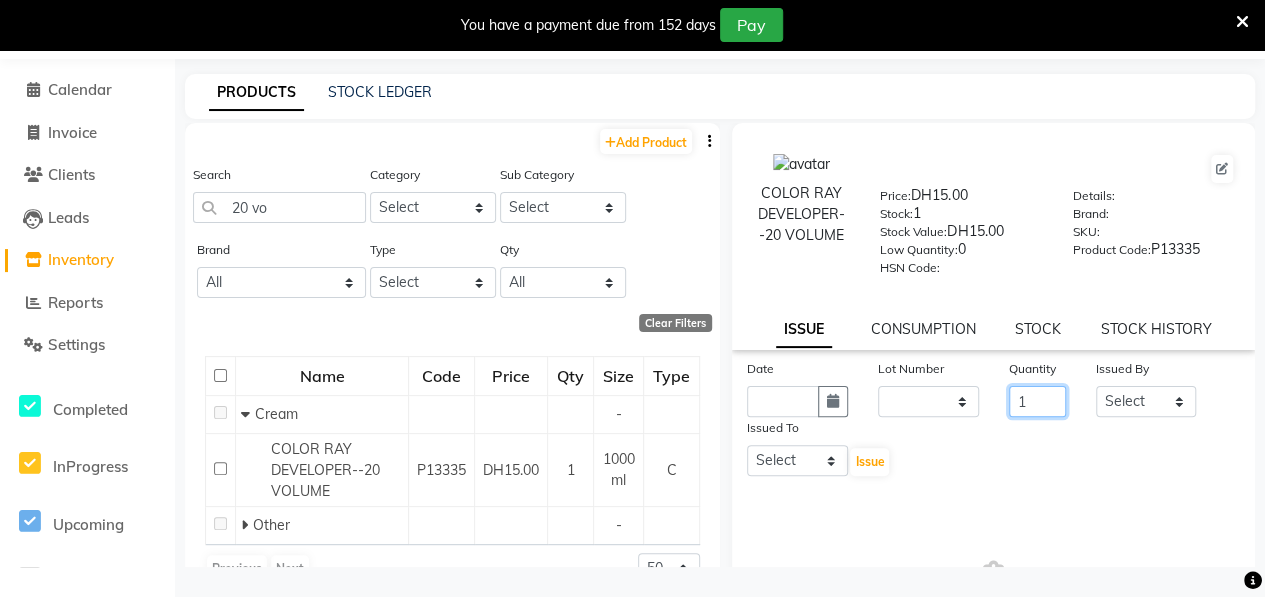 type on "1" 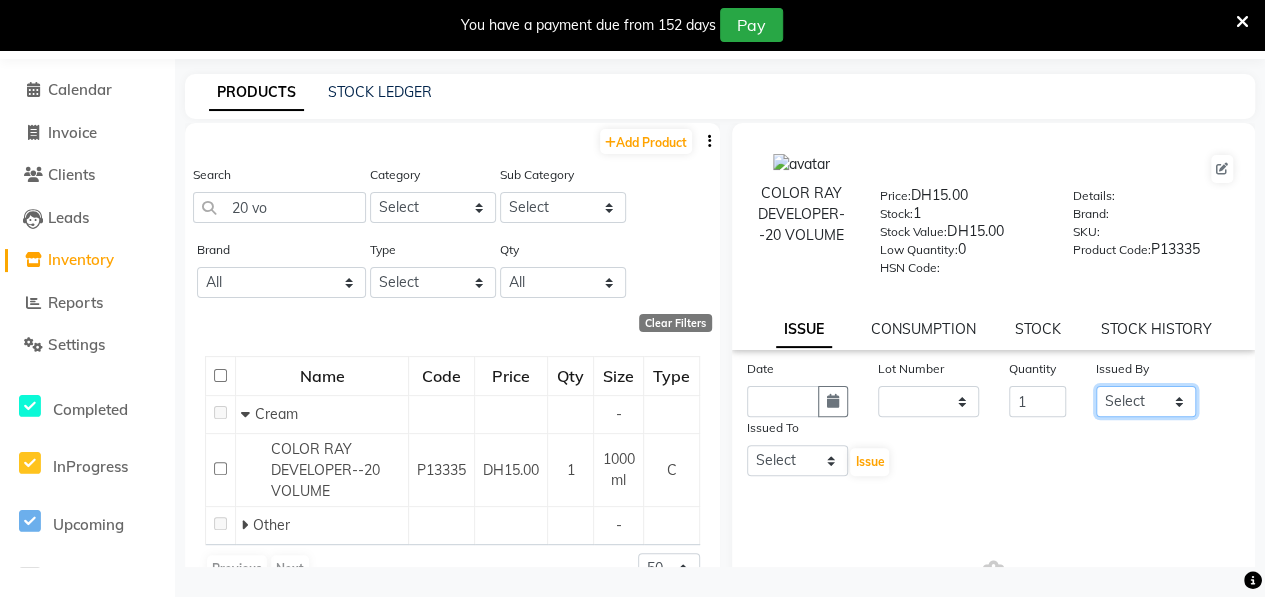 click on "Select ALWAHDA GIVE Kavita LAXMI Management [PERSON_NAME] RECEPTION [PERSON_NAME] [PERSON_NAME] TRIAL STAFF" 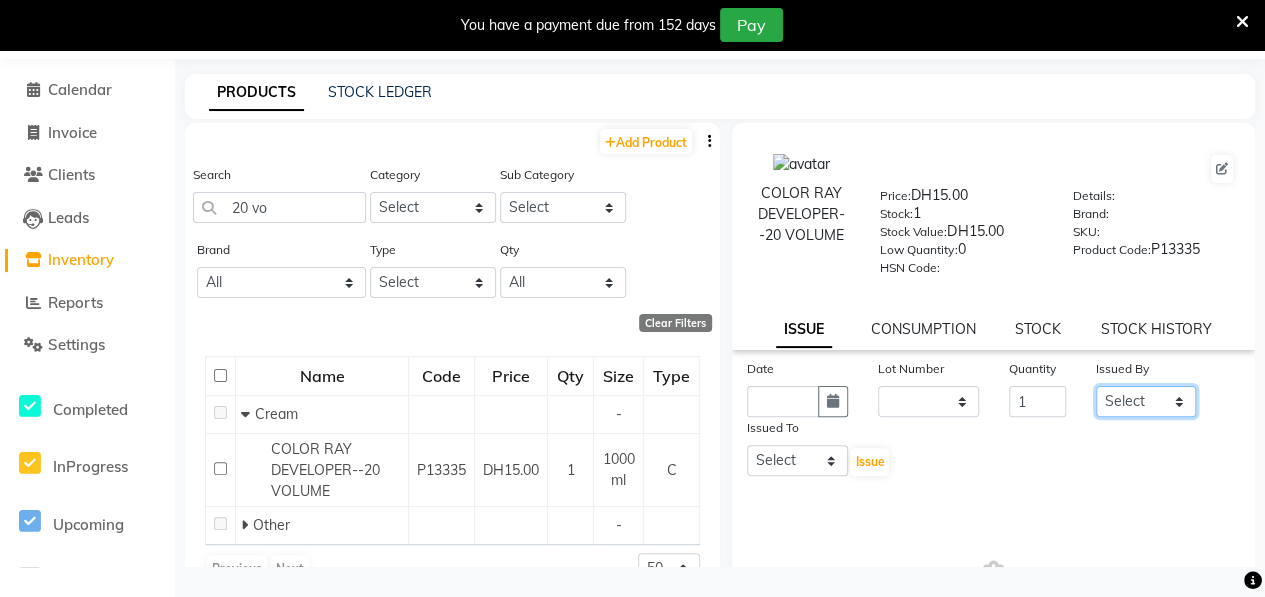 select on "76470" 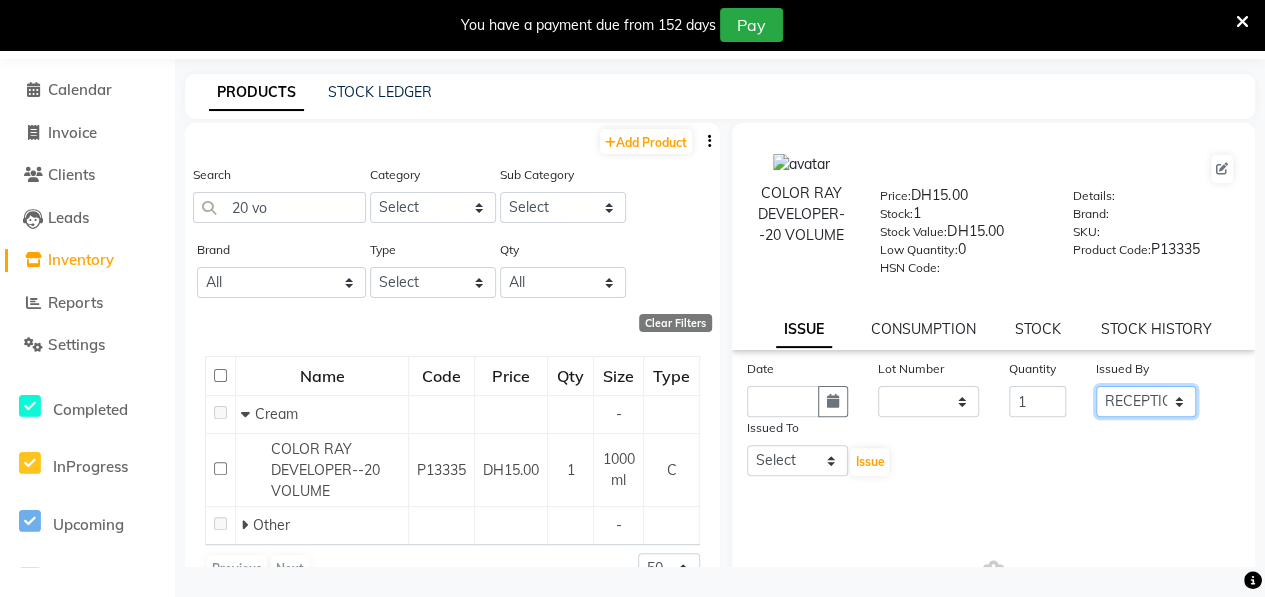 click on "Select ALWAHDA GIVE Kavita LAXMI Management [PERSON_NAME] RECEPTION [PERSON_NAME] [PERSON_NAME] TRIAL STAFF" 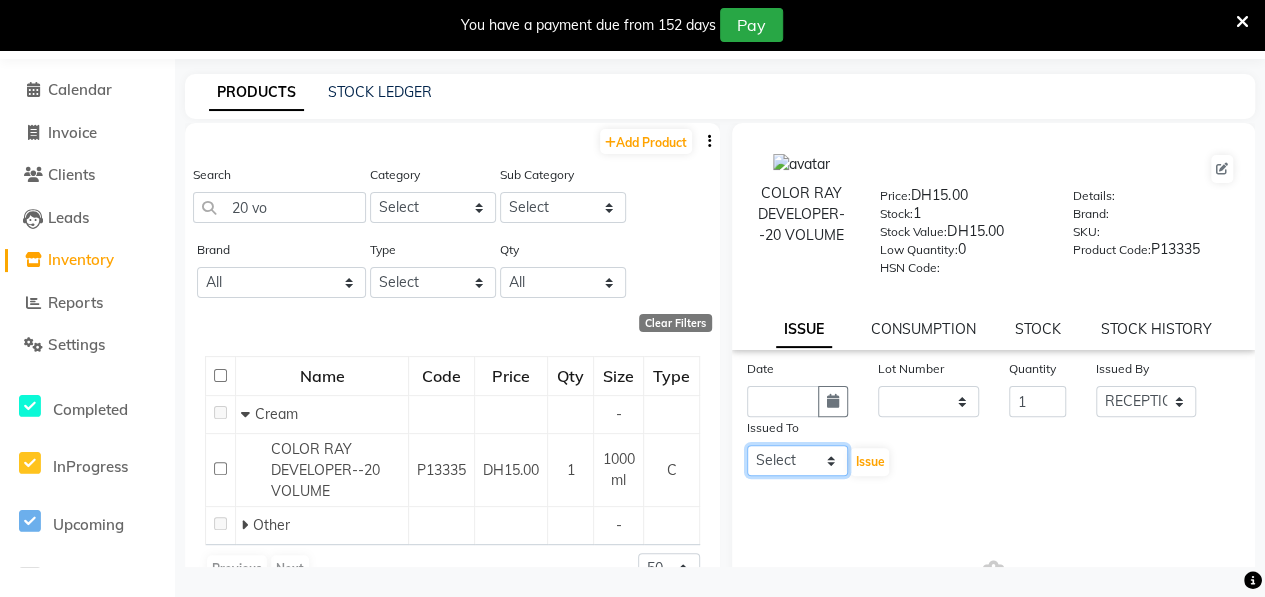 click on "Select ALWAHDA GIVE Kavita LAXMI Management [PERSON_NAME] RECEPTION [PERSON_NAME] [PERSON_NAME] TRIAL STAFF" 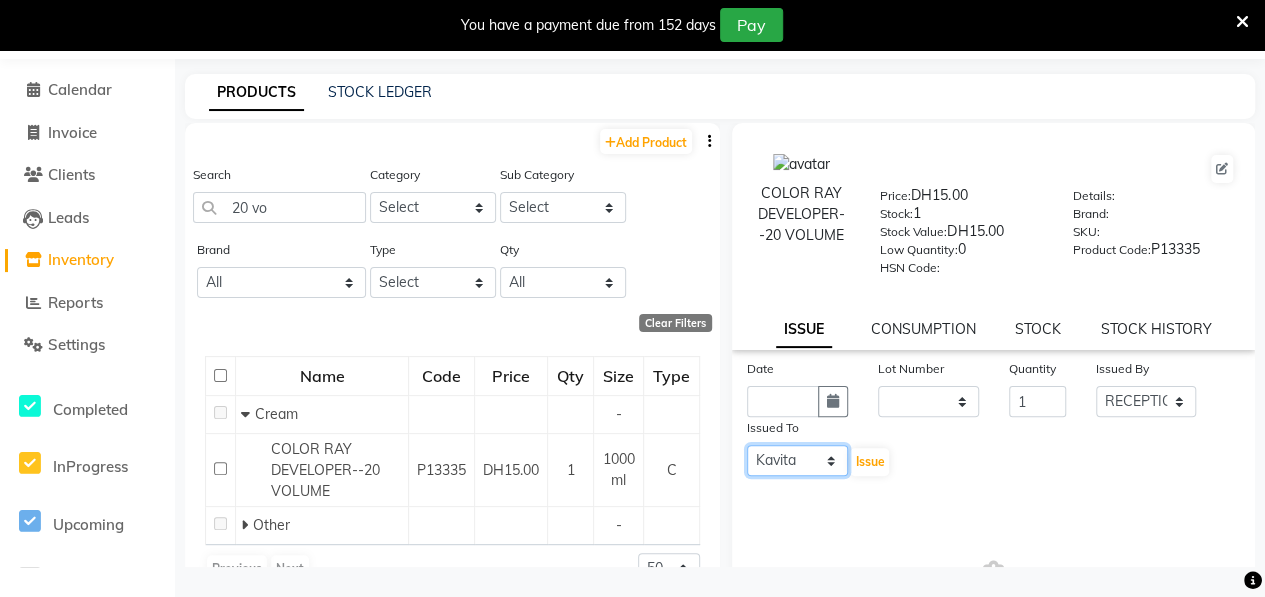 click on "Select ALWAHDA GIVE Kavita LAXMI Management [PERSON_NAME] RECEPTION [PERSON_NAME] [PERSON_NAME] TRIAL STAFF" 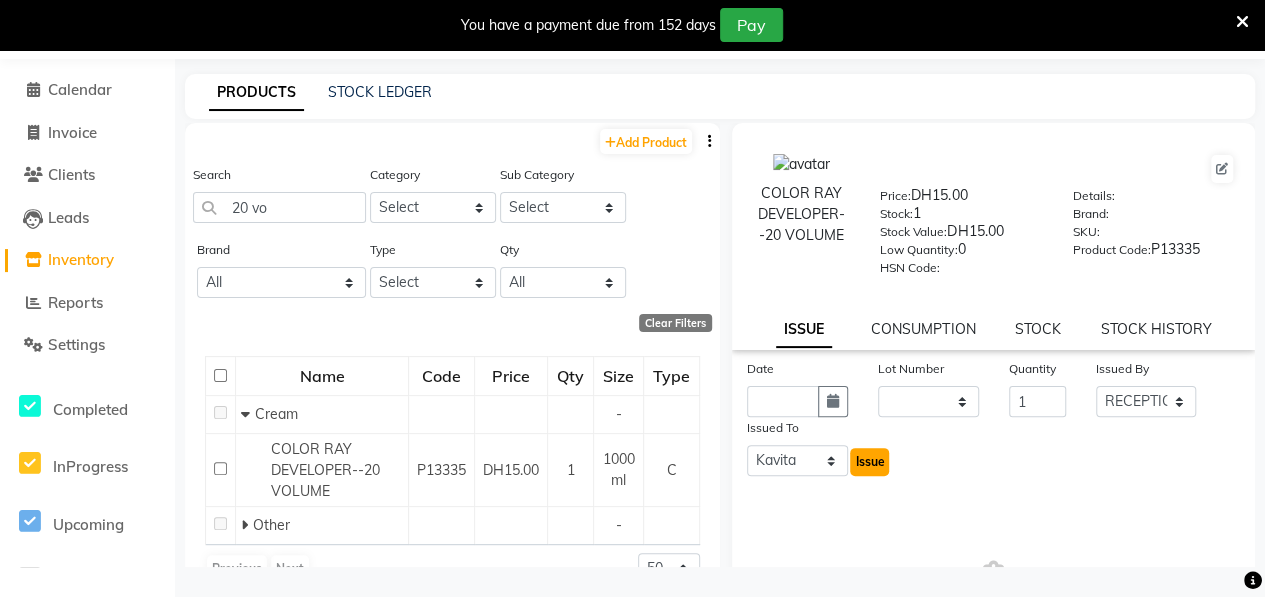 click on "Issue" 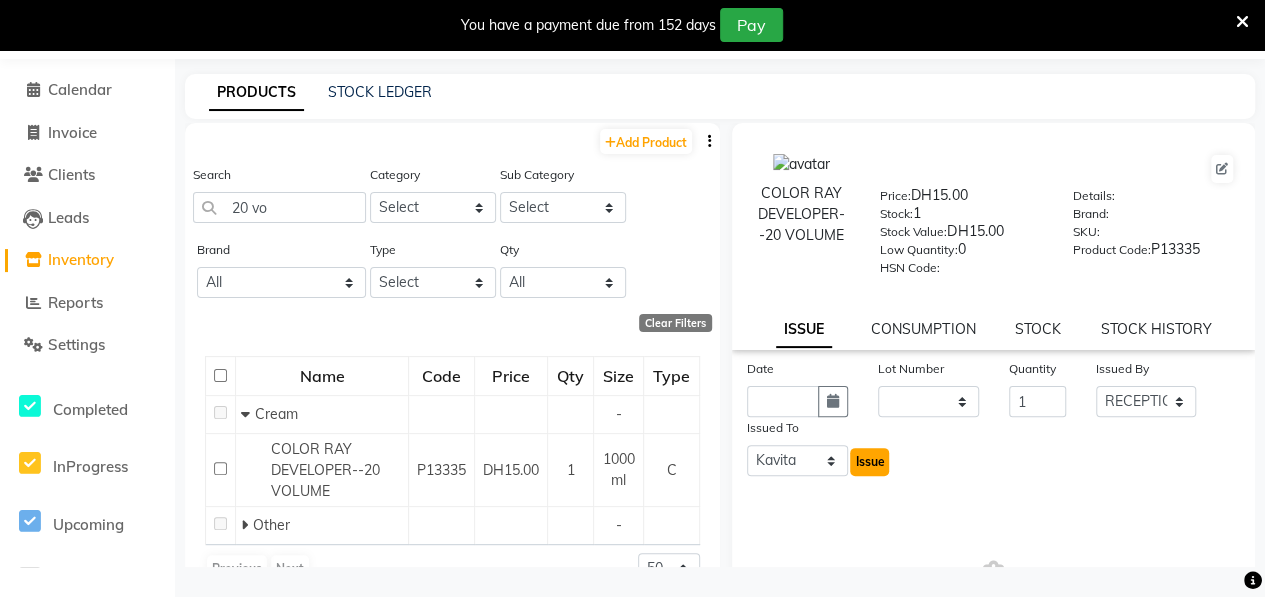 click on "Issue" 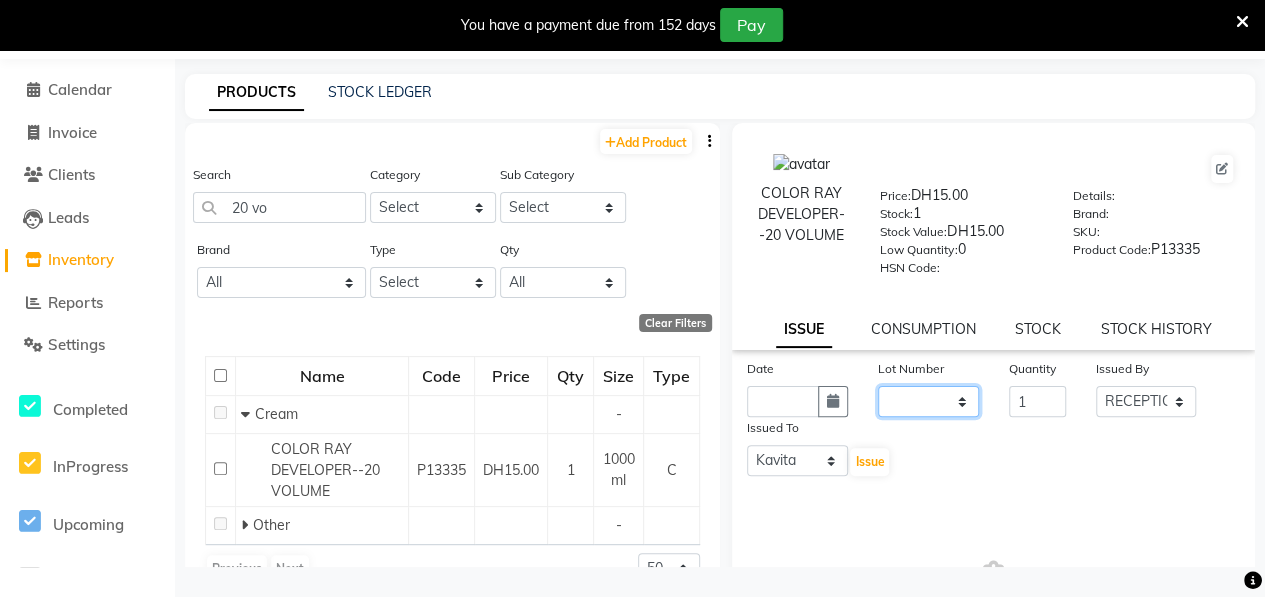 click on "None" 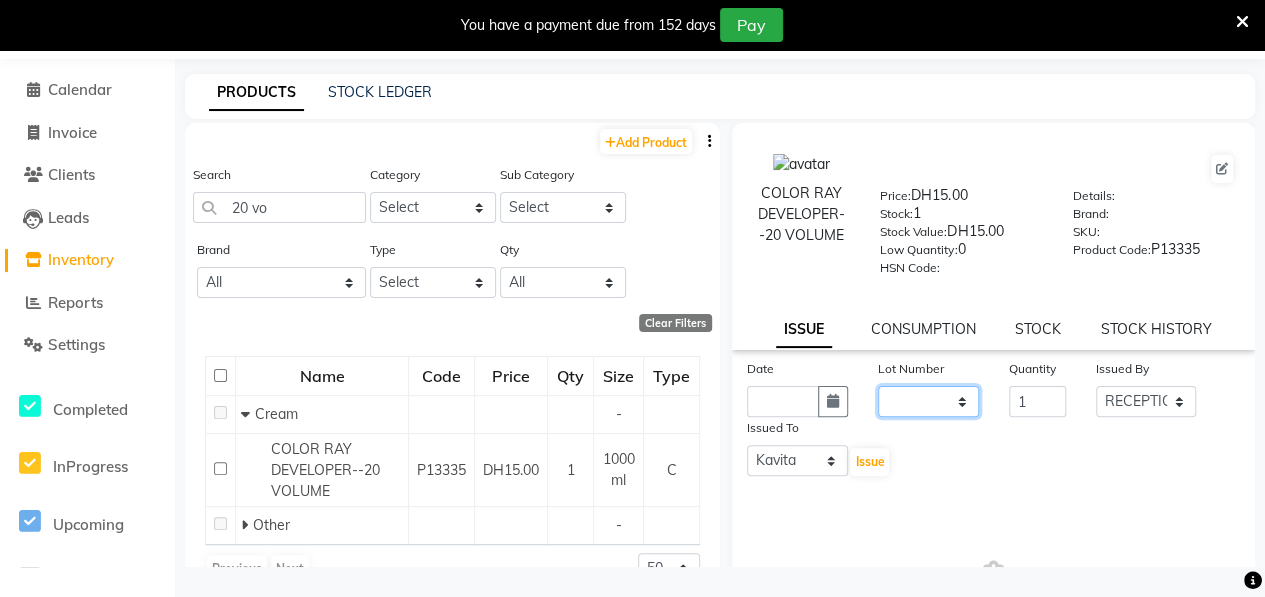 select on "0: null" 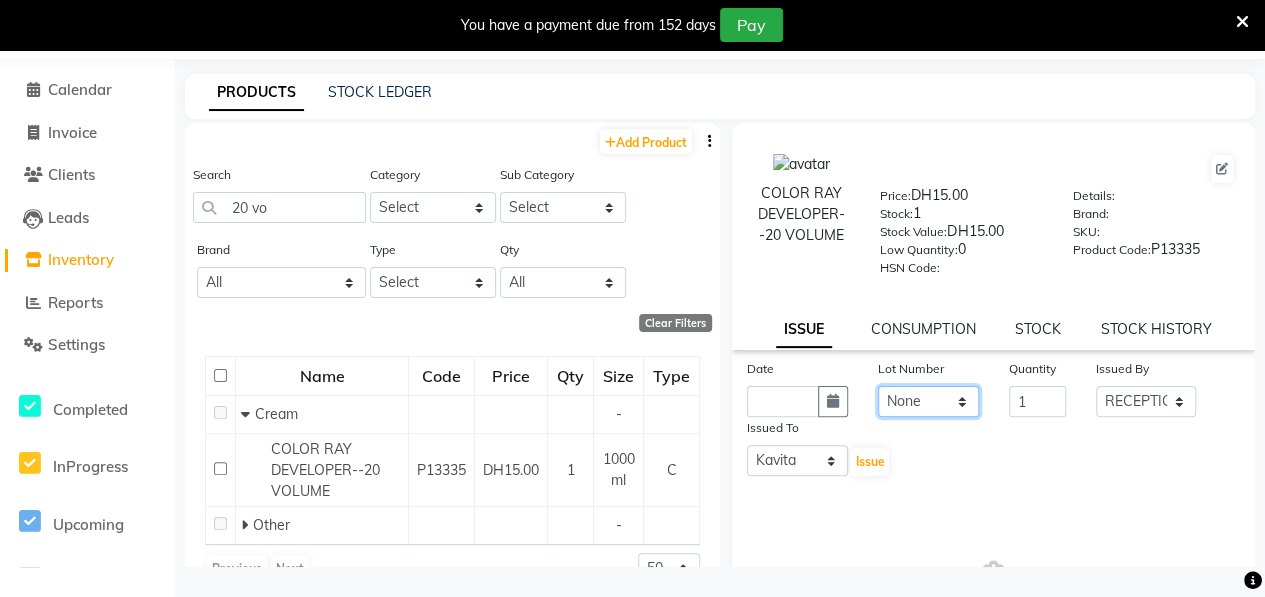 click on "None" 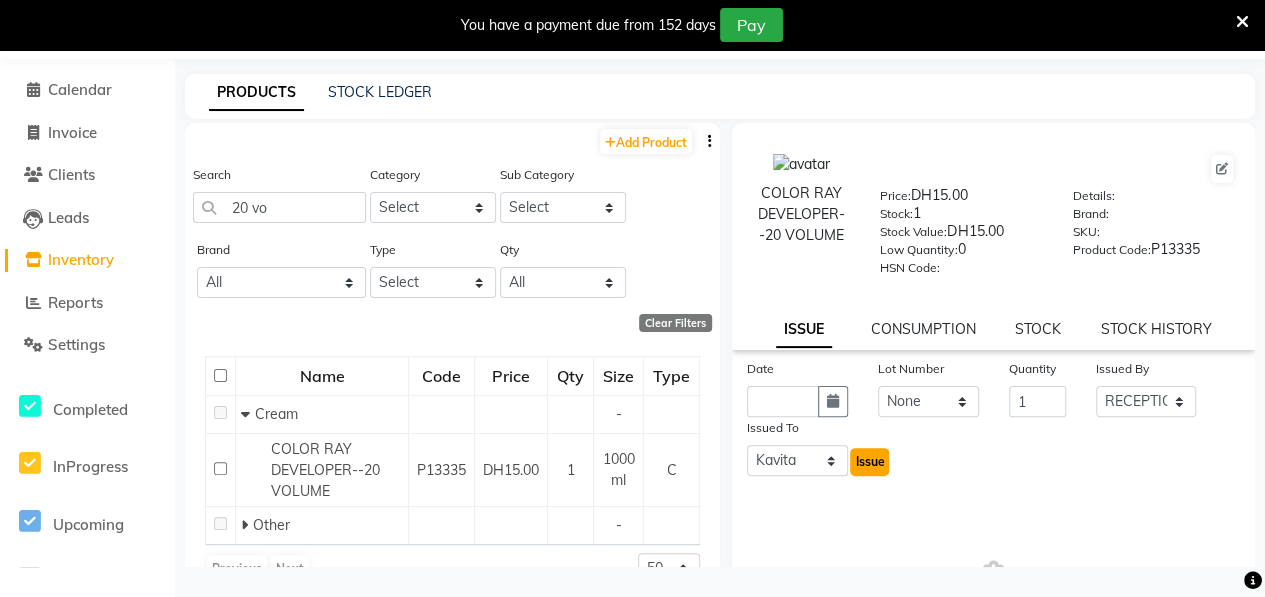 click on "Issue" 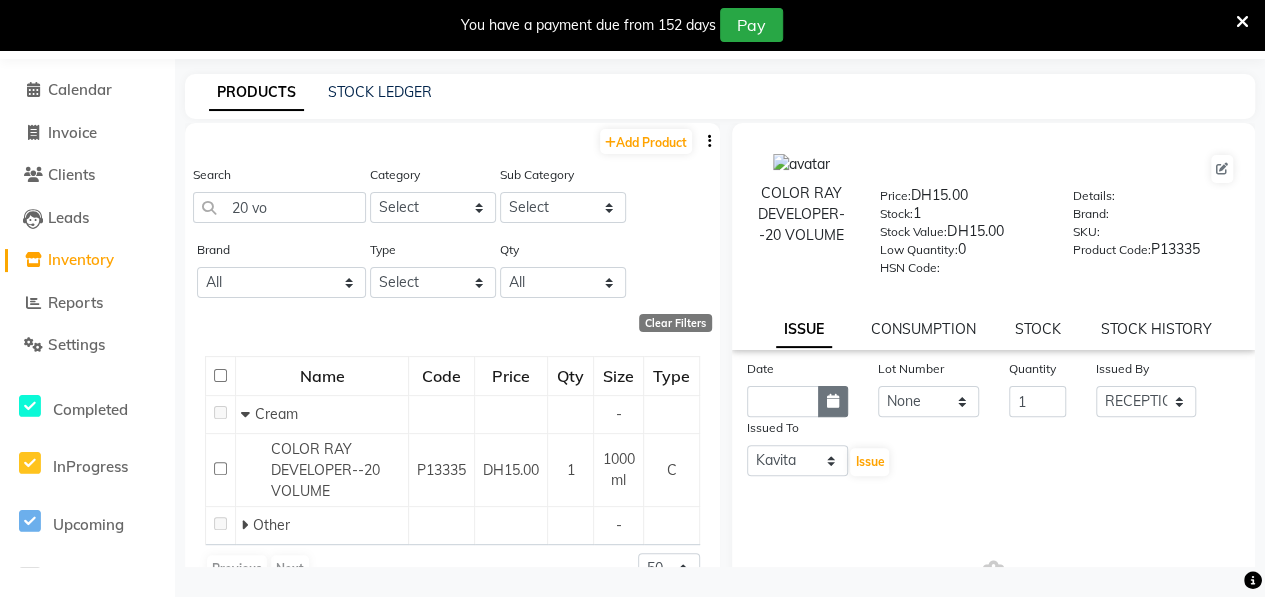click 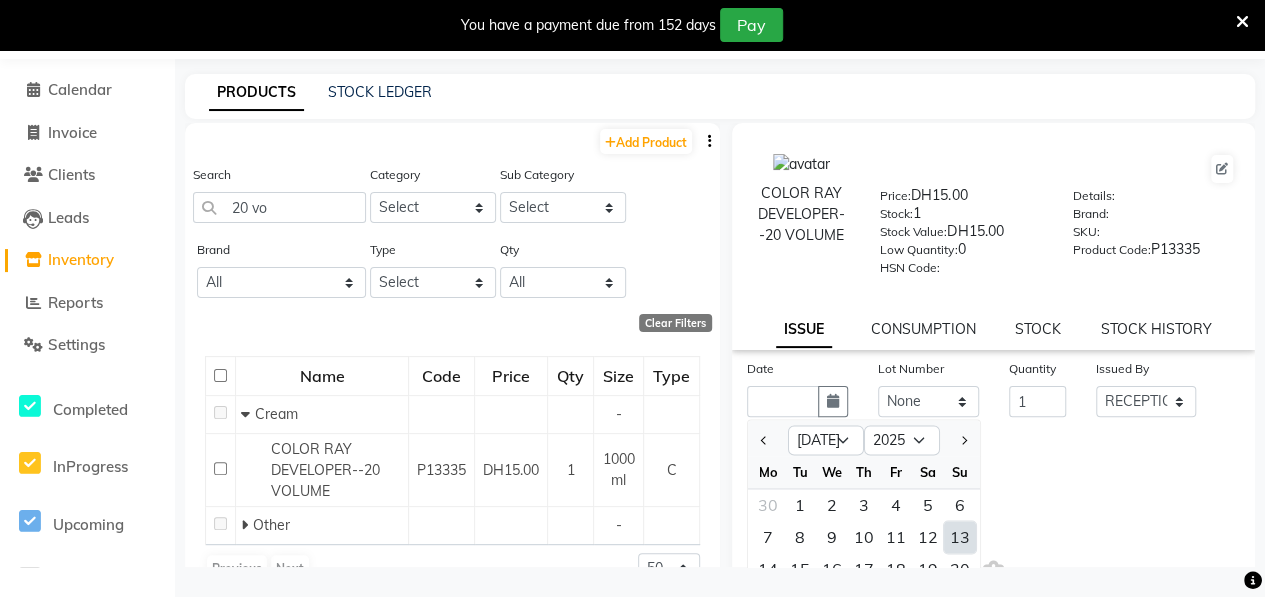 click on "13" 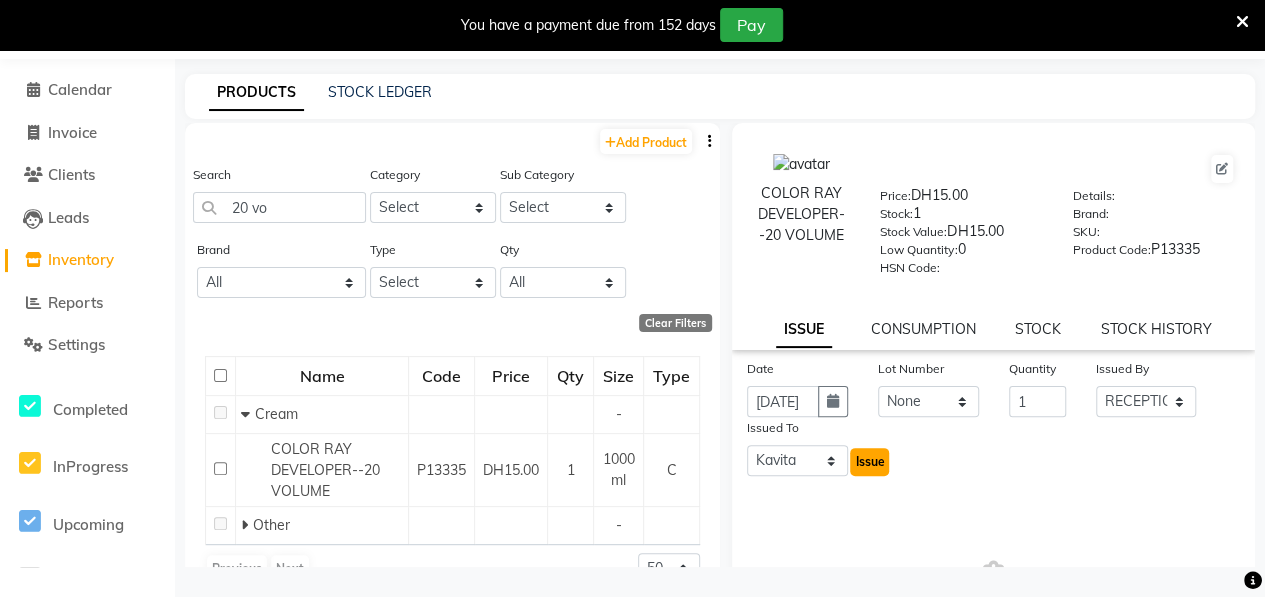 click on "Issue" 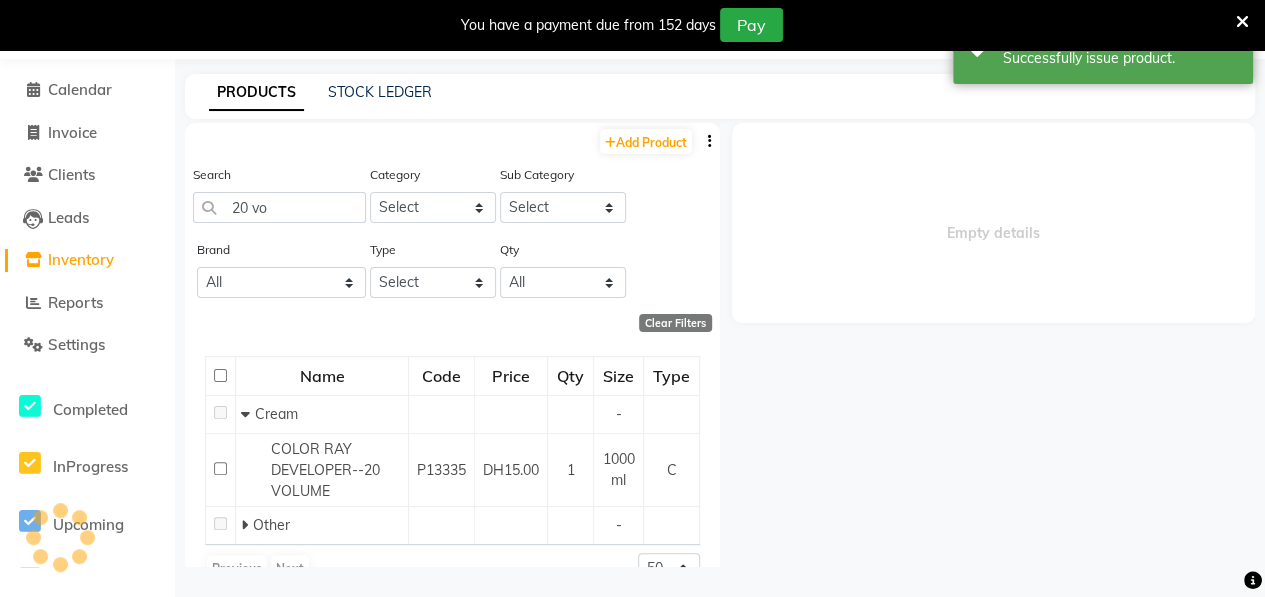 select 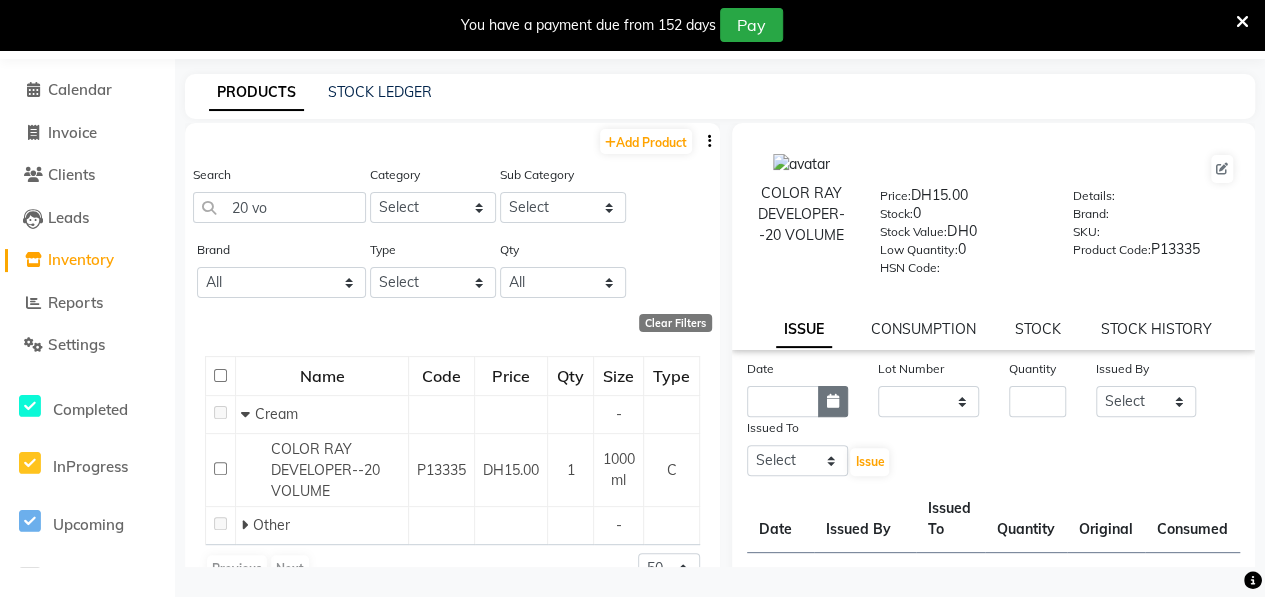 click 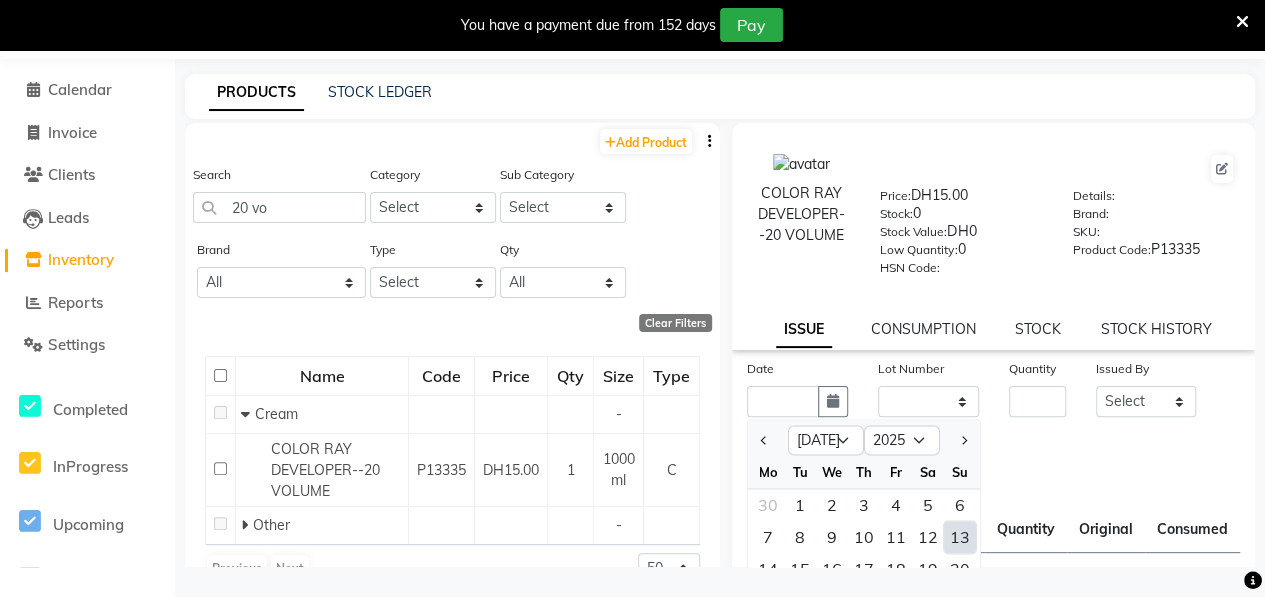 click on "13" 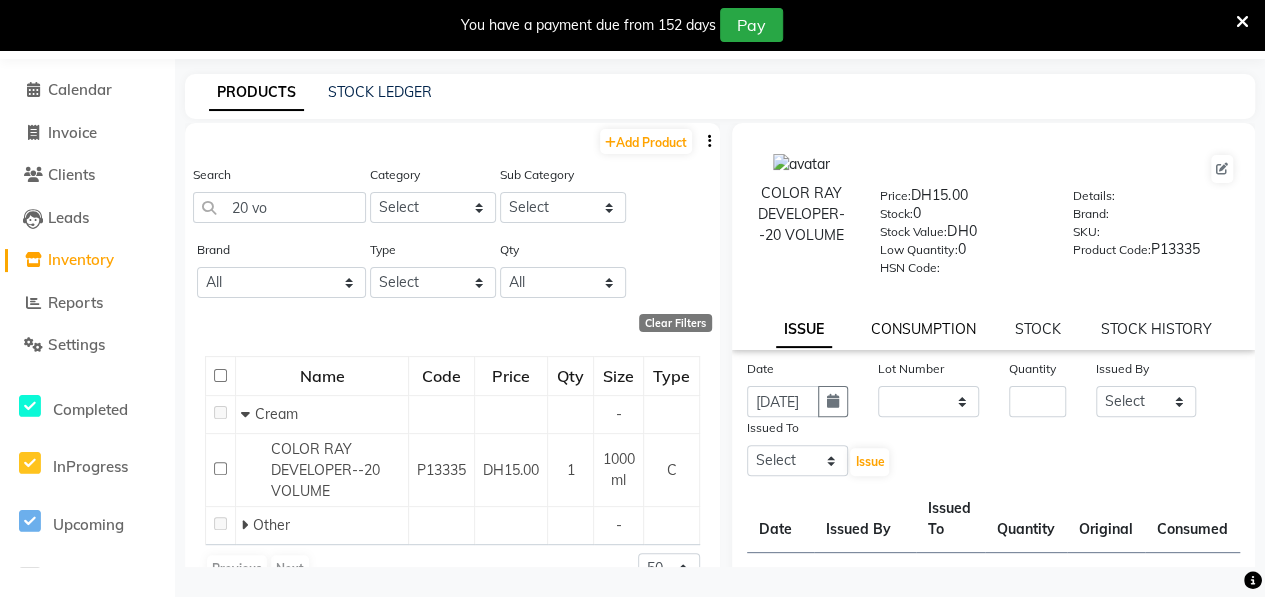 click on "CONSUMPTION" 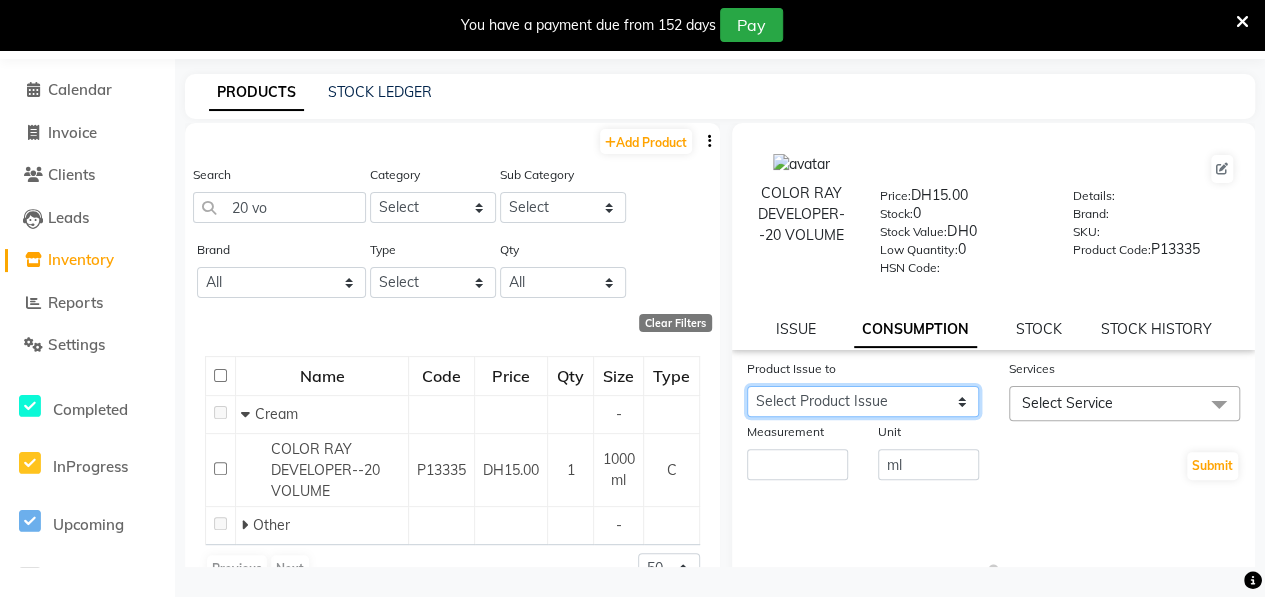 click on "Select Product Issue [DATE], Issued to: Kavita, Balance: 1000" 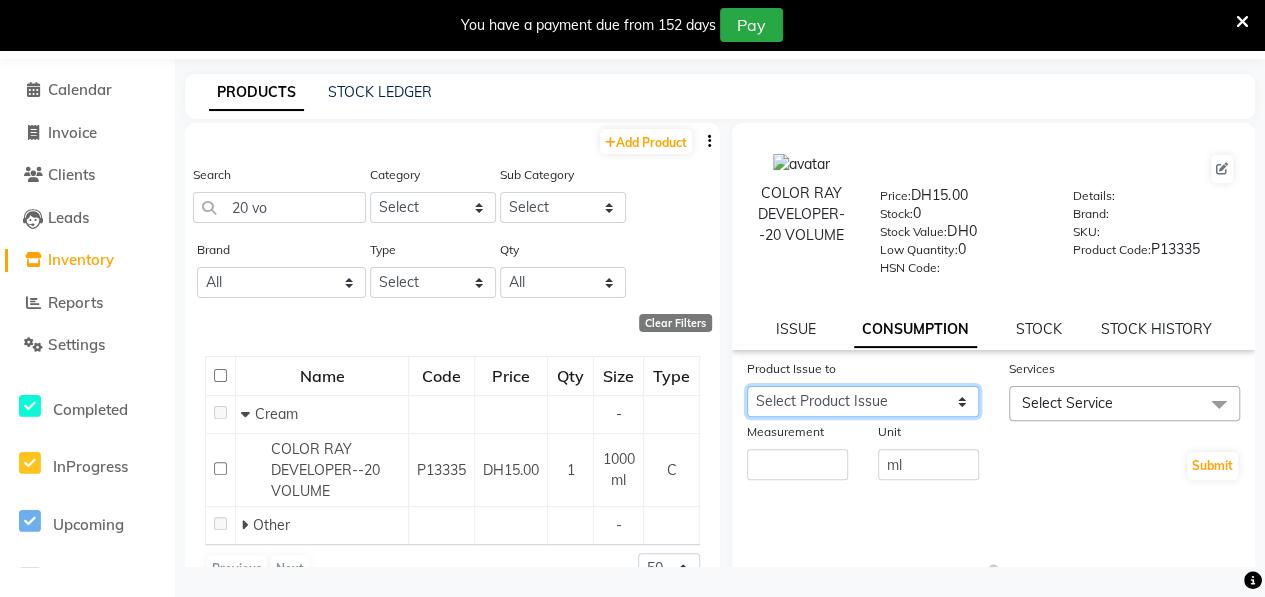 select on "1074719" 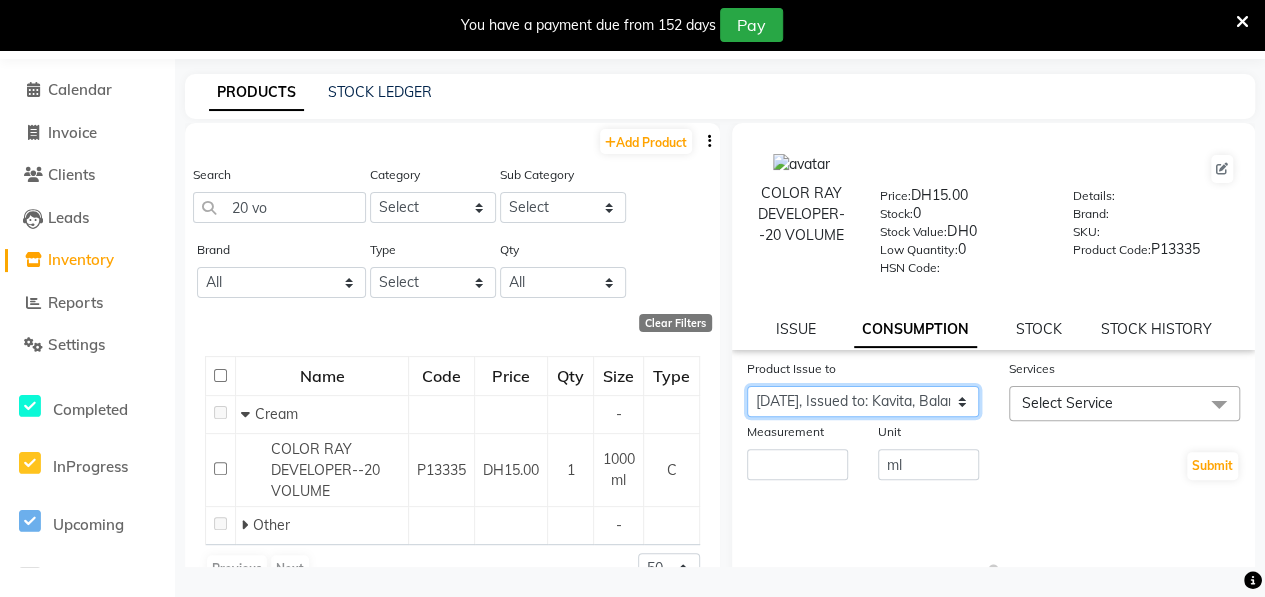 click on "Select Product Issue [DATE], Issued to: Kavita, Balance: 1000" 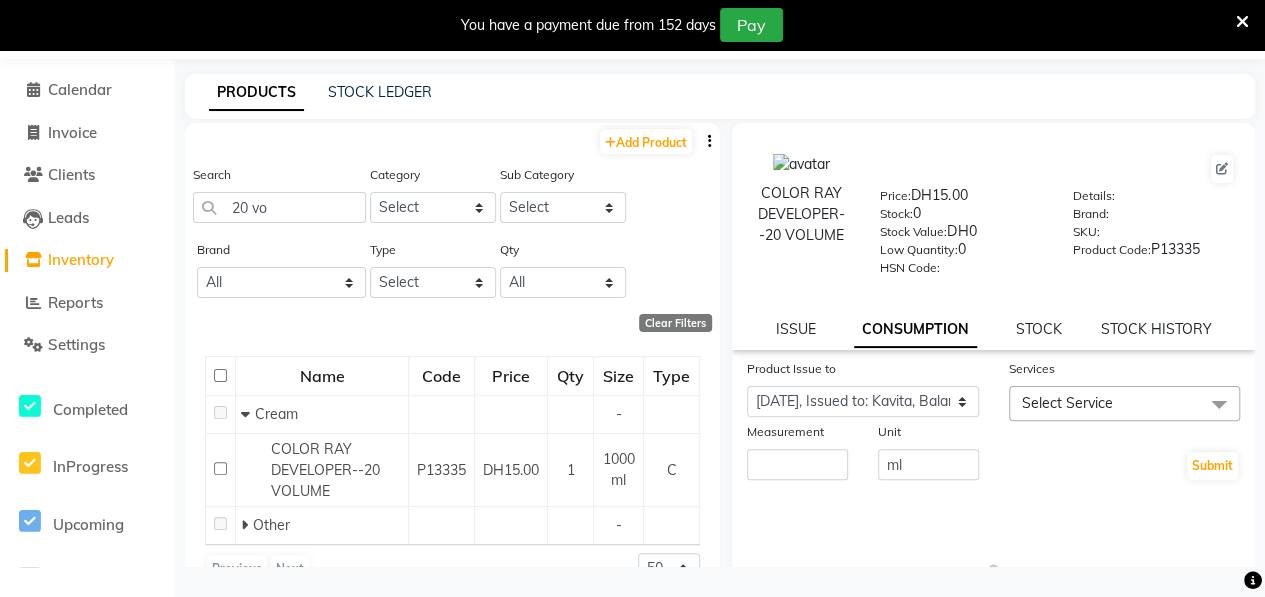 click on "Select Service" 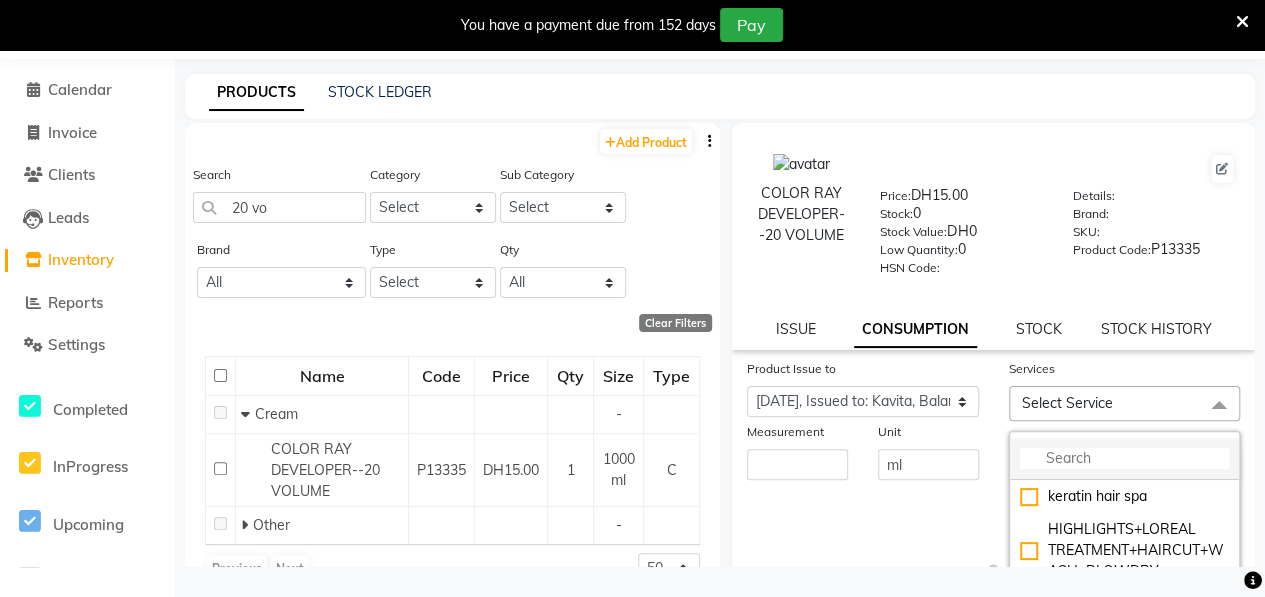 click 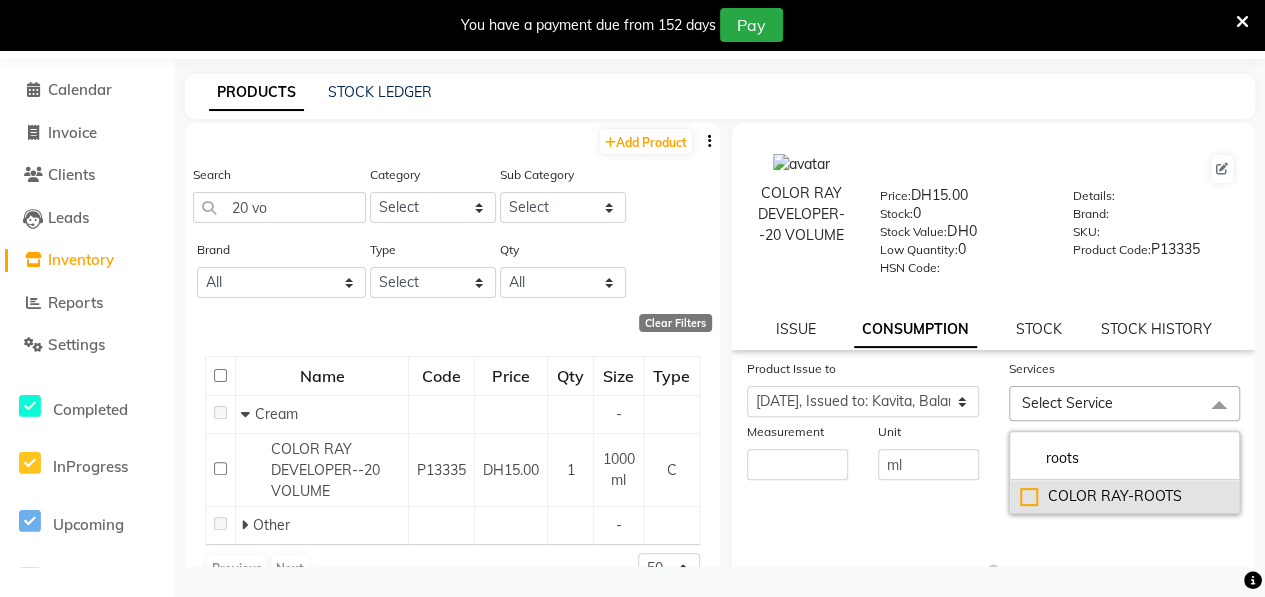 type on "roots" 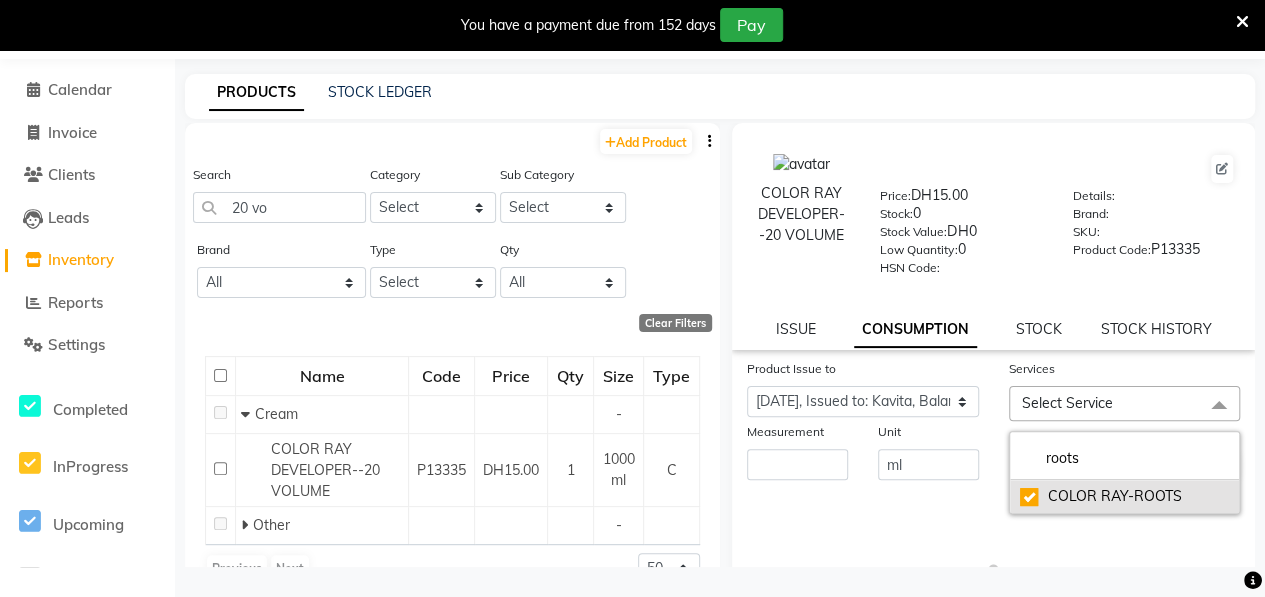 checkbox on "true" 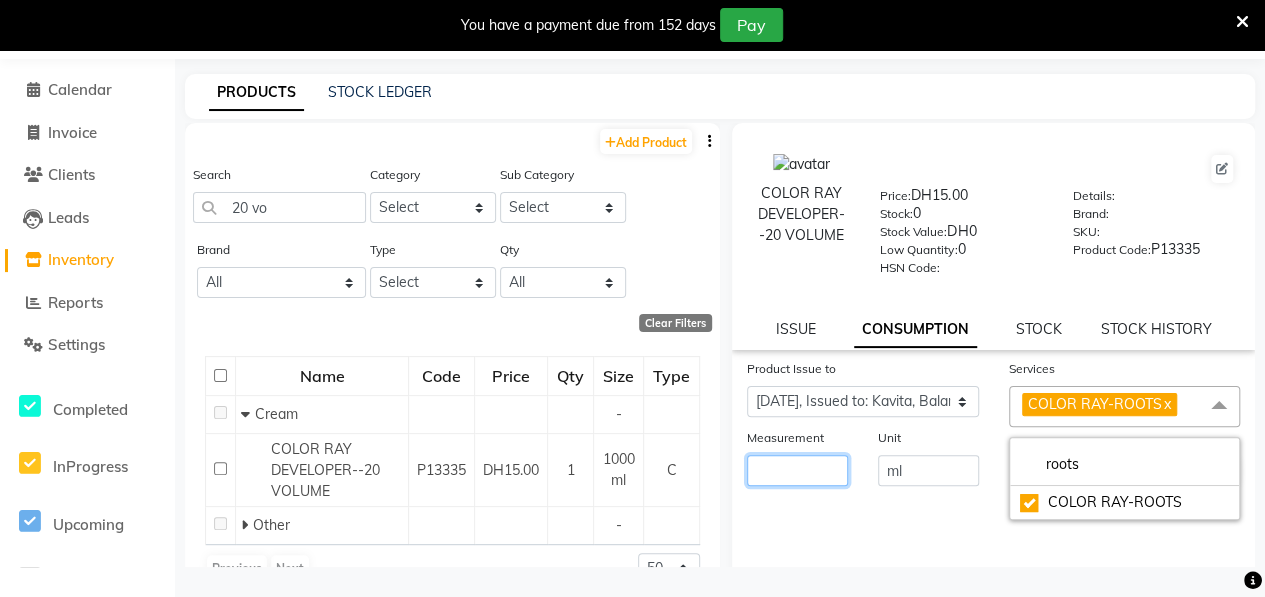 click 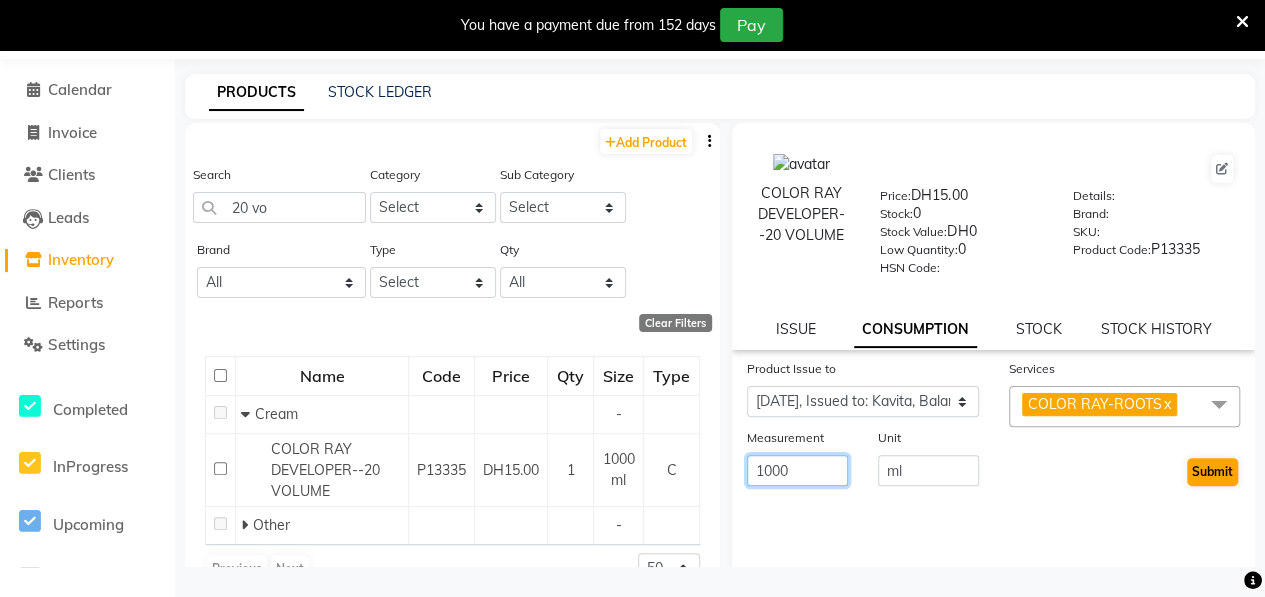 type on "1000" 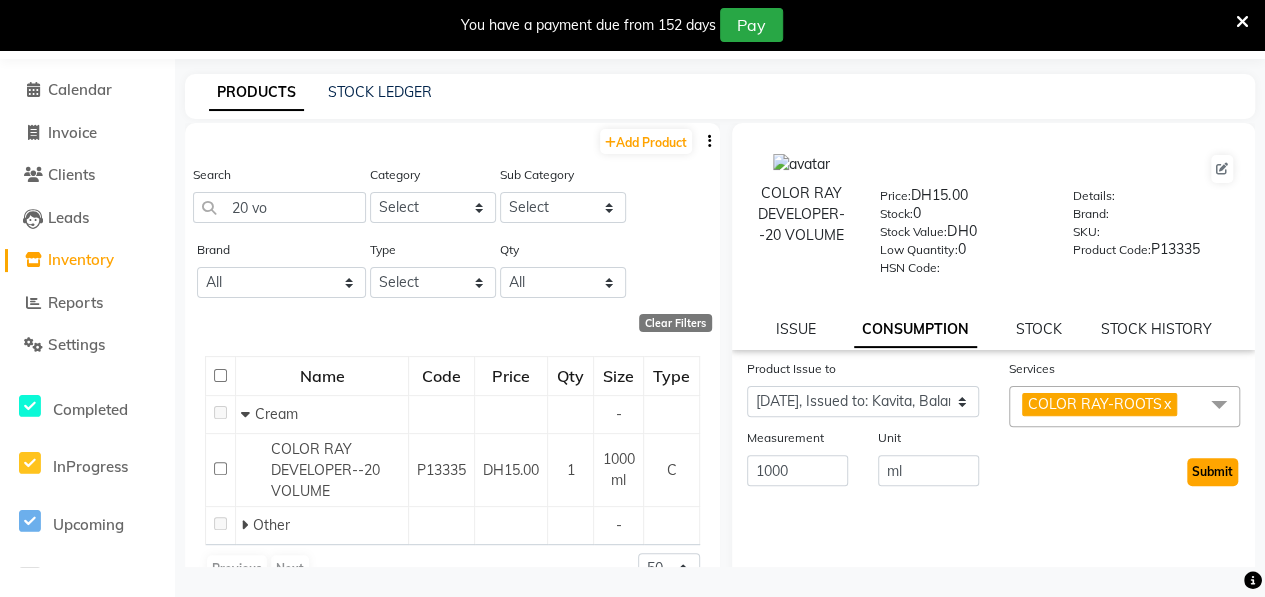 click on "Submit" 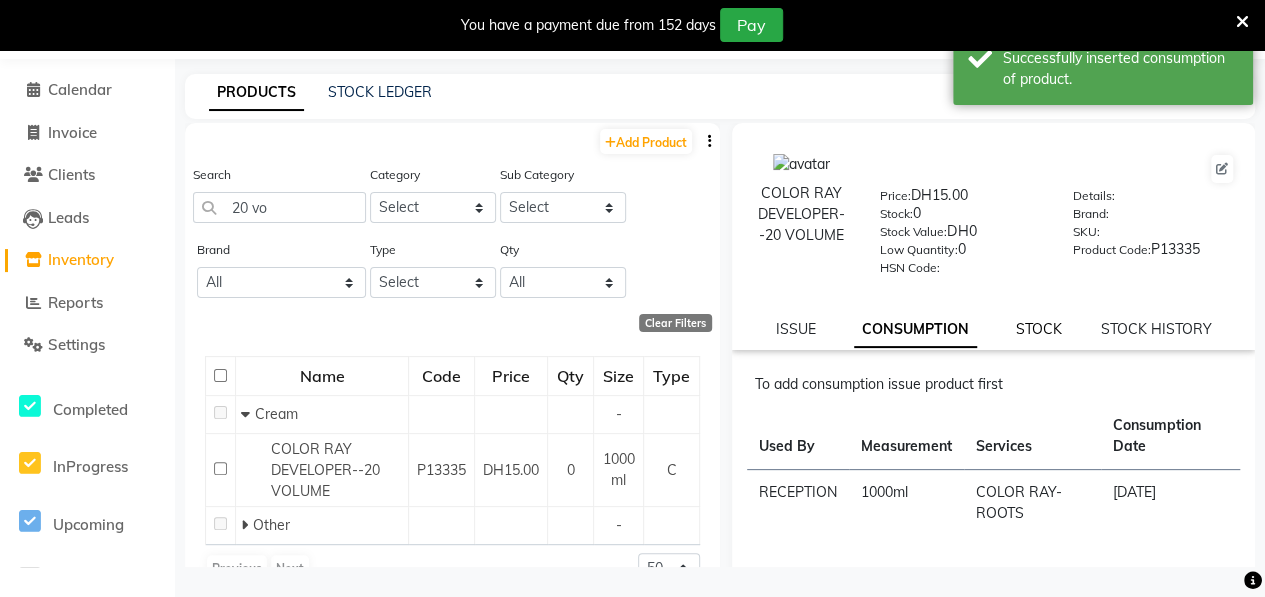 click on "STOCK" 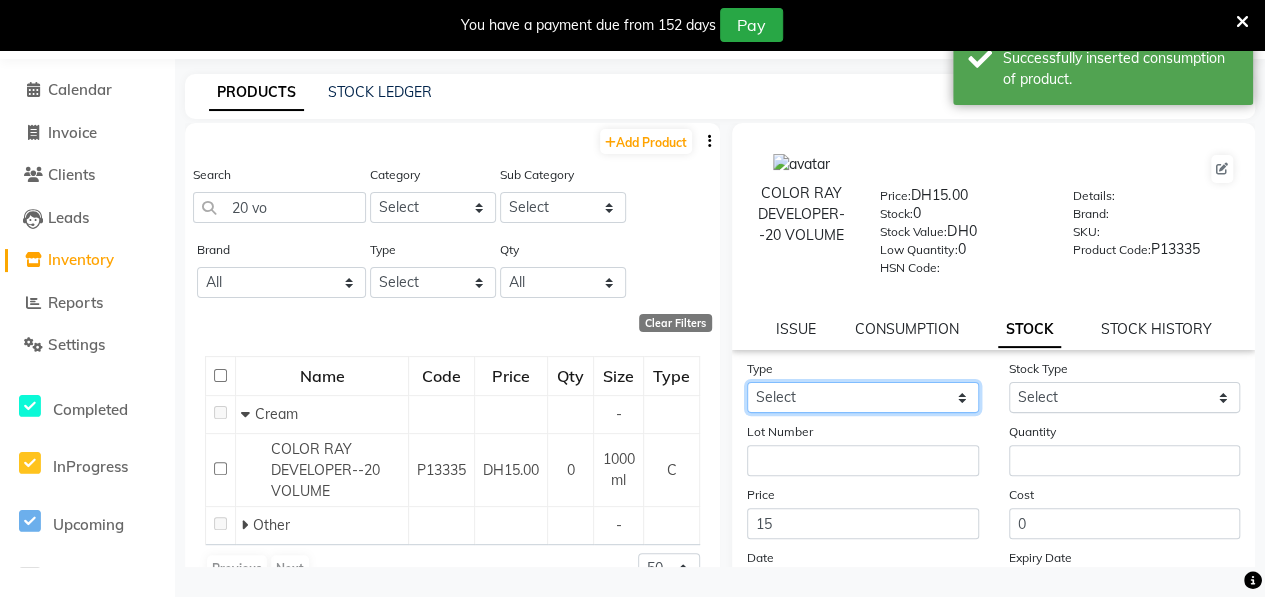 click on "Select In" 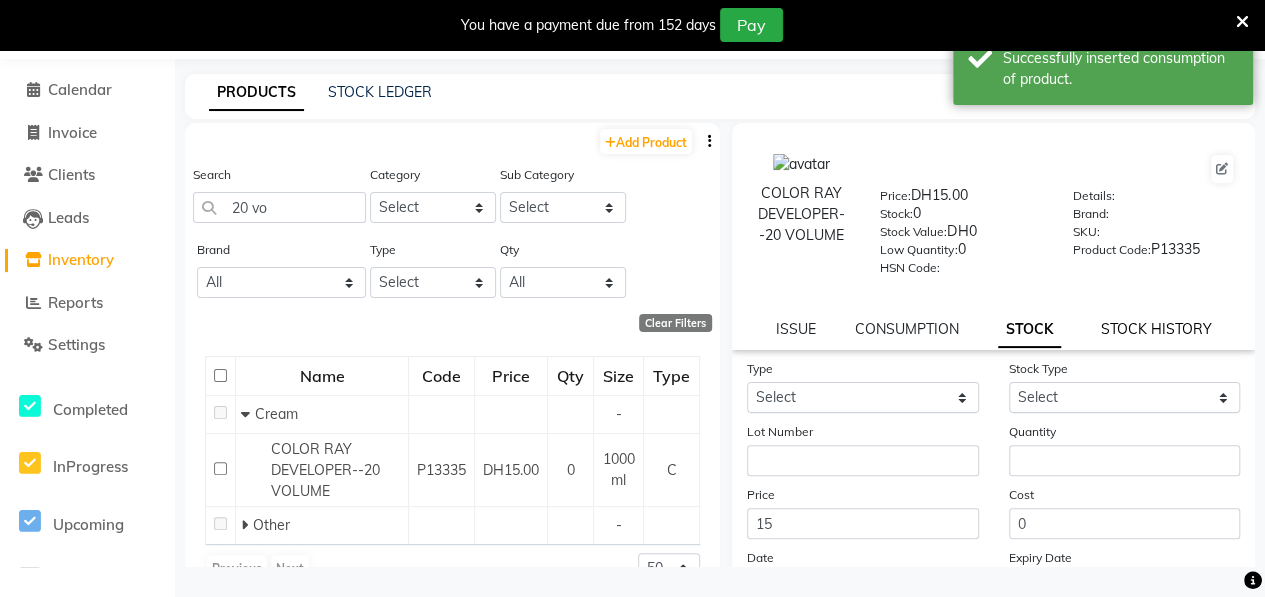 click on "STOCK HISTORY" 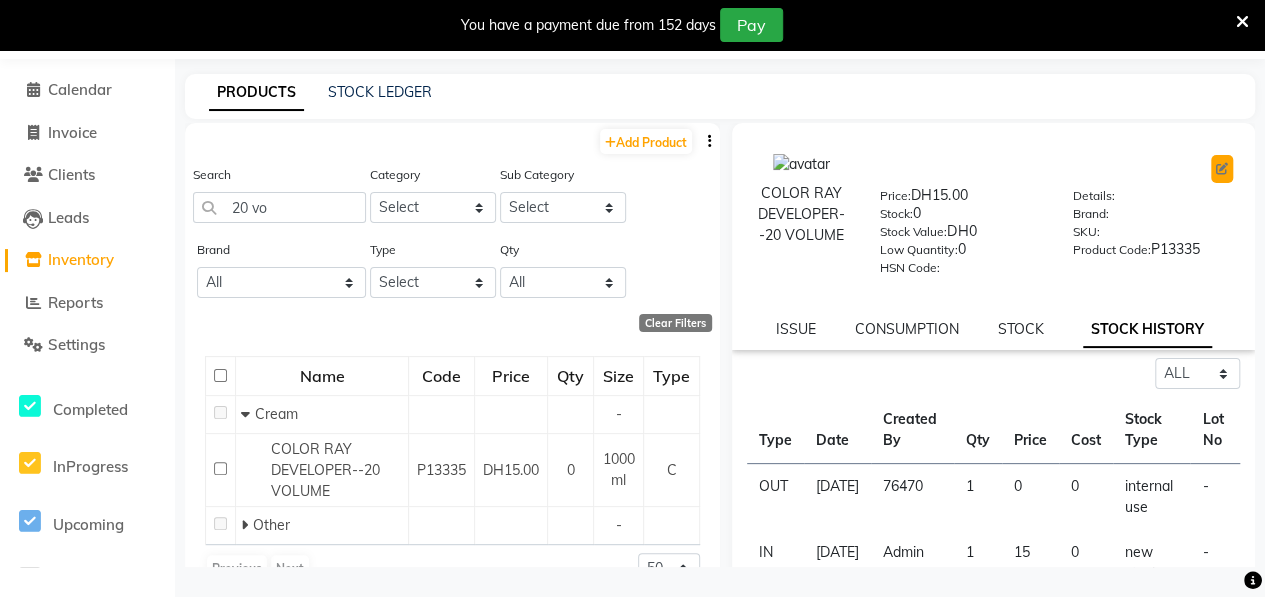 click 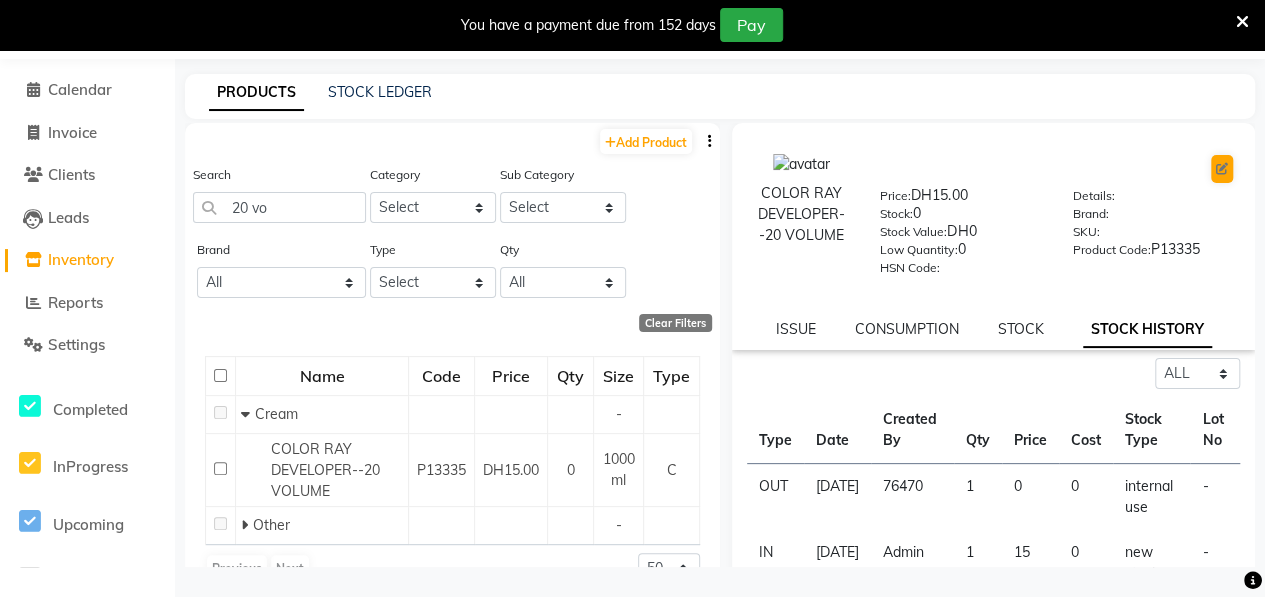 select on "true" 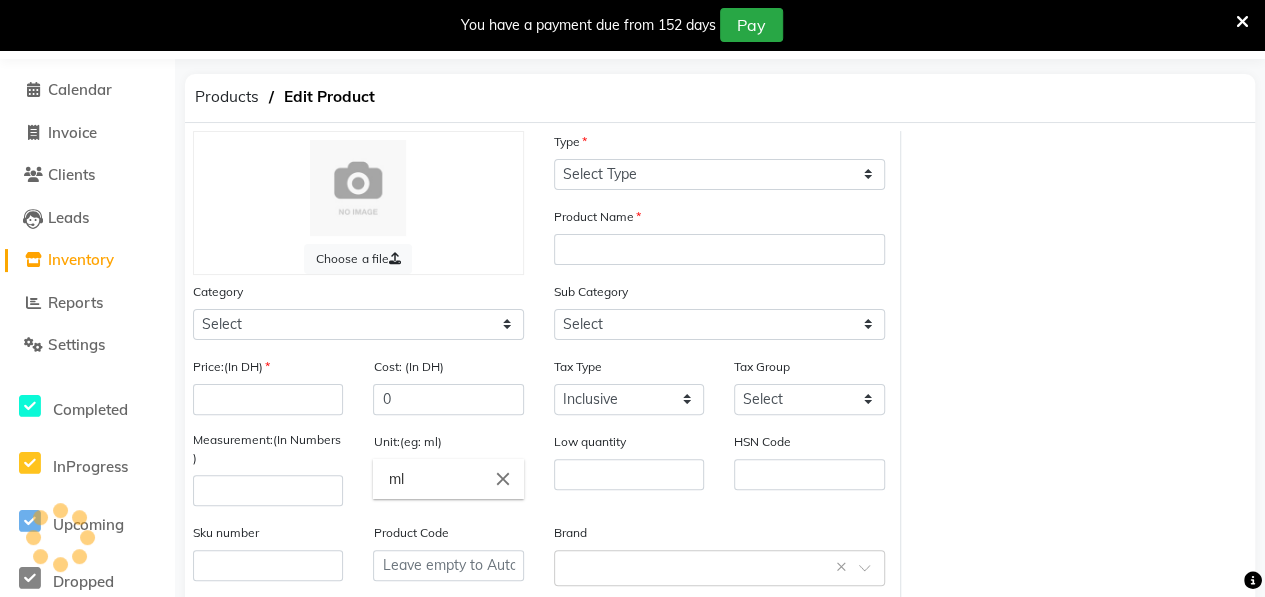 select on "C" 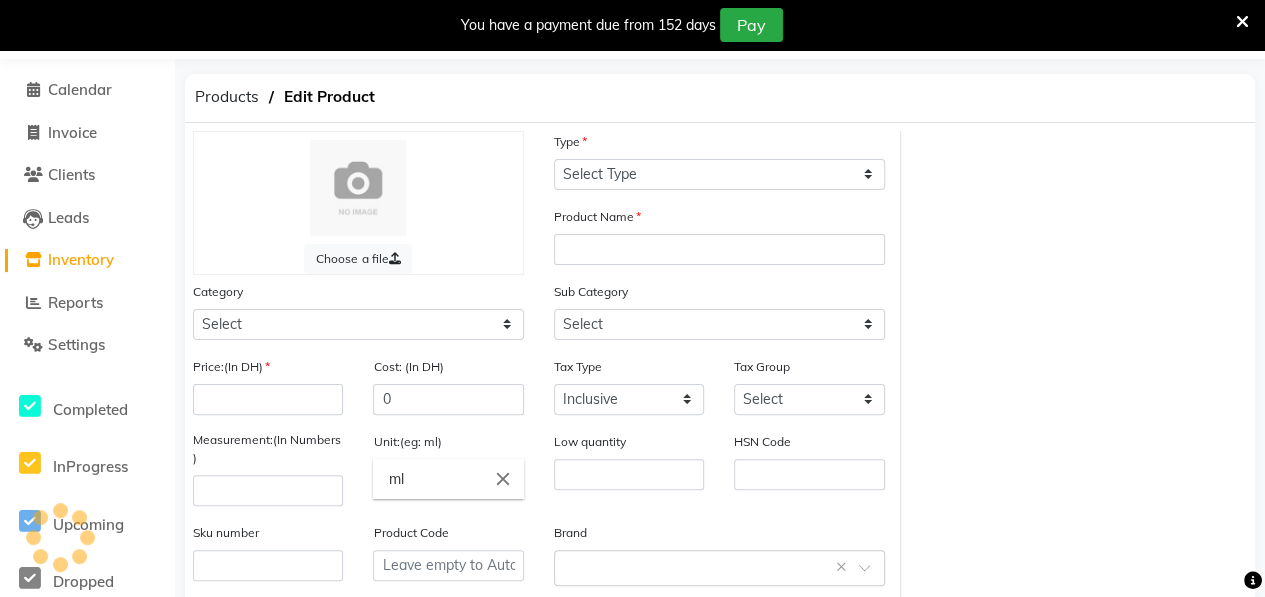 type on "COLOR RAY DEVELOPER--20 VOLUME" 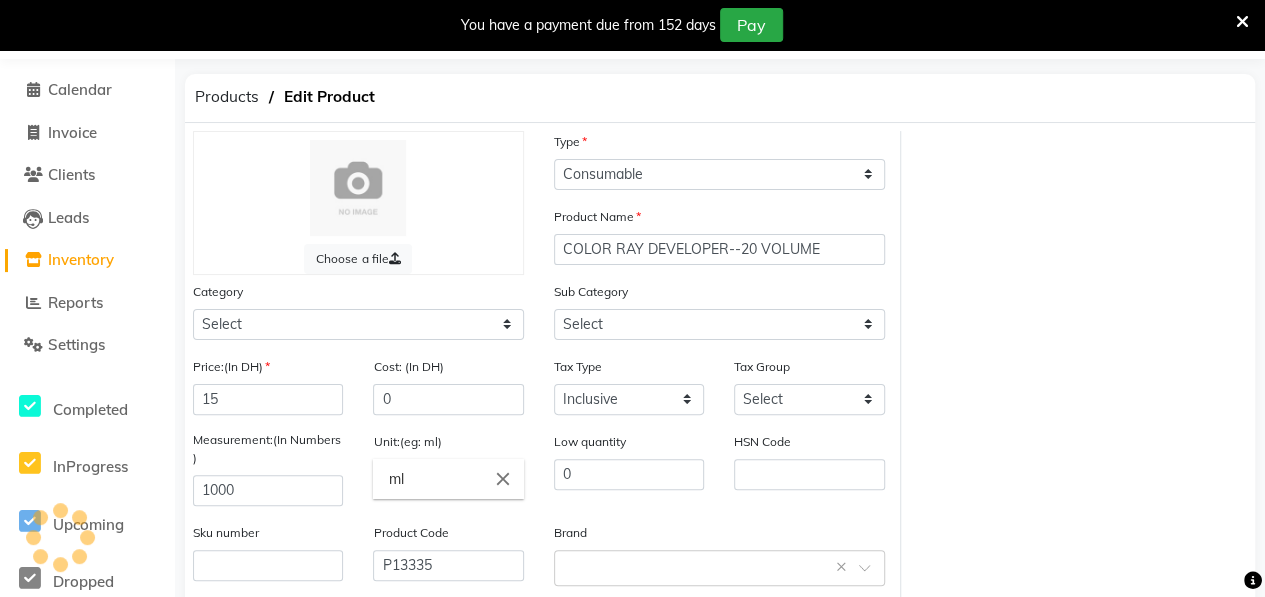 select on "462401100" 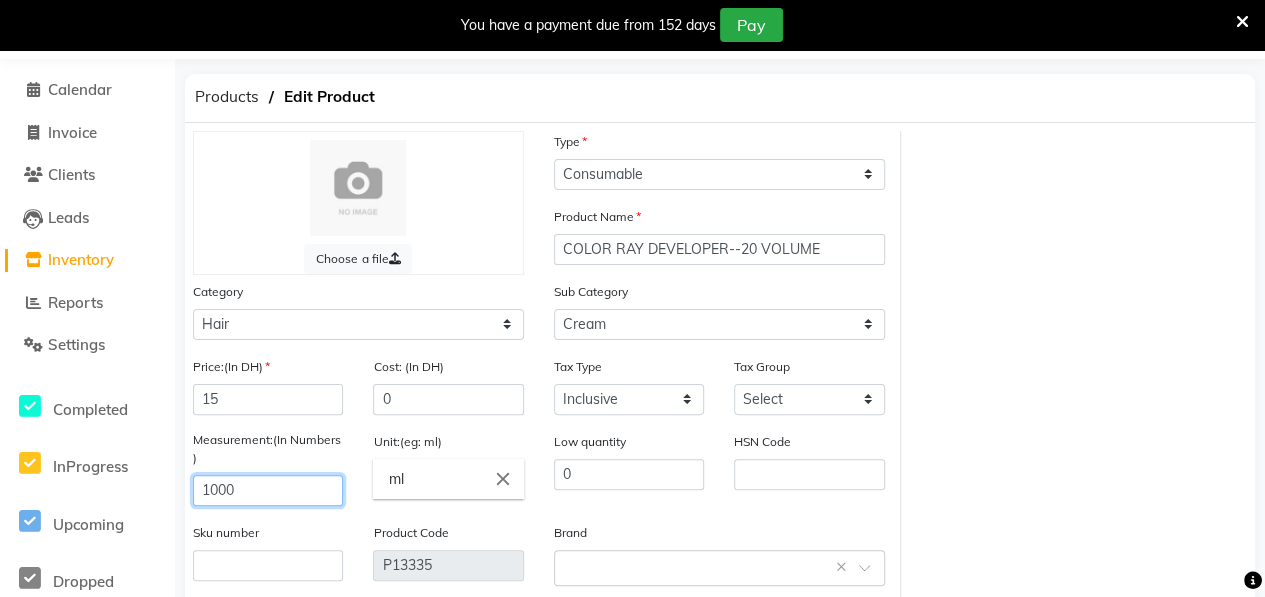 click on "1000" 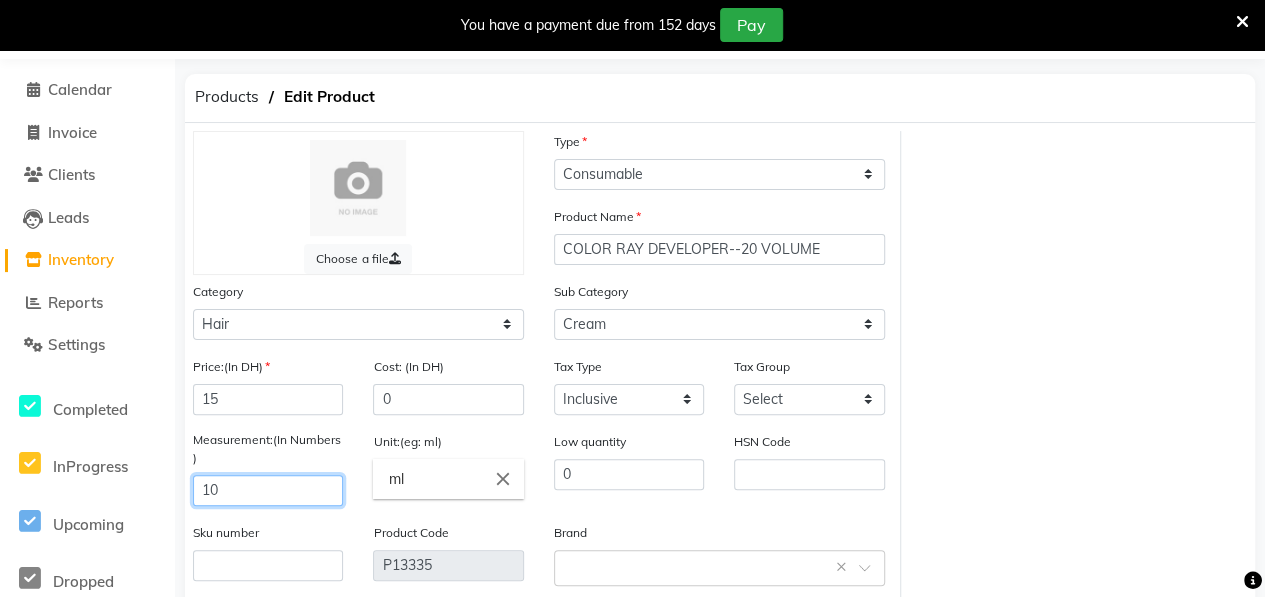 type on "1" 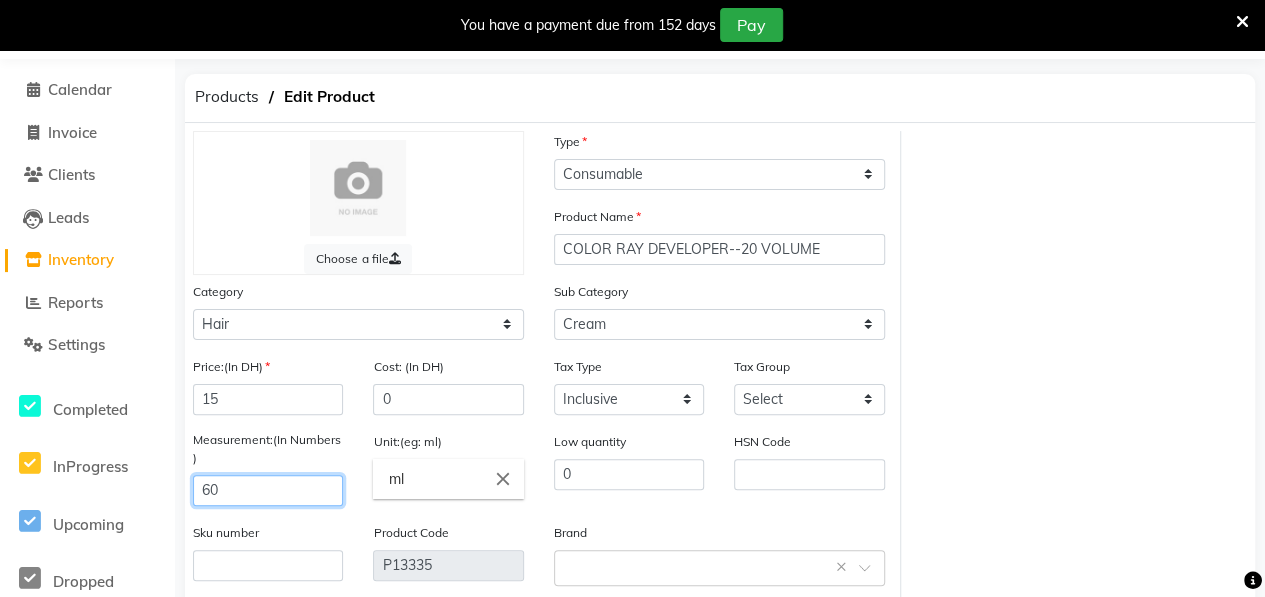 type on "6" 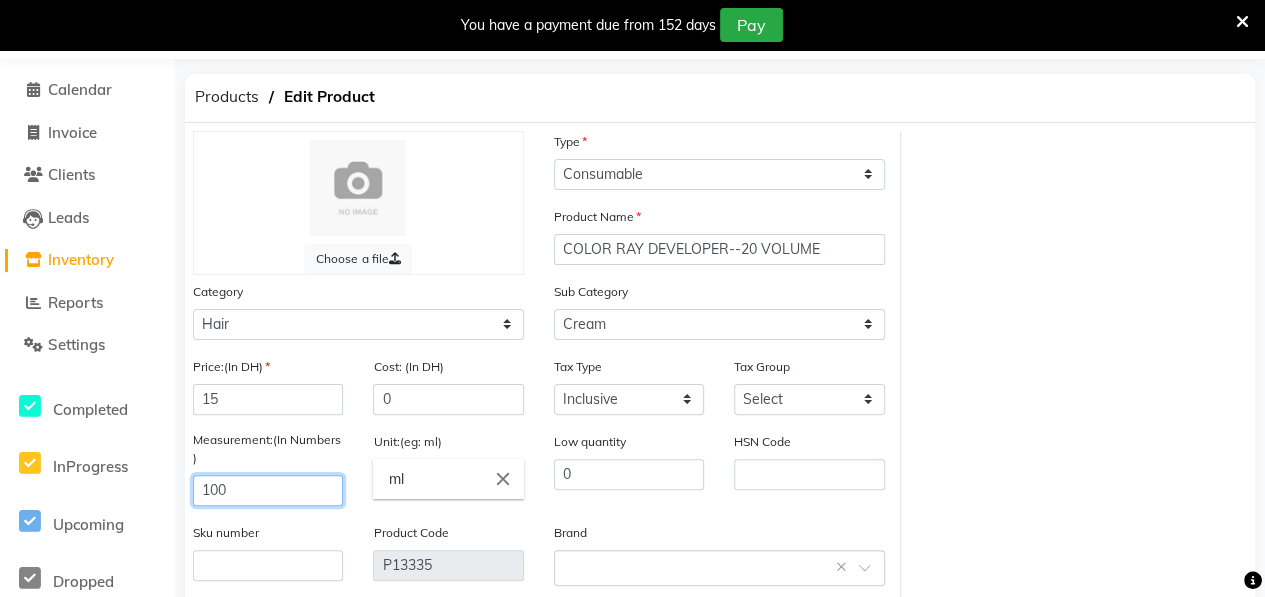 type on "1000" 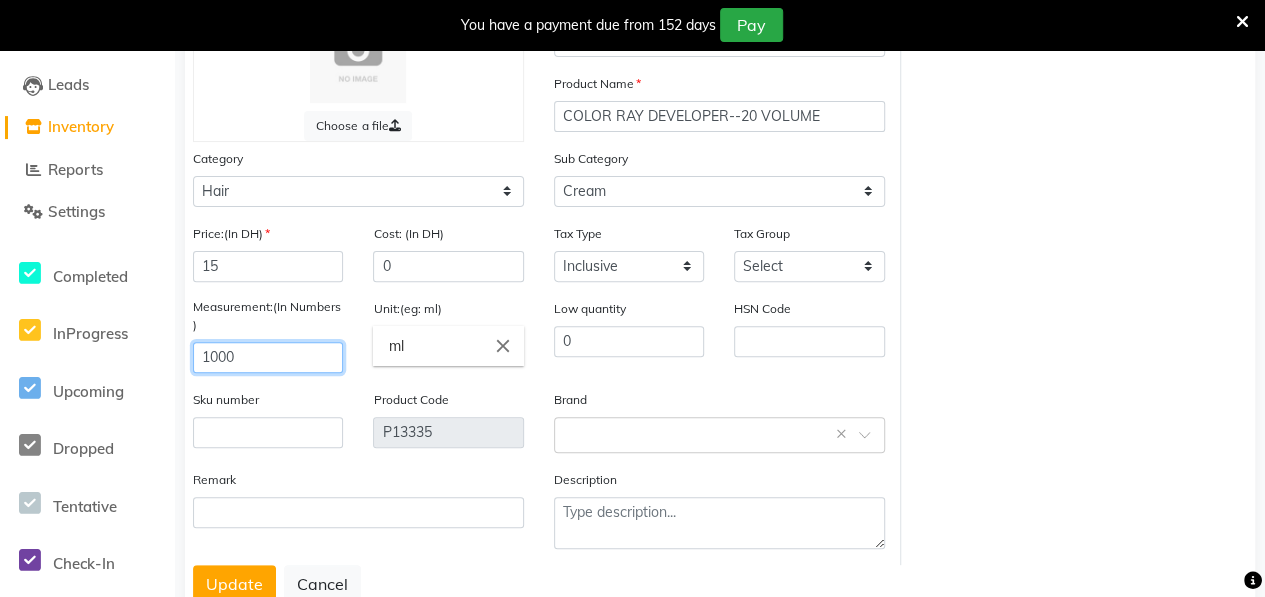 scroll, scrollTop: 256, scrollLeft: 0, axis: vertical 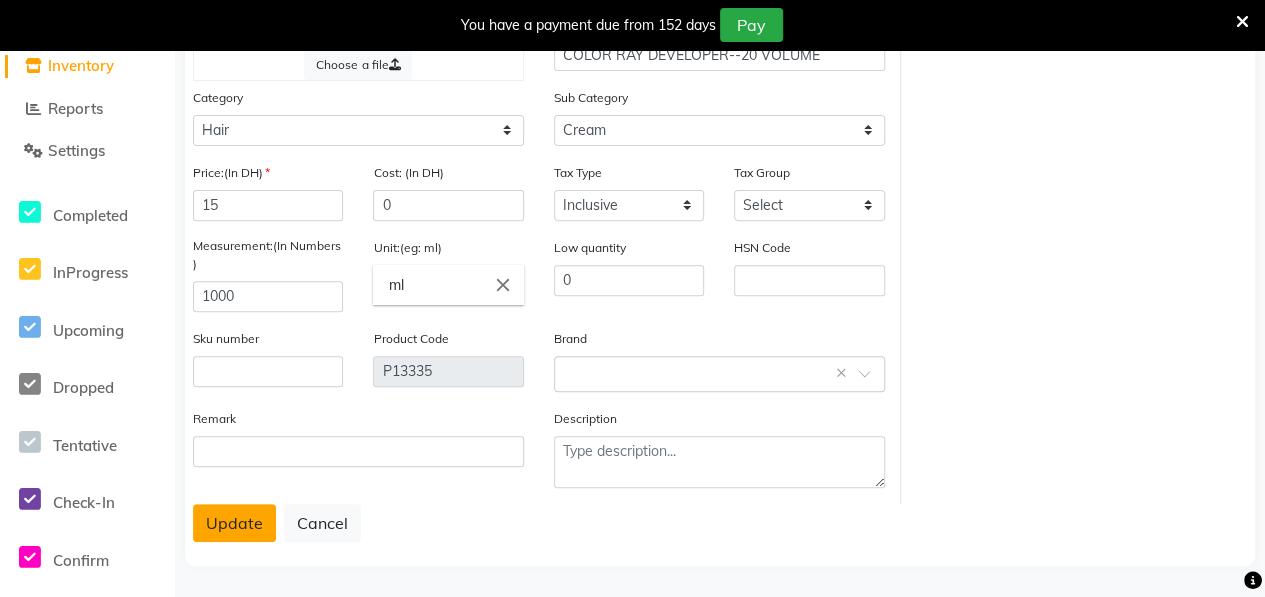 click on "Update" 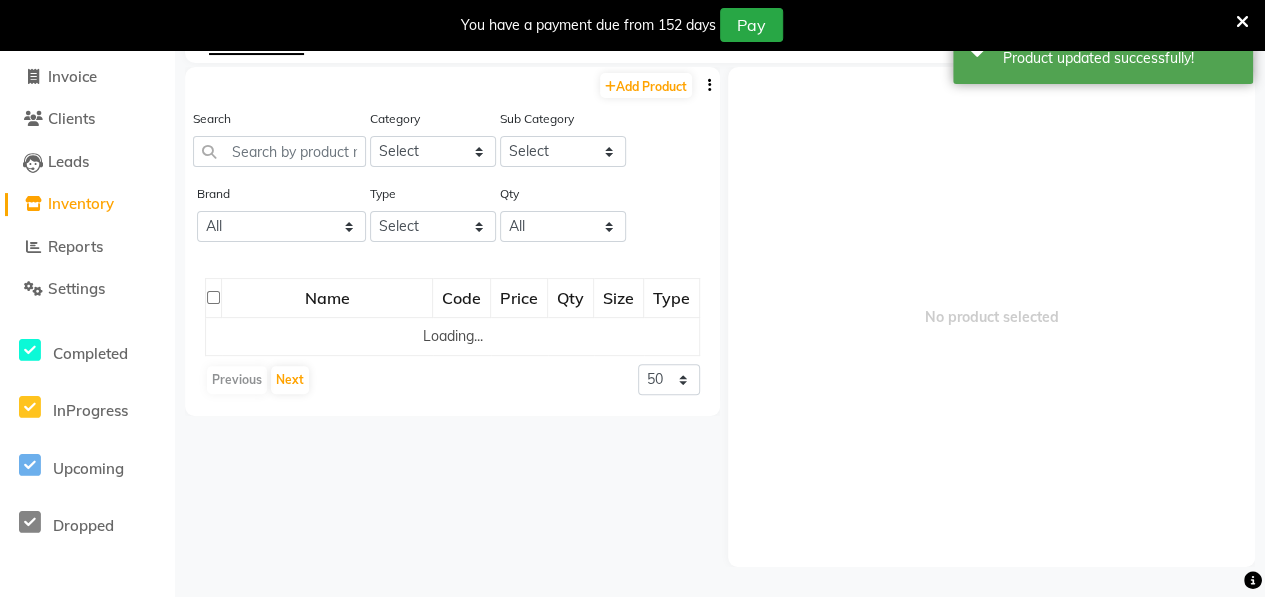 scroll, scrollTop: 62, scrollLeft: 0, axis: vertical 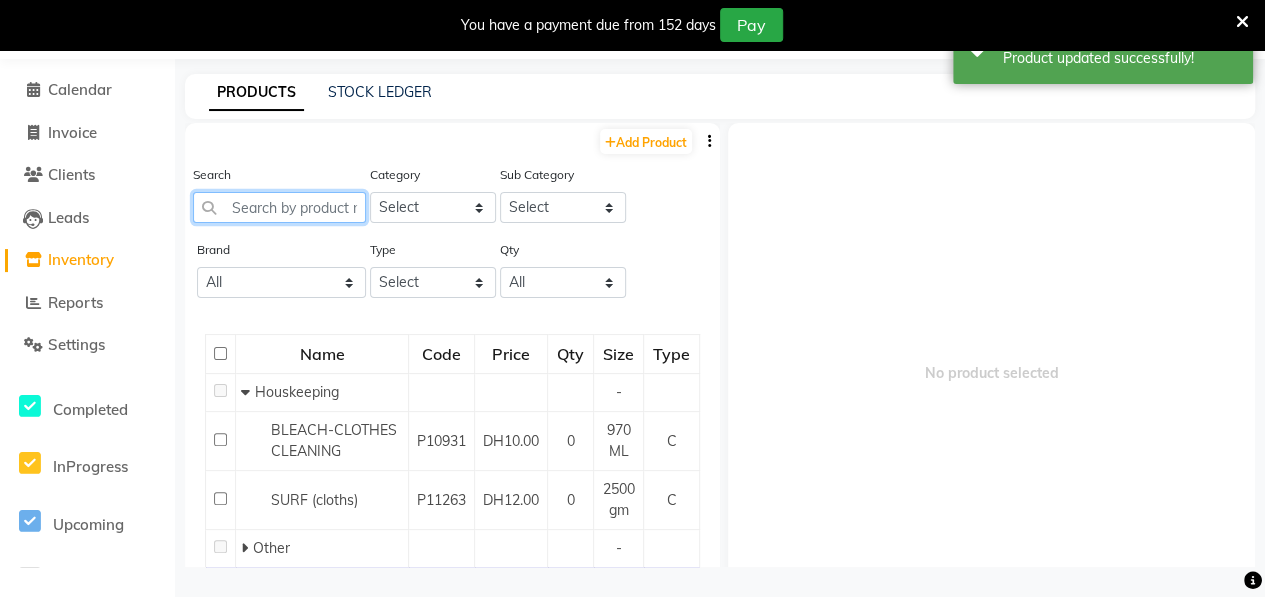 click 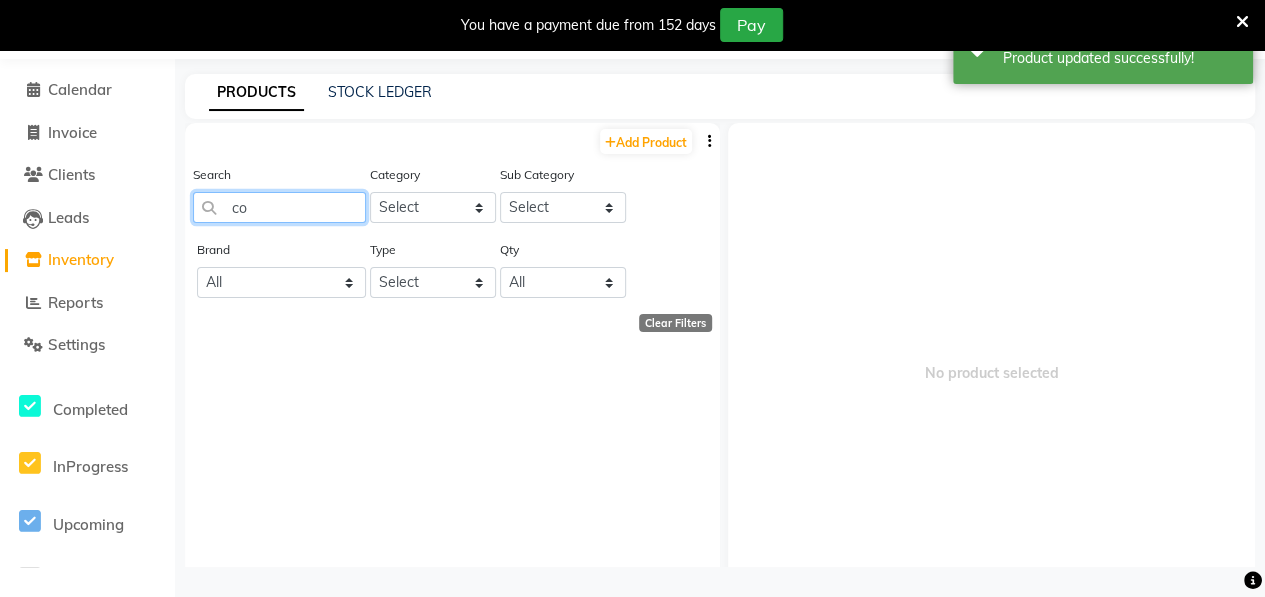 type on "c" 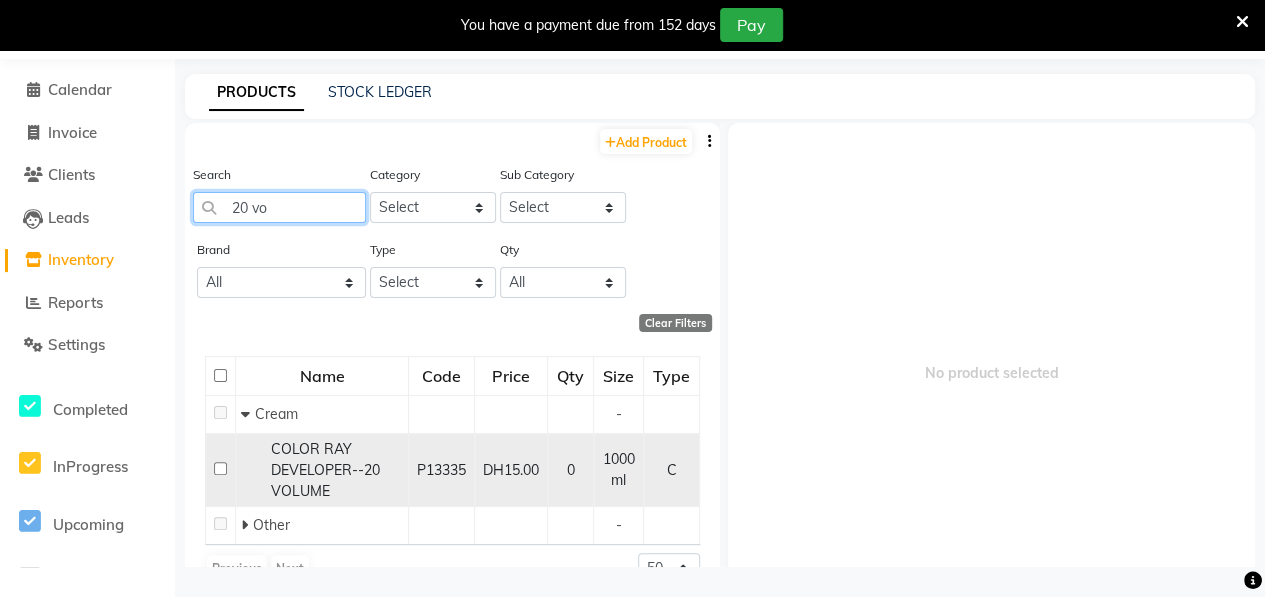type on "20 vo" 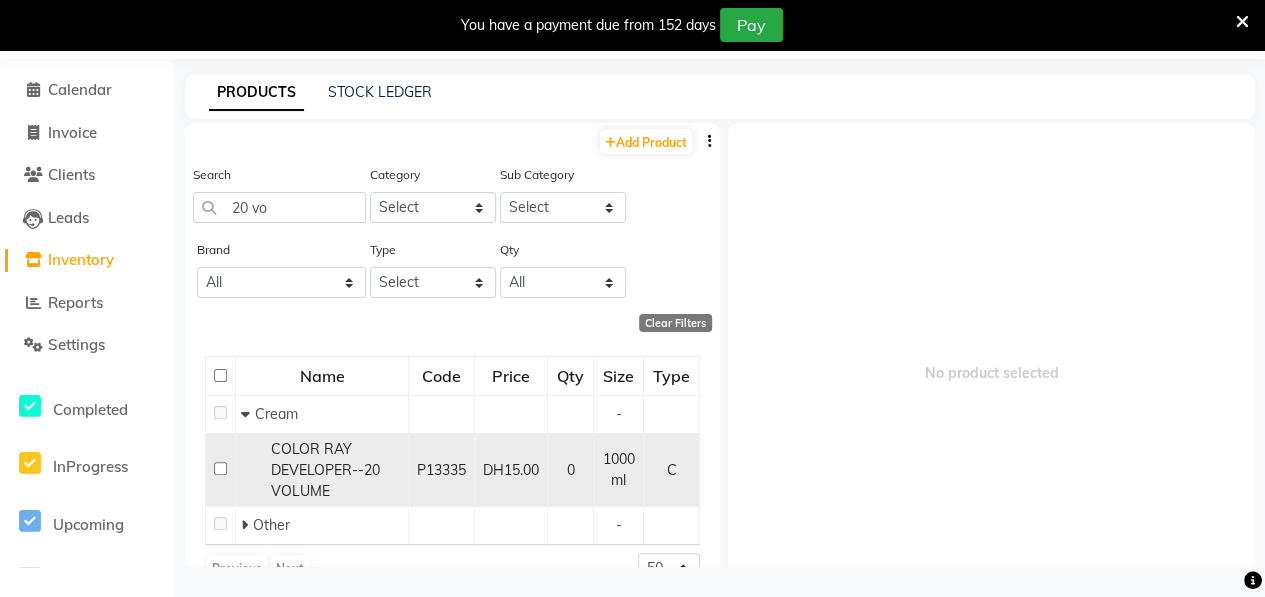 click on "COLOR RAY DEVELOPER--20 VOLUME" 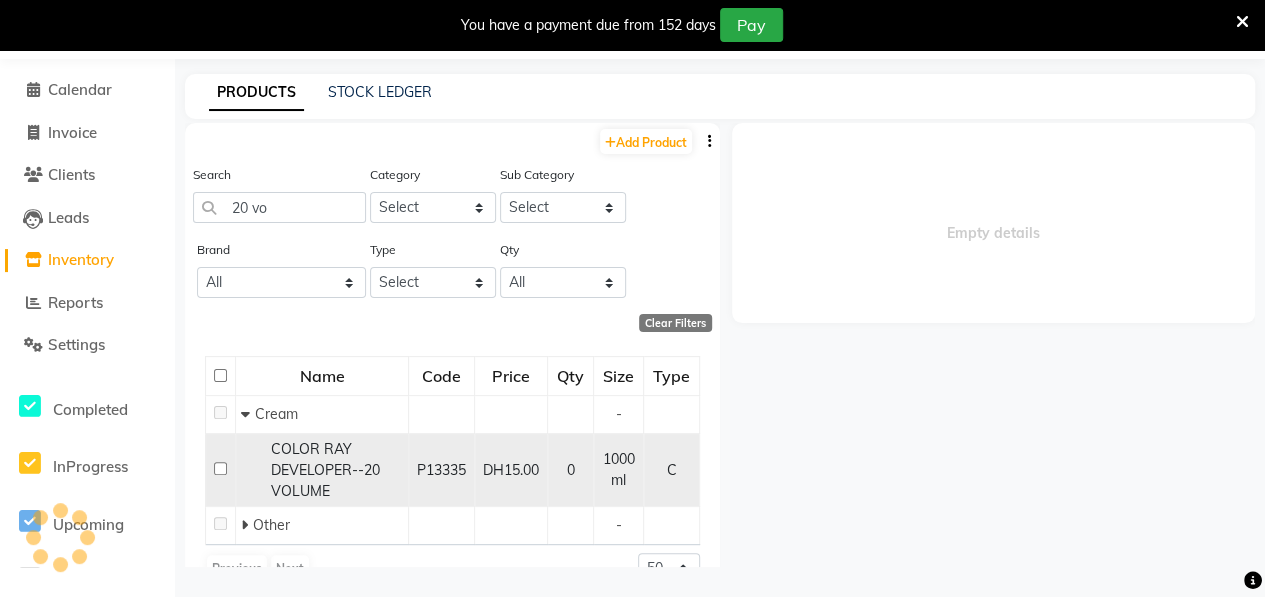 select 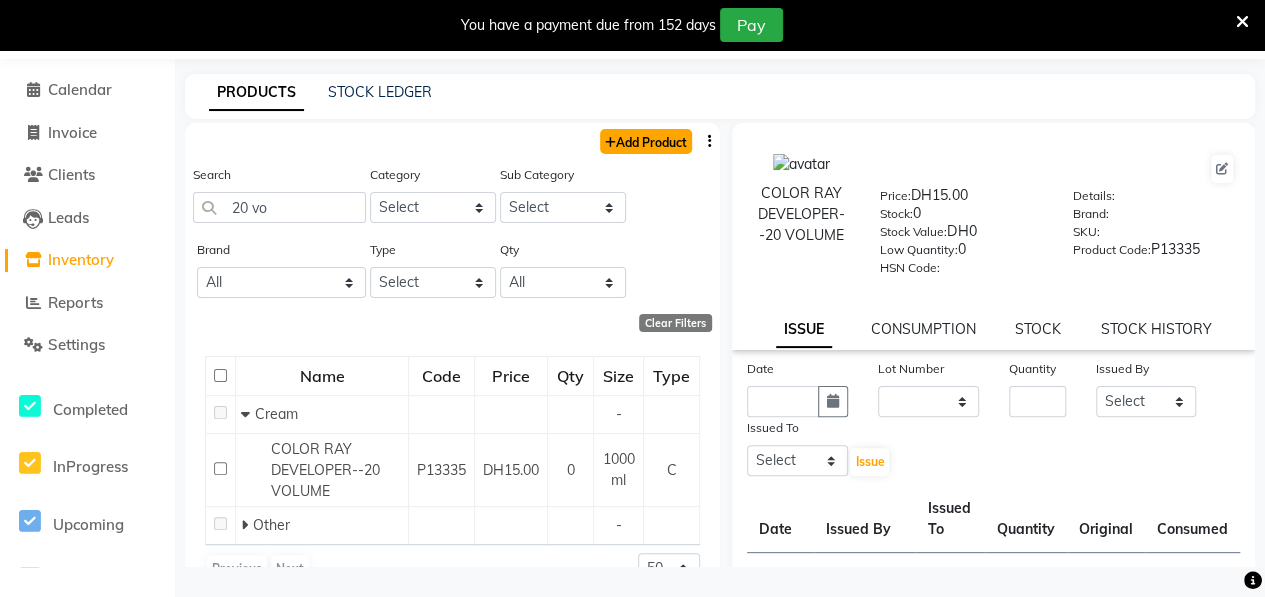 click on "Add Product" 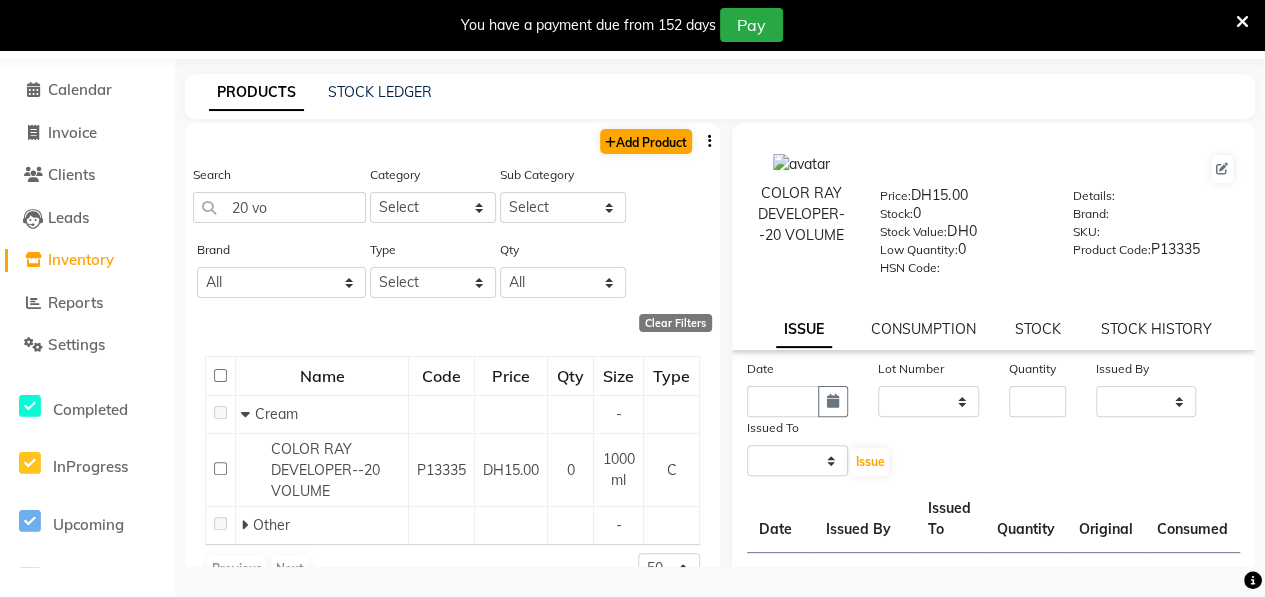 select on "true" 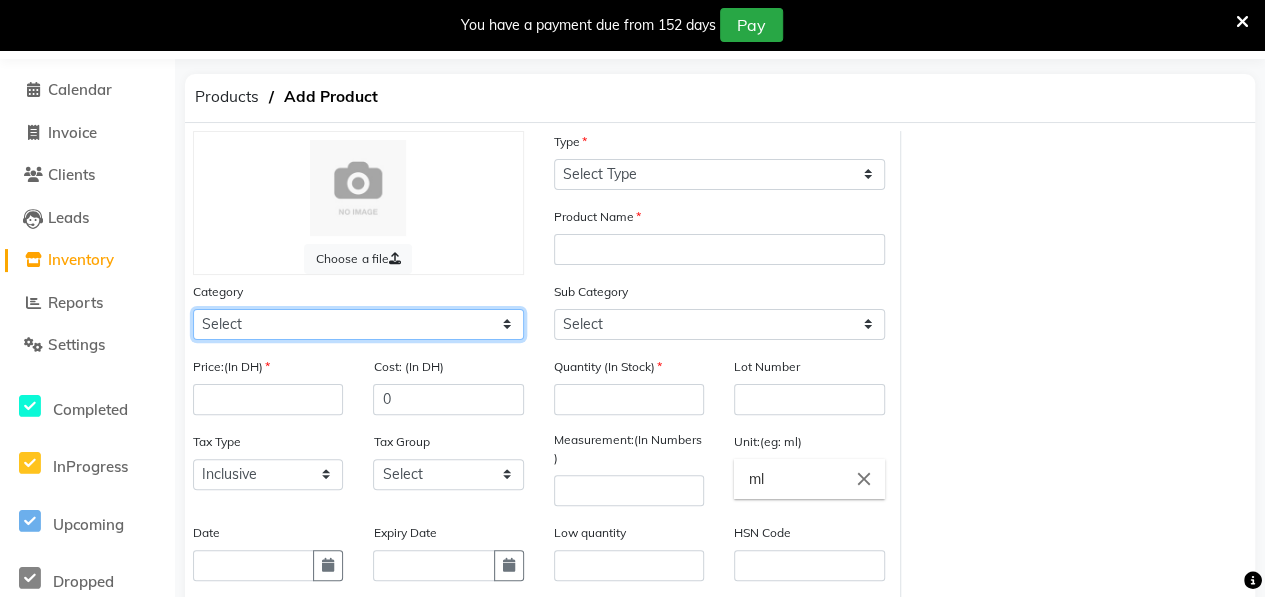 click on "Select Hair Skin Makeup Personal Care Appliances [PERSON_NAME] Waxing Disposable Threading Hands and Feet Beauty Planet [MEDICAL_DATA] Cadiveu Casmara [PERSON_NAME] Olaplex GOWN Other" 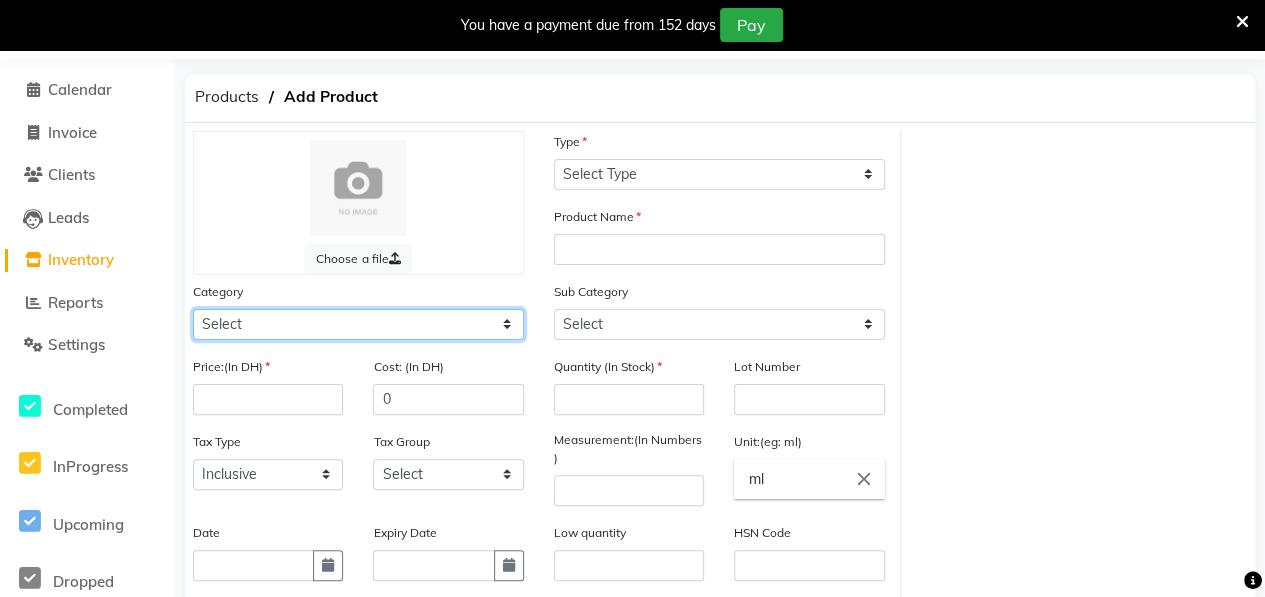 select on "462401100" 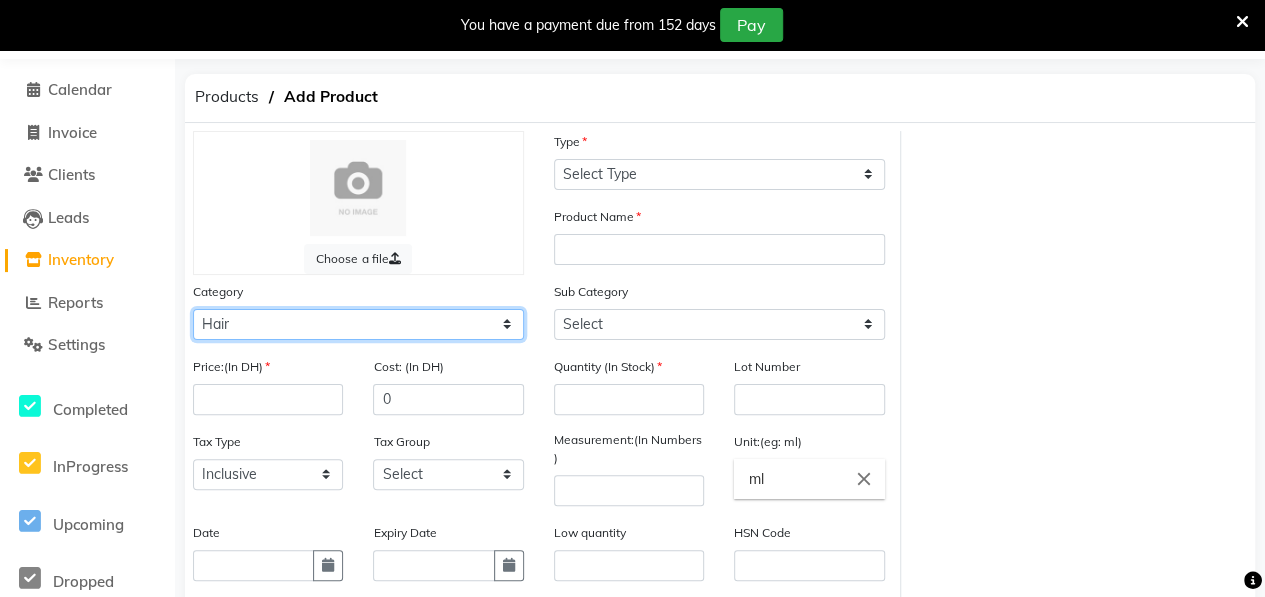 click on "Select Hair Skin Makeup Personal Care Appliances [PERSON_NAME] Waxing Disposable Threading Hands and Feet Beauty Planet [MEDICAL_DATA] Cadiveu Casmara [PERSON_NAME] Olaplex GOWN Other" 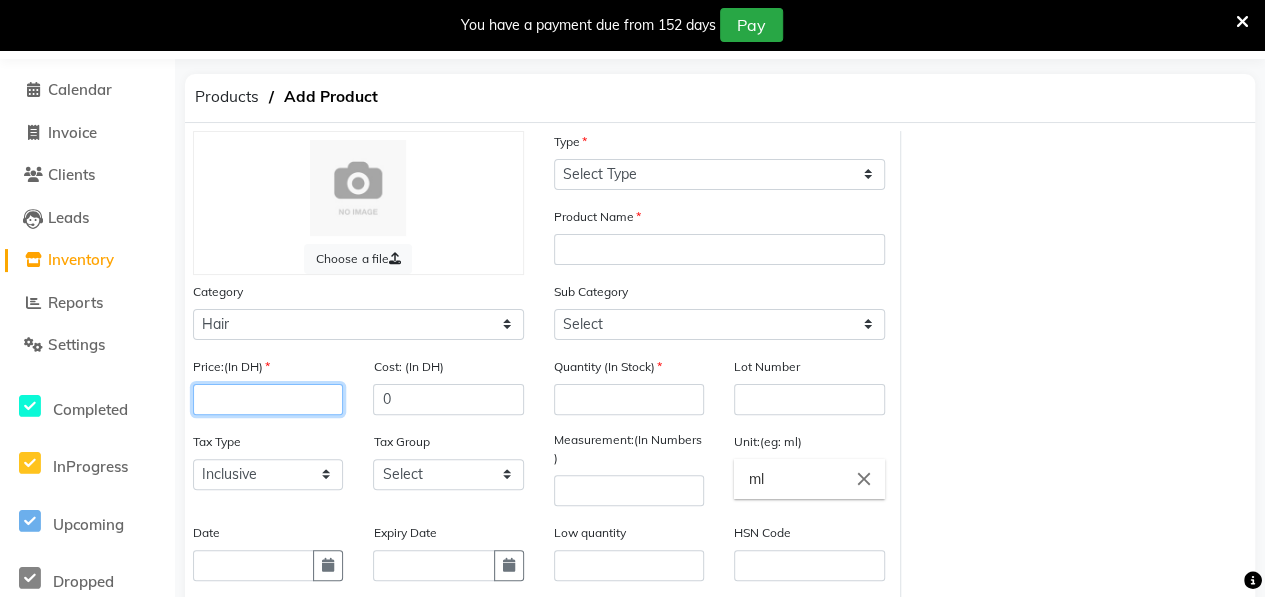 click 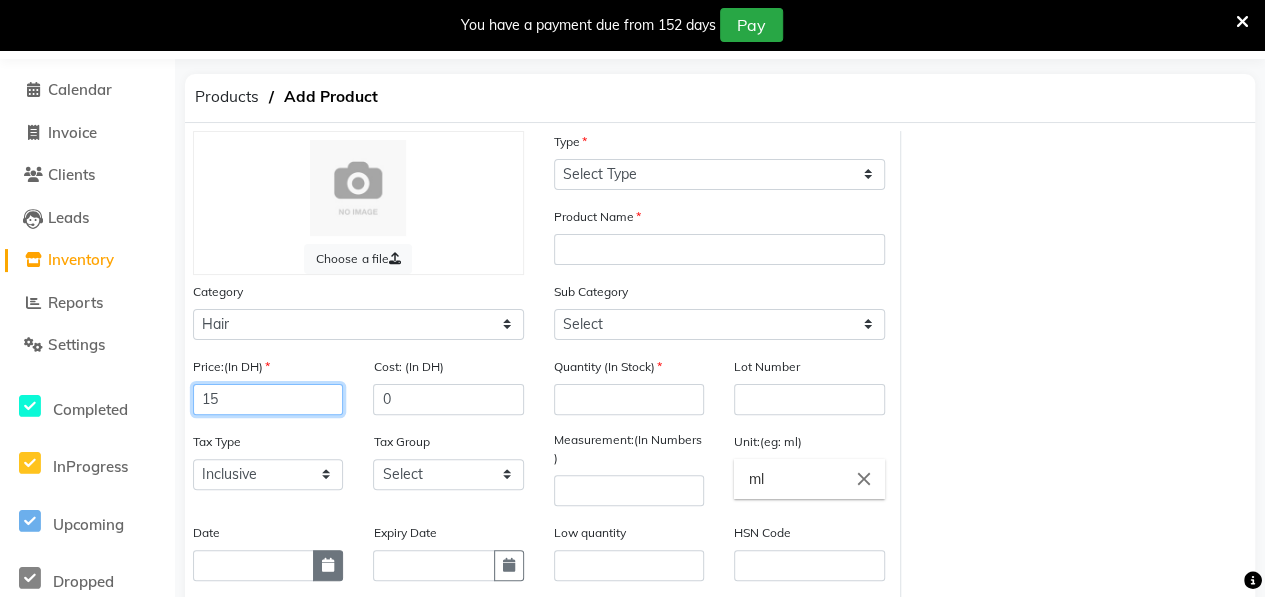 type on "15" 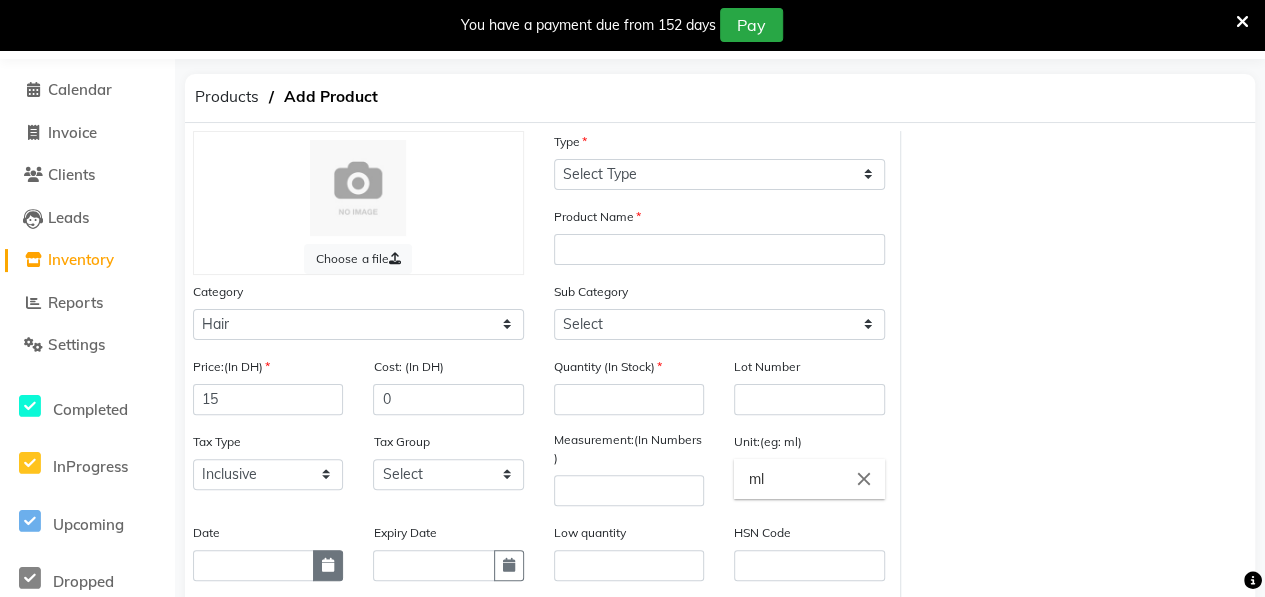 click 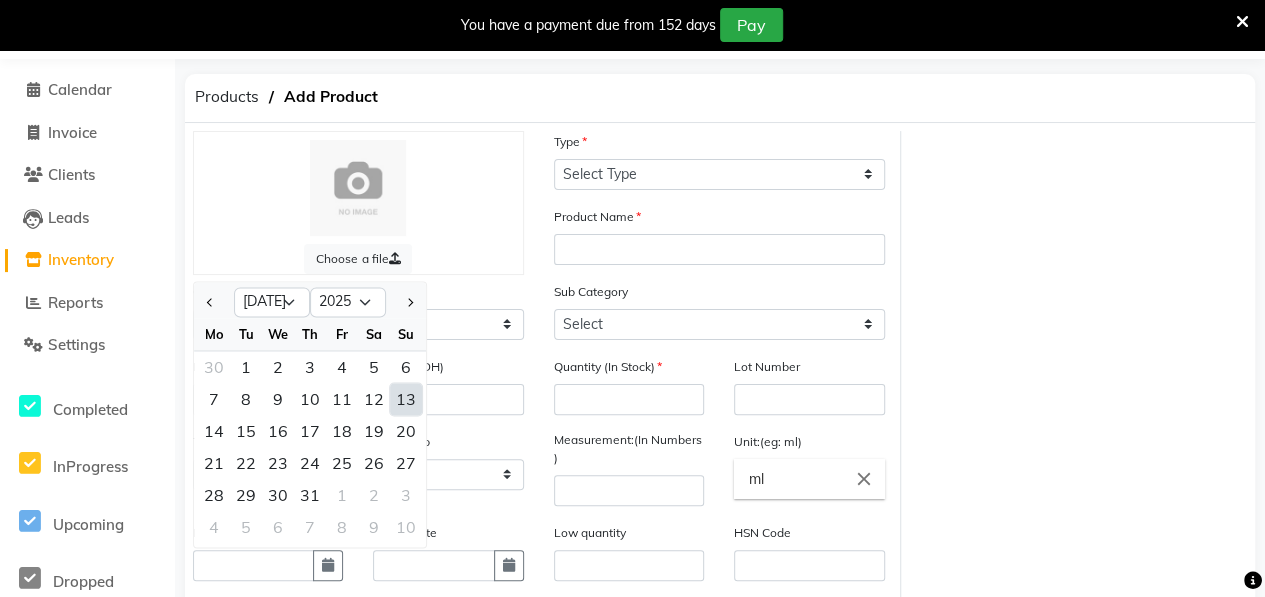 click on "13" 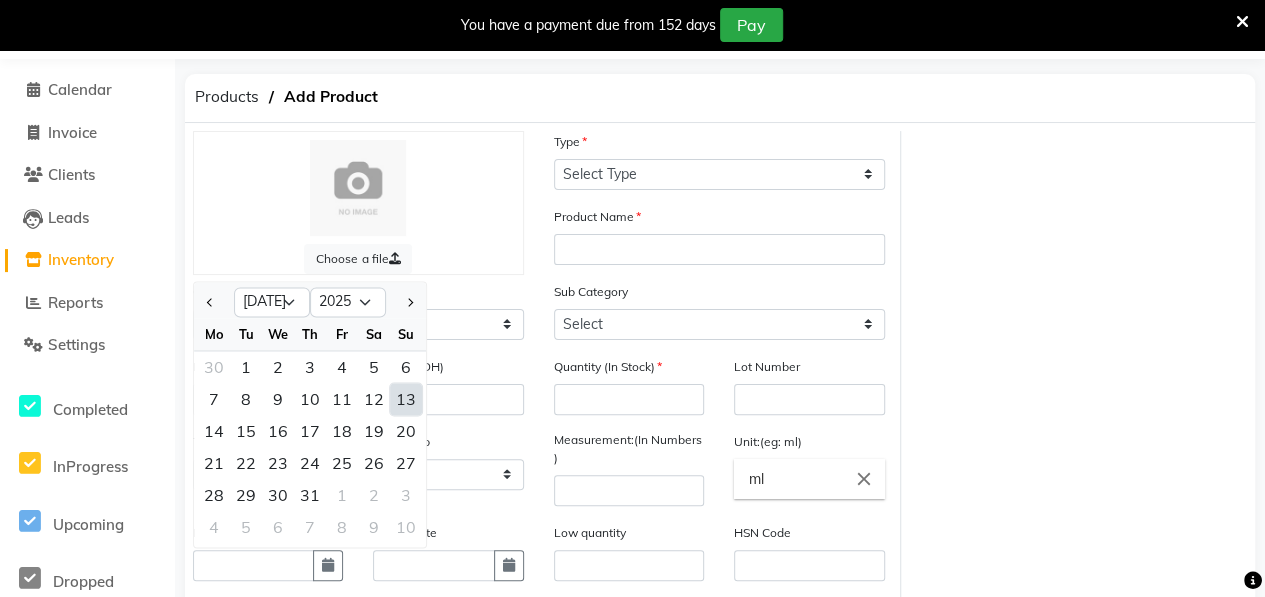 type on "[DATE]" 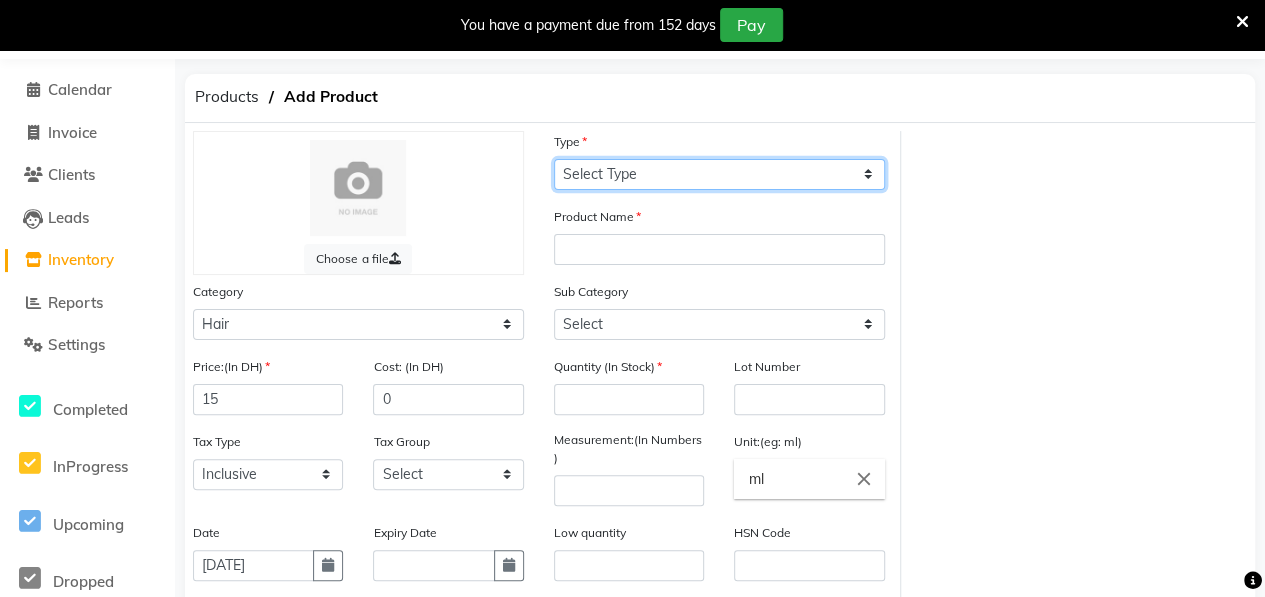 click on "Select Type Both Retail Consumable" 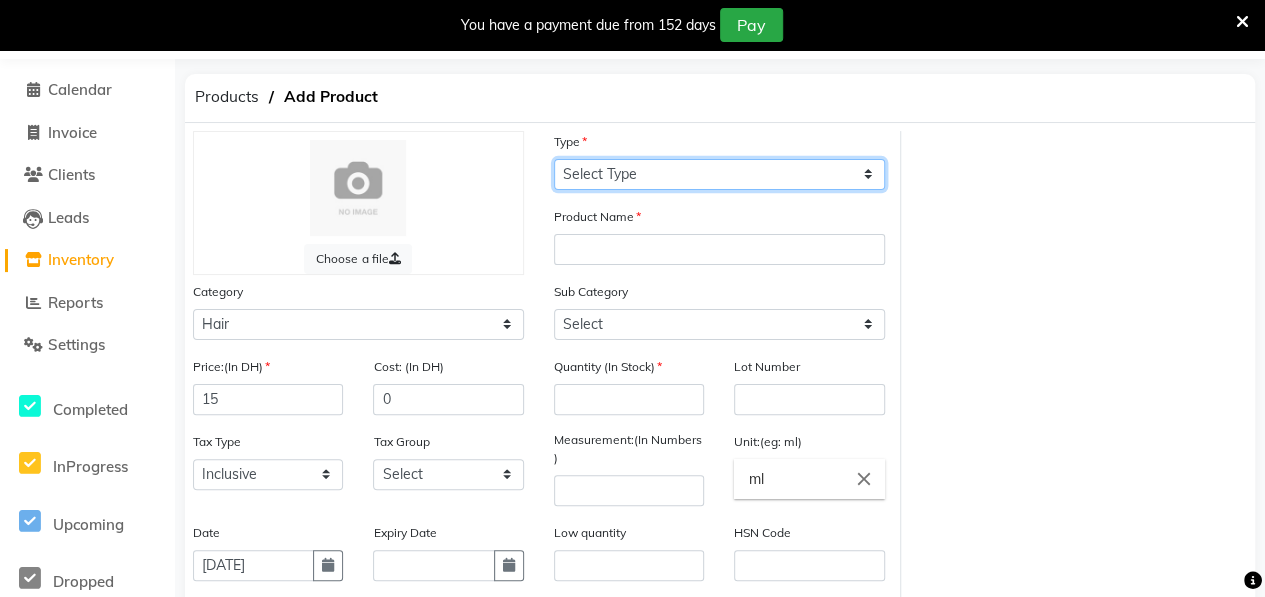 select on "C" 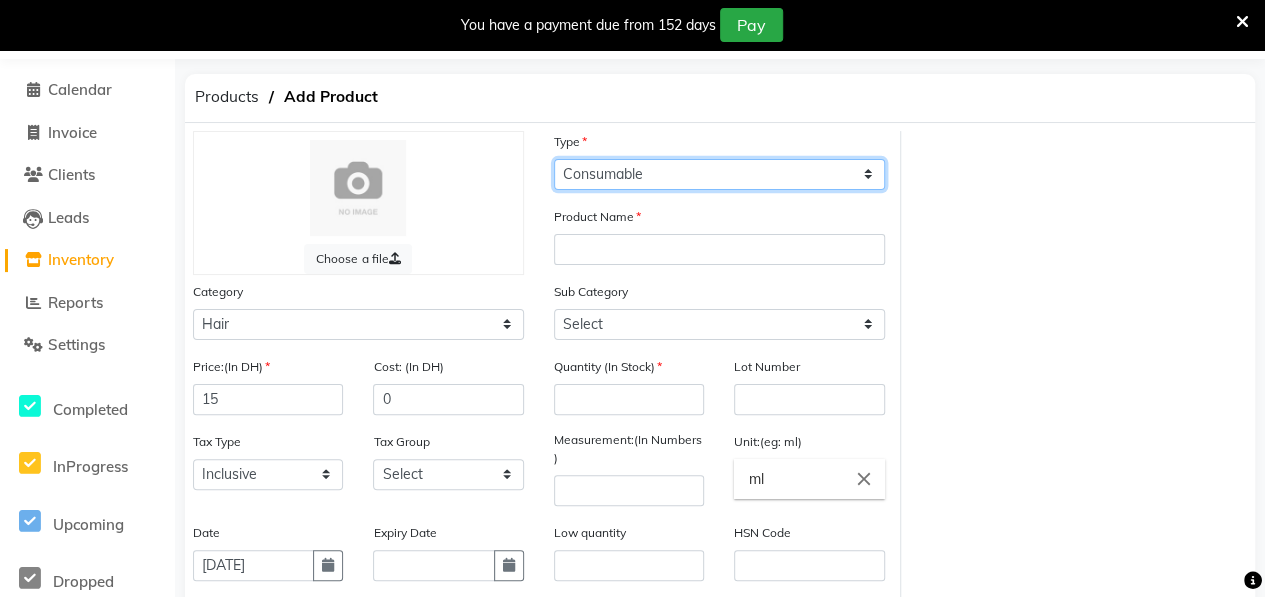 click on "Select Type Both Retail Consumable" 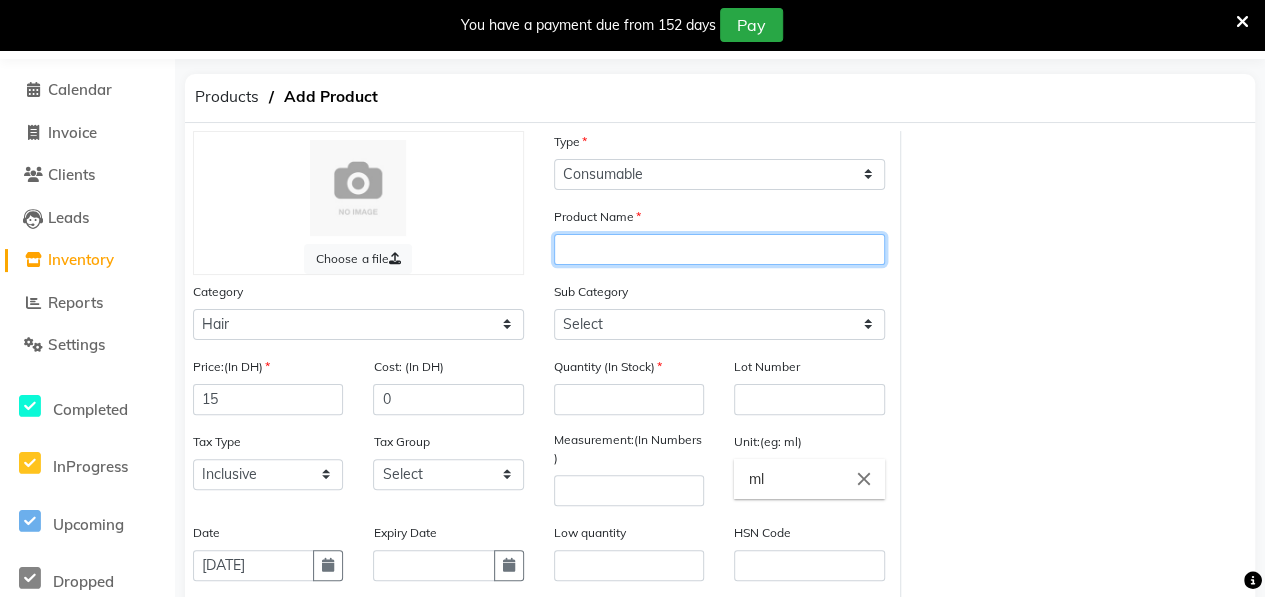 click 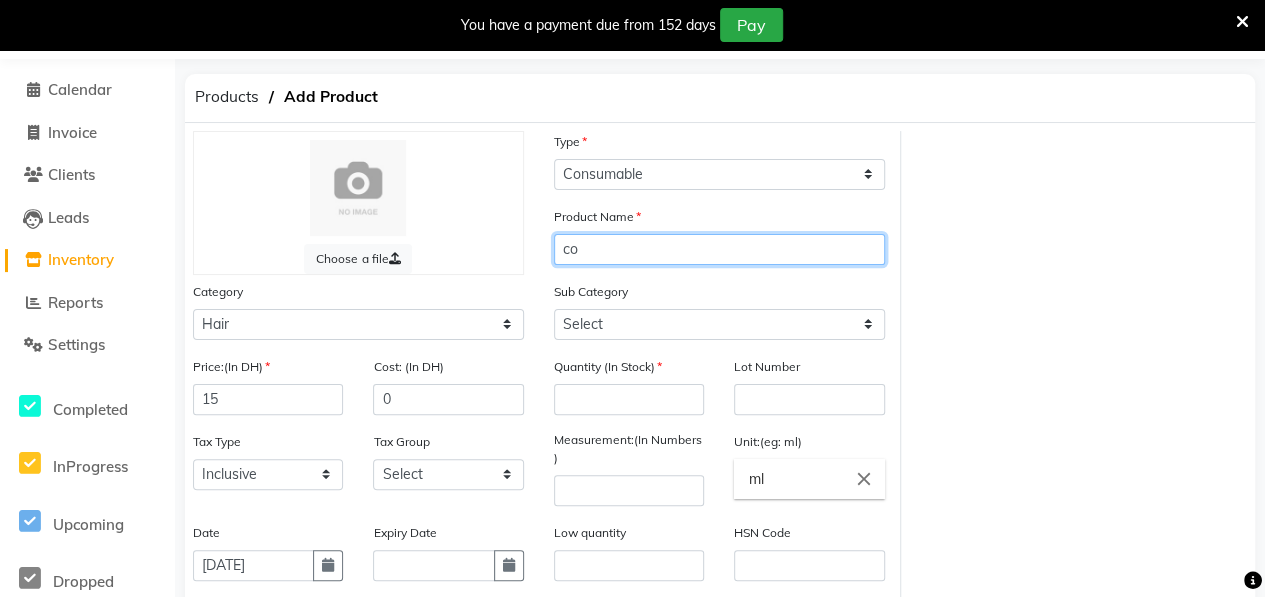 type on "c" 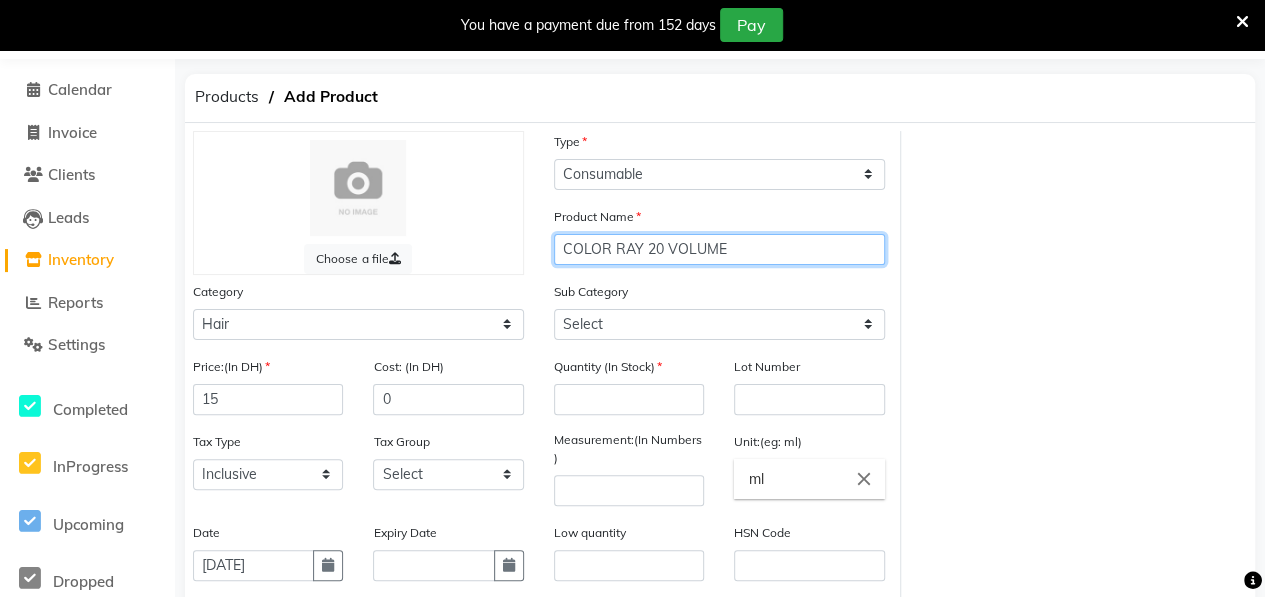type on "COLOR RAY 20 VOLUME" 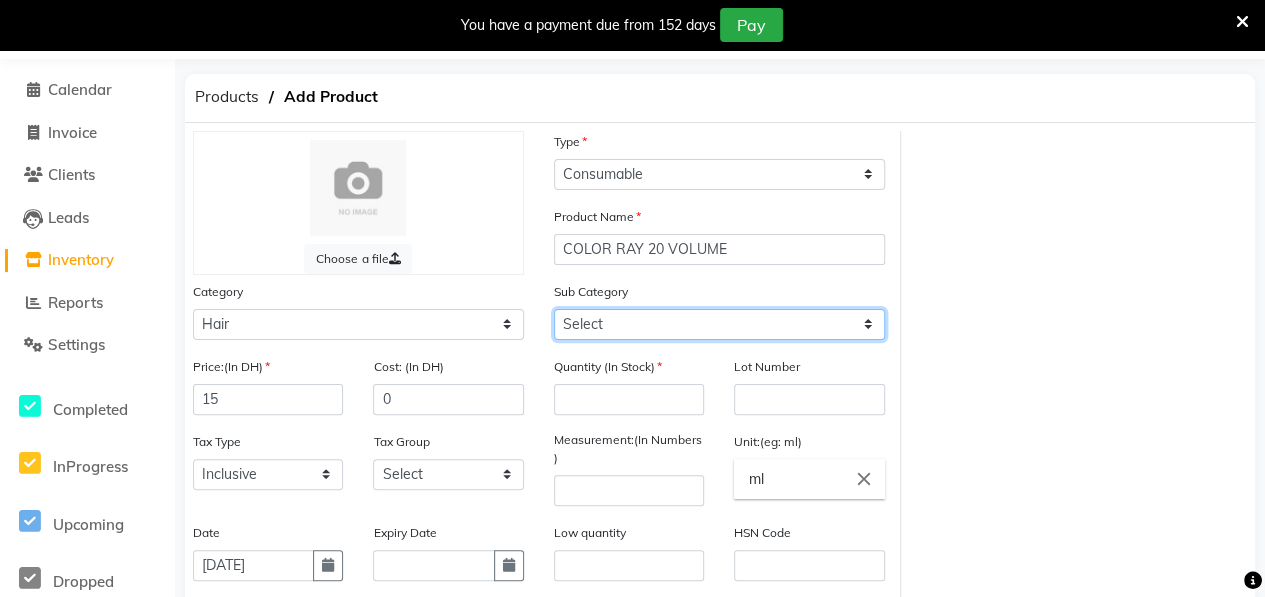 click on "Select Shampoo Conditioner Cream Mask Oil Serum Color Appliances Treatment Styling Kit & Combo Other" 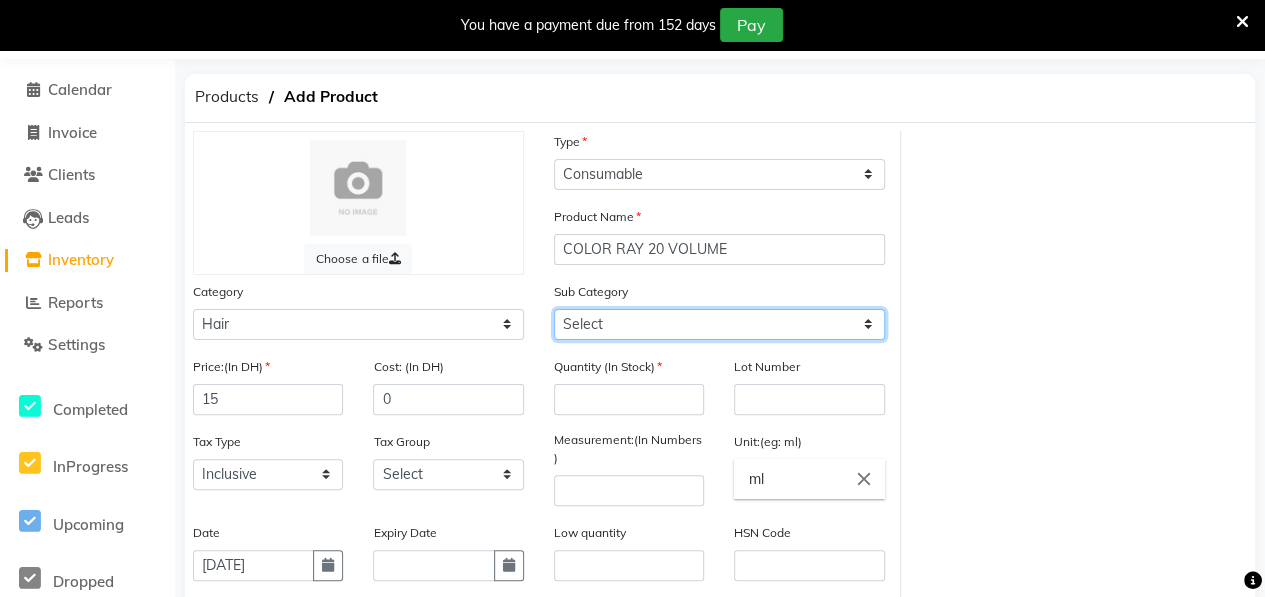 select on "462401103" 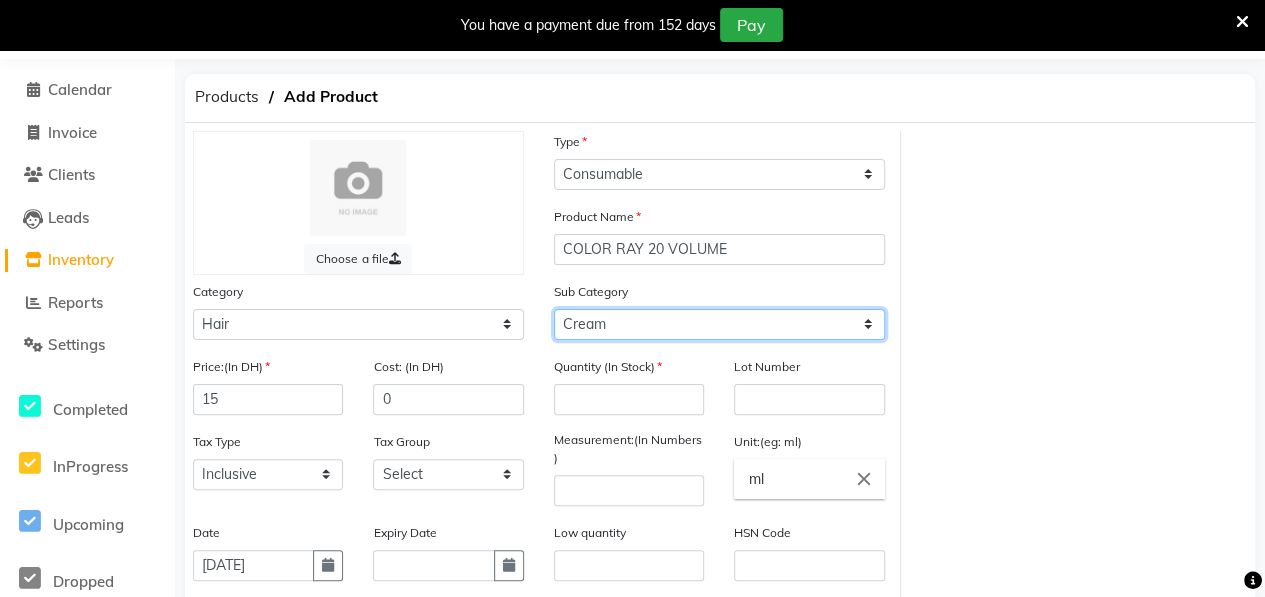 click on "Select Shampoo Conditioner Cream Mask Oil Serum Color Appliances Treatment Styling Kit & Combo Other" 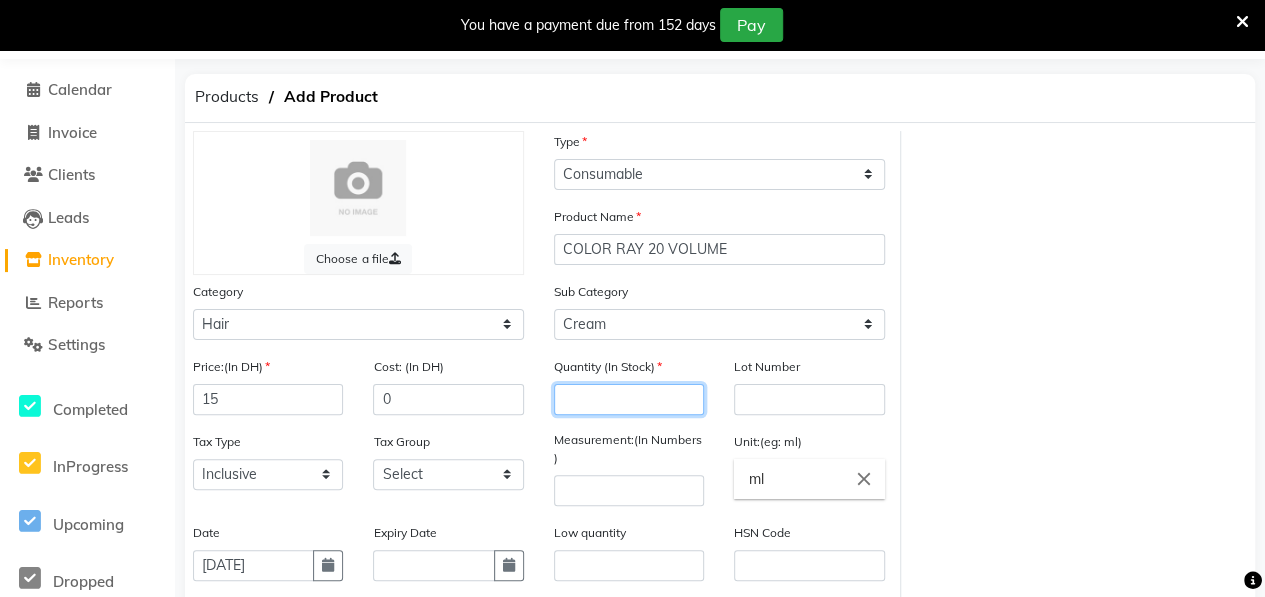 click 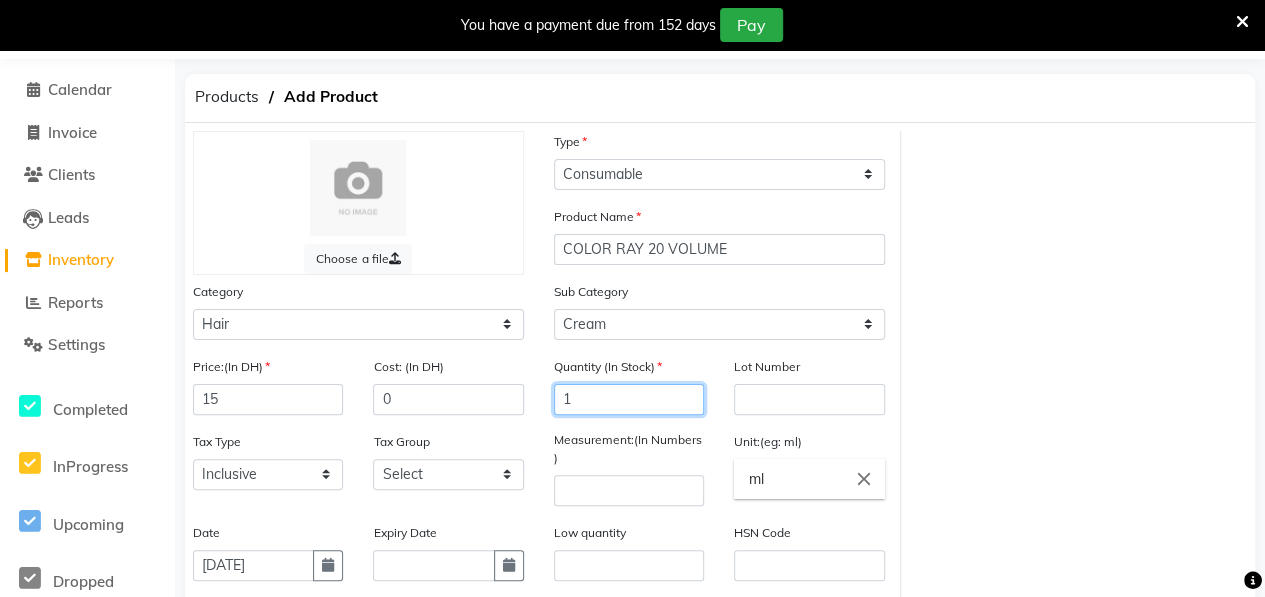 type on "1" 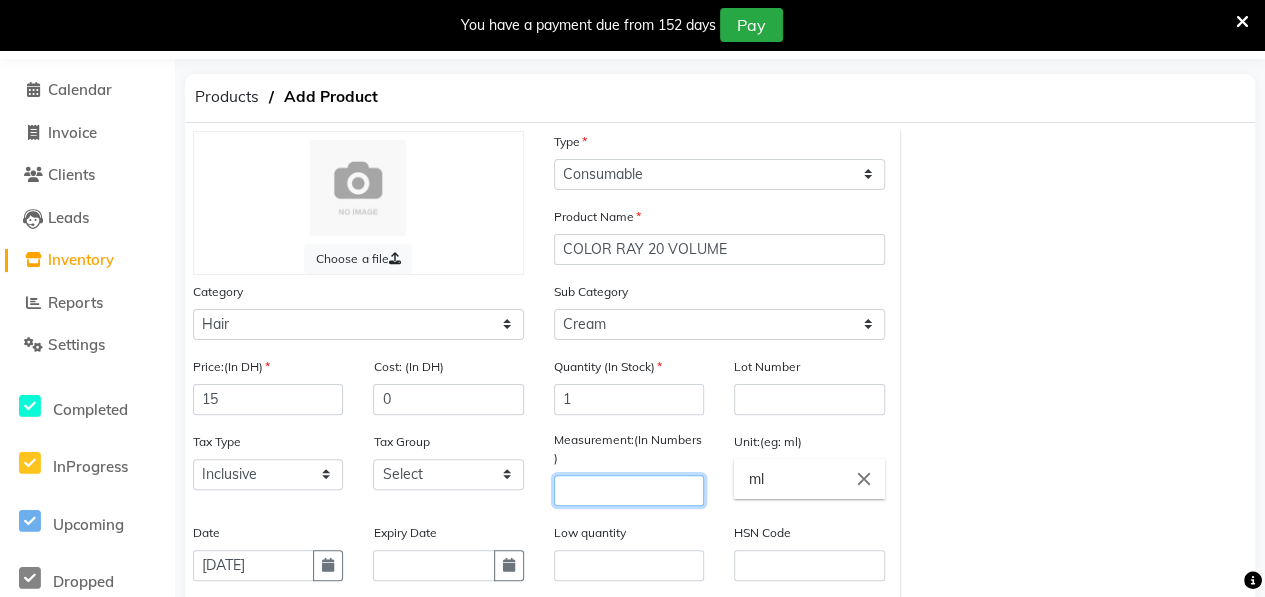 click 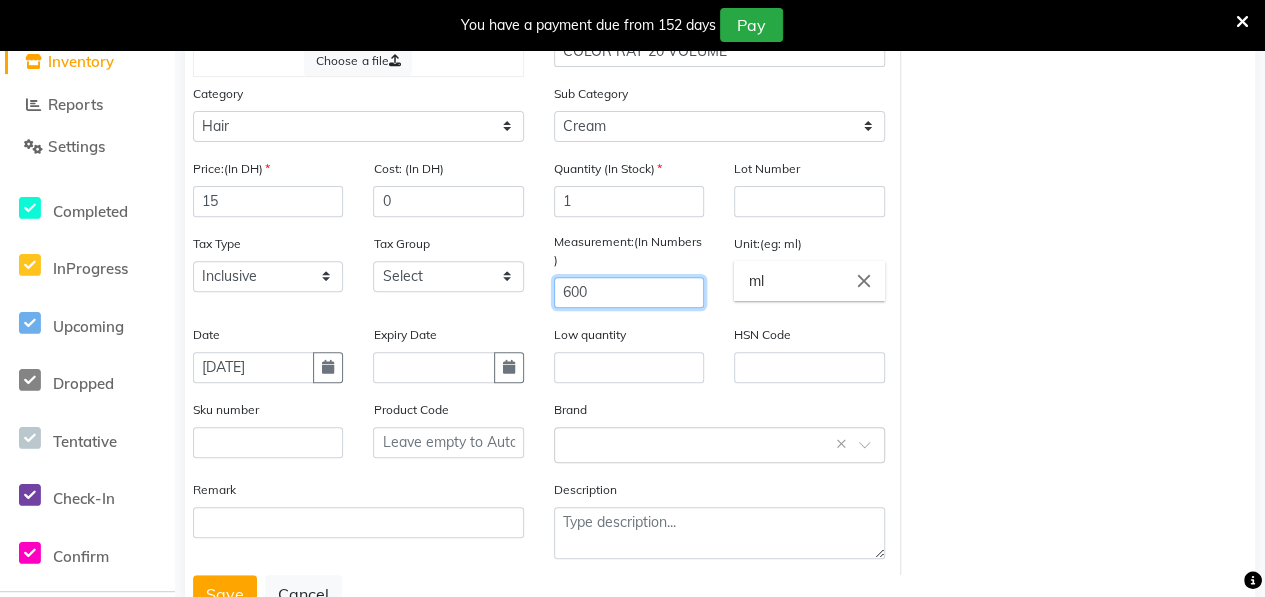 scroll, scrollTop: 332, scrollLeft: 0, axis: vertical 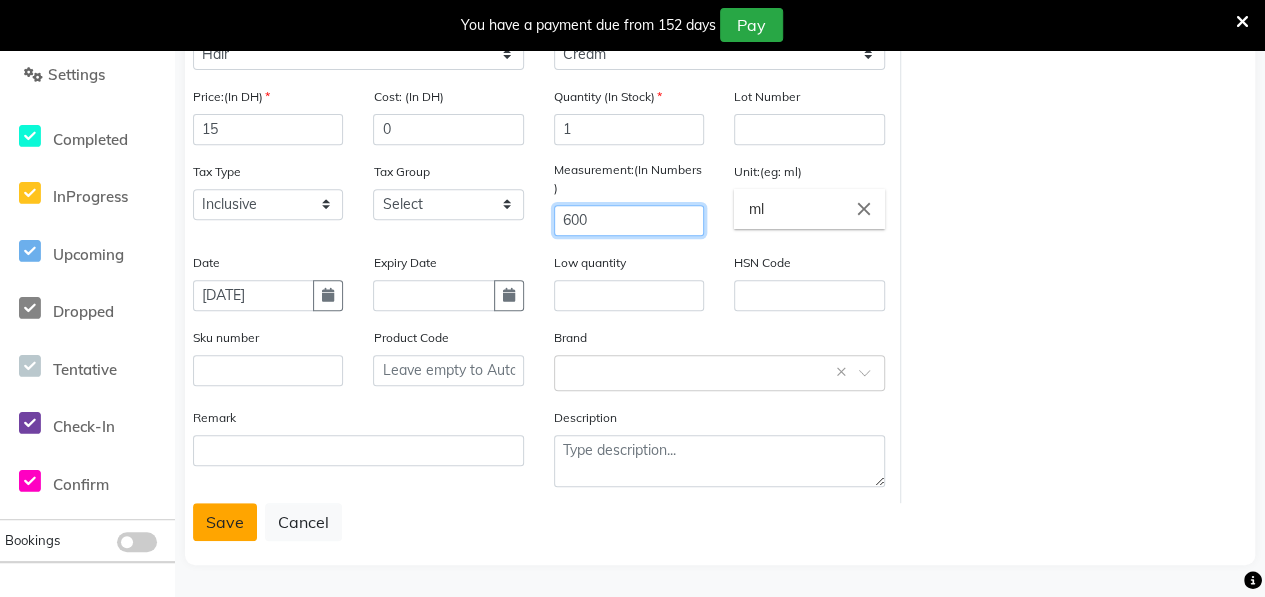 type on "600" 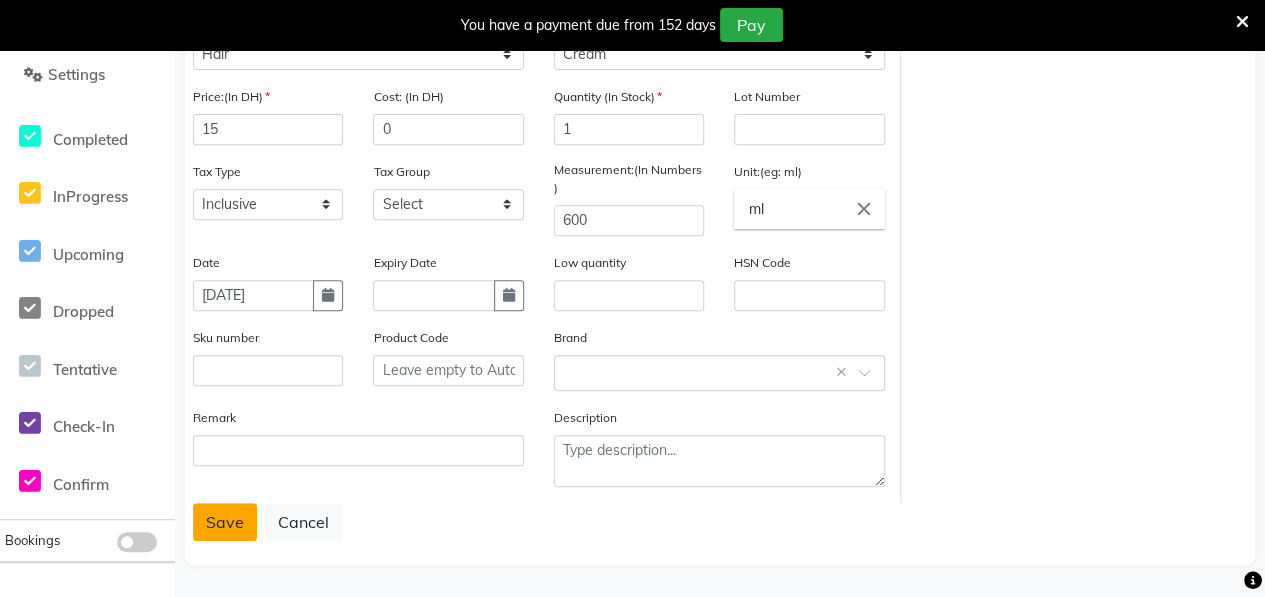 click on "Save" 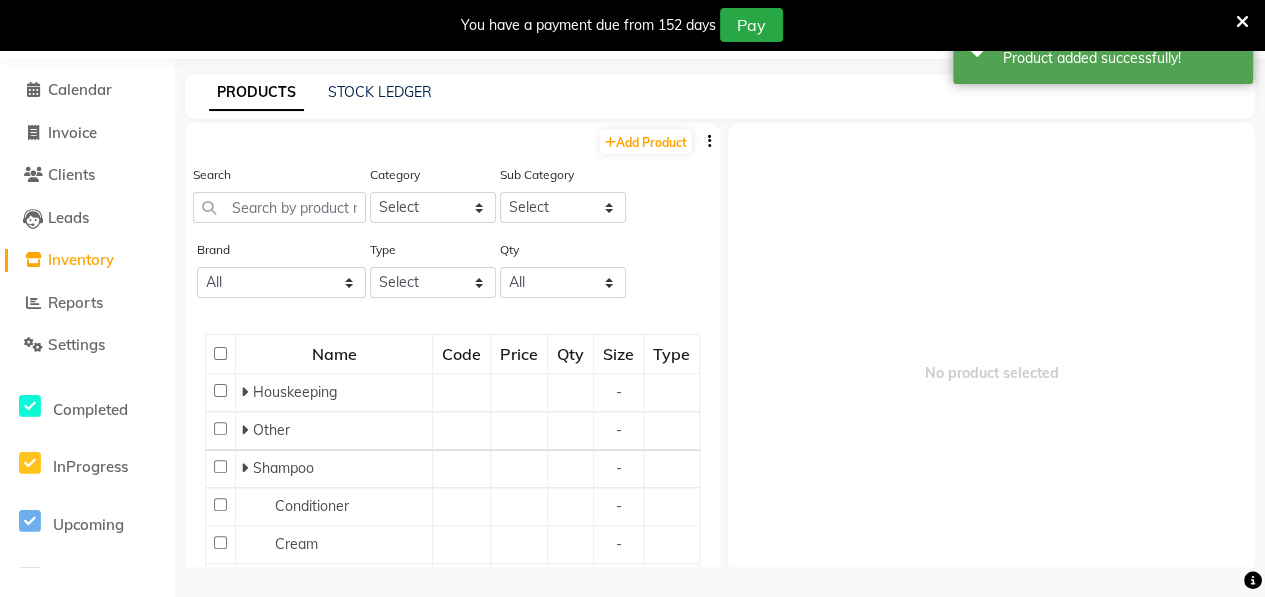 scroll, scrollTop: 62, scrollLeft: 0, axis: vertical 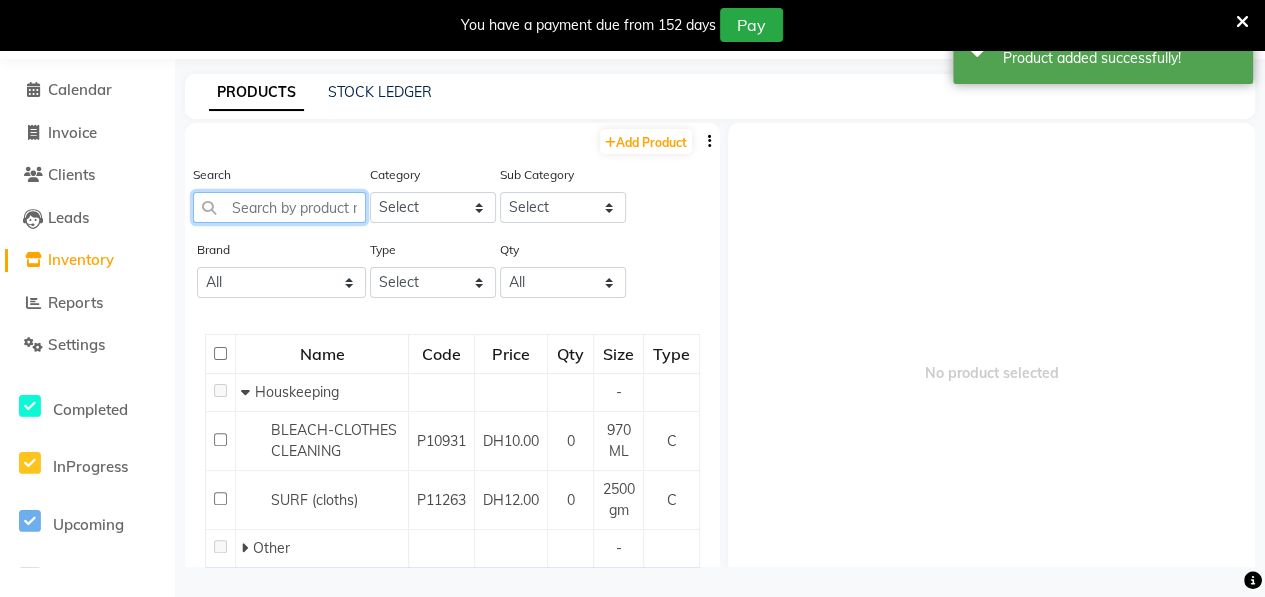 click 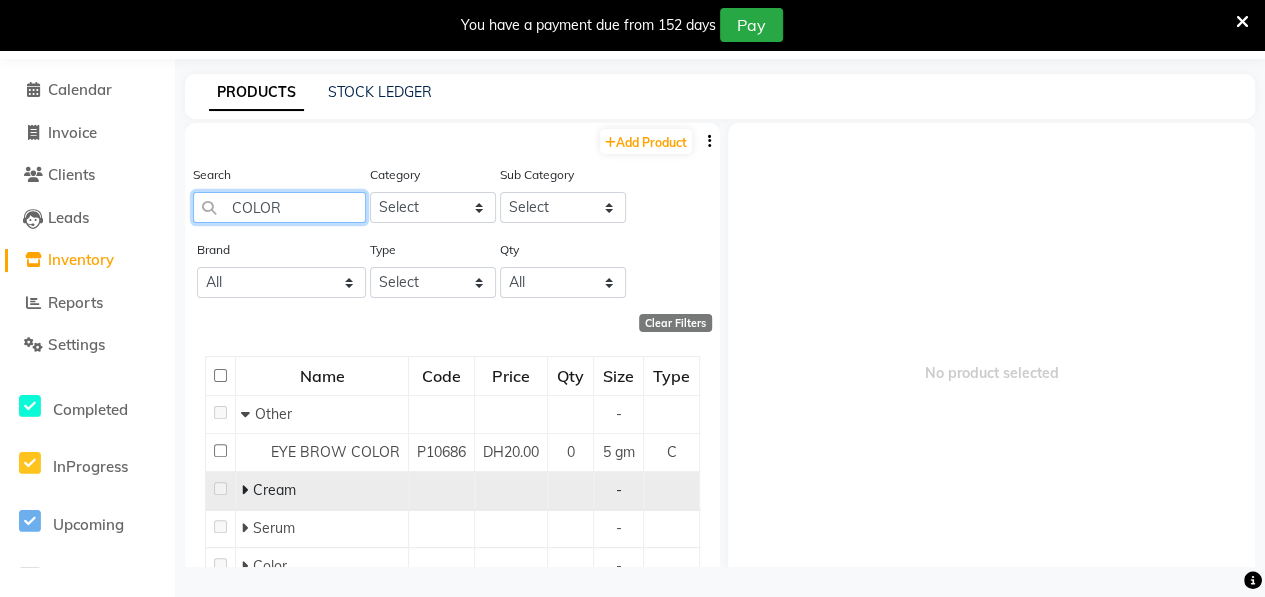 type on "COLOR" 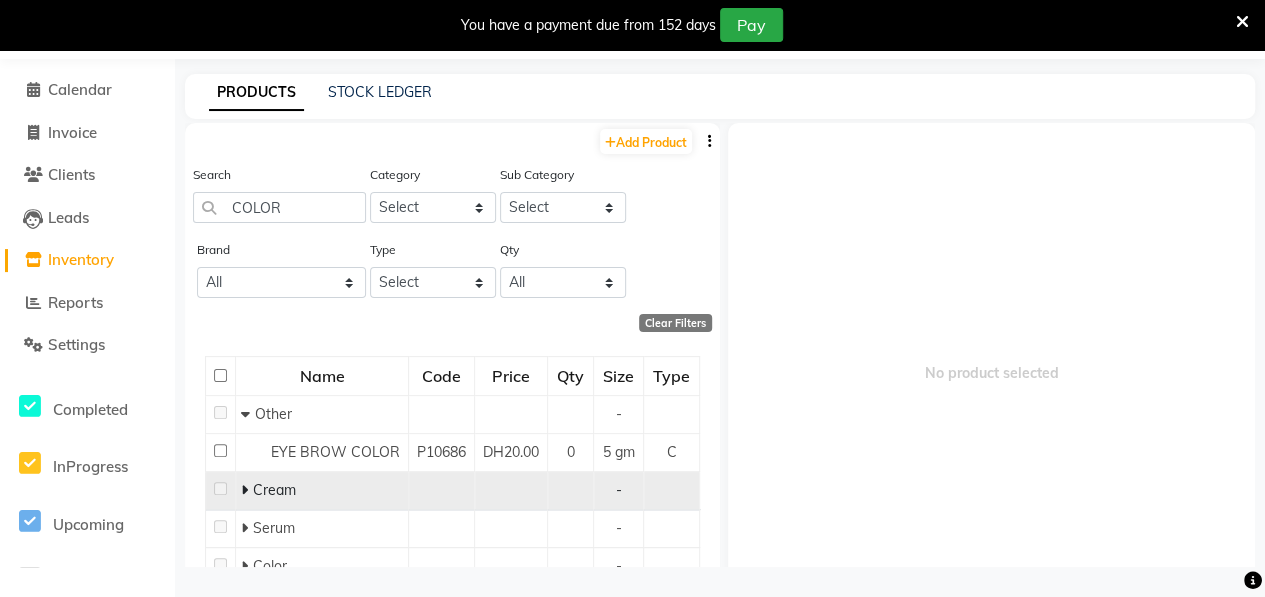 click 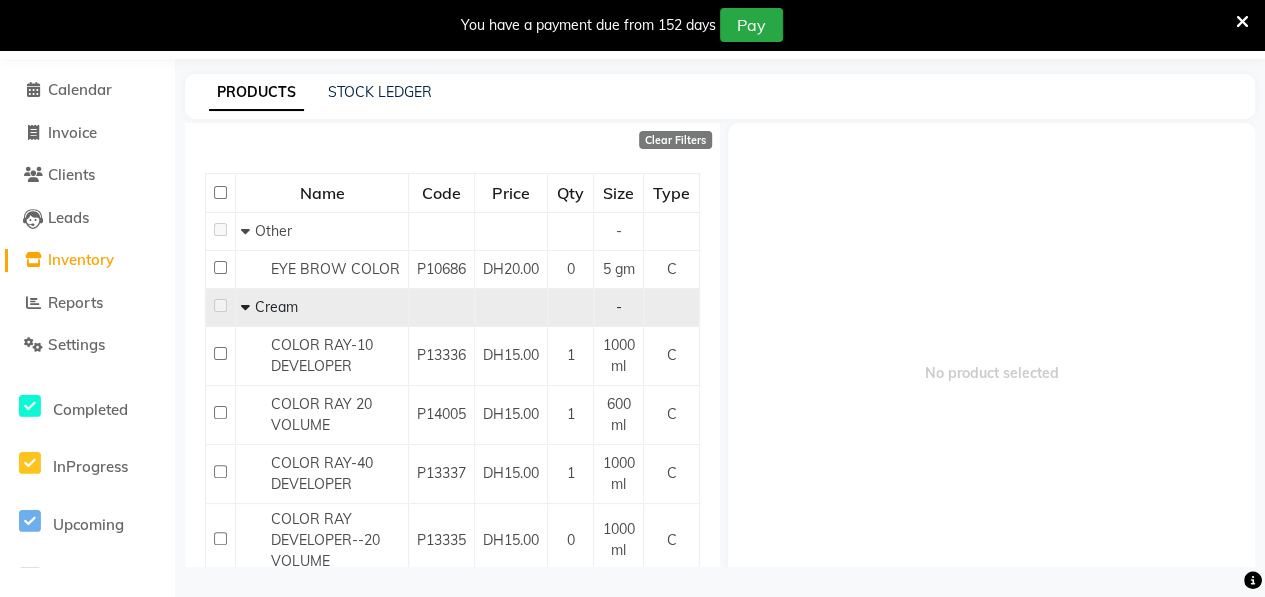 scroll, scrollTop: 200, scrollLeft: 0, axis: vertical 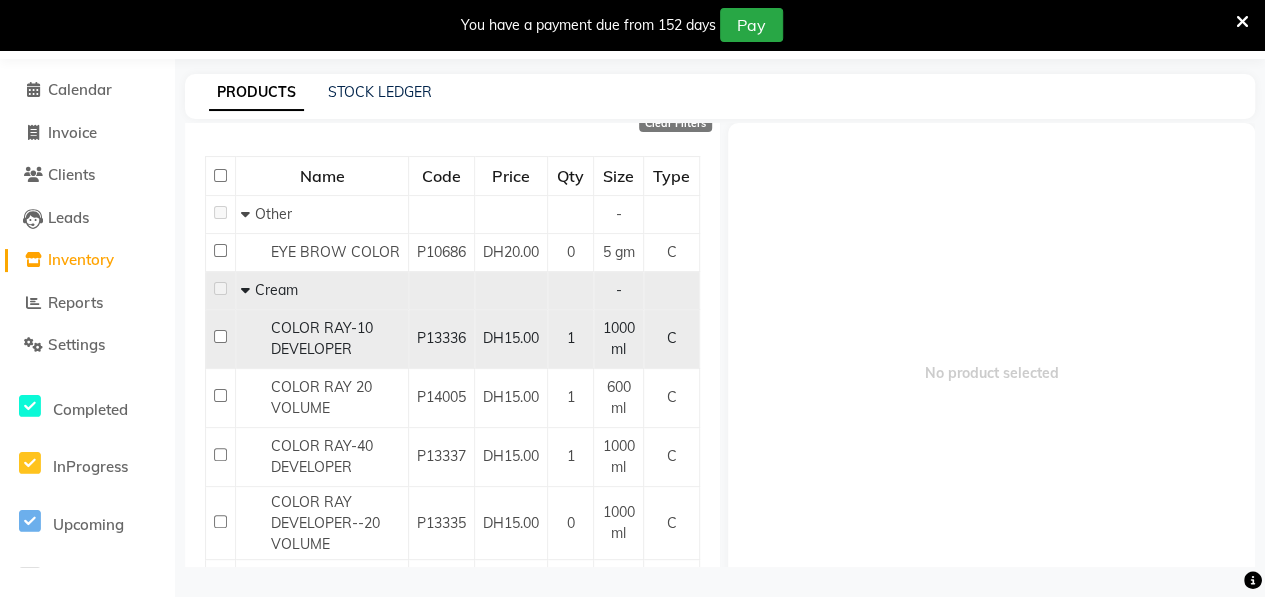 click 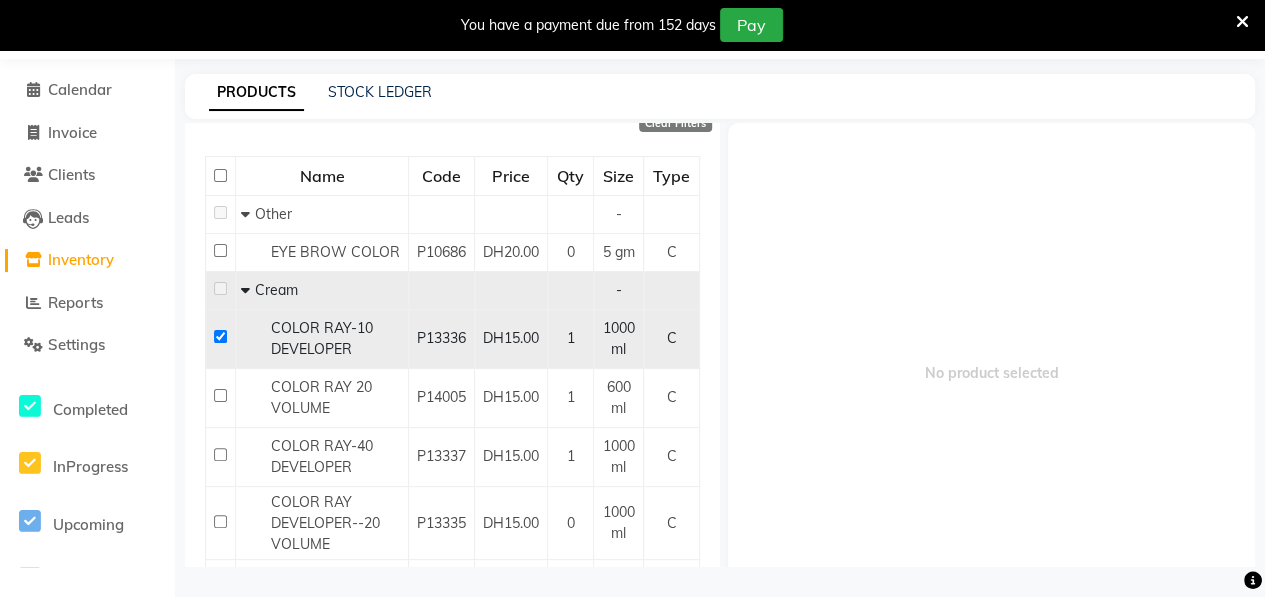 checkbox on "true" 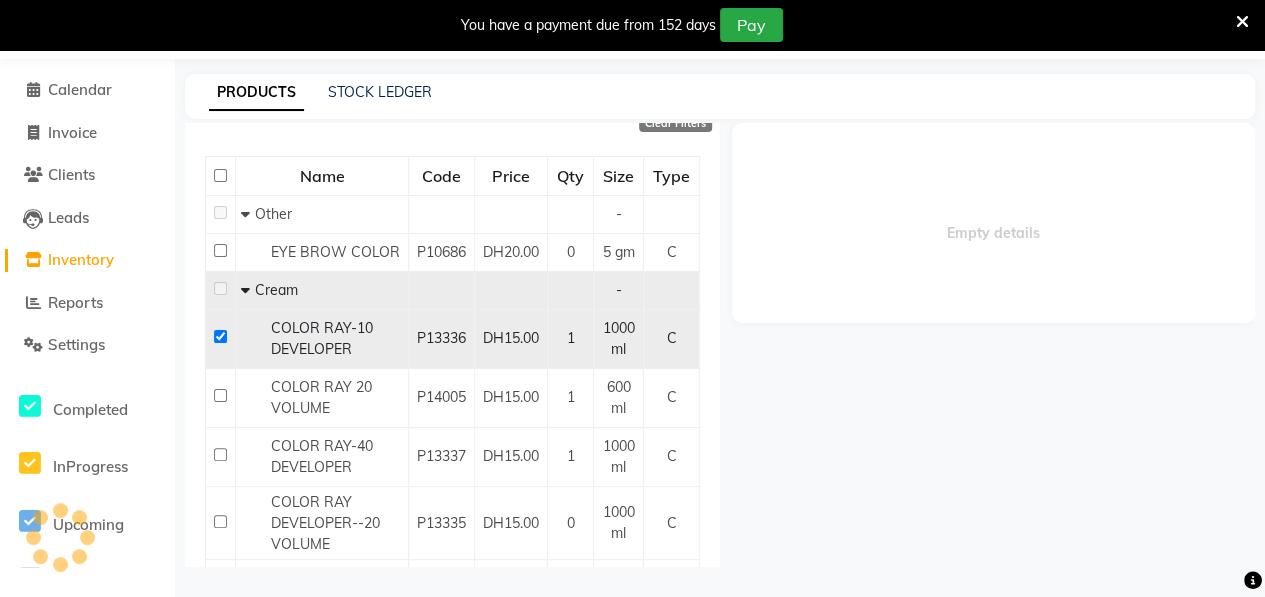 select 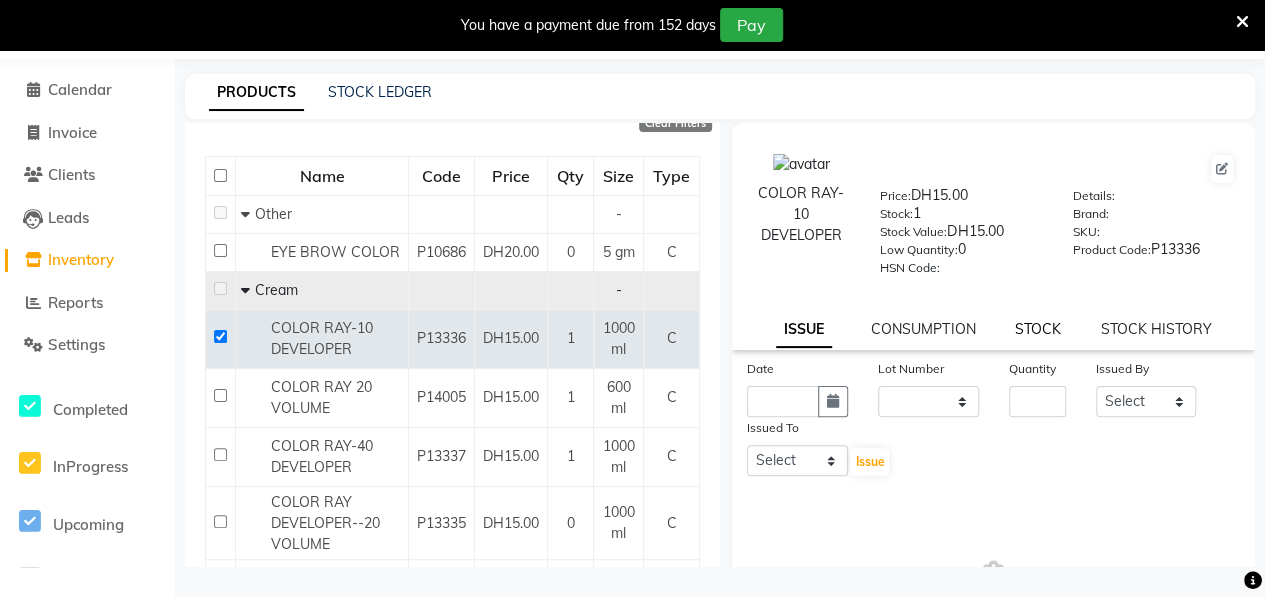 click on "STOCK" 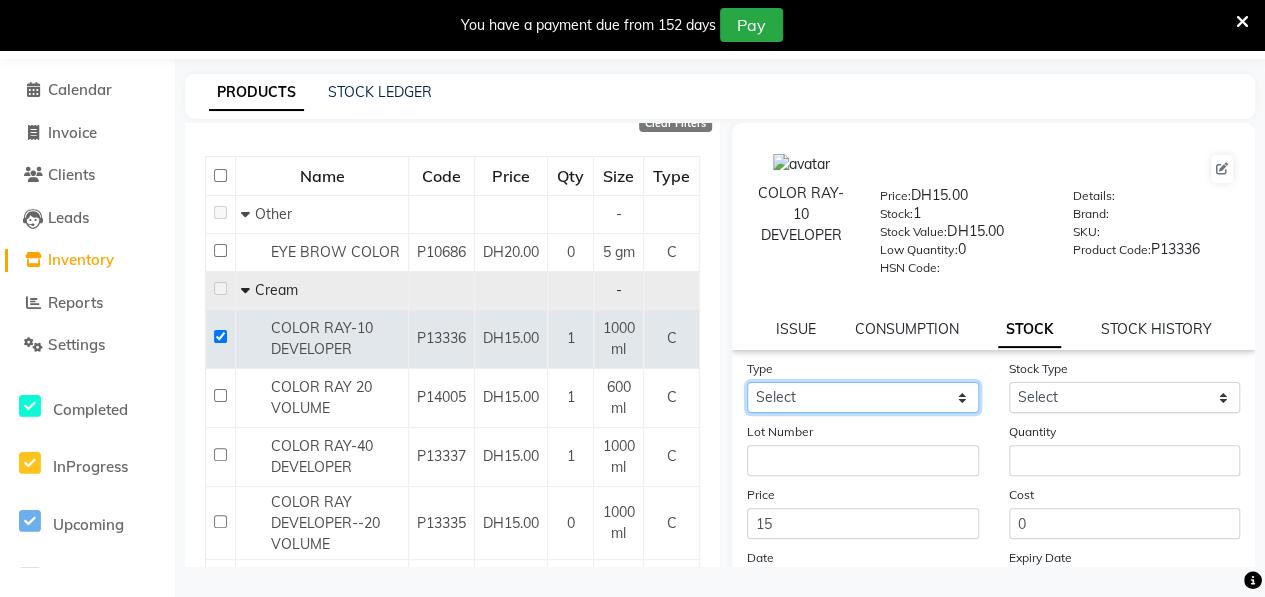 click on "Select In" 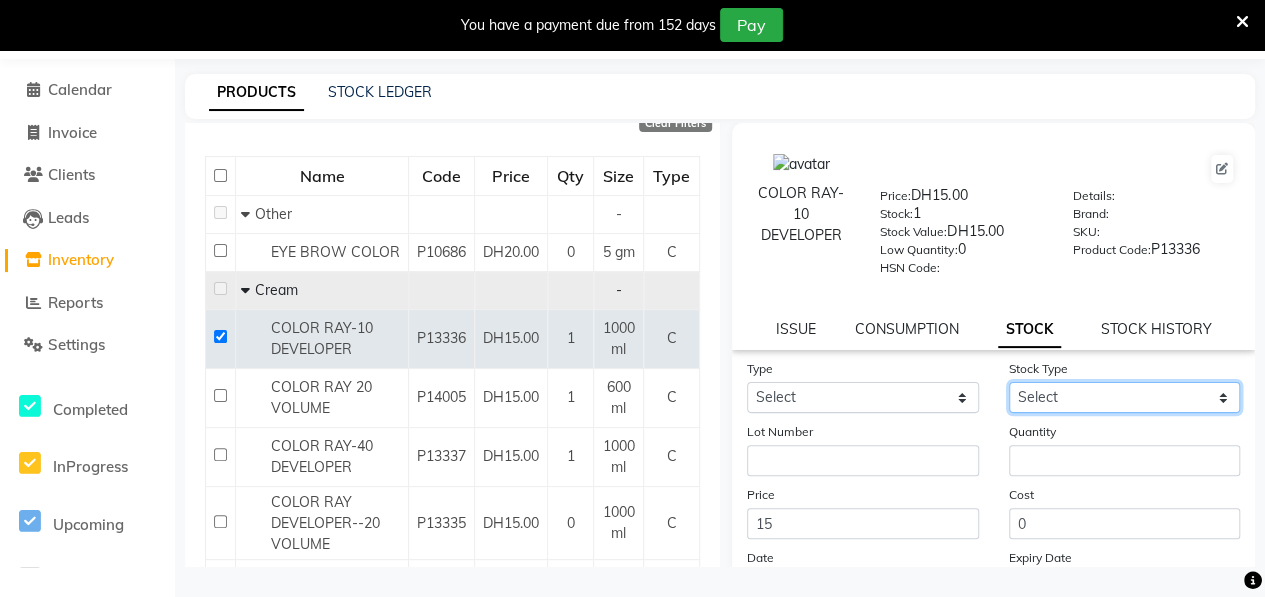 click on "Select" 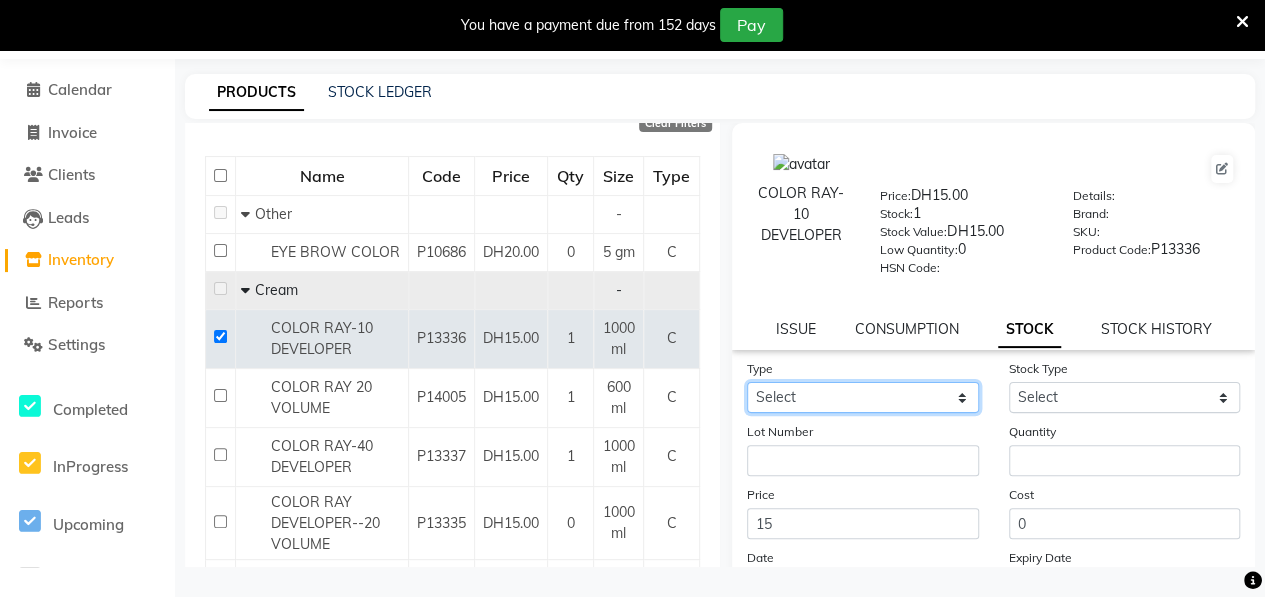 click on "Select In" 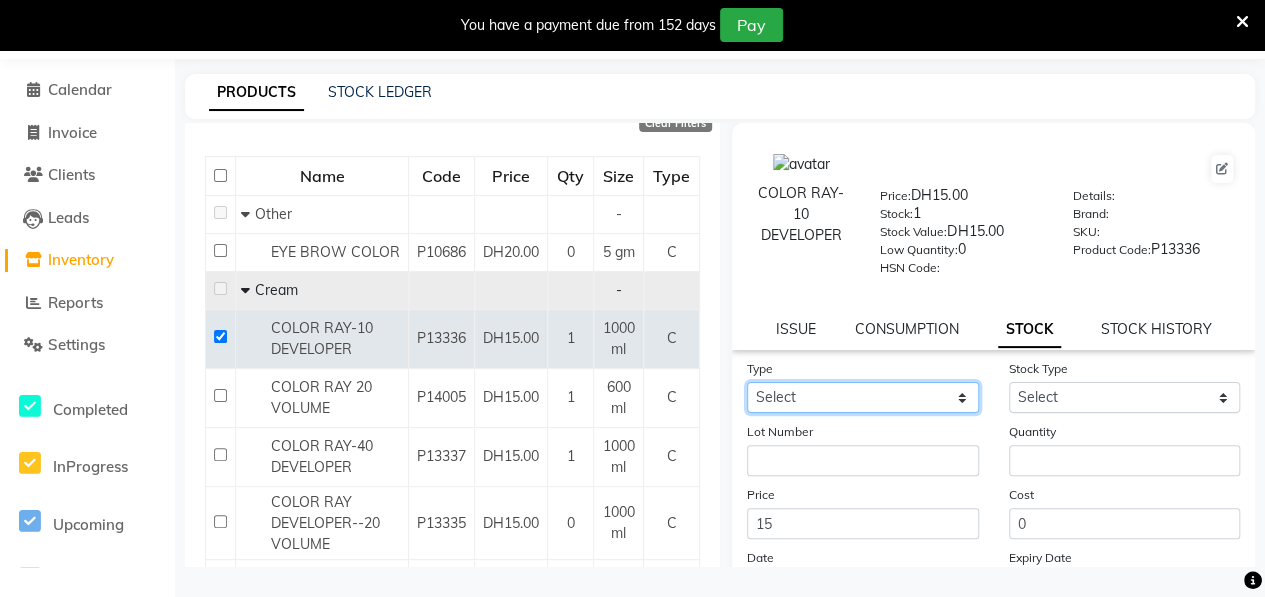 scroll, scrollTop: 0, scrollLeft: 0, axis: both 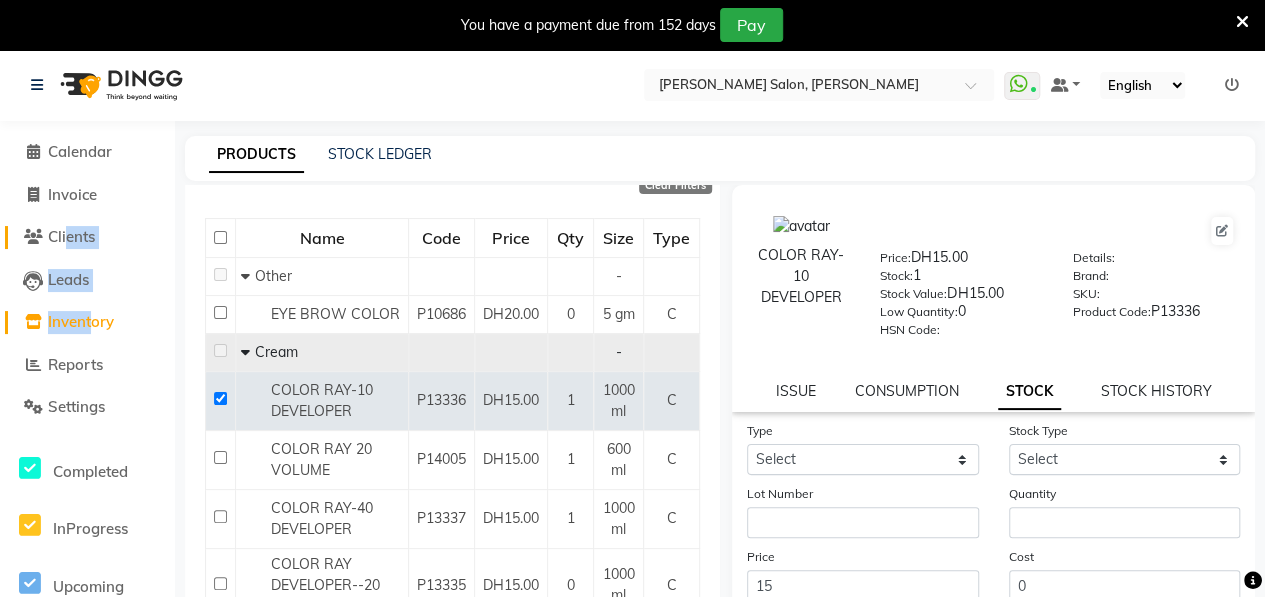drag, startPoint x: 89, startPoint y: 307, endPoint x: 70, endPoint y: 241, distance: 68.68042 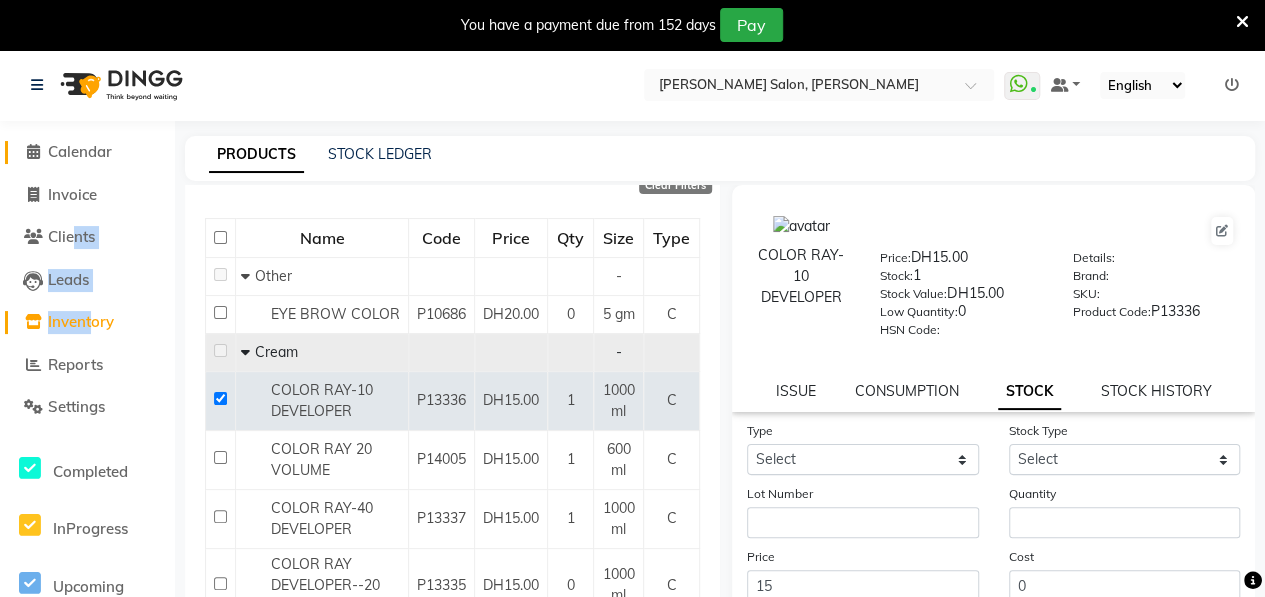 drag, startPoint x: 70, startPoint y: 241, endPoint x: 27, endPoint y: 154, distance: 97.04638 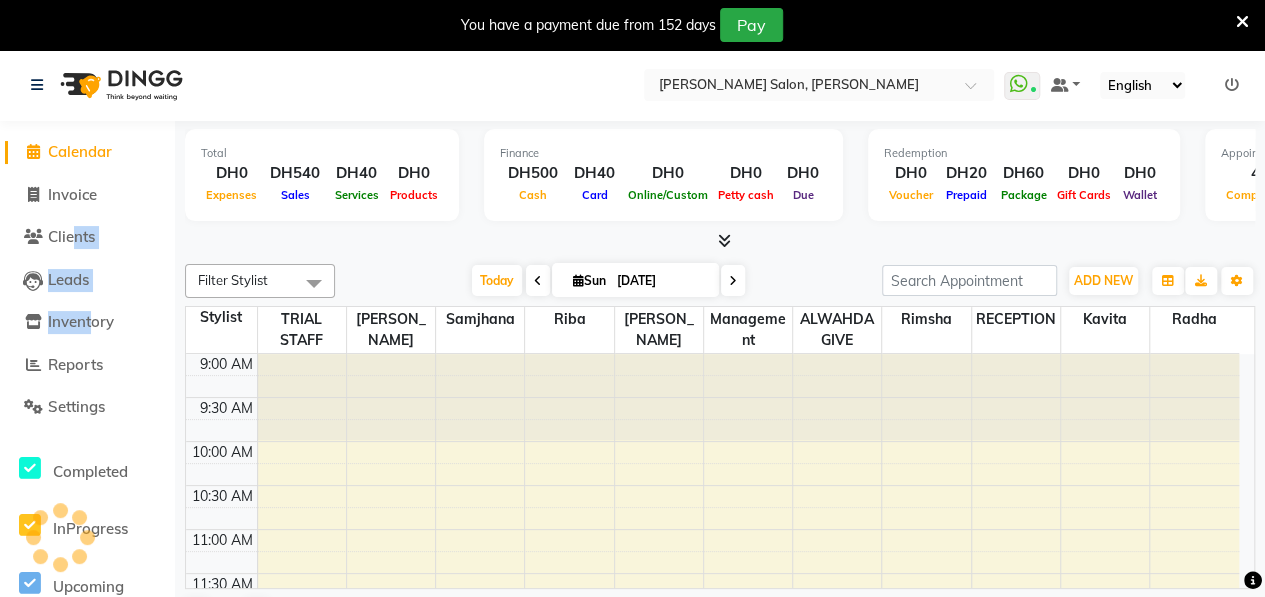 scroll, scrollTop: 940, scrollLeft: 0, axis: vertical 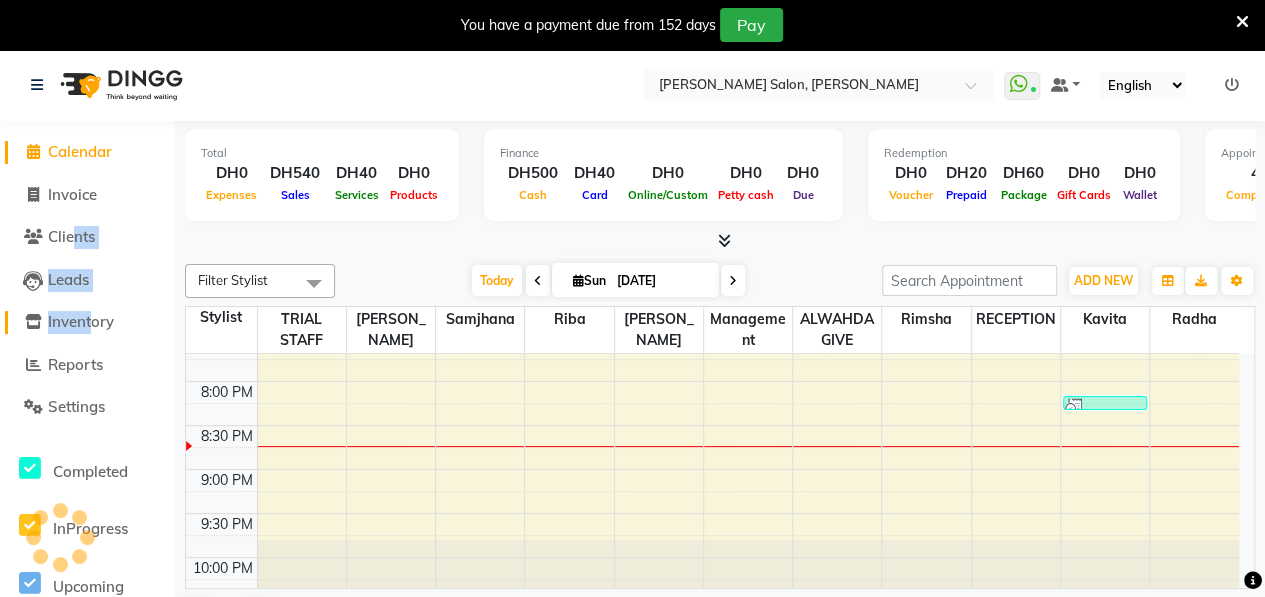 click on "Inventory" 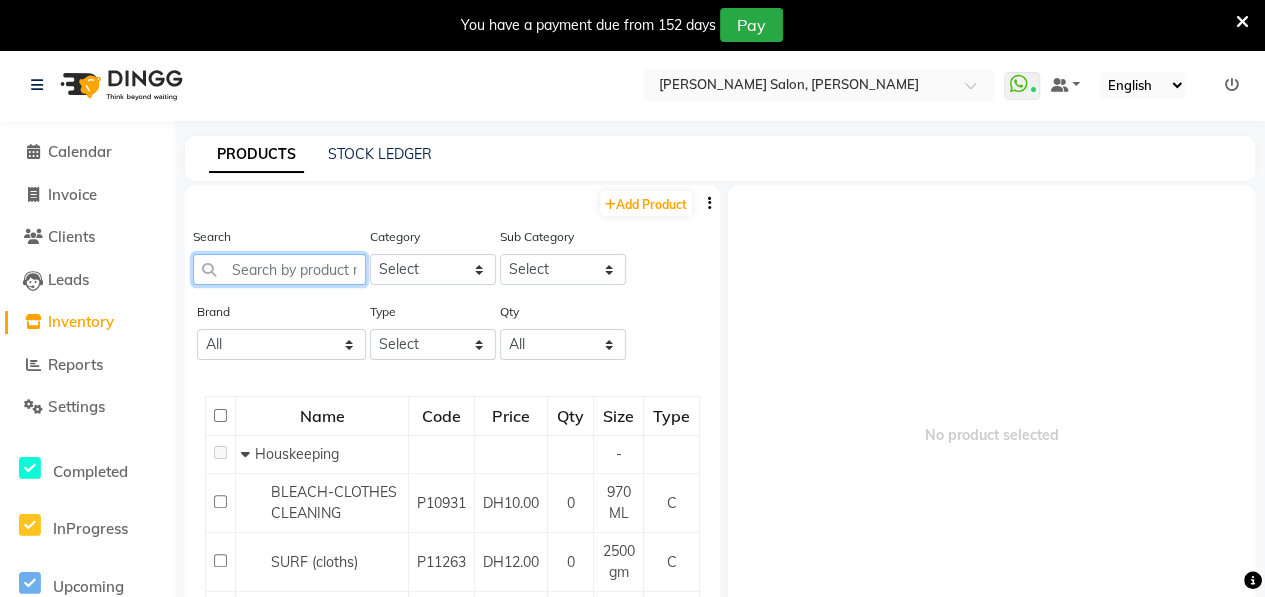 click 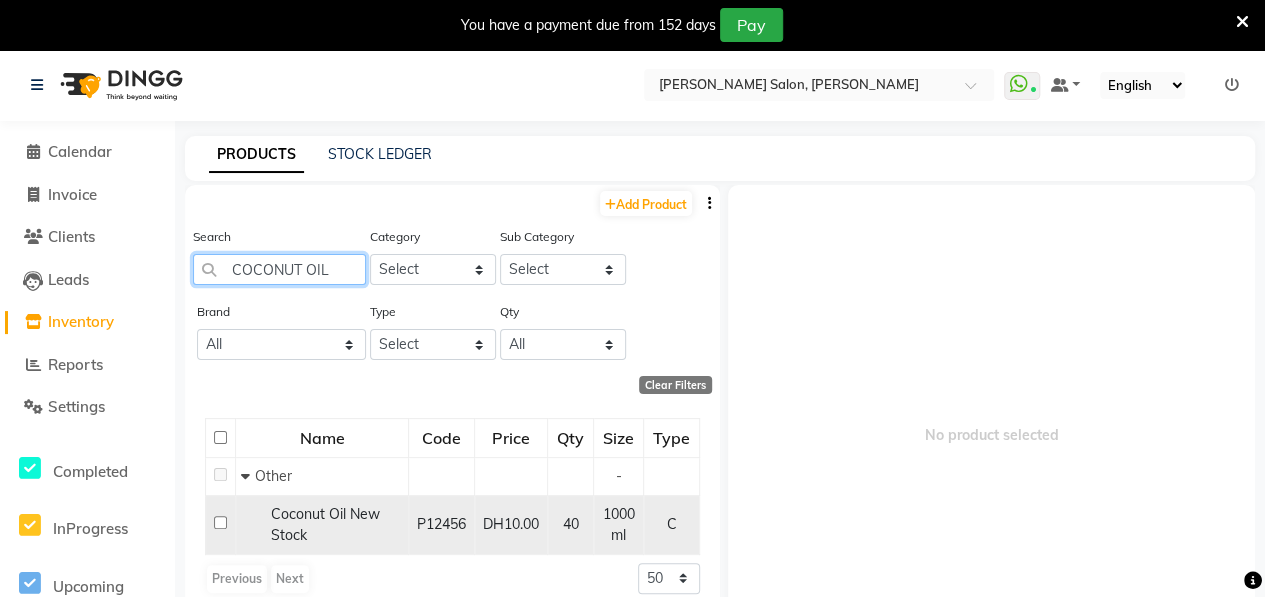 type on "COCONUT OIL" 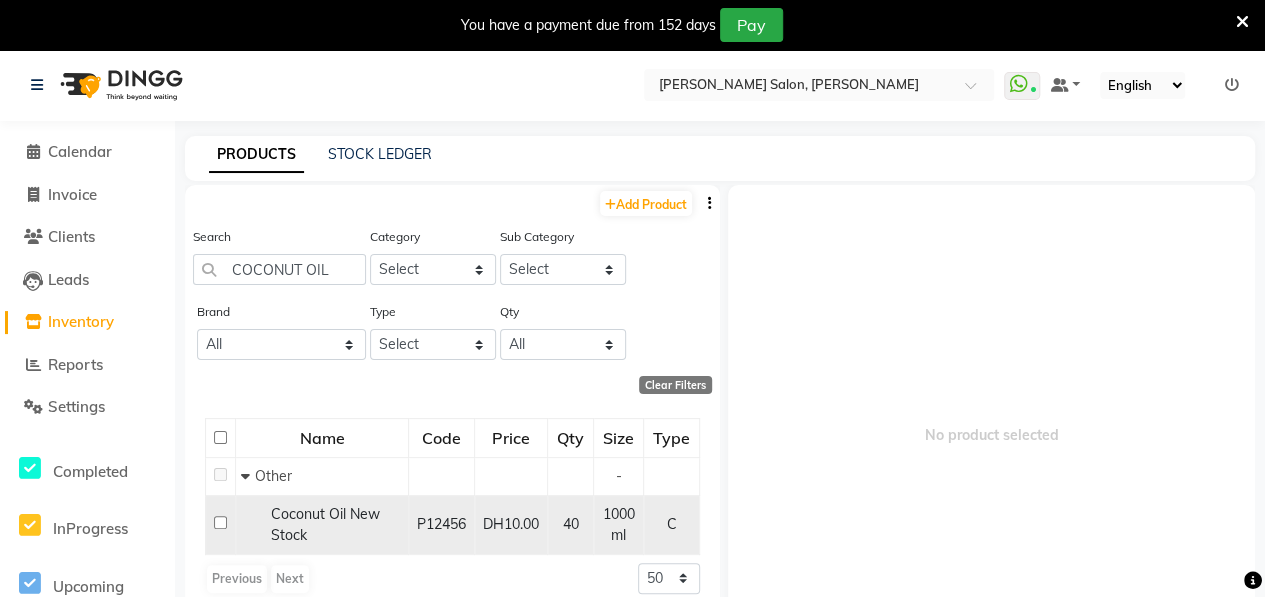 click on "Coconut Oil New Stock" 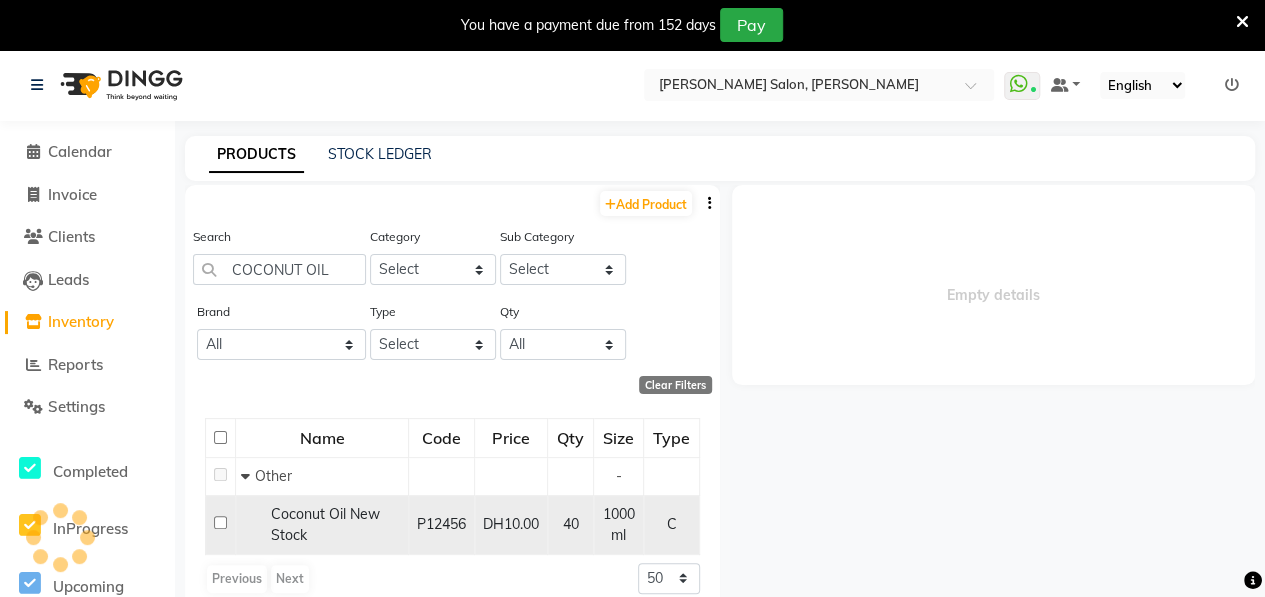 select 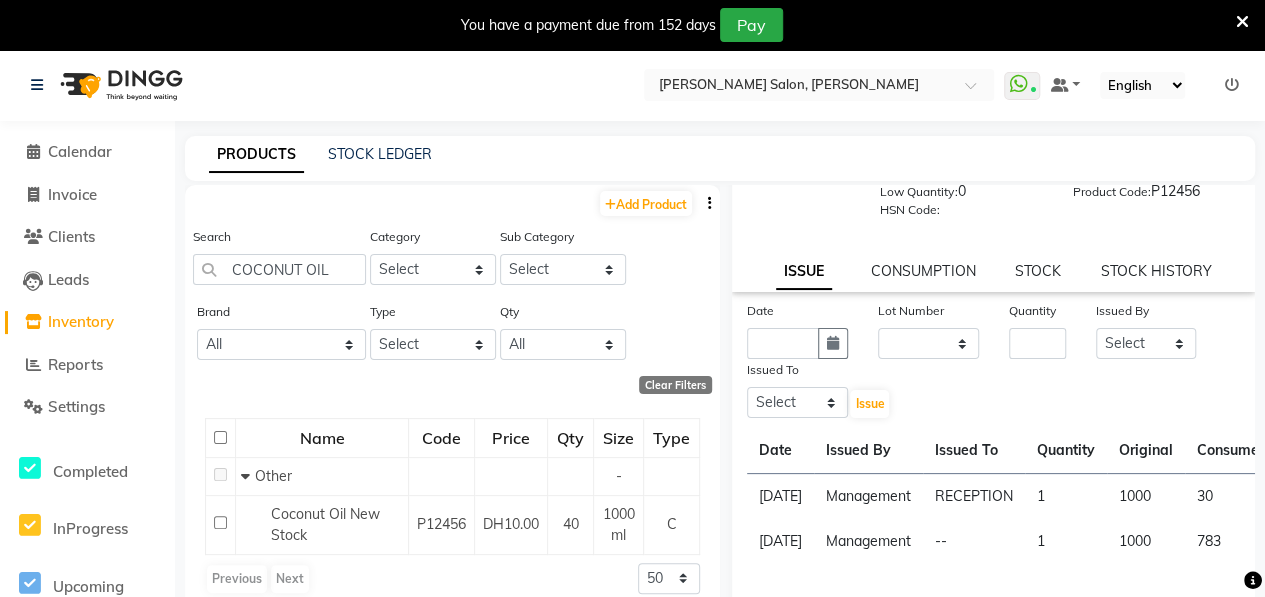 scroll, scrollTop: 120, scrollLeft: 0, axis: vertical 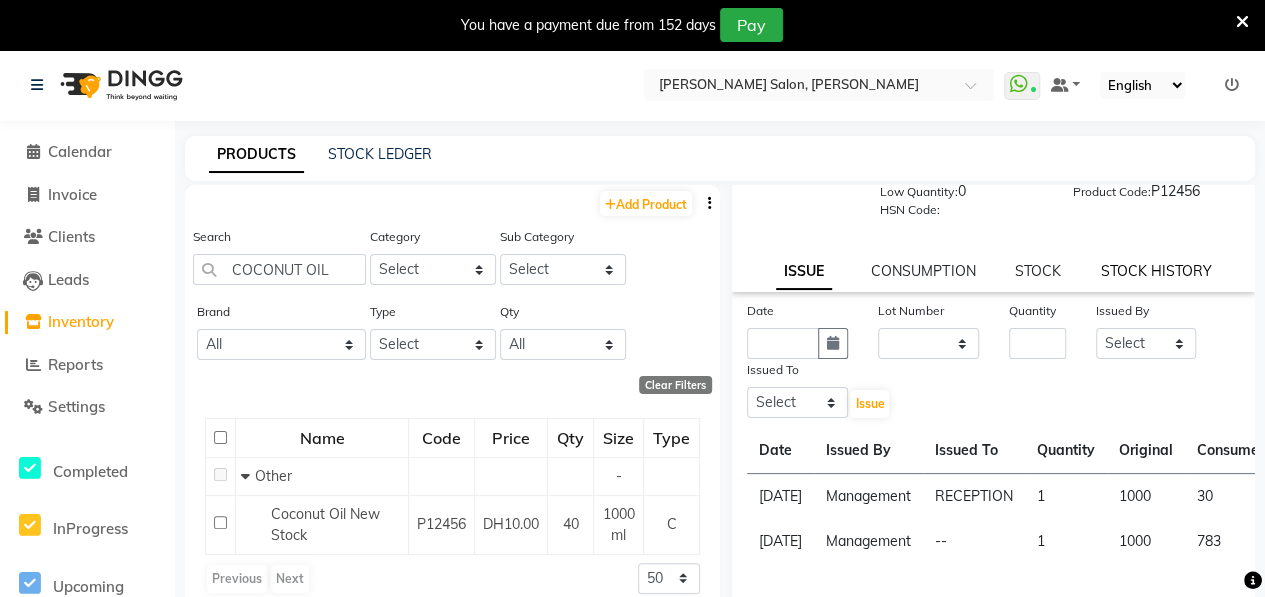 click on "STOCK HISTORY" 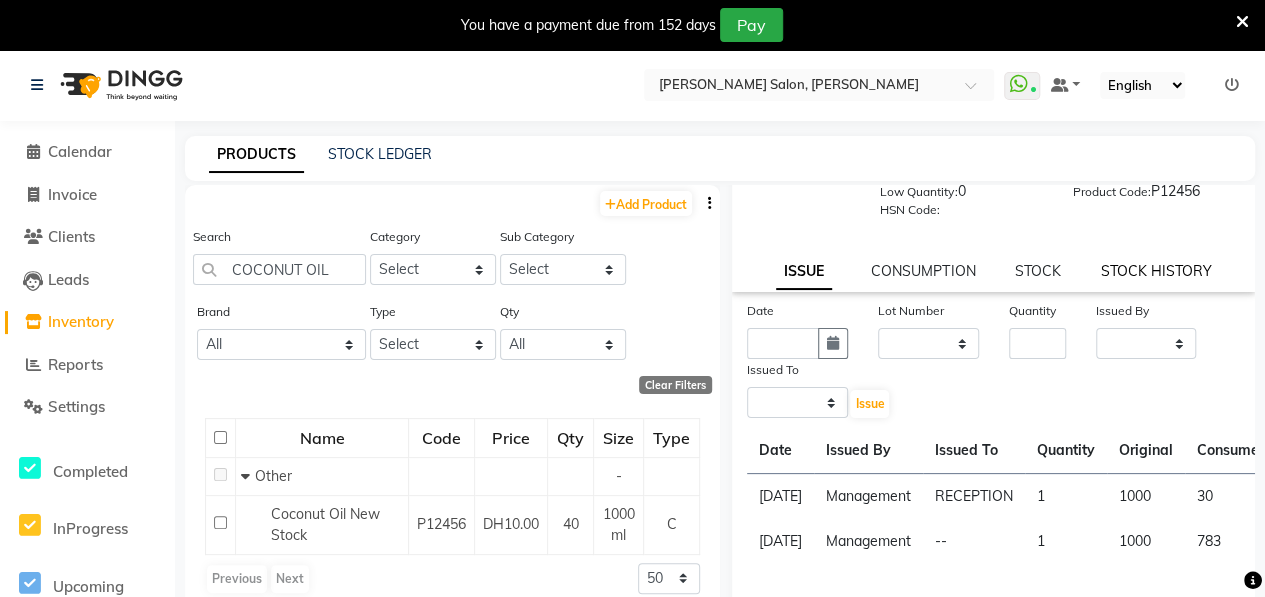 select on "all" 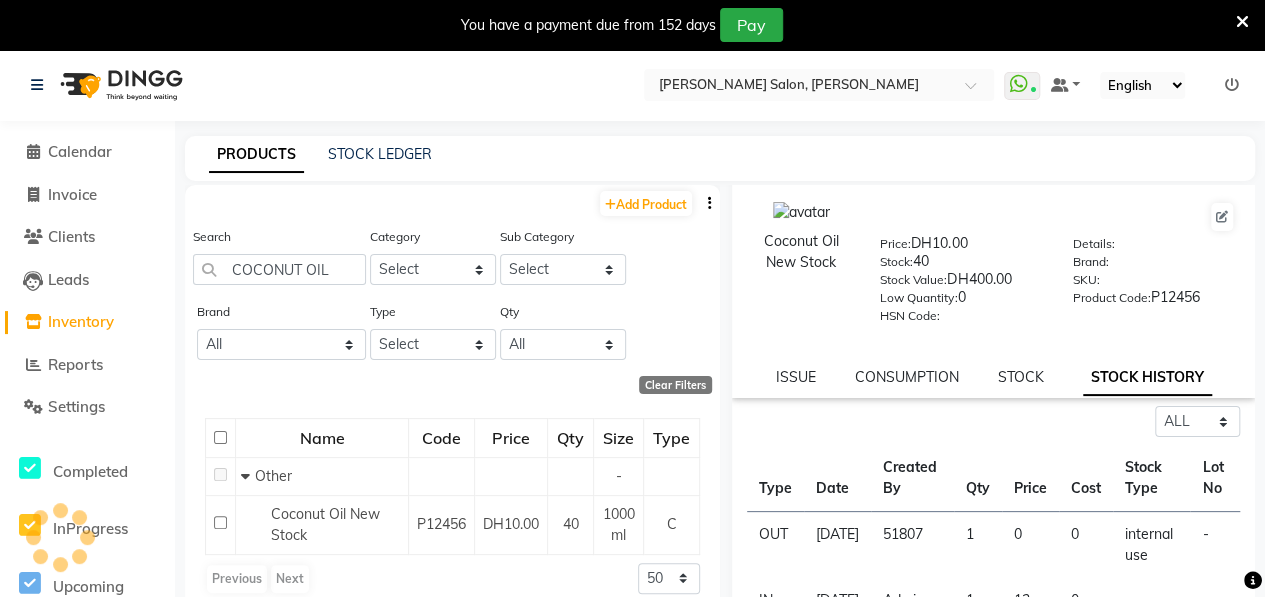 scroll, scrollTop: 0, scrollLeft: 0, axis: both 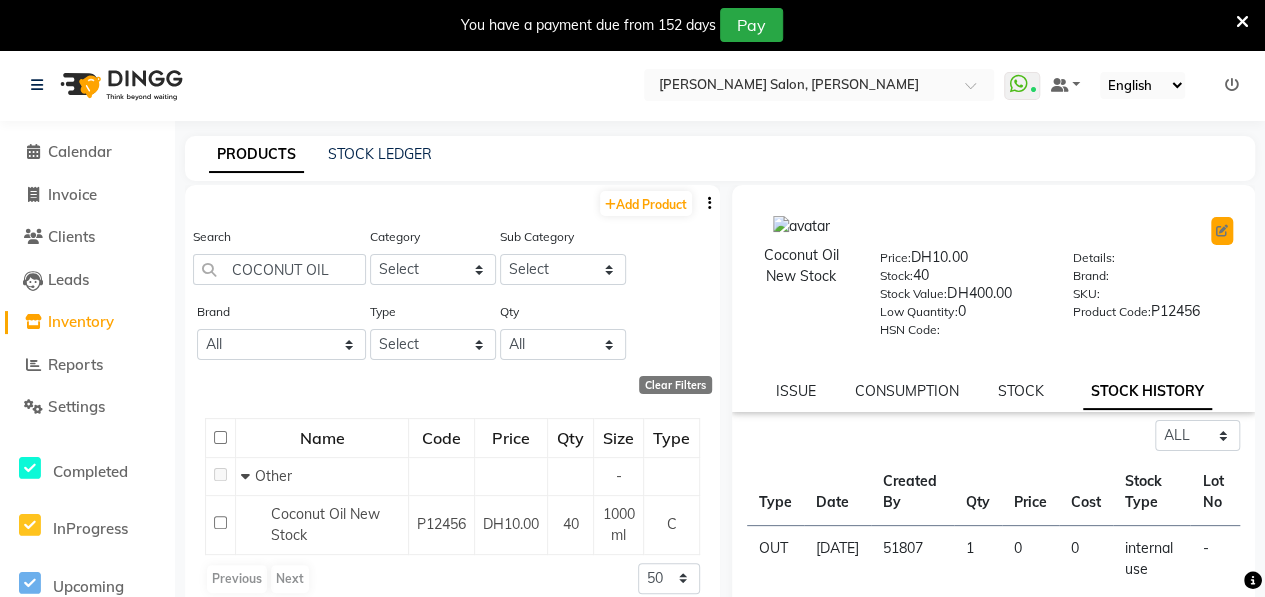 click 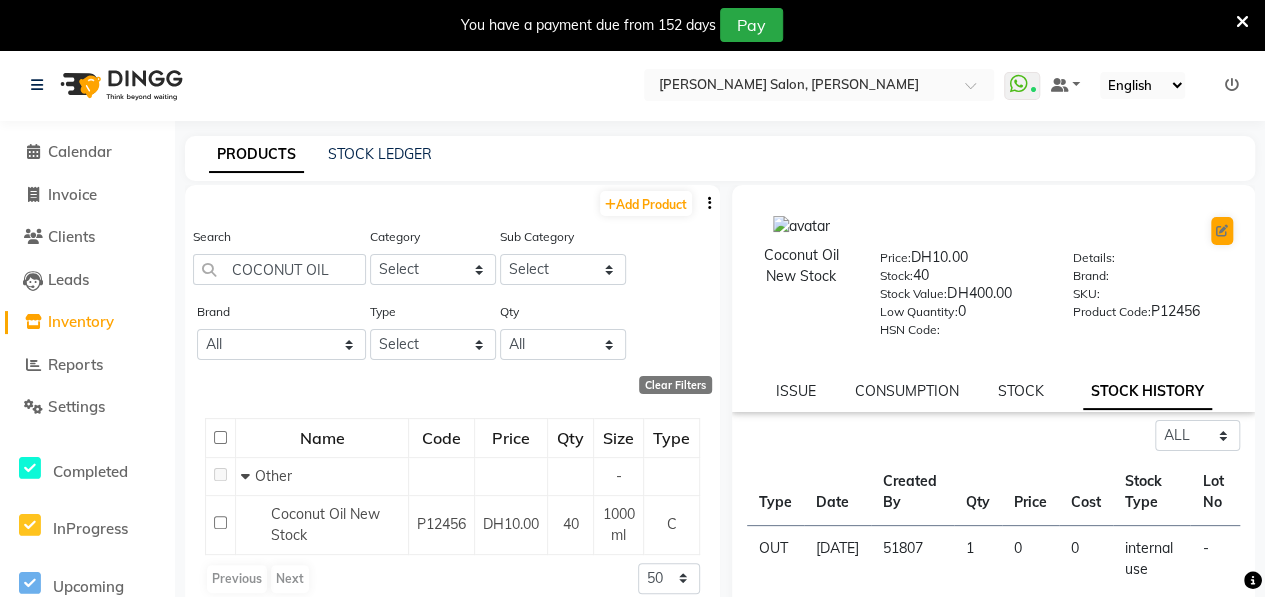 select on "true" 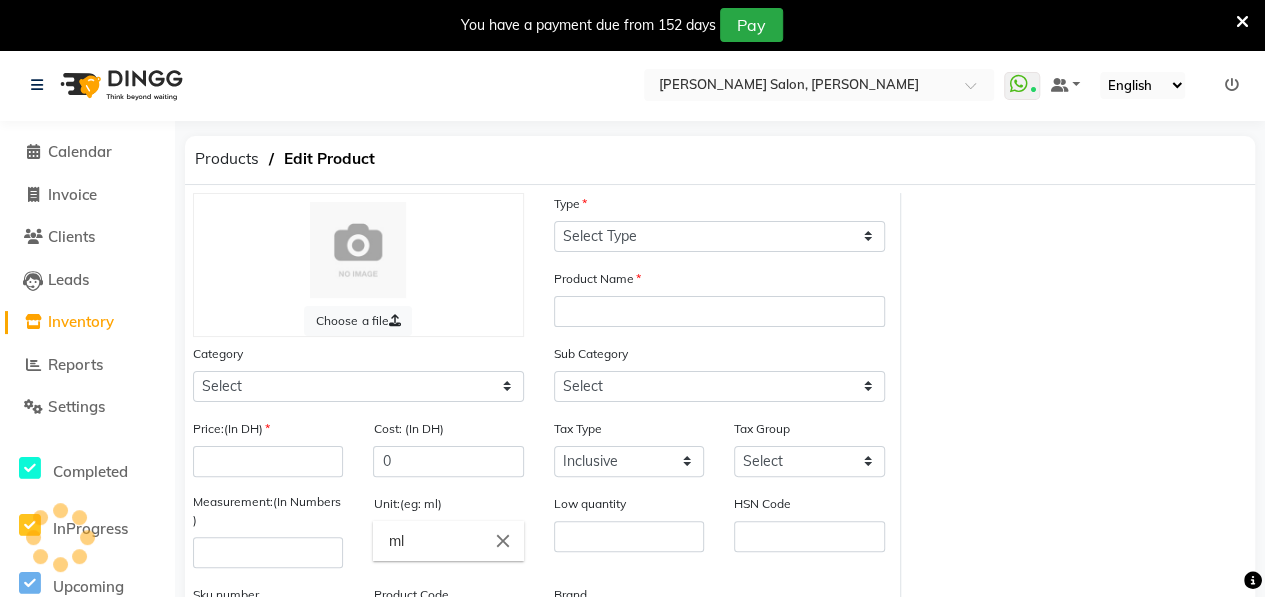 select on "C" 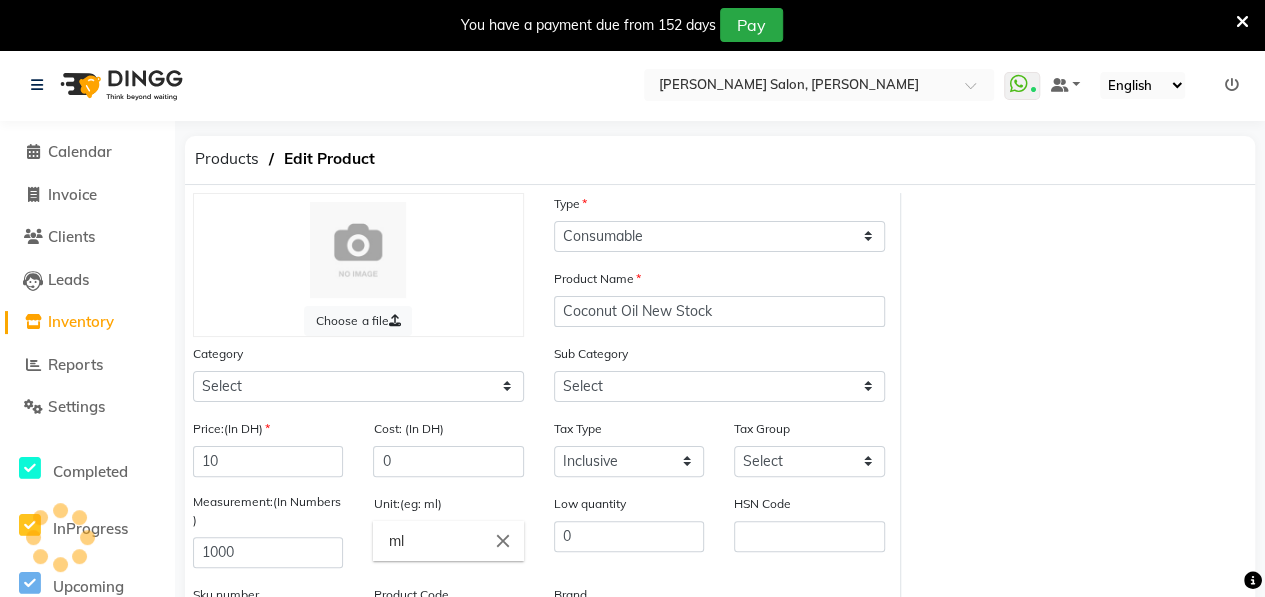 select on "462401000" 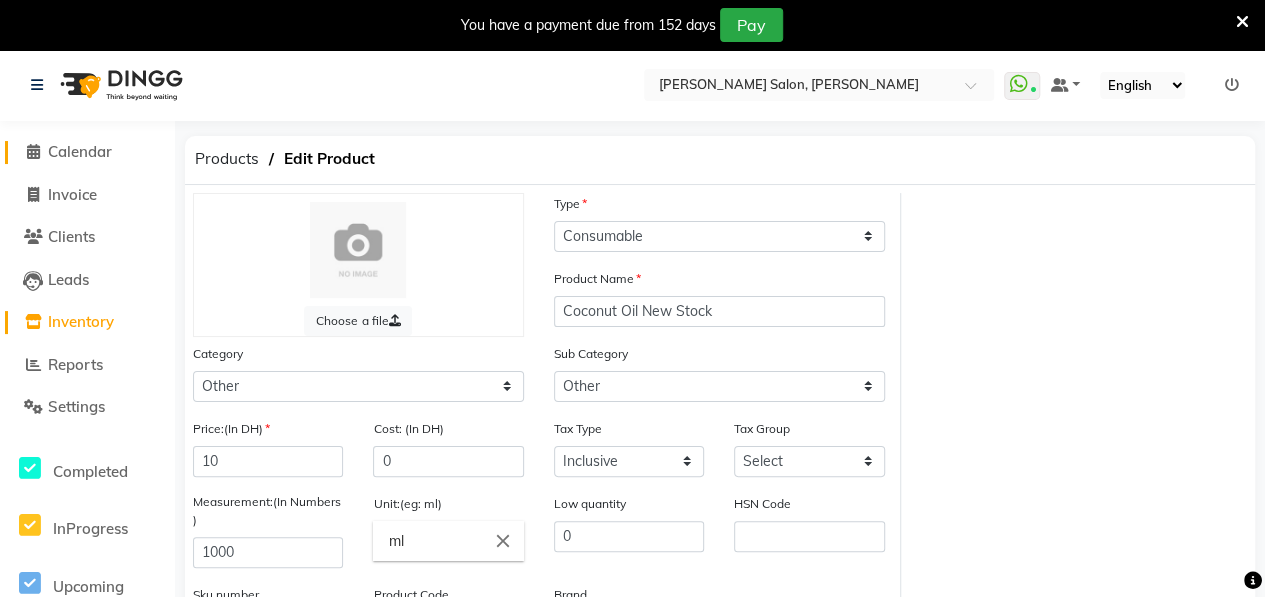 click 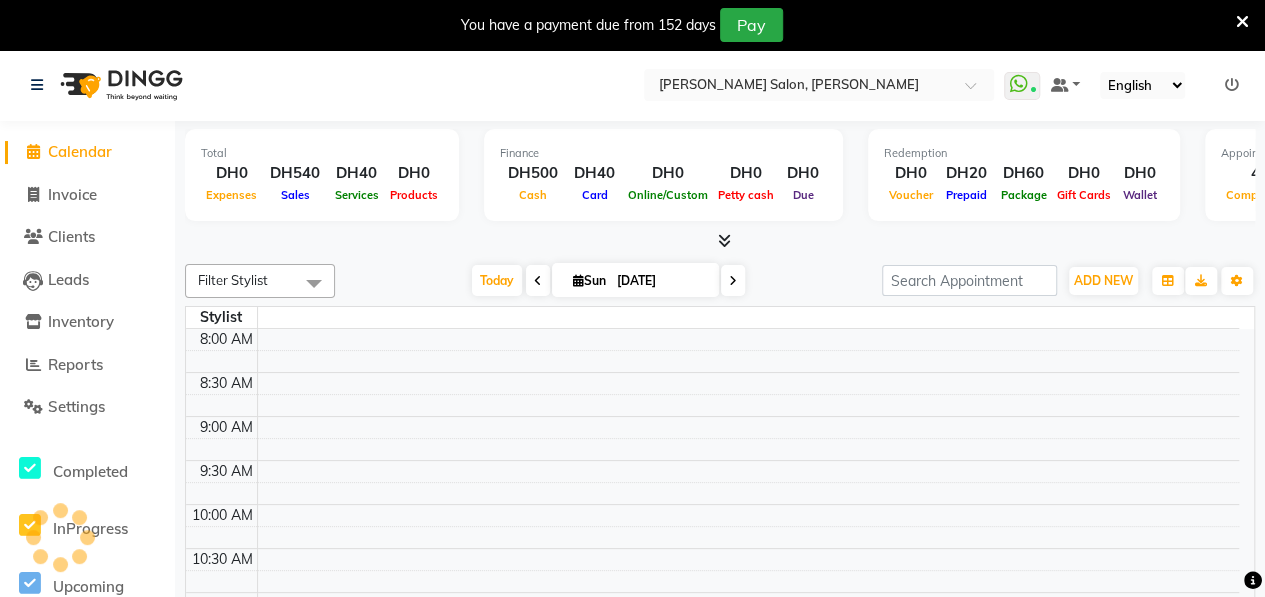 scroll, scrollTop: 0, scrollLeft: 0, axis: both 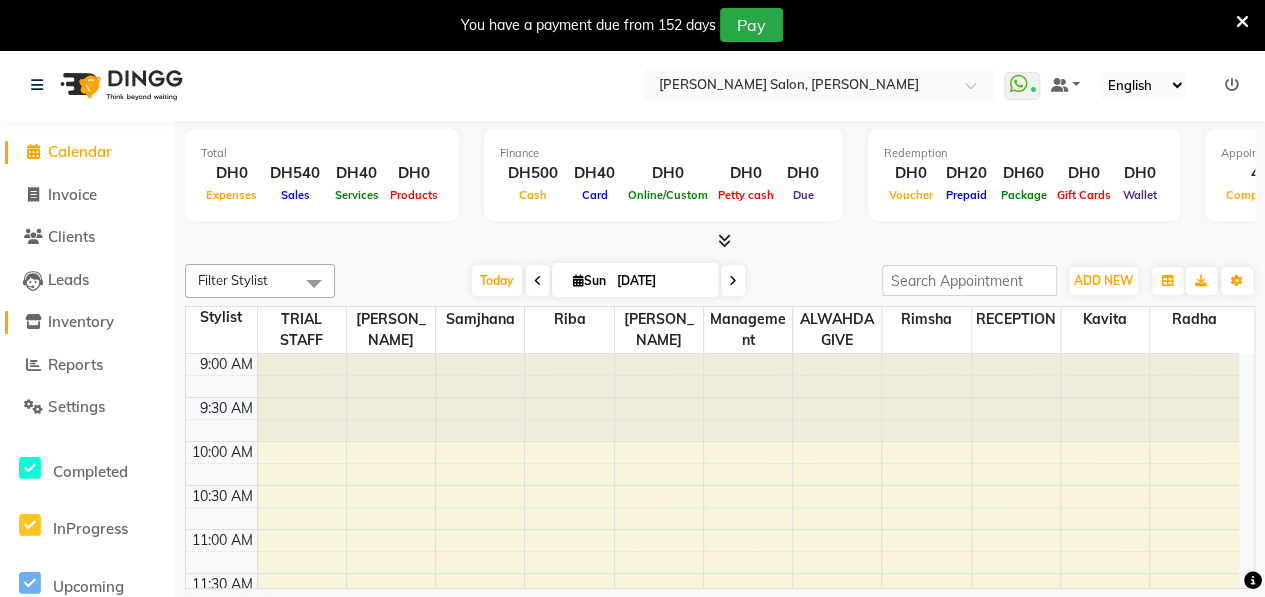 click on "Inventory" 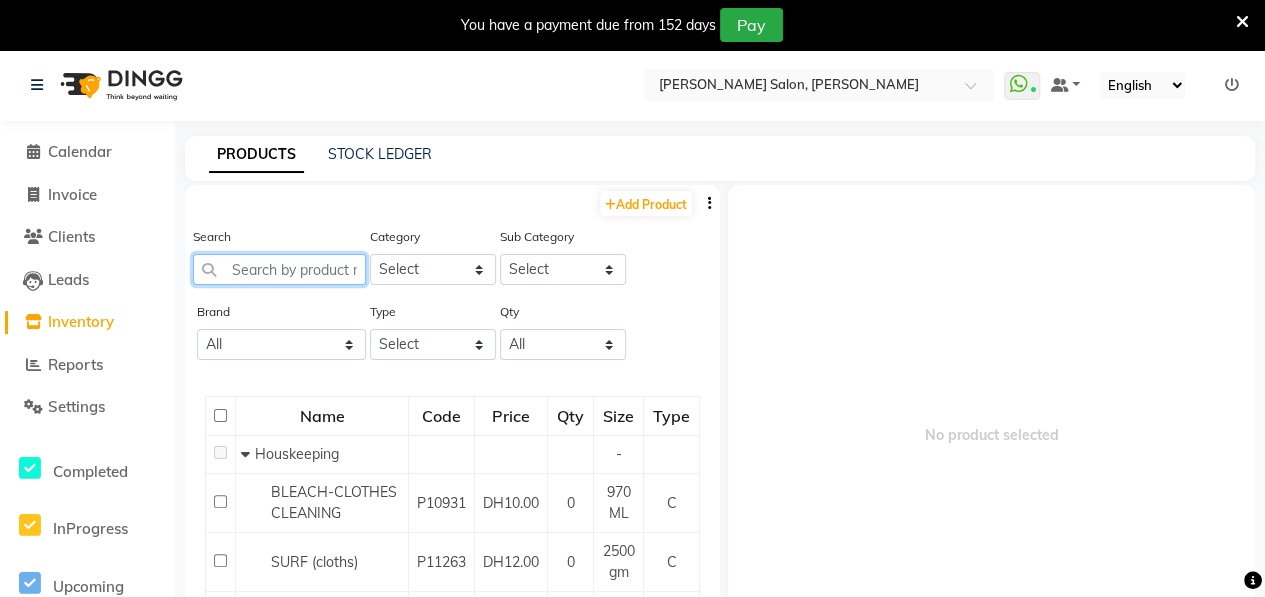 click 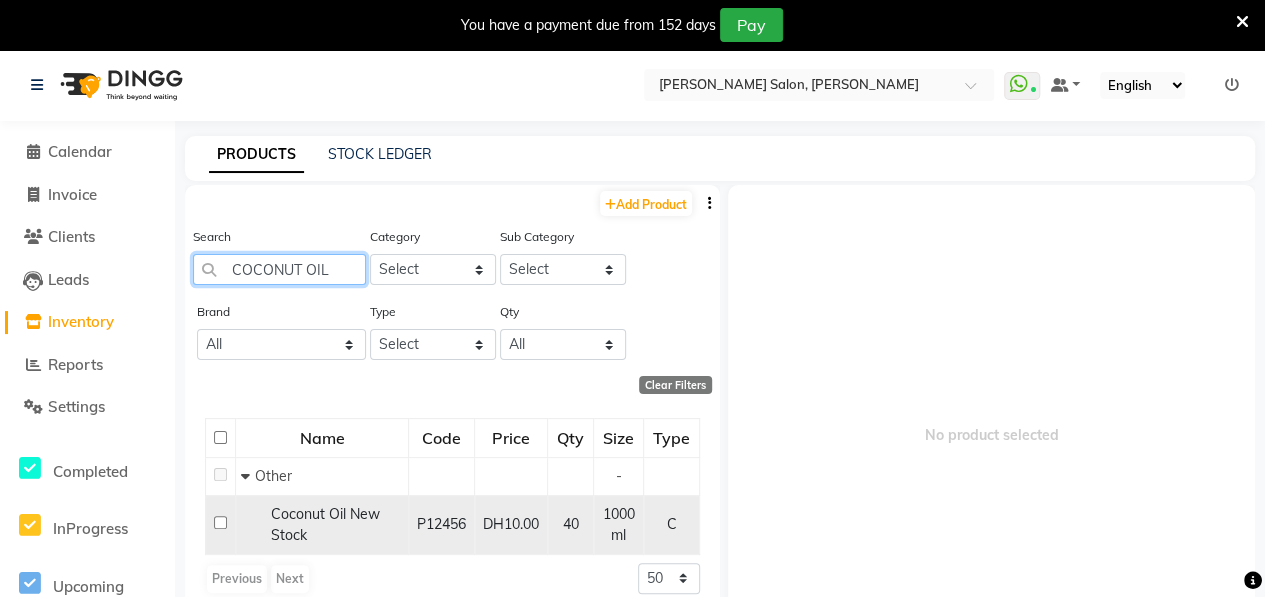 type on "COCONUT OIL" 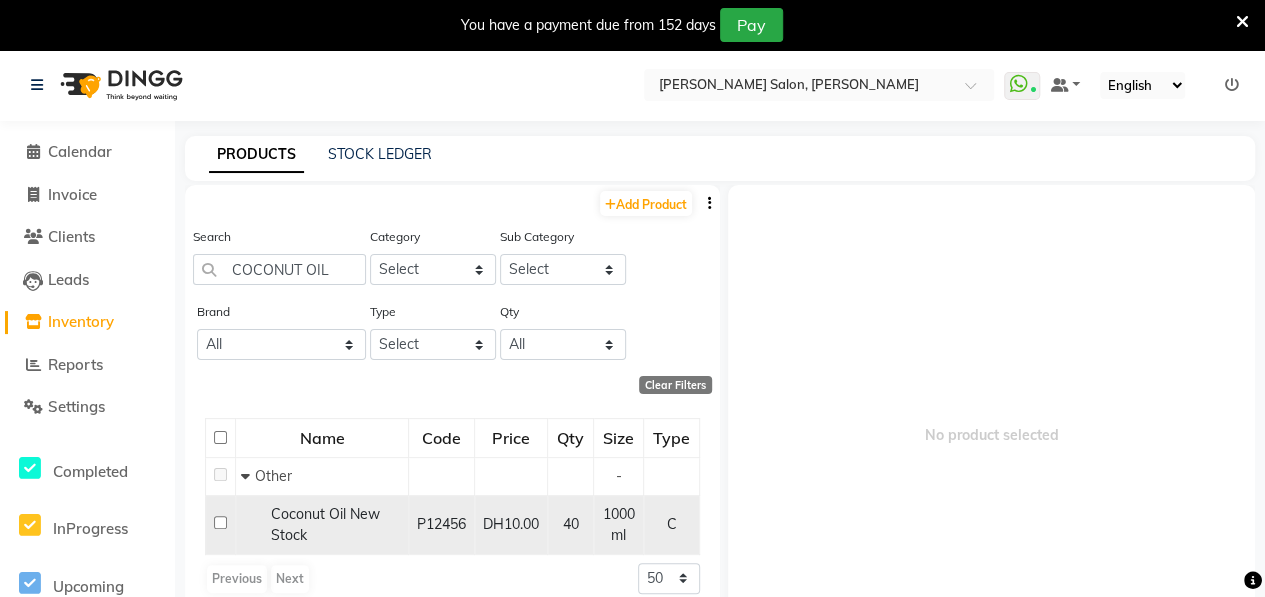click on "Coconut Oil New Stock" 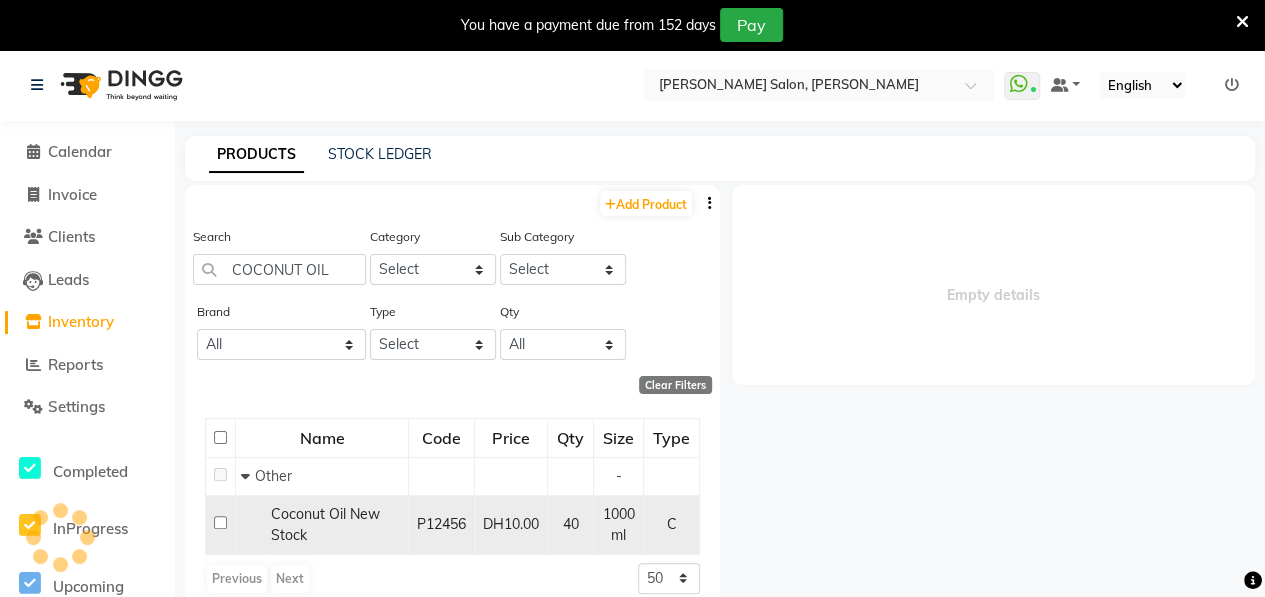 select 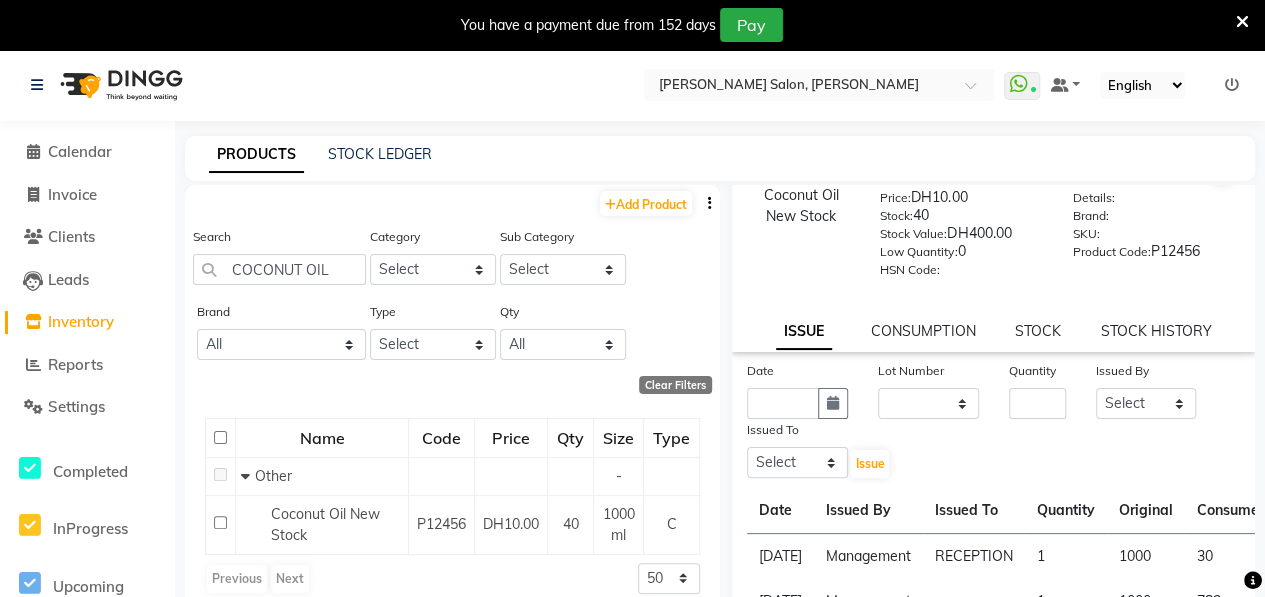 scroll, scrollTop: 59, scrollLeft: 0, axis: vertical 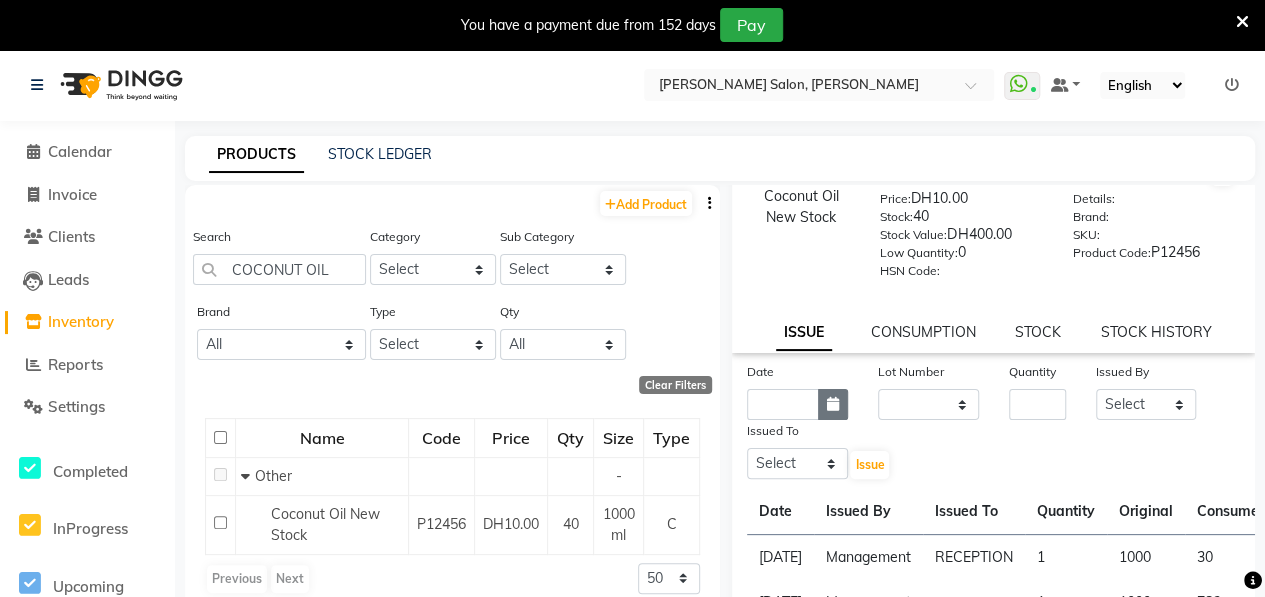 click 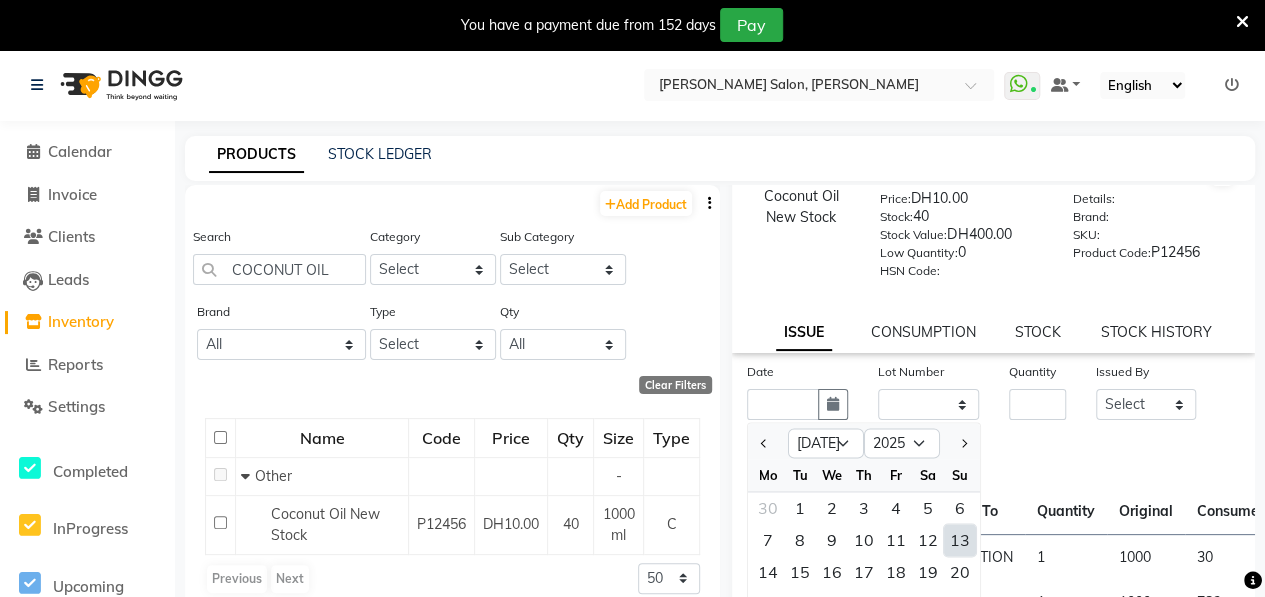 click on "13" 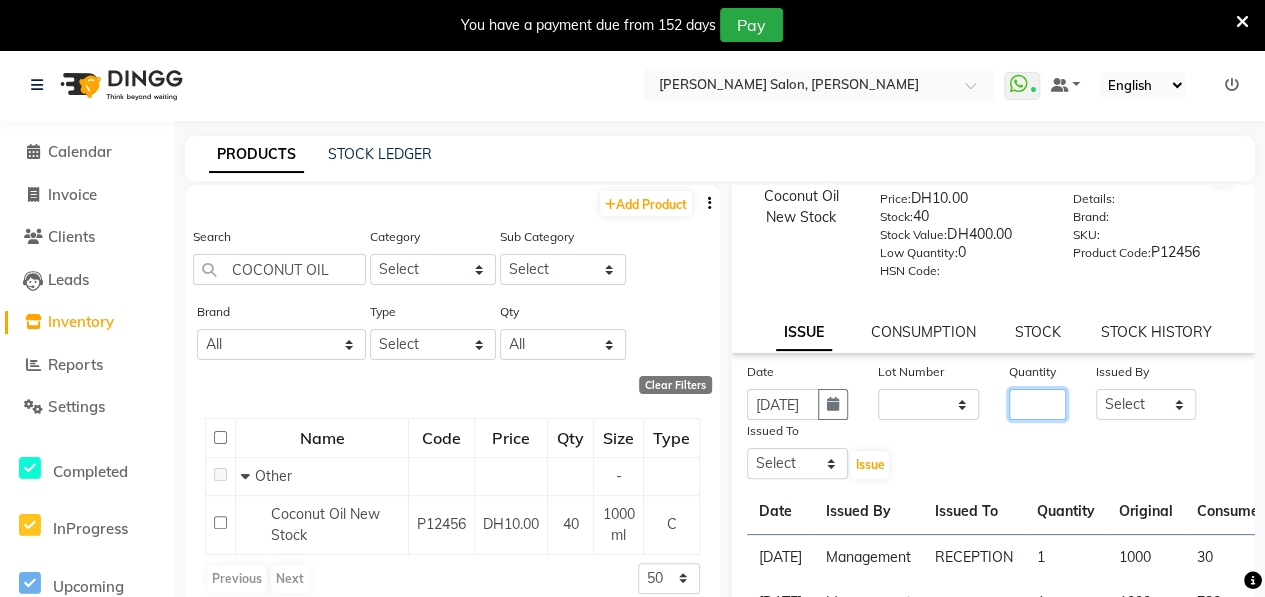 click 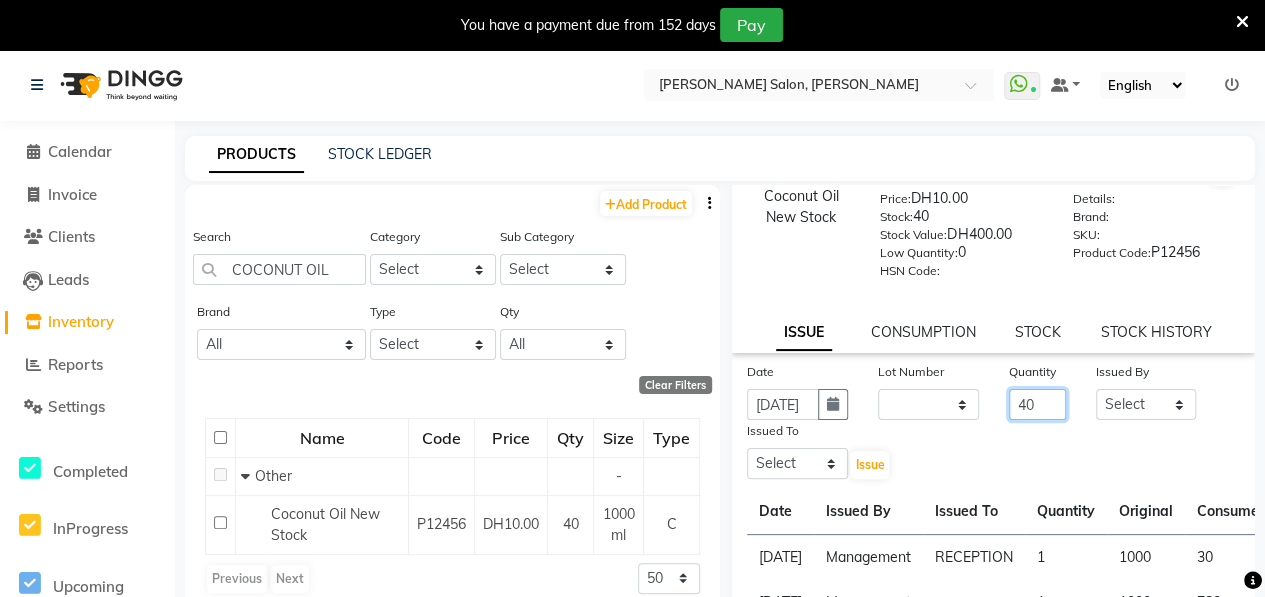 type on "40" 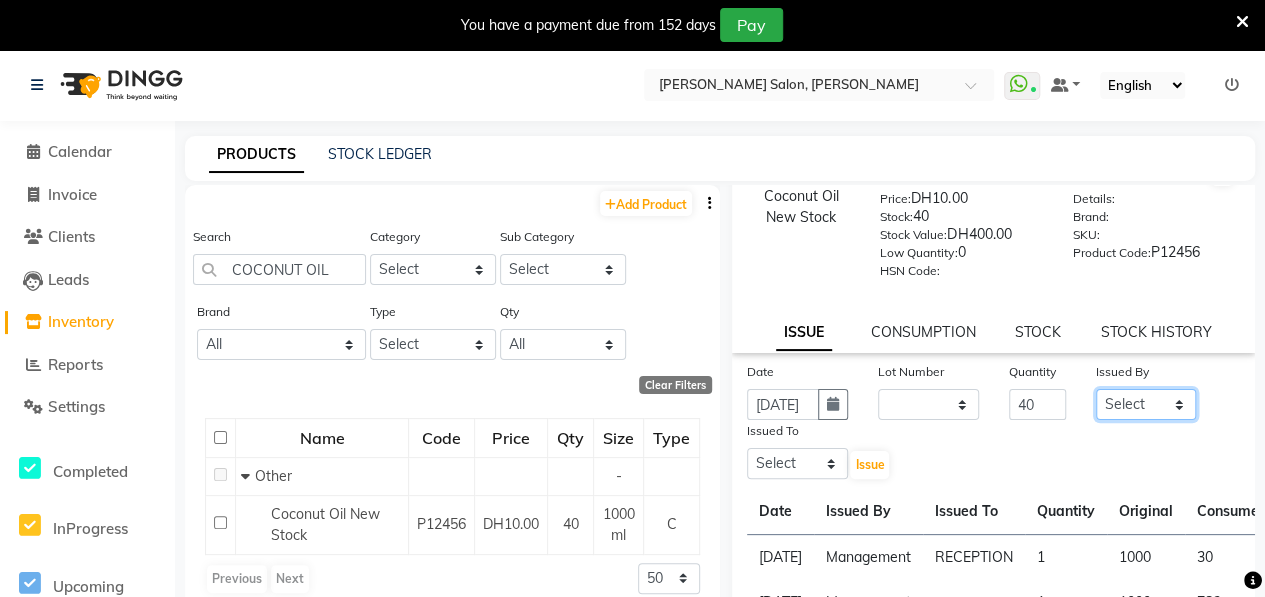 click on "Select ALWAHDA GIVE Kavita LAXMI Management [PERSON_NAME] RECEPTION [PERSON_NAME] [PERSON_NAME] TRIAL STAFF" 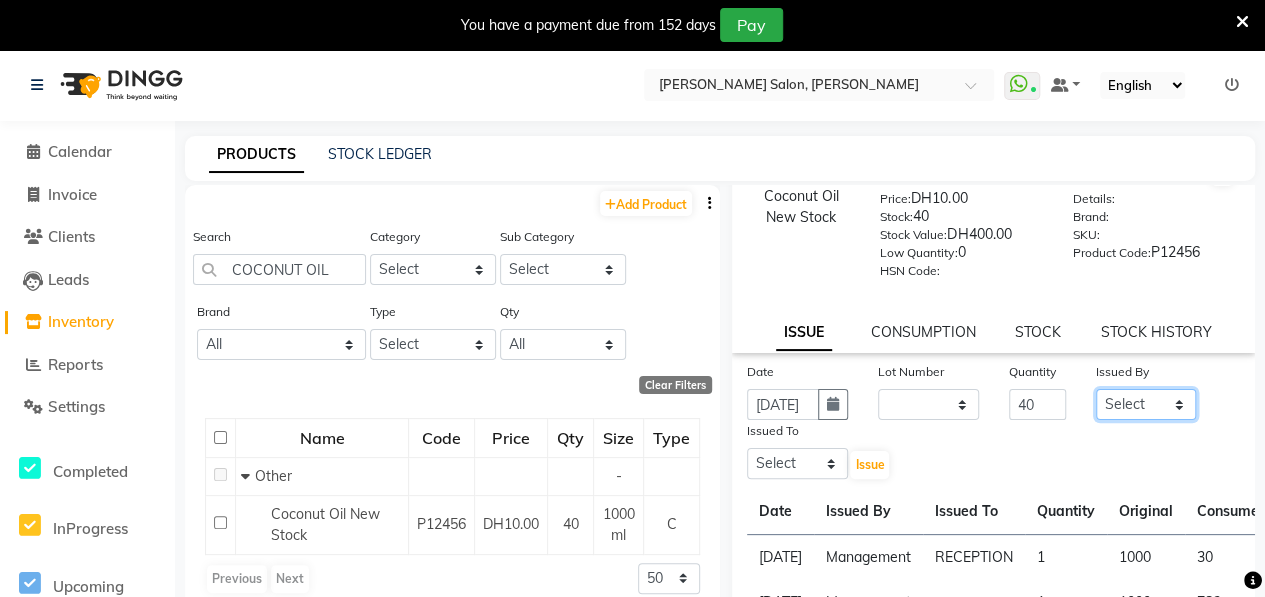 select on "76470" 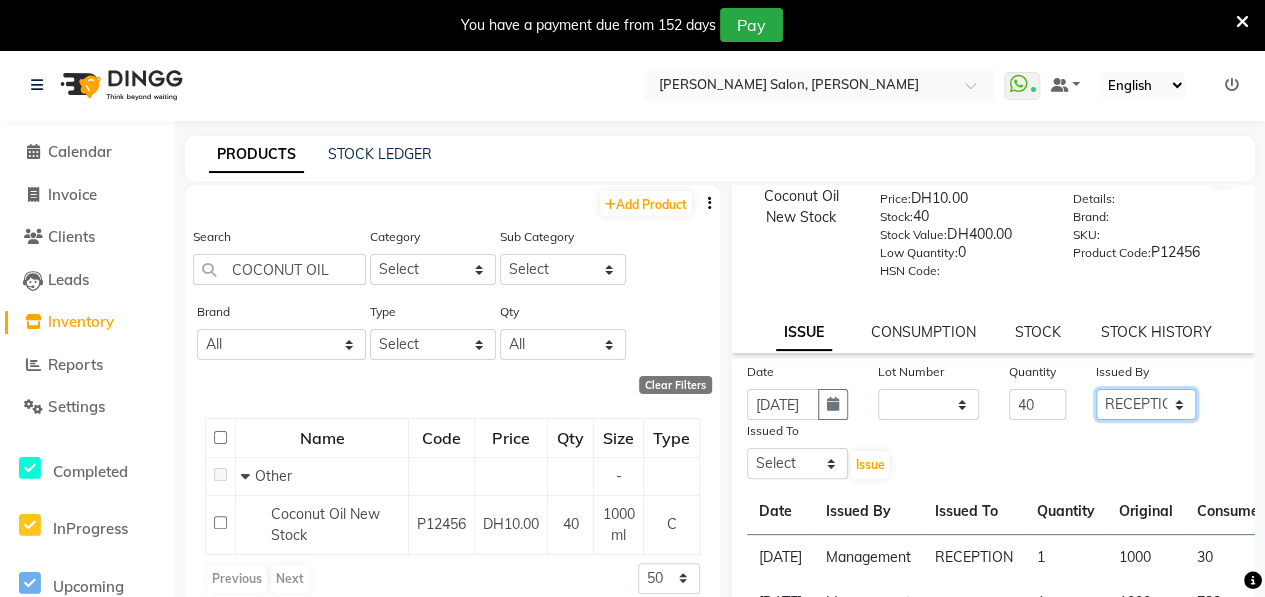 click on "Select ALWAHDA GIVE Kavita LAXMI Management [PERSON_NAME] RECEPTION [PERSON_NAME] [PERSON_NAME] TRIAL STAFF" 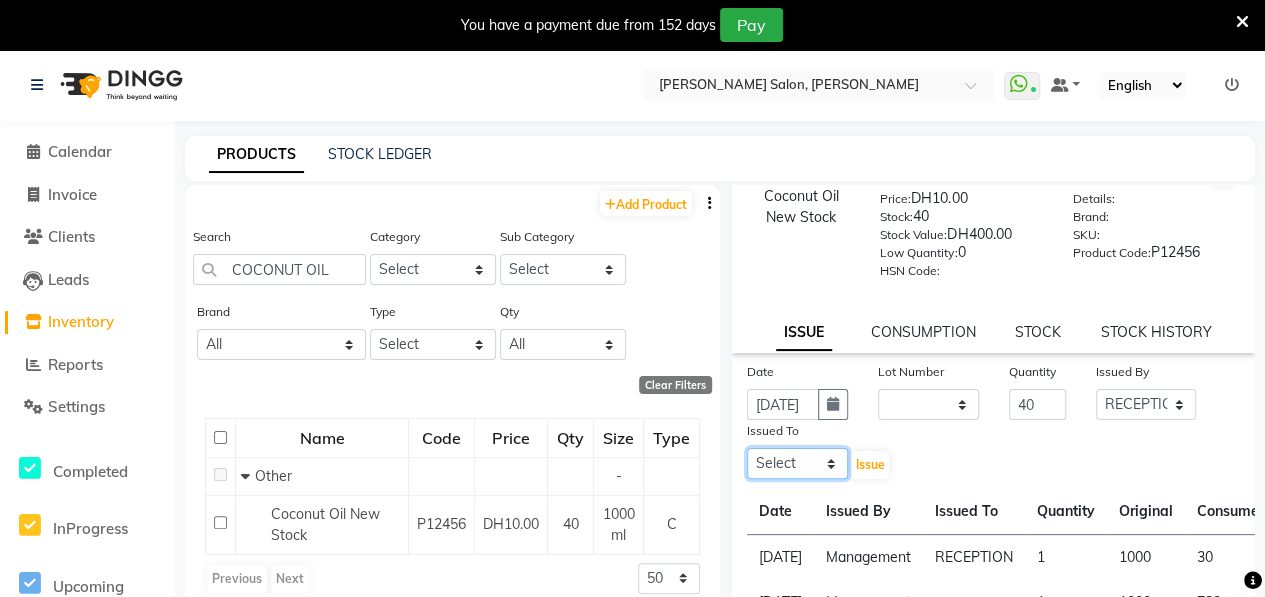 click on "Select ALWAHDA GIVE Kavita LAXMI Management [PERSON_NAME] RECEPTION [PERSON_NAME] [PERSON_NAME] TRIAL STAFF" 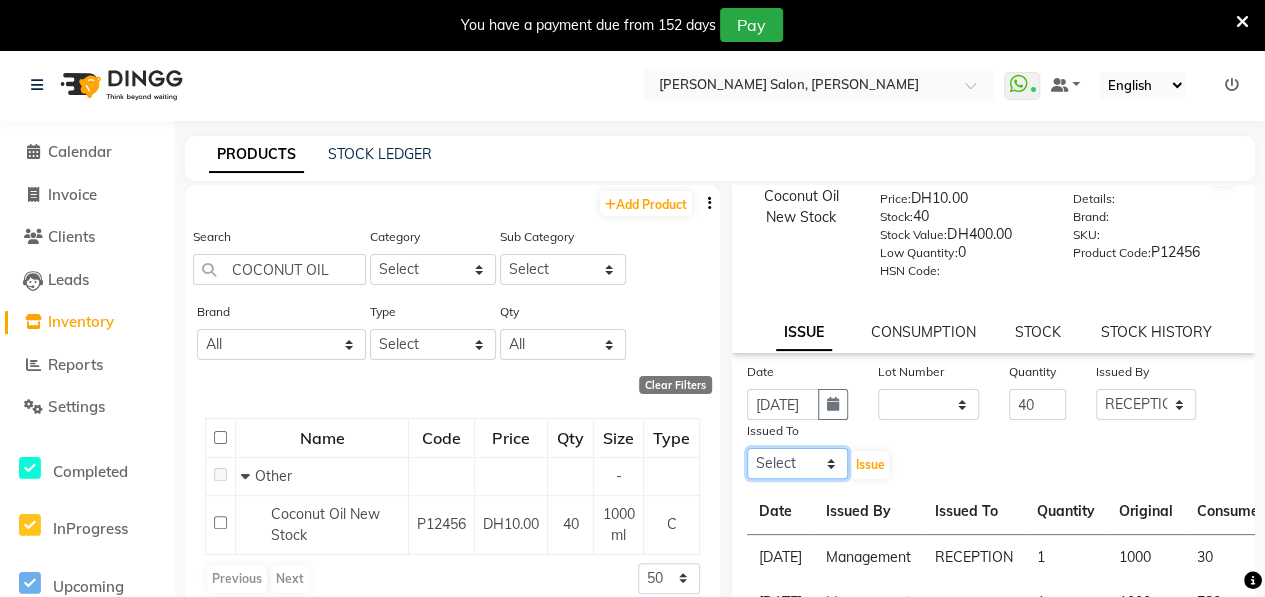 select on "76470" 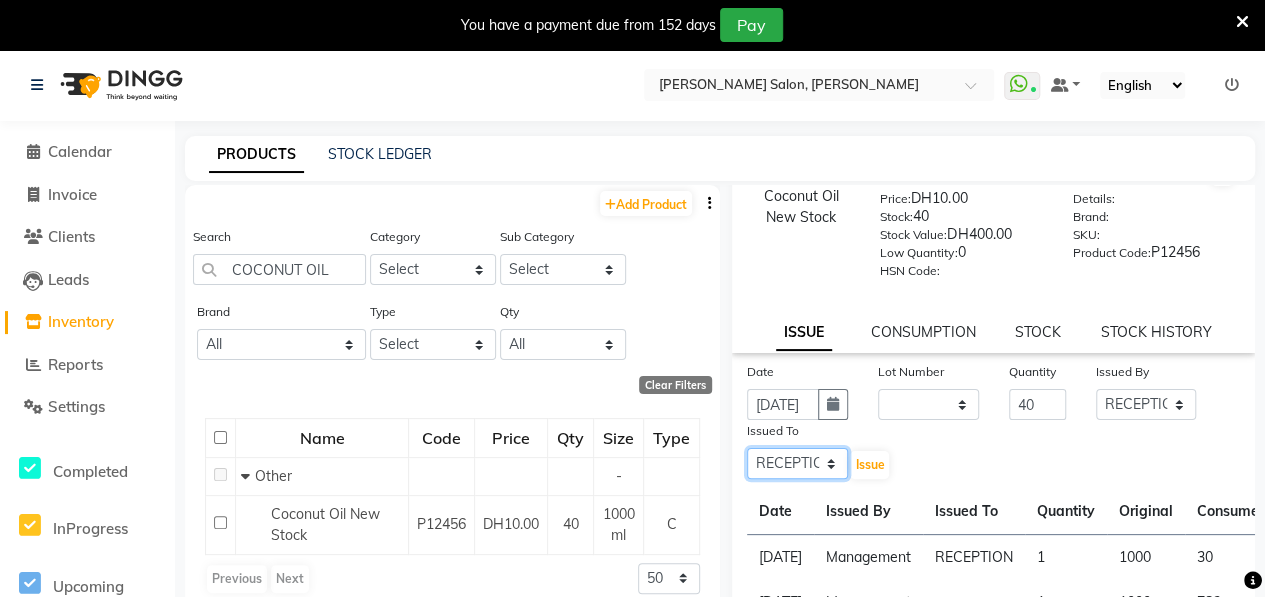 click on "Select ALWAHDA GIVE Kavita LAXMI Management [PERSON_NAME] RECEPTION [PERSON_NAME] [PERSON_NAME] TRIAL STAFF" 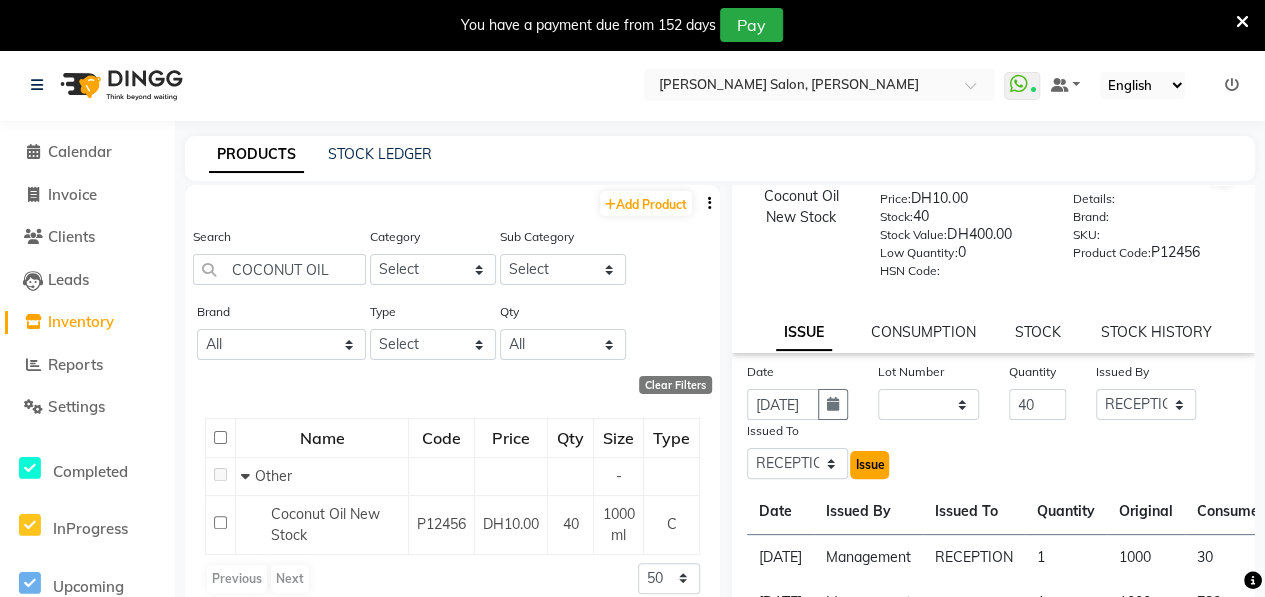 click on "Issue" 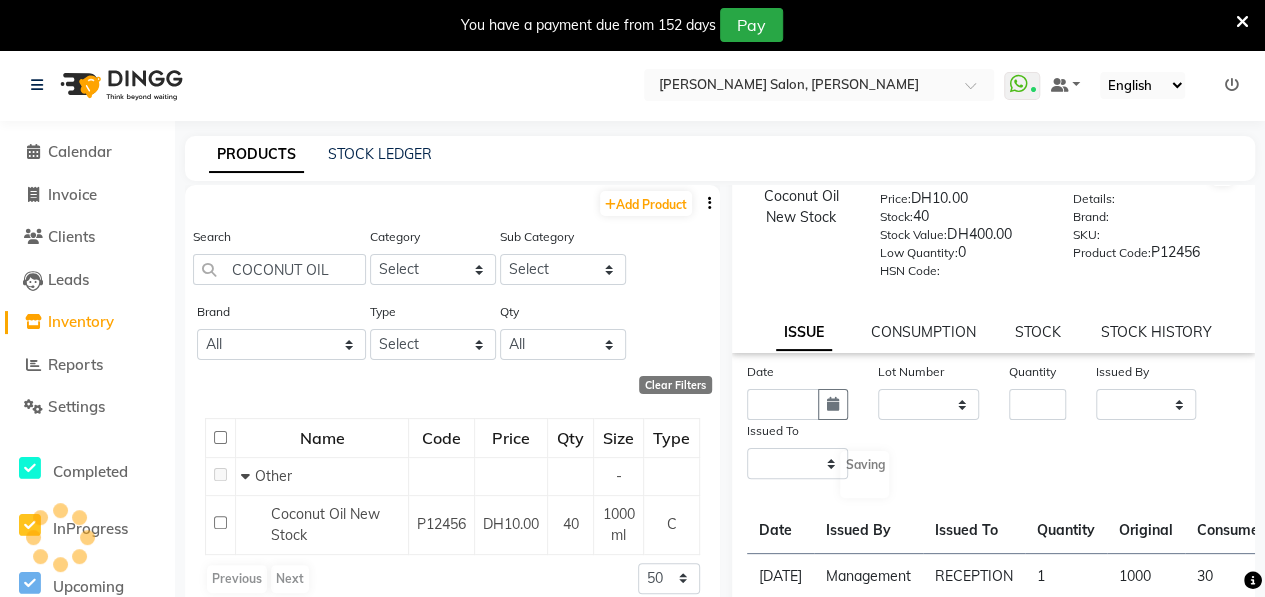 scroll, scrollTop: 0, scrollLeft: 0, axis: both 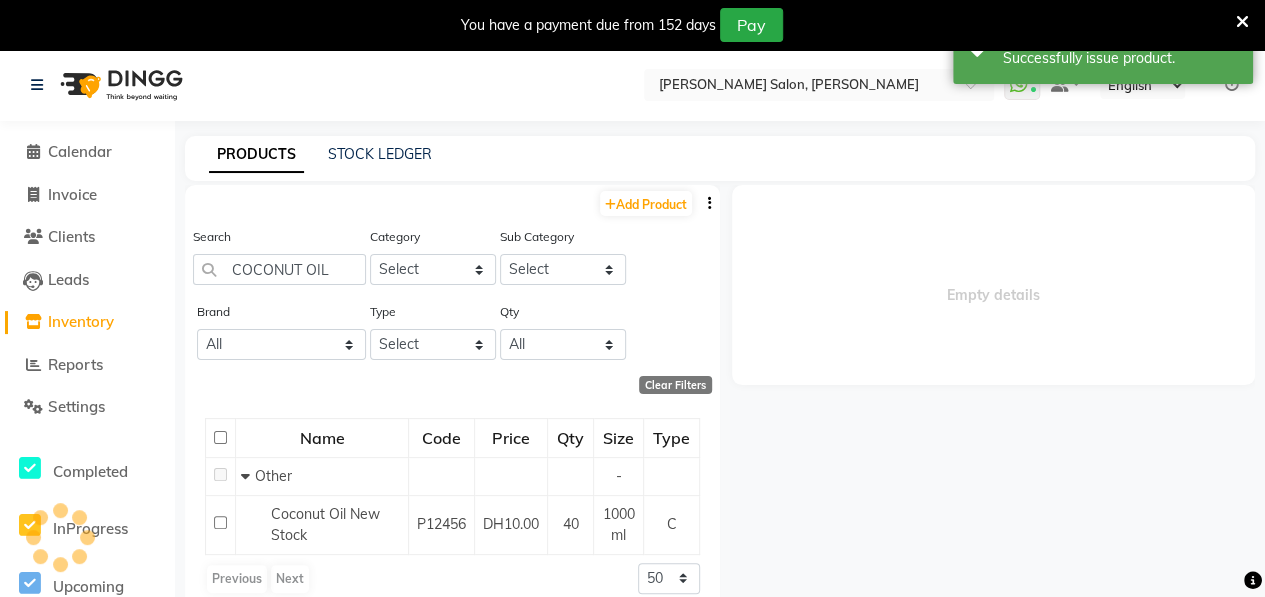 select 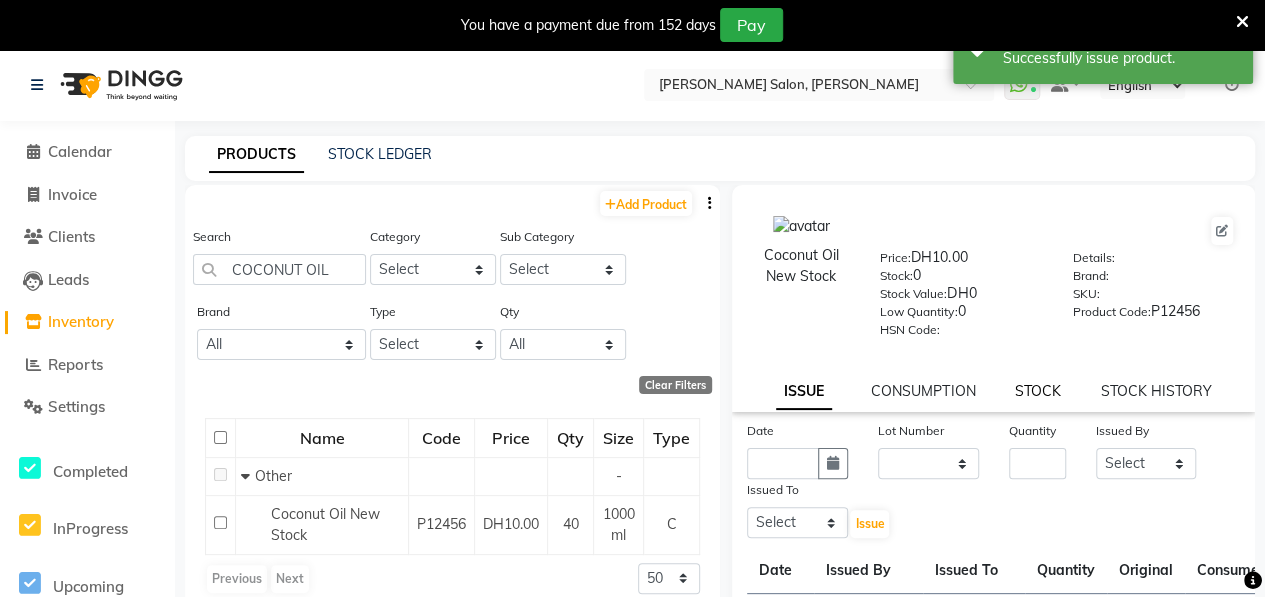 click on "STOCK" 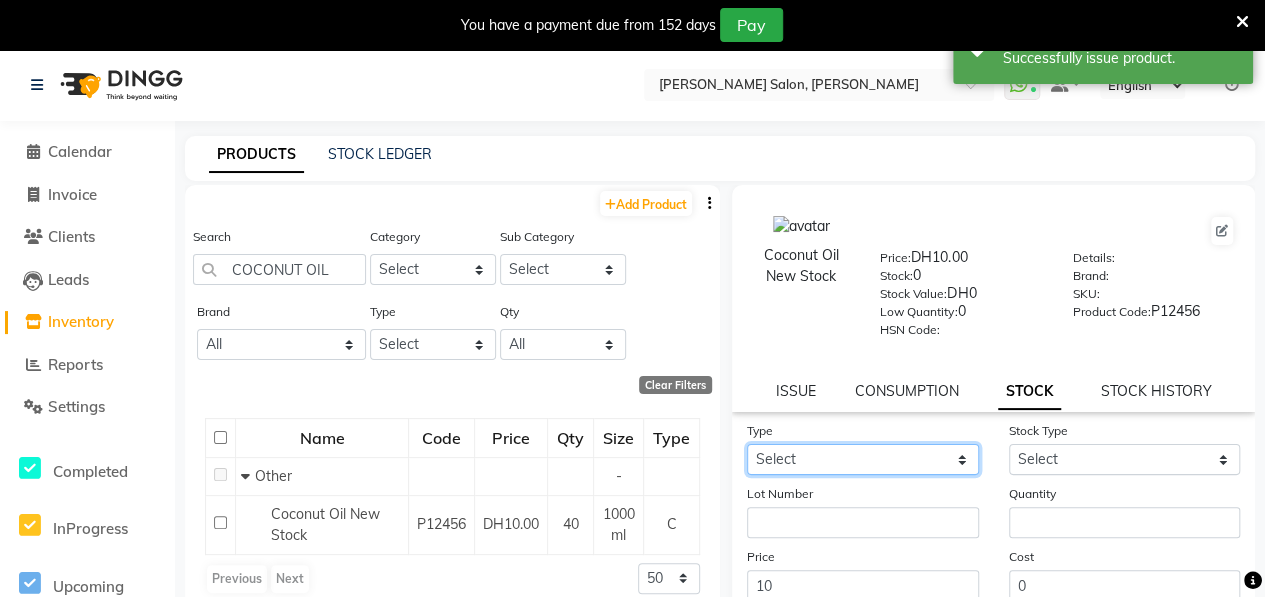 click on "Select In" 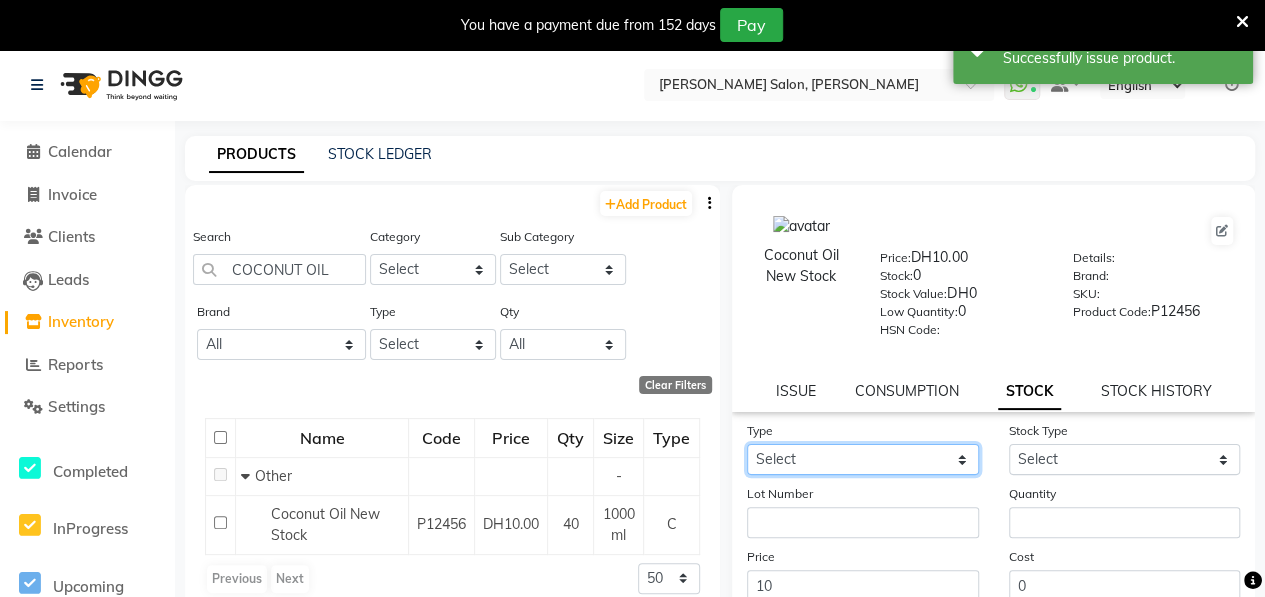 select on "in" 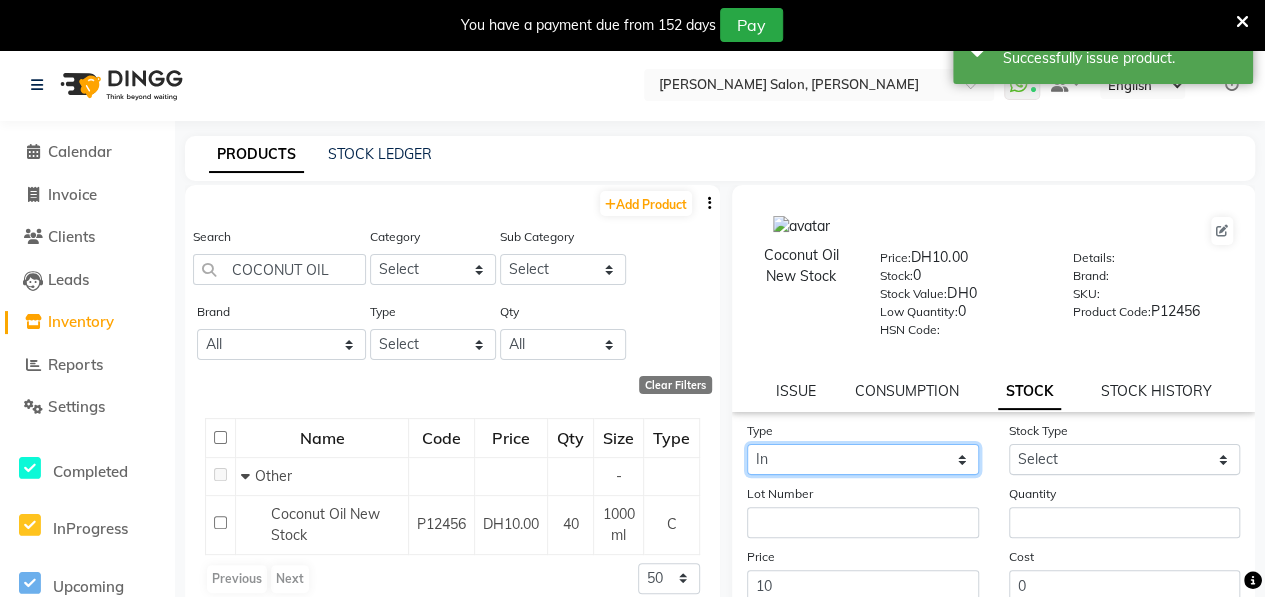 click on "Select In" 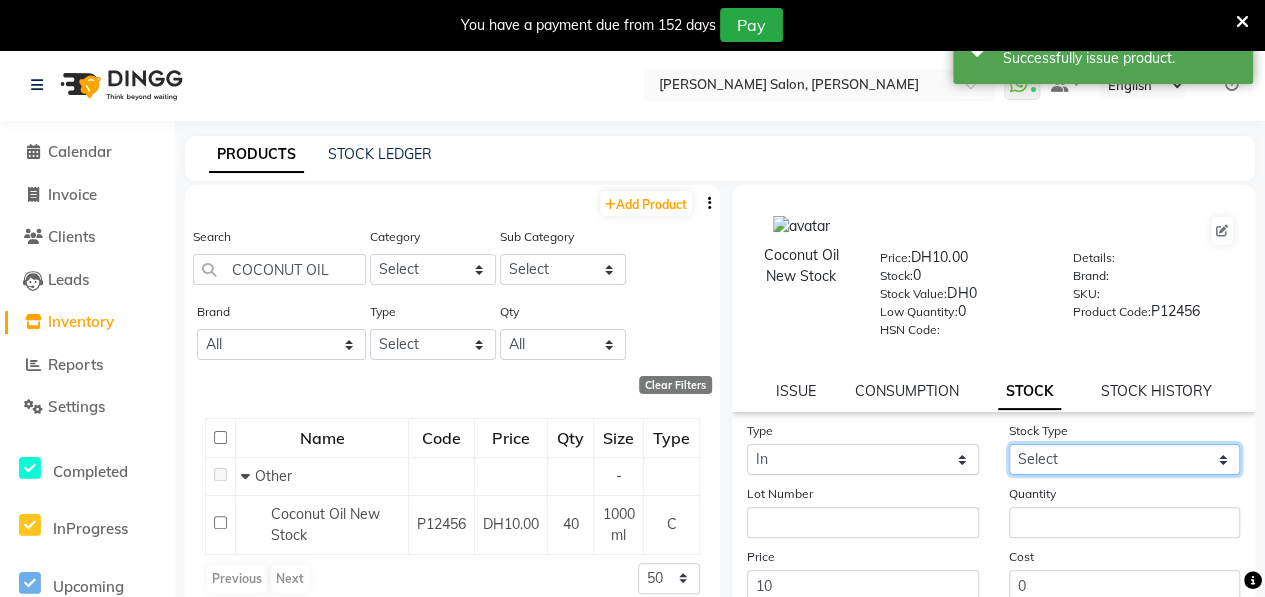 click on "Select New Stock Adjustment Return Other" 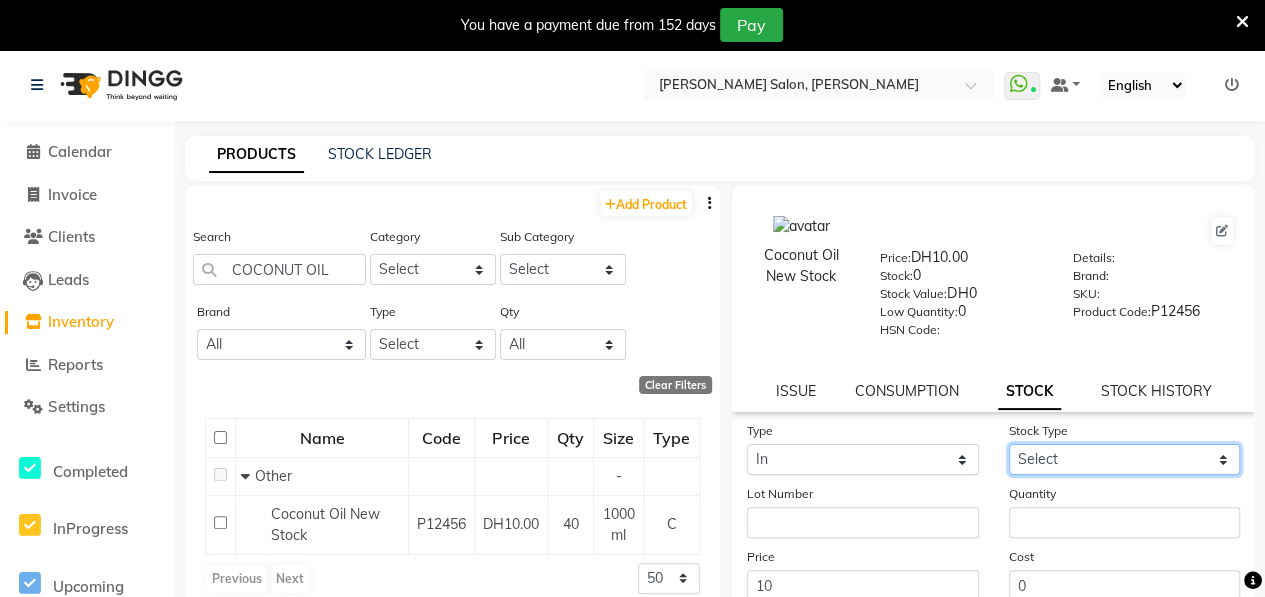 select on "new stock" 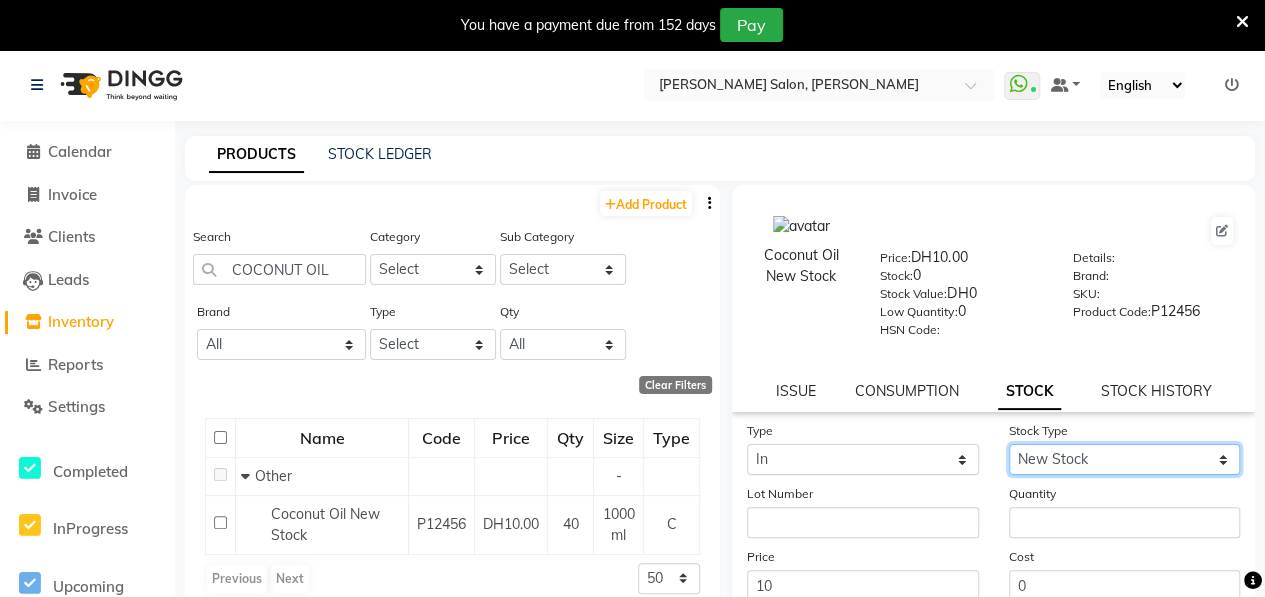 click on "Select New Stock Adjustment Return Other" 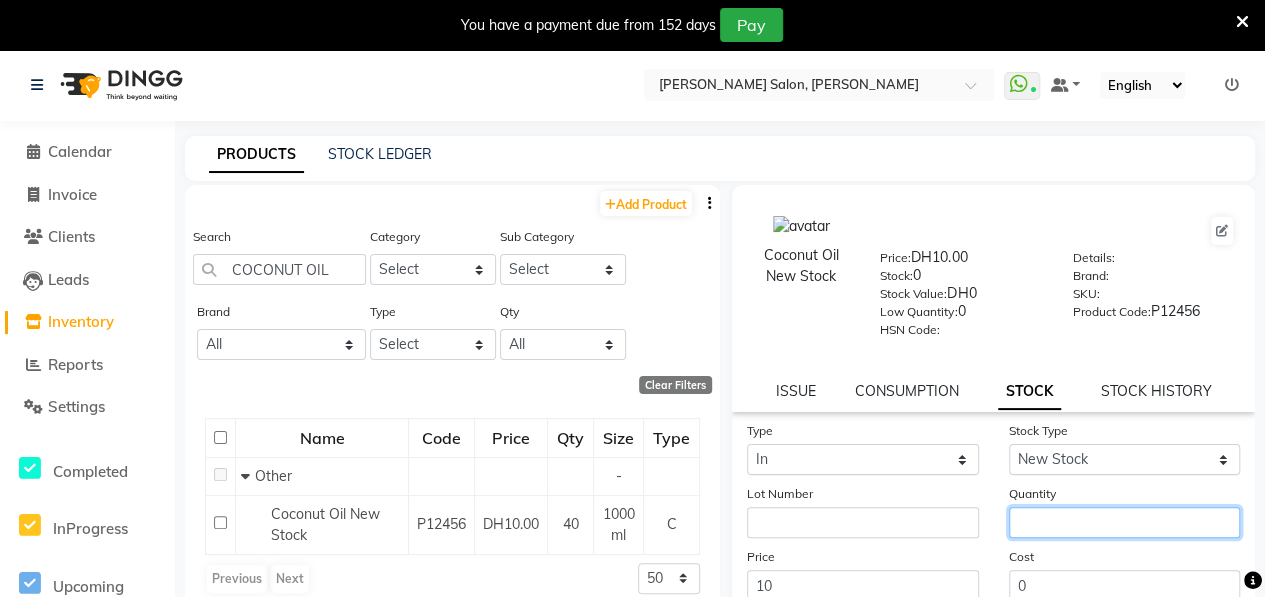 click 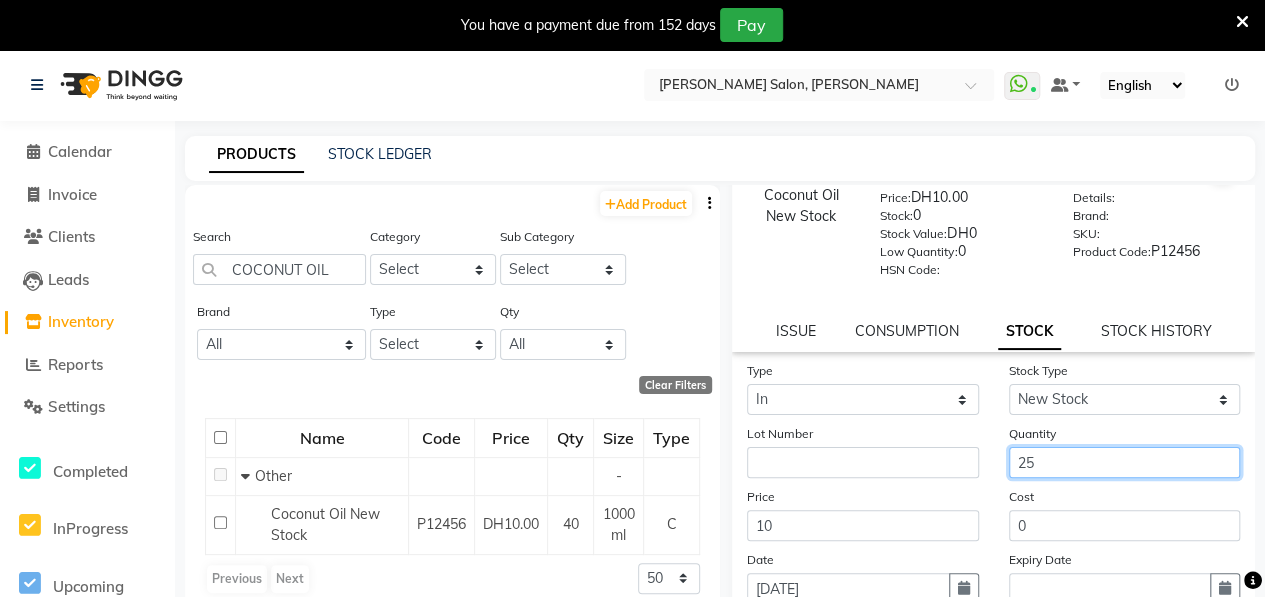 scroll, scrollTop: 101, scrollLeft: 0, axis: vertical 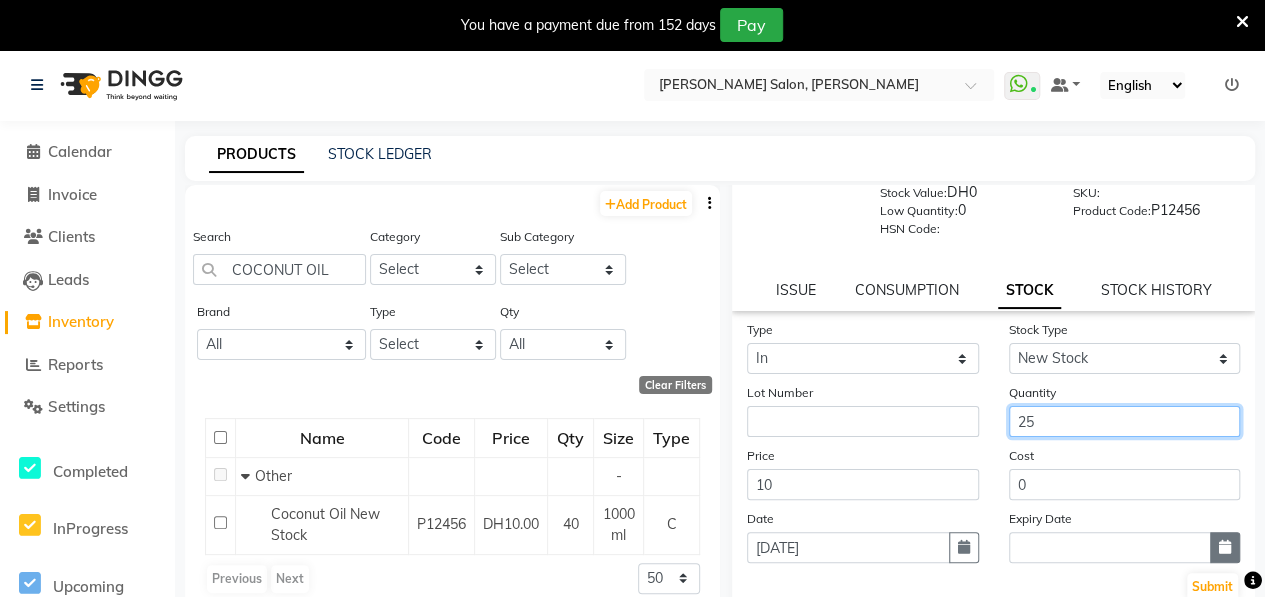 type on "25" 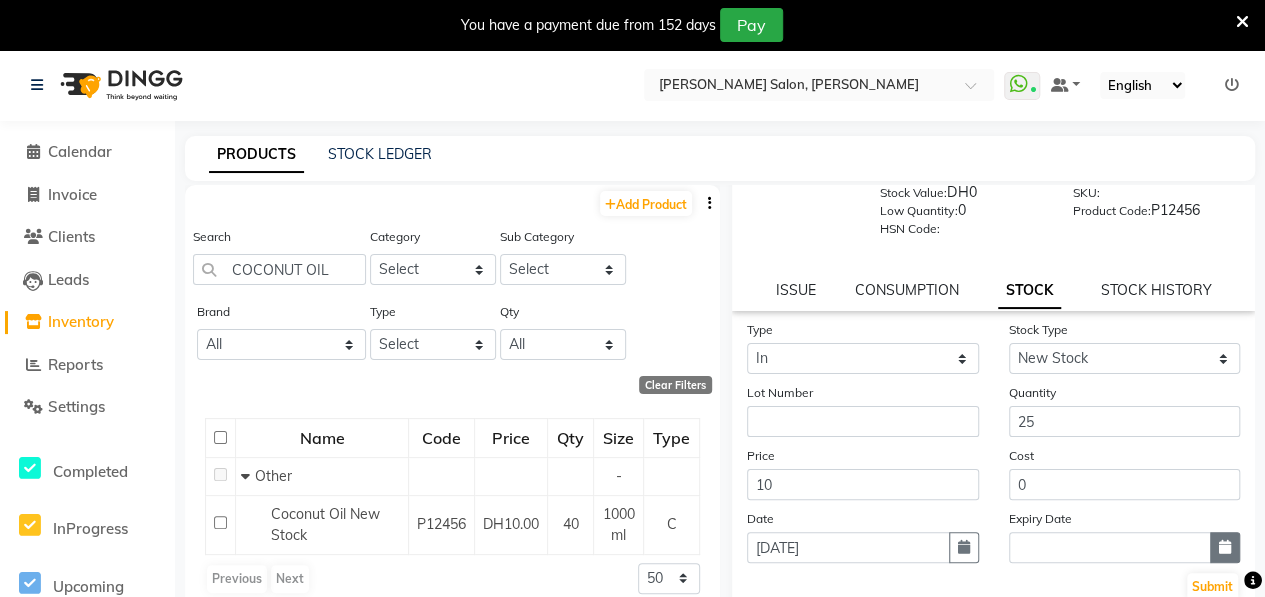 click 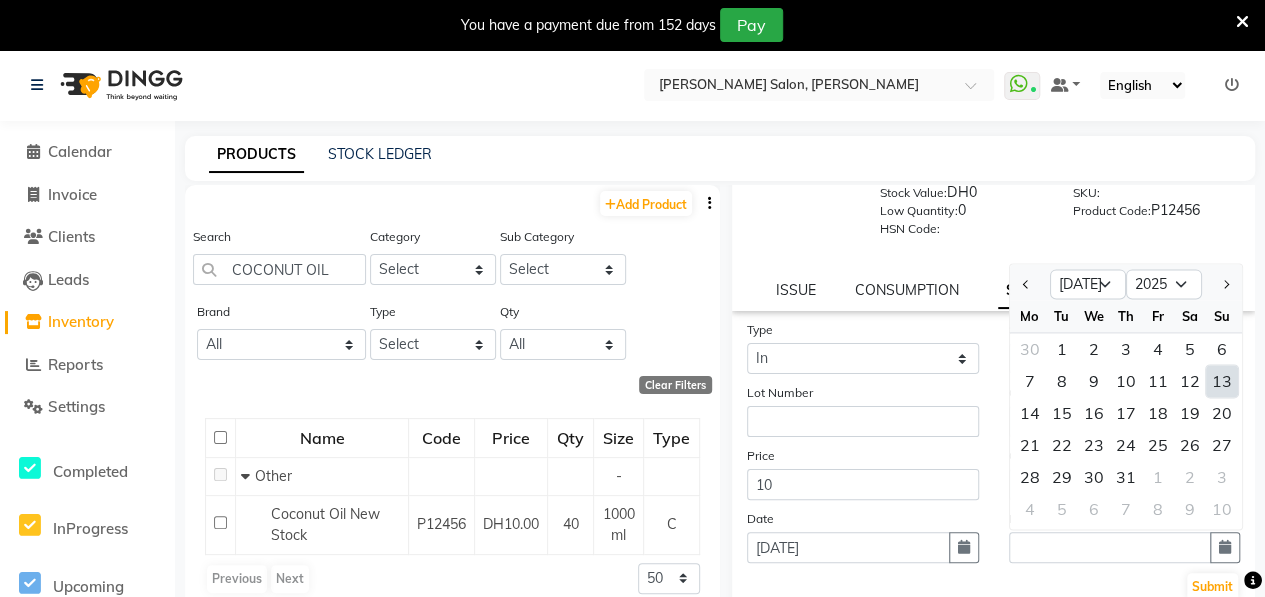 click on "13" 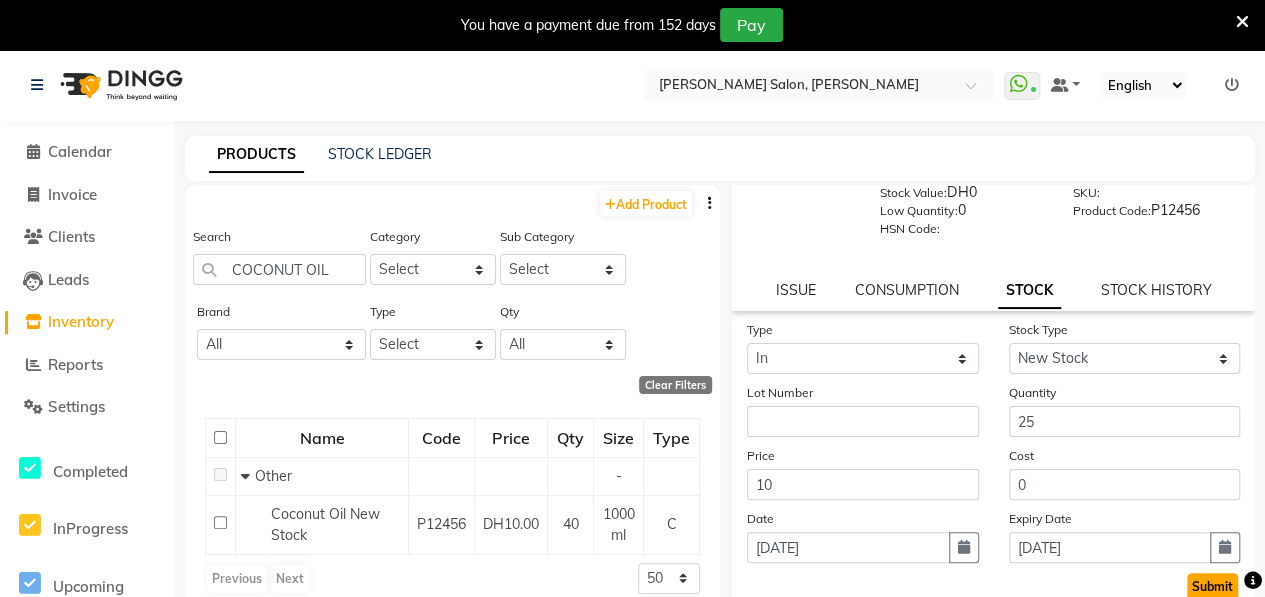 click on "Submit" 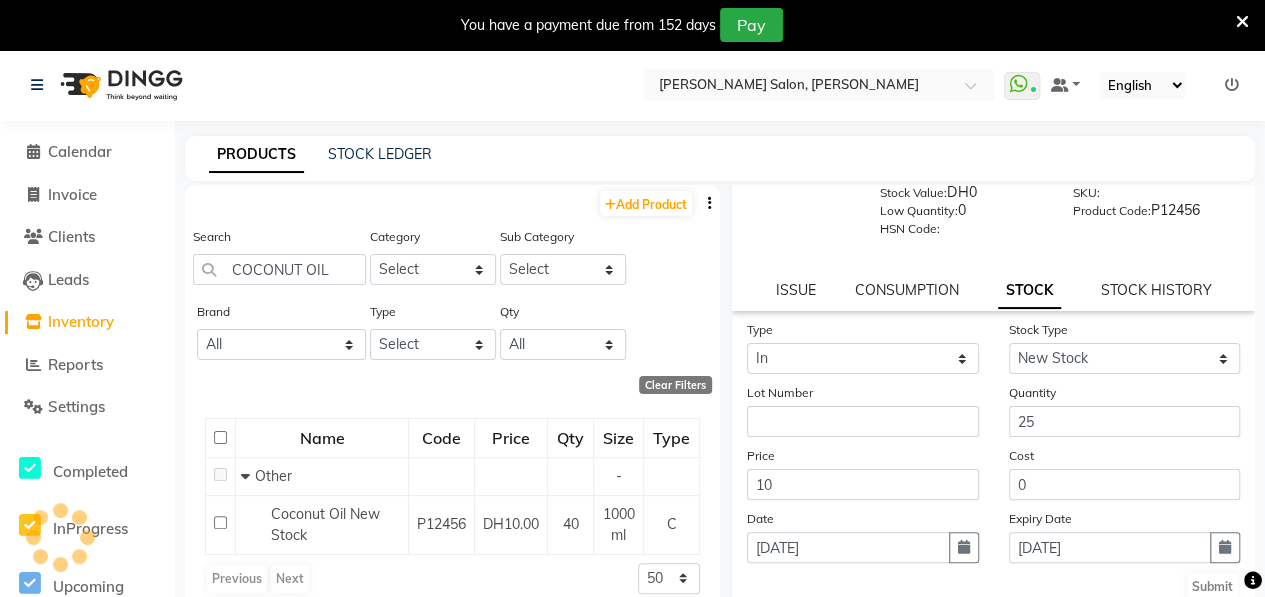 scroll, scrollTop: 0, scrollLeft: 0, axis: both 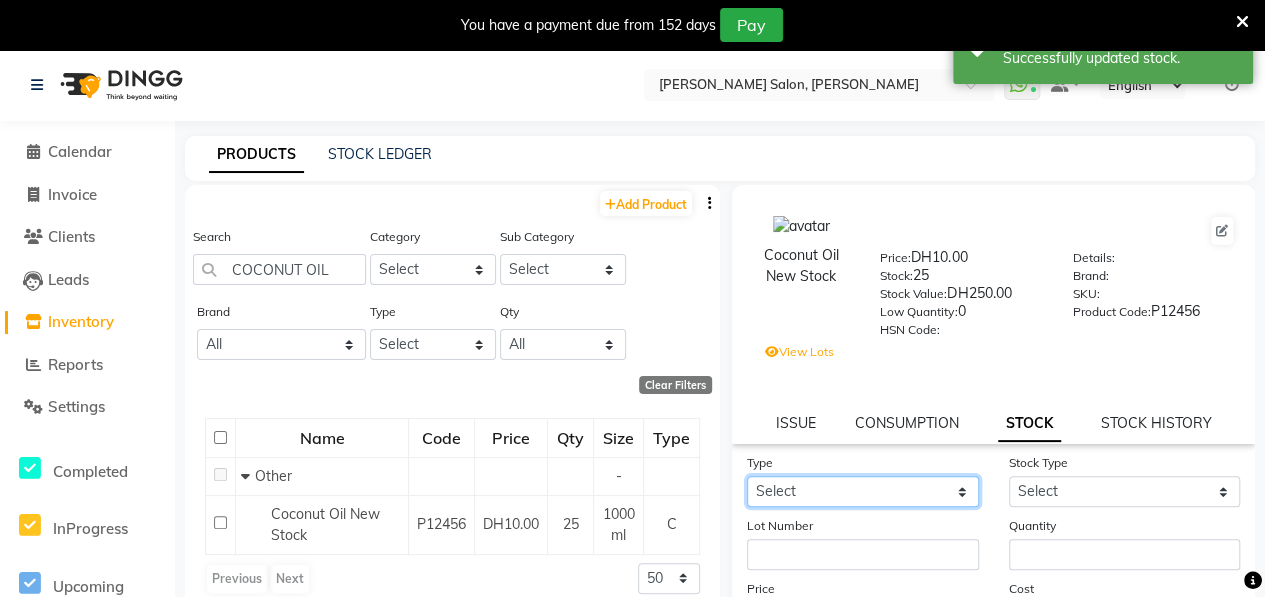 click on "Select In" 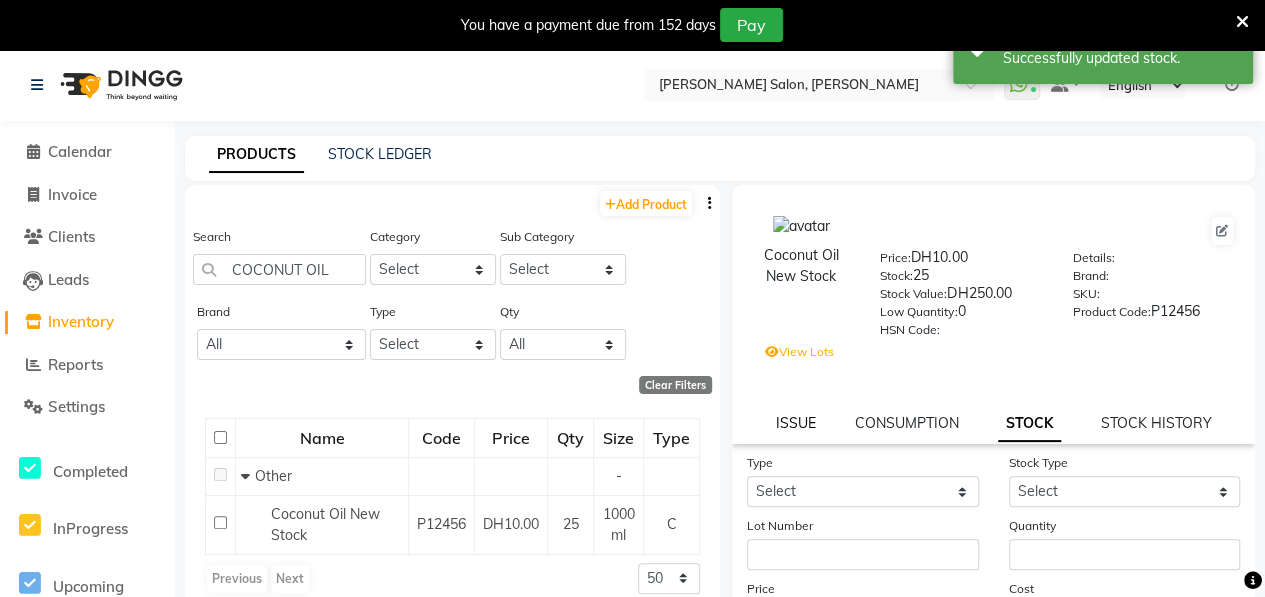 click on "ISSUE" 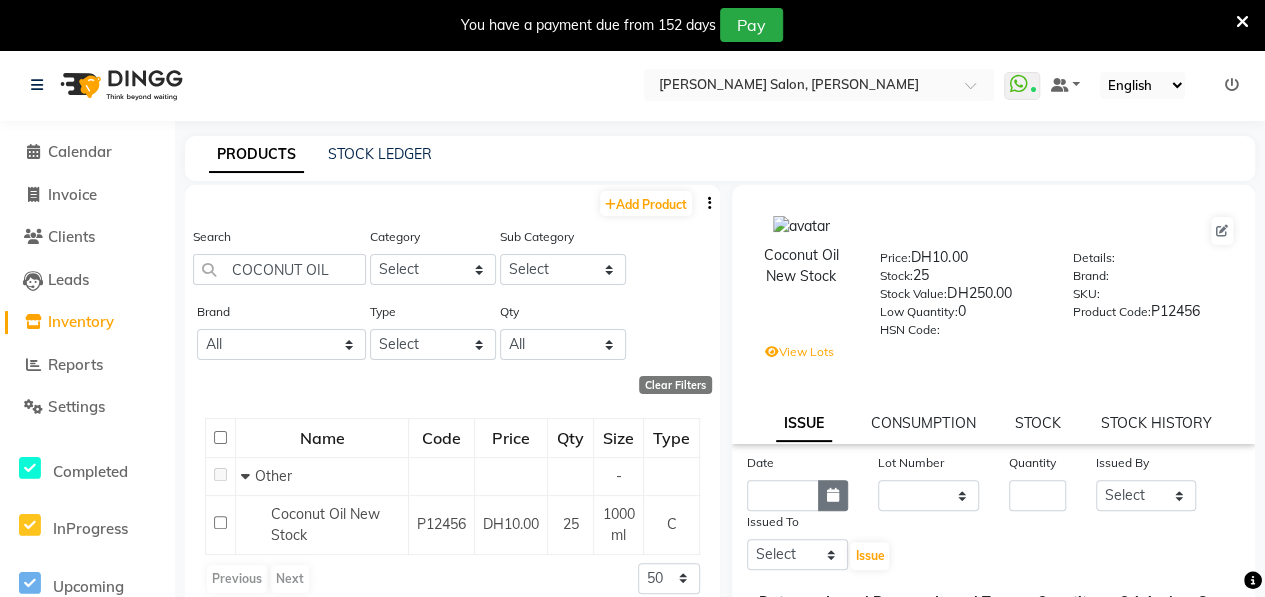 click 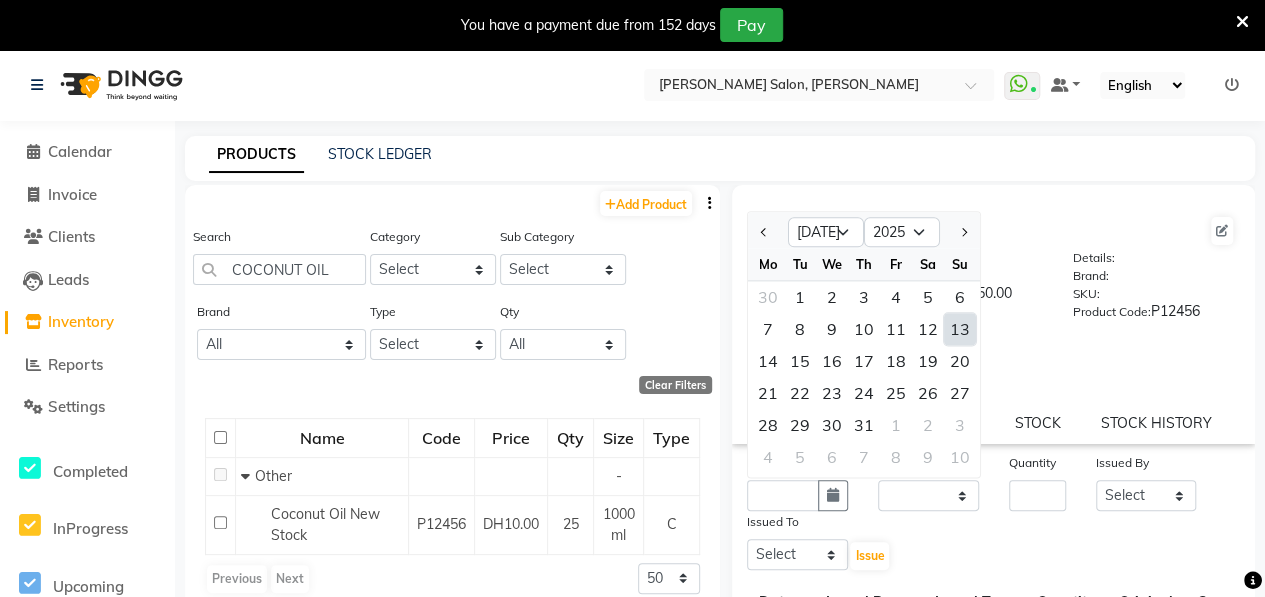click on "13" 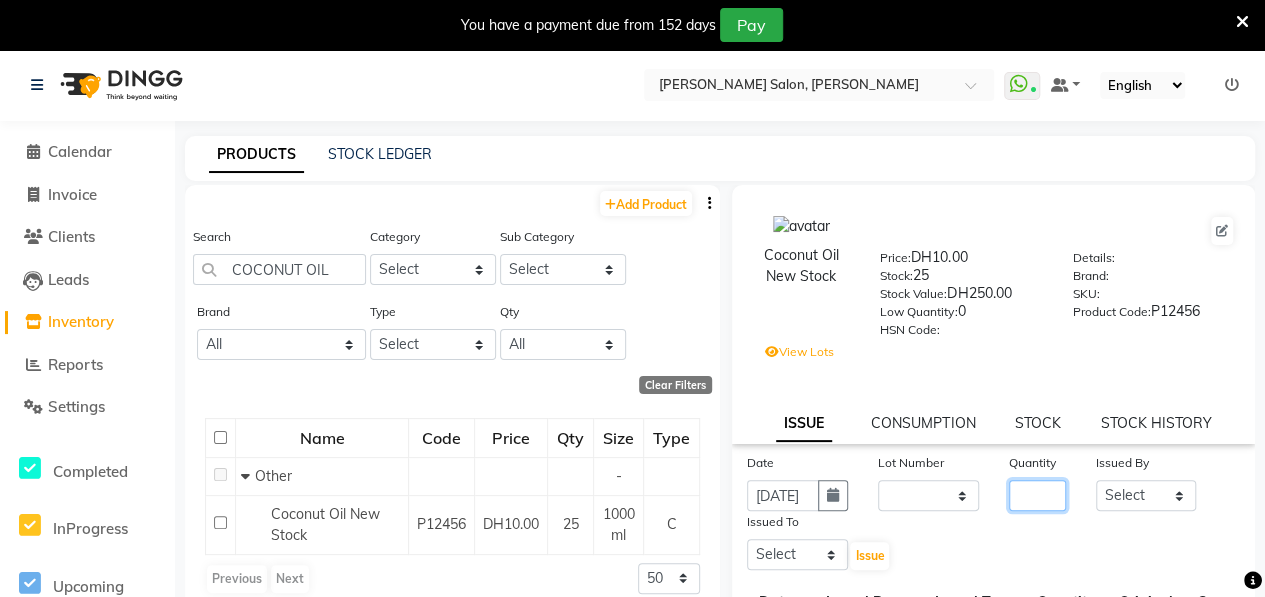 click 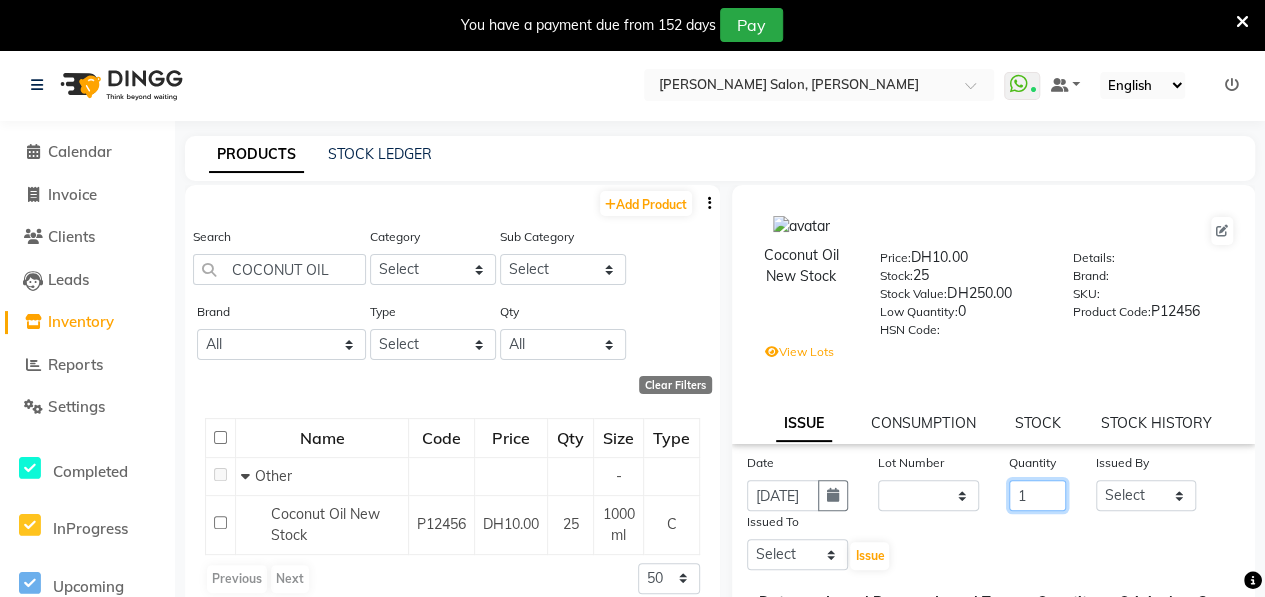 type on "1" 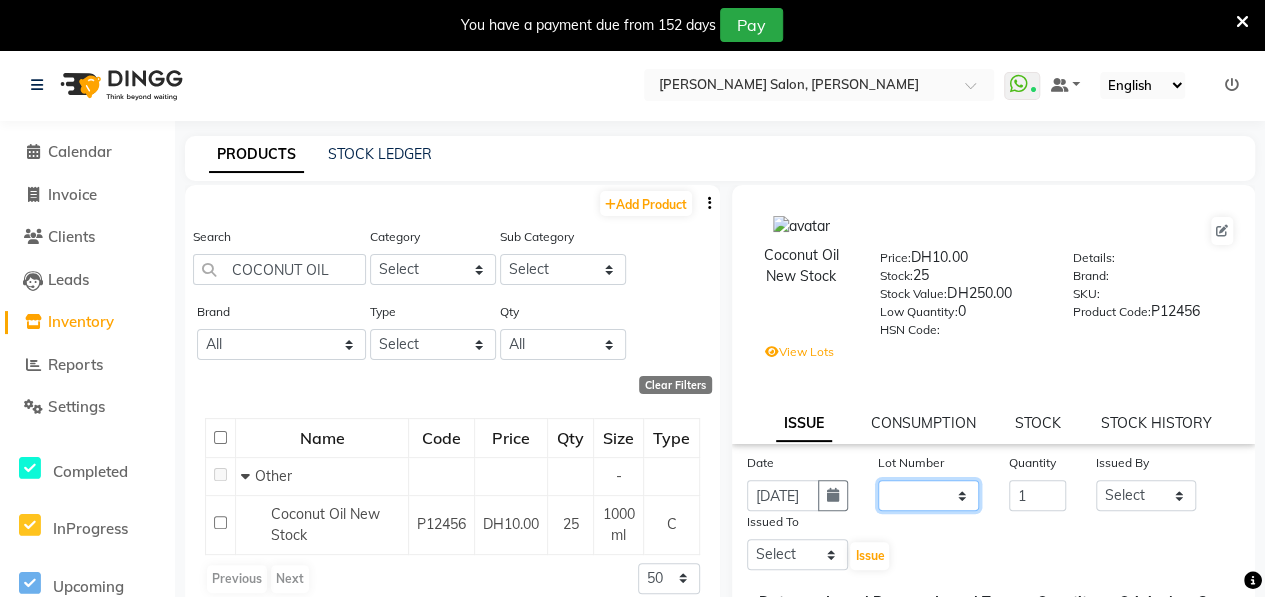 click on "None  / [DATE]" 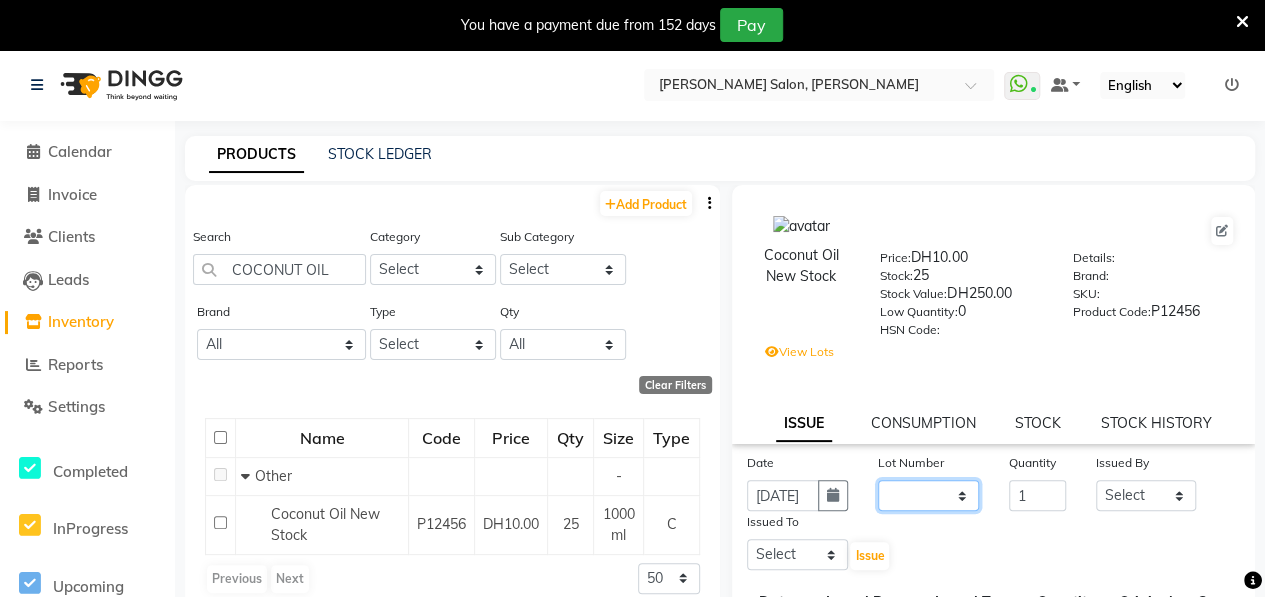 select on "96204" 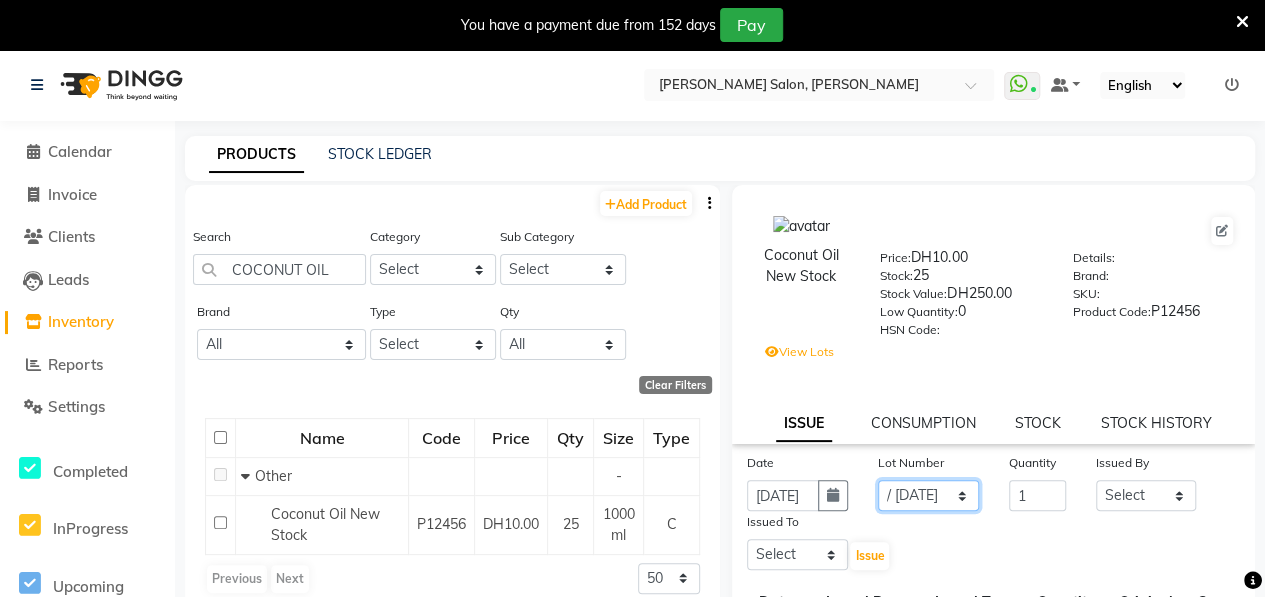 click on "None  / [DATE]" 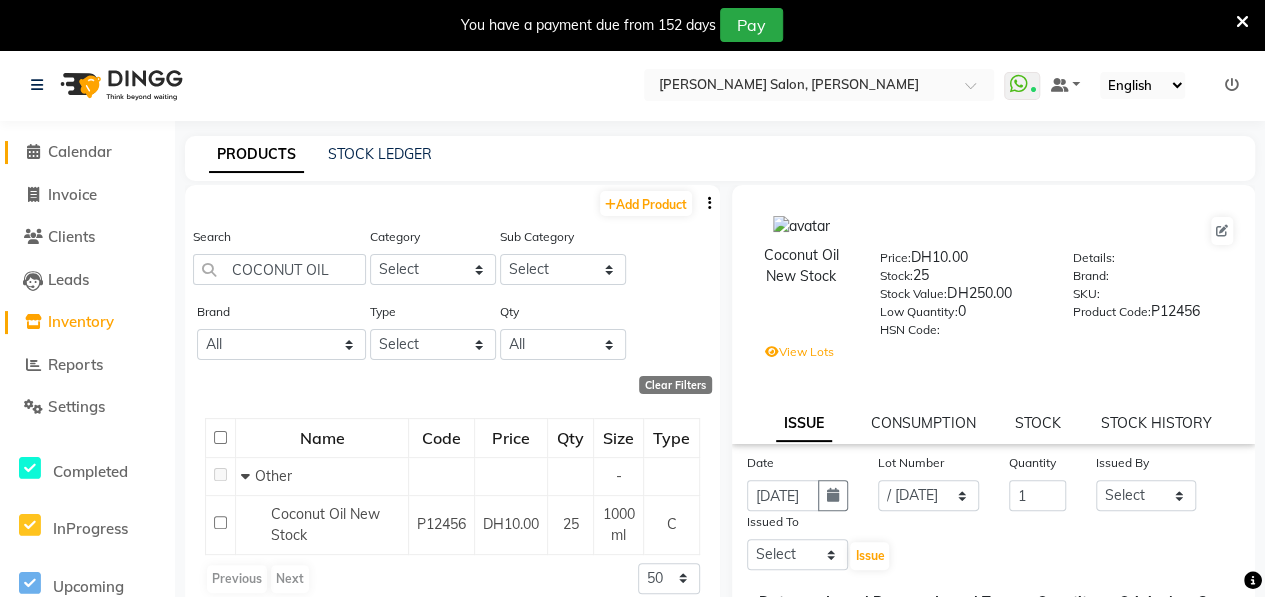 click 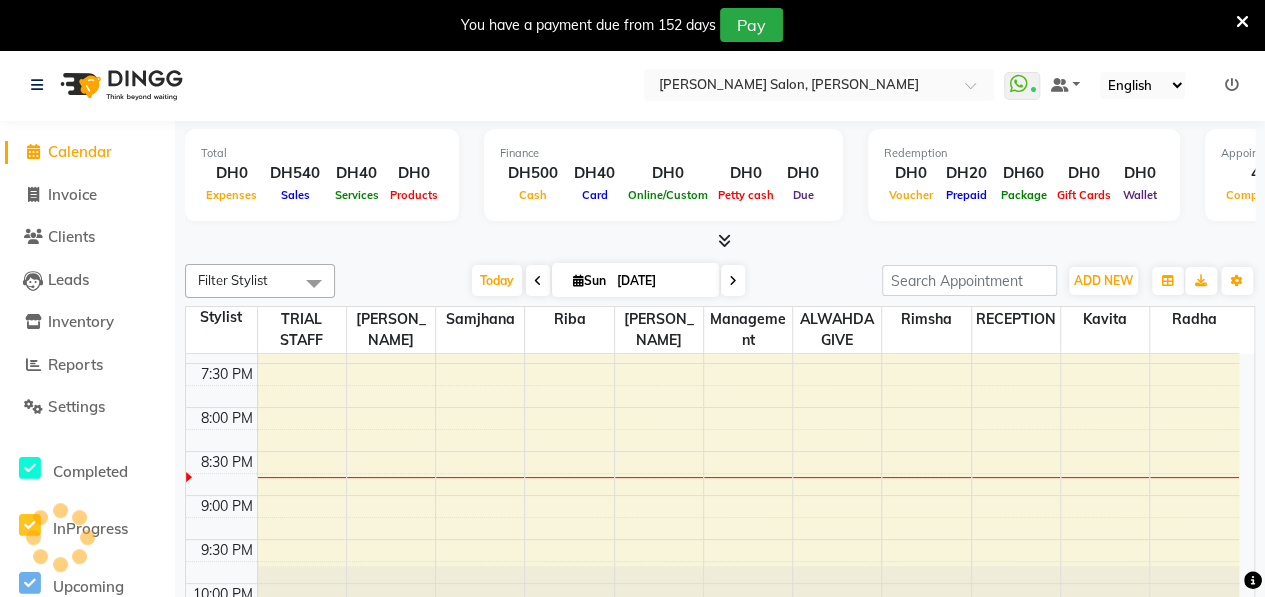 scroll, scrollTop: 0, scrollLeft: 0, axis: both 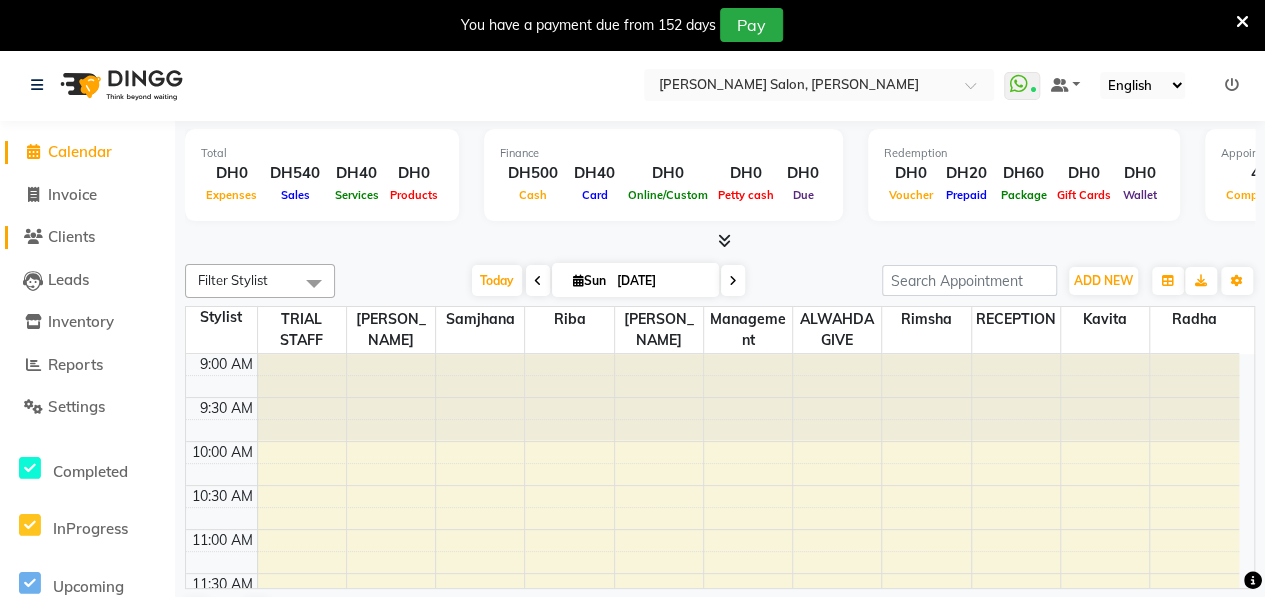click on "Clients" 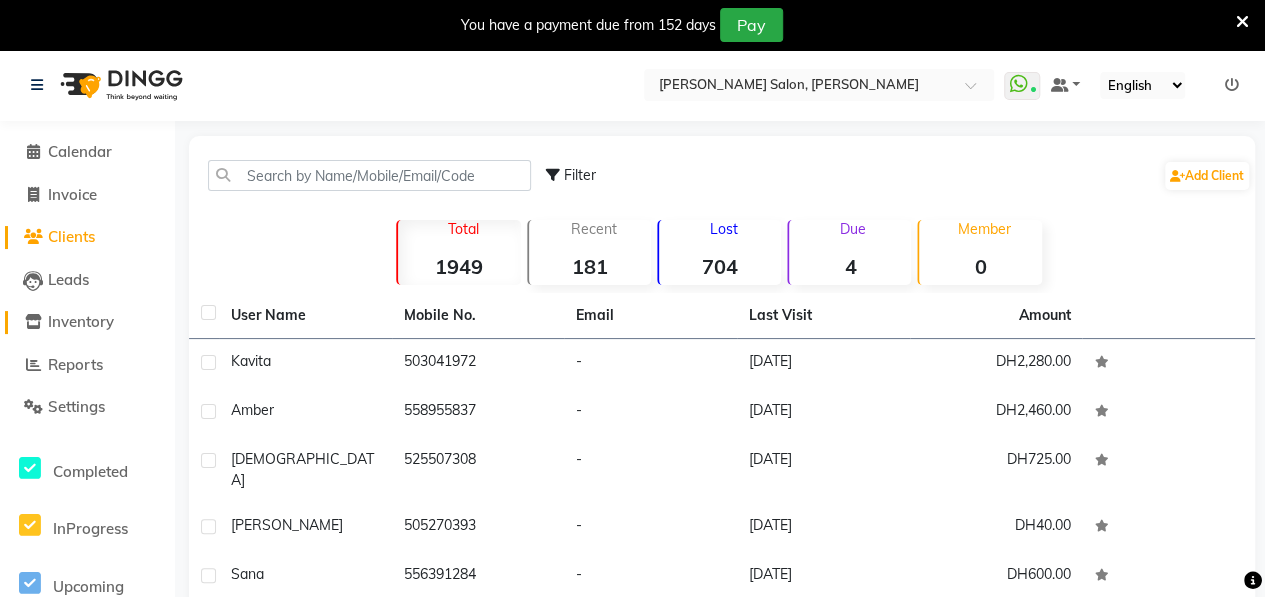 click on "Inventory" 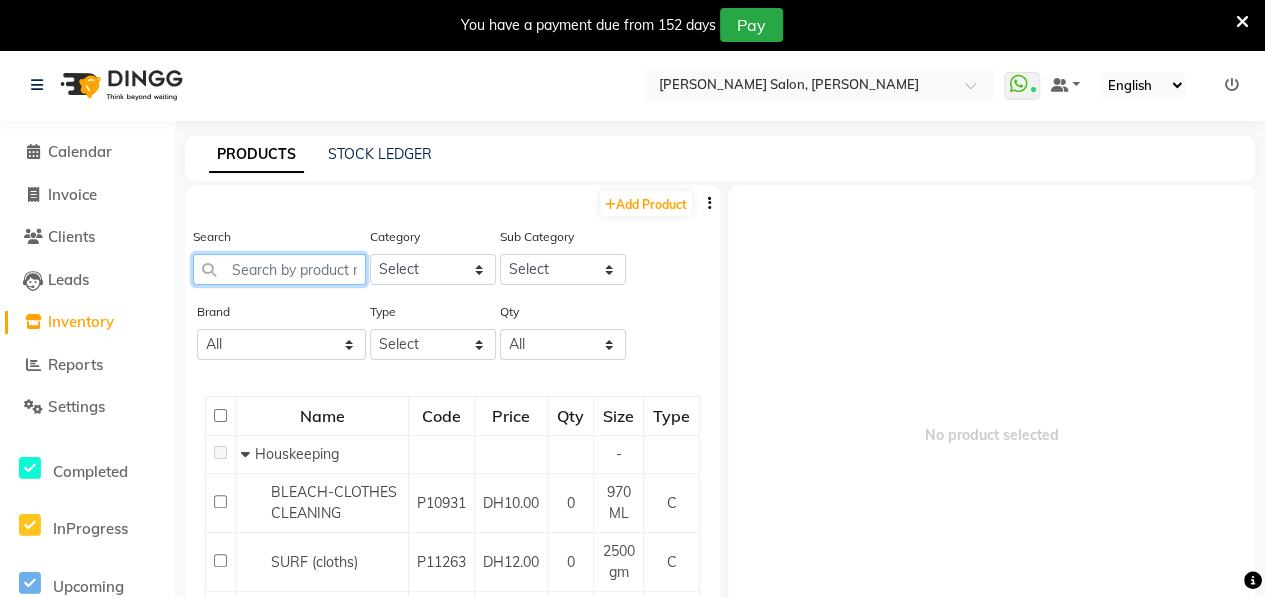 click 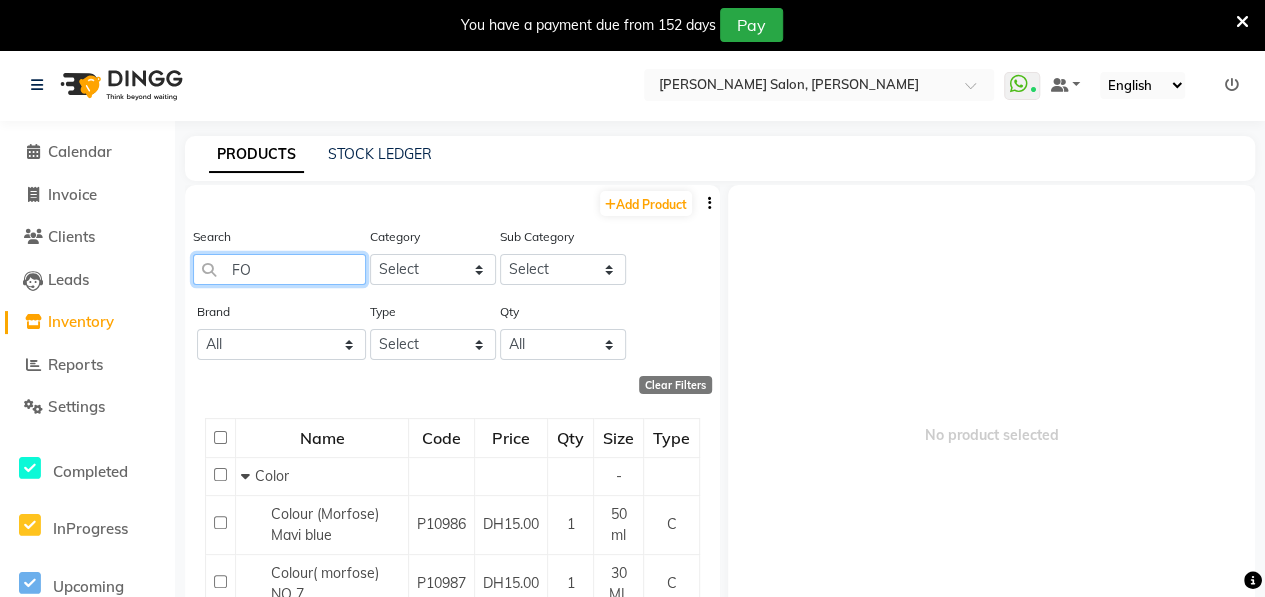 type on "F" 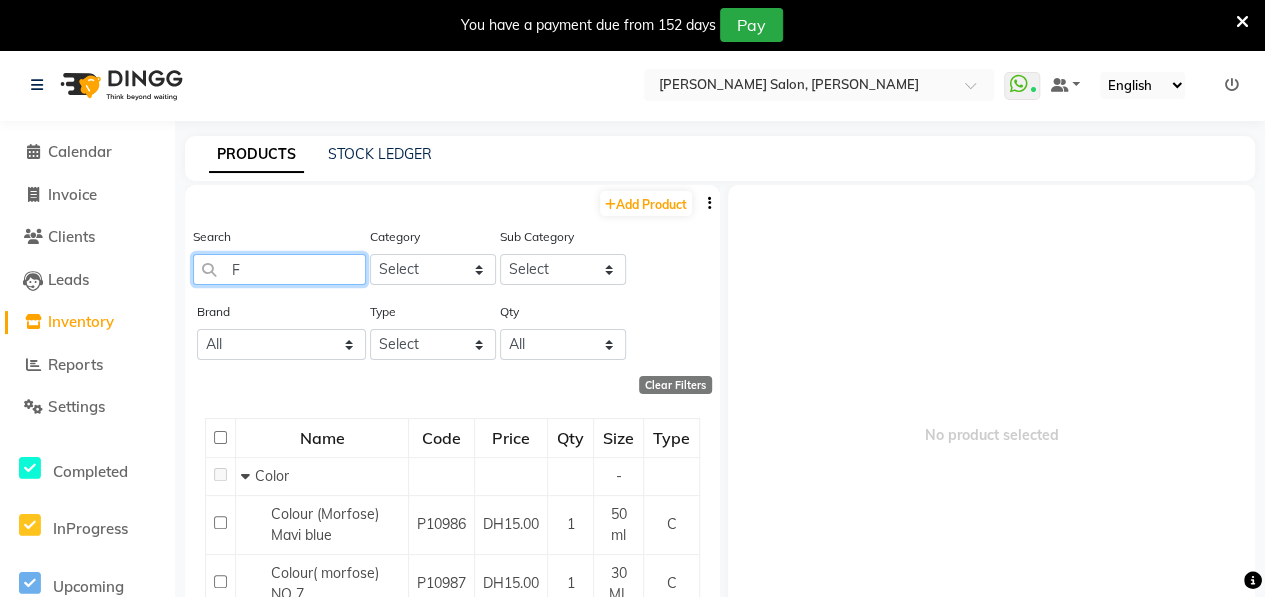 type 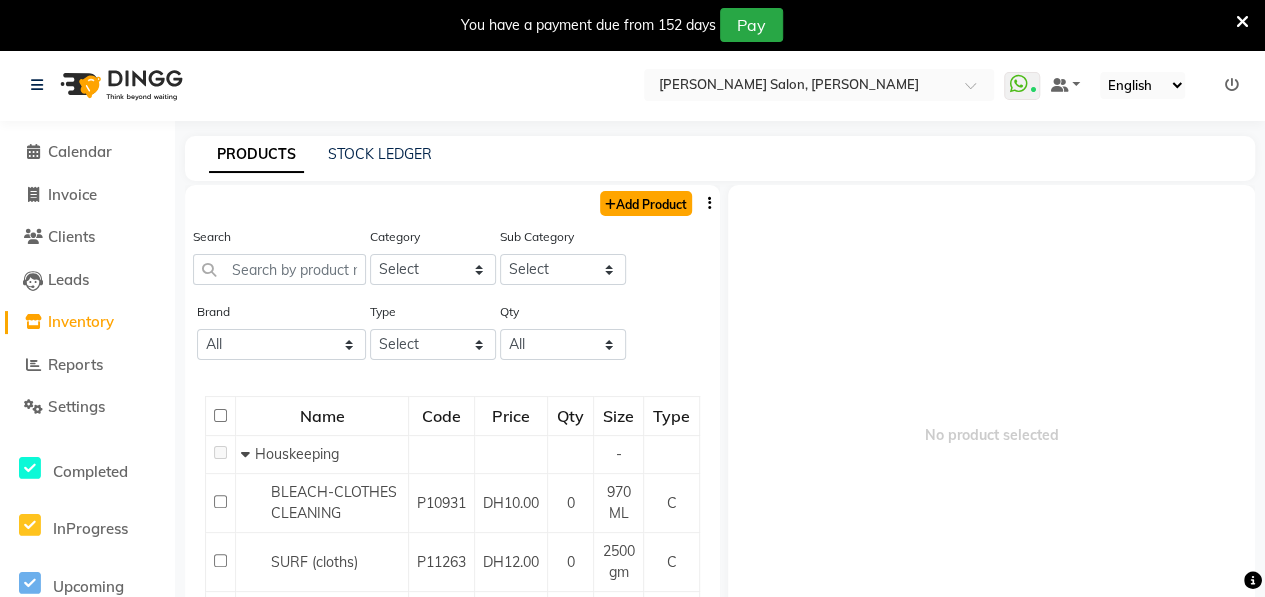 click on "Add Product" 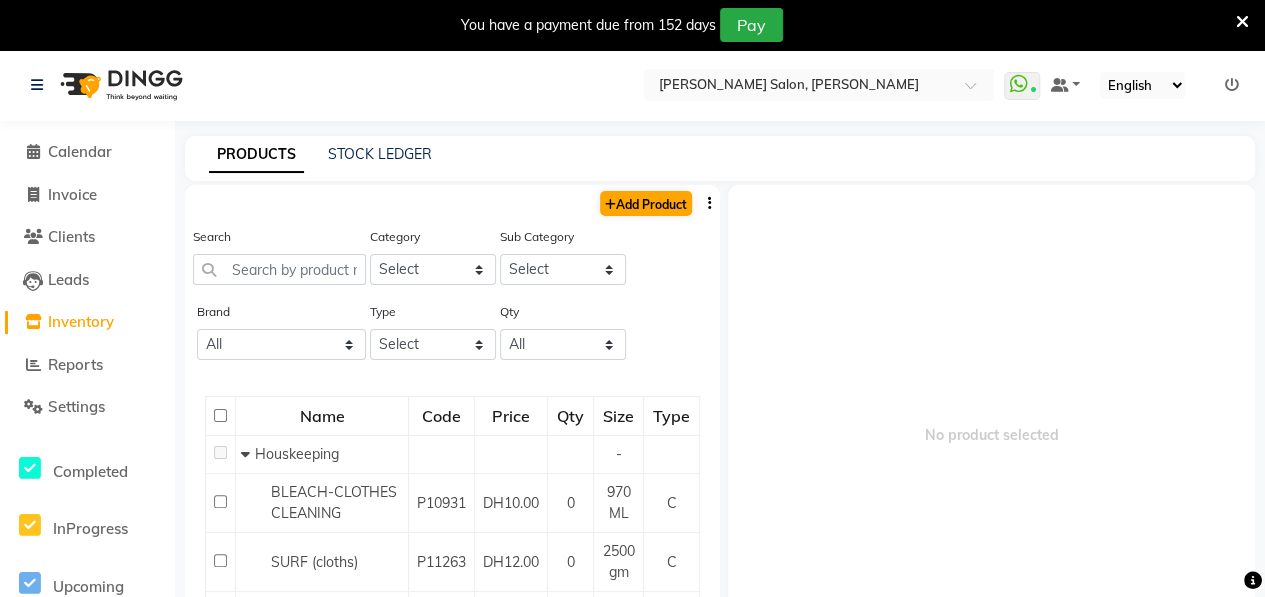 select on "true" 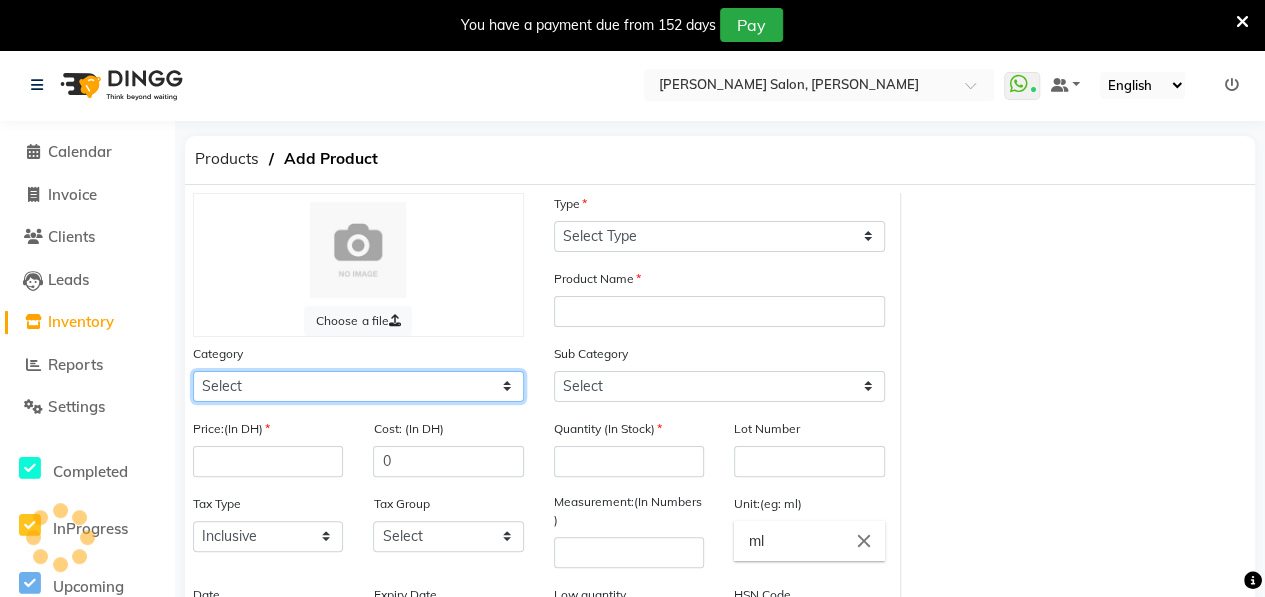 click on "Select" 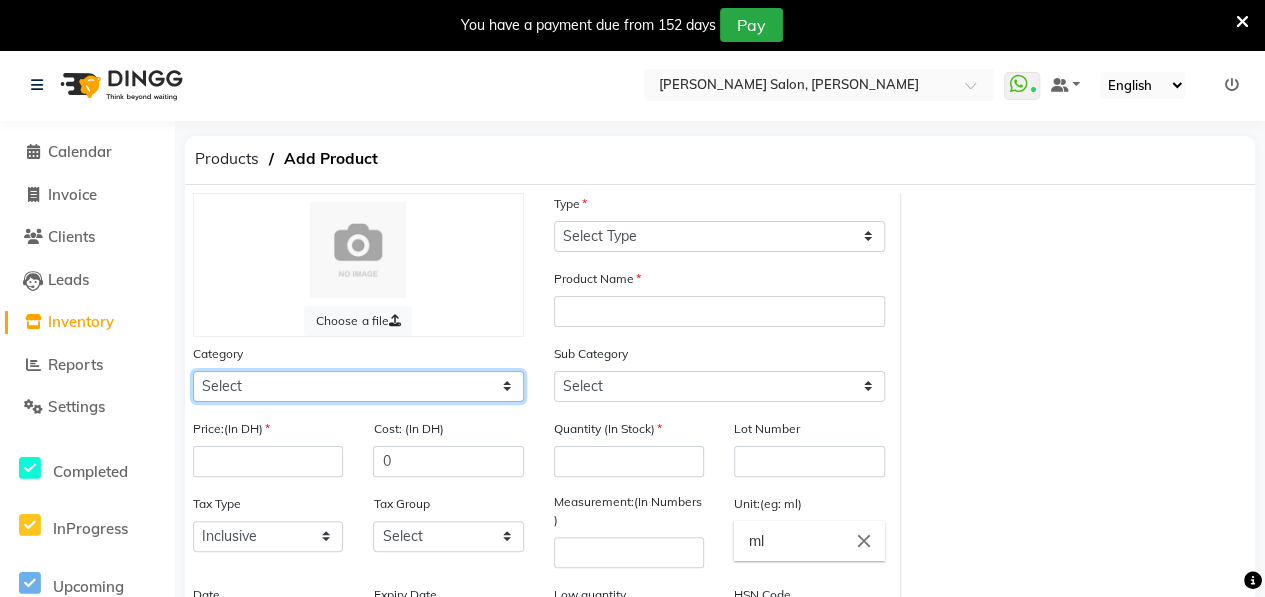 select on "462401150" 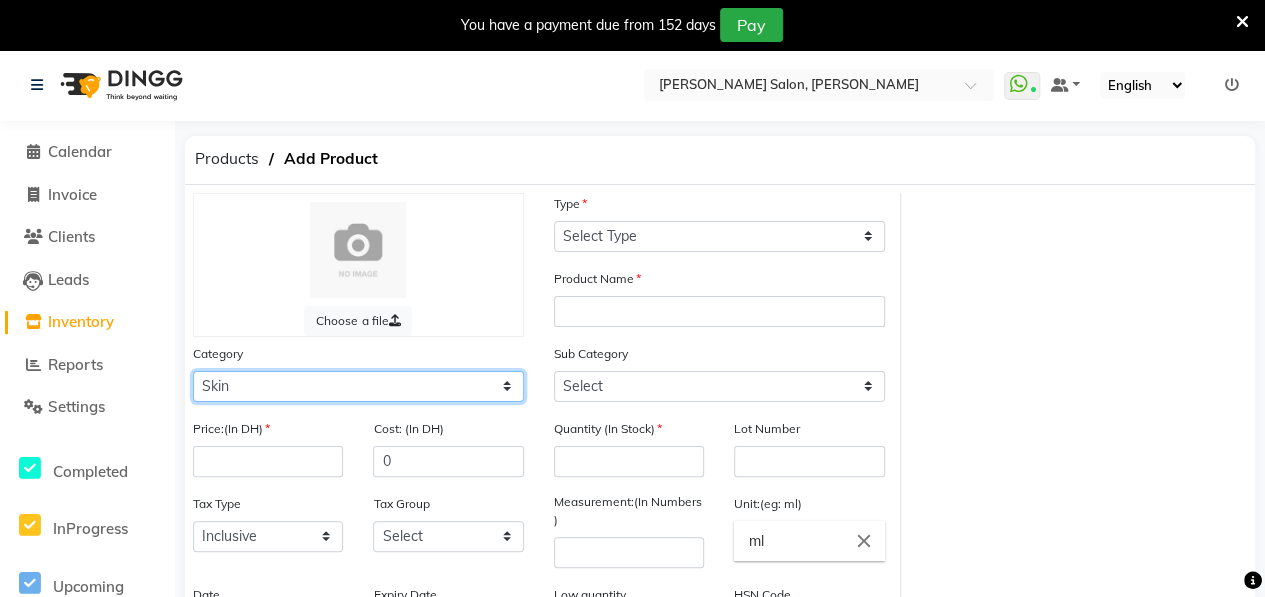 click on "Select Hair Skin Makeup Personal Care Appliances [PERSON_NAME] Waxing Disposable Threading Hands and Feet Beauty Planet [MEDICAL_DATA] Cadiveu Casmara [PERSON_NAME] Olaplex GOWN Other" 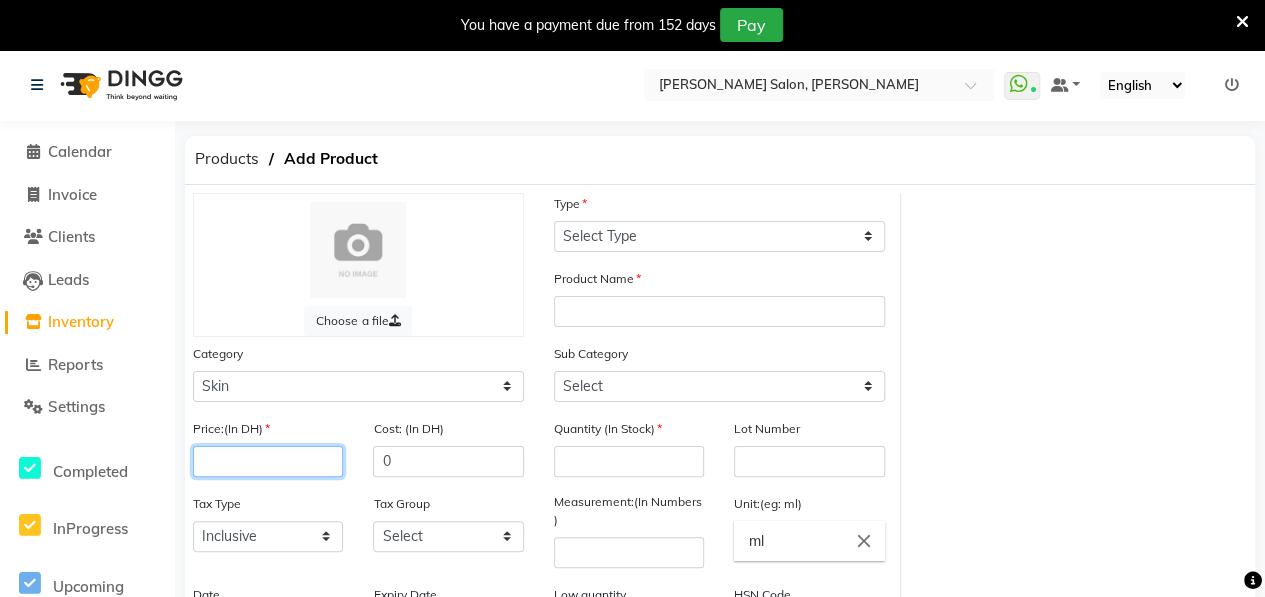 click 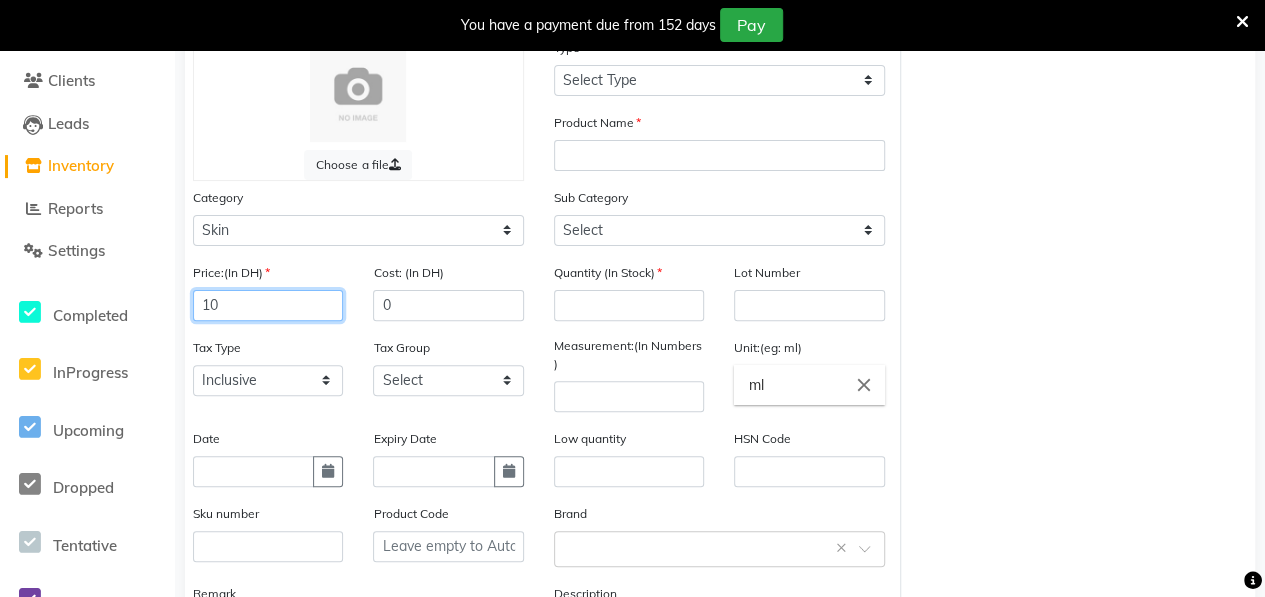 scroll, scrollTop: 184, scrollLeft: 0, axis: vertical 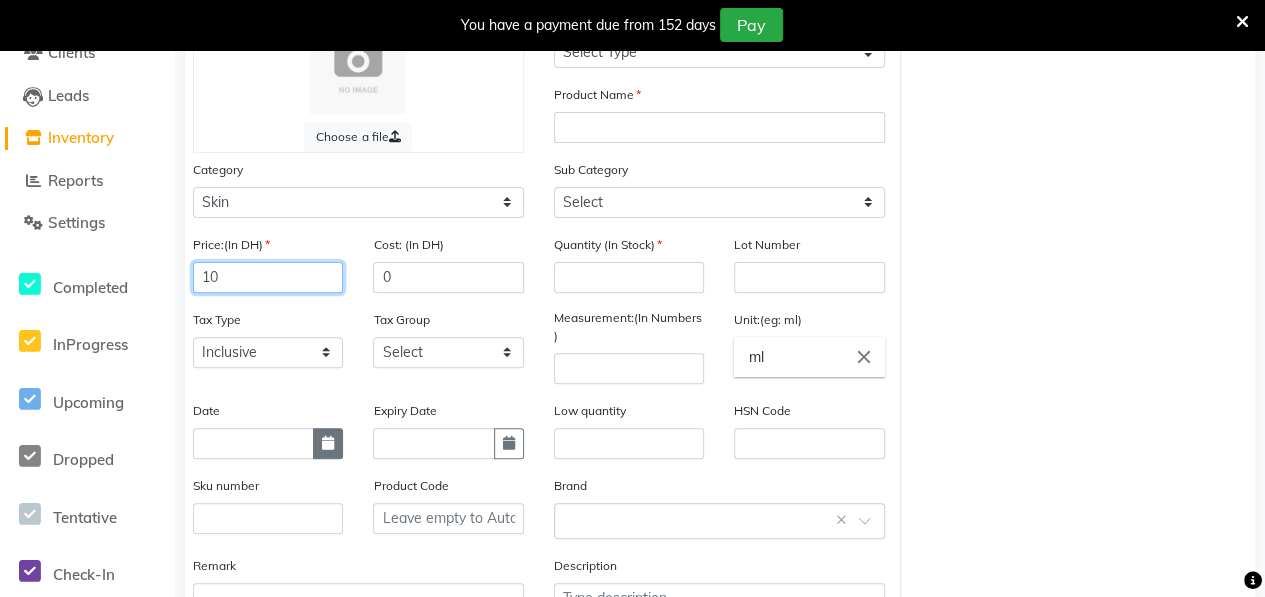 type on "10" 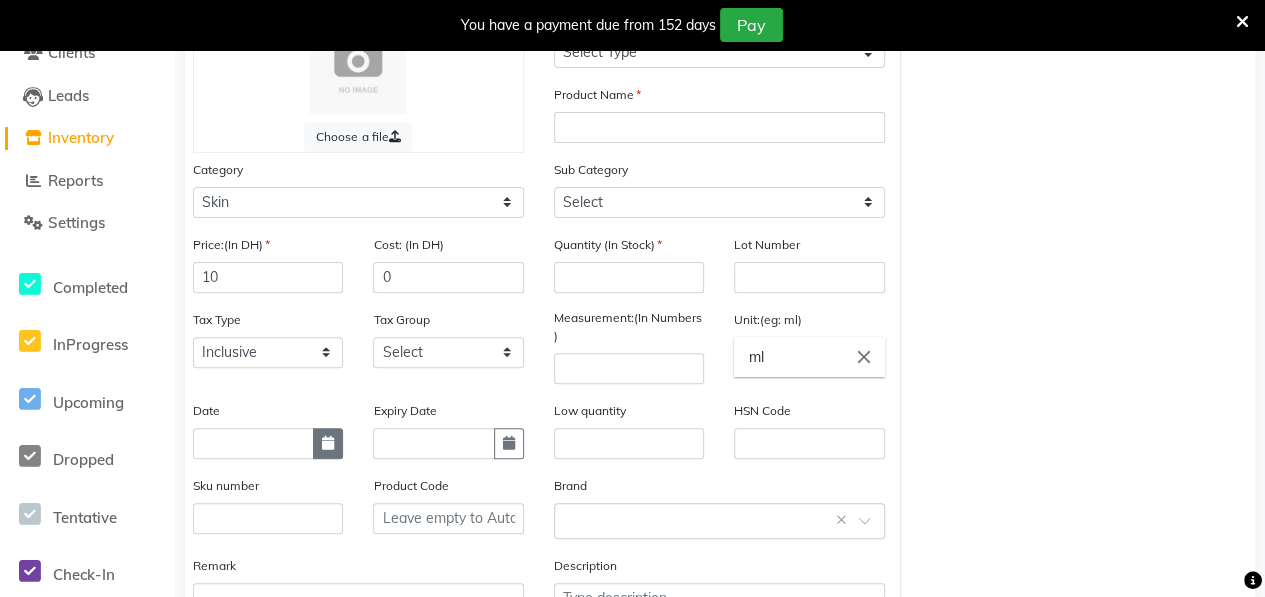 click 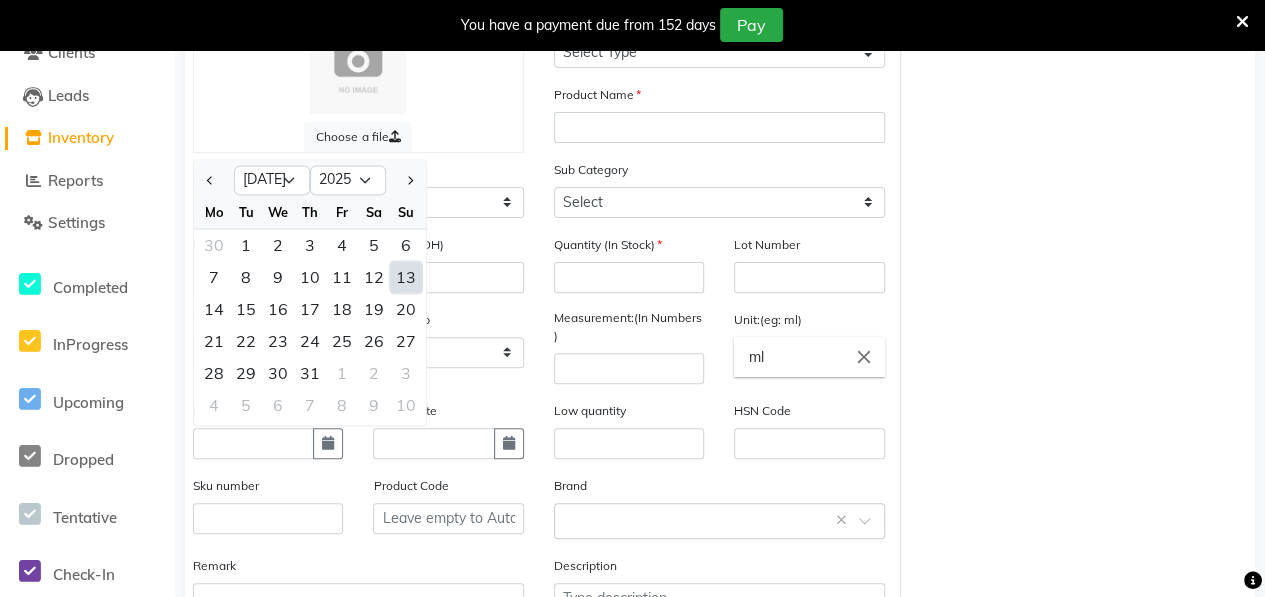 click on "13" 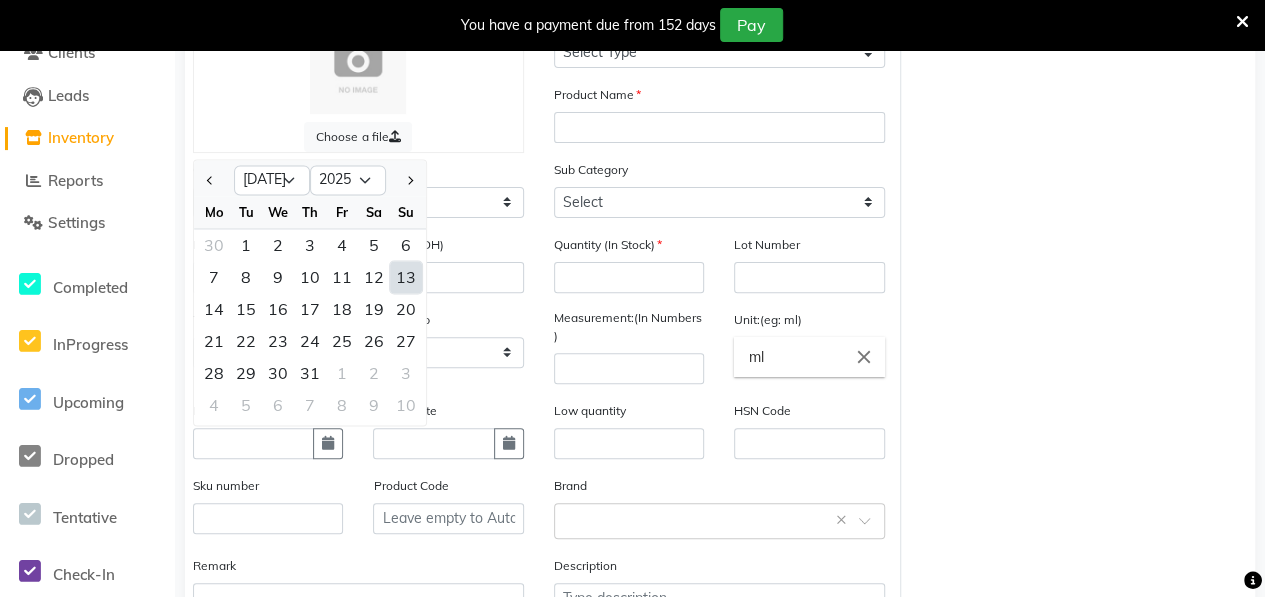 type on "[DATE]" 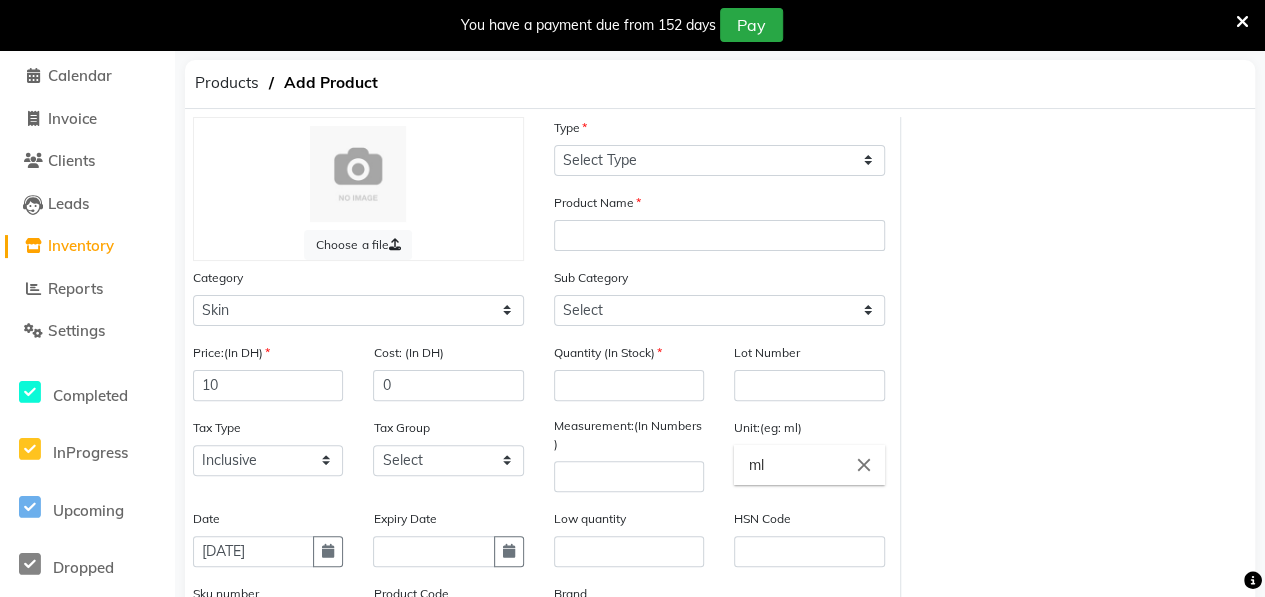 scroll, scrollTop: 64, scrollLeft: 0, axis: vertical 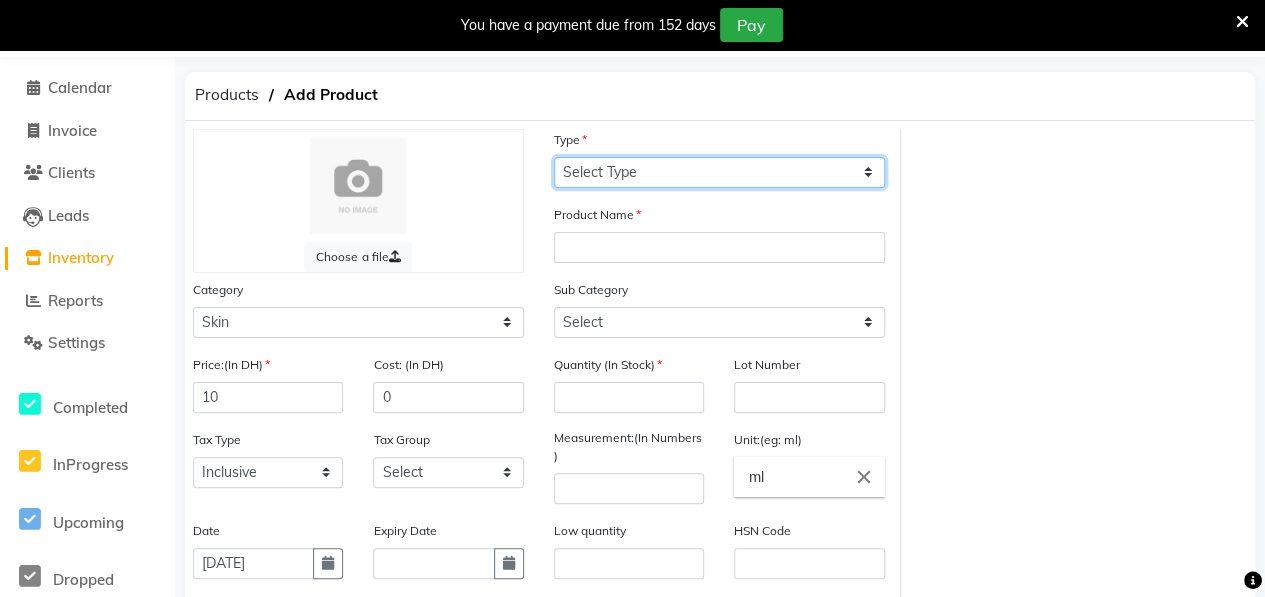 click on "Select Type Both Retail Consumable" 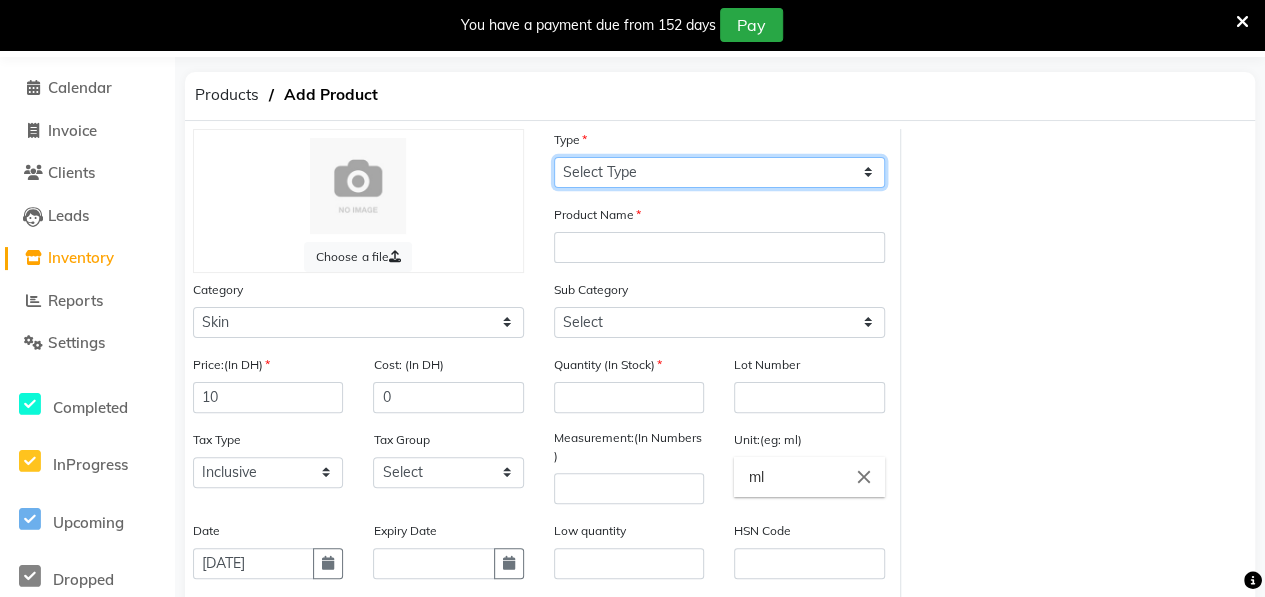 select on "C" 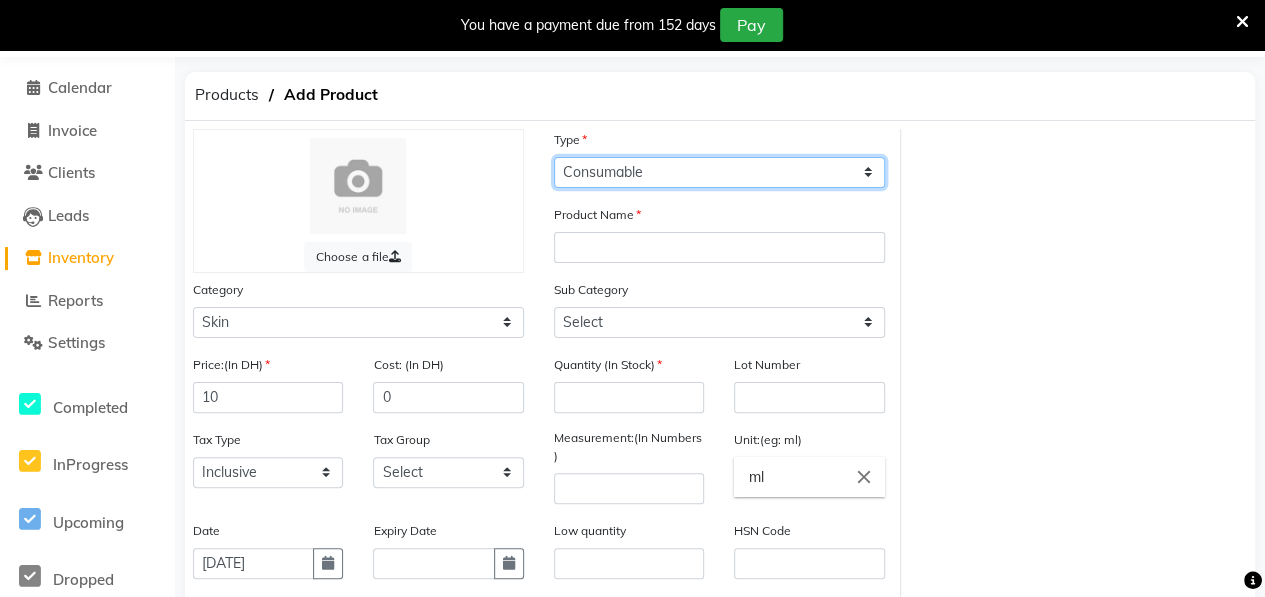 click on "Select Type Both Retail Consumable" 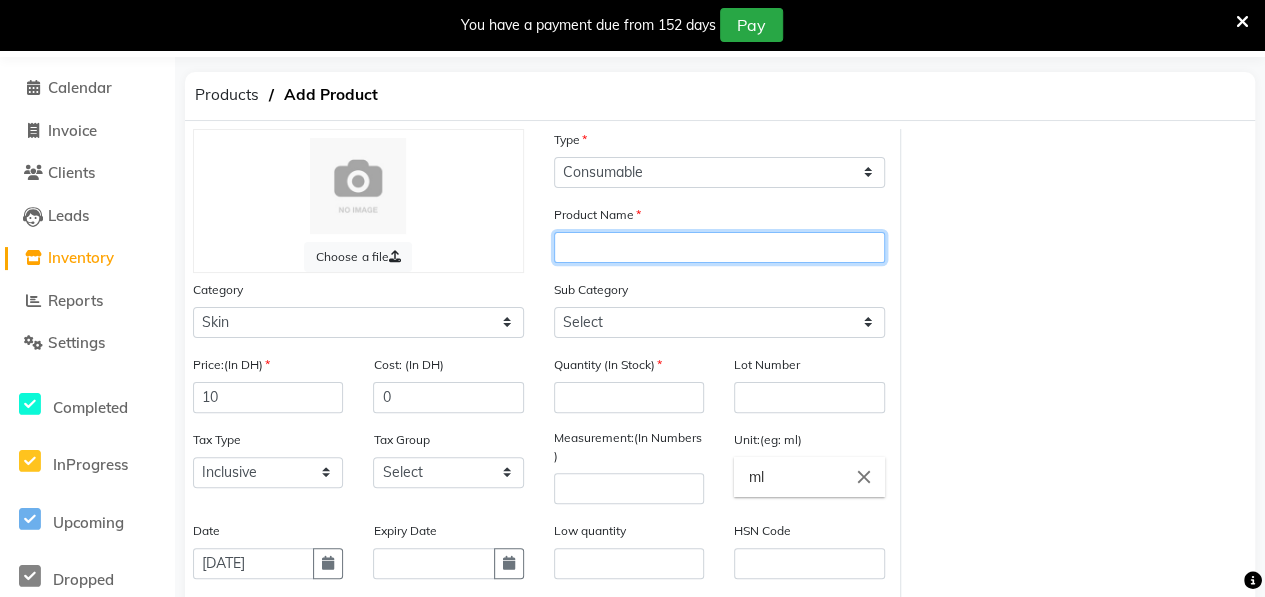 click 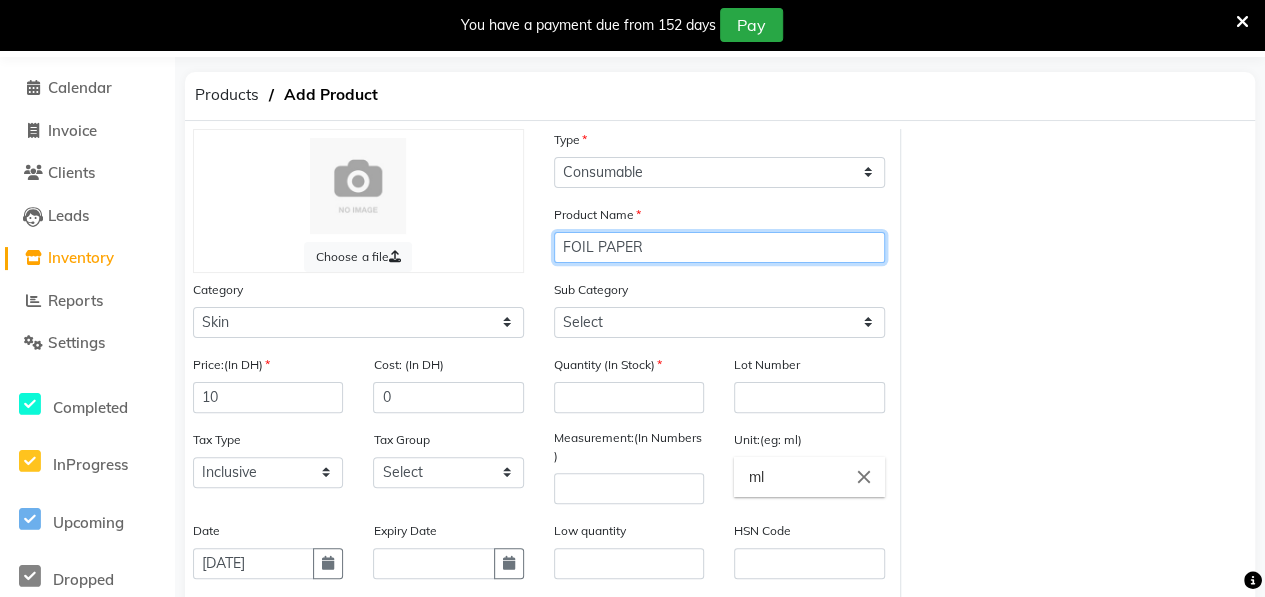 type on "FOIL PAPER" 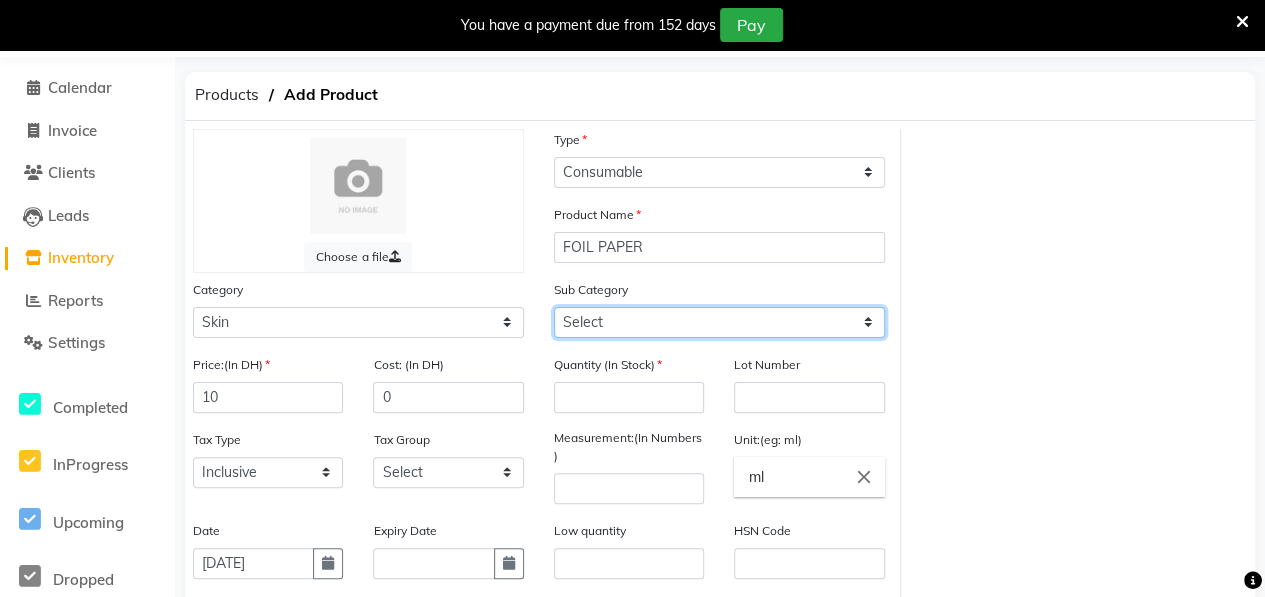 click on "Select Cleanser Facial Moisturiser Serum Toner Sun Care Masks Lip Care Eye Care Body Care Hand & Feet Kit & Combo Treatment Appliances Other Skin FRUIT CLEANSING Henna cone" 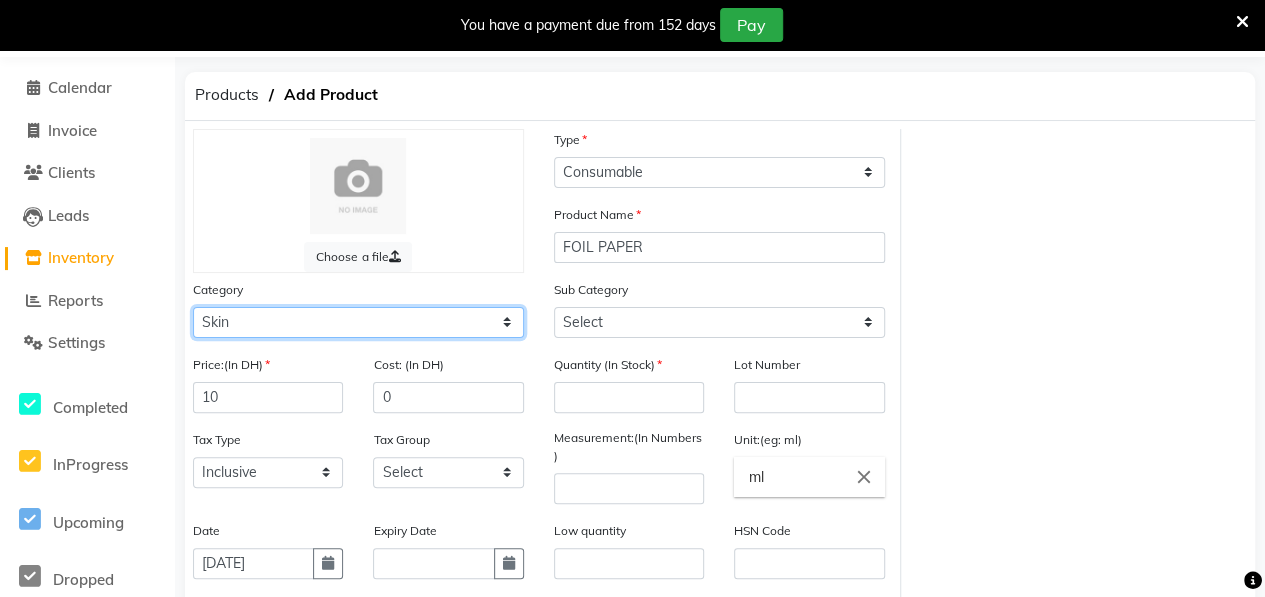 click on "Select Hair Skin Makeup Personal Care Appliances [PERSON_NAME] Waxing Disposable Threading Hands and Feet Beauty Planet [MEDICAL_DATA] Cadiveu Casmara [PERSON_NAME] Olaplex GOWN Other" 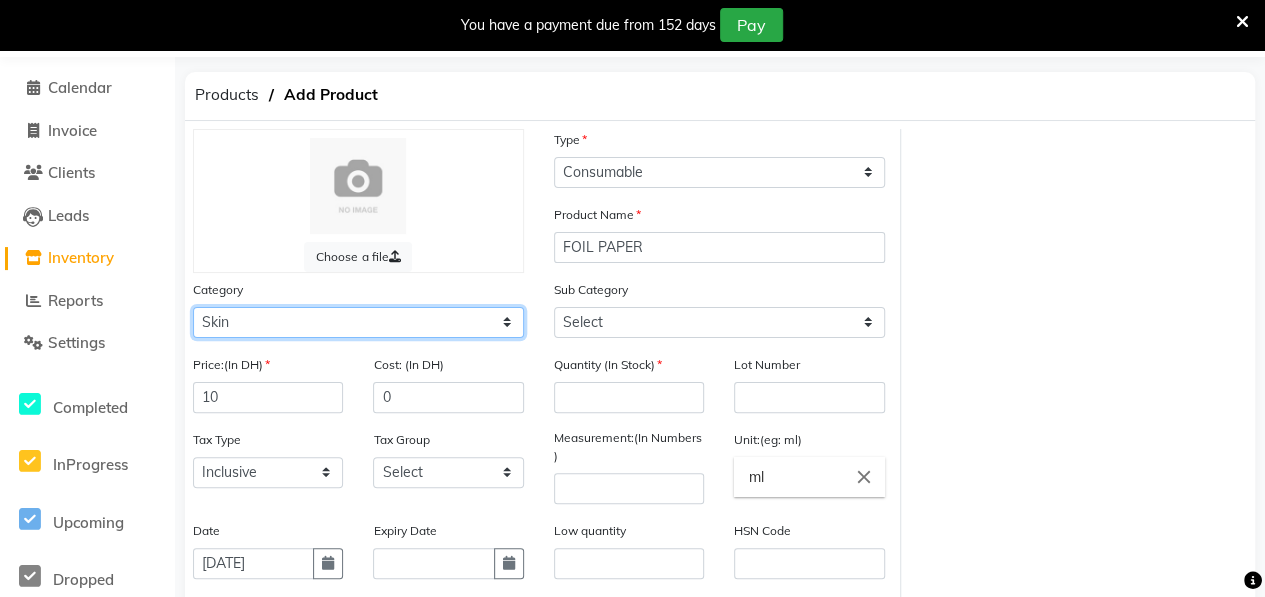 select on "462401100" 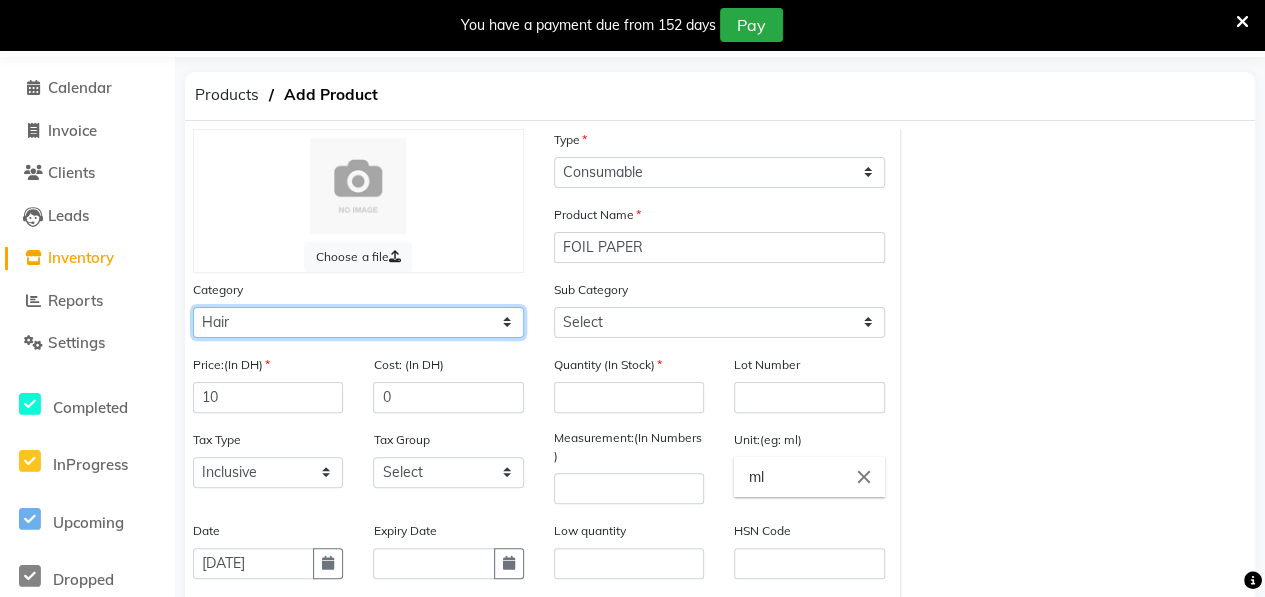 click on "Select Hair Skin Makeup Personal Care Appliances [PERSON_NAME] Waxing Disposable Threading Hands and Feet Beauty Planet [MEDICAL_DATA] Cadiveu Casmara [PERSON_NAME] Olaplex GOWN Other" 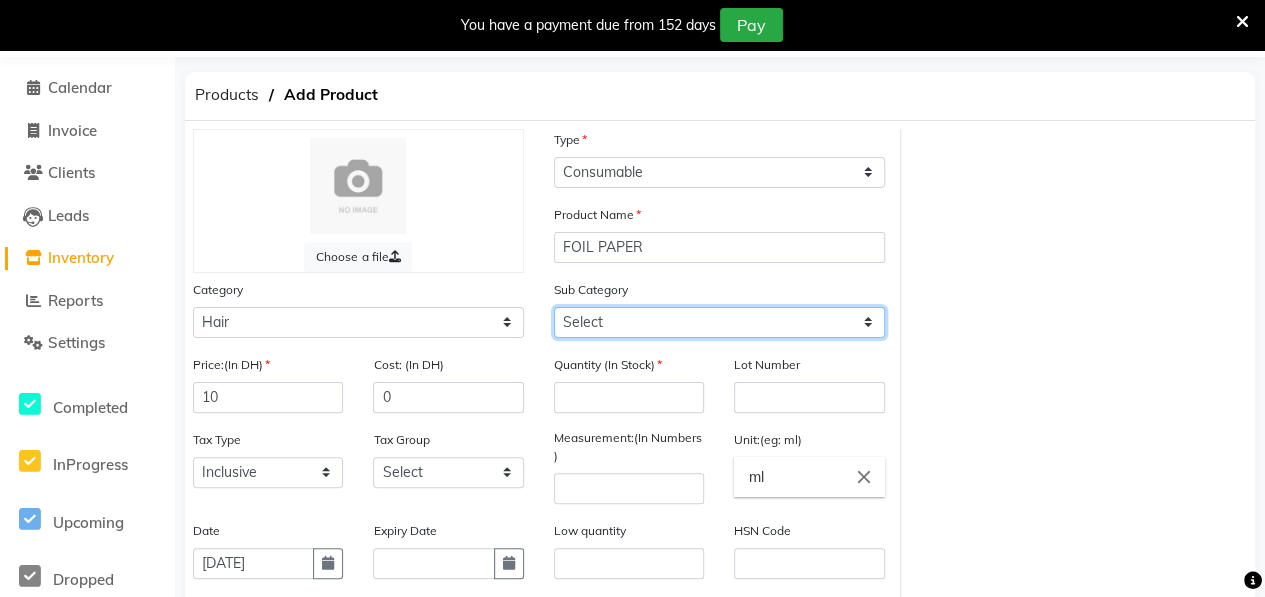click on "Select Shampoo Conditioner Cream Mask Oil Serum Color Appliances Treatment Styling Kit & Combo Other" 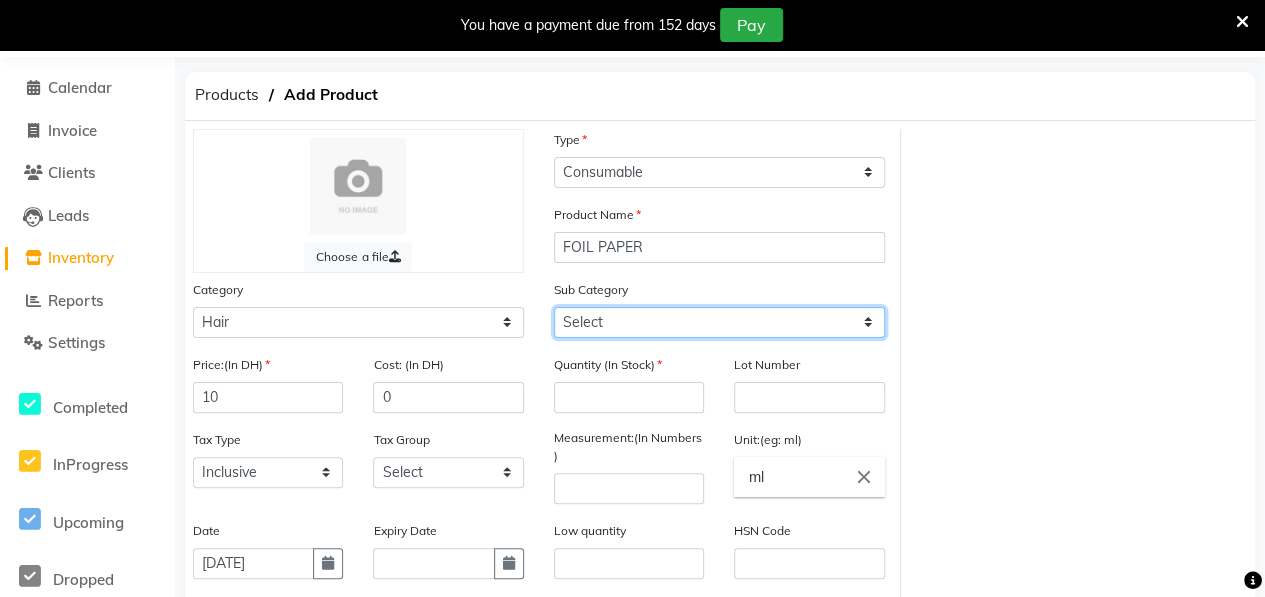 select on "462401108" 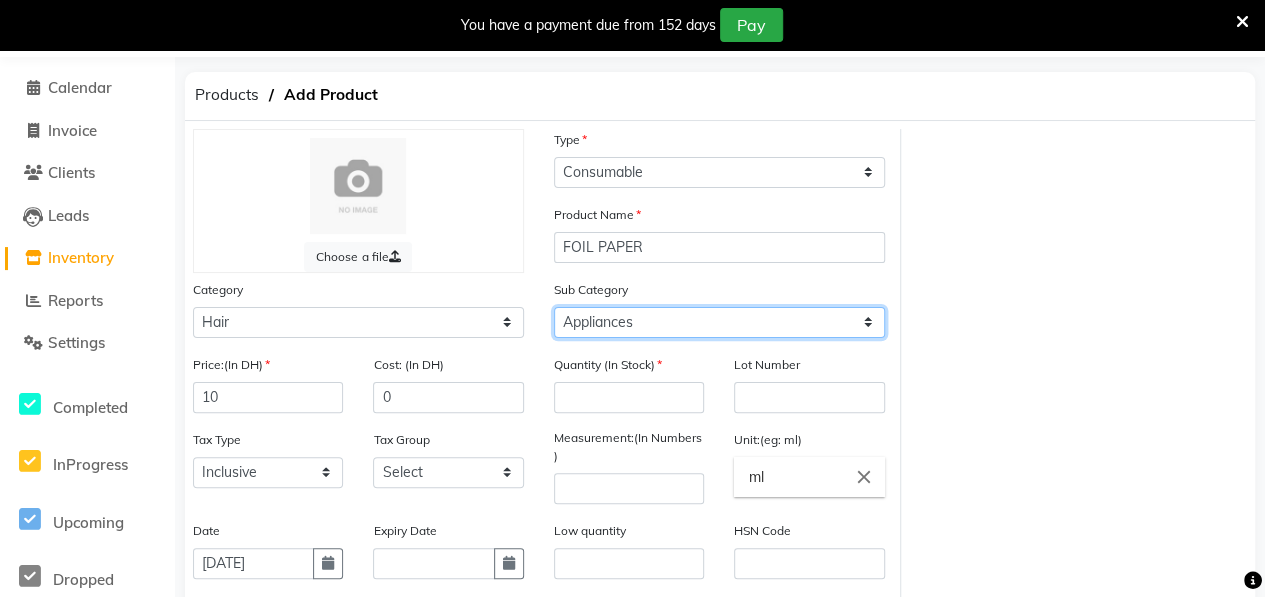 click on "Select Shampoo Conditioner Cream Mask Oil Serum Color Appliances Treatment Styling Kit & Combo Other" 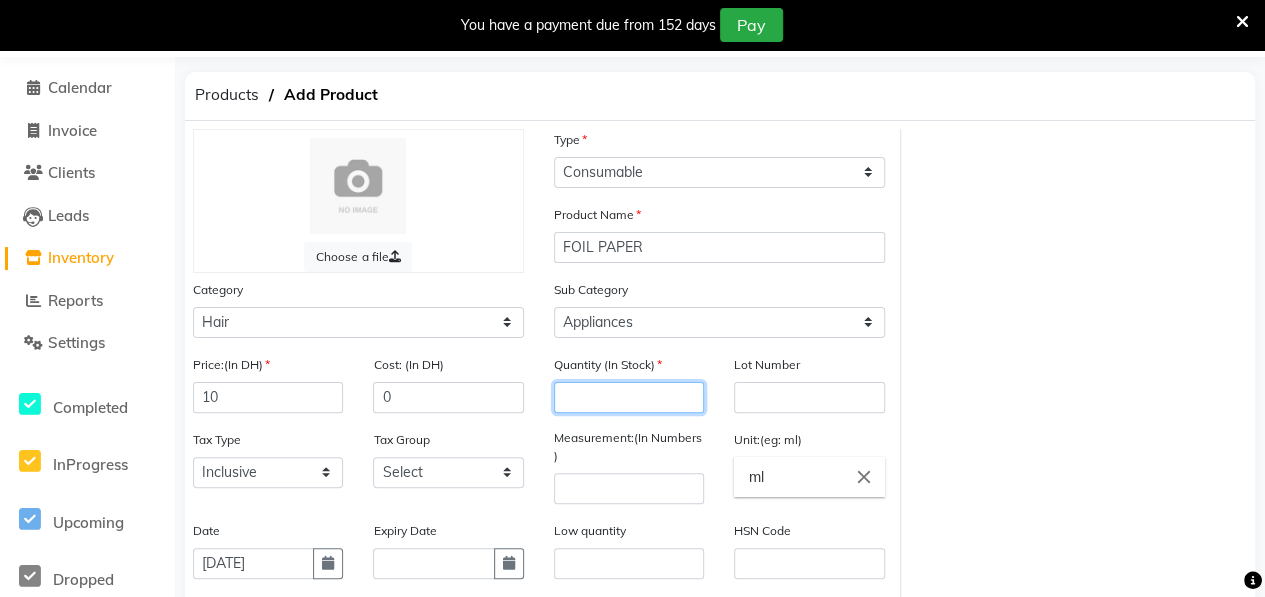 click 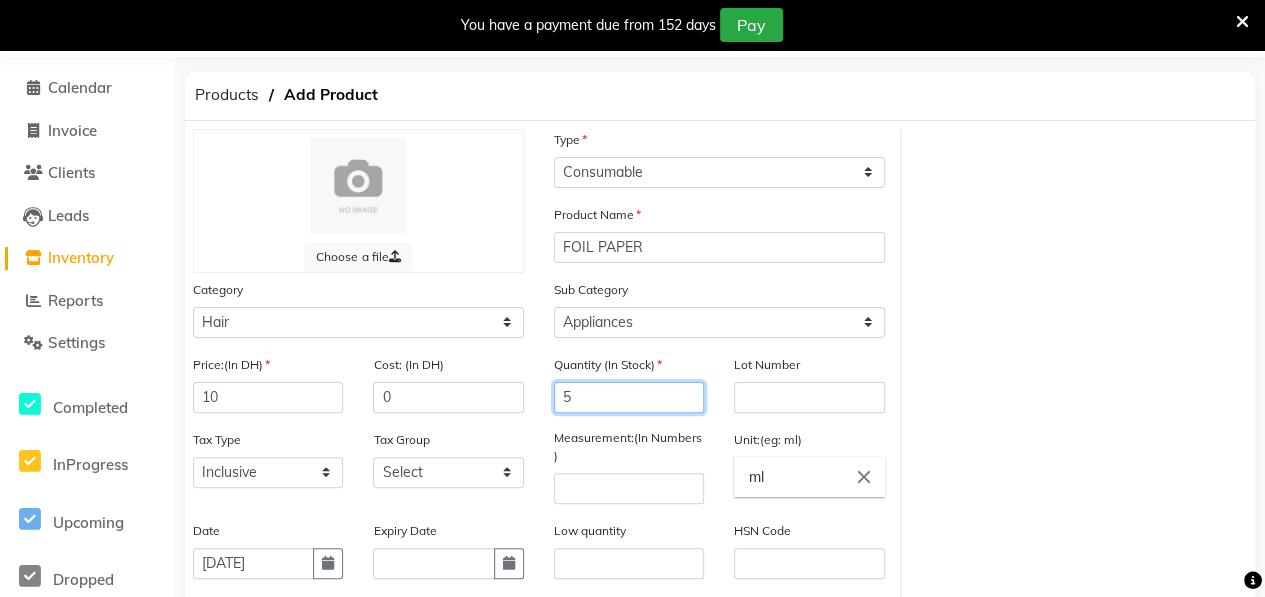 type on "5" 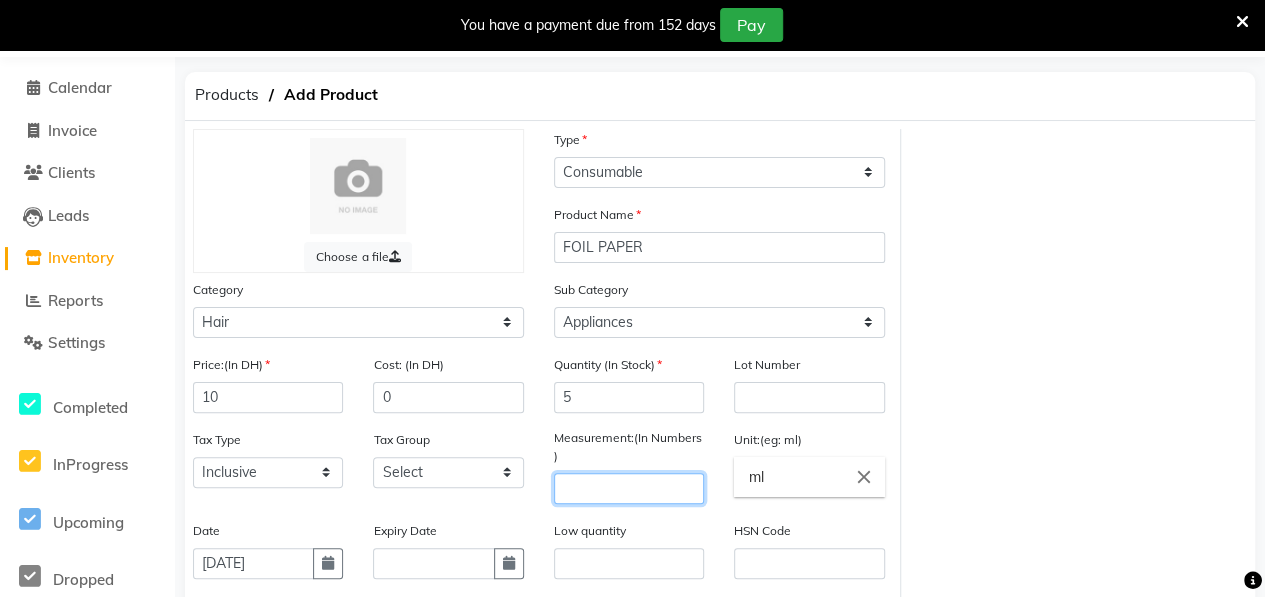 click 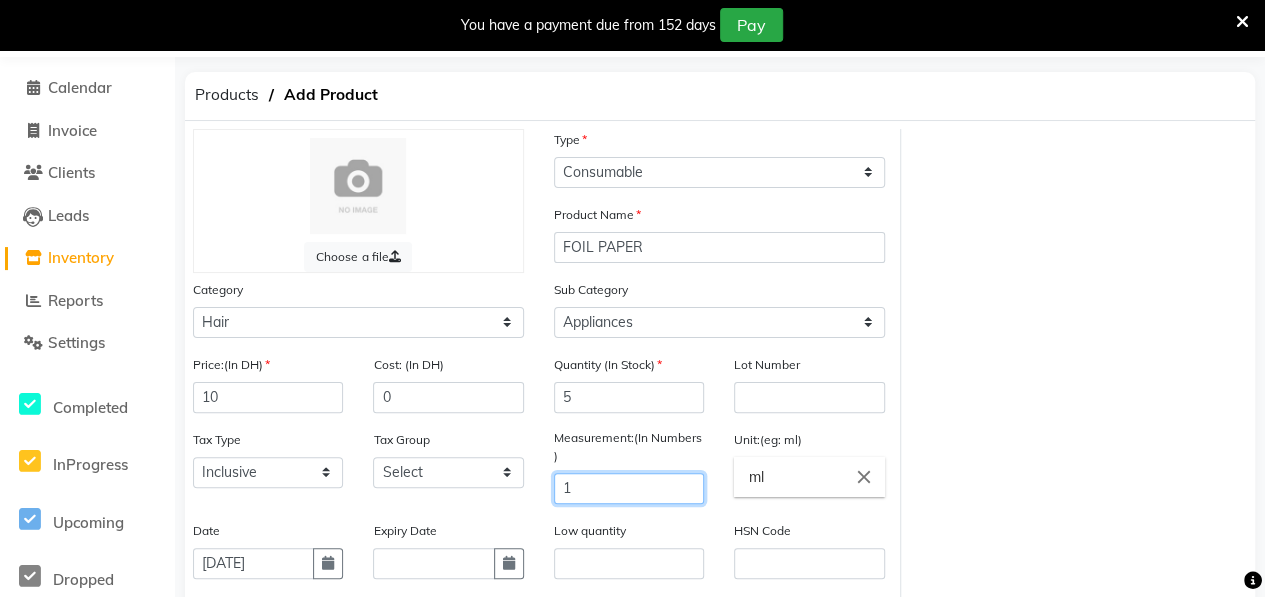 type on "1" 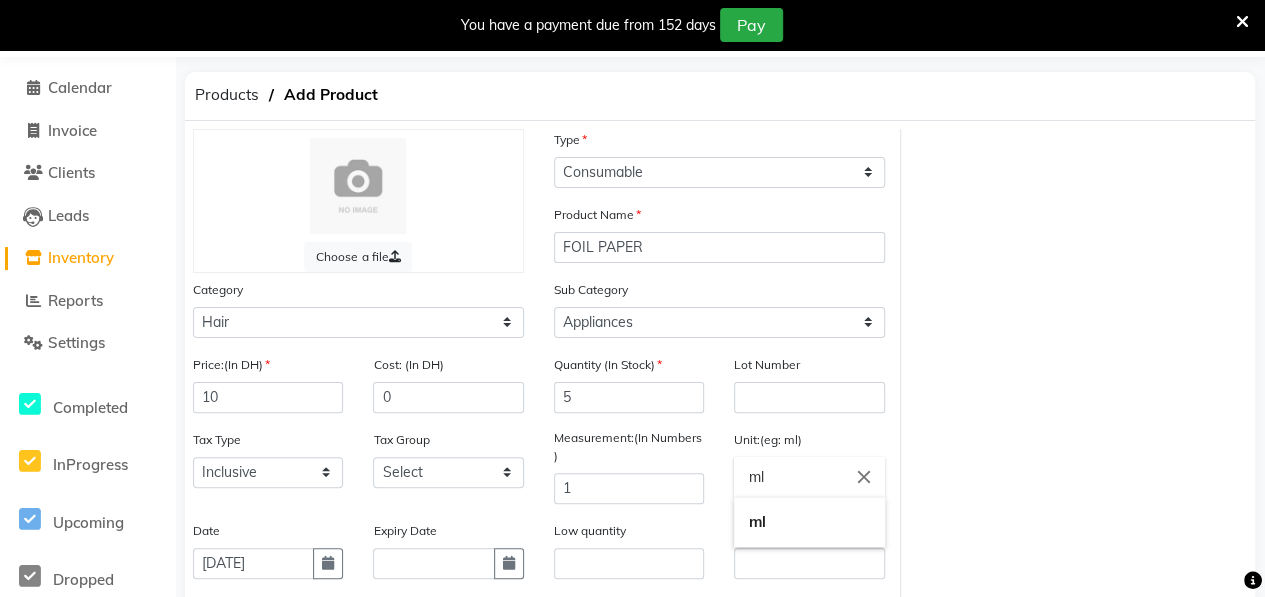 click on "ml" 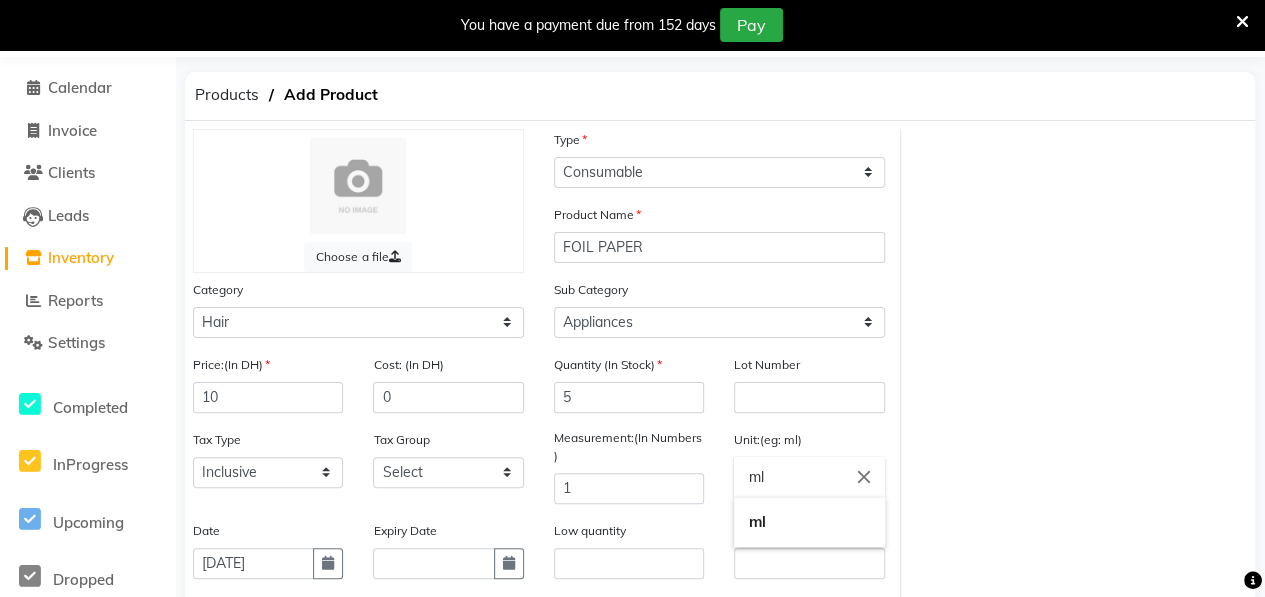 type on "m" 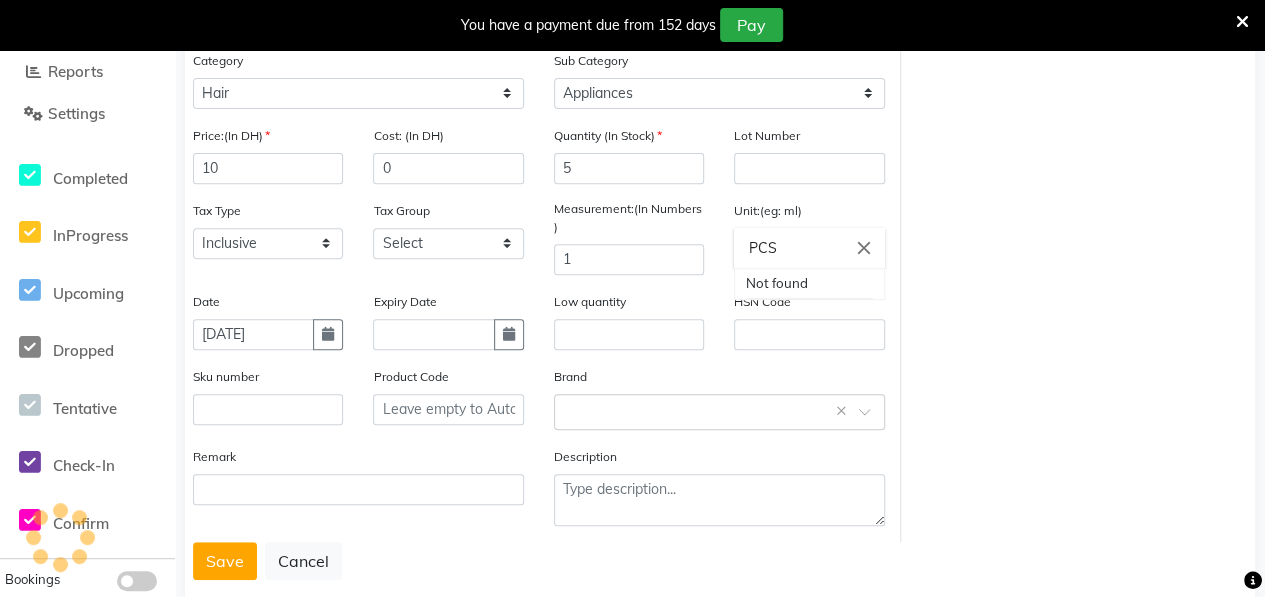 scroll, scrollTop: 291, scrollLeft: 0, axis: vertical 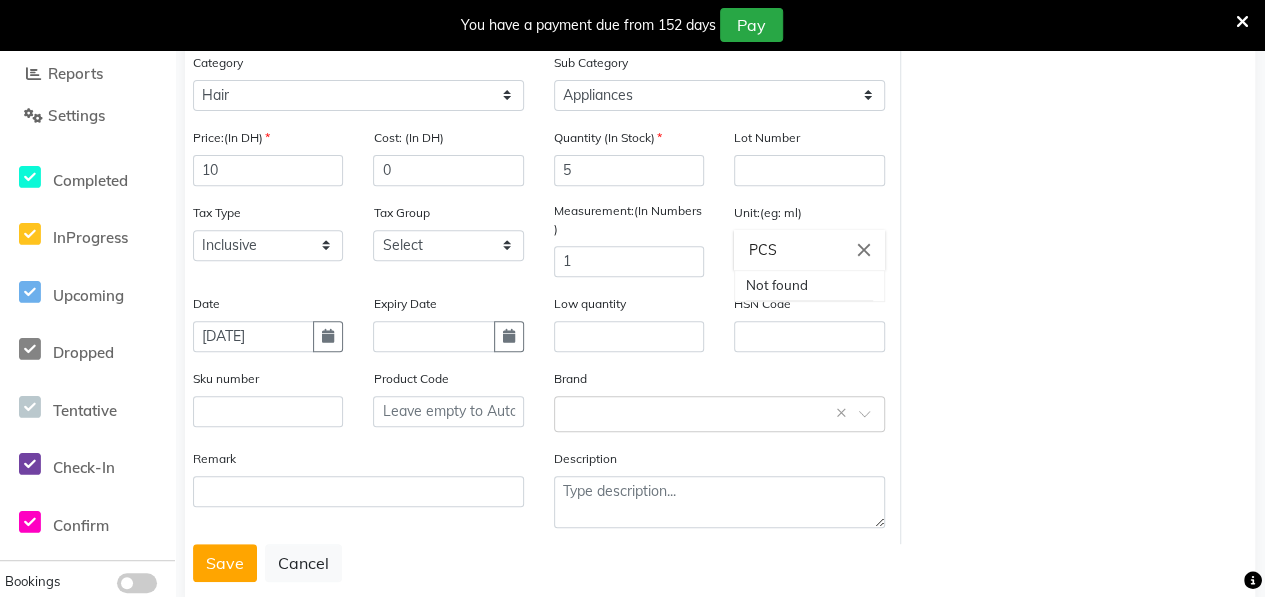 type on "PCS" 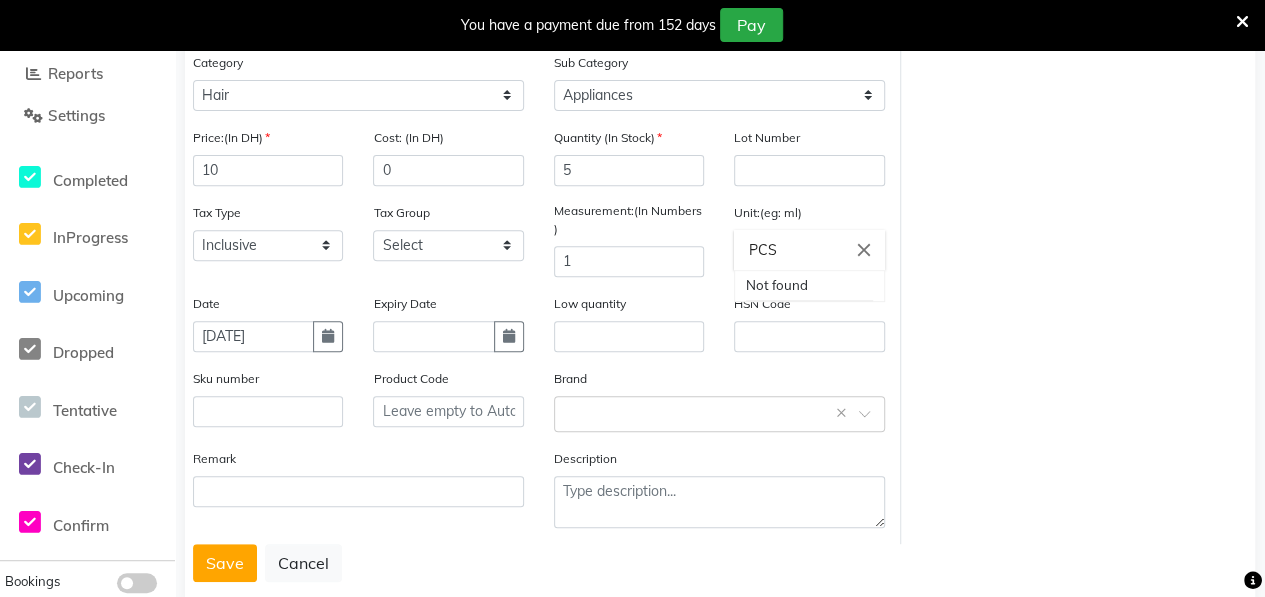 click 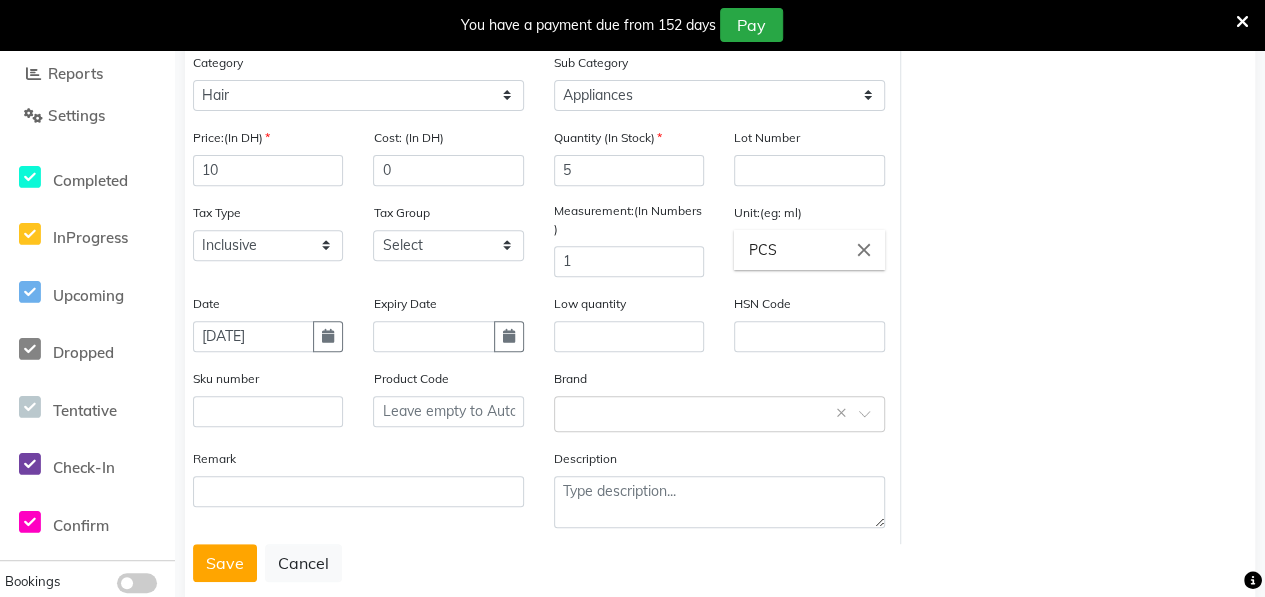 click on "Save" 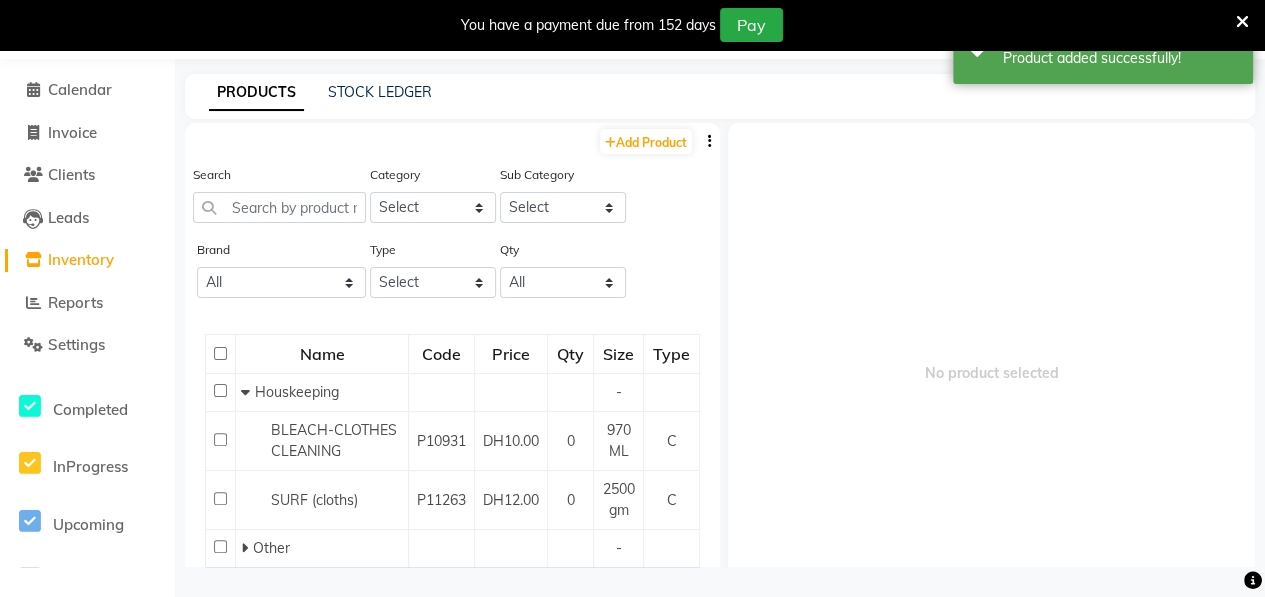 scroll, scrollTop: 62, scrollLeft: 0, axis: vertical 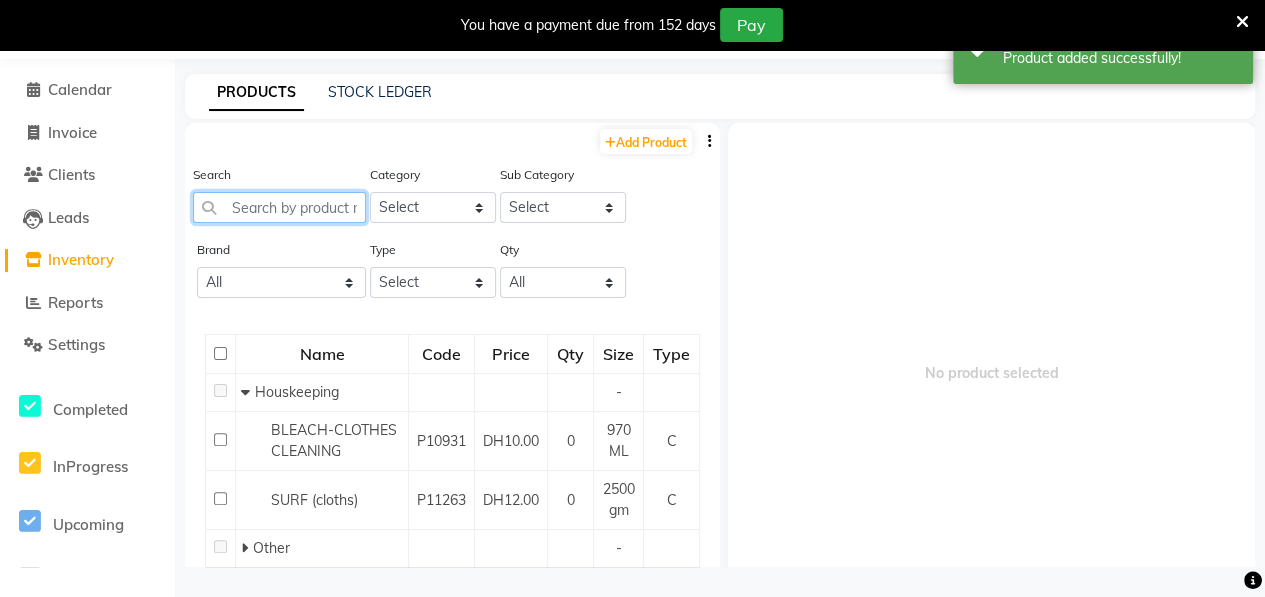 click 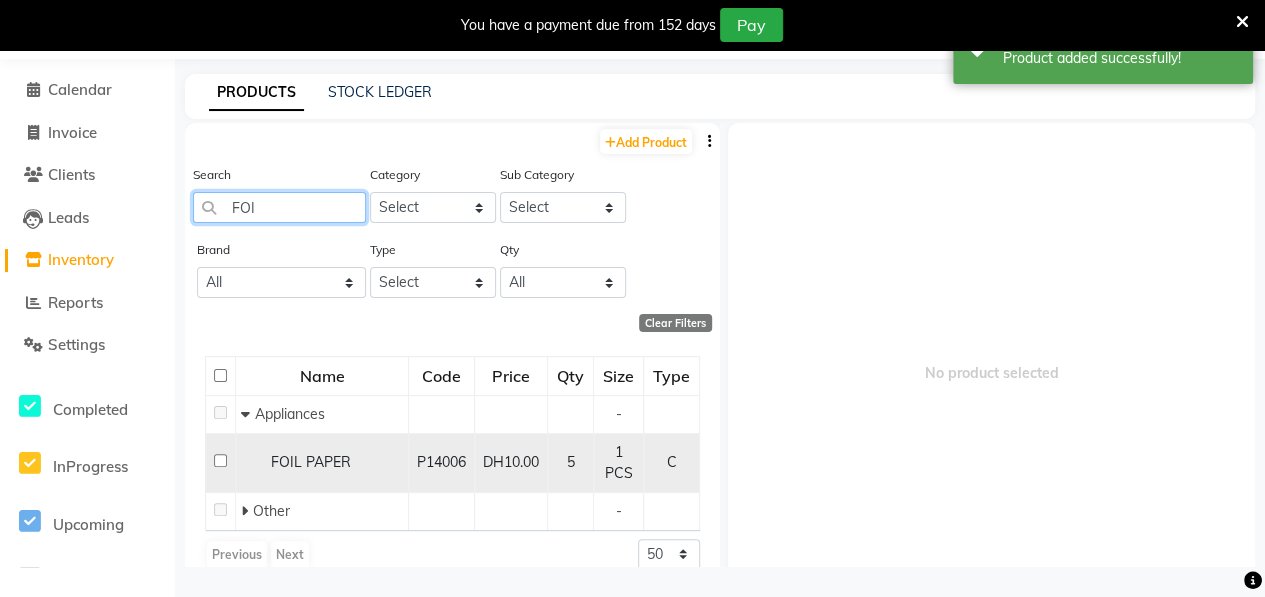 type on "FOI" 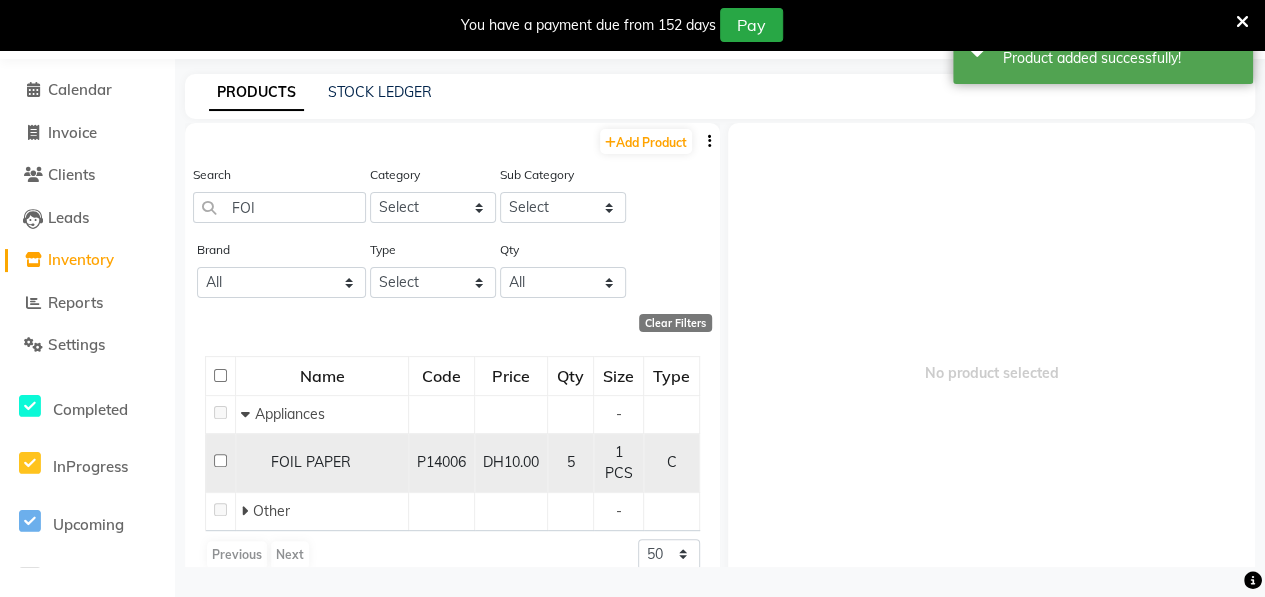 click on "FOIL PAPER" 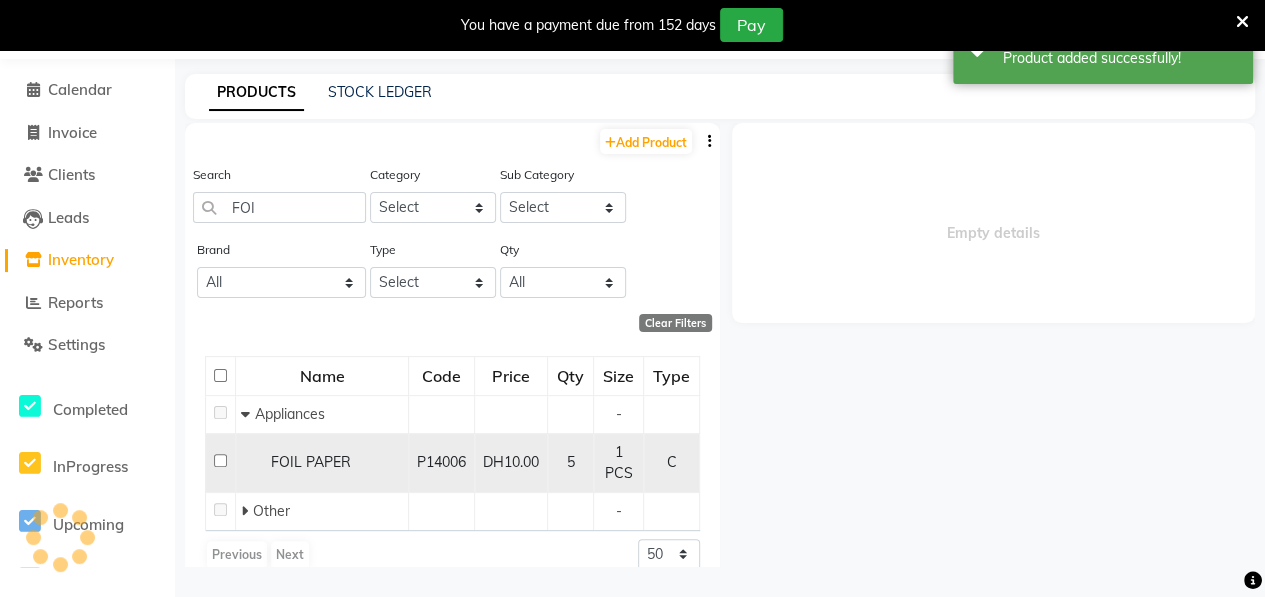 select 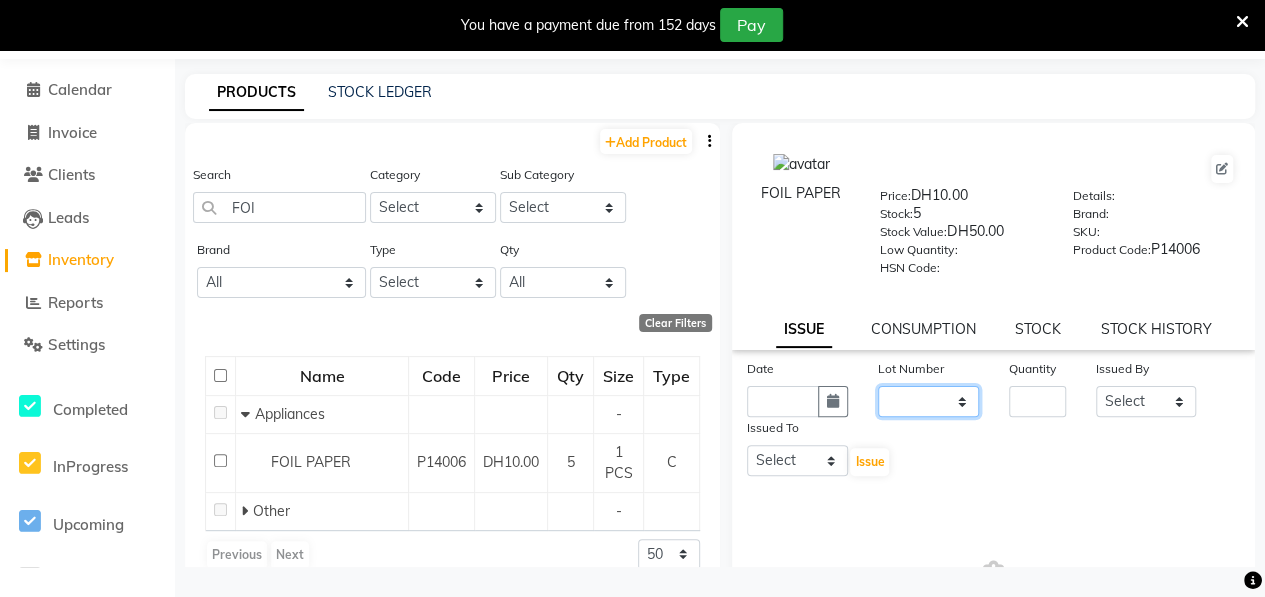 click on "None" 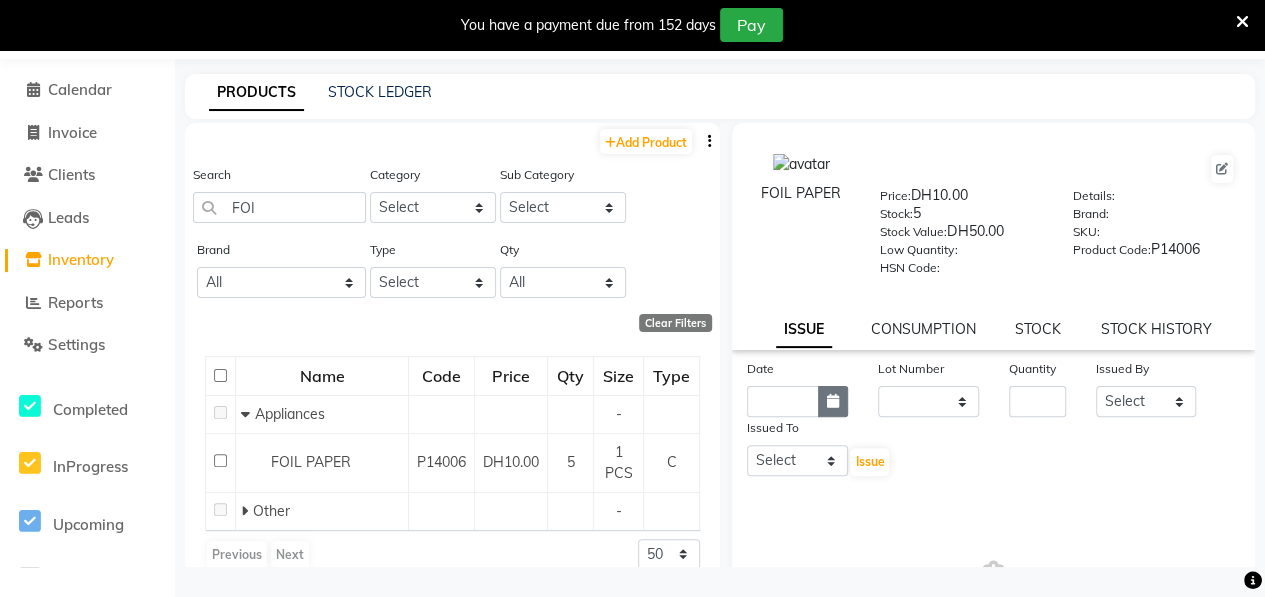 click 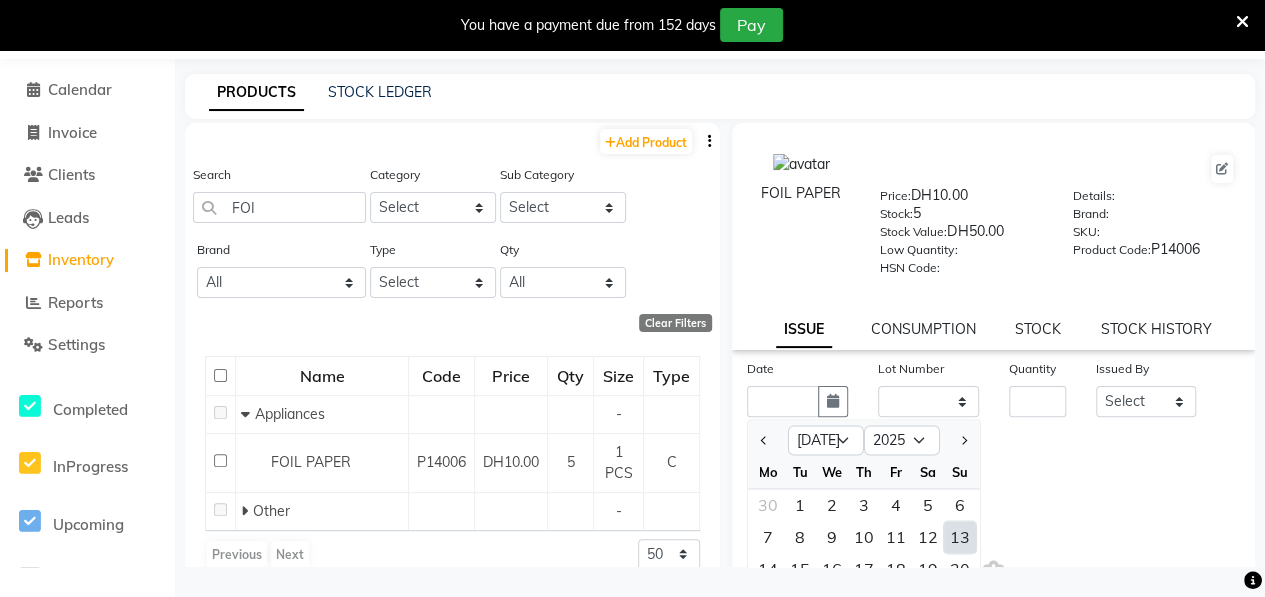 click on "13" 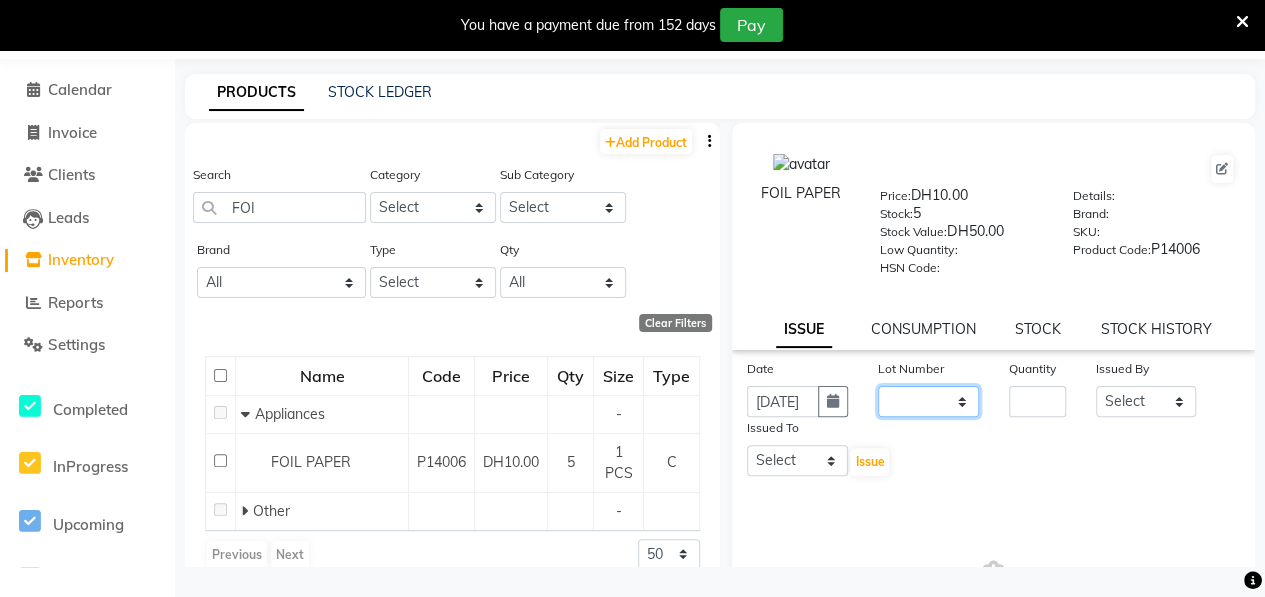 click on "None" 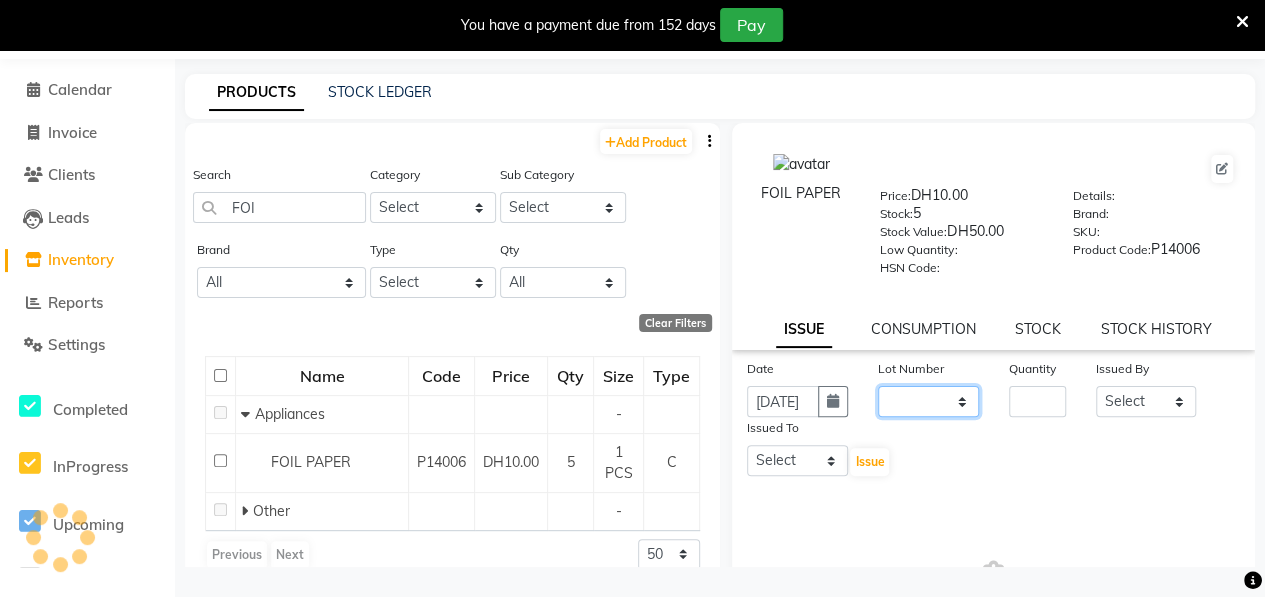 select on "0: null" 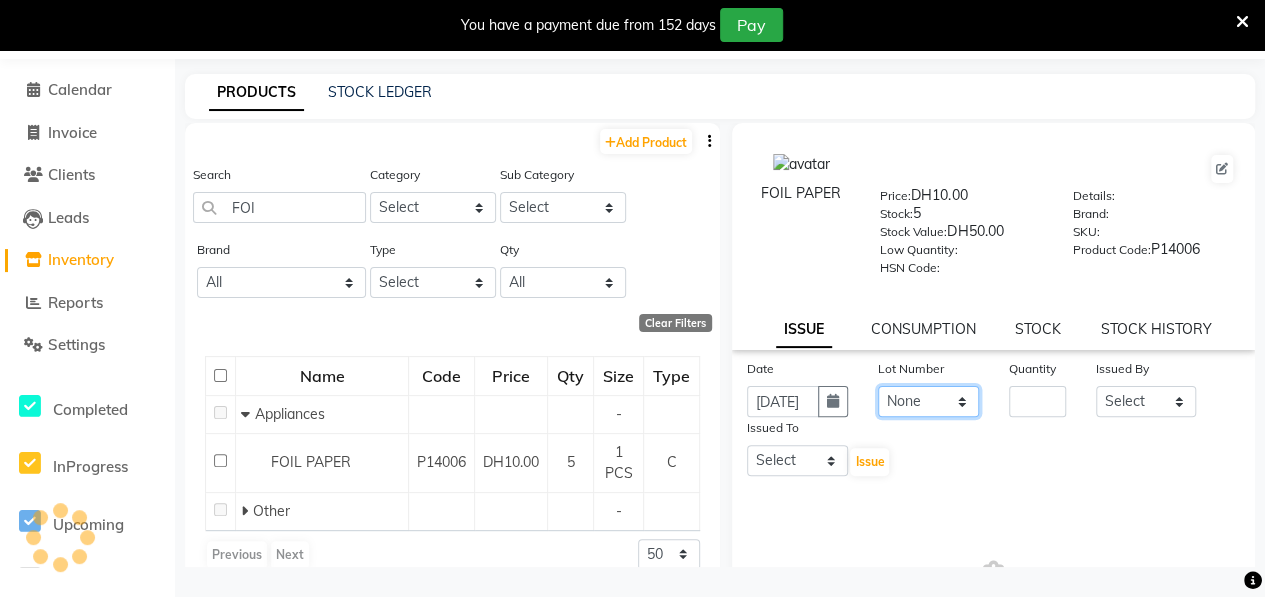 click on "None" 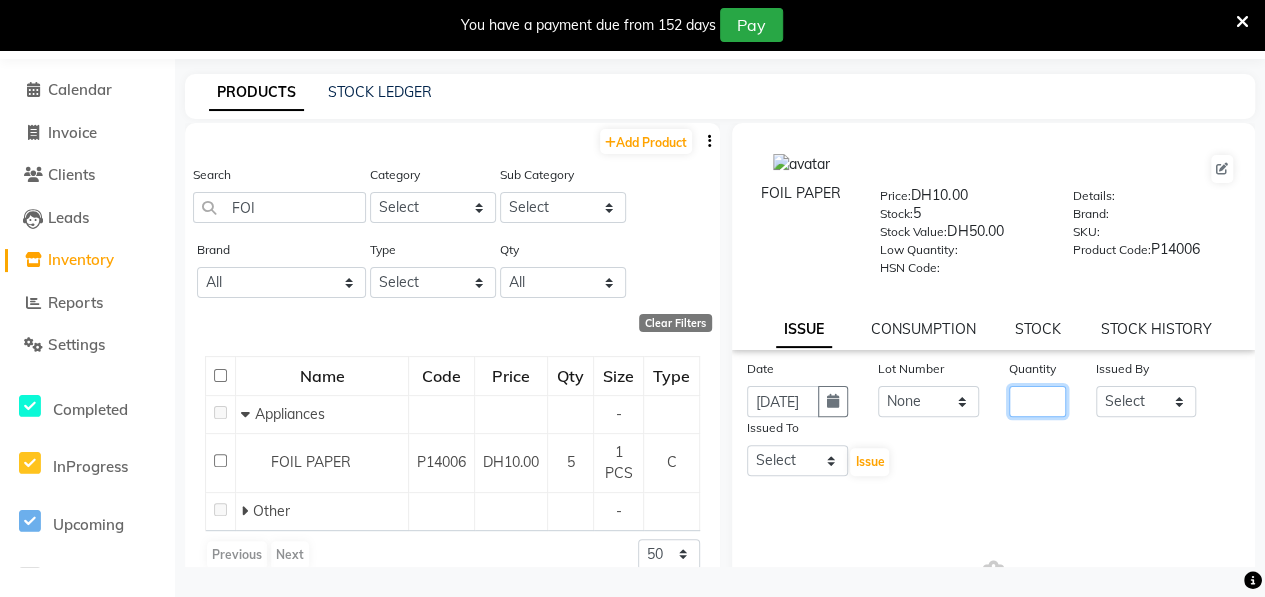 click 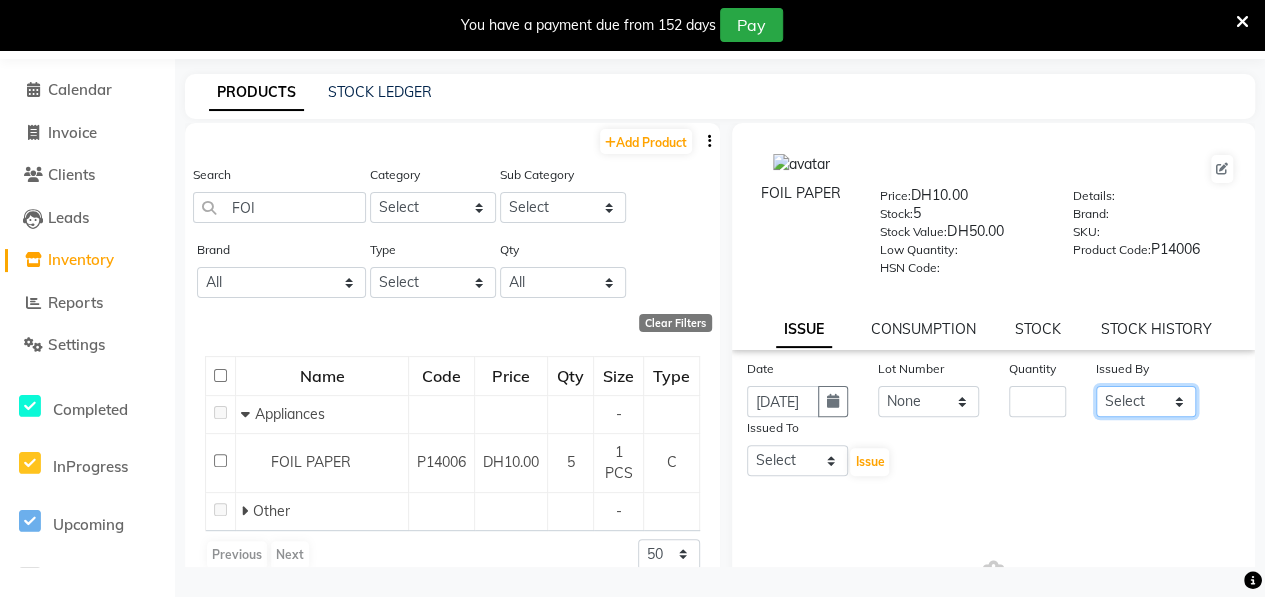 click on "Select ALWAHDA GIVE Kavita LAXMI Management [PERSON_NAME] RECEPTION [PERSON_NAME] [PERSON_NAME] TRIAL STAFF" 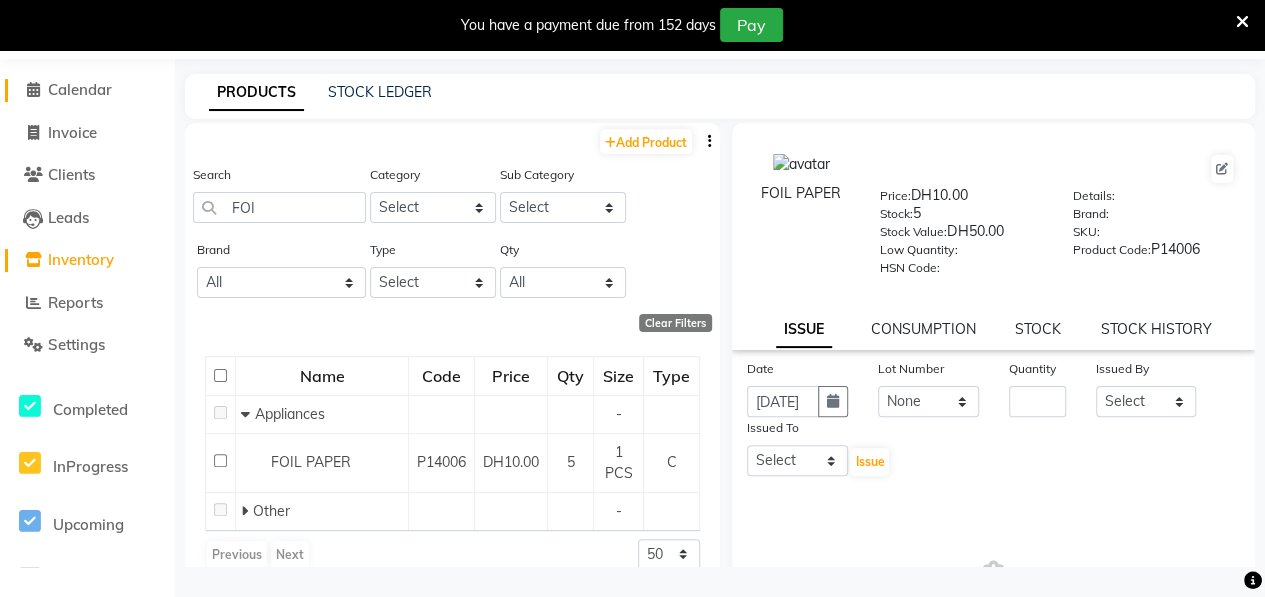 click 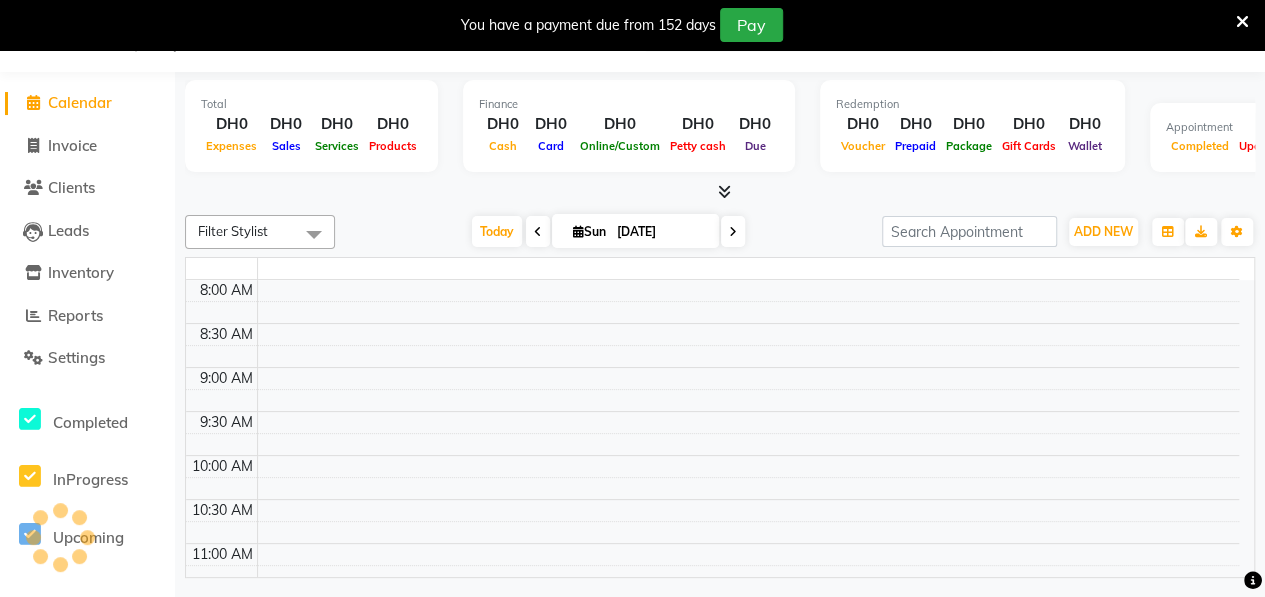 scroll, scrollTop: 49, scrollLeft: 0, axis: vertical 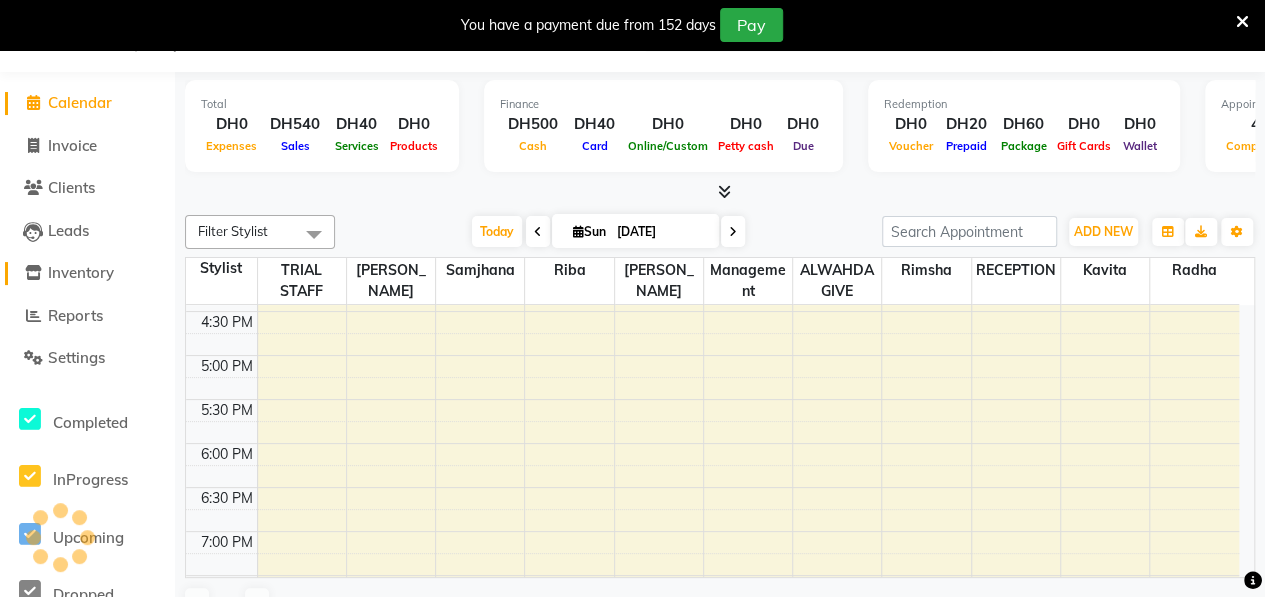 click on "Inventory" 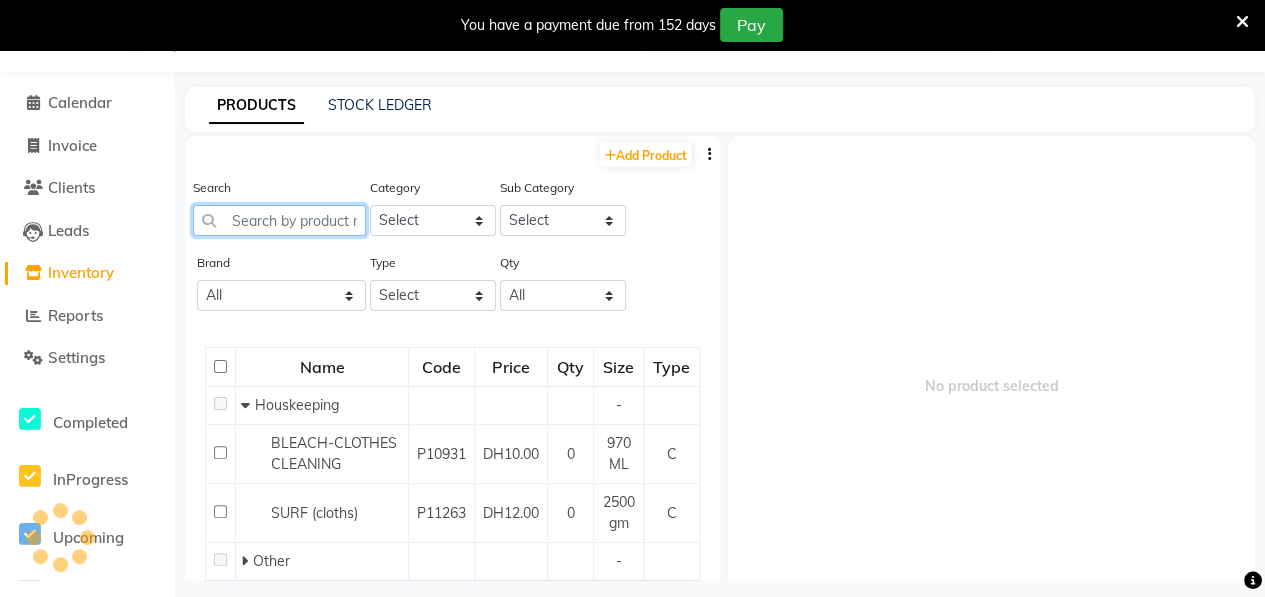 click 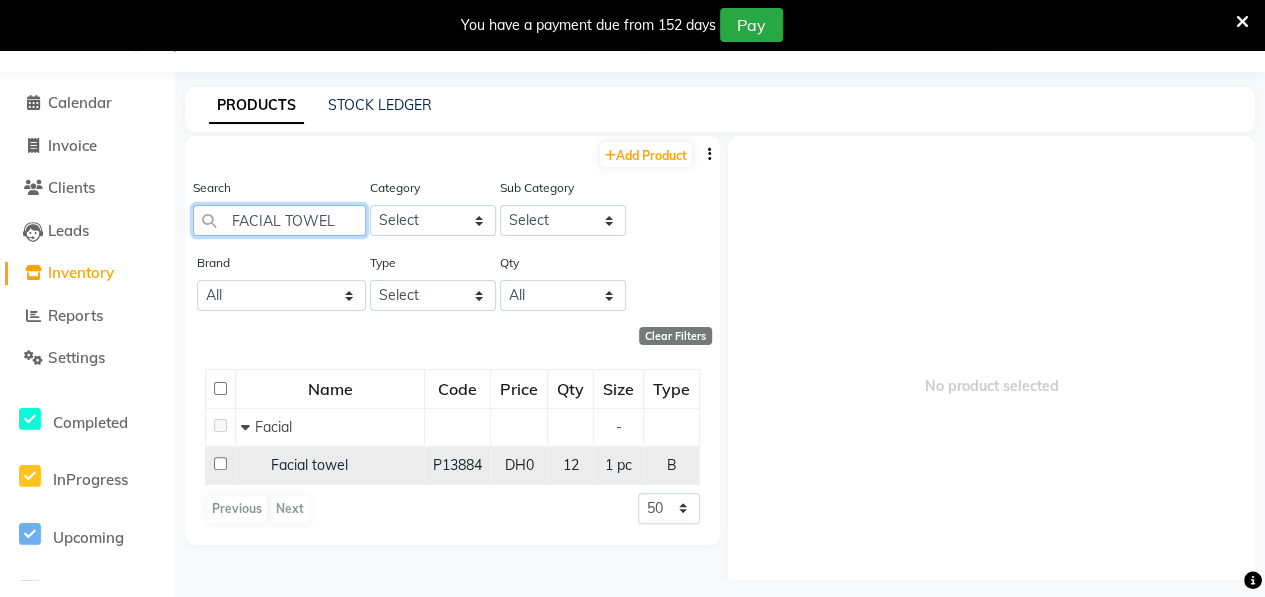 type on "FACIAL TOWEL" 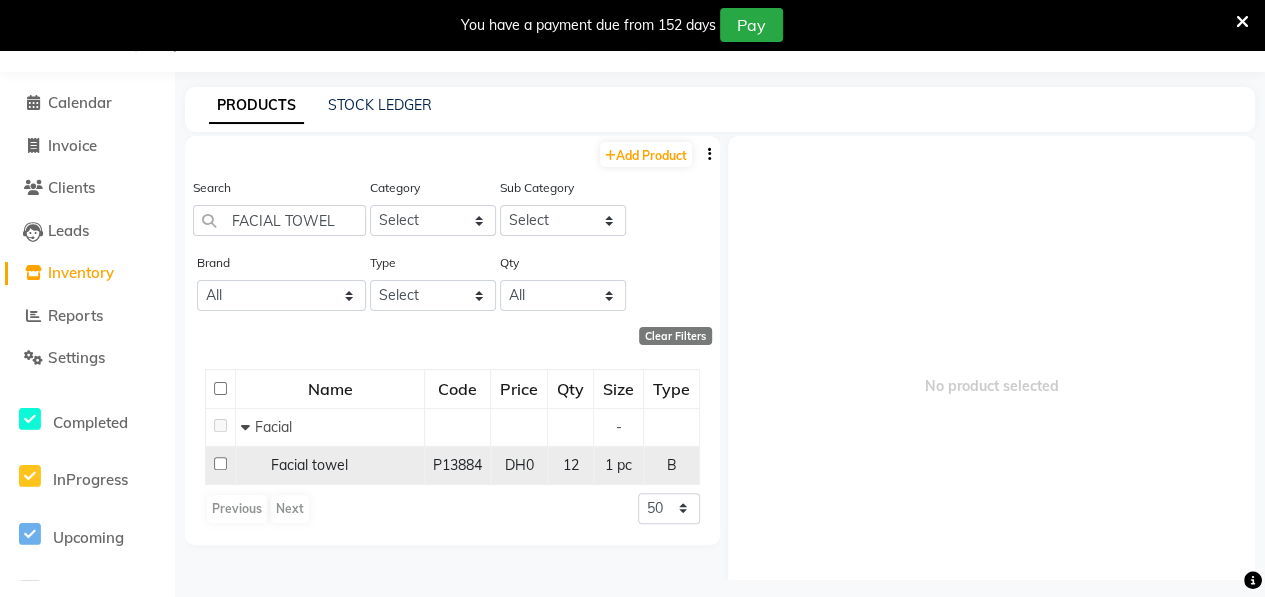 click on "Facial towel" 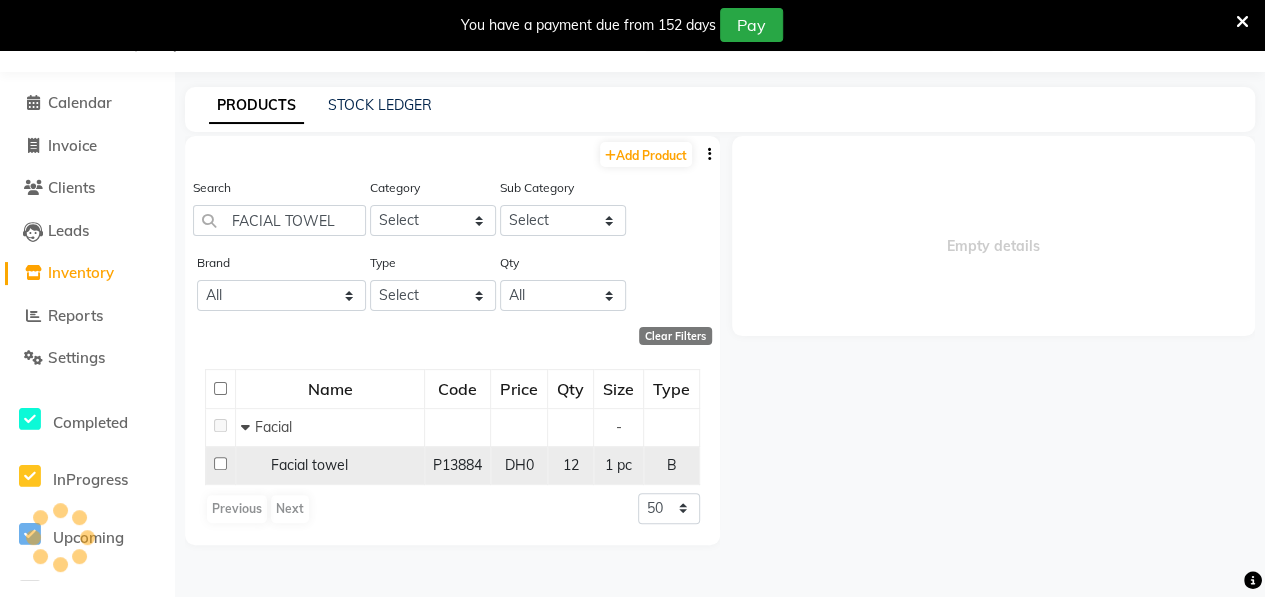 select 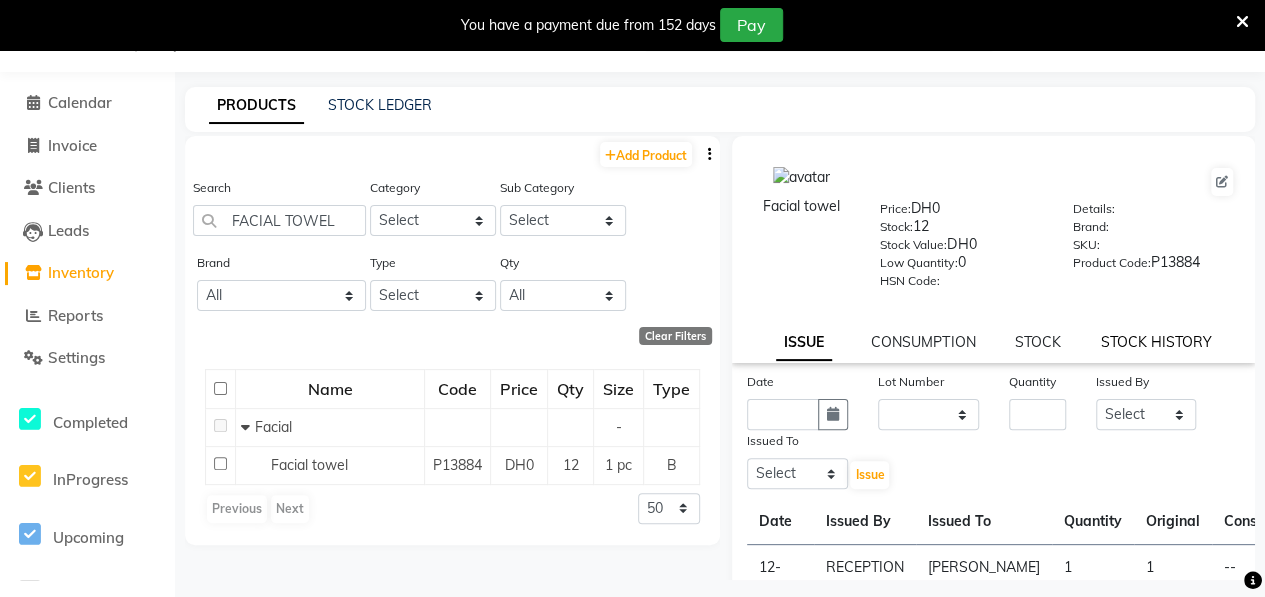click on "STOCK HISTORY" 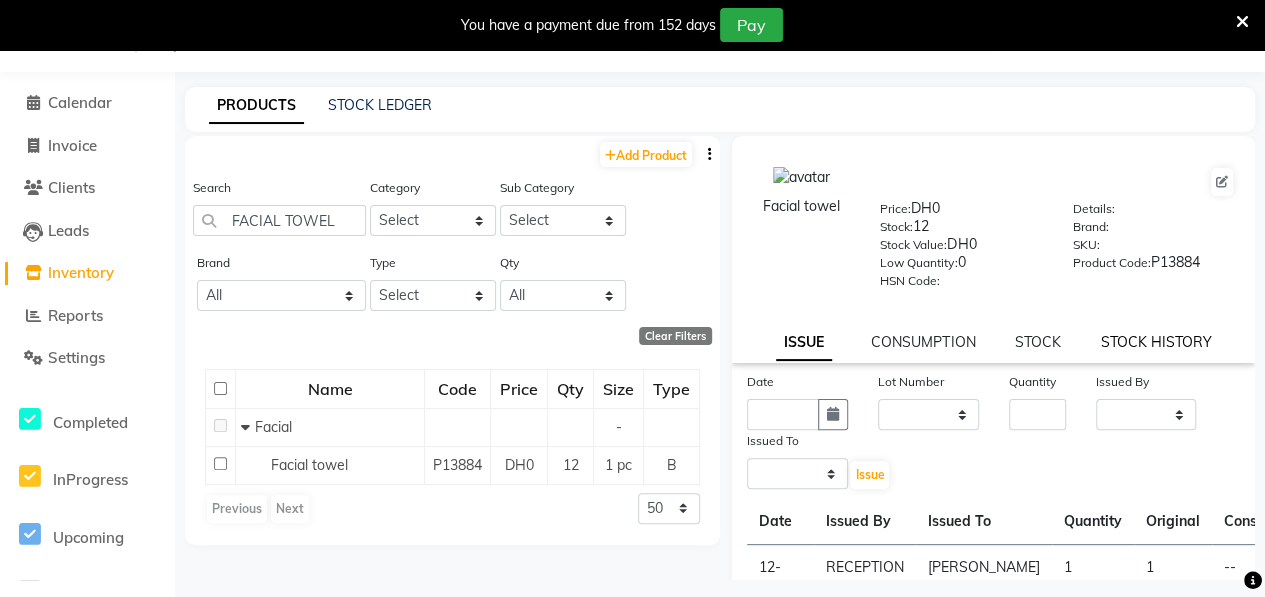 select on "all" 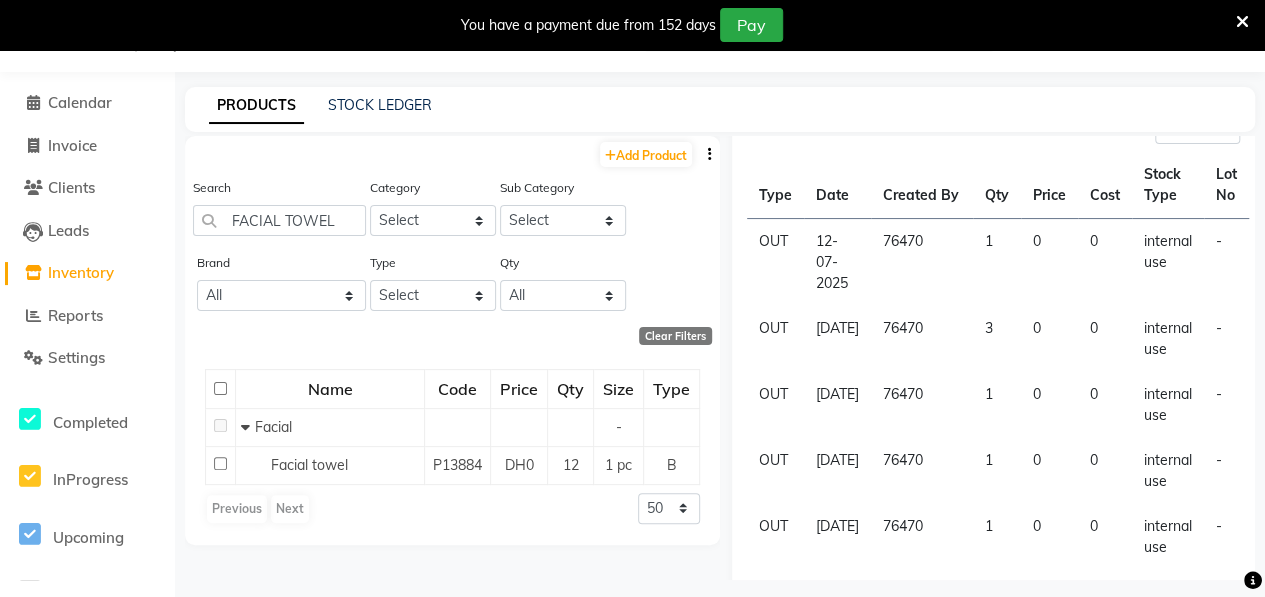 scroll, scrollTop: 260, scrollLeft: 0, axis: vertical 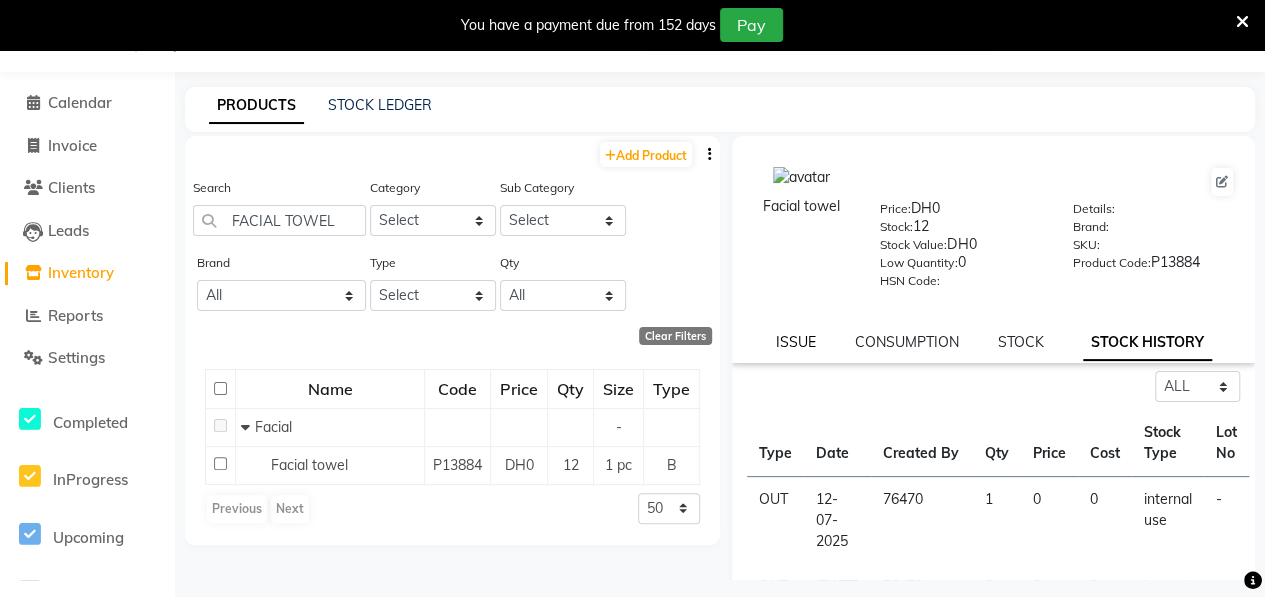 click on "ISSUE" 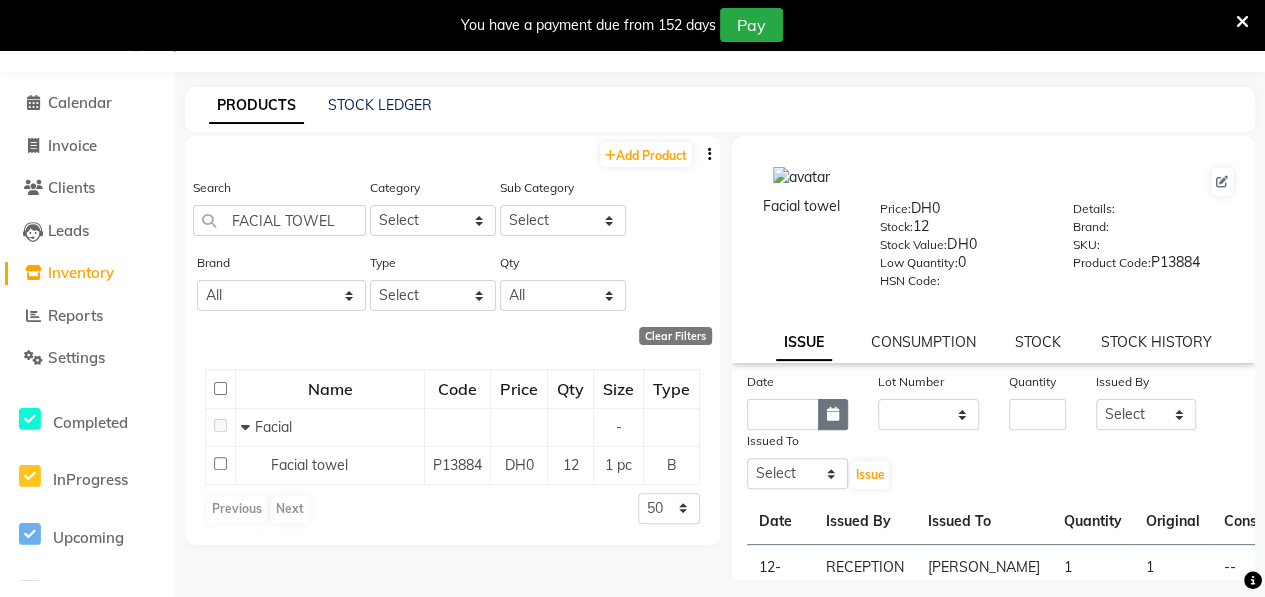 click 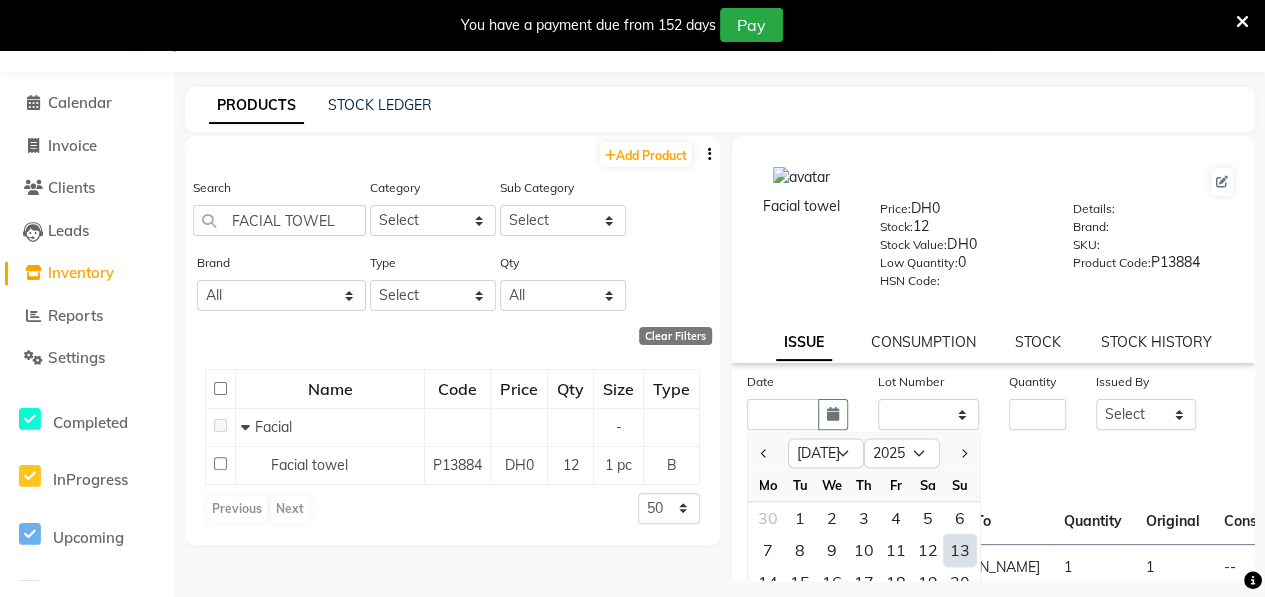 click on "13" 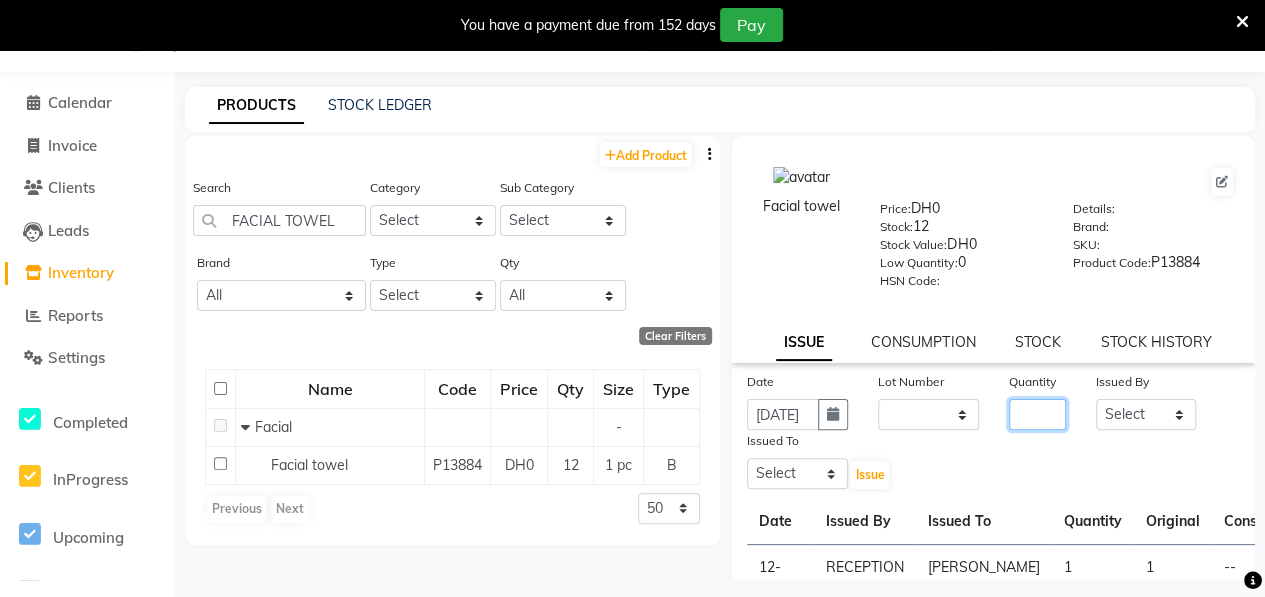 click 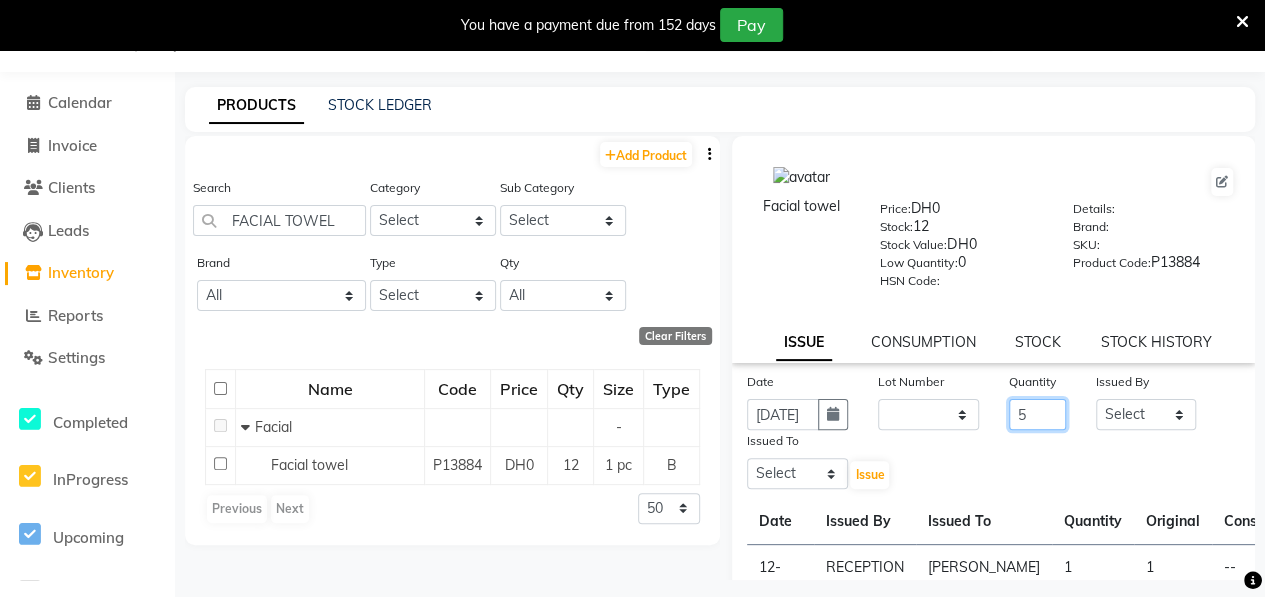 type on "5" 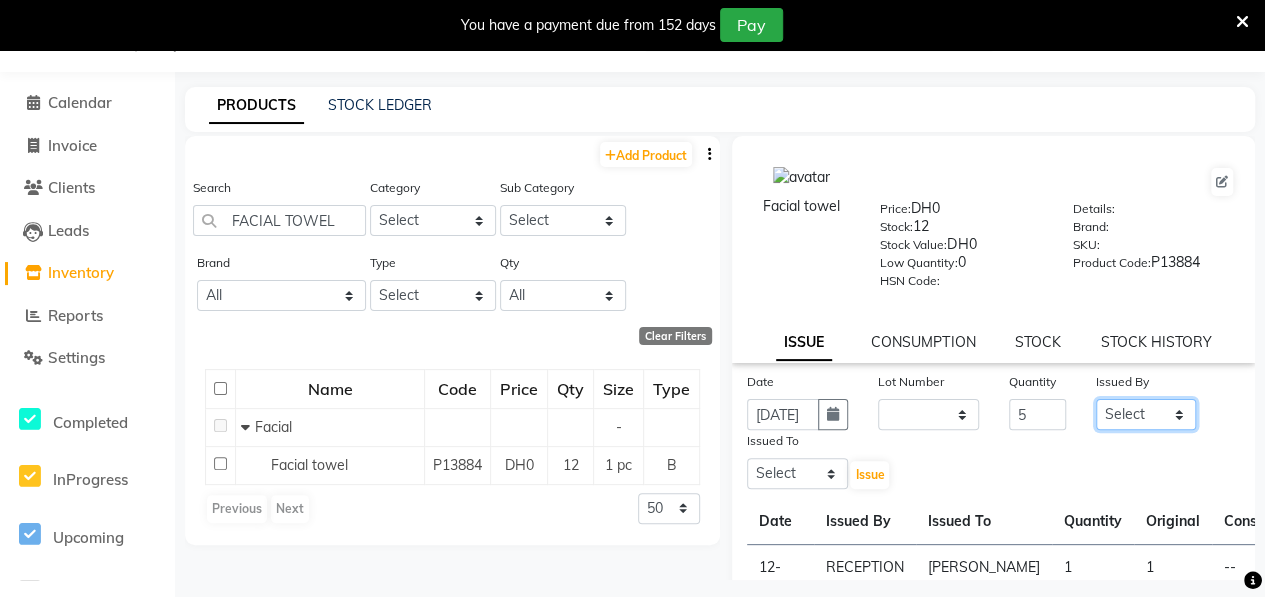 click on "Select ALWAHDA GIVE Kavita LAXMI Management [PERSON_NAME] RECEPTION [PERSON_NAME] [PERSON_NAME] TRIAL STAFF" 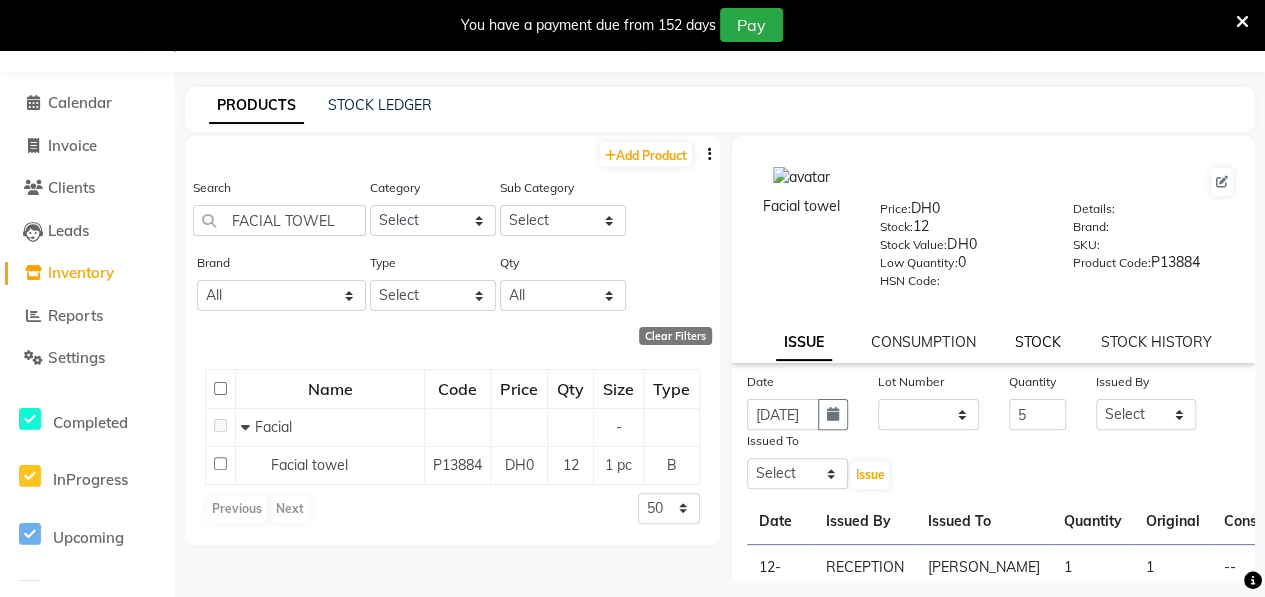 click on "STOCK" 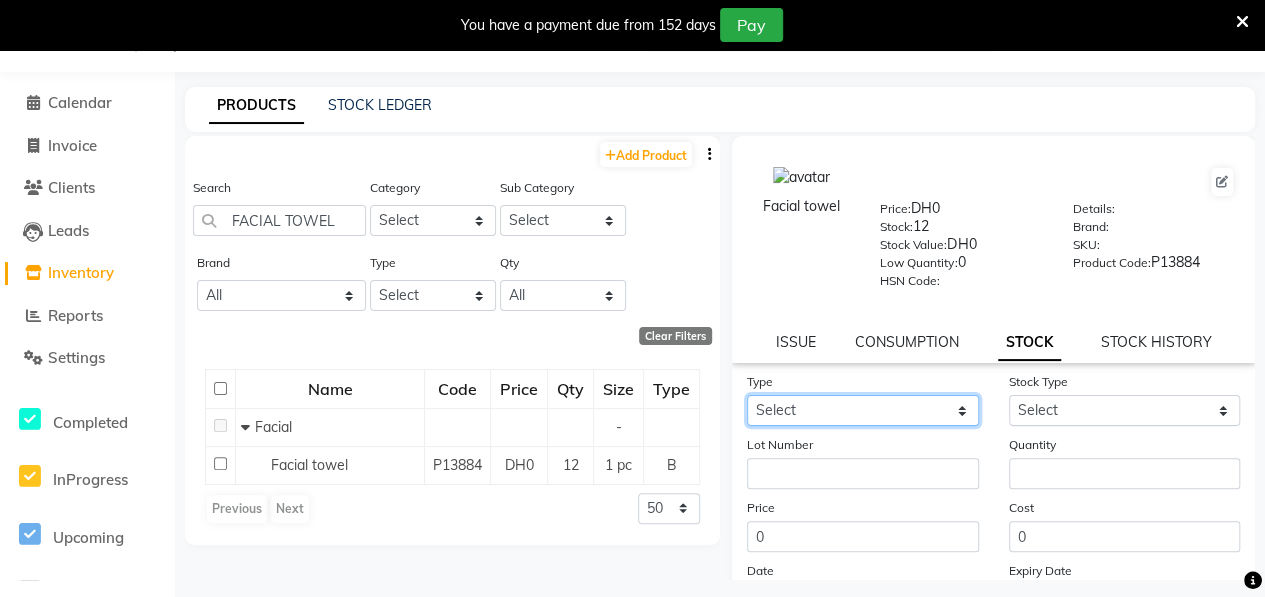 click on "Select In" 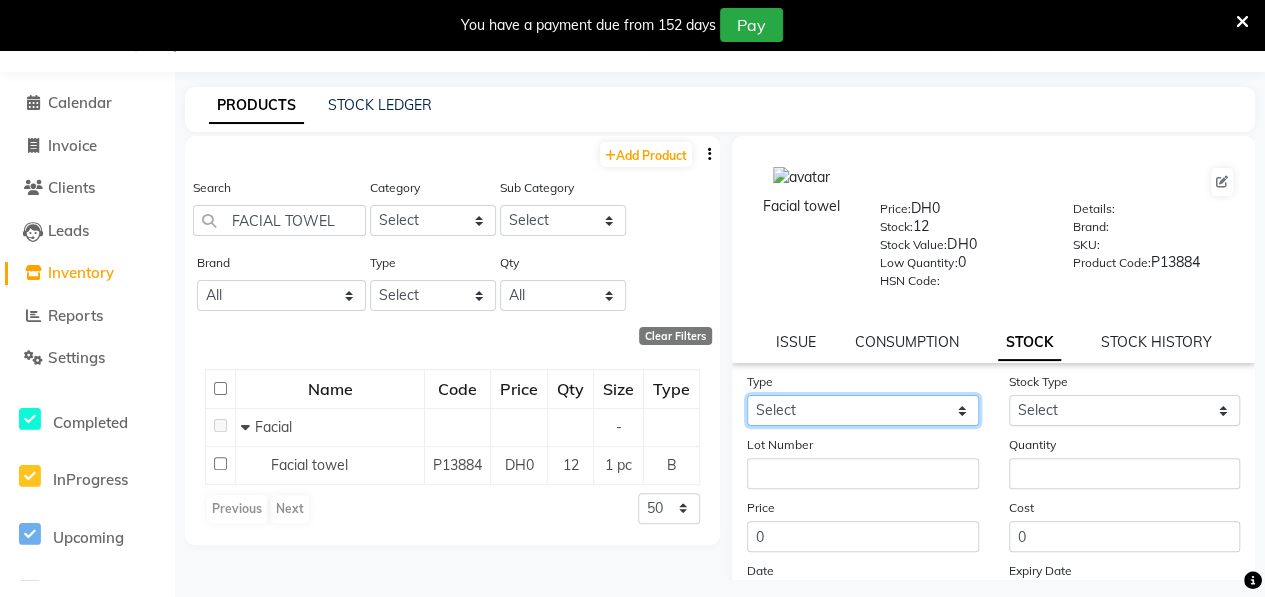 select on "in" 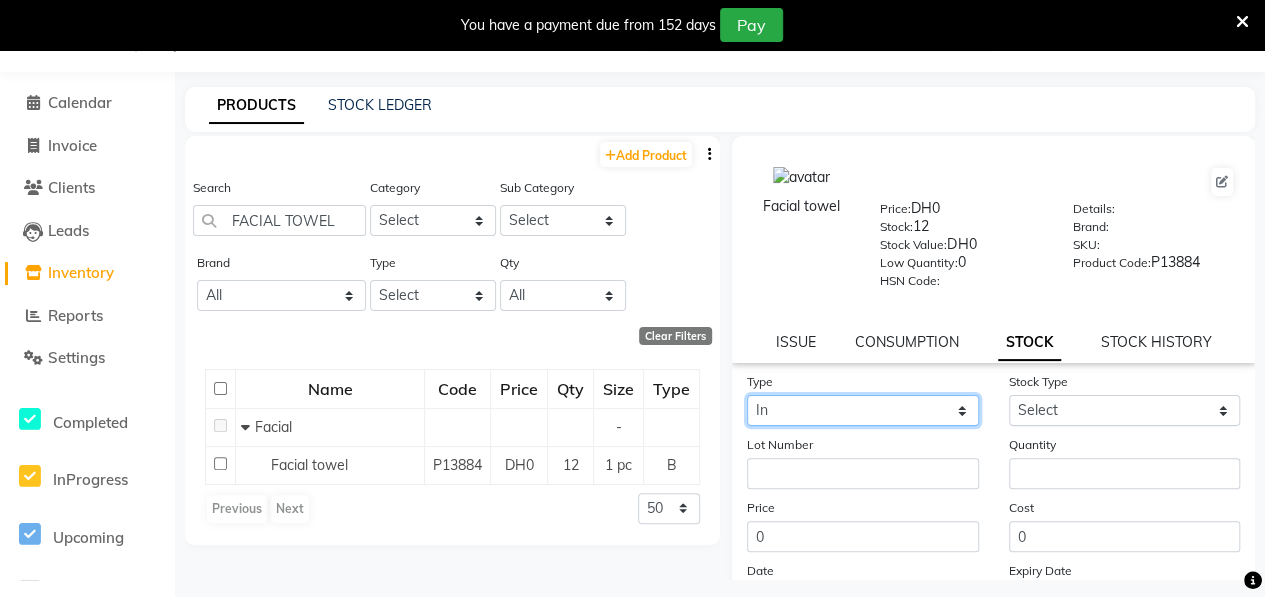 click on "Select In" 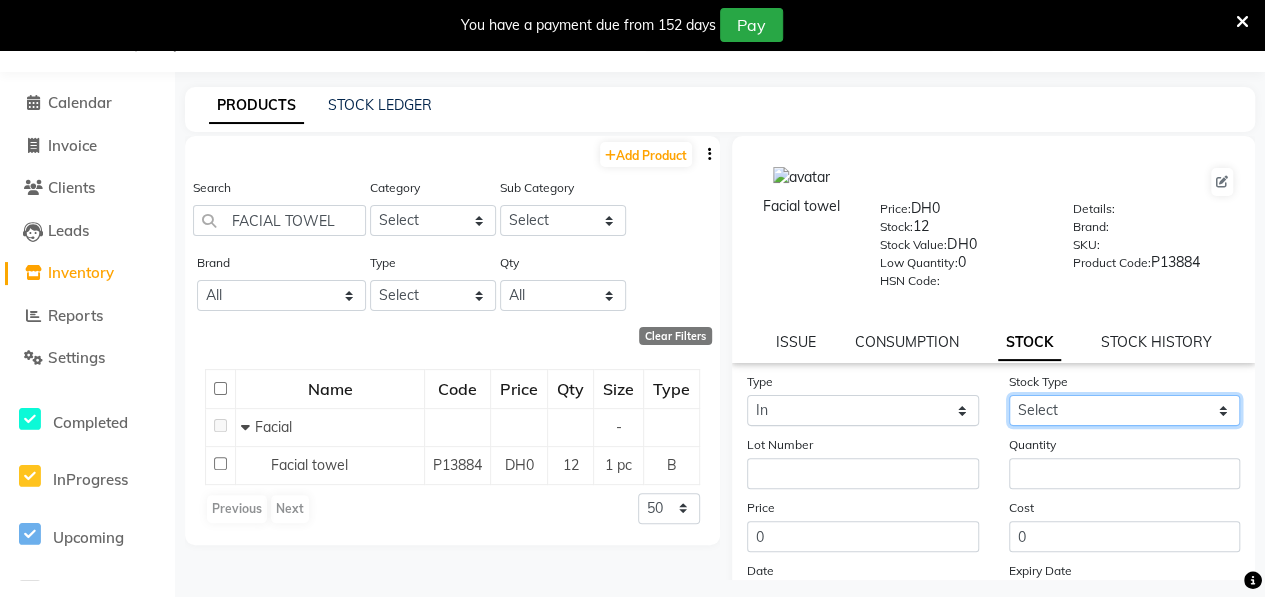 click on "Select New Stock Adjustment Return Other" 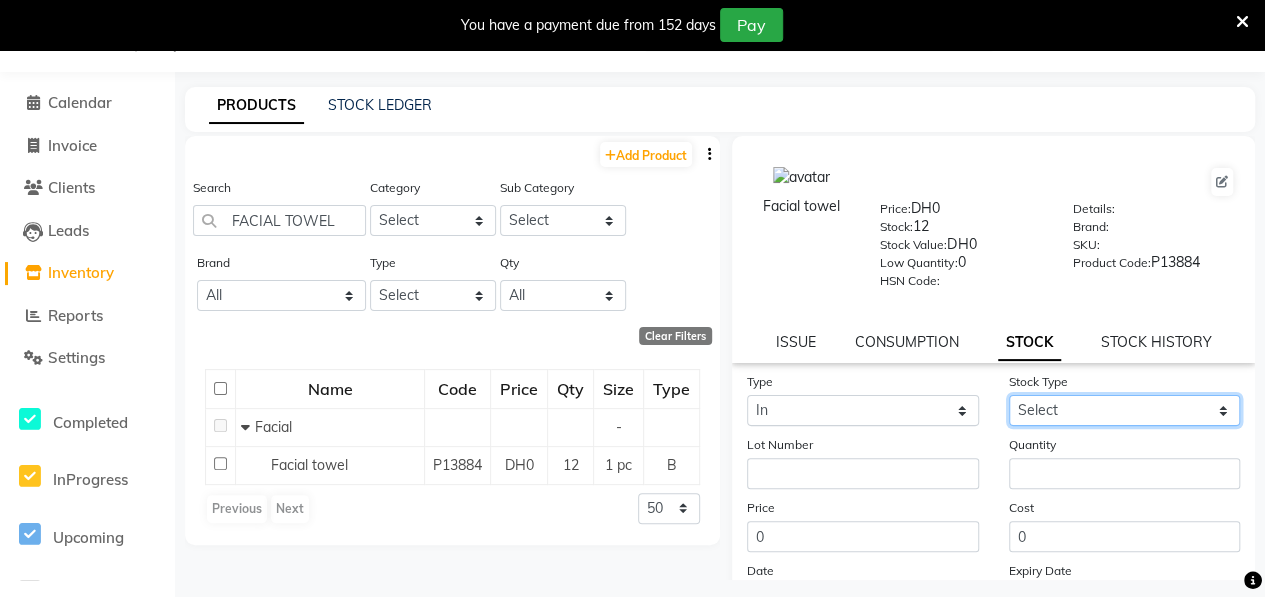 select on "new stock" 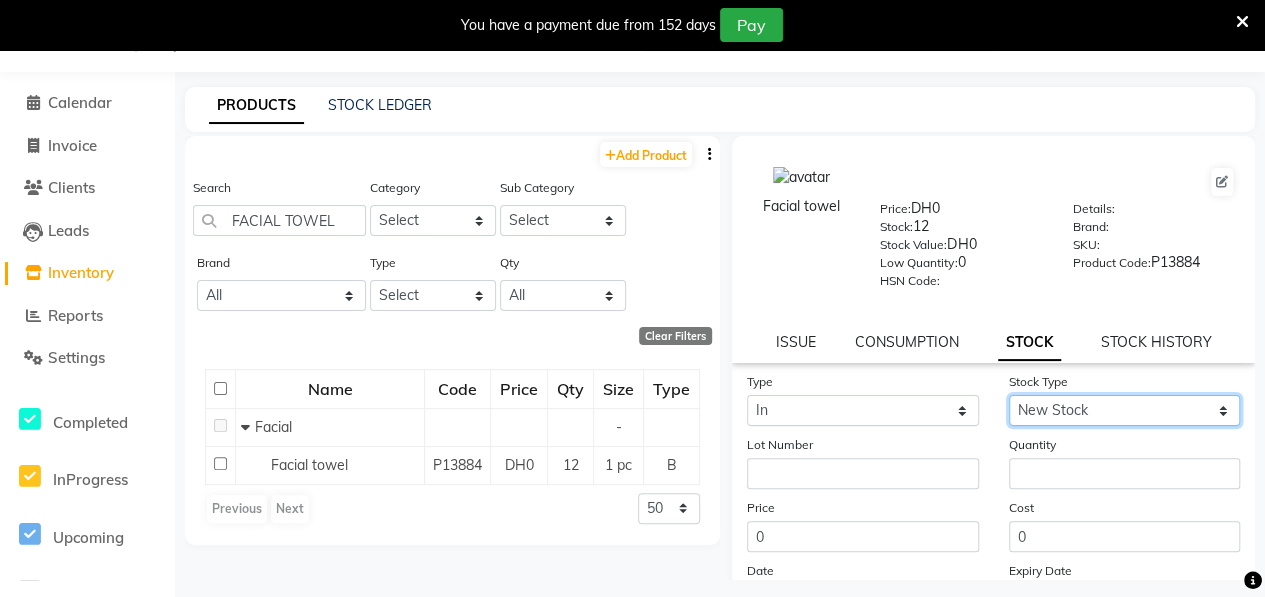 click on "Select New Stock Adjustment Return Other" 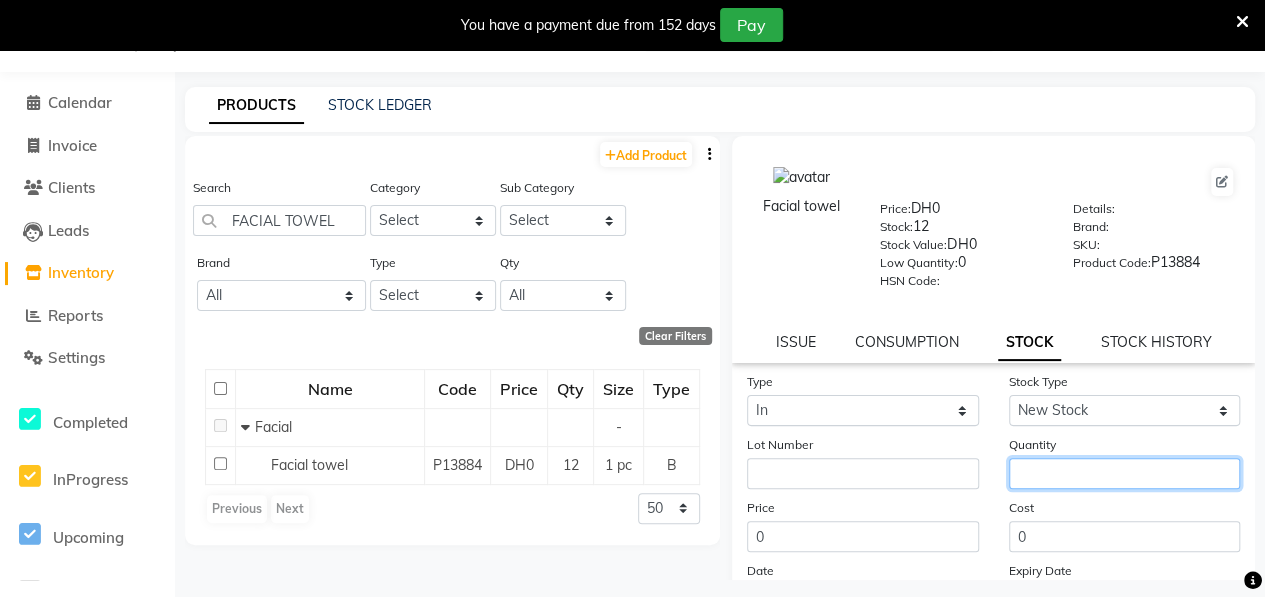 click 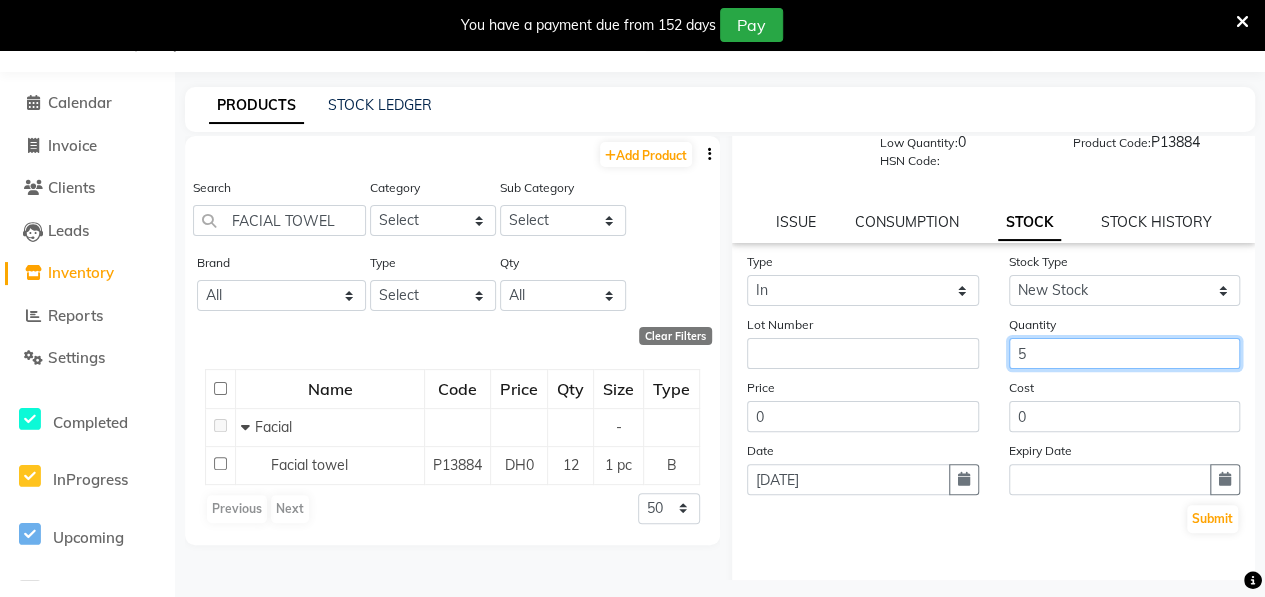 scroll, scrollTop: 190, scrollLeft: 0, axis: vertical 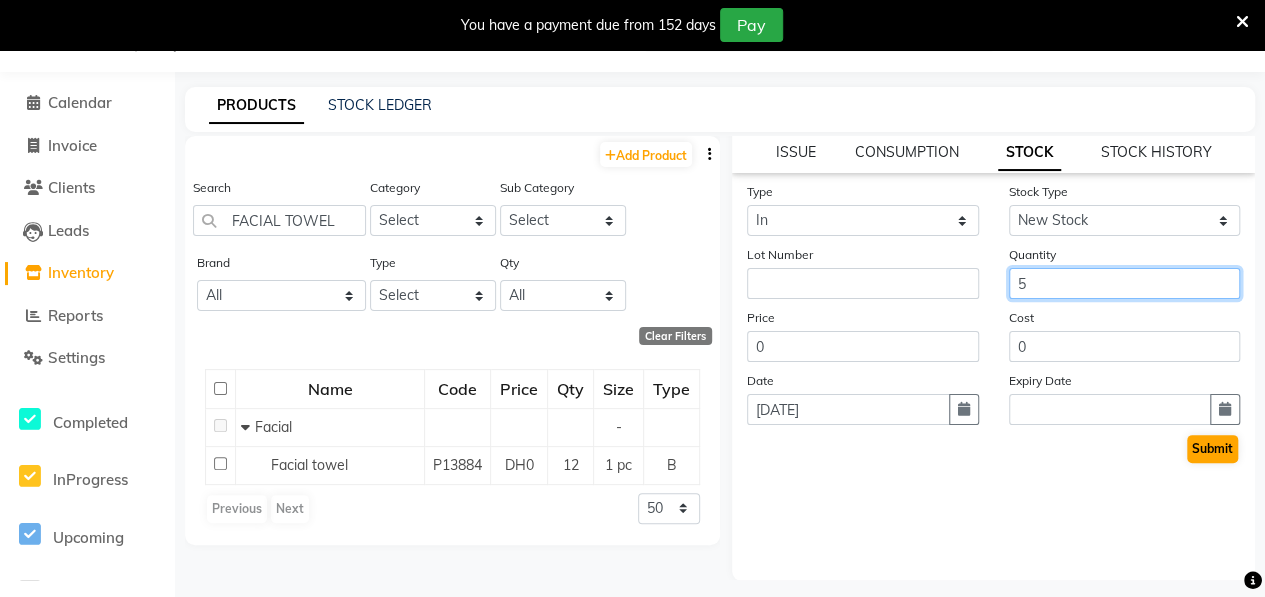 type on "5" 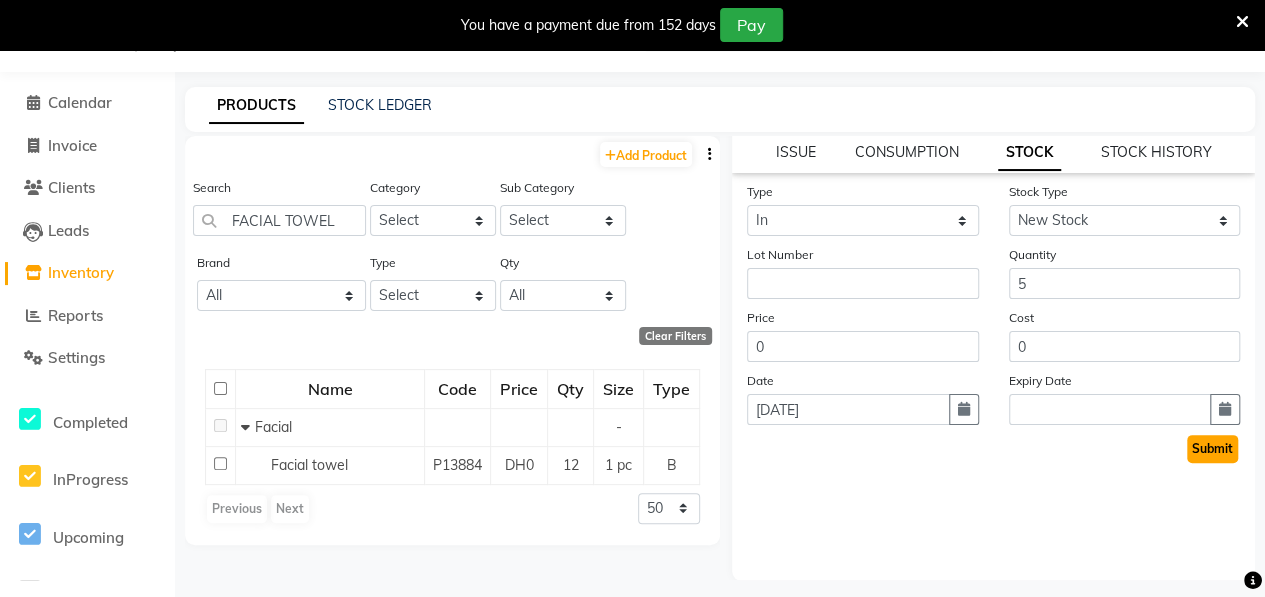 click on "Submit" 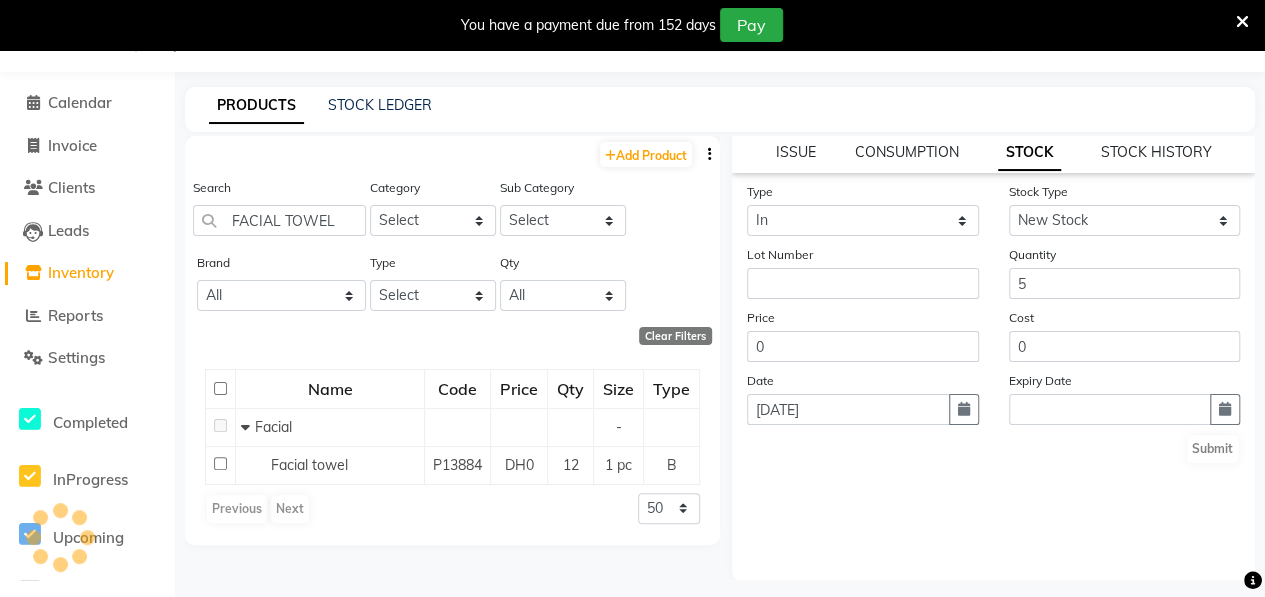 scroll, scrollTop: 0, scrollLeft: 0, axis: both 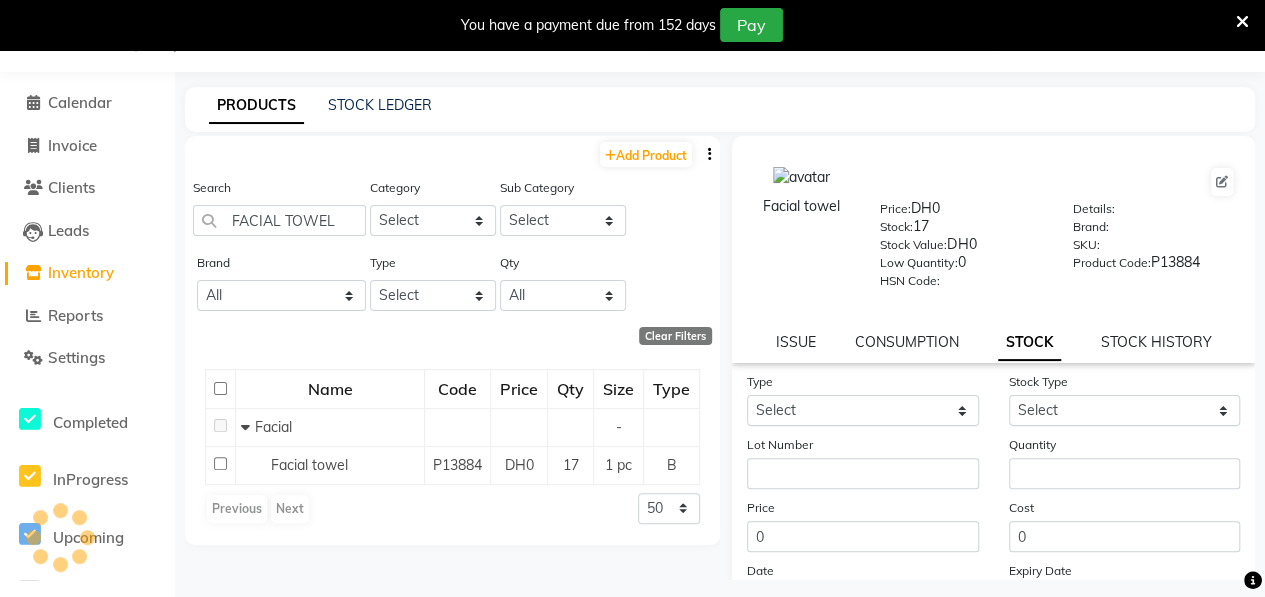 click on "Search FACIAL TOWEL" 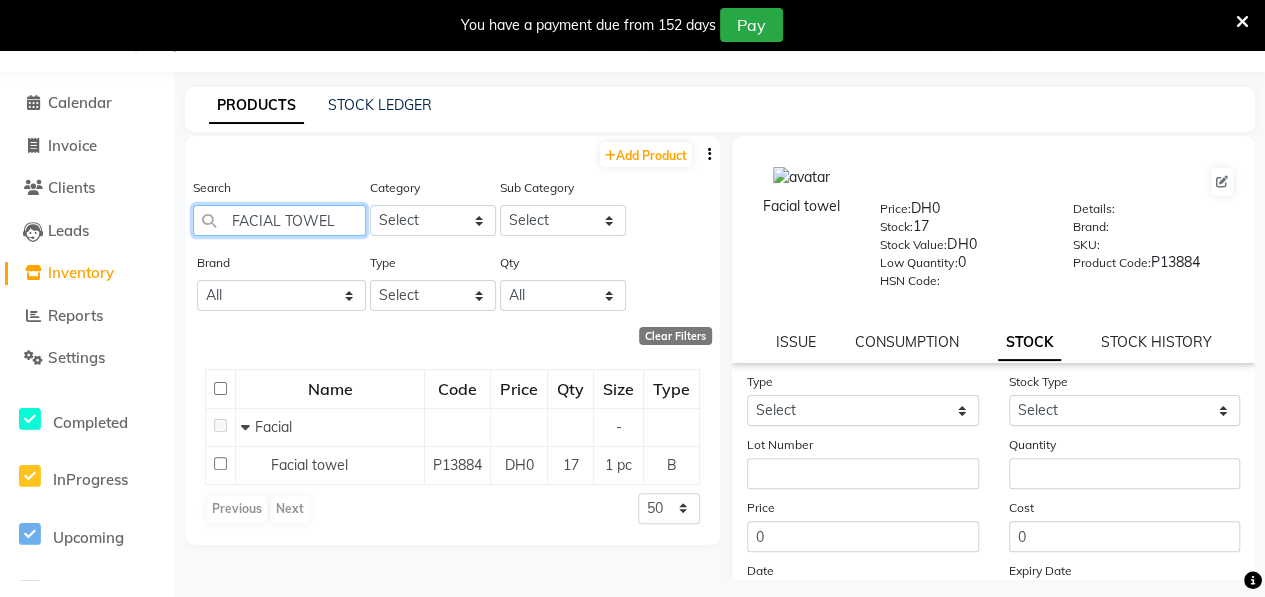 click on "FACIAL TOWEL" 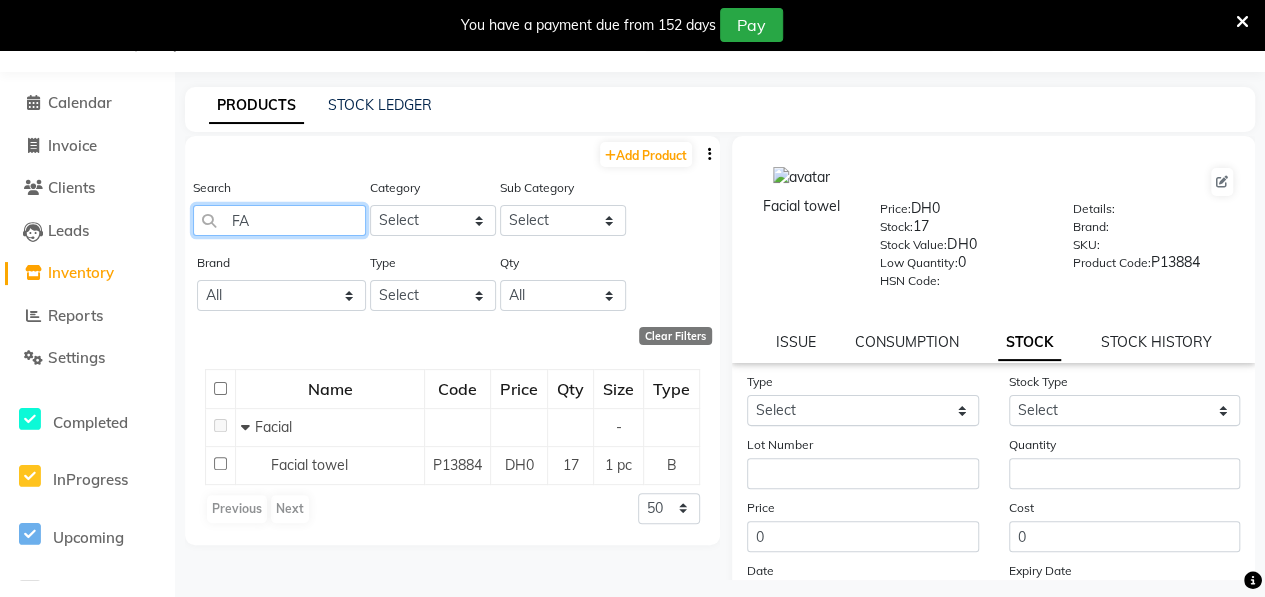 type on "F" 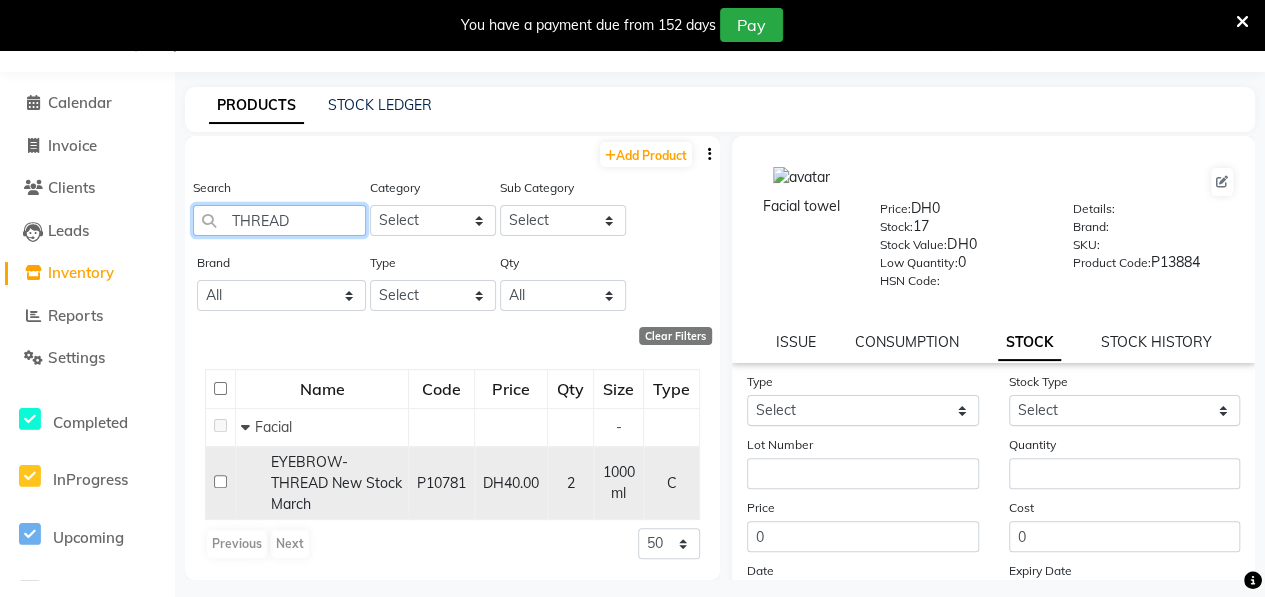 type on "THREAD" 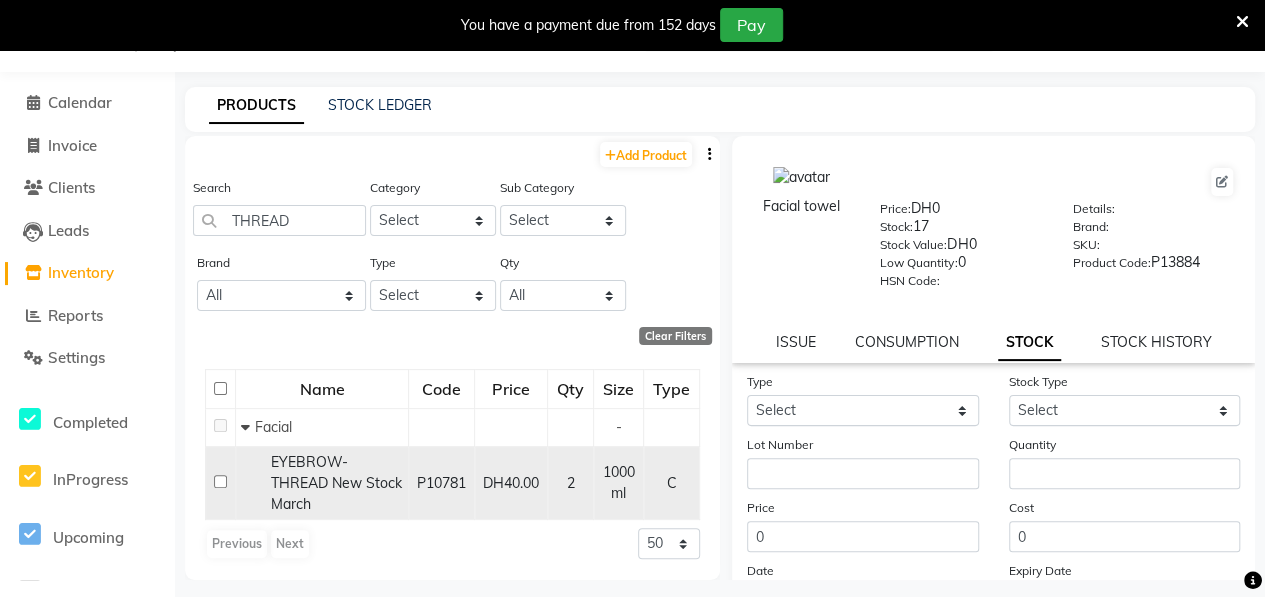 click on "EYEBROW-THREAD New Stock March" 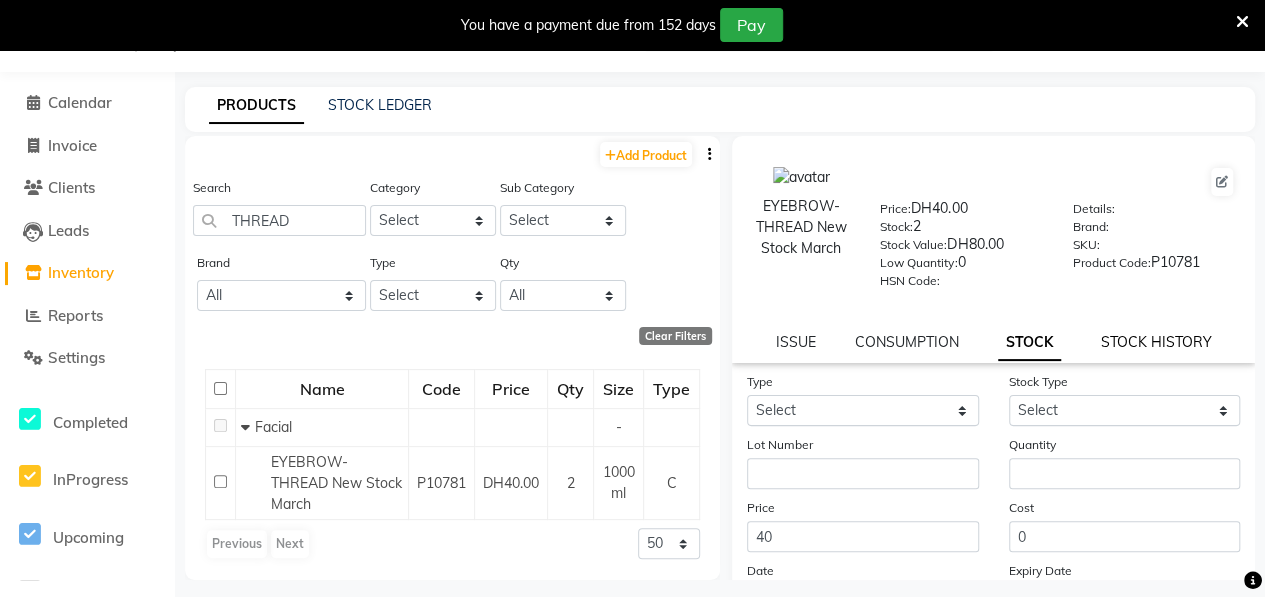 click on "STOCK HISTORY" 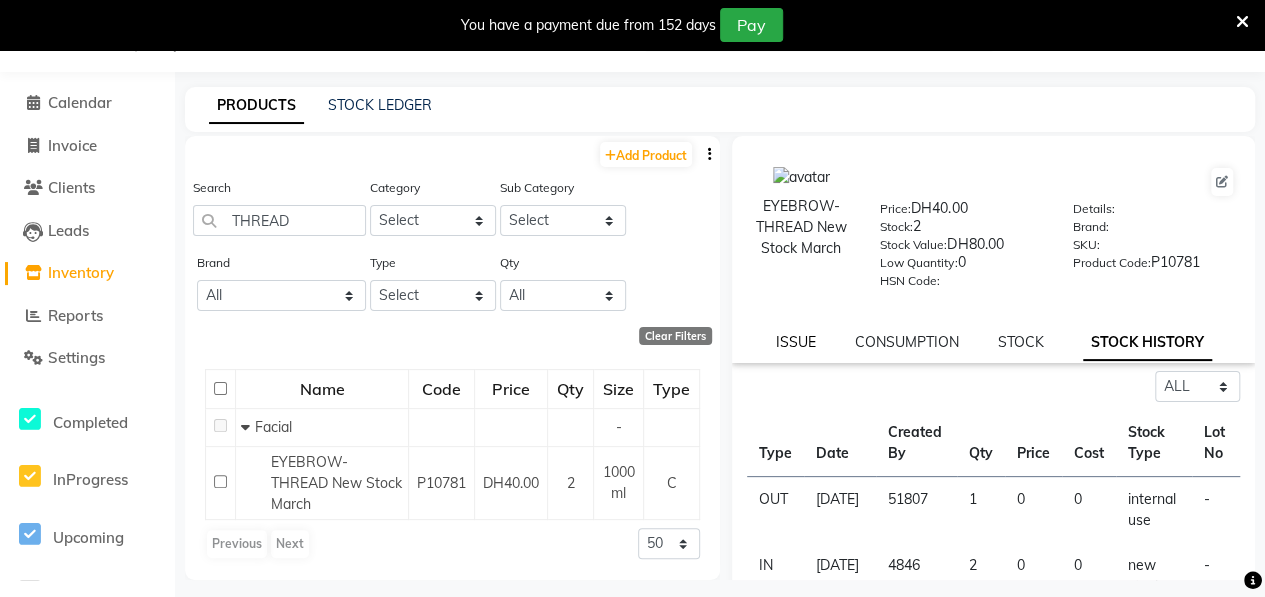 click on "ISSUE" 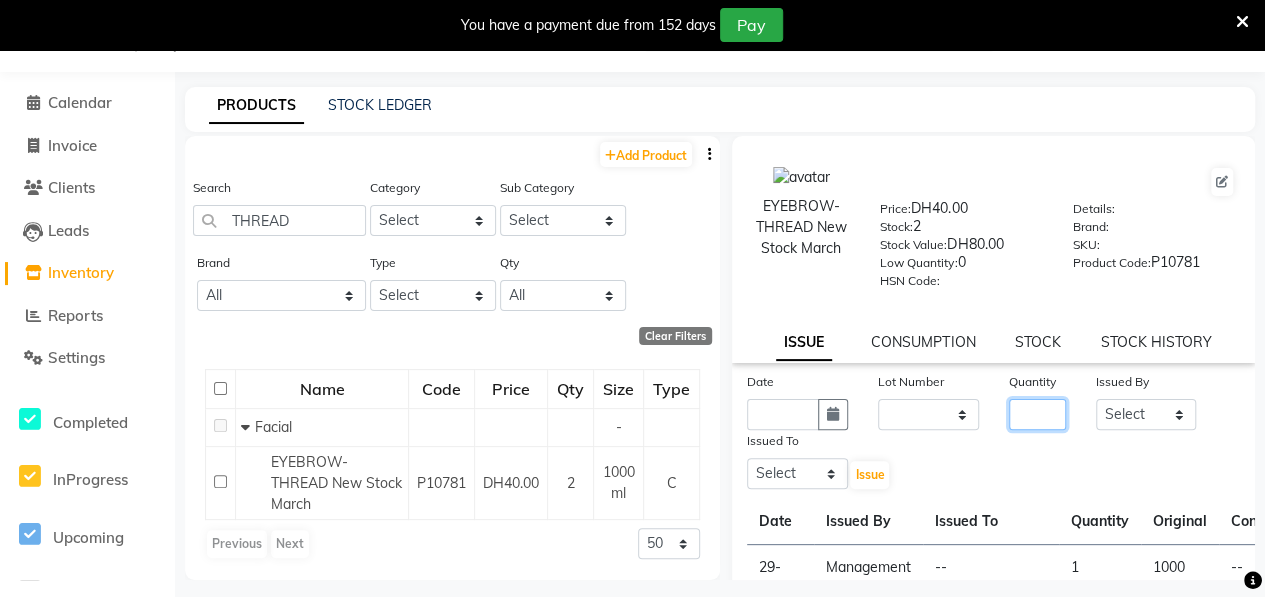 click 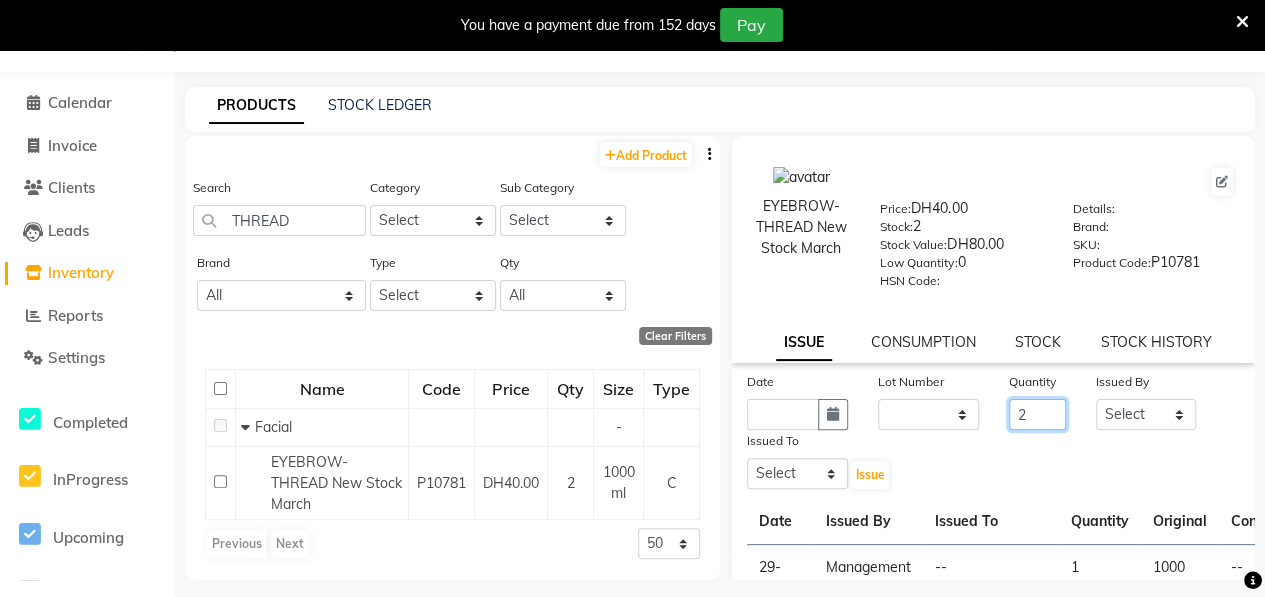 type on "2" 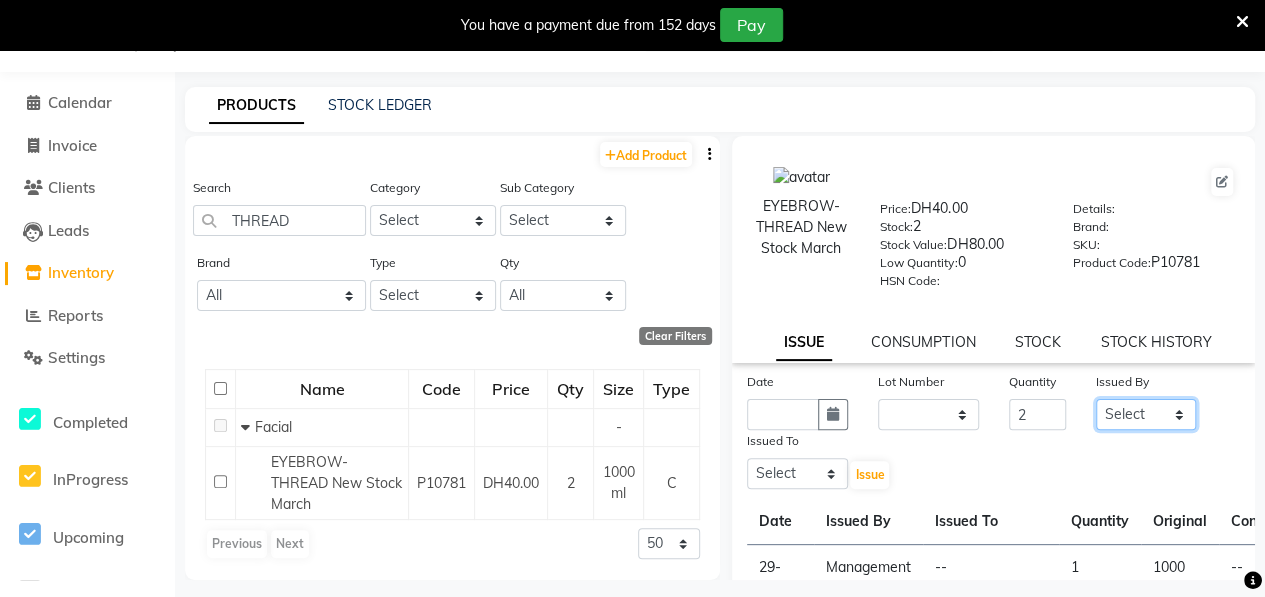 click on "Select ALWAHDA GIVE Kavita LAXMI Management [PERSON_NAME] RECEPTION [PERSON_NAME] [PERSON_NAME] TRIAL STAFF" 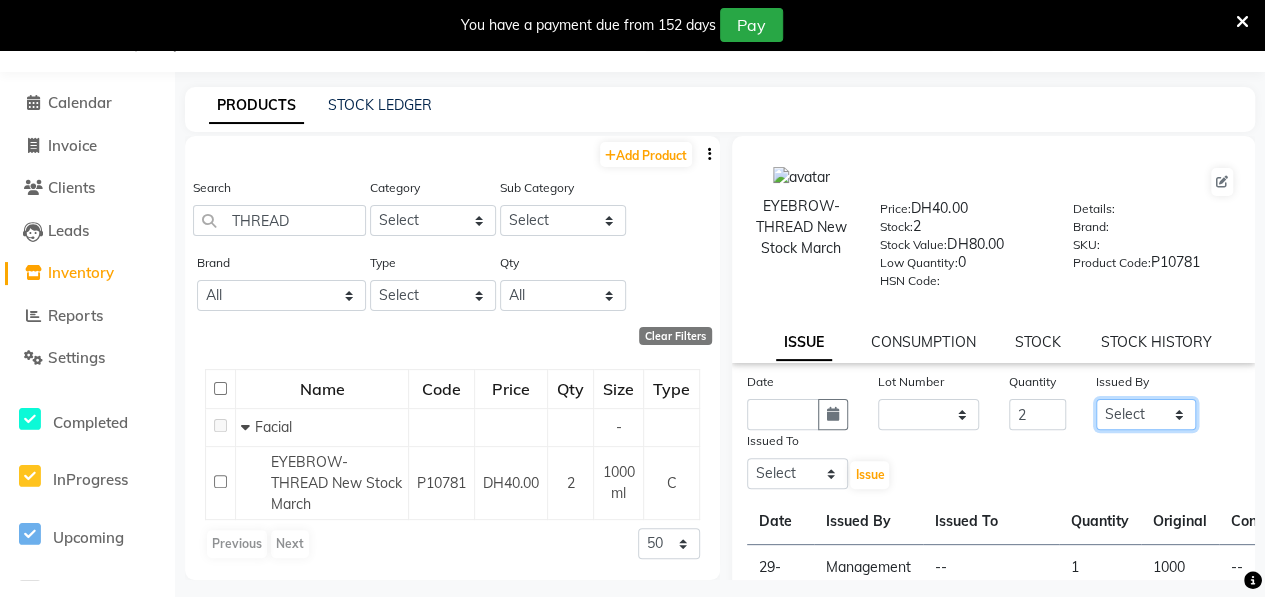 select on "76470" 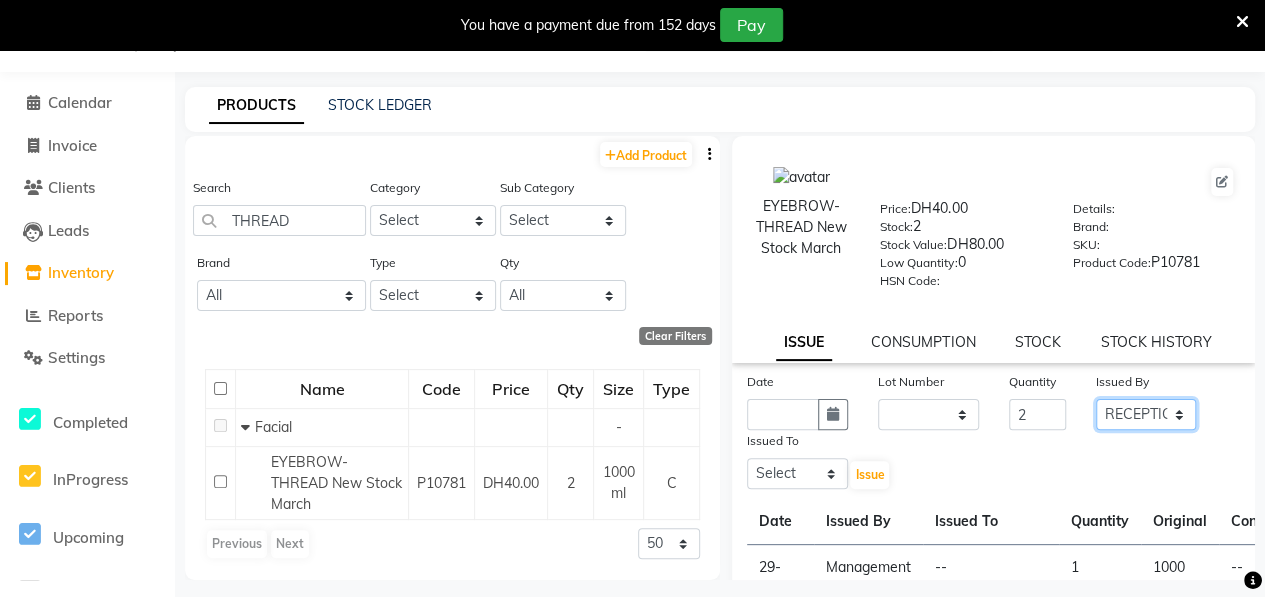 click on "Select ALWAHDA GIVE Kavita LAXMI Management [PERSON_NAME] RECEPTION [PERSON_NAME] [PERSON_NAME] TRIAL STAFF" 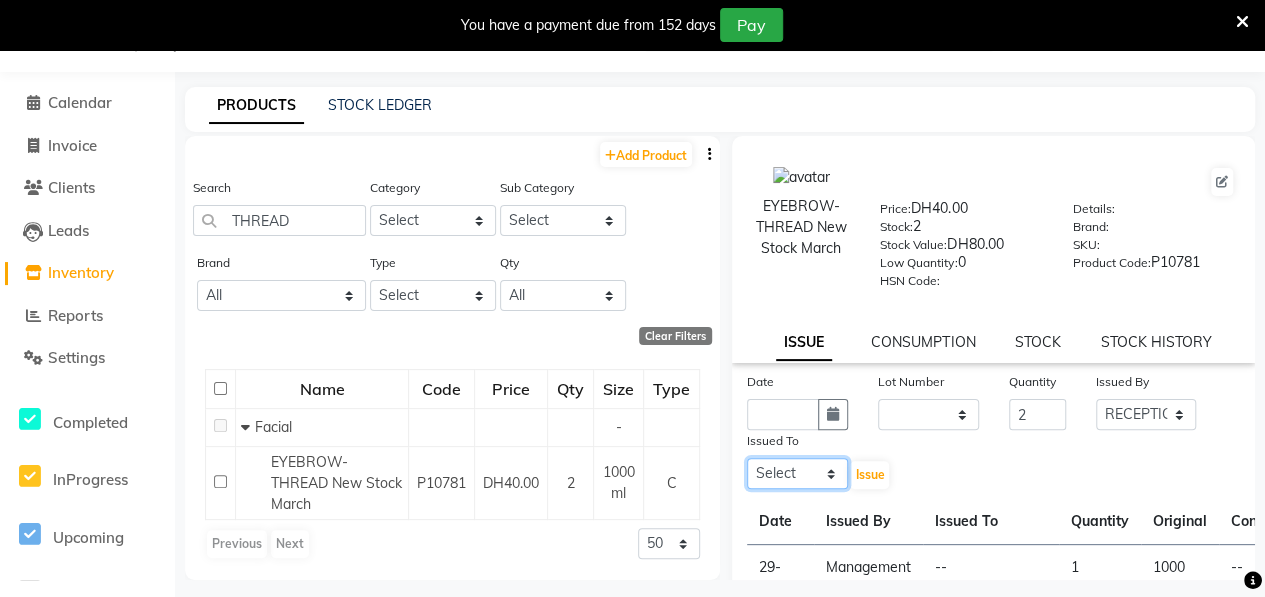 click on "Select ALWAHDA GIVE Kavita LAXMI Management [PERSON_NAME] RECEPTION [PERSON_NAME] [PERSON_NAME] TRIAL STAFF" 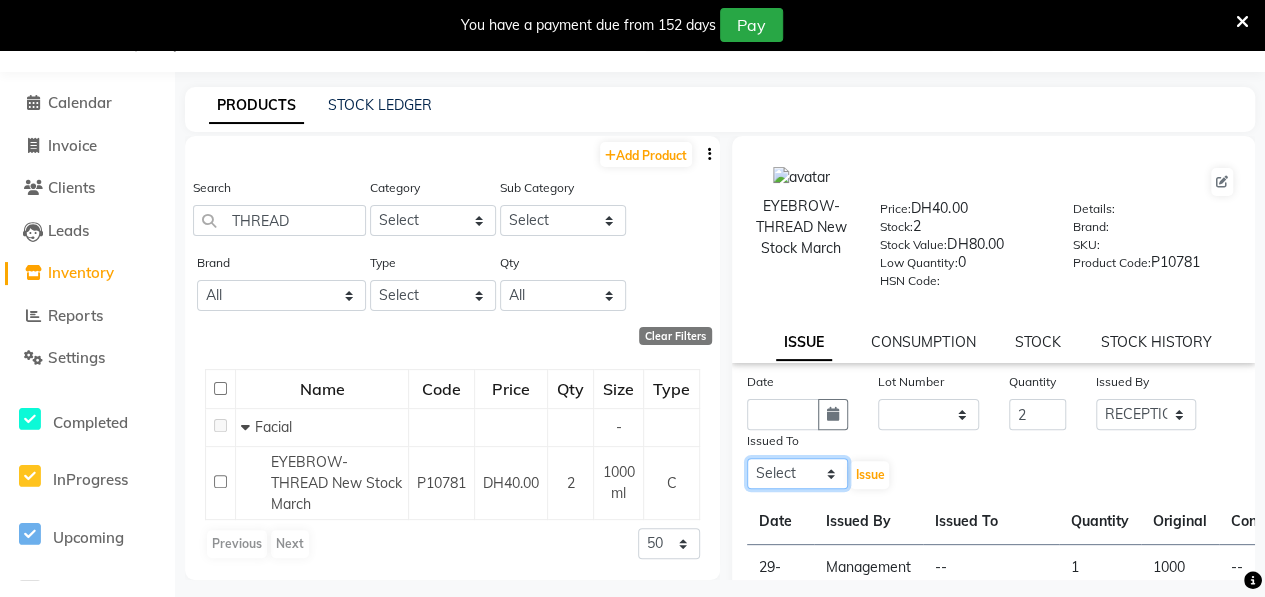 select on "76470" 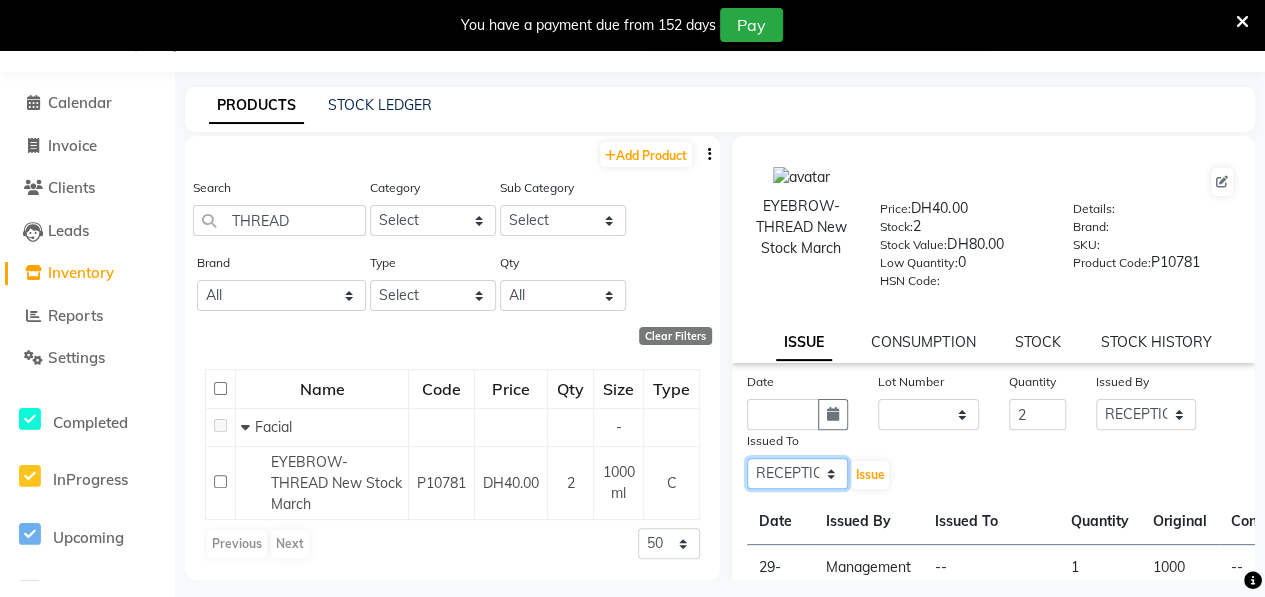 click on "Select ALWAHDA GIVE Kavita LAXMI Management [PERSON_NAME] RECEPTION [PERSON_NAME] [PERSON_NAME] TRIAL STAFF" 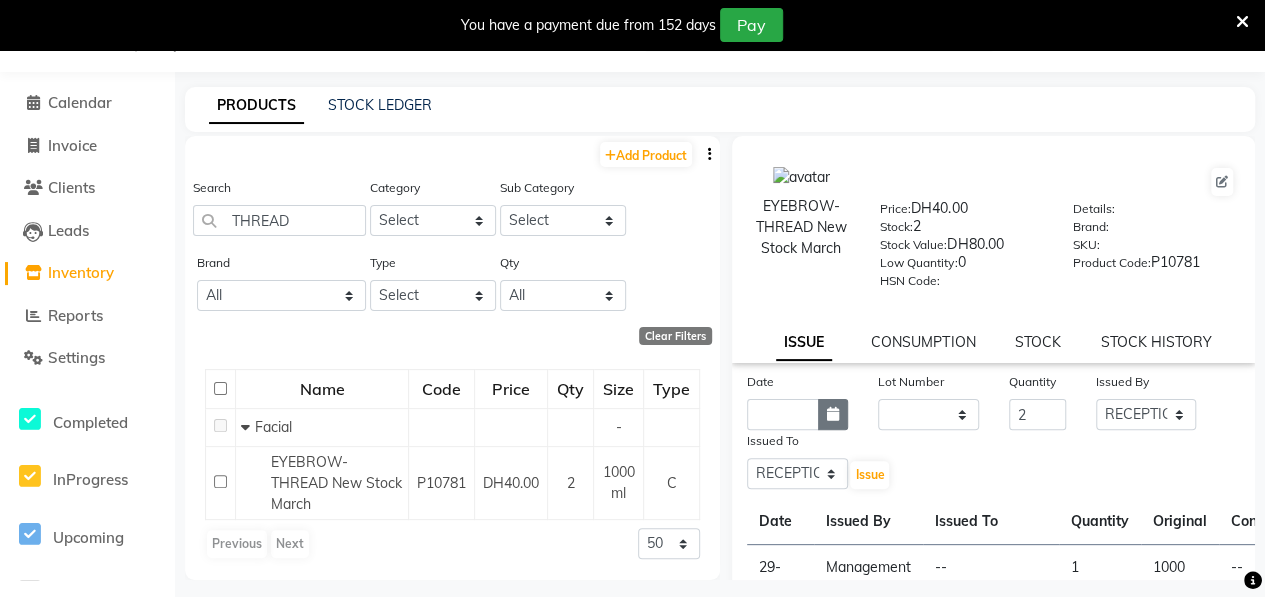 click 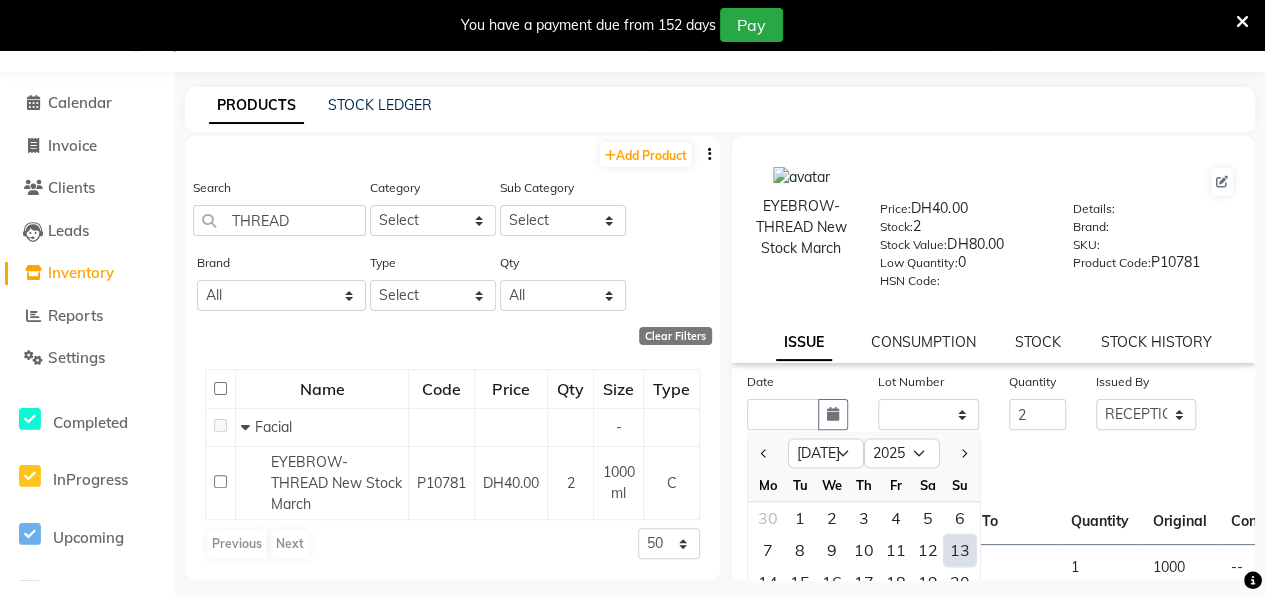click on "13" 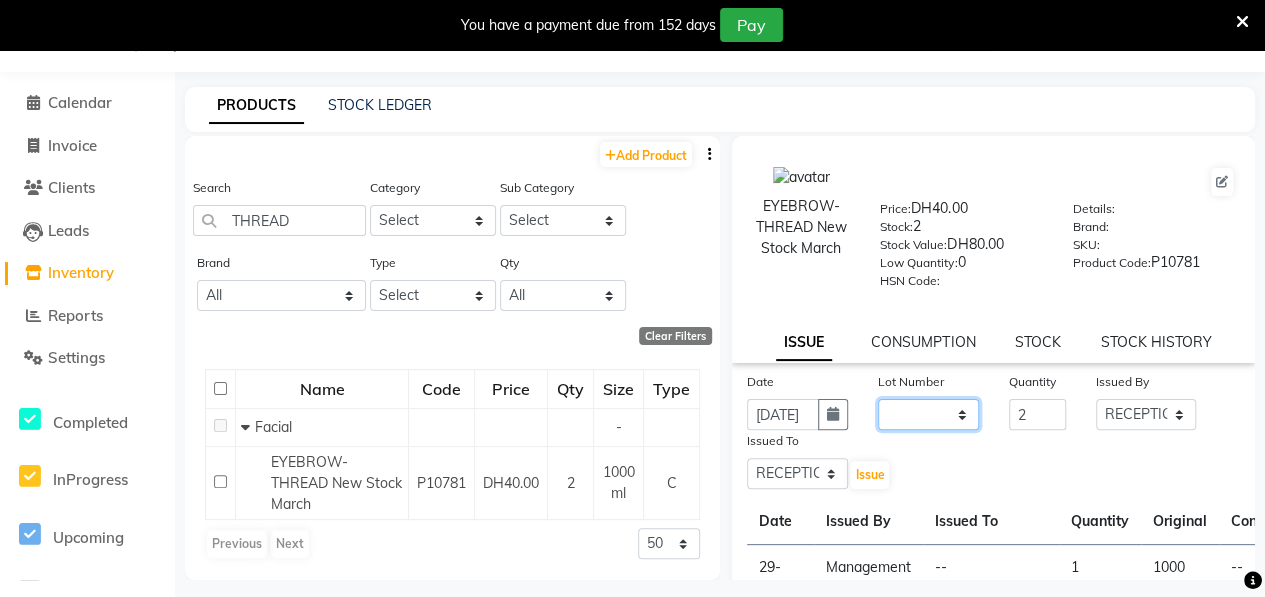 click on "None" 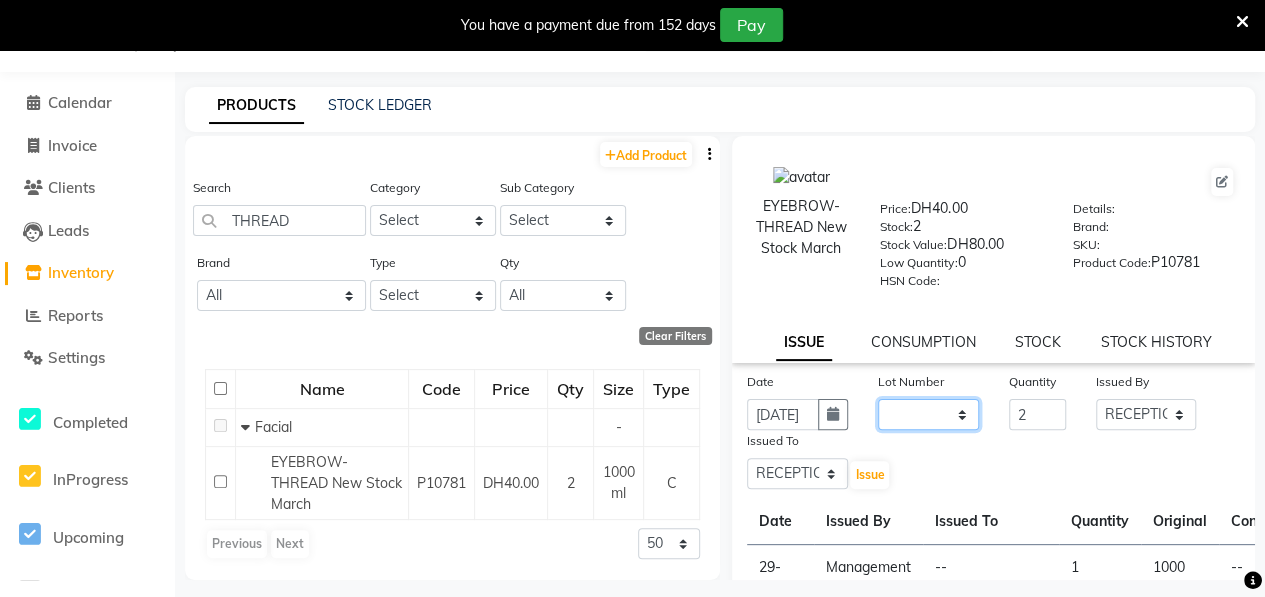 drag, startPoint x: 944, startPoint y: 411, endPoint x: 919, endPoint y: 447, distance: 43.829212 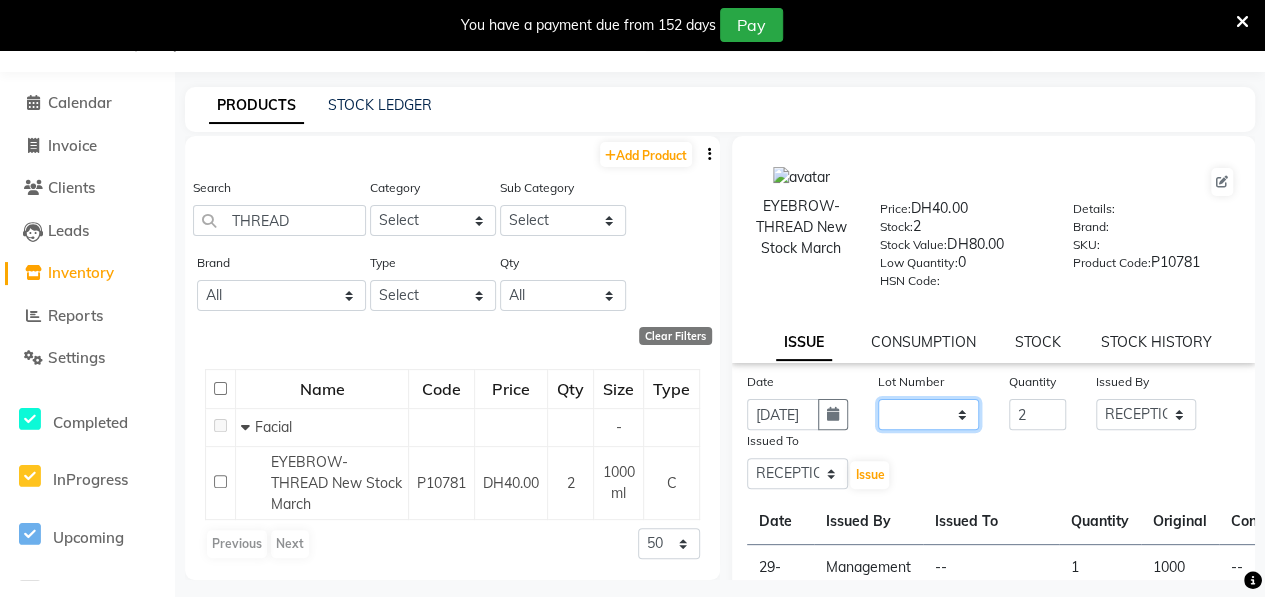 click on "Date [DATE] Lot Number None Quantity 2 Issued By Select ALWAHDA GIVE Kavita LAXMI Management [PERSON_NAME] RECEPTION [PERSON_NAME] [PERSON_NAME] TRIAL STAFF Issued To Select ALWAHDA GIVE Kavita LAXMI Management [PERSON_NAME] RECEPTION [PERSON_NAME] [PERSON_NAME] TRIAL STAFF  Issue" 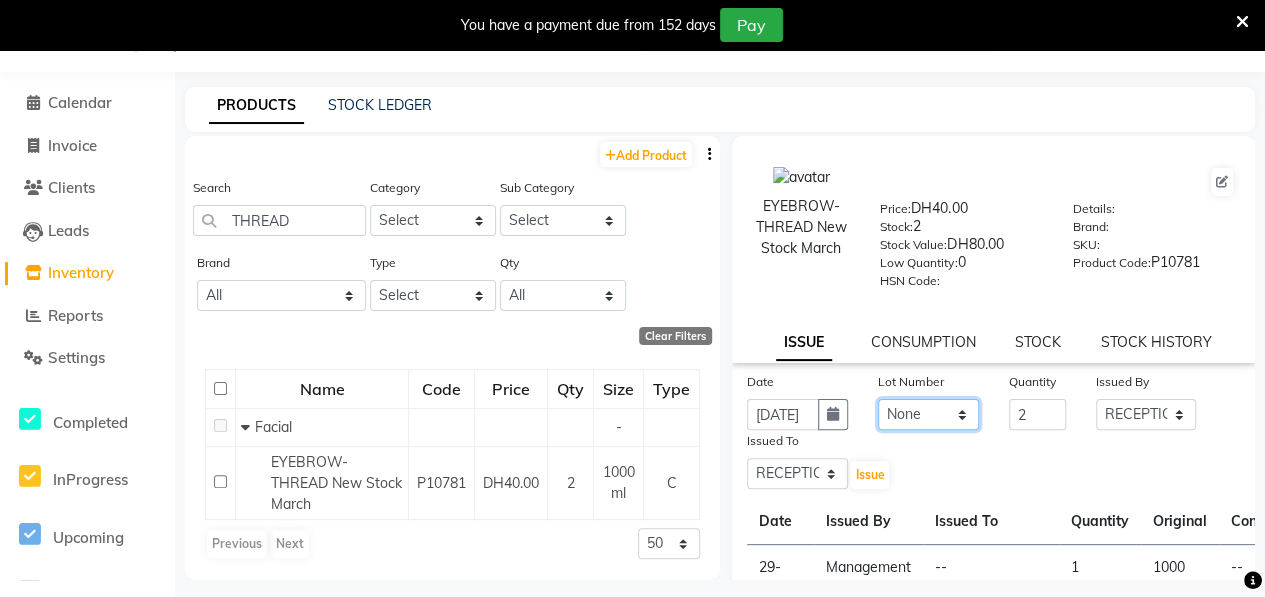 click on "None" 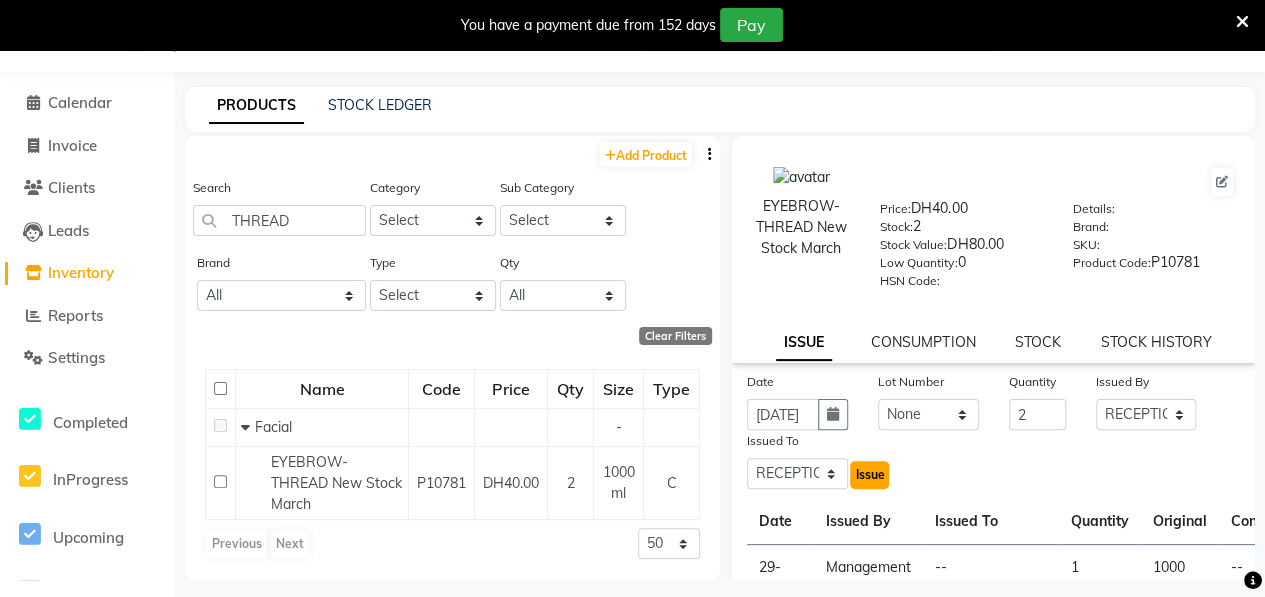 click on "Issue" 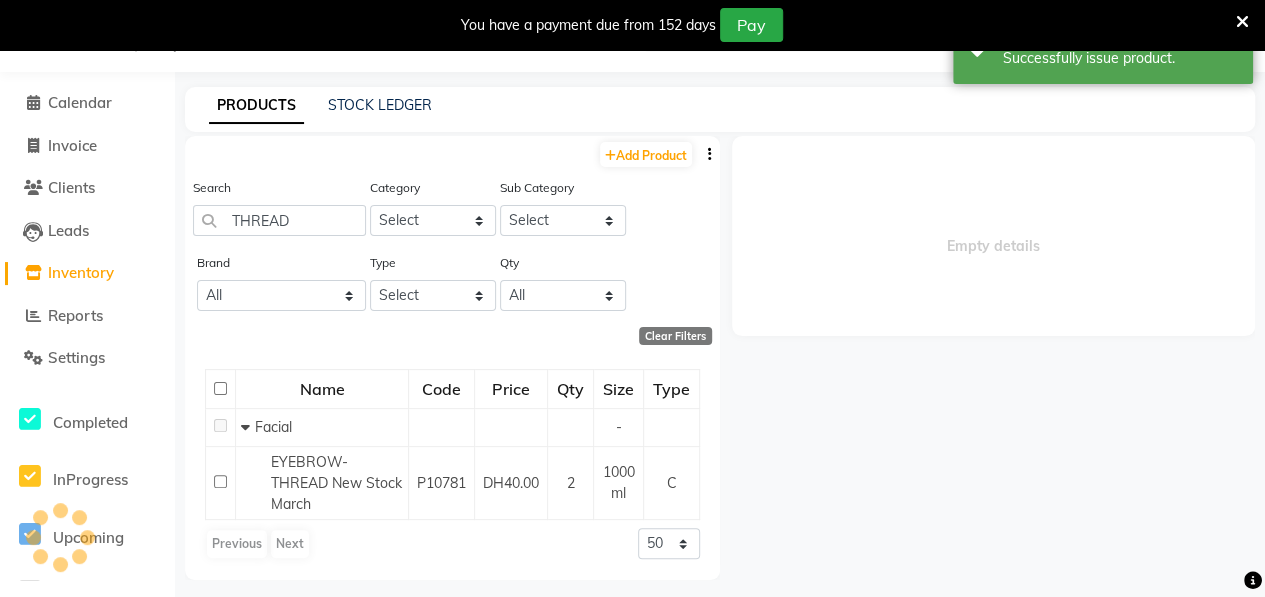 select 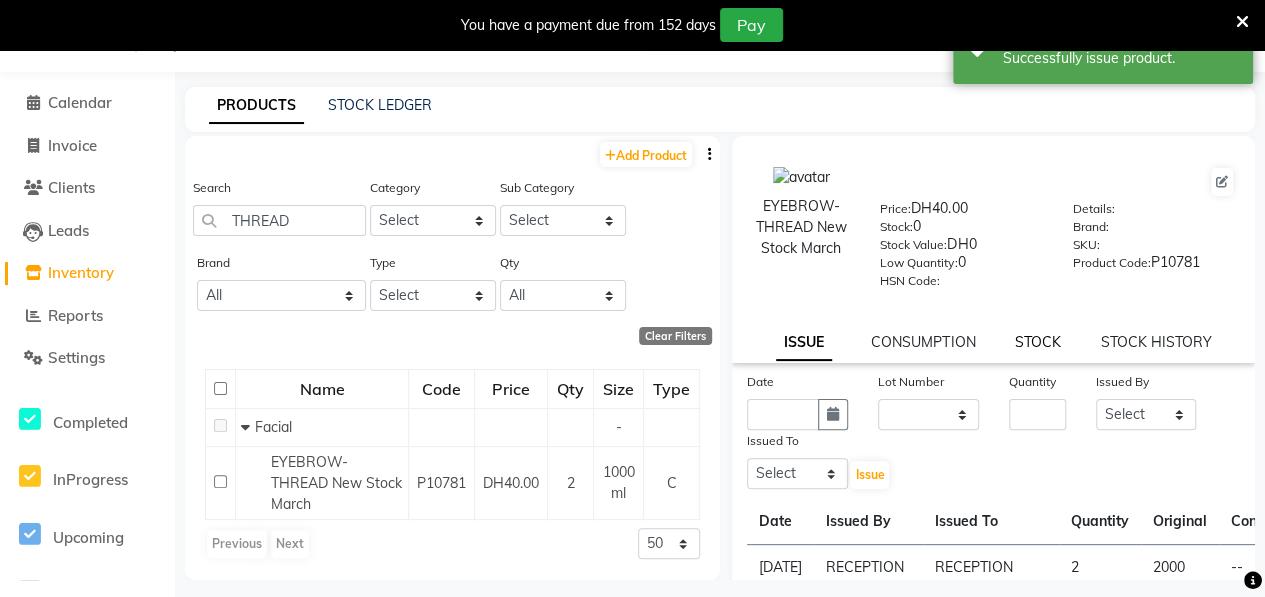 click on "STOCK" 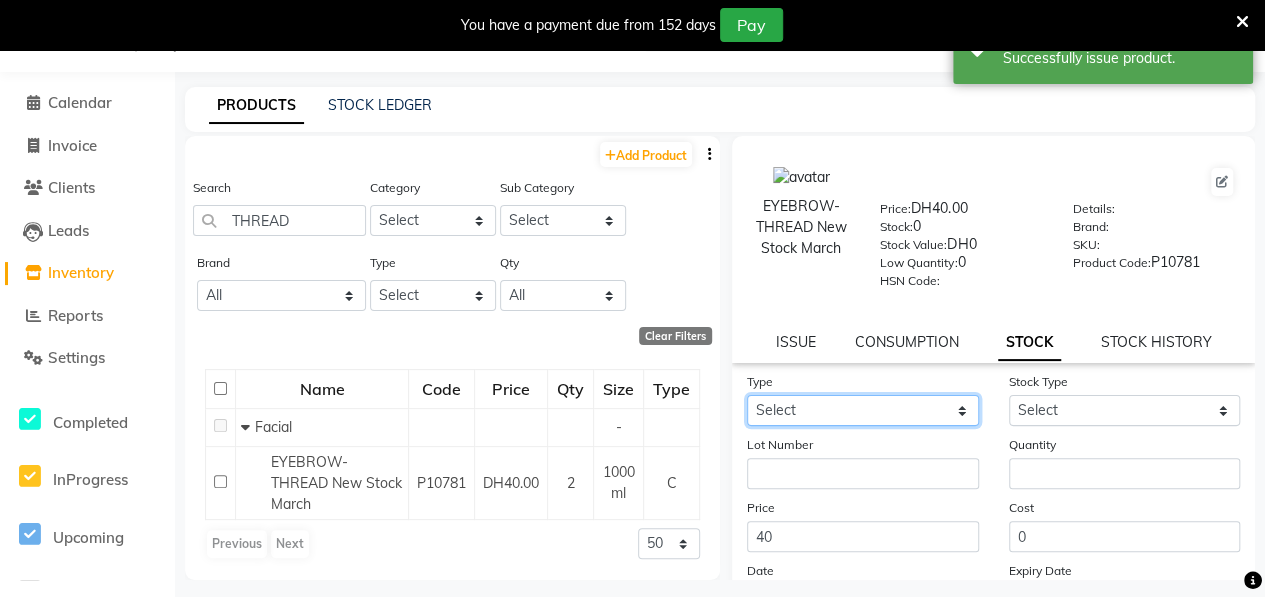 click on "Select In" 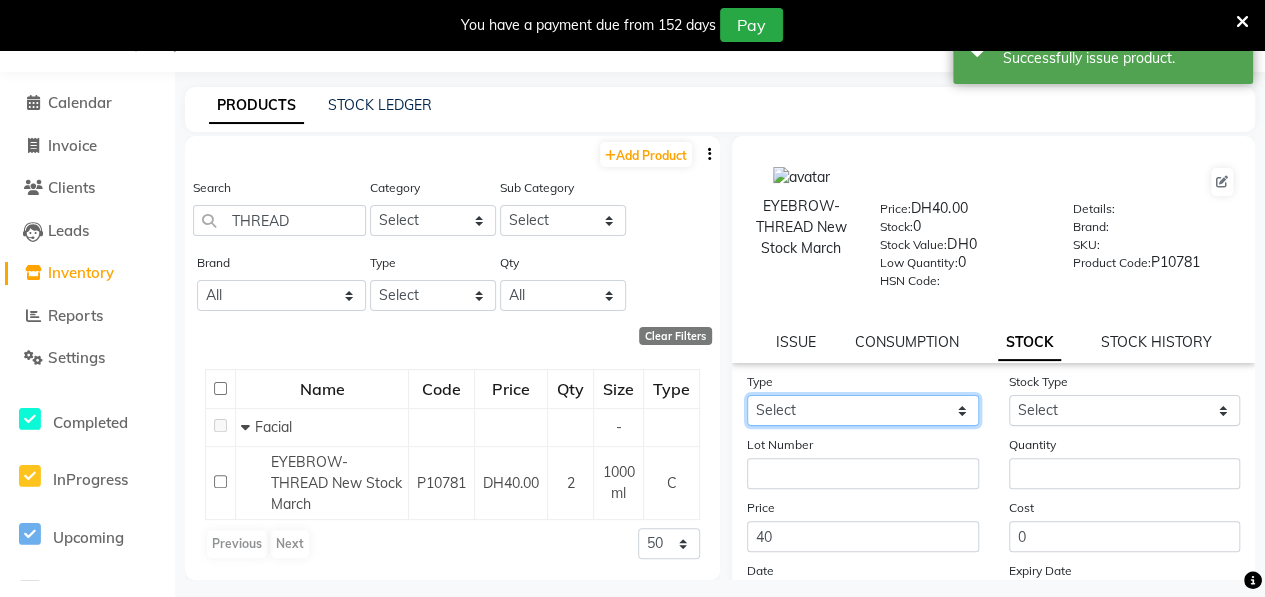 select on "in" 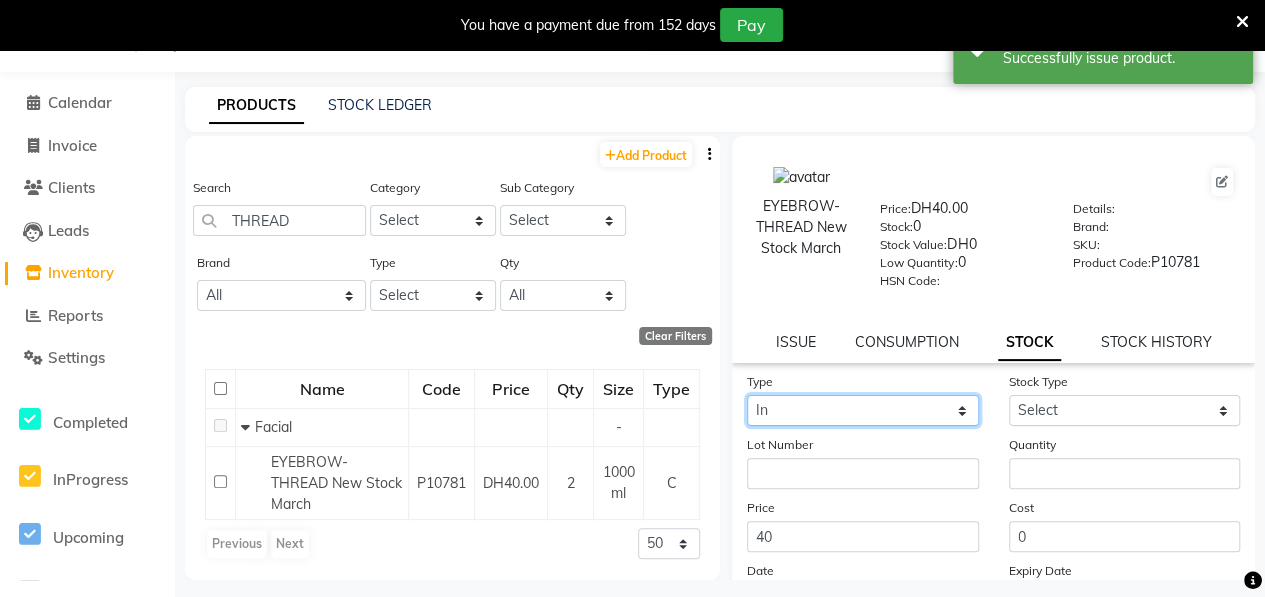 click on "Select In" 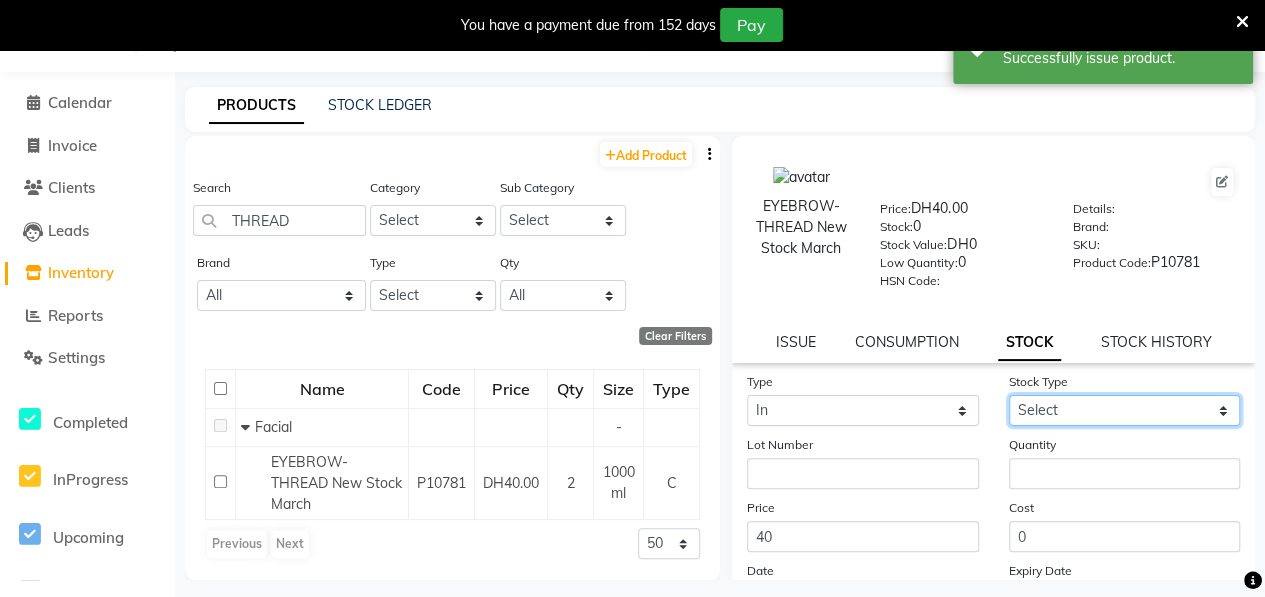 click on "Select New Stock Adjustment Return Other" 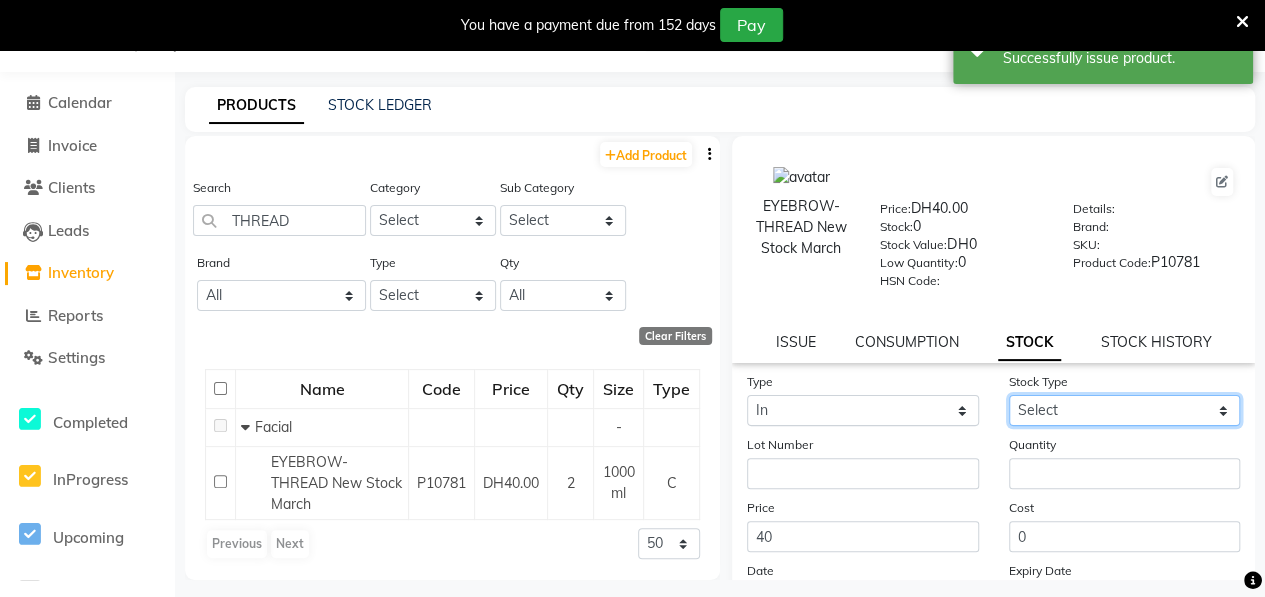 select on "new stock" 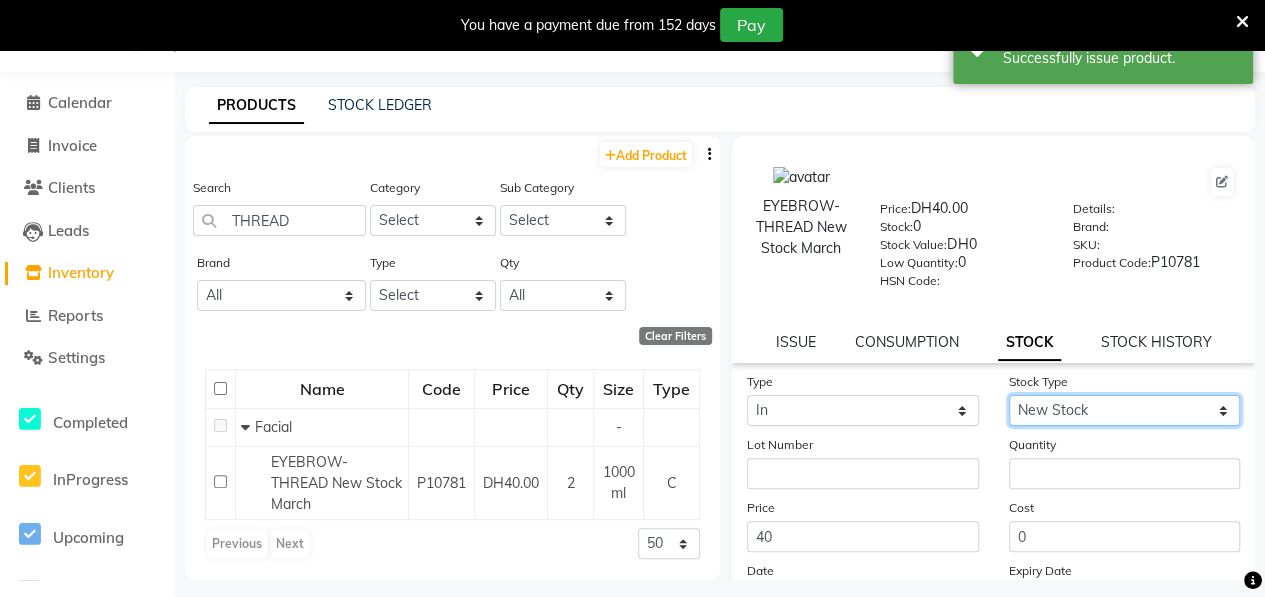 click on "Select New Stock Adjustment Return Other" 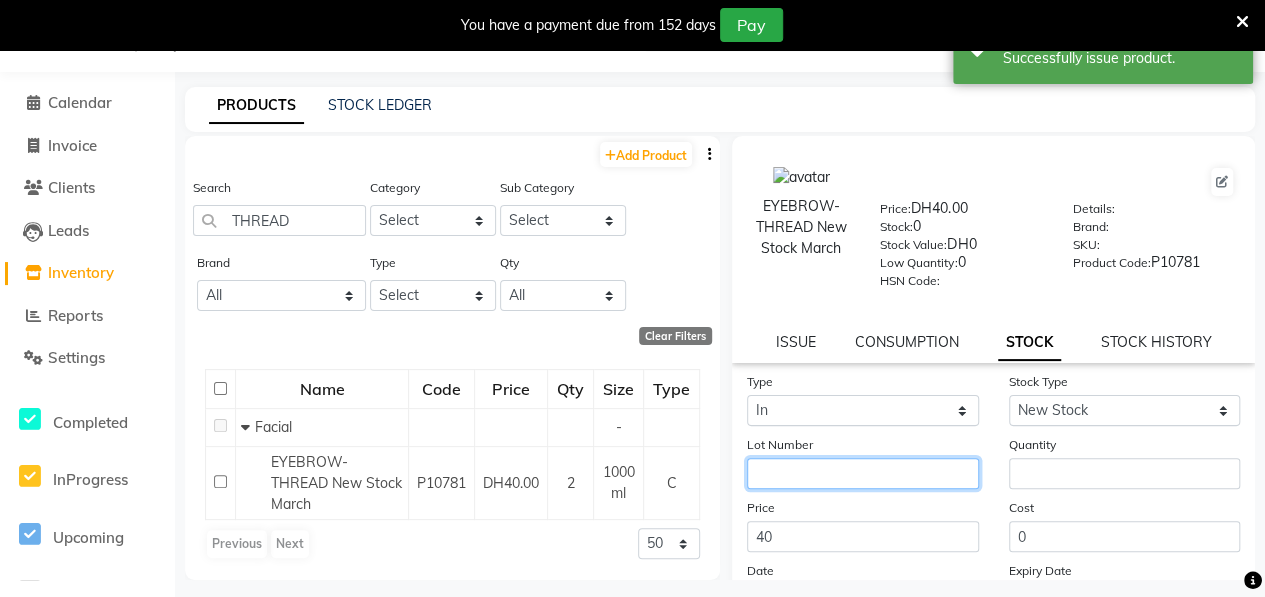 click 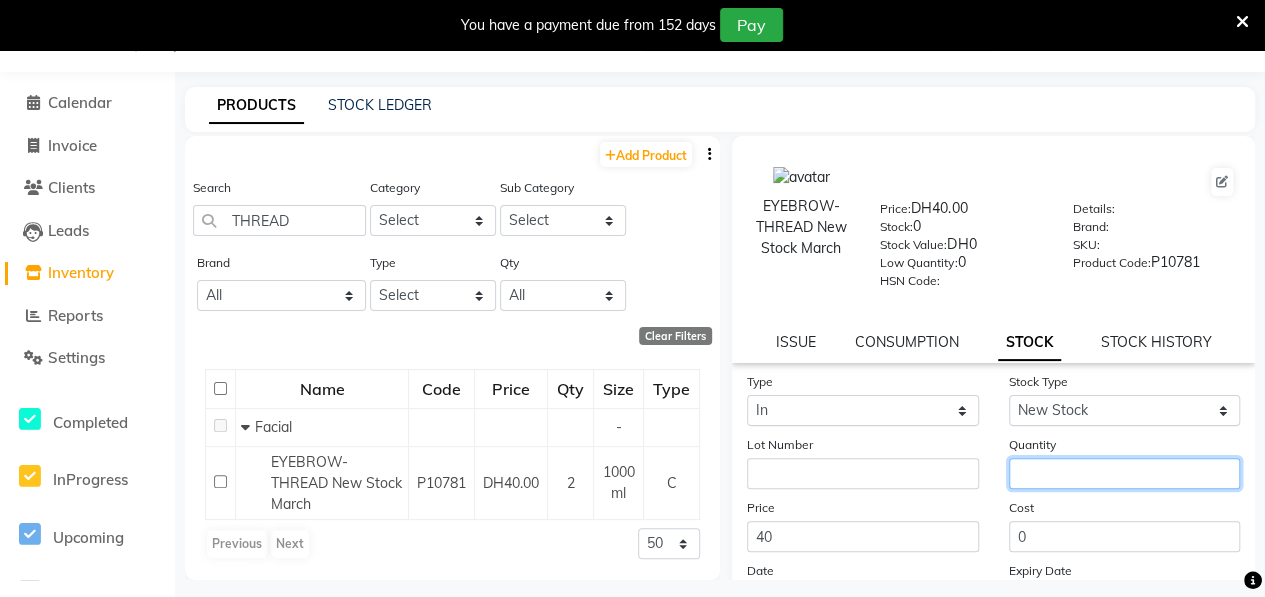 click 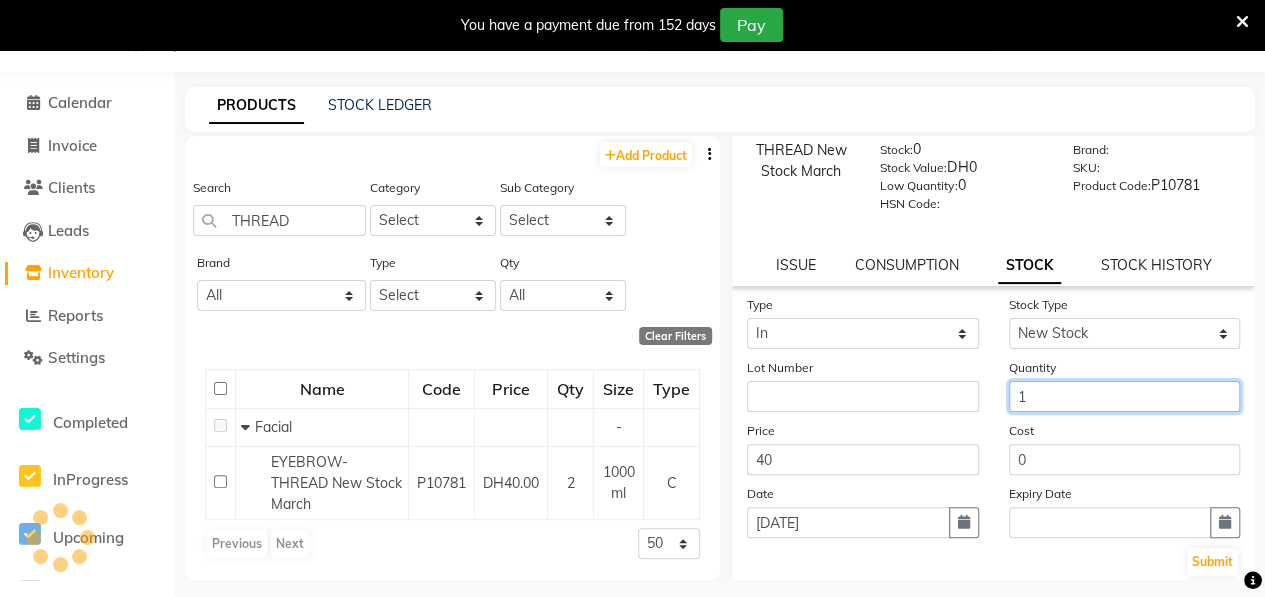 scroll, scrollTop: 73, scrollLeft: 0, axis: vertical 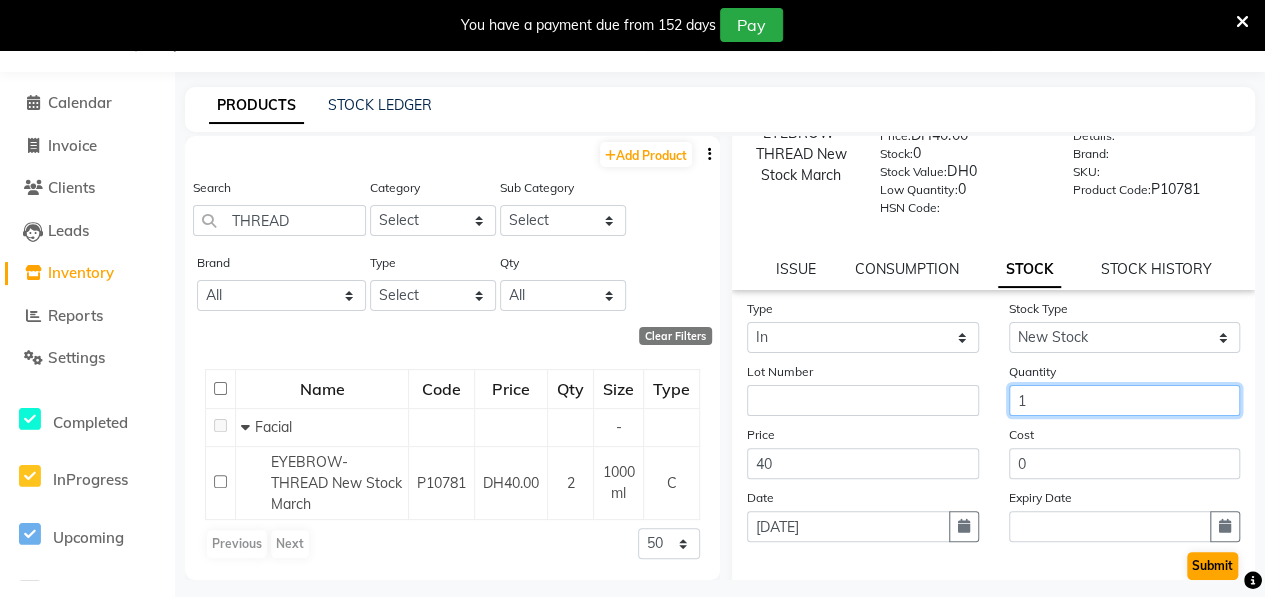 type on "1" 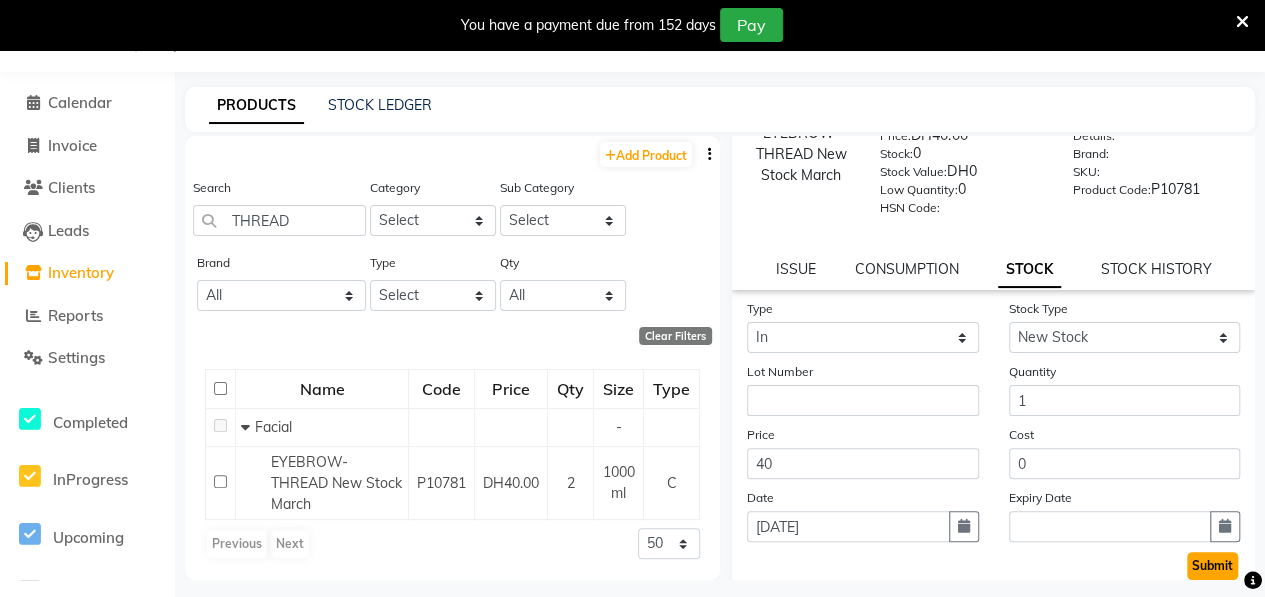 click on "Submit" 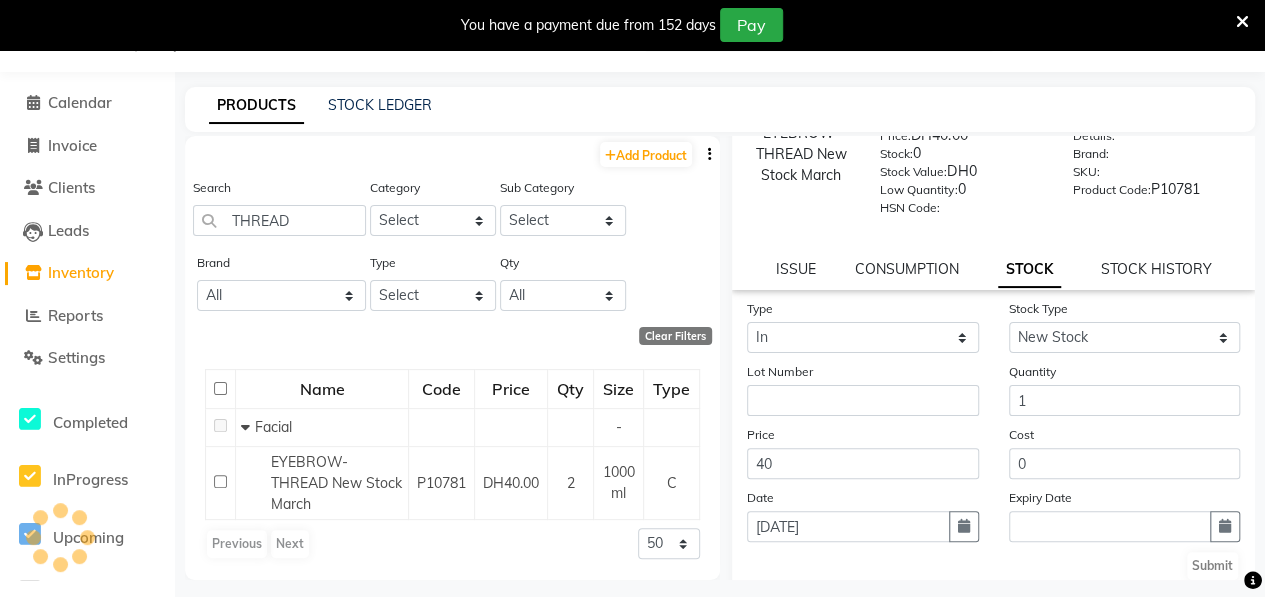 scroll, scrollTop: 0, scrollLeft: 0, axis: both 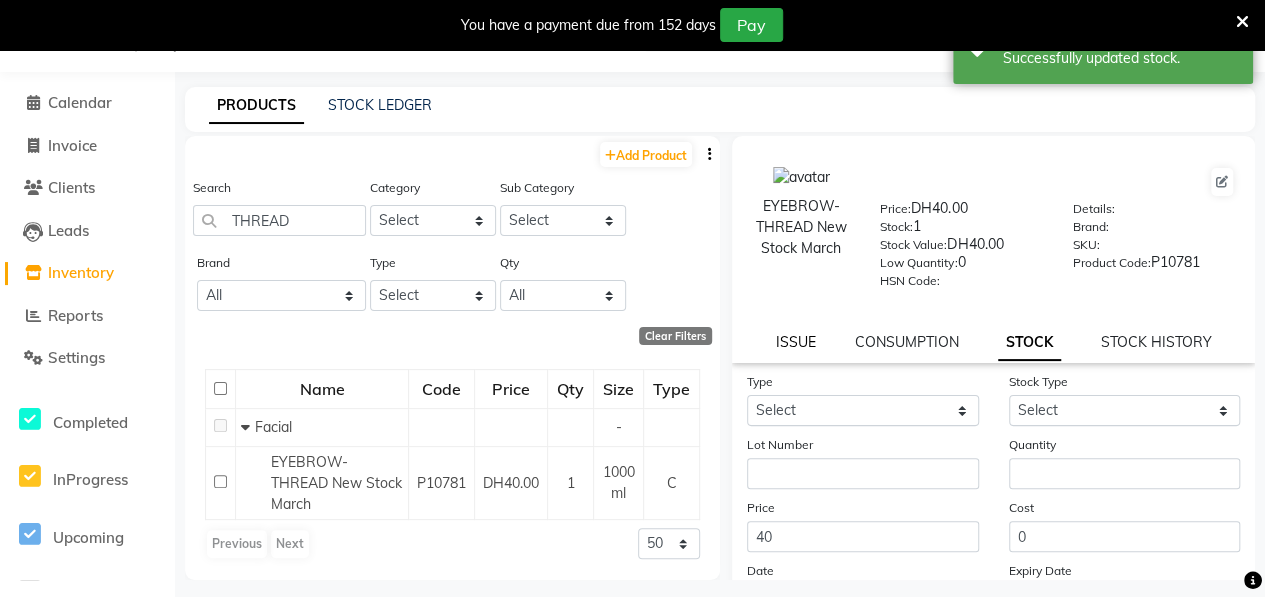 click on "ISSUE" 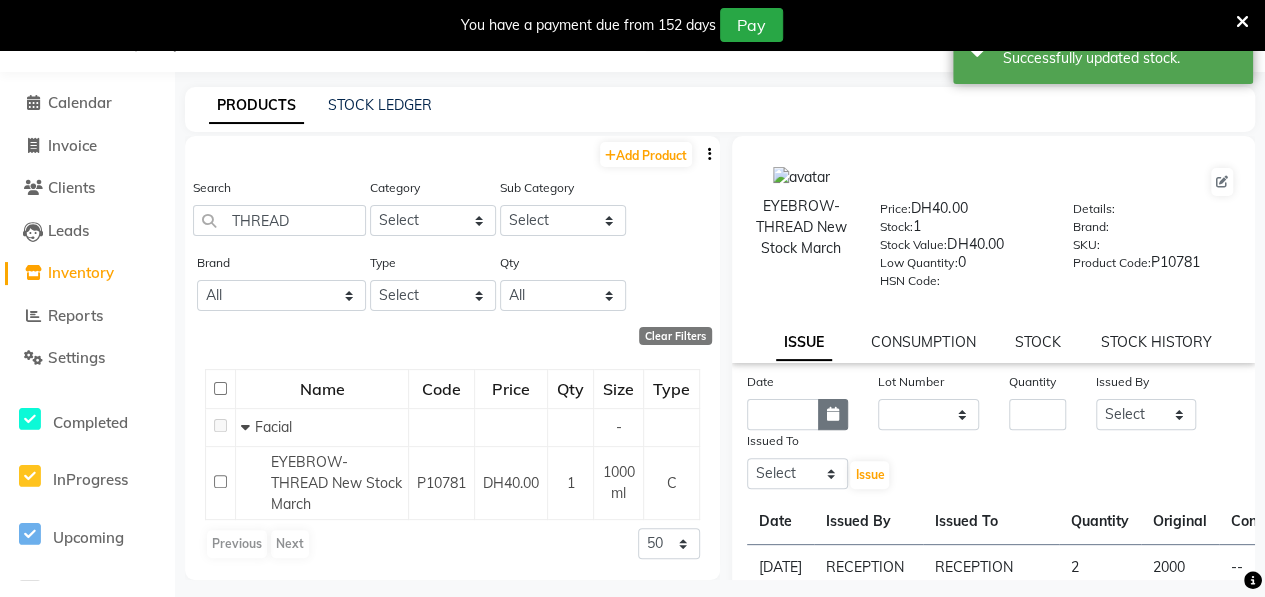 click 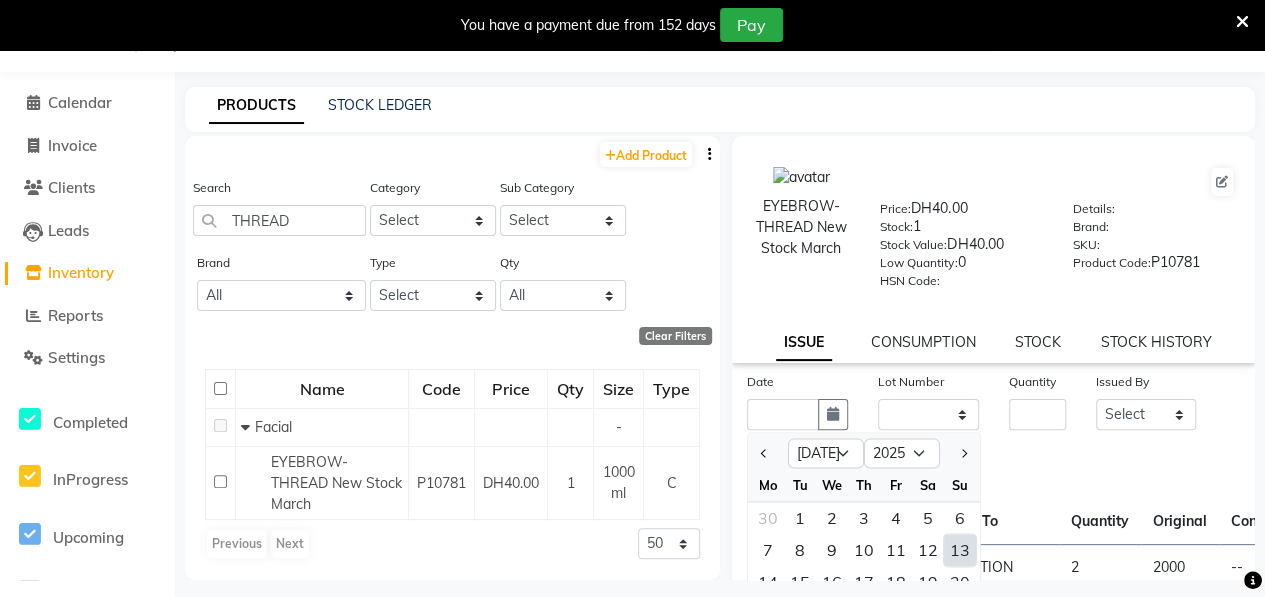 click on "13" 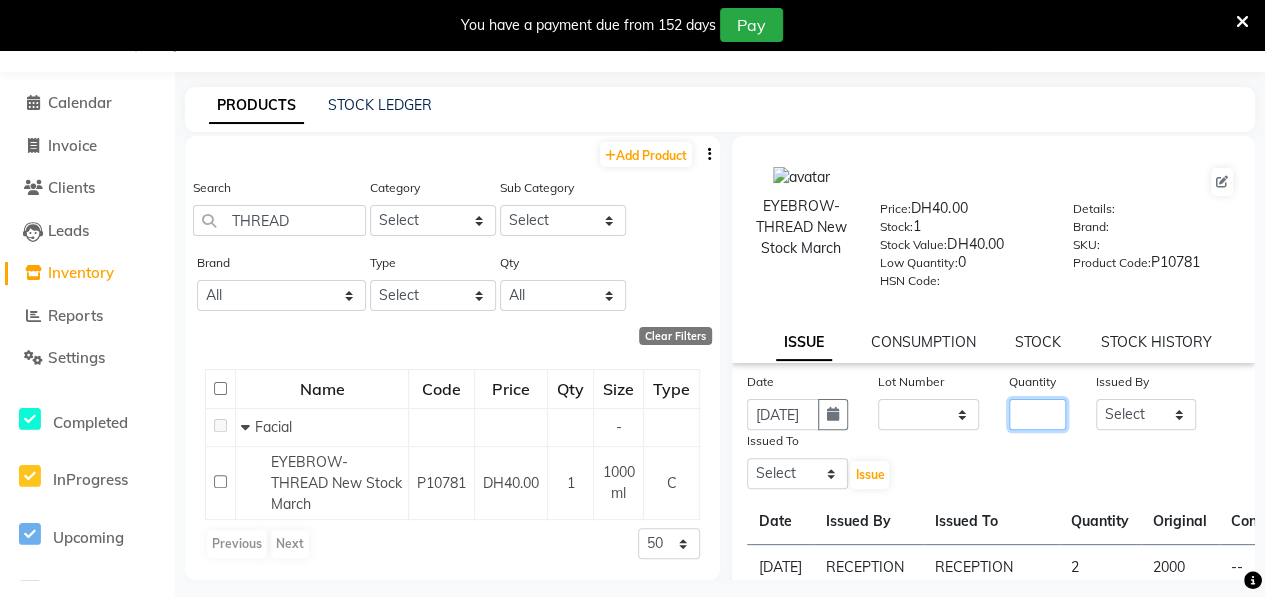 click 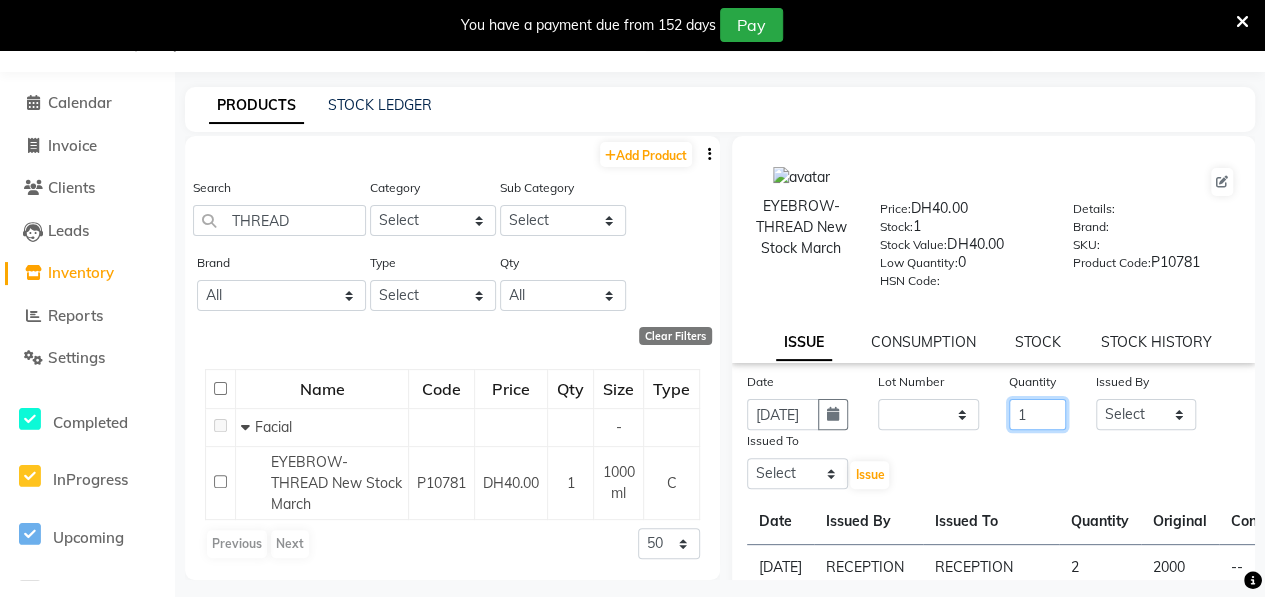 type on "1" 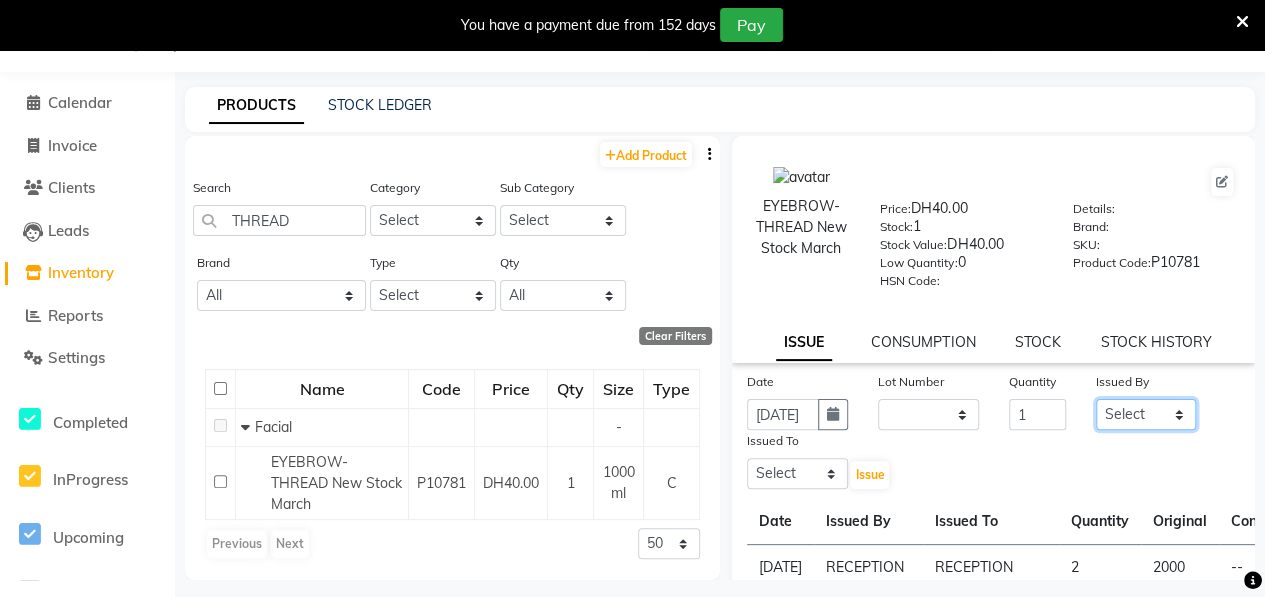 click on "Select ALWAHDA GIVE Kavita LAXMI Management [PERSON_NAME] RECEPTION [PERSON_NAME] [PERSON_NAME] TRIAL STAFF" 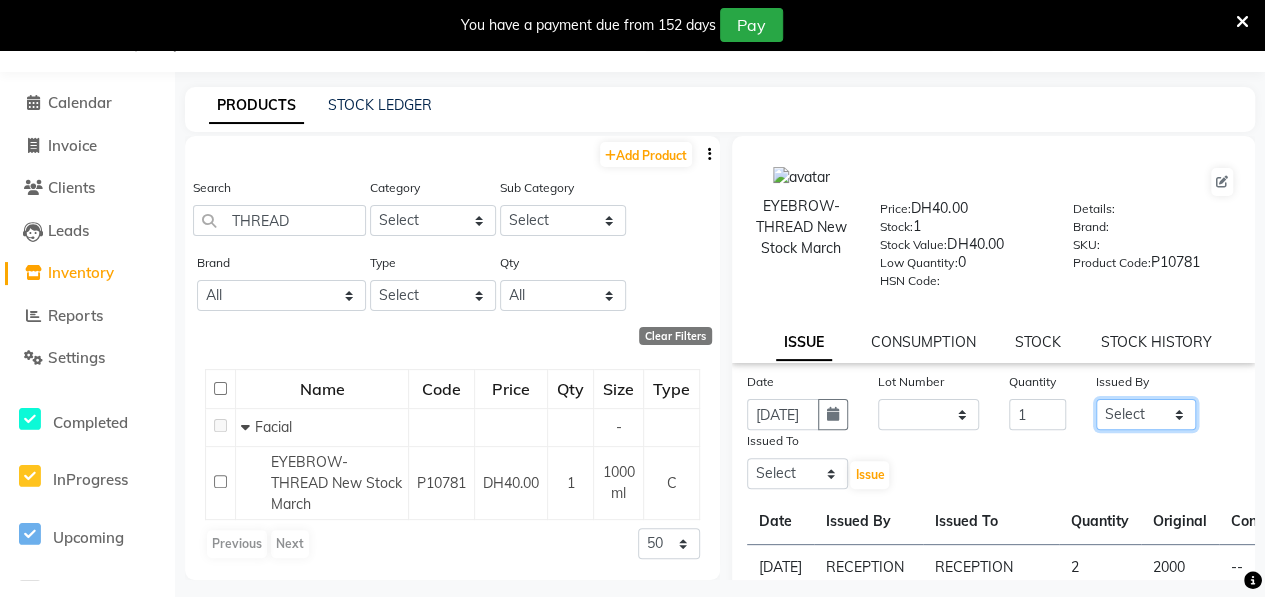 type 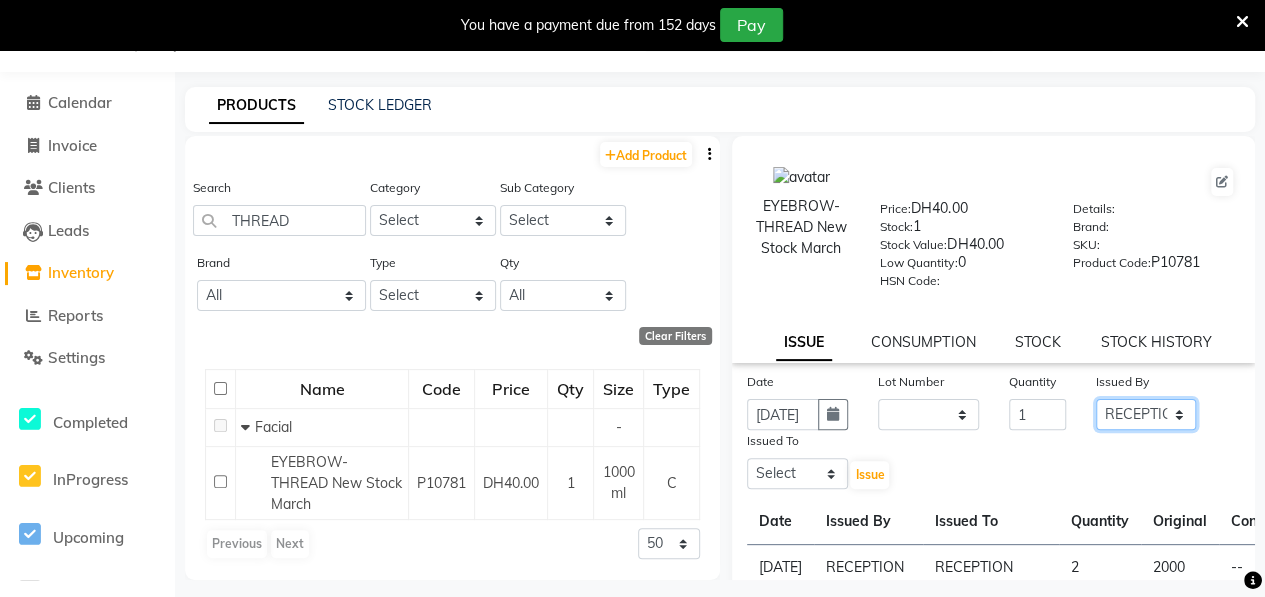 click on "Select ALWAHDA GIVE Kavita LAXMI Management [PERSON_NAME] RECEPTION [PERSON_NAME] [PERSON_NAME] TRIAL STAFF" 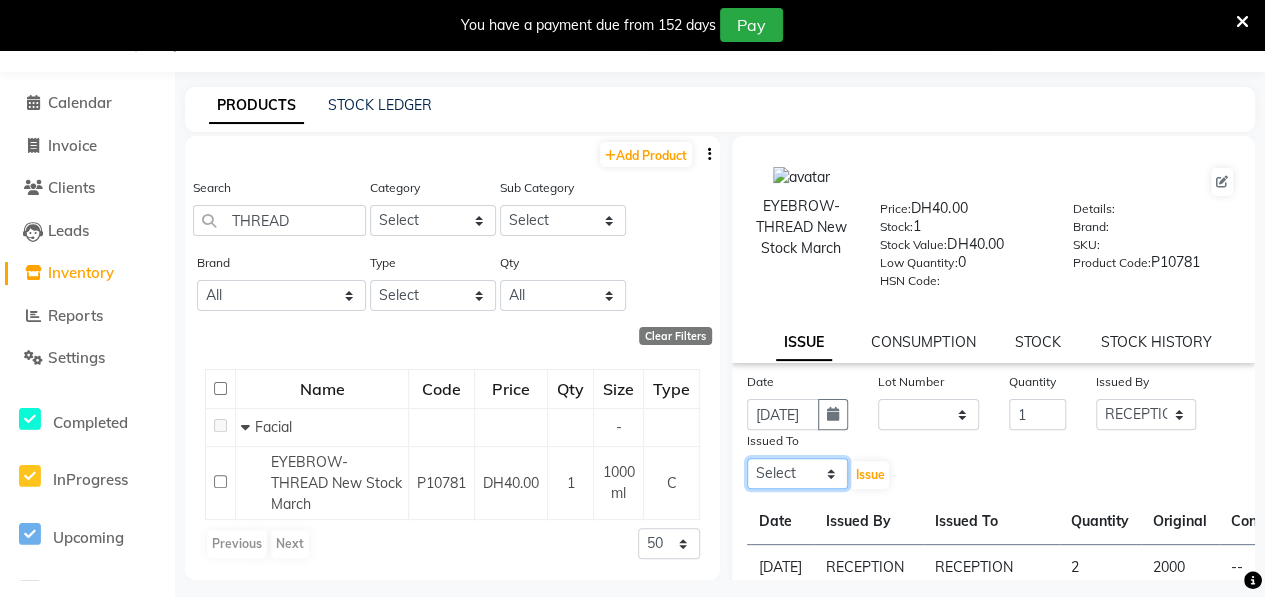 click on "Select ALWAHDA GIVE Kavita LAXMI Management [PERSON_NAME] RECEPTION [PERSON_NAME] [PERSON_NAME] TRIAL STAFF" 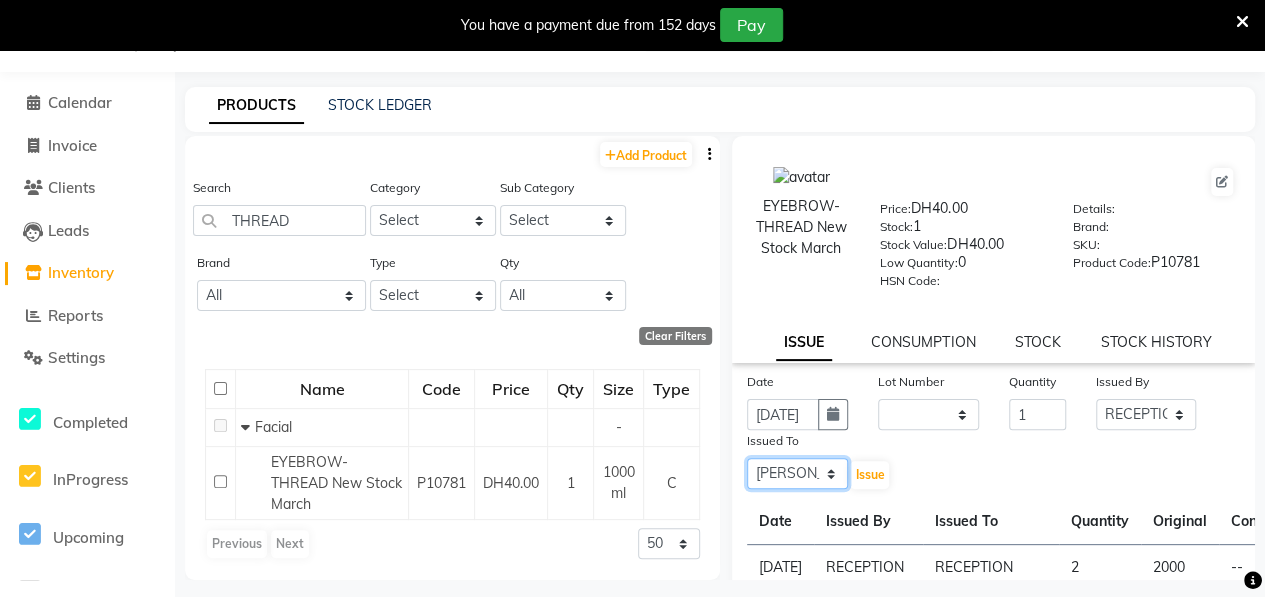 click on "Select ALWAHDA GIVE Kavita LAXMI Management [PERSON_NAME] RECEPTION [PERSON_NAME] [PERSON_NAME] TRIAL STAFF" 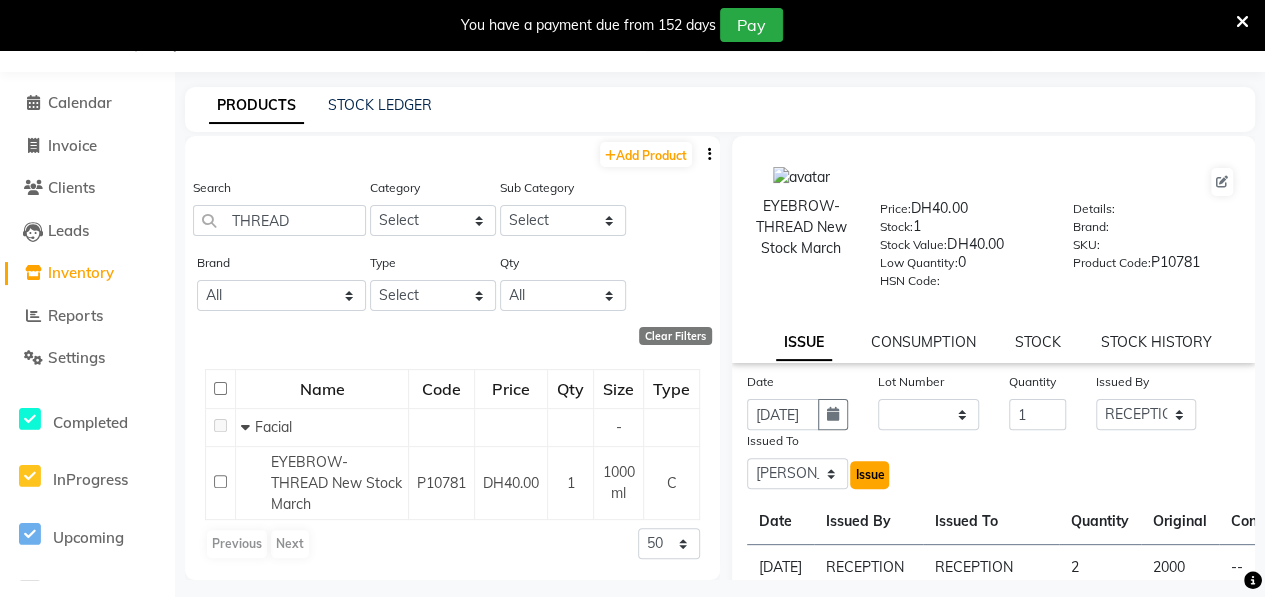 click on "Issue" 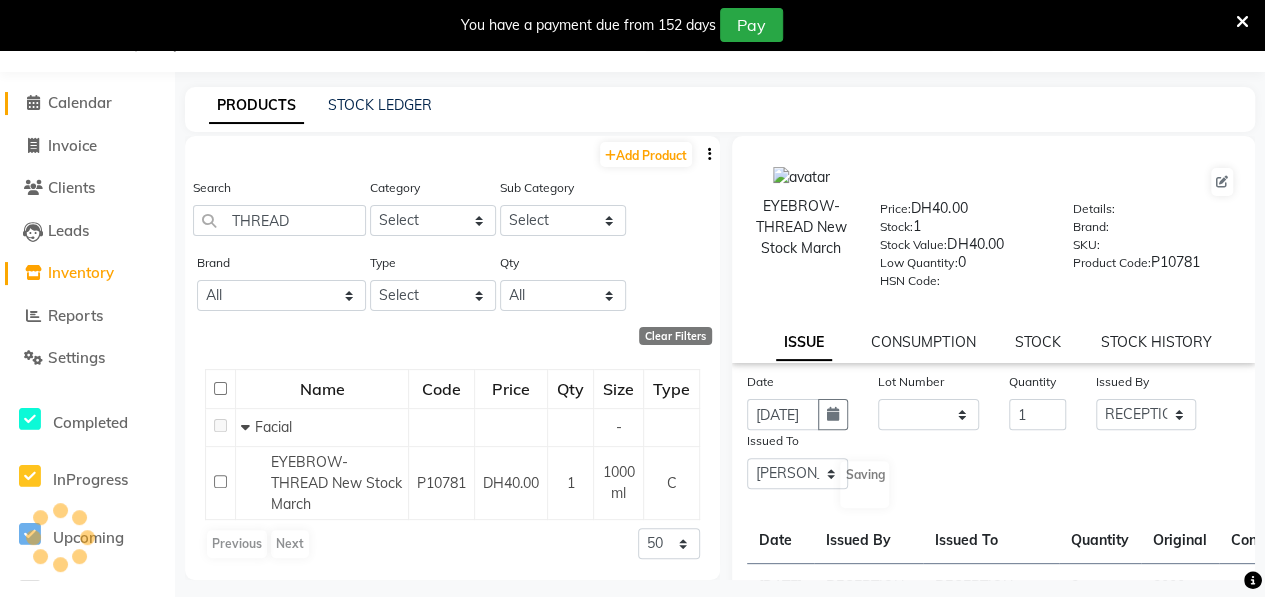 click 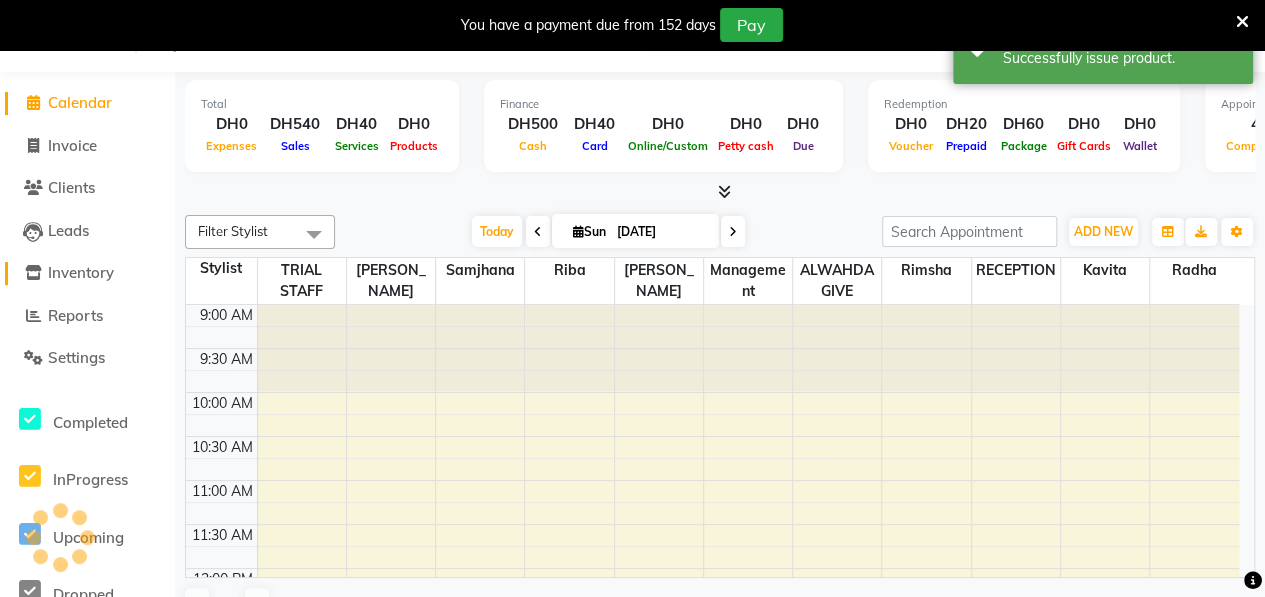 scroll, scrollTop: 0, scrollLeft: 0, axis: both 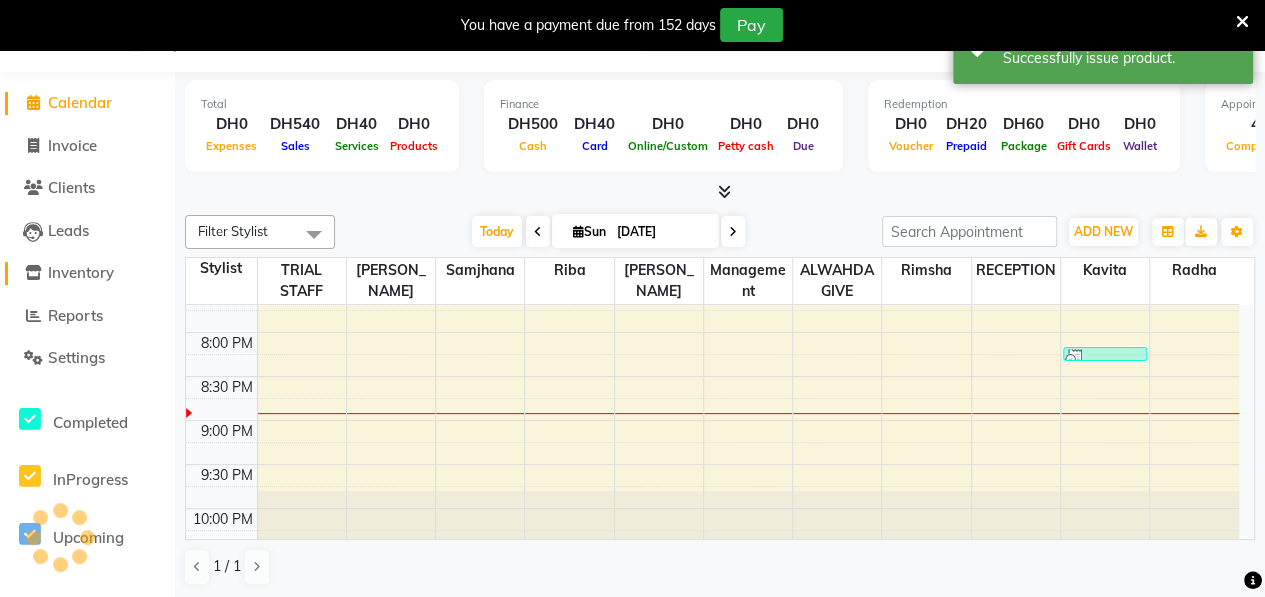 click on "Inventory" 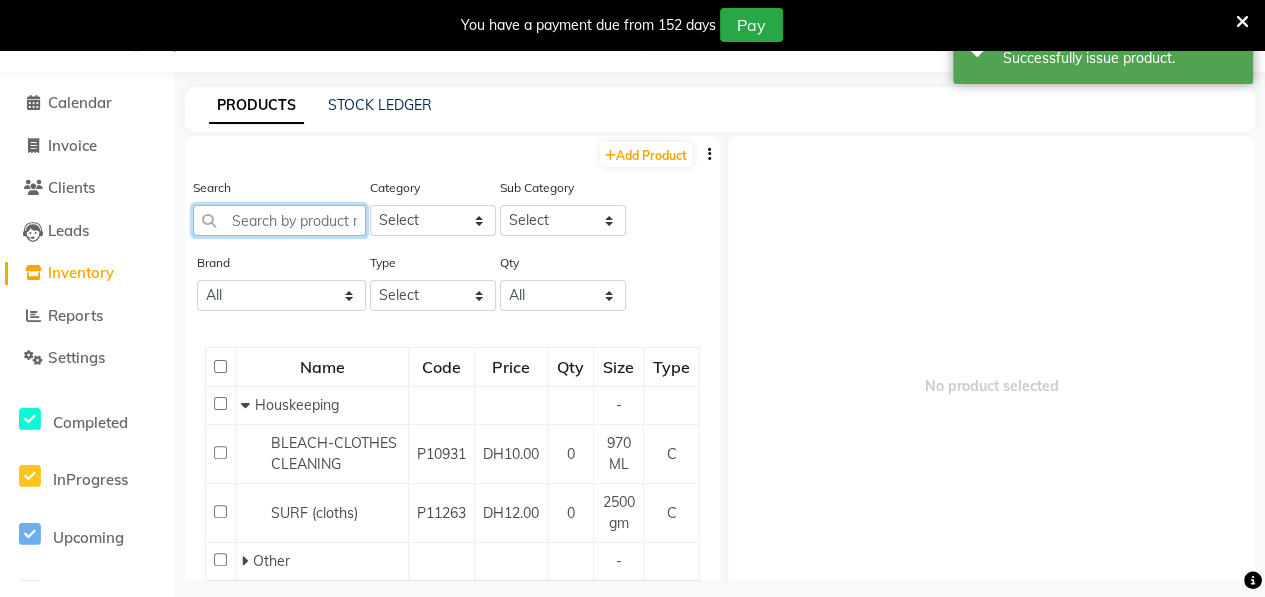 click 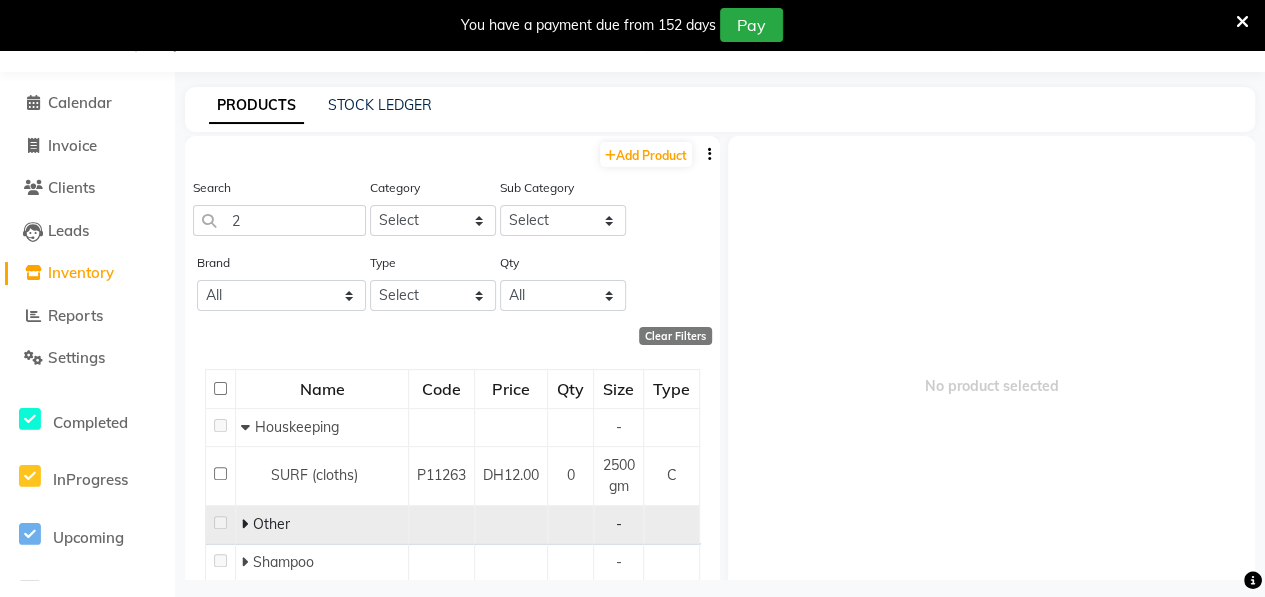 click 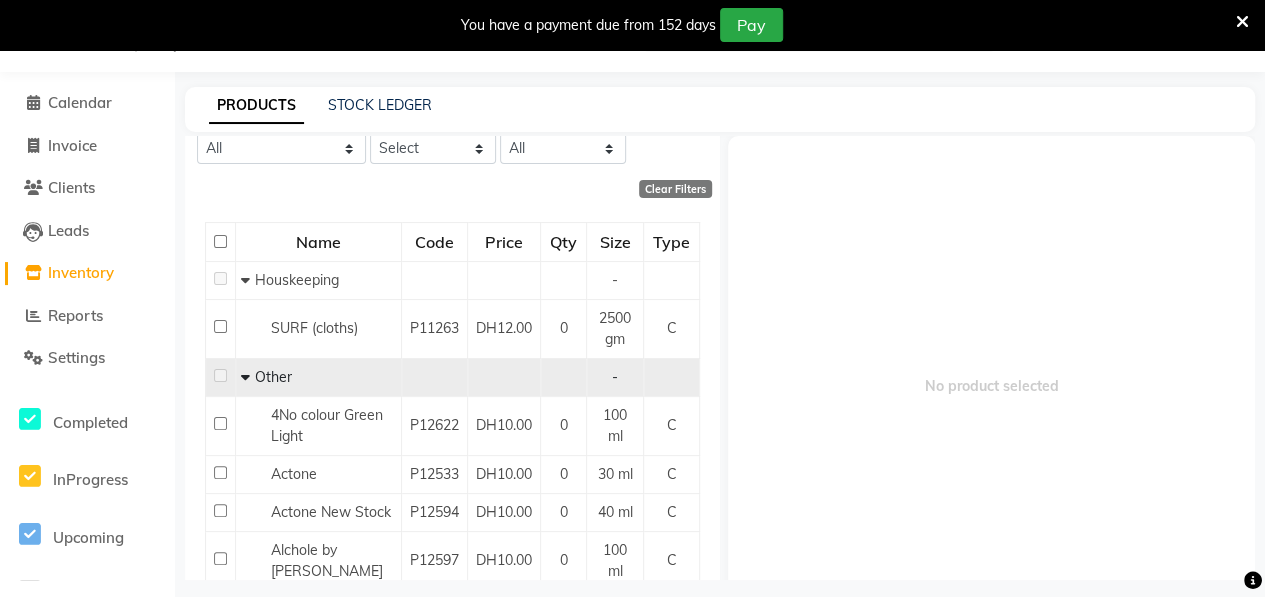 scroll, scrollTop: 0, scrollLeft: 0, axis: both 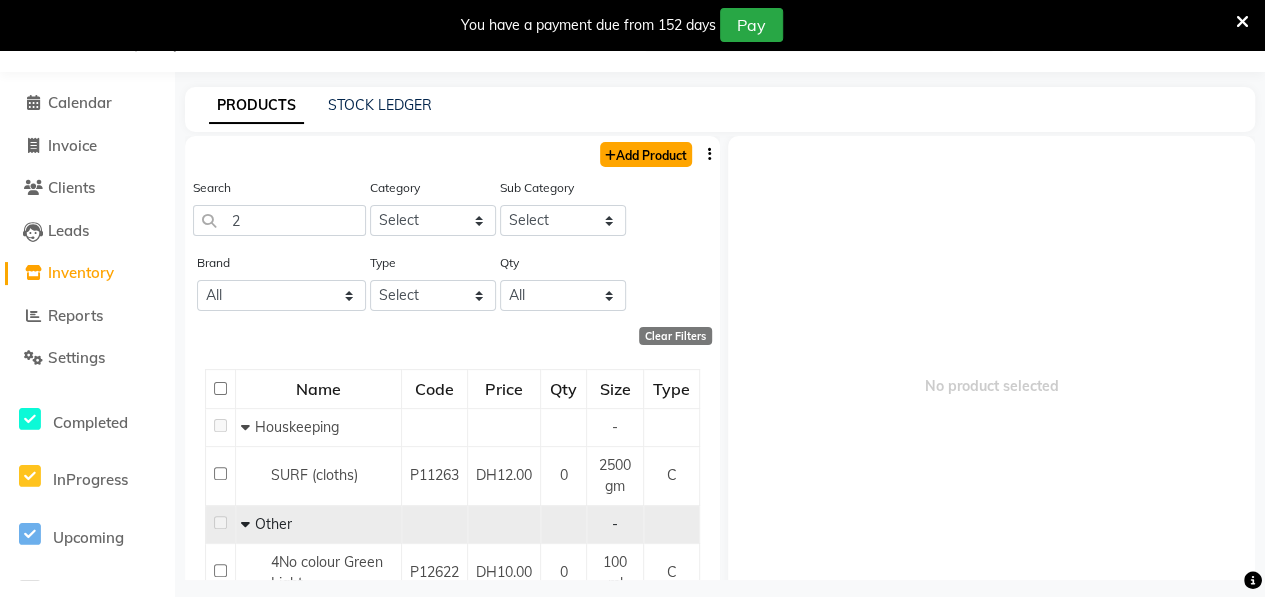 click on "Add Product" 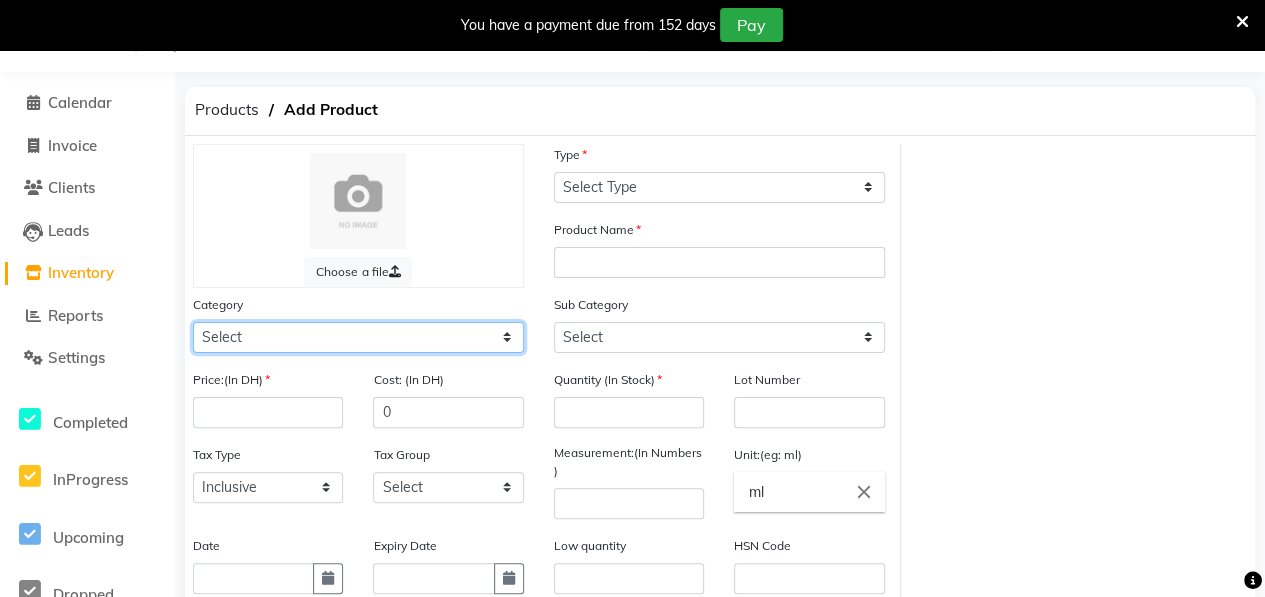 click on "Select Hair Skin Makeup Personal Care Appliances [PERSON_NAME] Waxing Disposable Threading Hands and Feet Beauty Planet [MEDICAL_DATA] Cadiveu Casmara [PERSON_NAME] Olaplex GOWN Other" 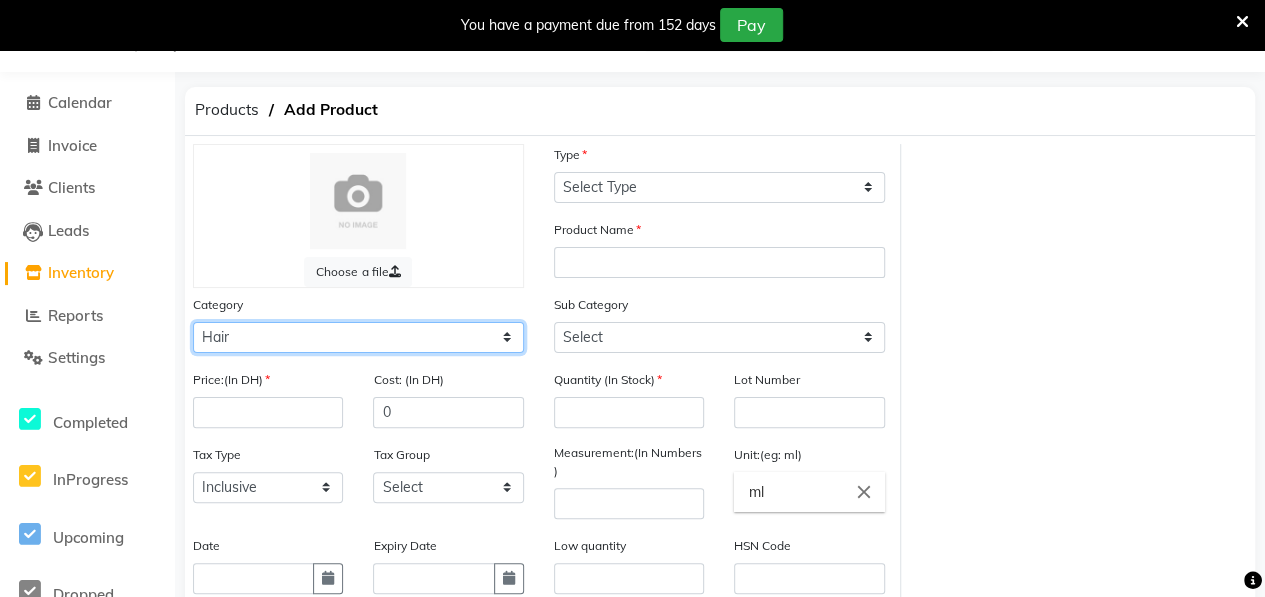 click on "Select Hair Skin Makeup Personal Care Appliances [PERSON_NAME] Waxing Disposable Threading Hands and Feet Beauty Planet [MEDICAL_DATA] Cadiveu Casmara [PERSON_NAME] Olaplex GOWN Other" 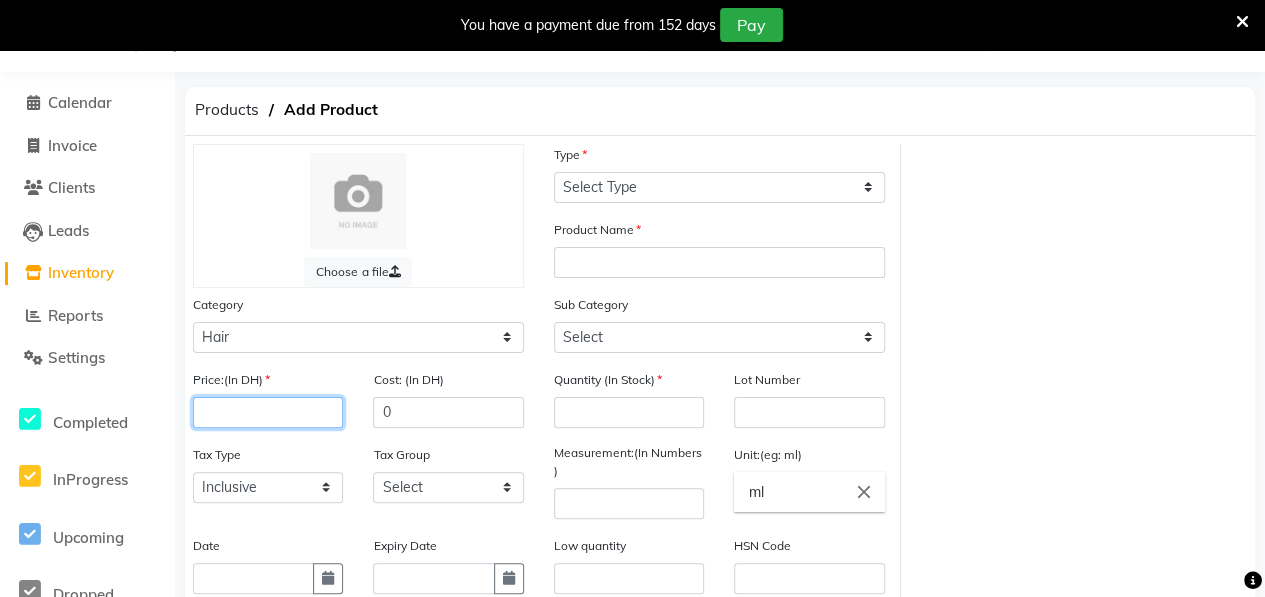 click 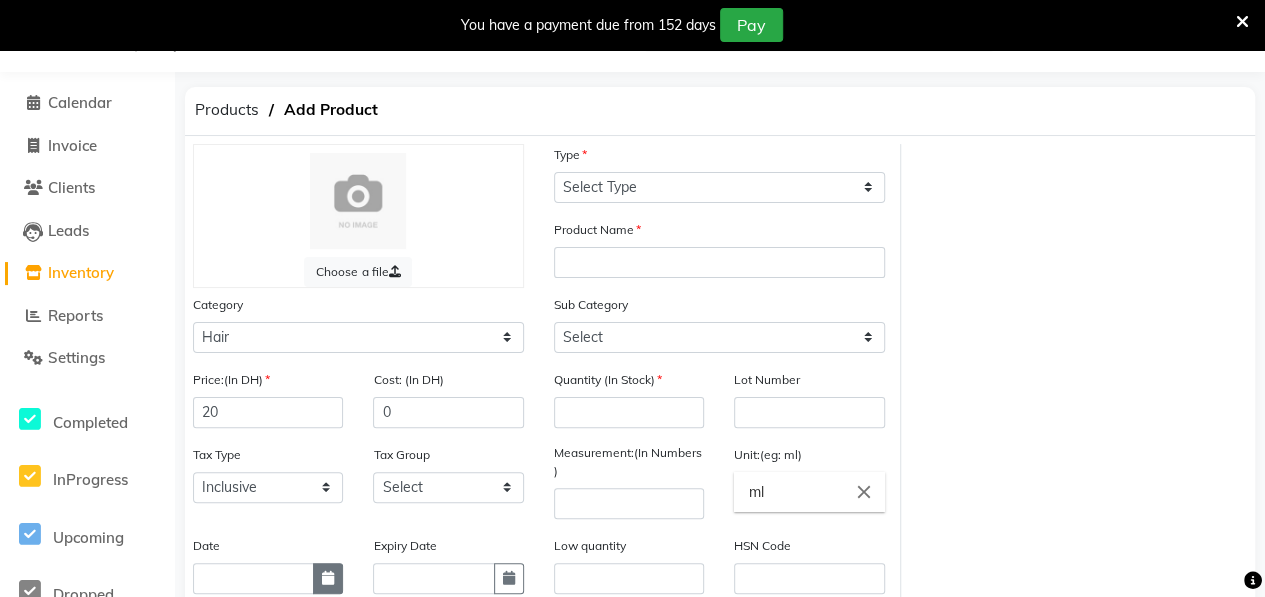 click 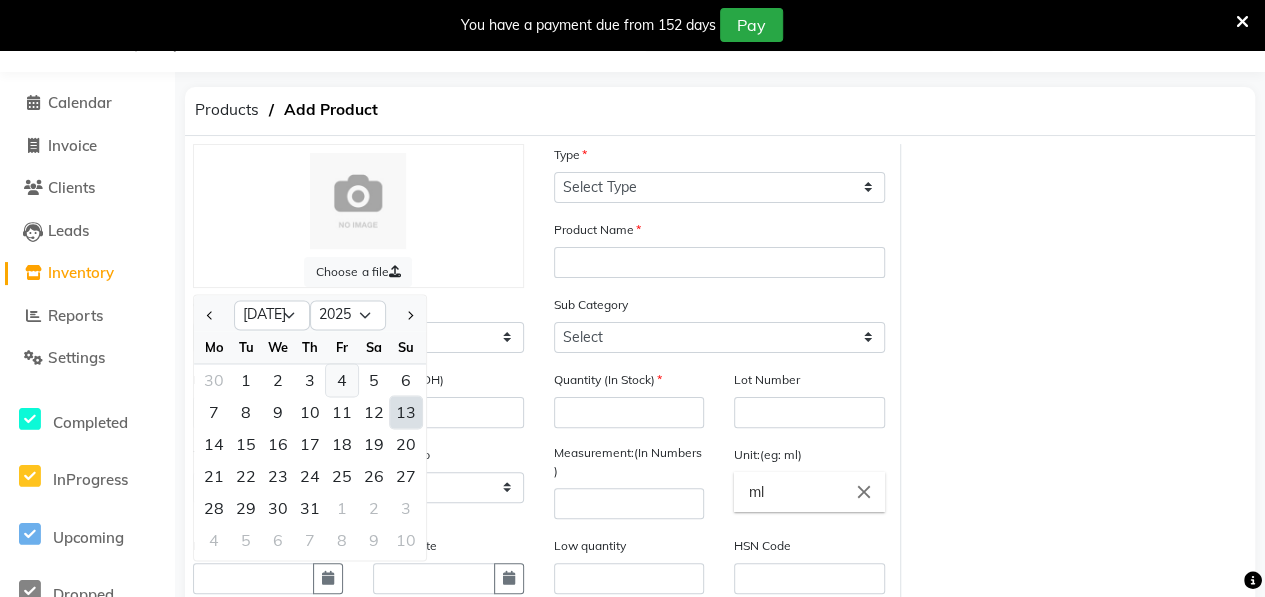 click on "4" 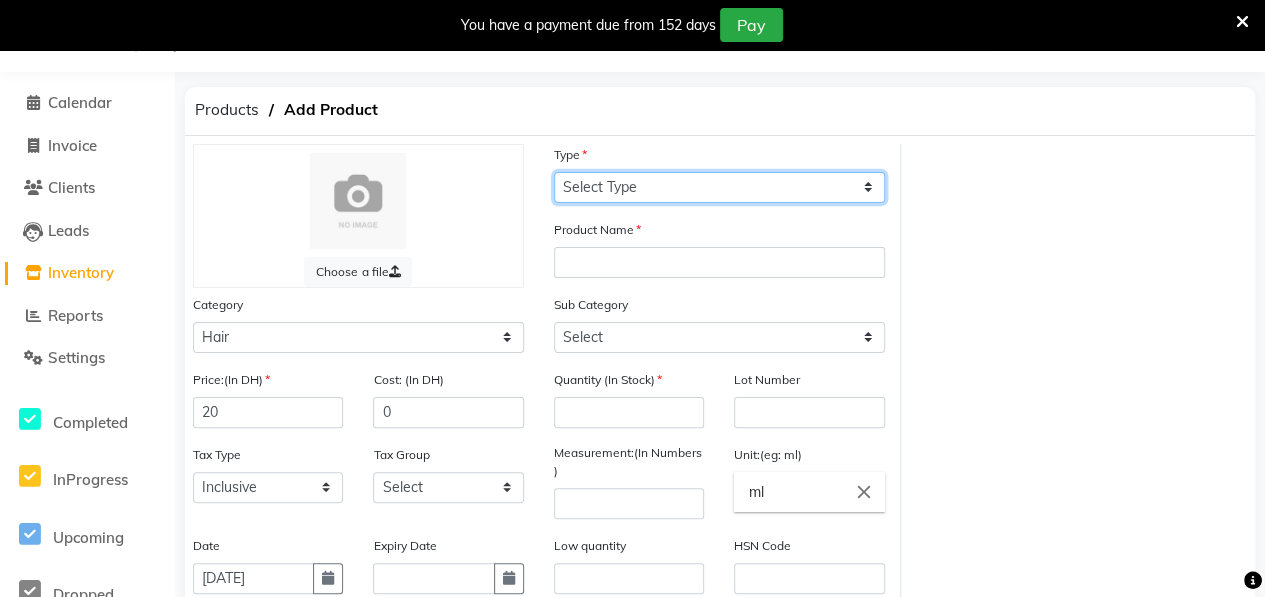 click on "Select Type Both Retail Consumable" 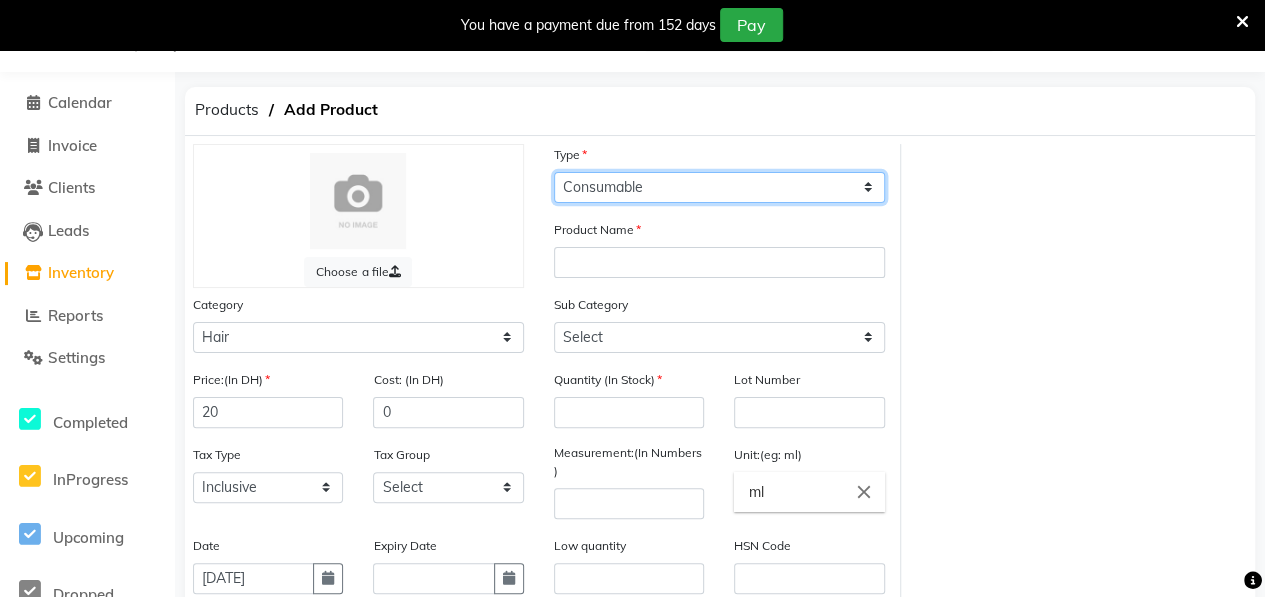 click on "Select Type Both Retail Consumable" 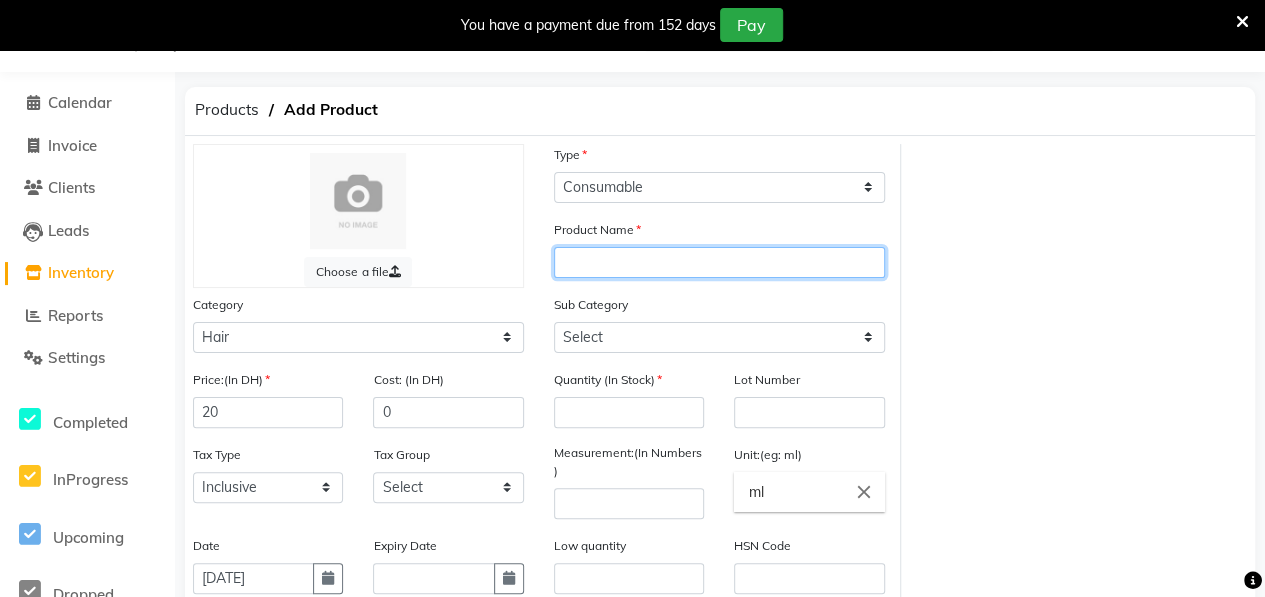 click 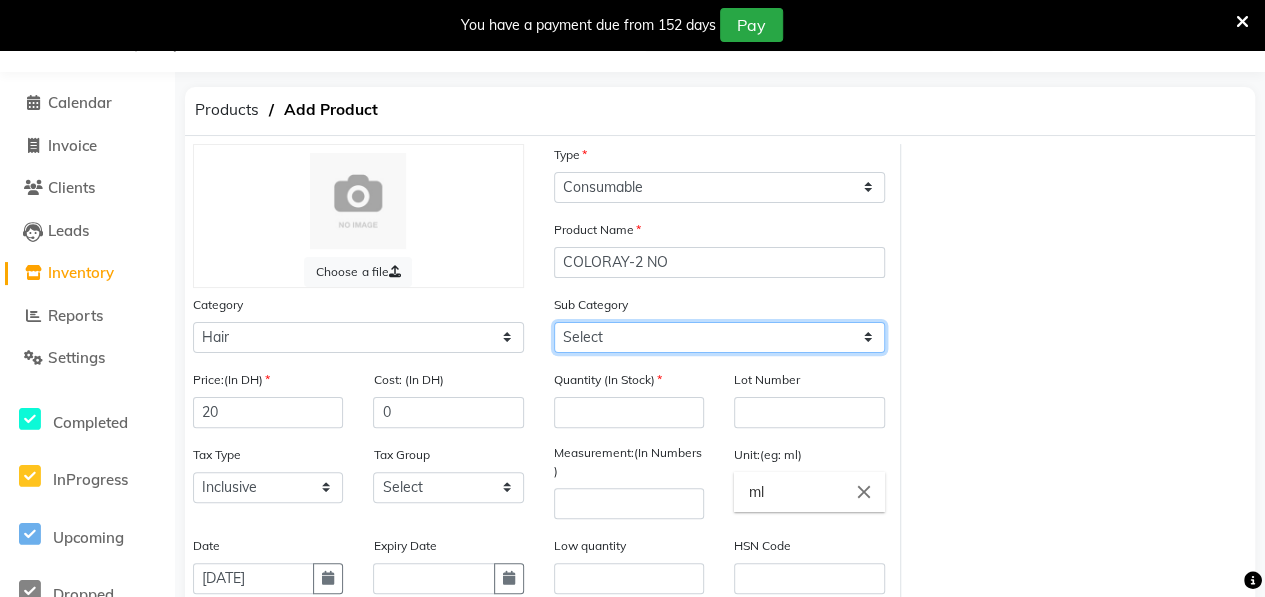click on "Select Shampoo Conditioner Cream Mask Oil Serum Color Appliances Treatment Styling Kit & Combo Other" 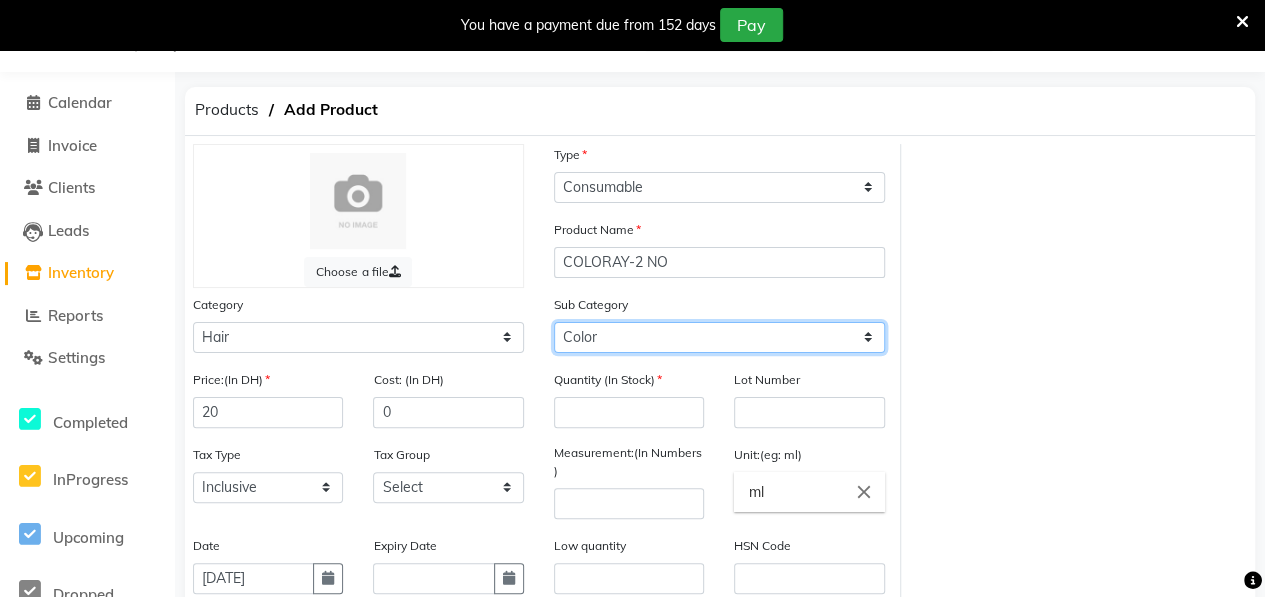 click on "Select Shampoo Conditioner Cream Mask Oil Serum Color Appliances Treatment Styling Kit & Combo Other" 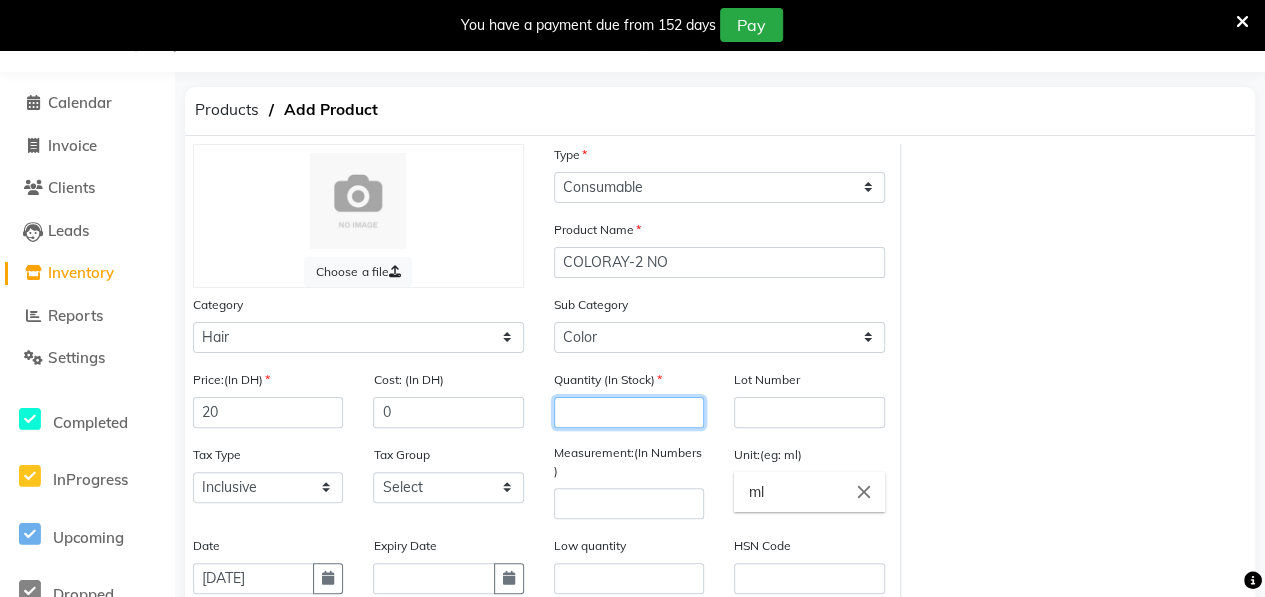 click 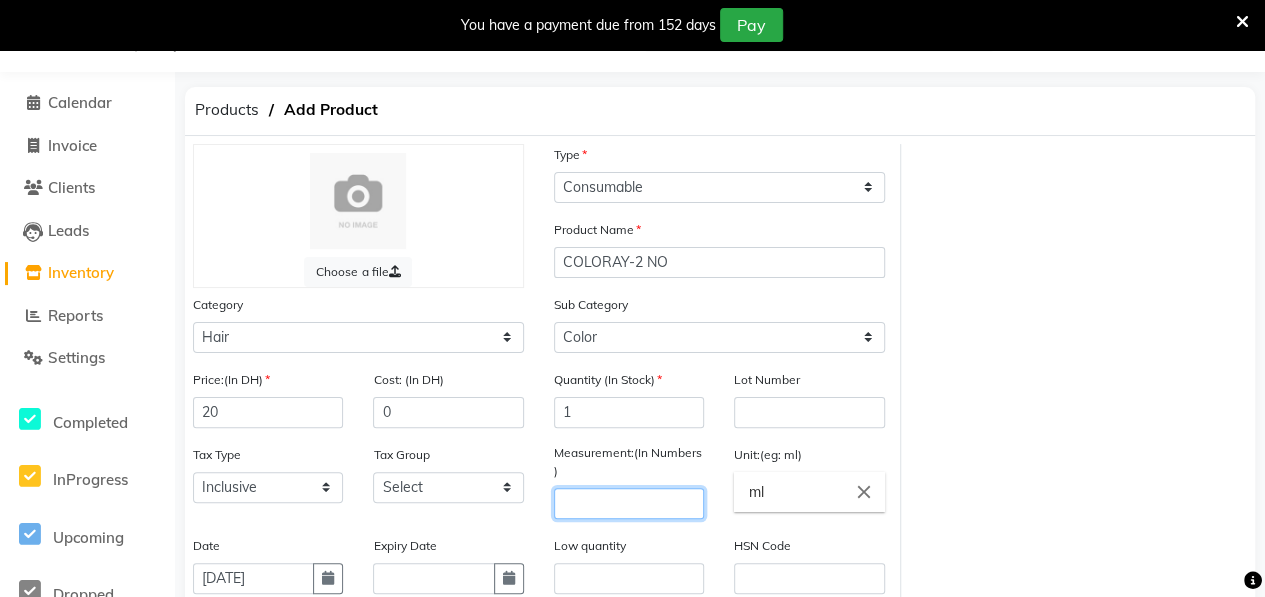 click 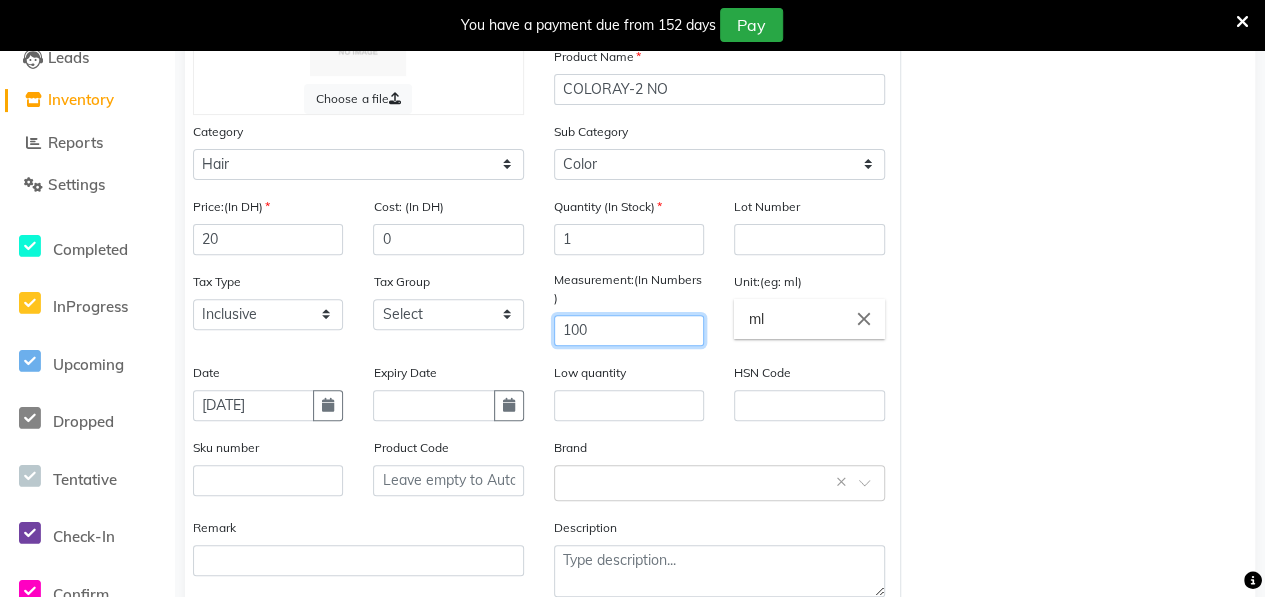 scroll, scrollTop: 332, scrollLeft: 0, axis: vertical 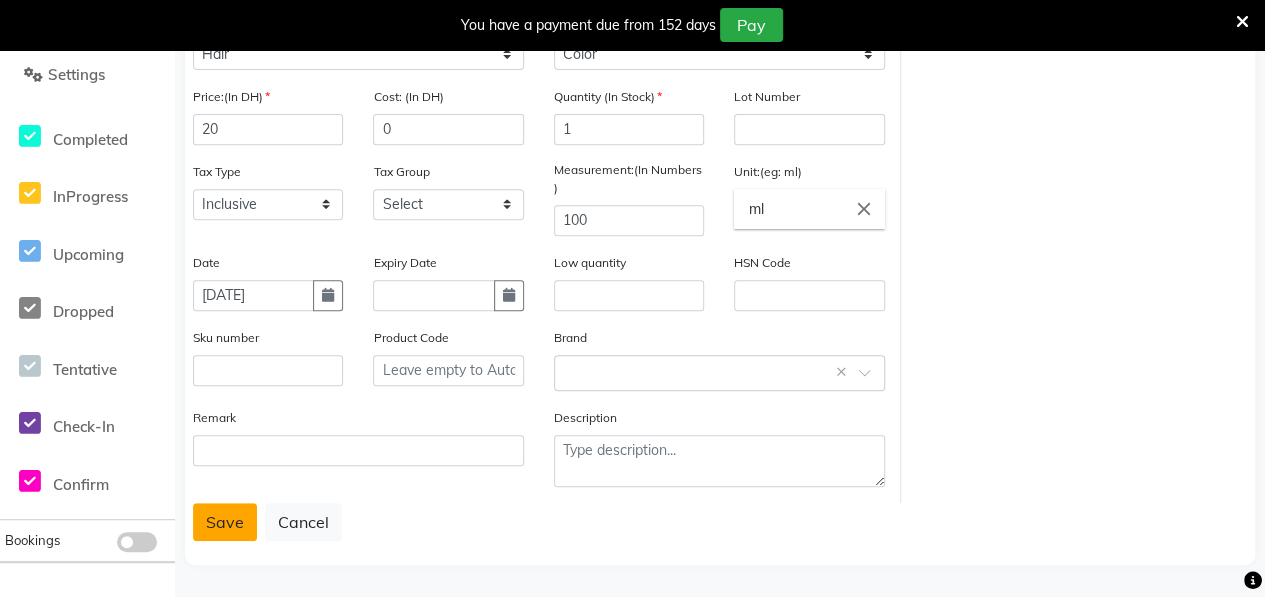 click on "Save" 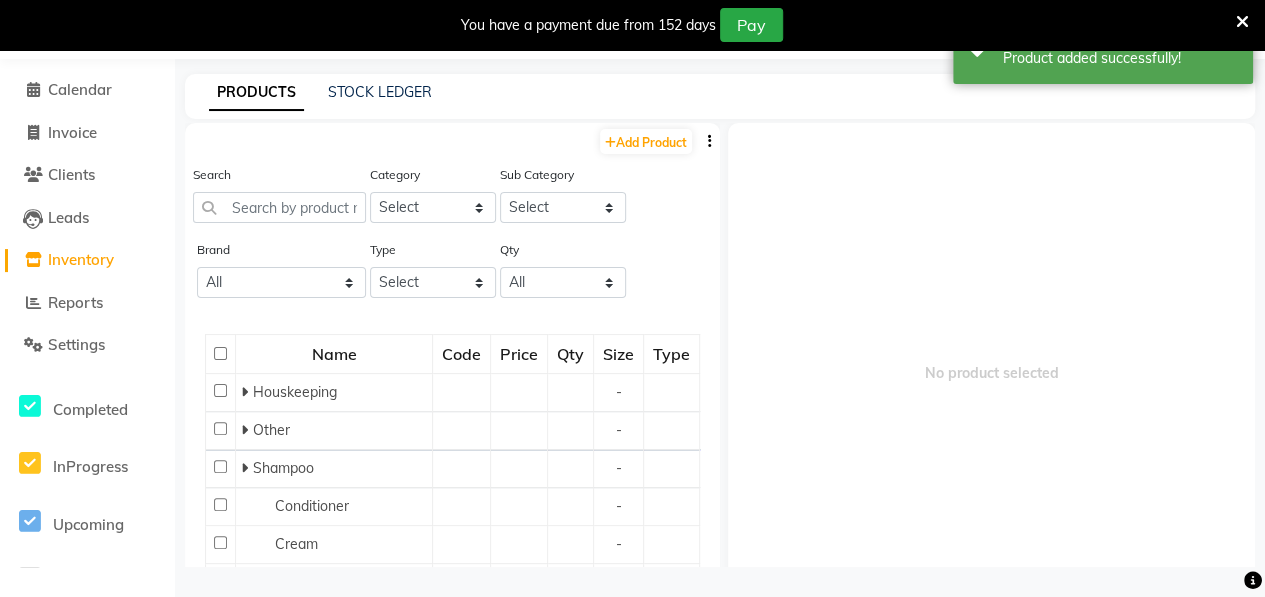scroll, scrollTop: 62, scrollLeft: 0, axis: vertical 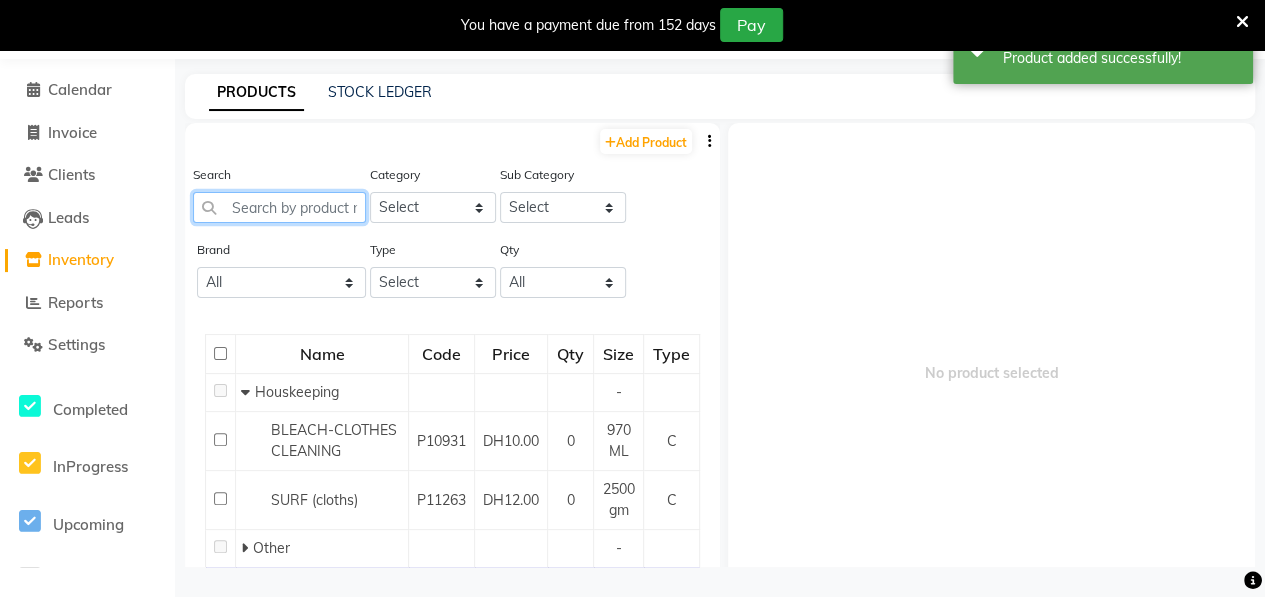 click 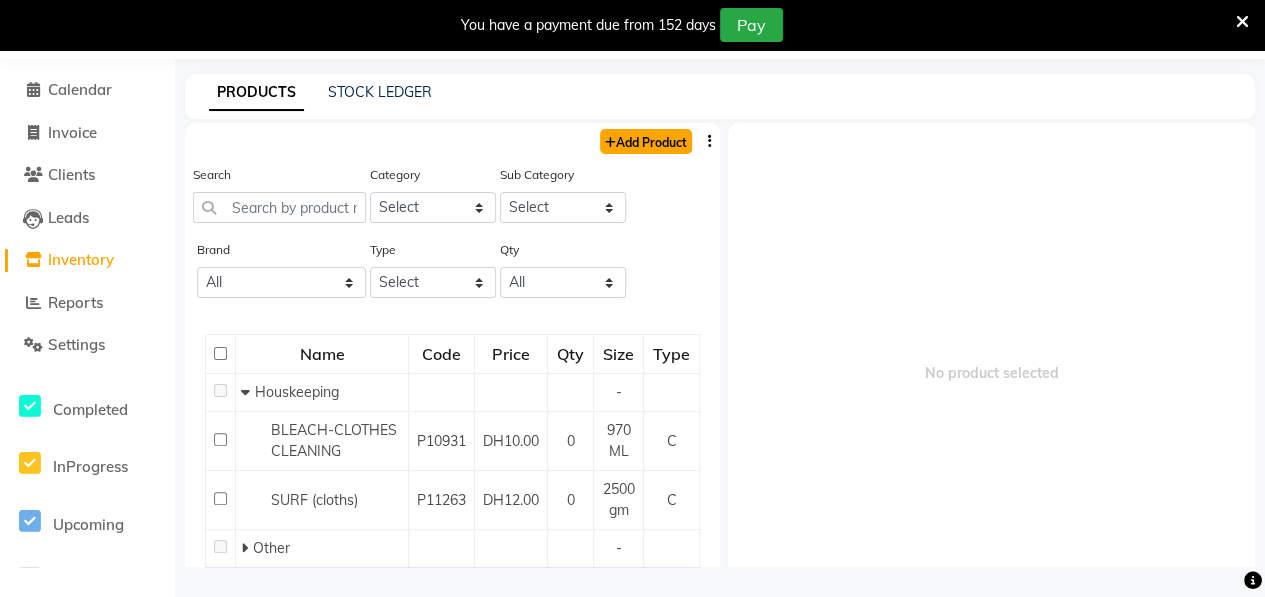 click on "Add Product" 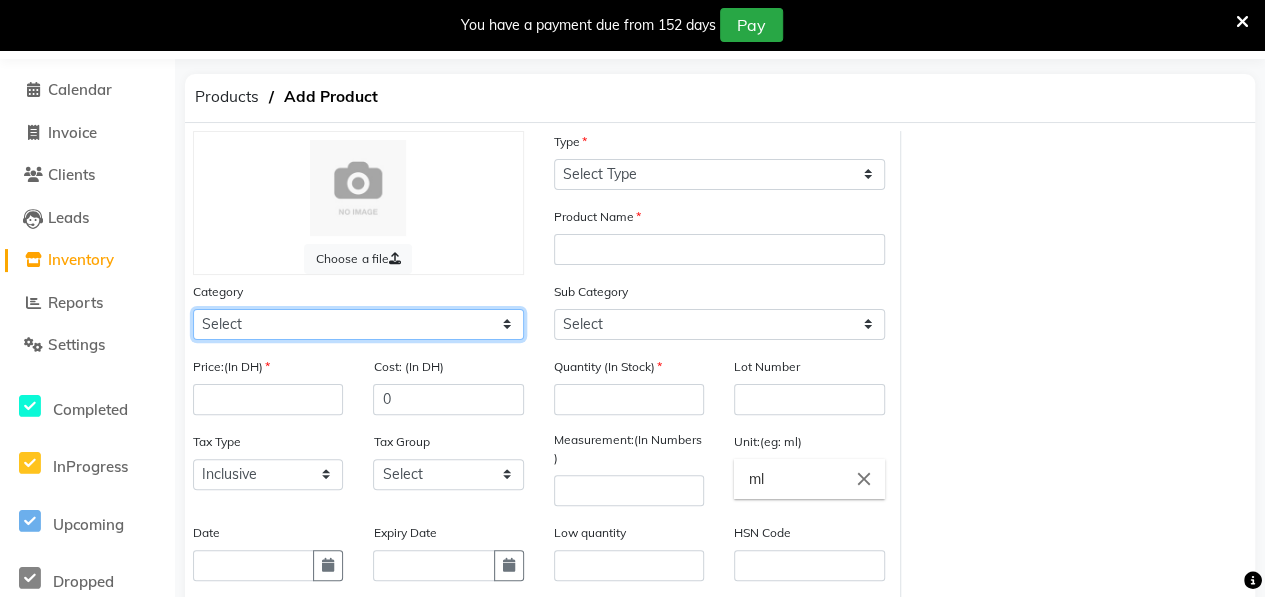 click on "Select Hair Skin Makeup Personal Care Appliances [PERSON_NAME] Waxing Disposable Threading Hands and Feet Beauty Planet [MEDICAL_DATA] Cadiveu Casmara [PERSON_NAME] Olaplex GOWN Other" 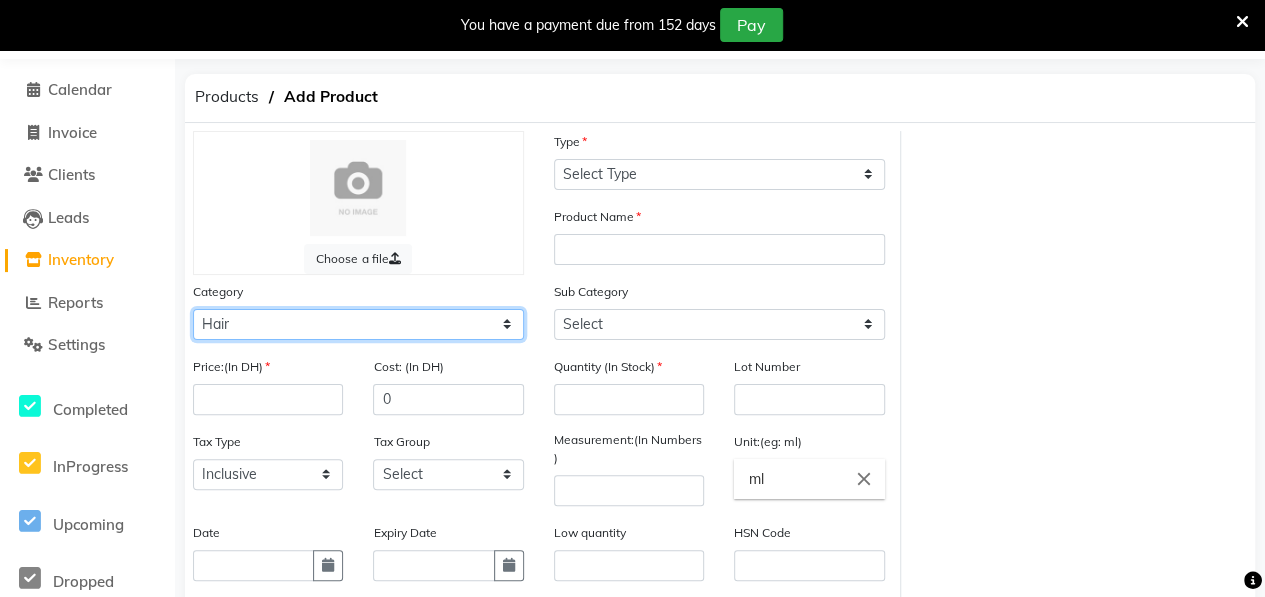 click on "Select Hair Skin Makeup Personal Care Appliances [PERSON_NAME] Waxing Disposable Threading Hands and Feet Beauty Planet [MEDICAL_DATA] Cadiveu Casmara [PERSON_NAME] Olaplex GOWN Other" 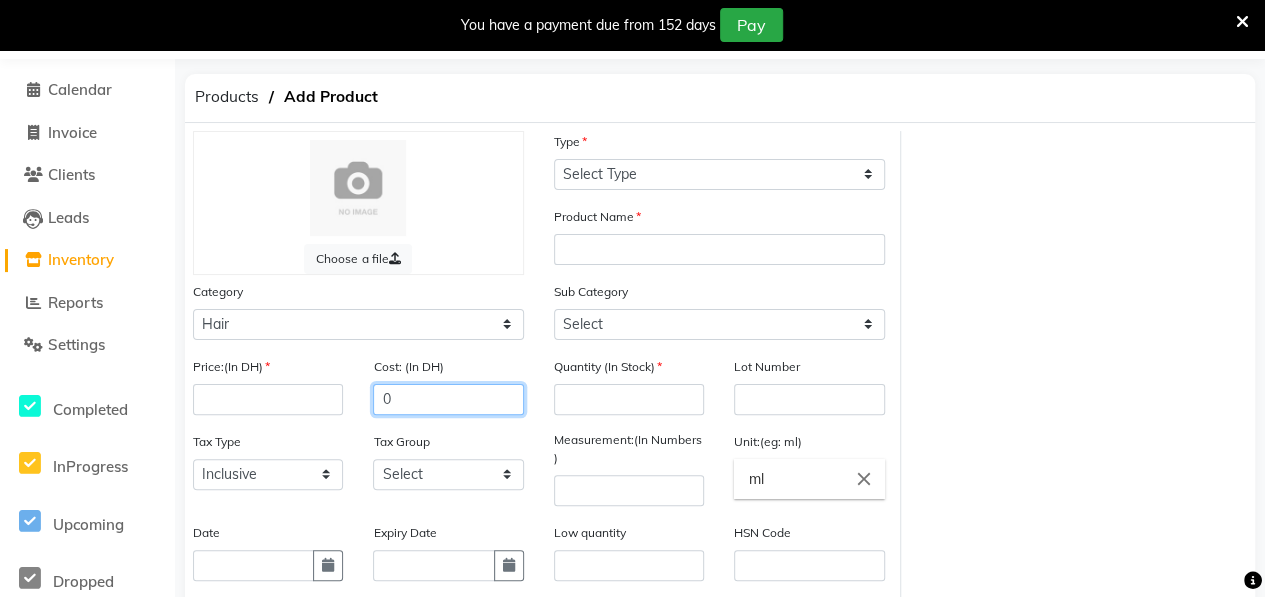 click on "0" 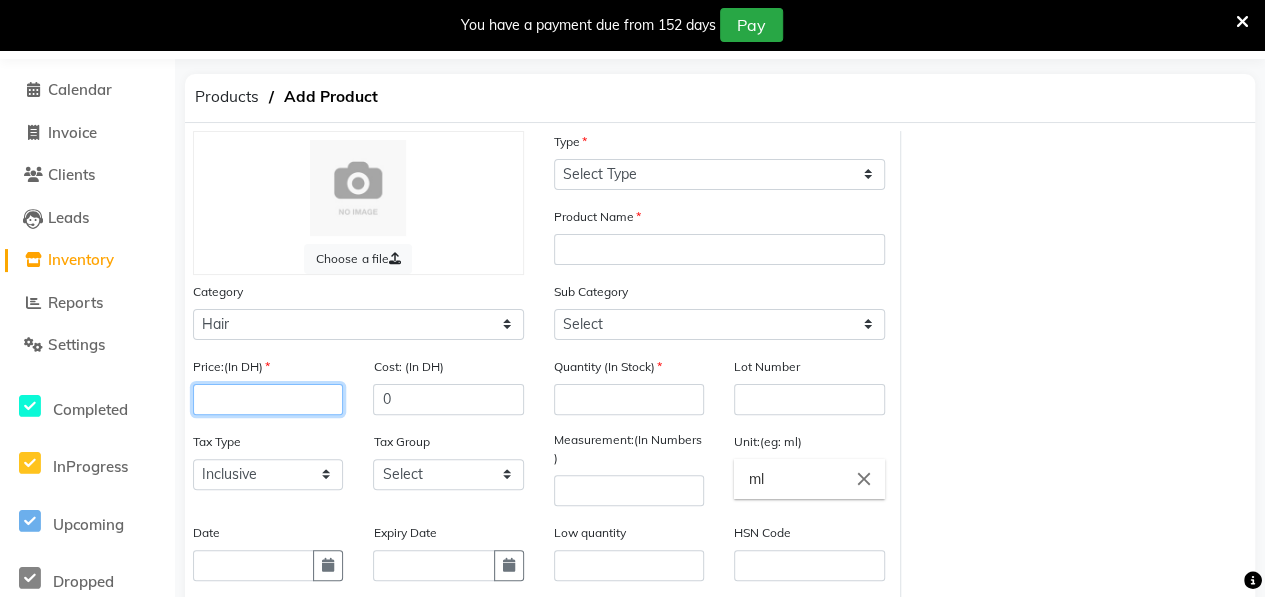 click 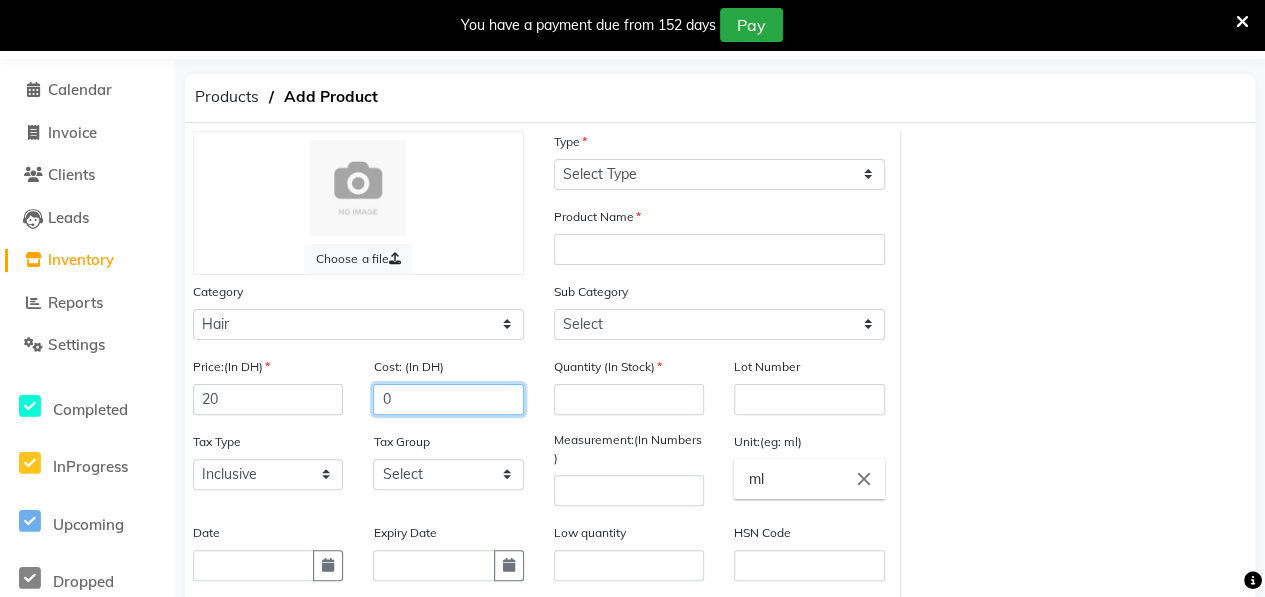 click on "0" 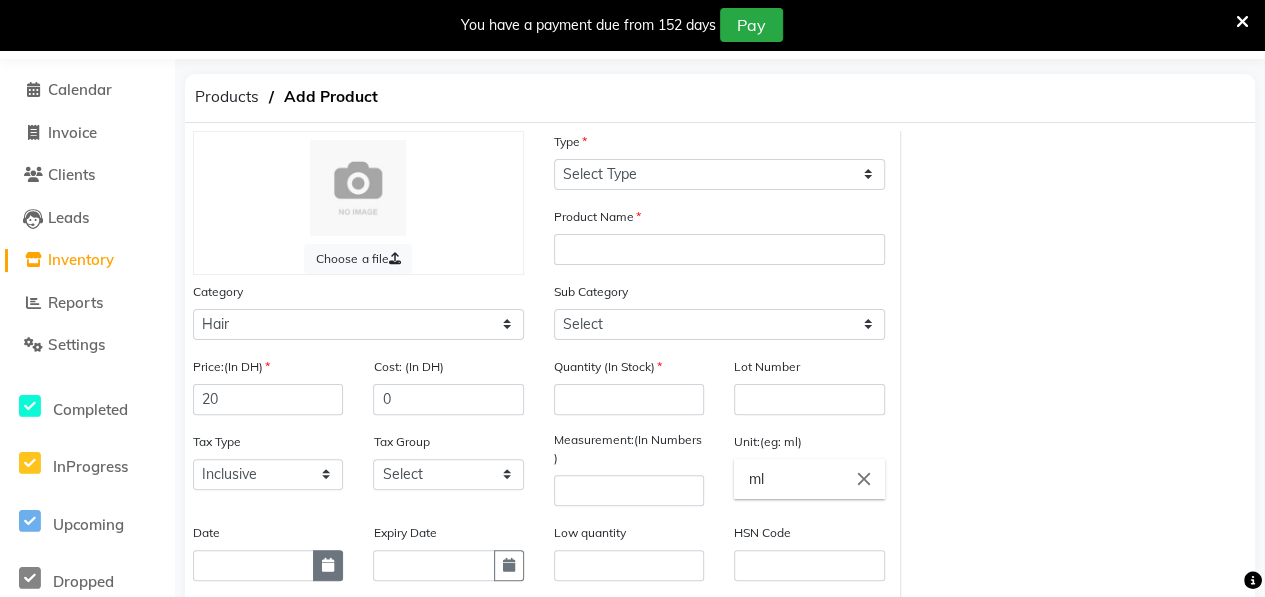 click 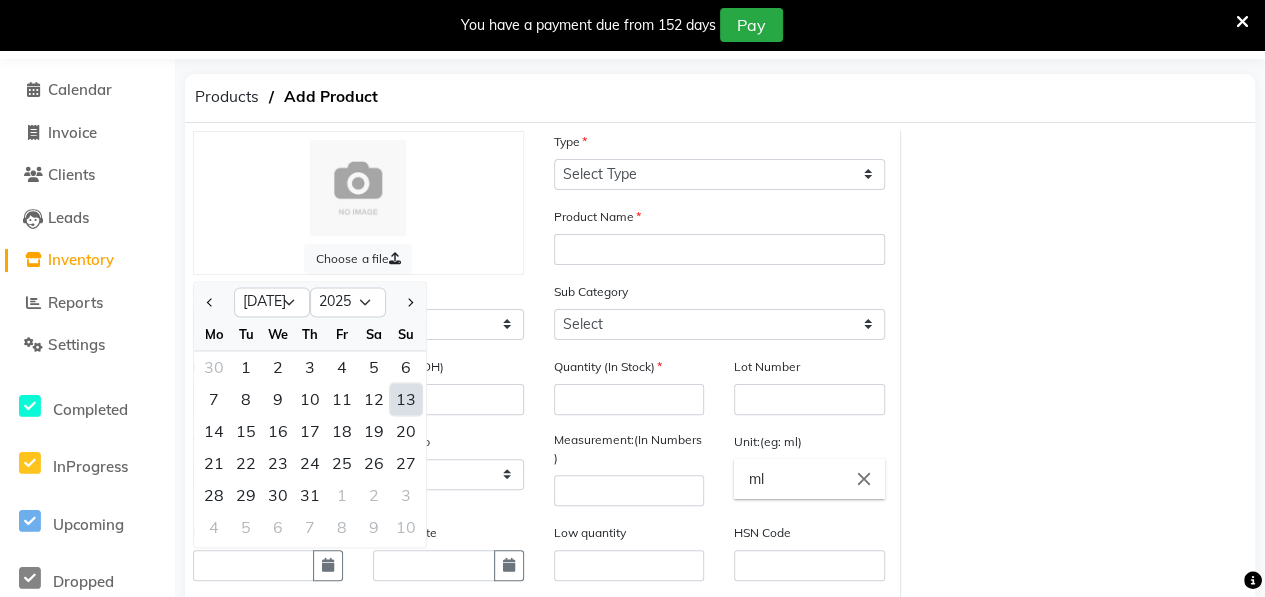 click on "13" 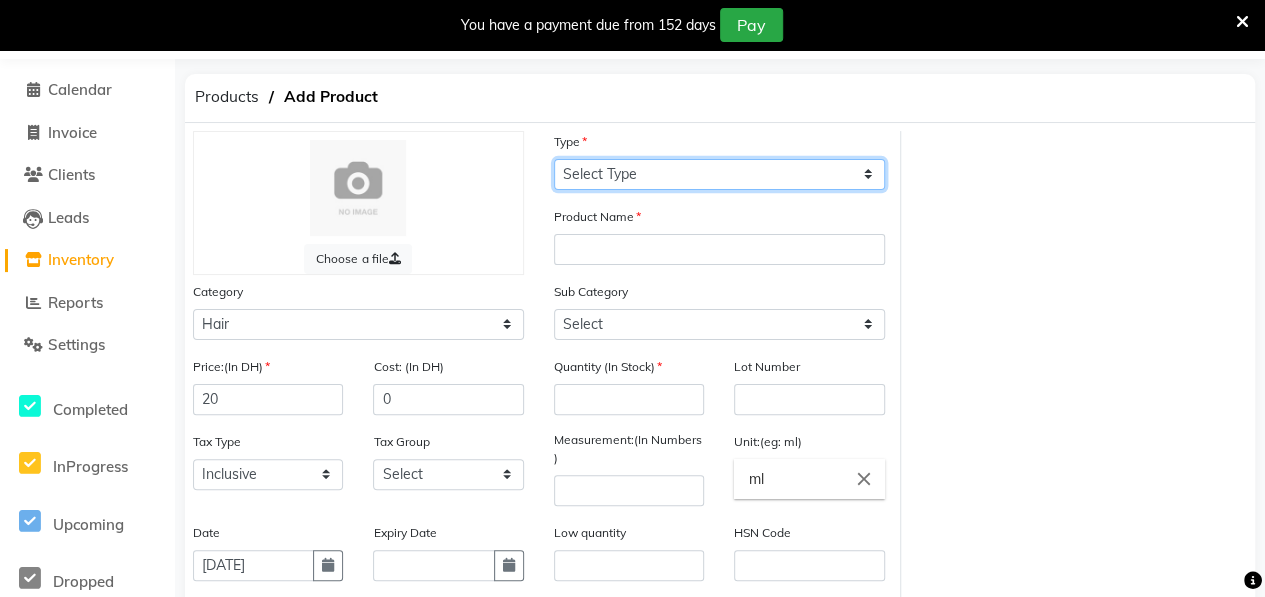 click on "Select Type Both Retail Consumable" 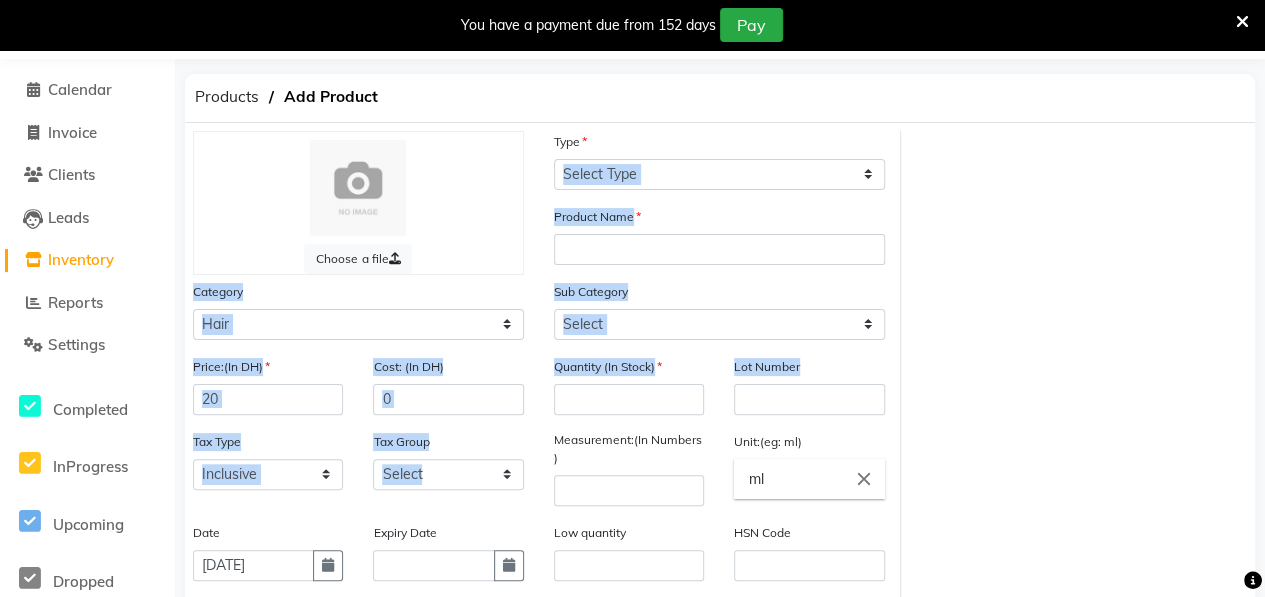 drag, startPoint x: 983, startPoint y: 175, endPoint x: 525, endPoint y: 458, distance: 538.38 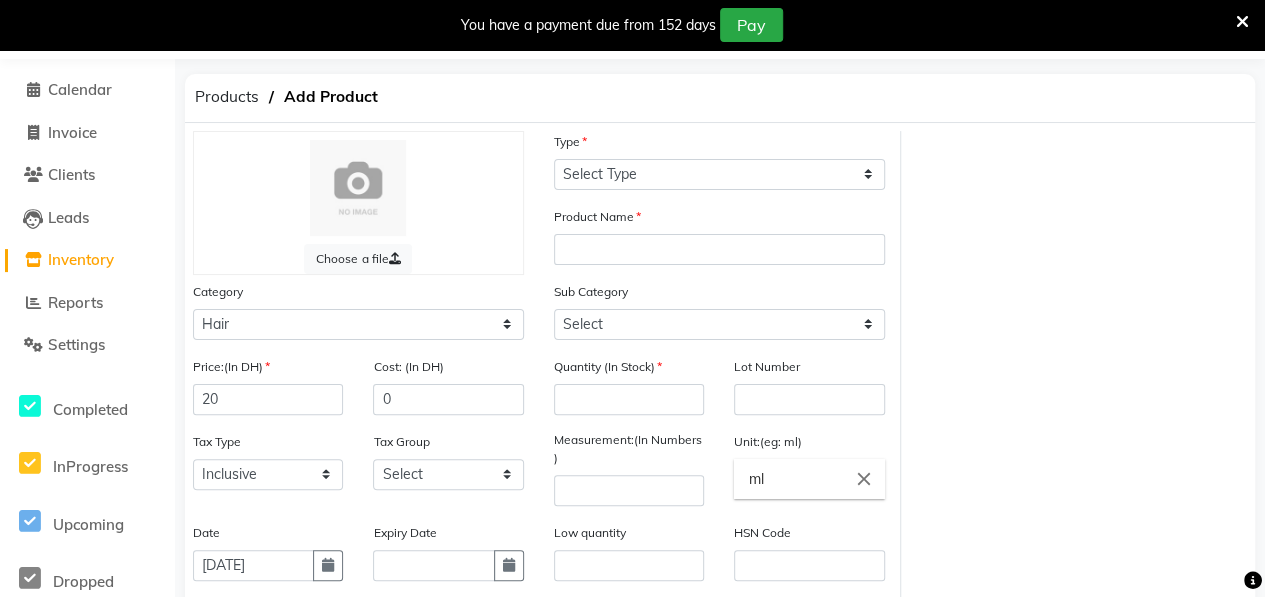 click on "Choose a file Type Select Type Both Retail Consumable Product Name Category Select Hair Skin Makeup Personal Care Appliances [PERSON_NAME] Waxing Disposable Threading Hands and Feet Beauty Planet [MEDICAL_DATA] Cadiveu Casmara Cheryls Olaplex GOWN Other Sub Category Select Shampoo Conditioner Cream Mask Oil Serum Color Appliances Treatment Styling Kit & Combo Other Price:(In DH) 20 Cost: (In DH) 0 Quantity (In Stock) Lot Number Tax Type Select Inclusive Exclusive Tax Group Select GST Measurement:(In Numbers ) Unit:(eg: ml) ml close Date [DATE] Expiry Date Low quantity HSN Code Sku number Product Code Brand Select brand or add custom brand    × Remark Description" 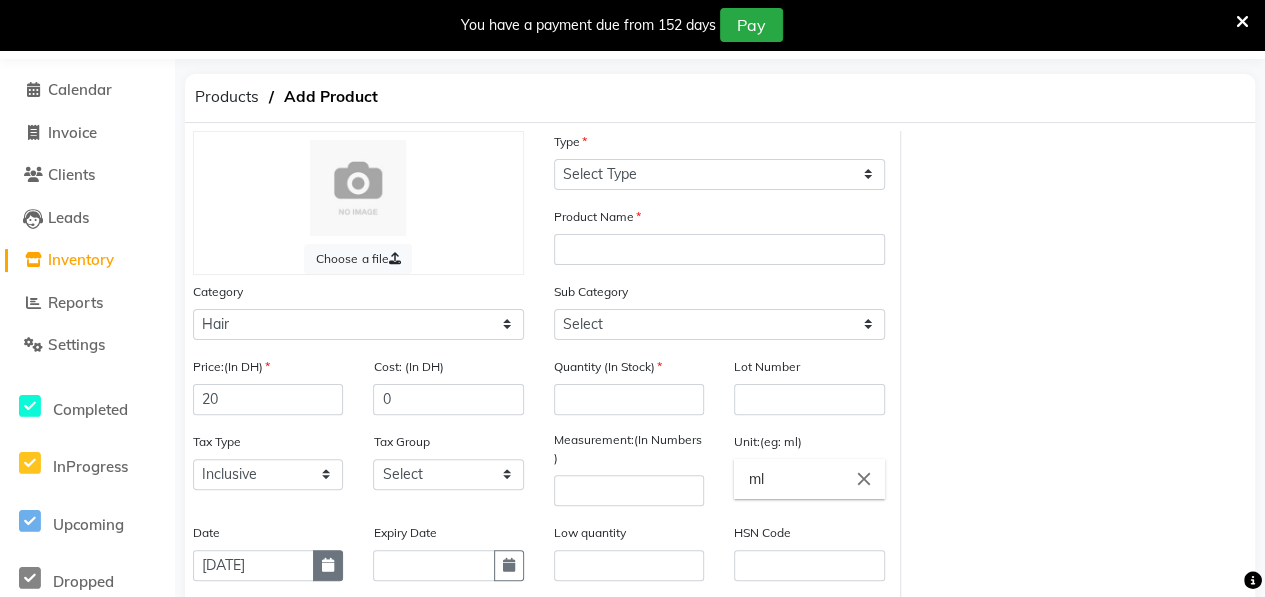 click 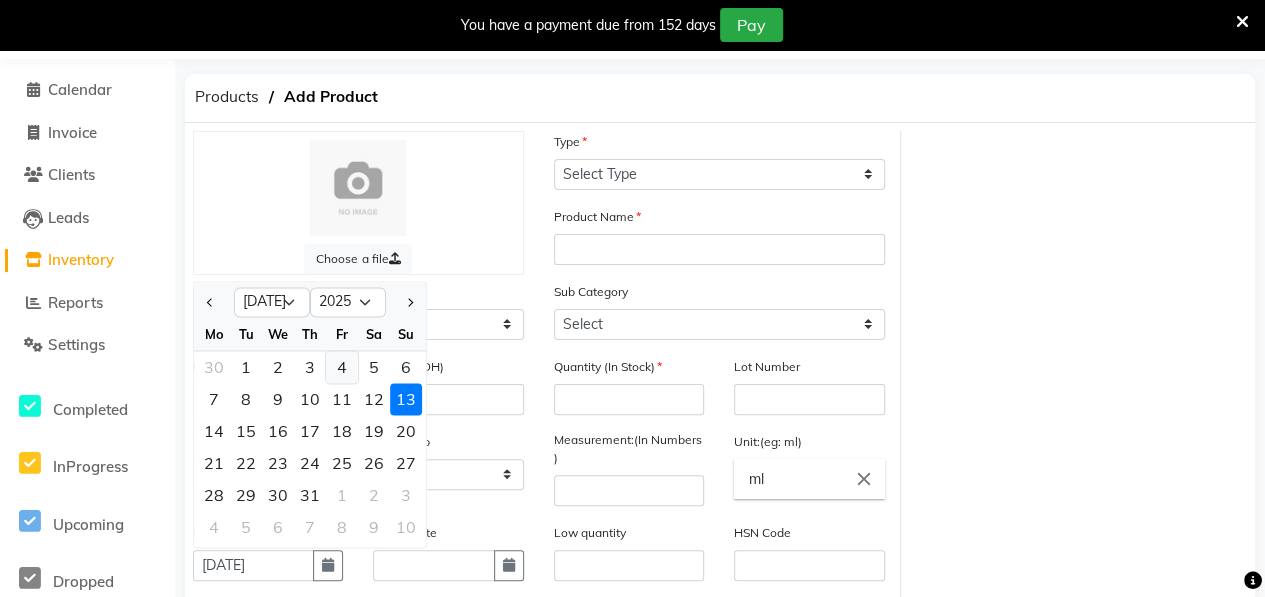 click on "4" 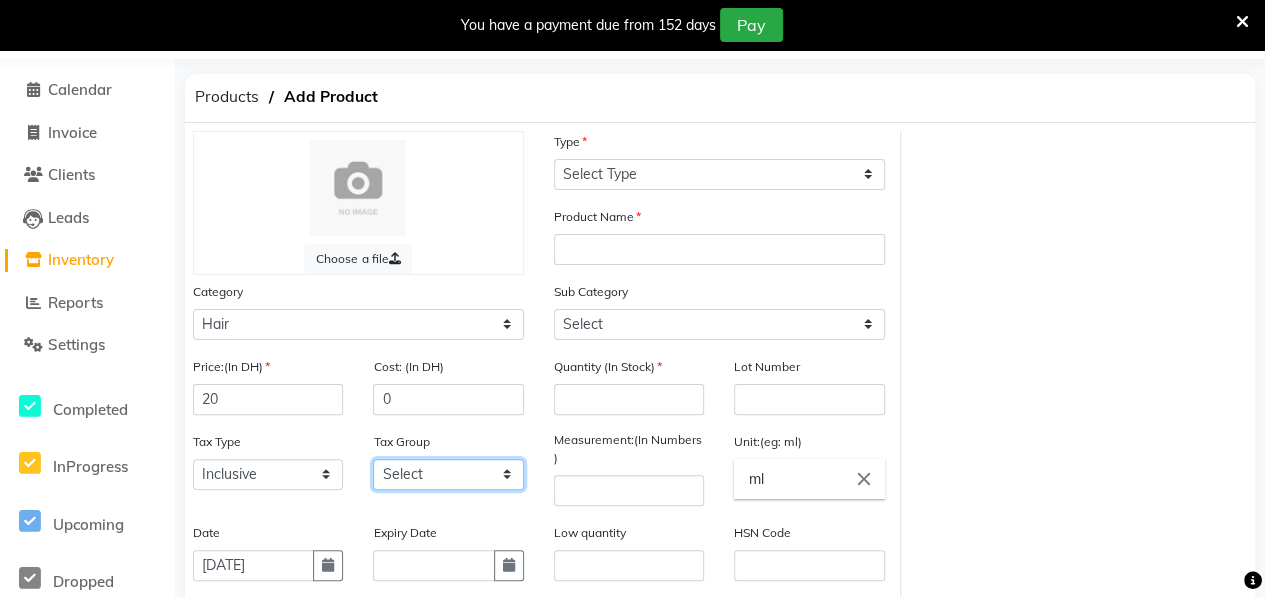 click on "Select GST" 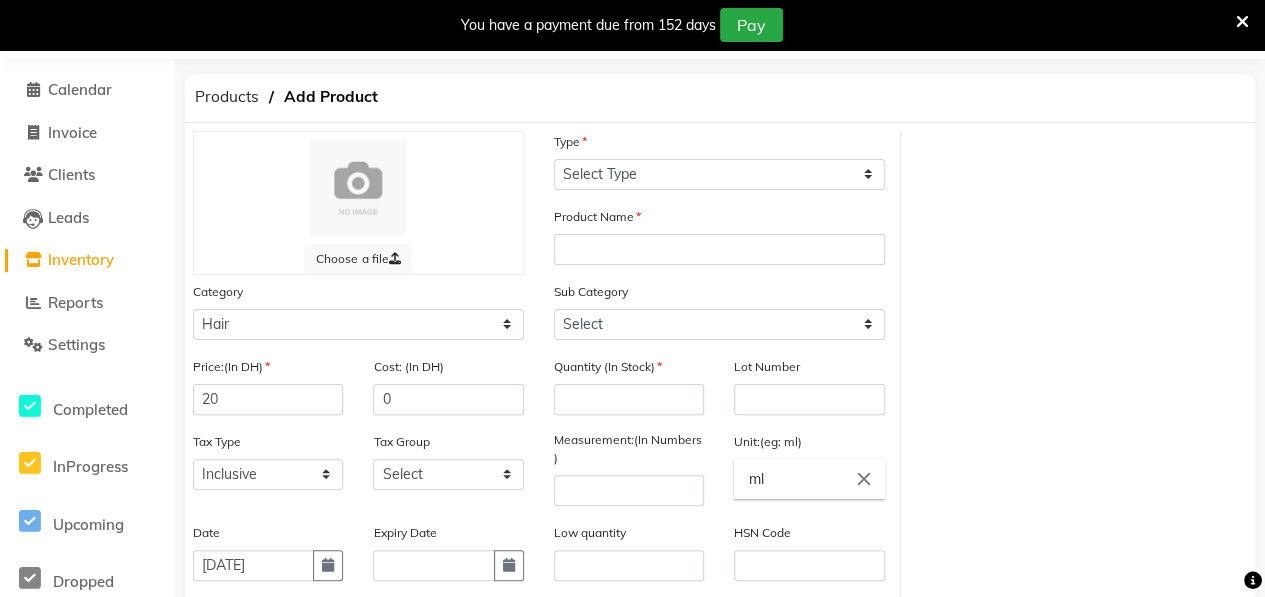 click on "Choose a file Type Select Type Both Retail Consumable Product Name Category Select Hair Skin Makeup Personal Care Appliances [PERSON_NAME] Waxing Disposable Threading Hands and Feet Beauty Planet [MEDICAL_DATA] Cadiveu Casmara Cheryls Olaplex GOWN Other Sub Category Select Shampoo Conditioner Cream Mask Oil Serum Color Appliances Treatment Styling Kit & Combo Other Price:(In DH) 20 Cost: (In DH) 0 Quantity (In Stock) Lot Number Tax Type Select Inclusive Exclusive Tax Group Select GST Measurement:(In Numbers ) Unit:(eg: ml) ml close Date [DATE] Expiry Date Low quantity HSN Code Sku number Product Code Brand Select brand or add custom brand    × Remark Description" 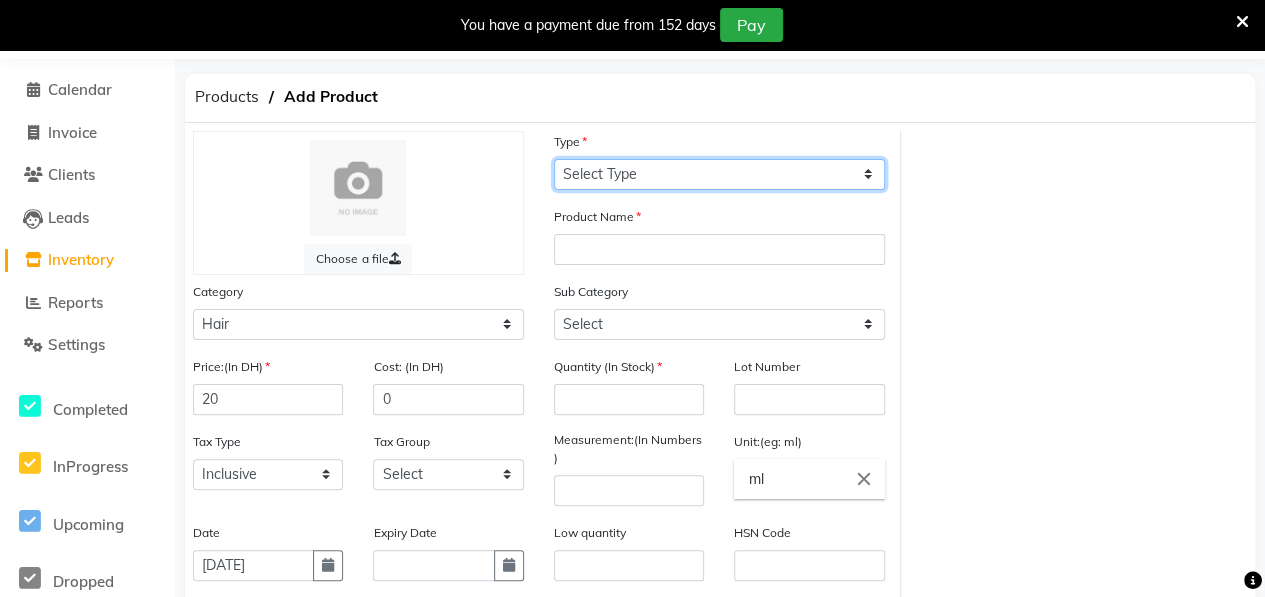 click on "Select Type Both Retail Consumable" 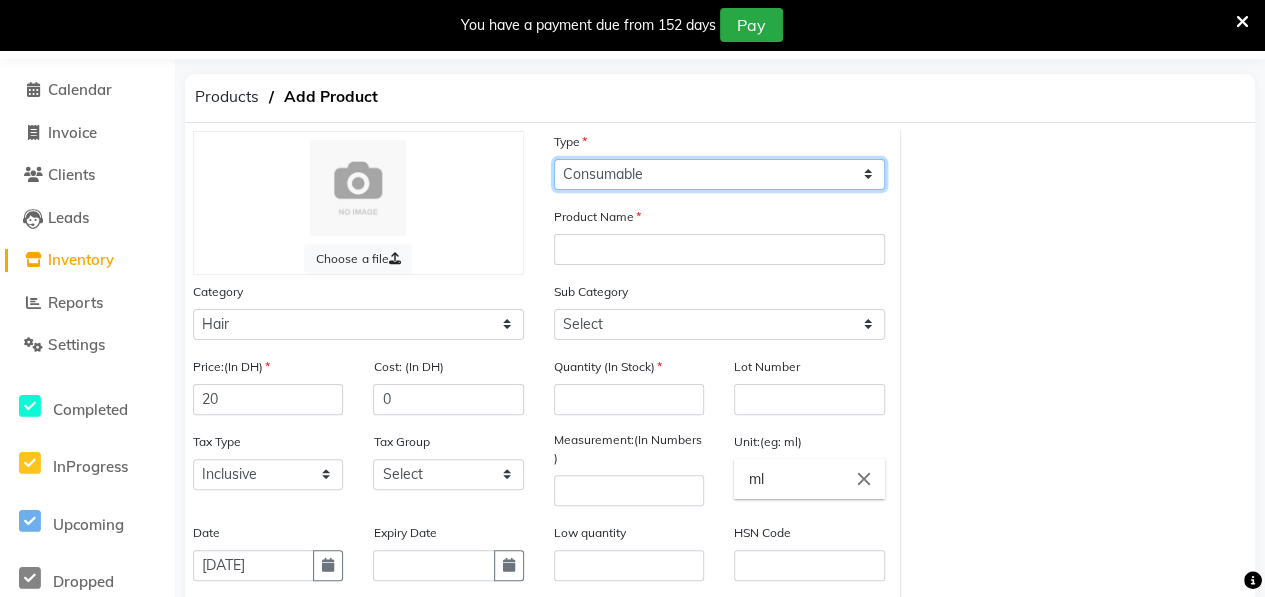click on "Select Type Both Retail Consumable" 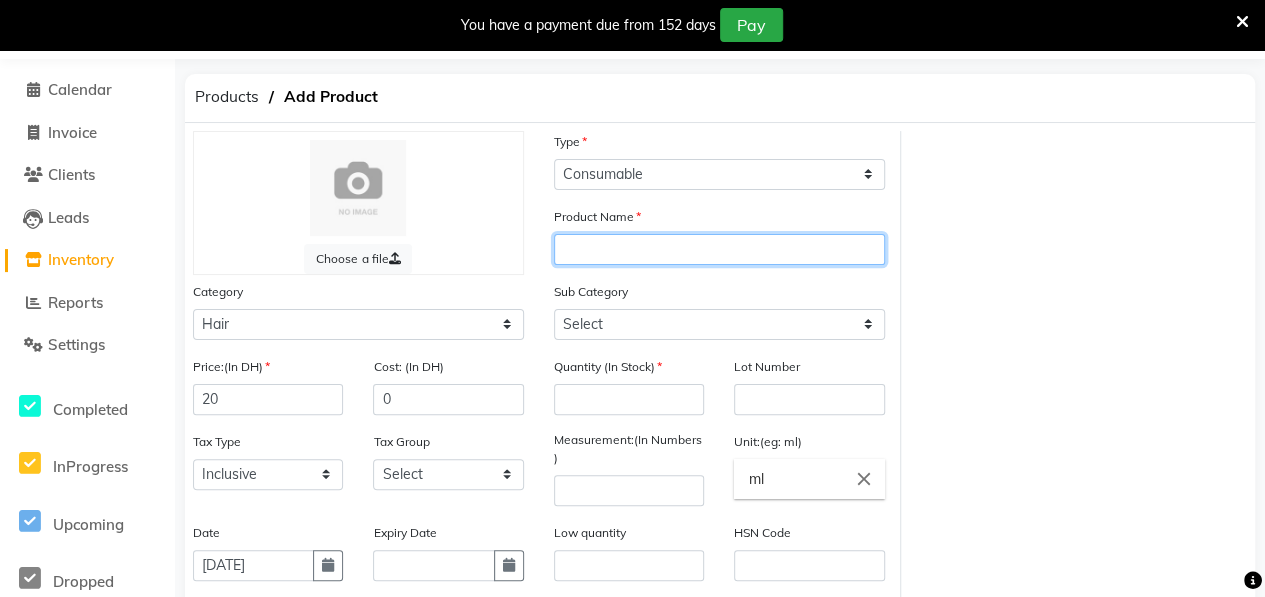 click 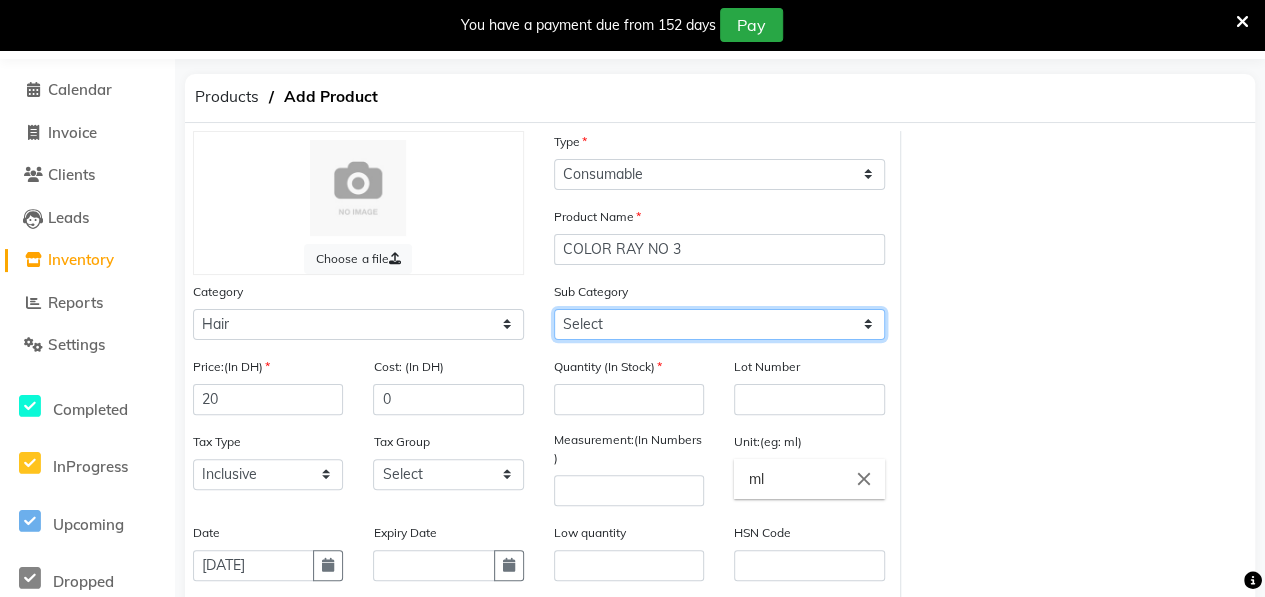 click on "Select Shampoo Conditioner Cream Mask Oil Serum Color Appliances Treatment Styling Kit & Combo Other" 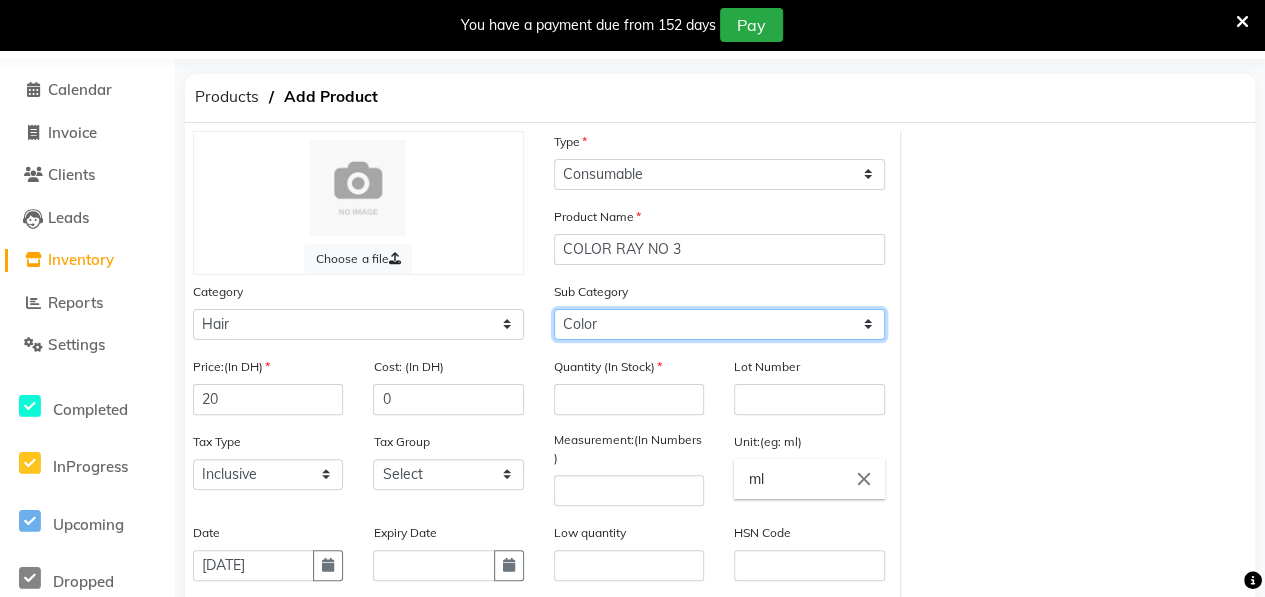 click on "Select Shampoo Conditioner Cream Mask Oil Serum Color Appliances Treatment Styling Kit & Combo Other" 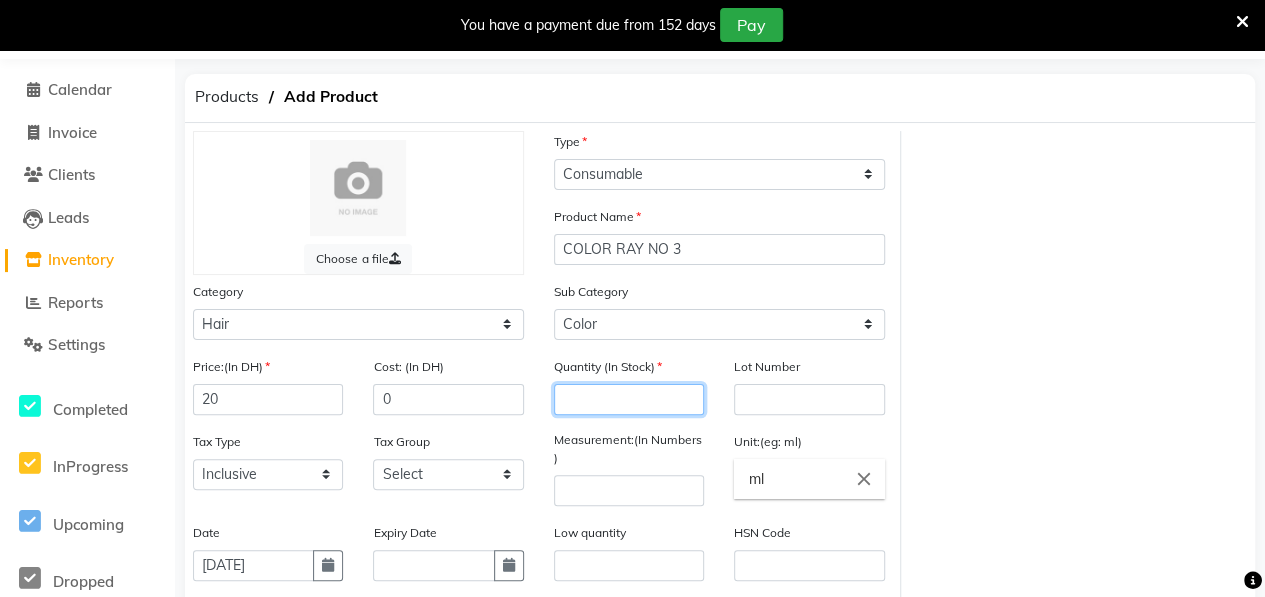 click 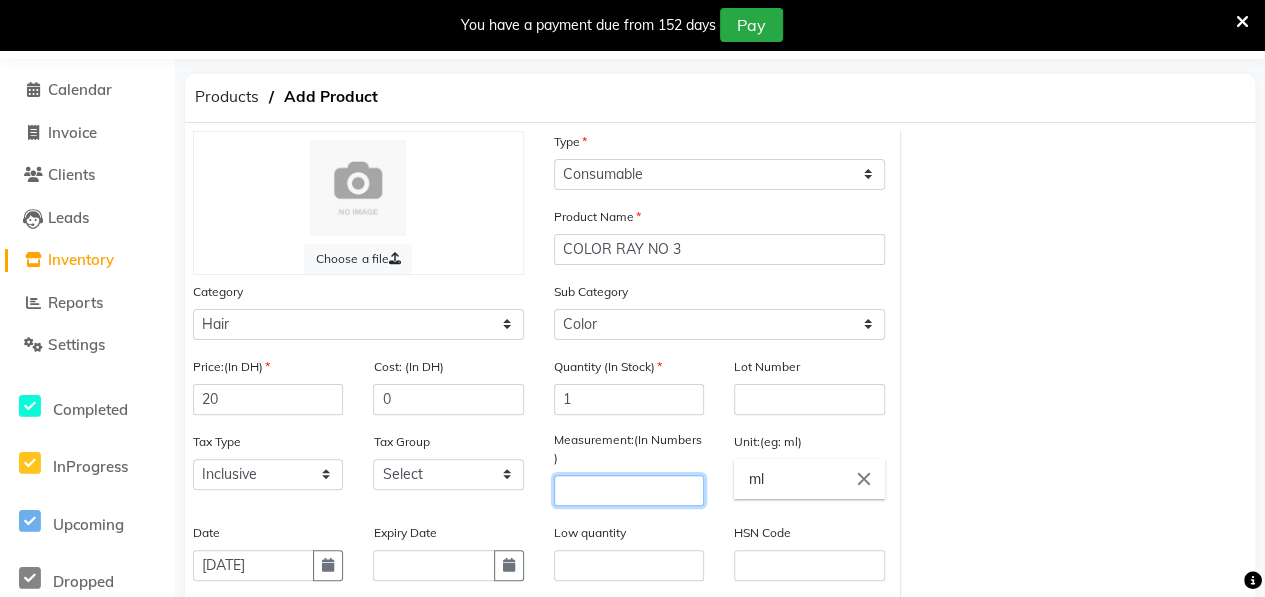 click 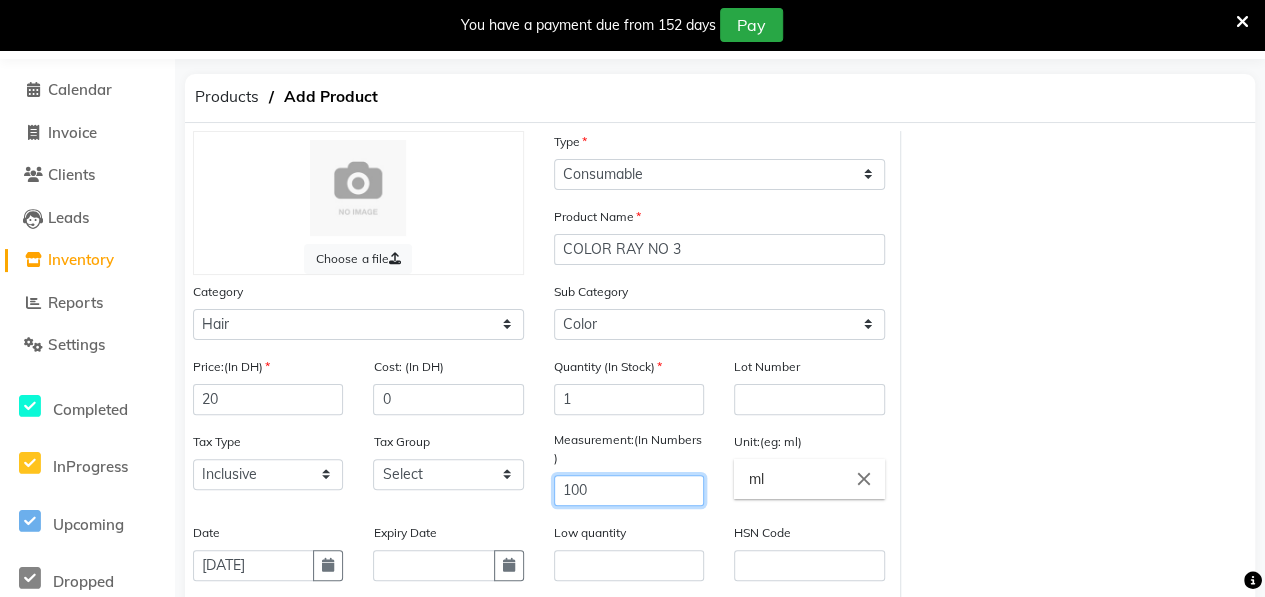 scroll, scrollTop: 332, scrollLeft: 0, axis: vertical 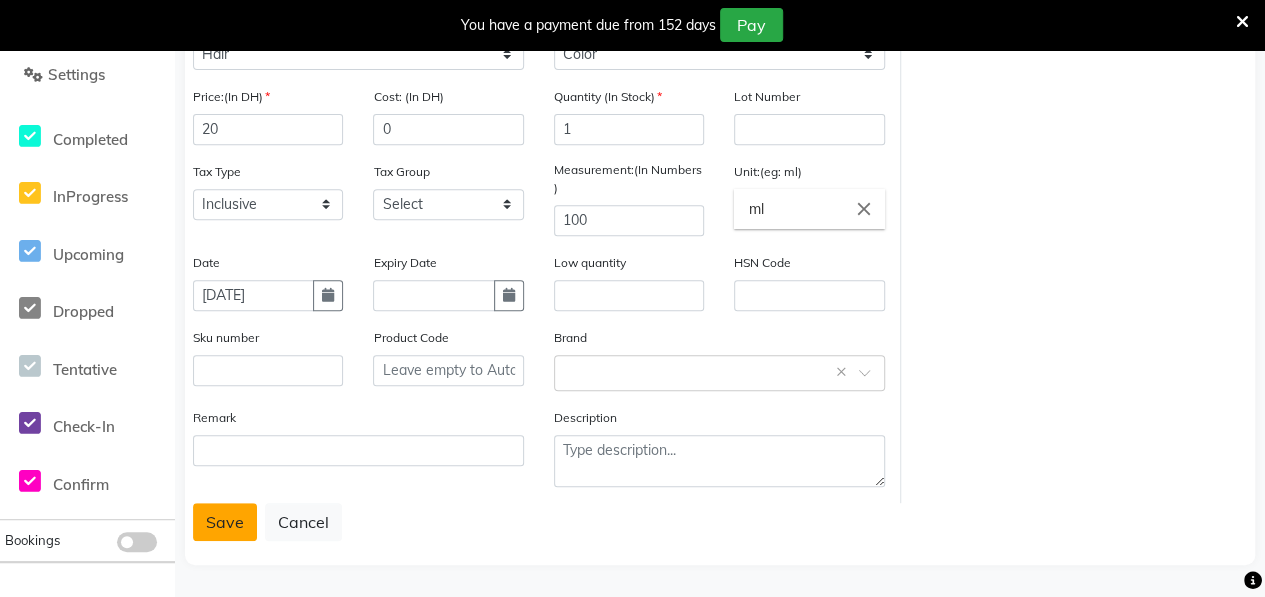 click on "Save" 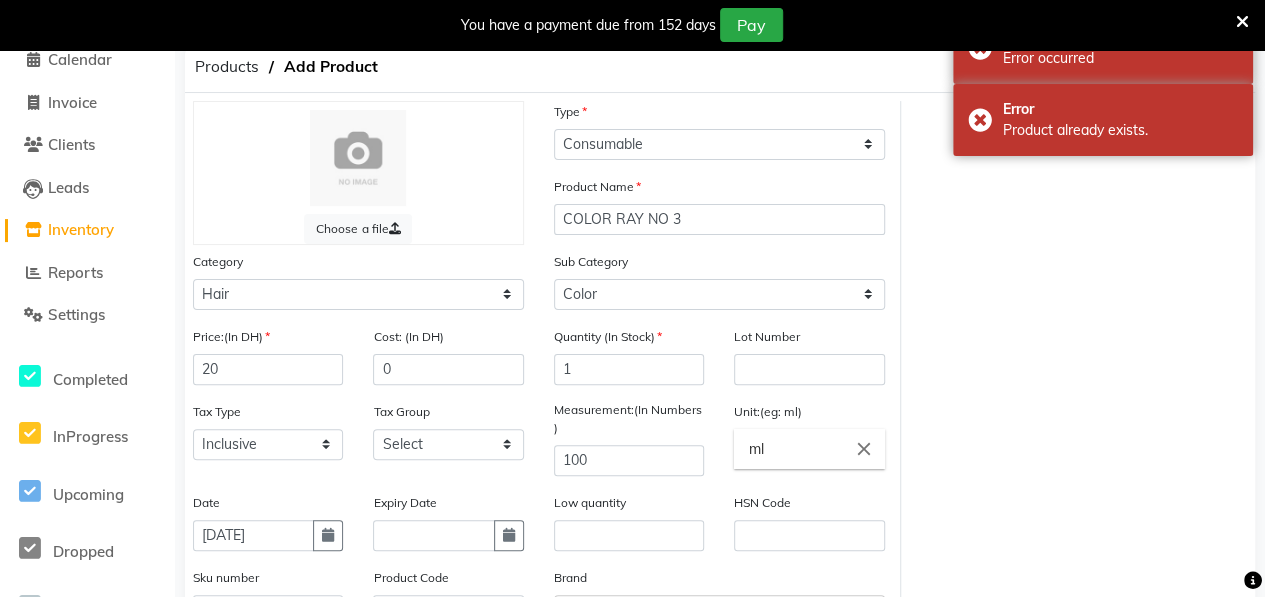 scroll, scrollTop: 92, scrollLeft: 0, axis: vertical 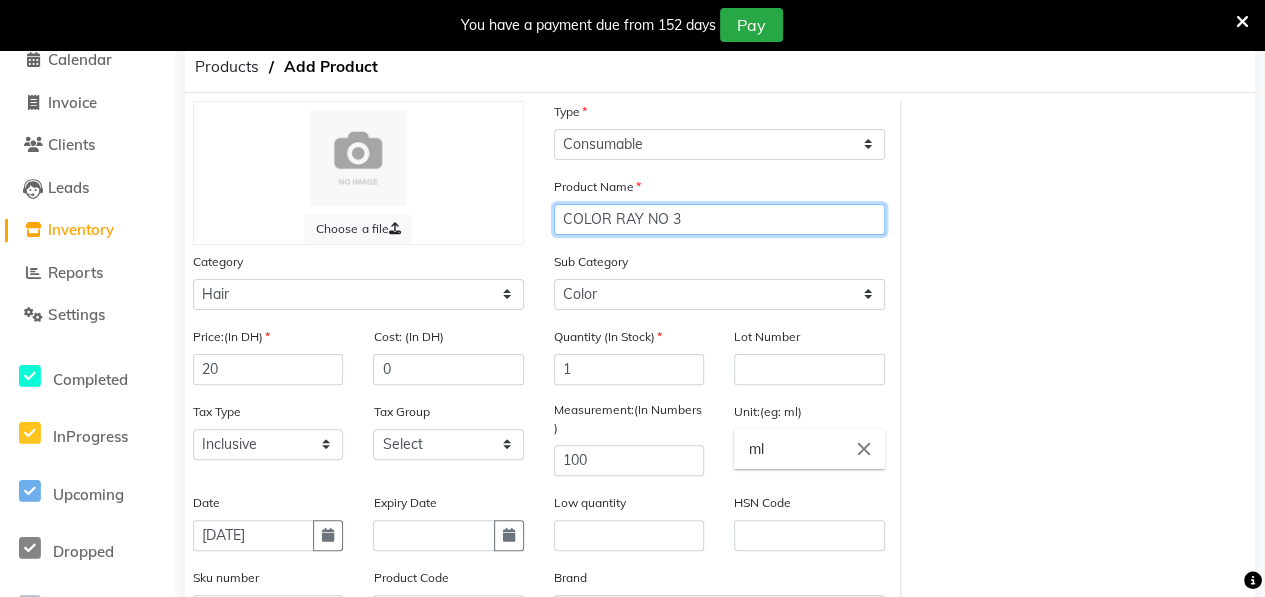 click on "COLOR RAY NO 3" 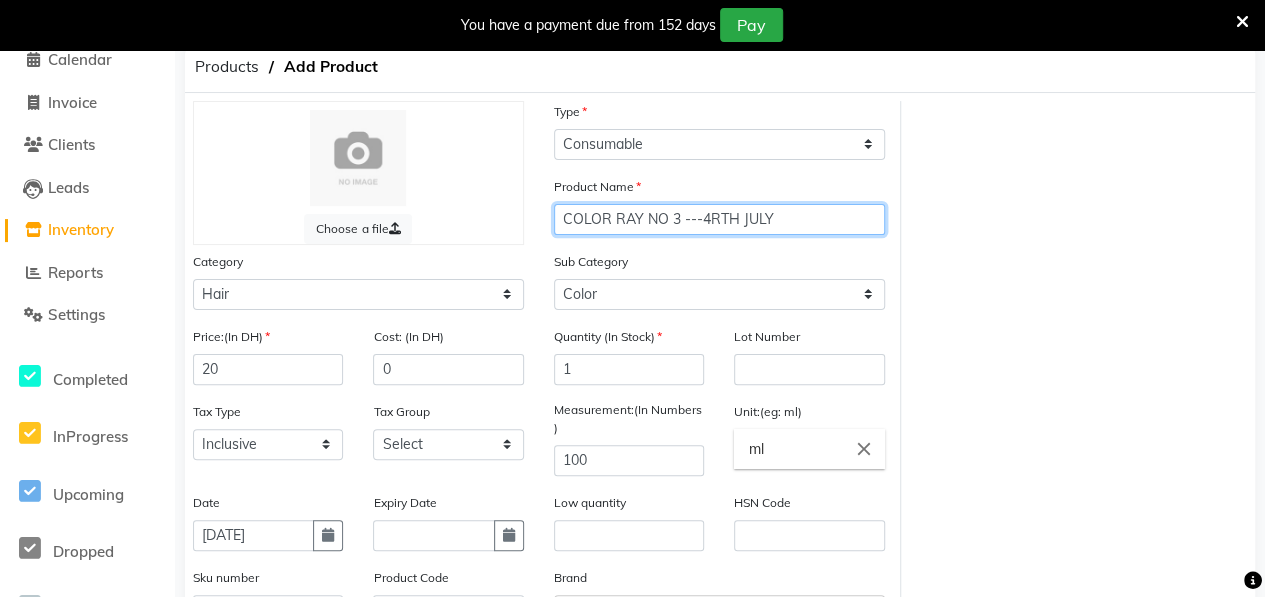 scroll, scrollTop: 332, scrollLeft: 0, axis: vertical 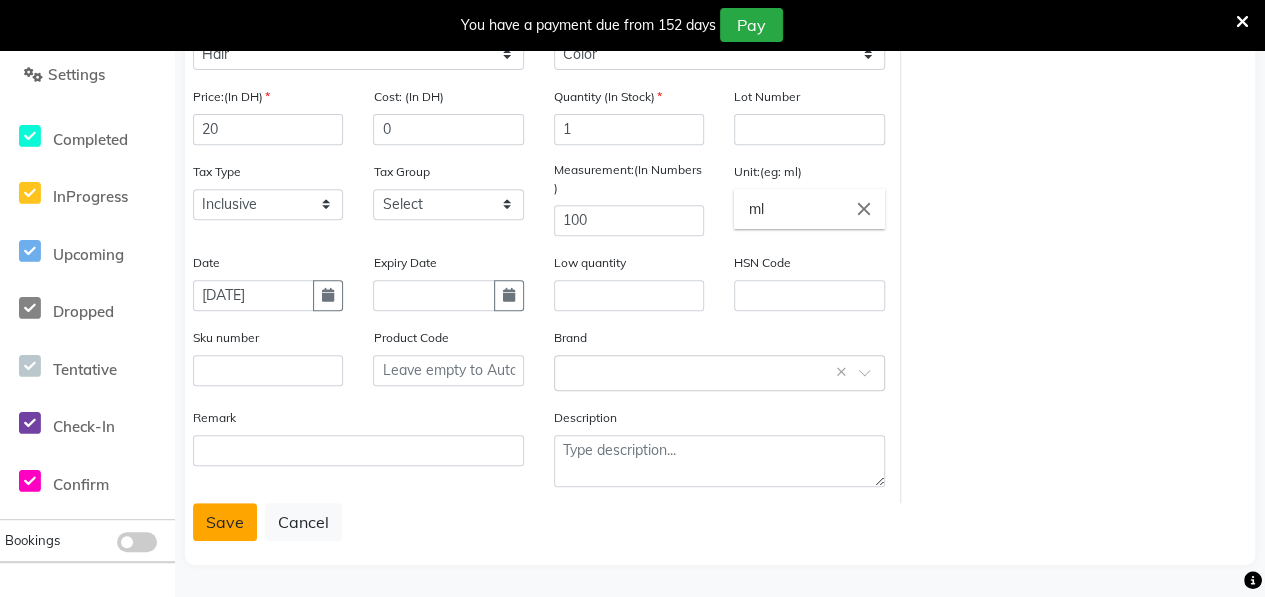 click on "Save" 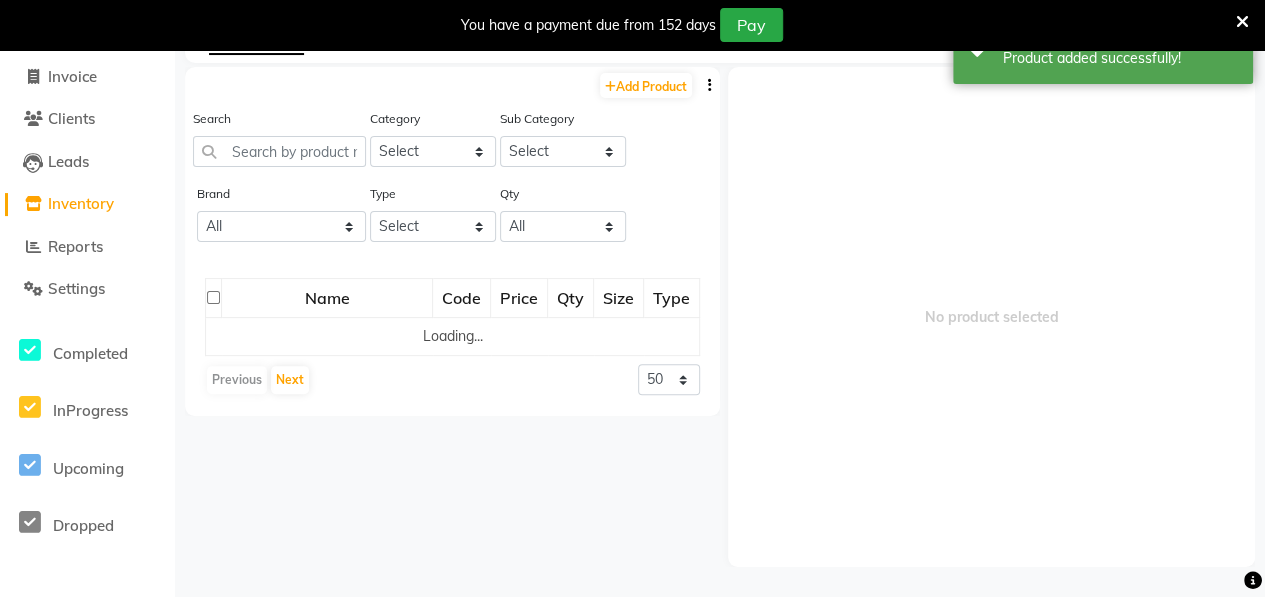 scroll, scrollTop: 62, scrollLeft: 0, axis: vertical 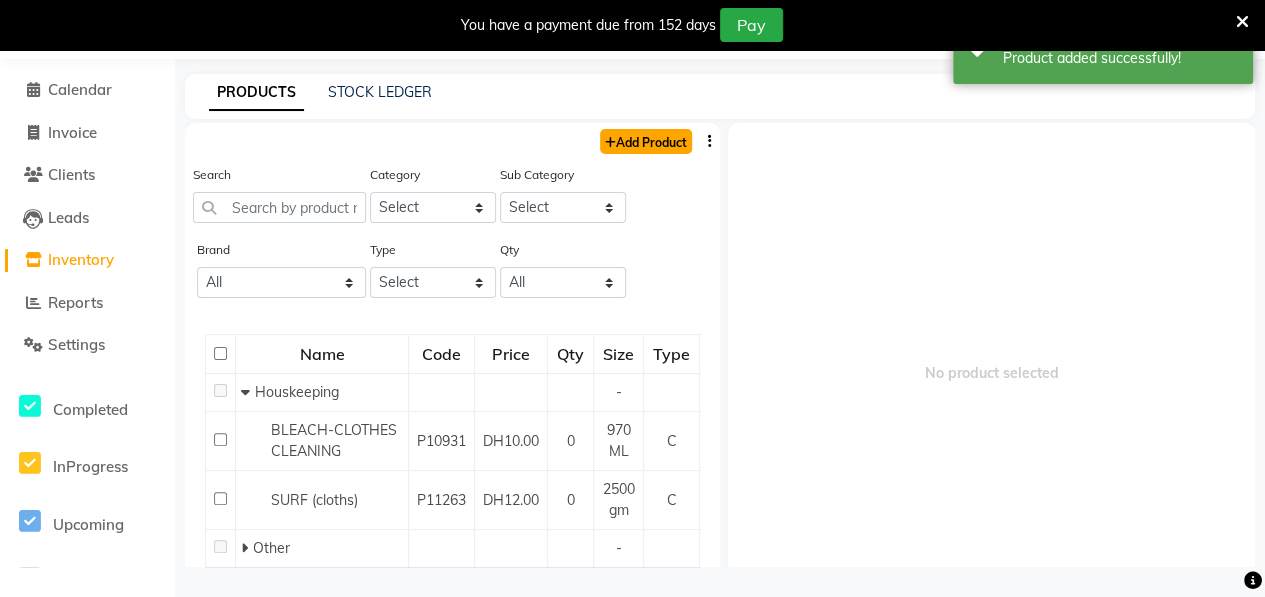 click on "Add Product" 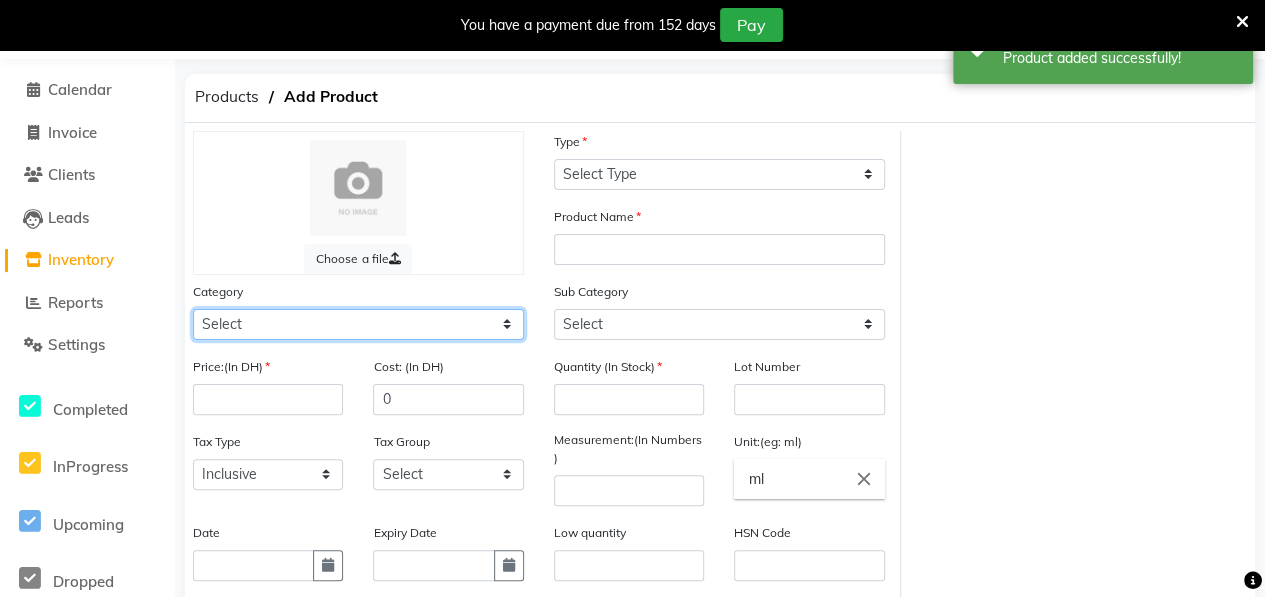 click on "Select Hair Skin Makeup Personal Care Appliances [PERSON_NAME] Waxing Disposable Threading Hands and Feet Beauty Planet [MEDICAL_DATA] Cadiveu Casmara [PERSON_NAME] Olaplex GOWN Other" 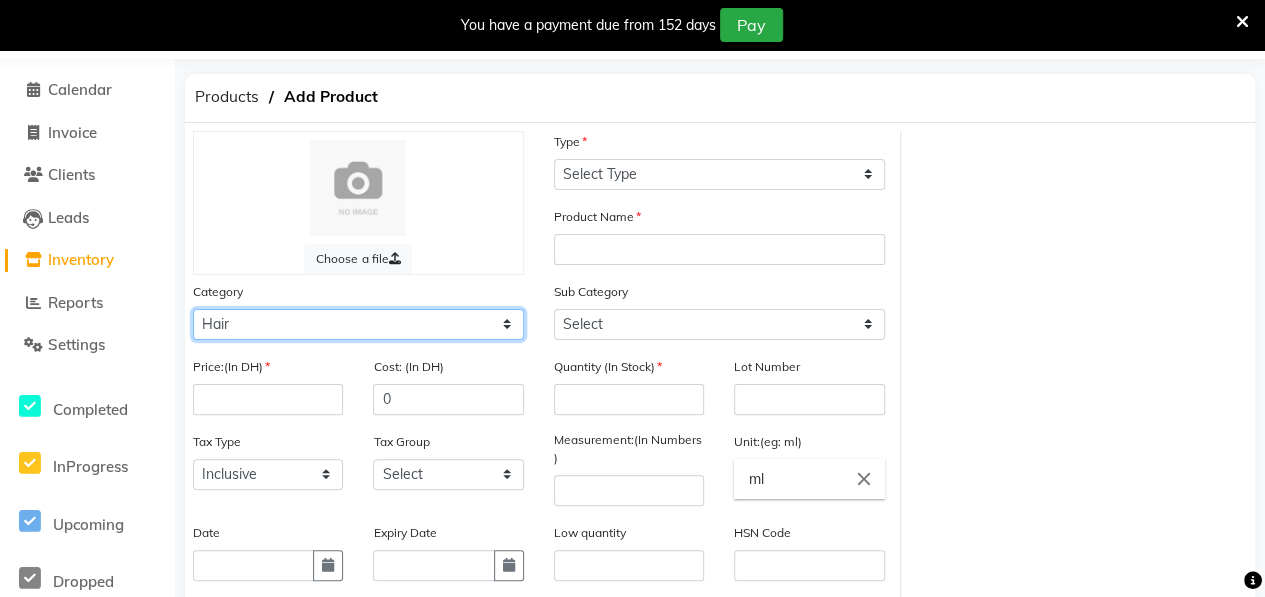 click on "Select Hair Skin Makeup Personal Care Appliances [PERSON_NAME] Waxing Disposable Threading Hands and Feet Beauty Planet [MEDICAL_DATA] Cadiveu Casmara [PERSON_NAME] Olaplex GOWN Other" 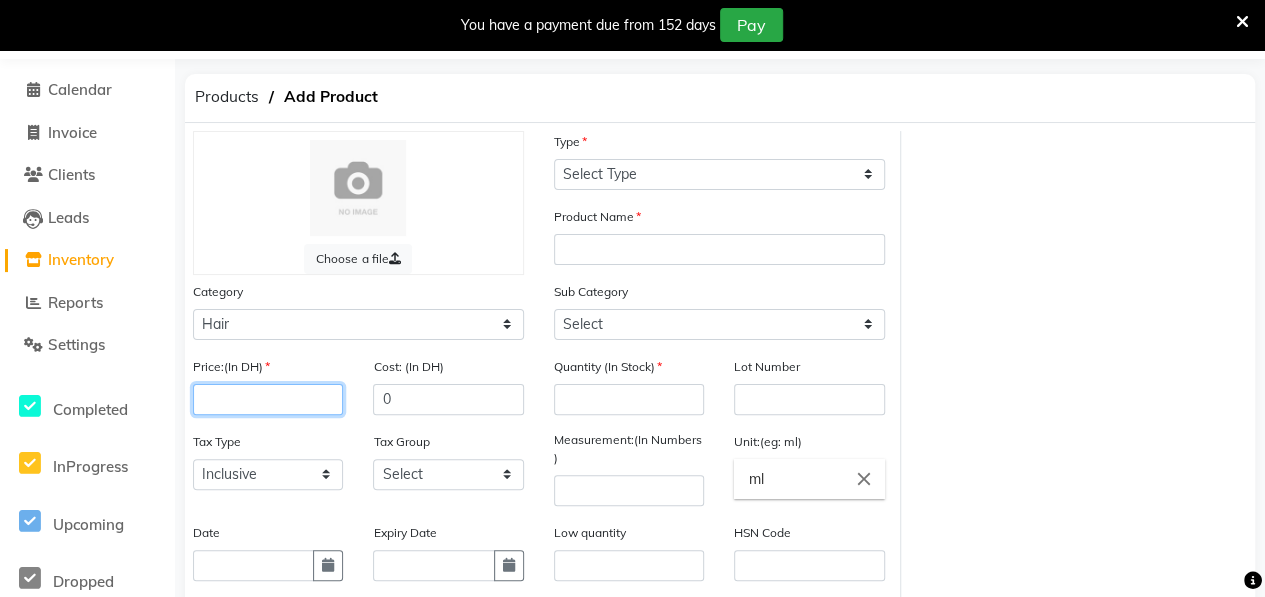 click 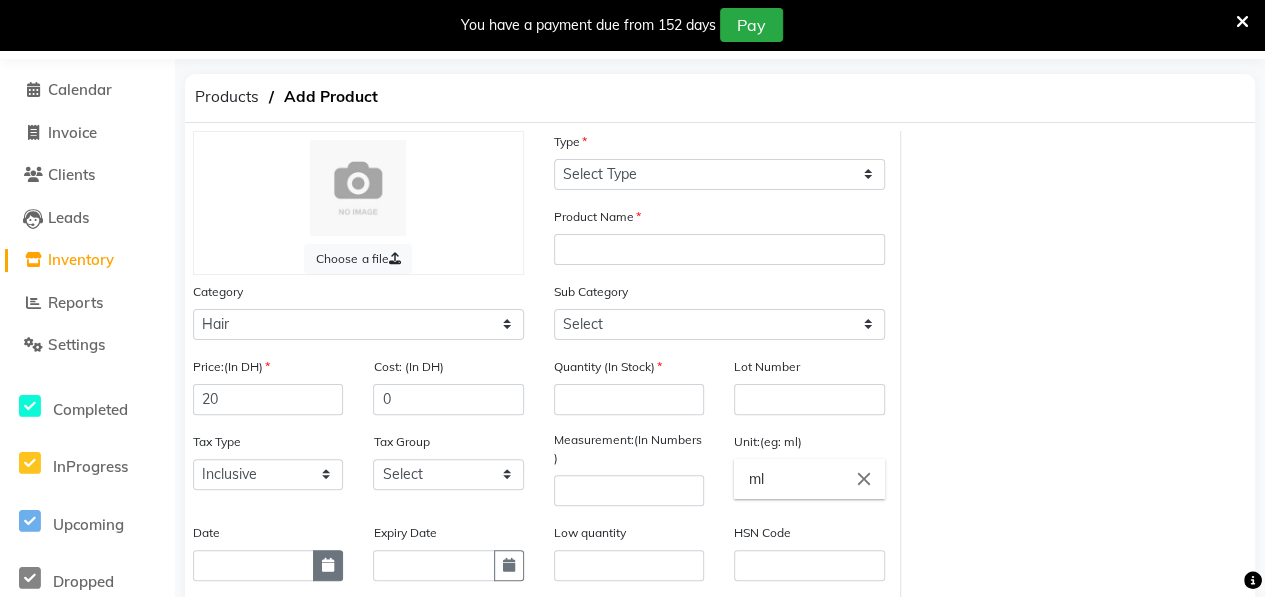 click 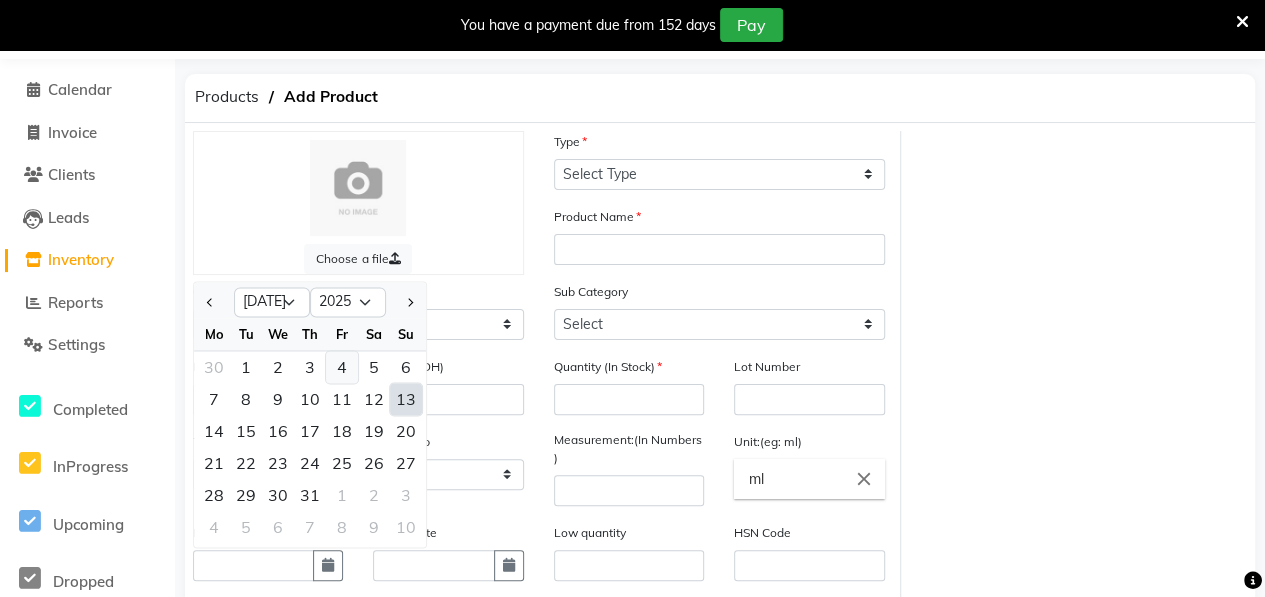click on "4" 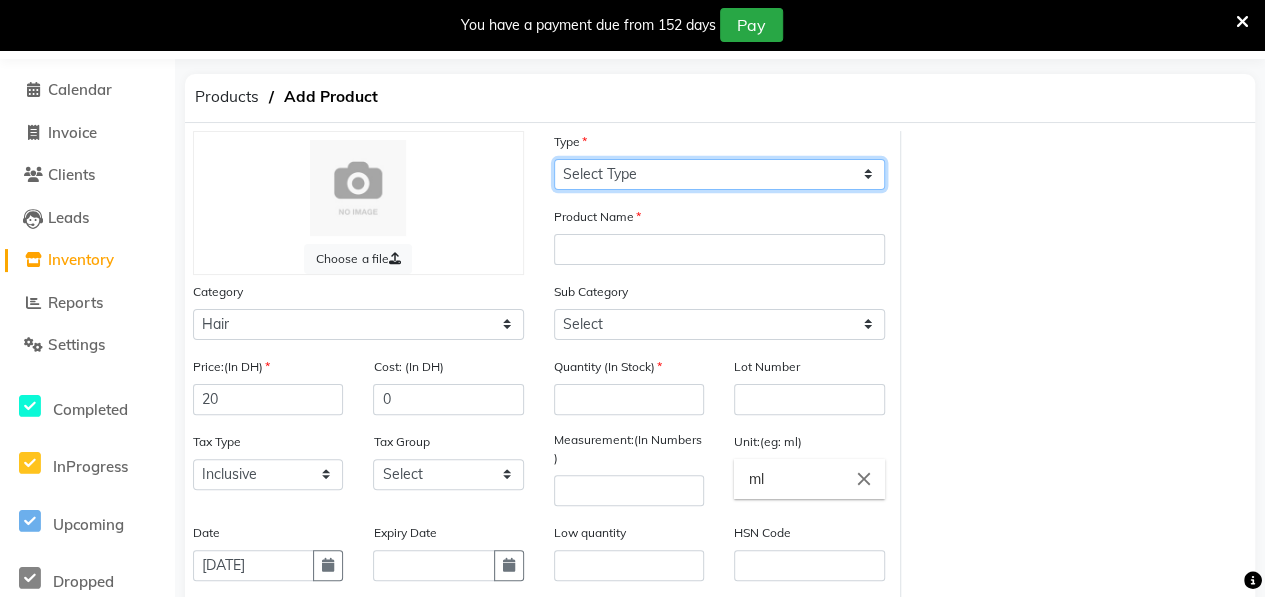 click on "Select Type Both Retail Consumable" 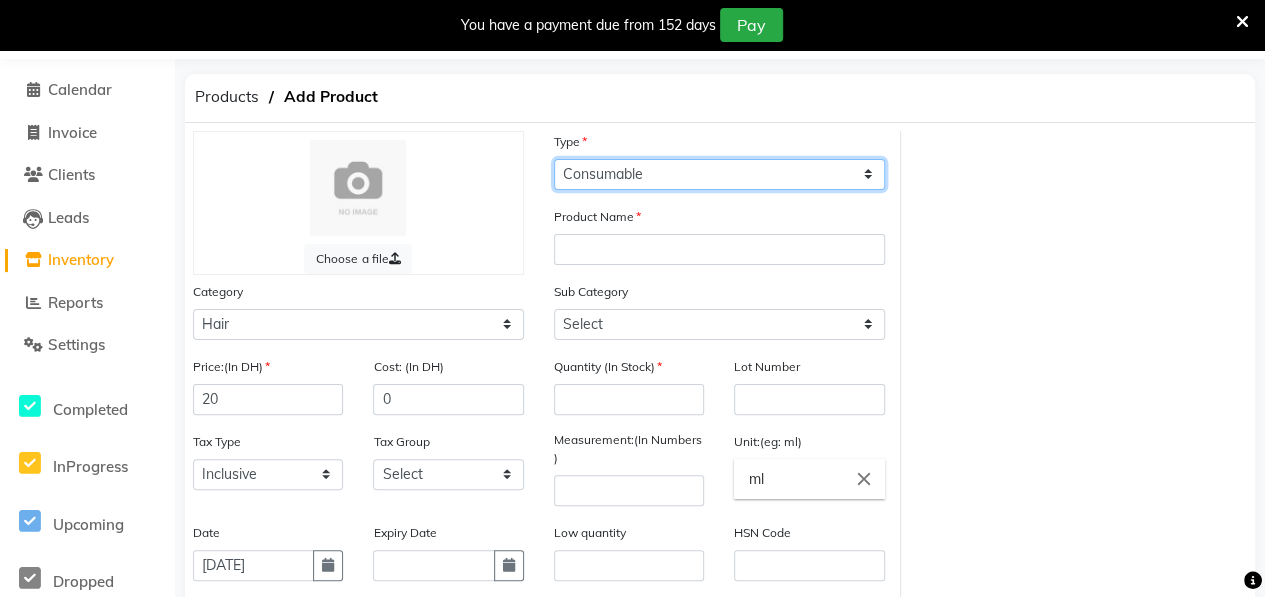 click on "Select Type Both Retail Consumable" 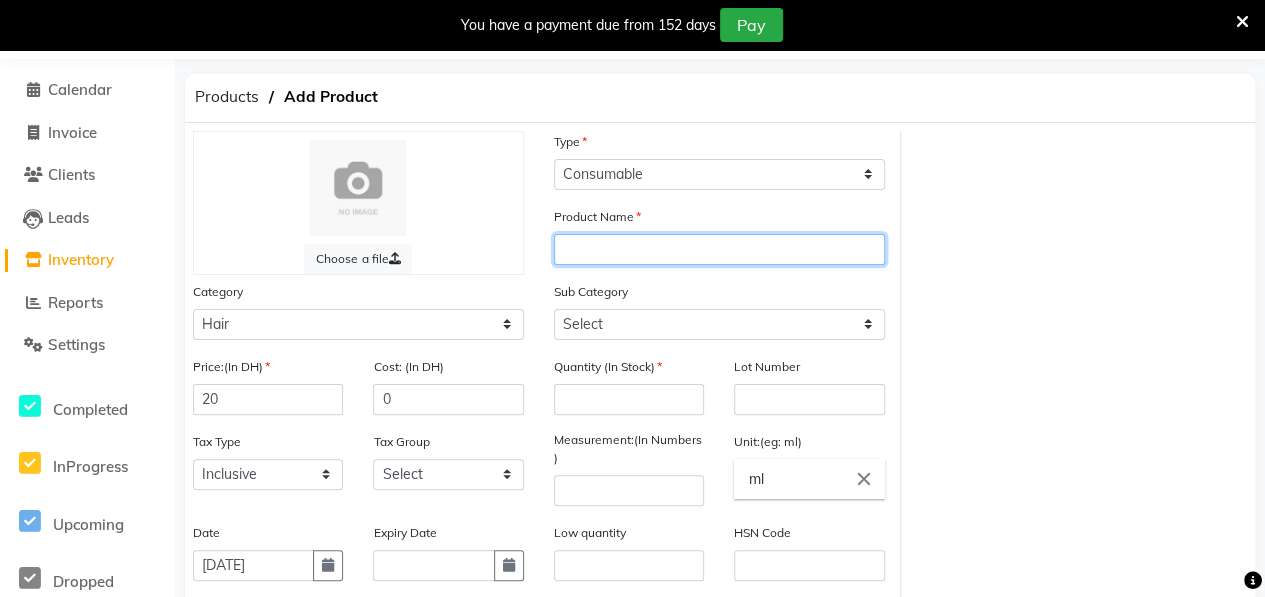 click 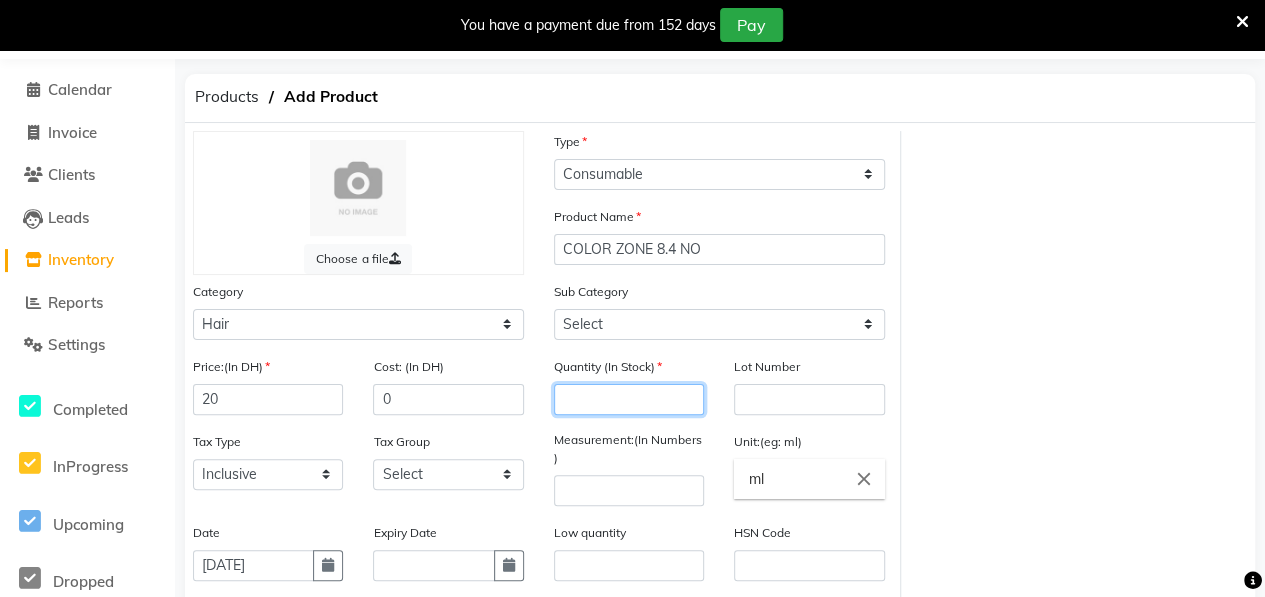 click 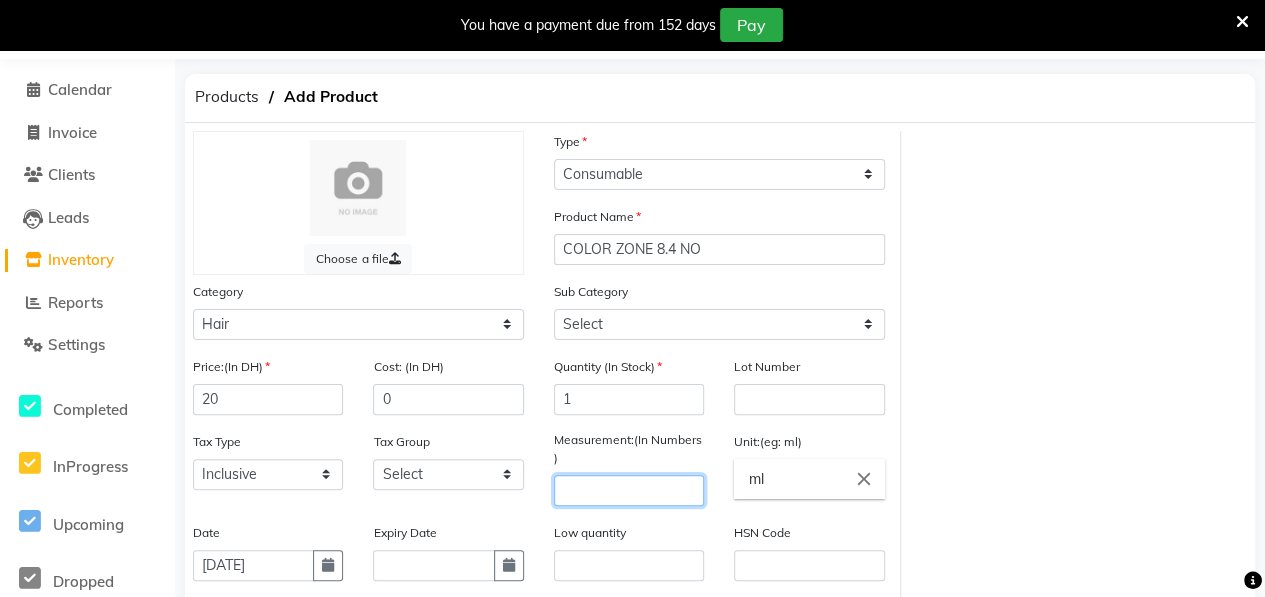 click 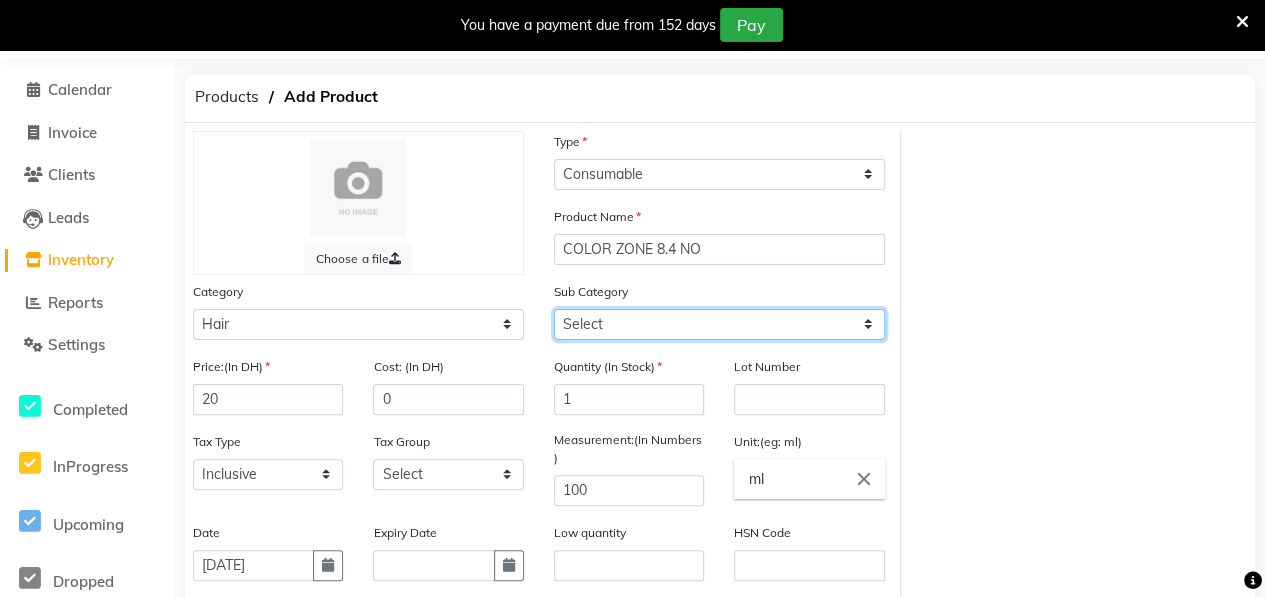 click on "Select Shampoo Conditioner Cream Mask Oil Serum Color Appliances Treatment Styling Kit & Combo Other" 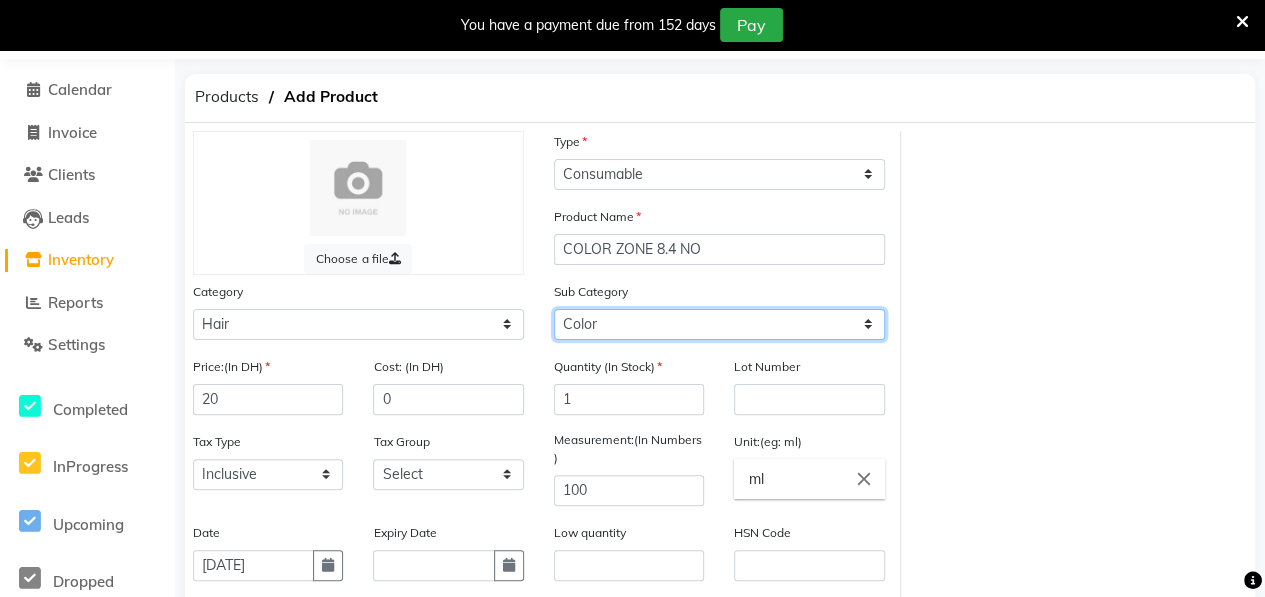 click on "Select Shampoo Conditioner Cream Mask Oil Serum Color Appliances Treatment Styling Kit & Combo Other" 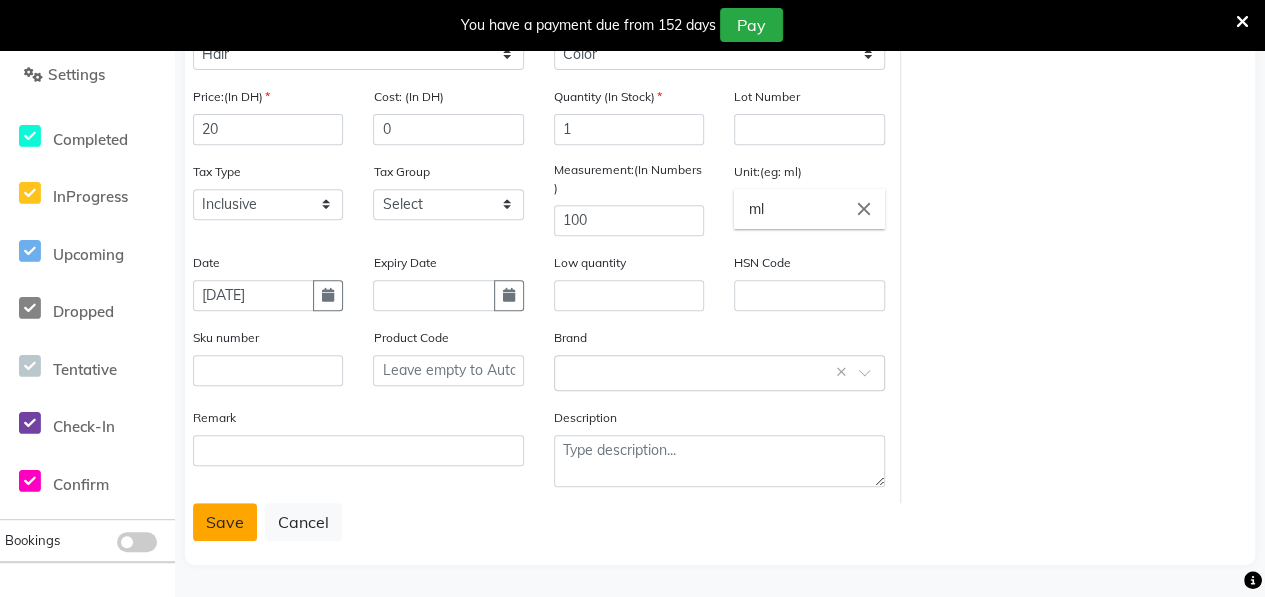 click on "Save" 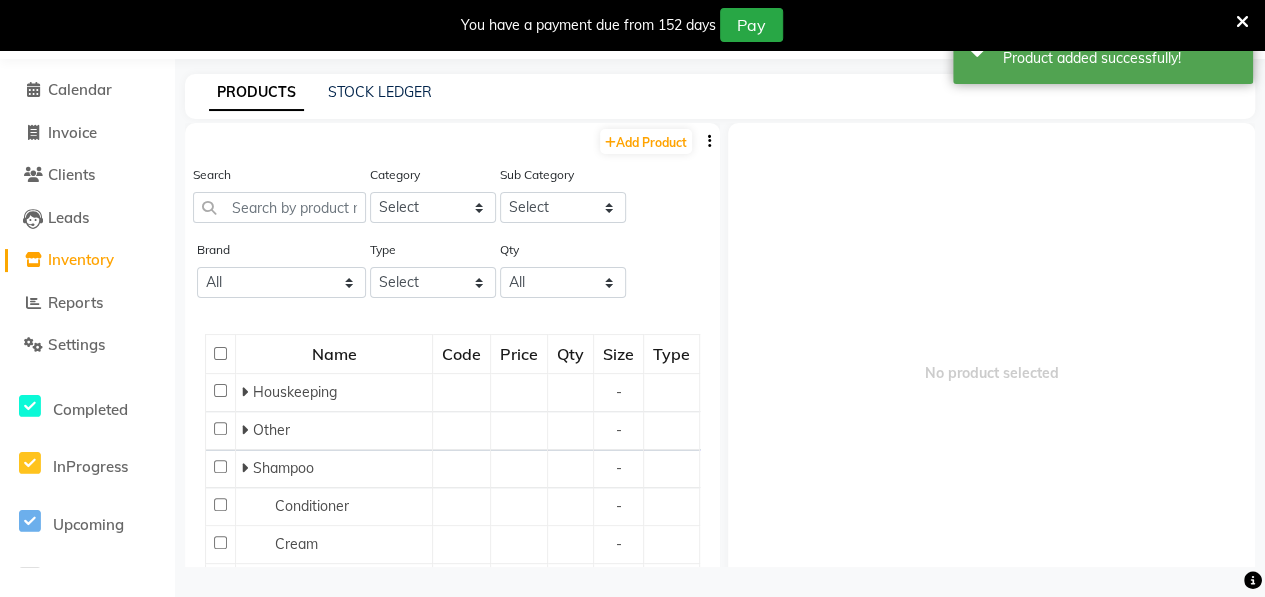 scroll, scrollTop: 62, scrollLeft: 0, axis: vertical 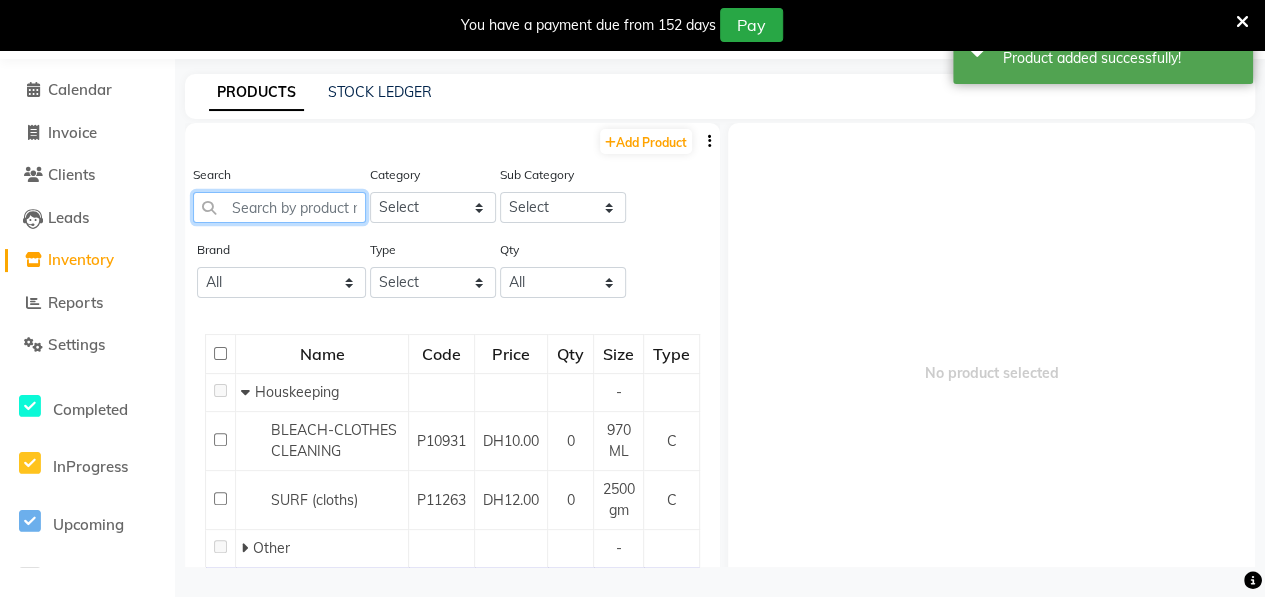 click 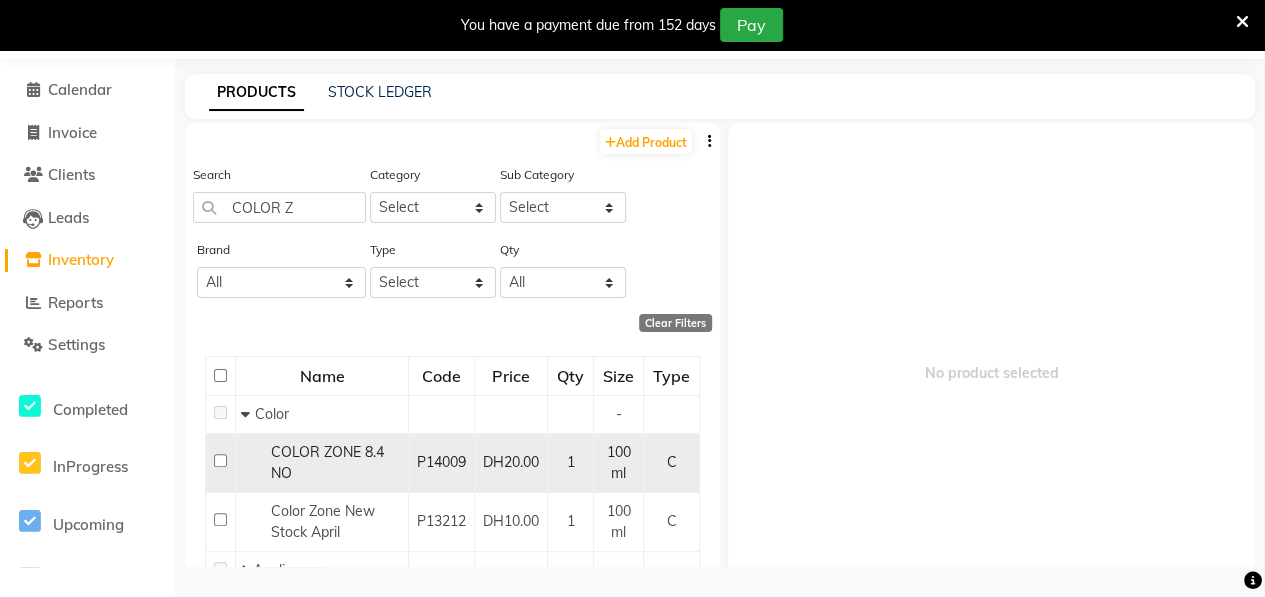 click 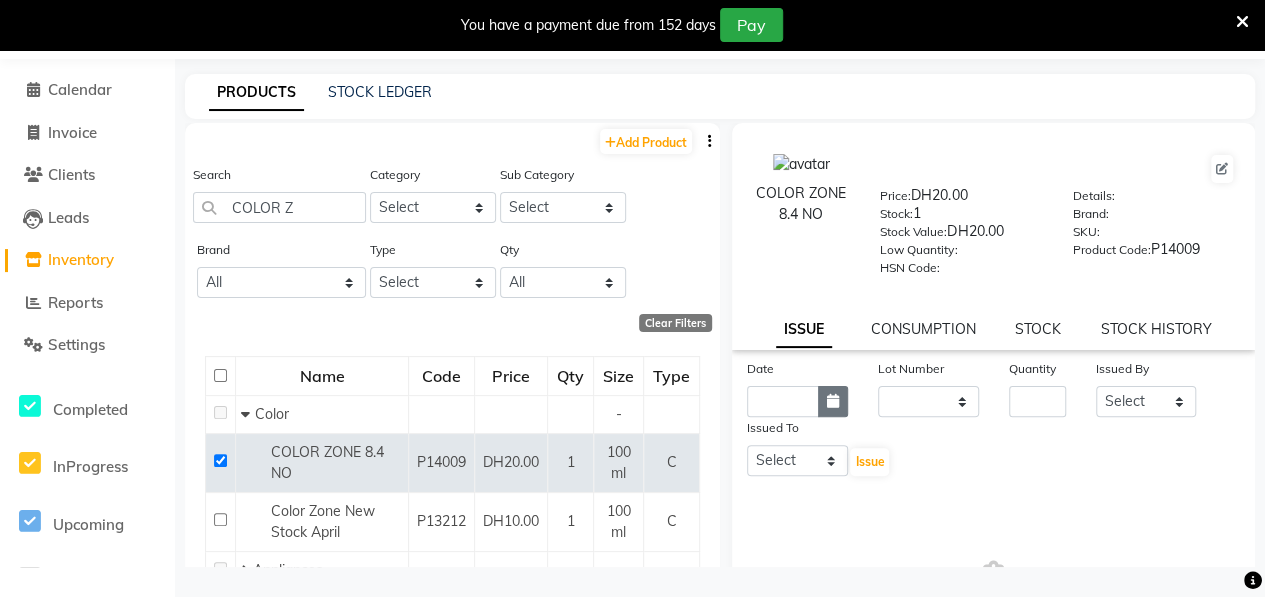 click 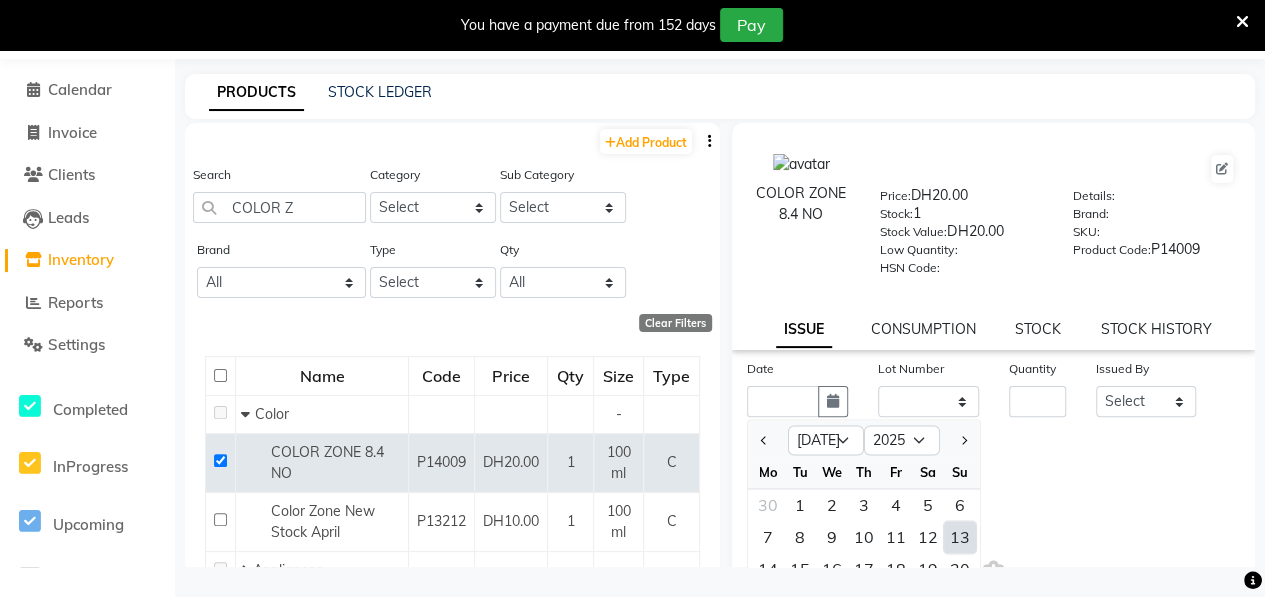 click on "13" 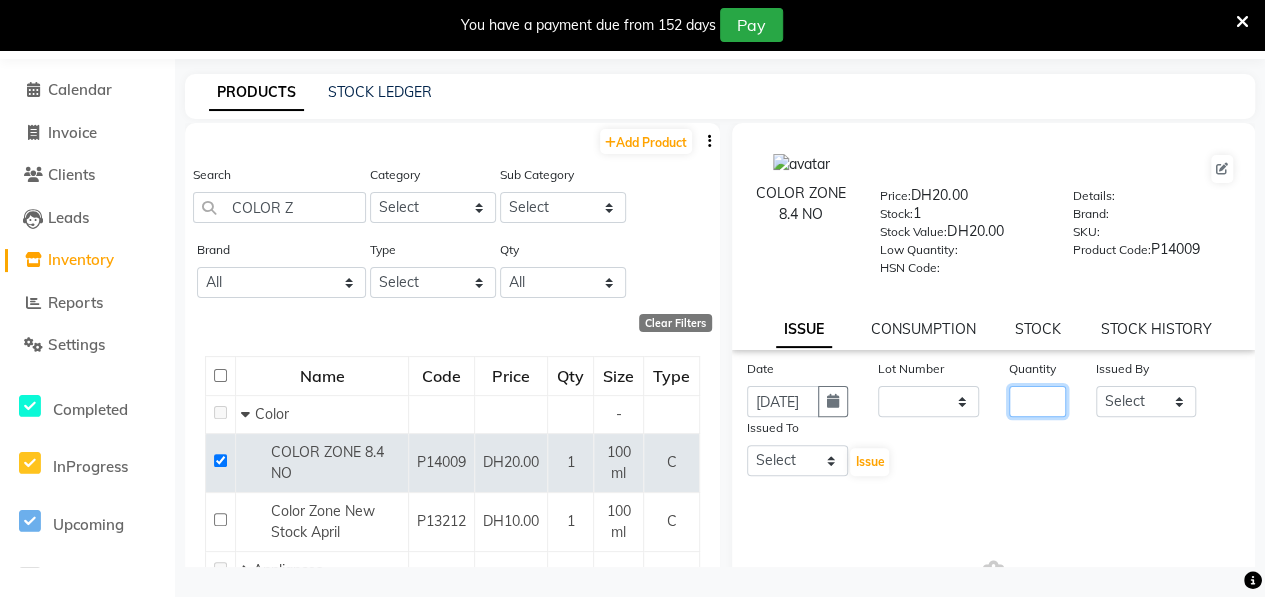 click 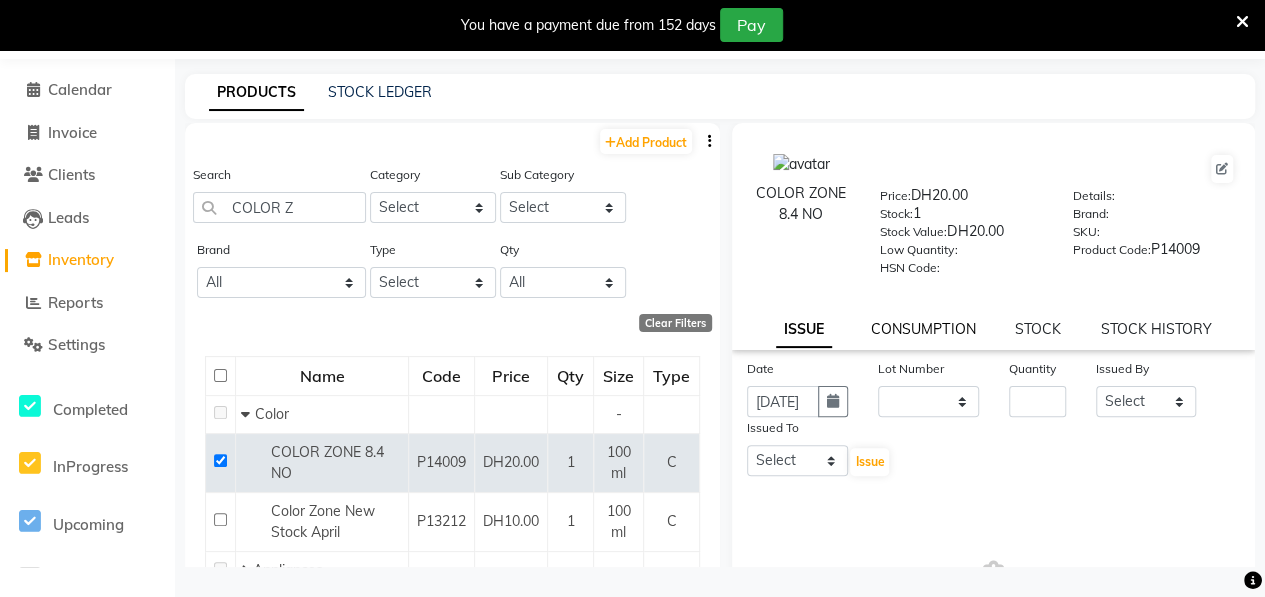 click on "CONSUMPTION" 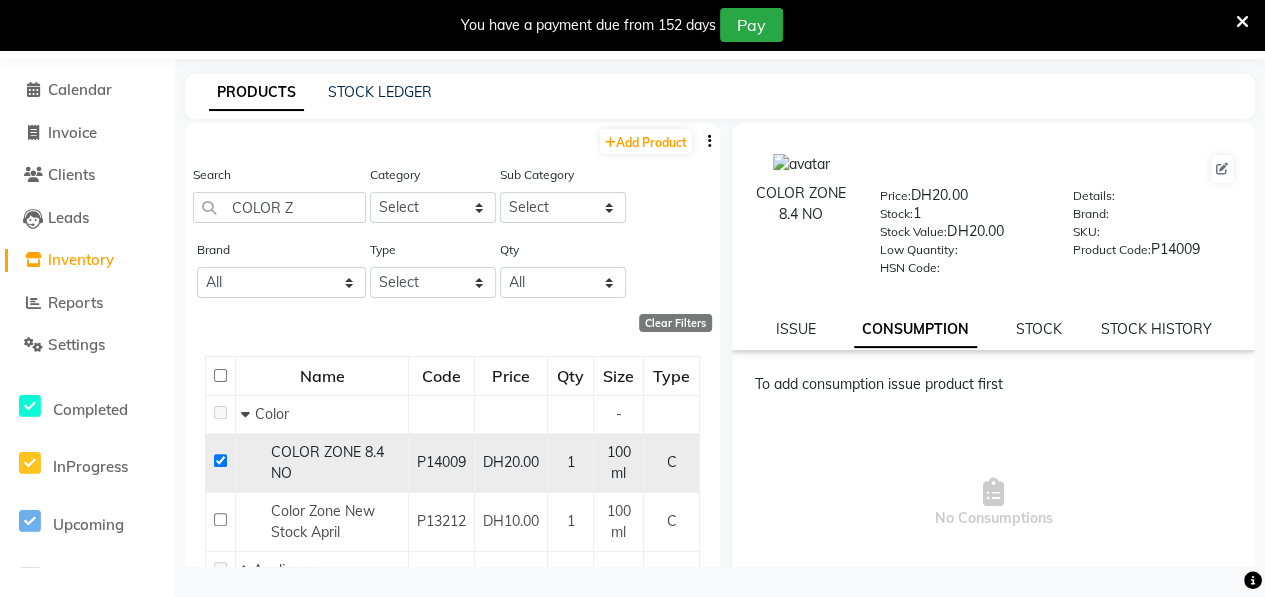 click 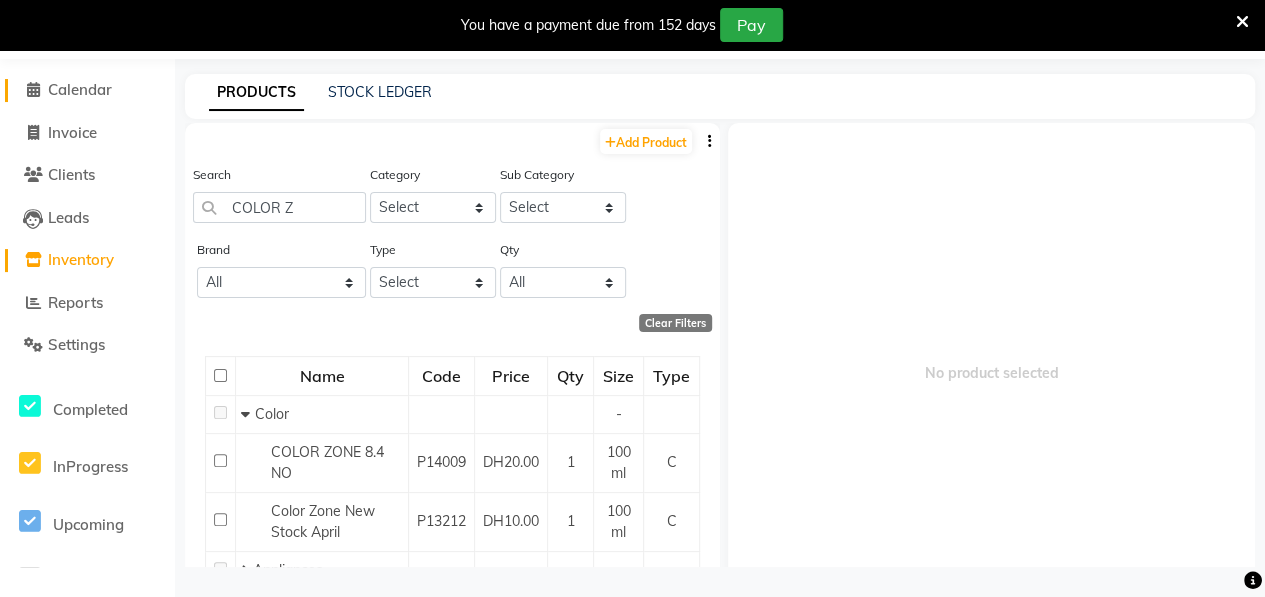 click on "Calendar" 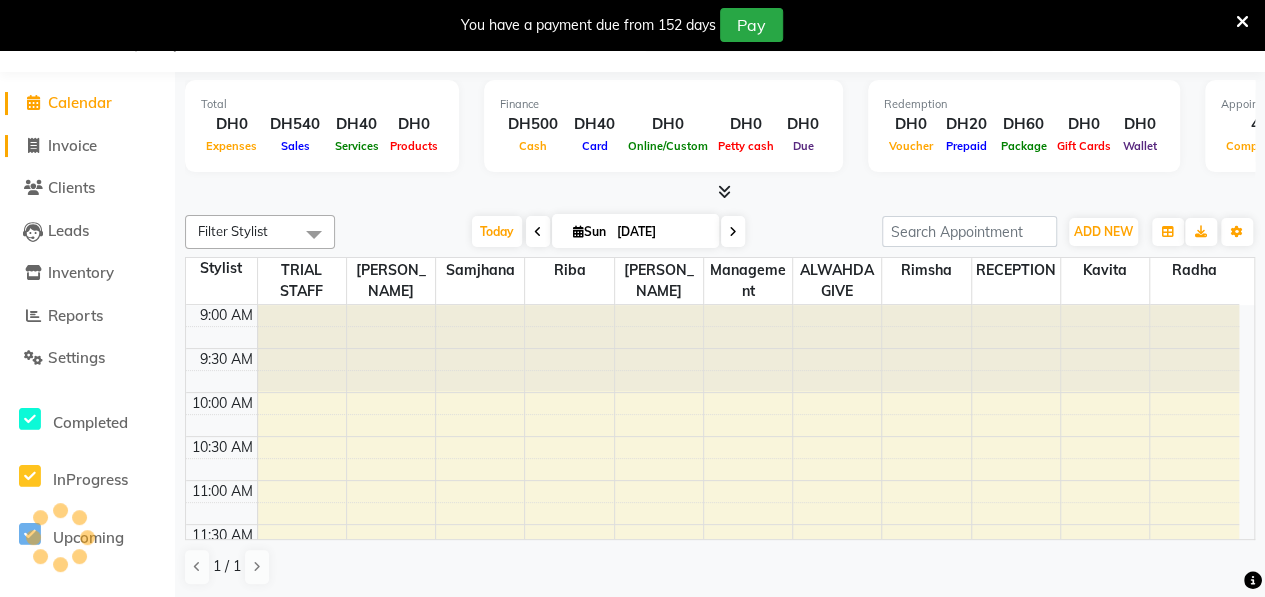 scroll, scrollTop: 0, scrollLeft: 0, axis: both 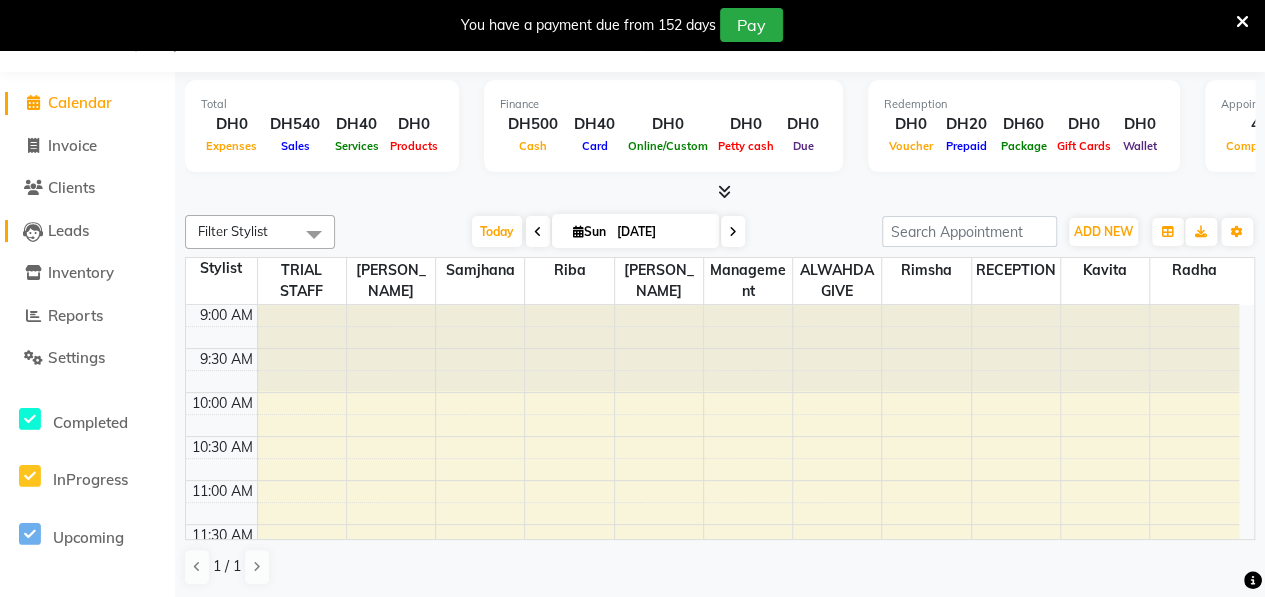 click on "Leads" 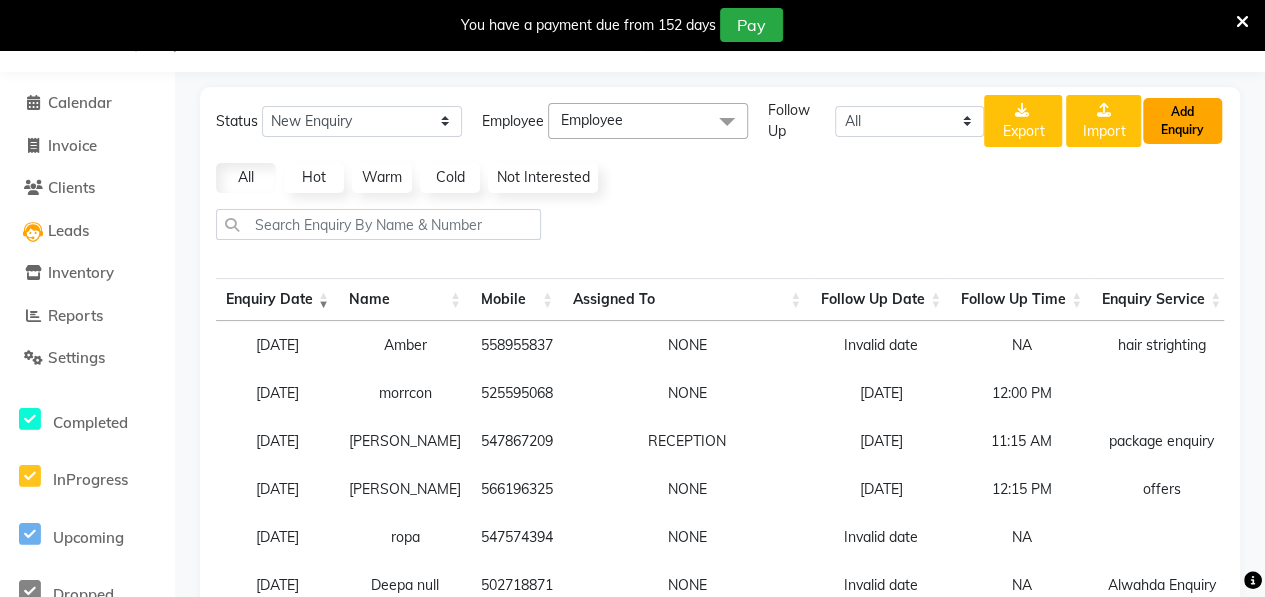 click on "Add Enquiry" 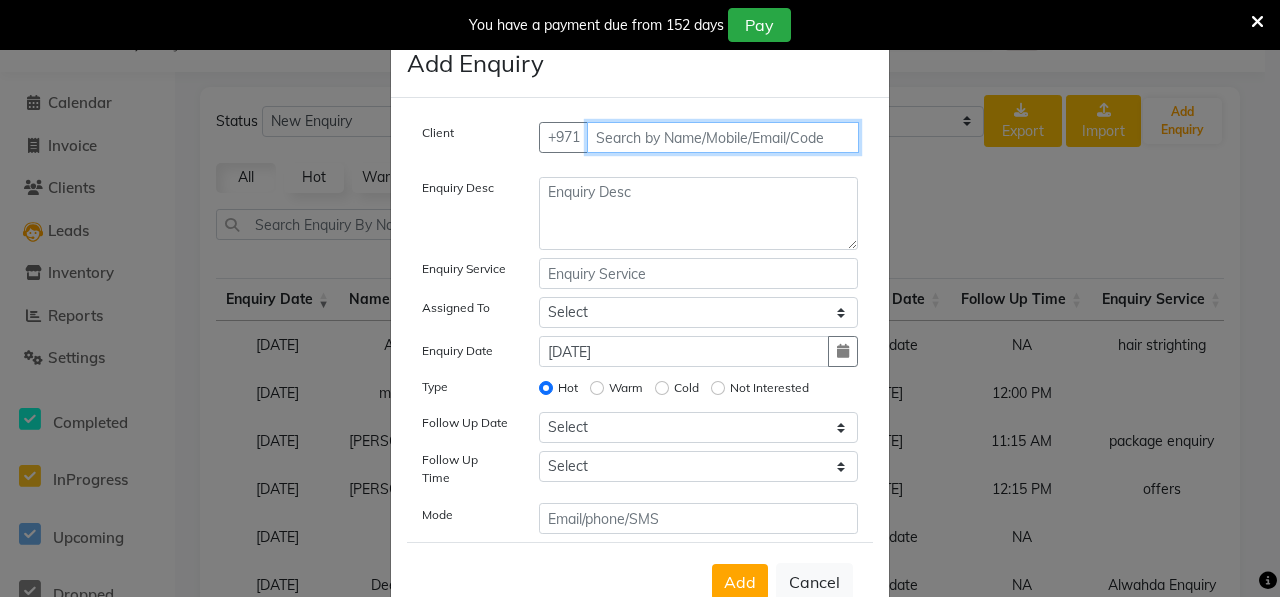 click at bounding box center (723, 137) 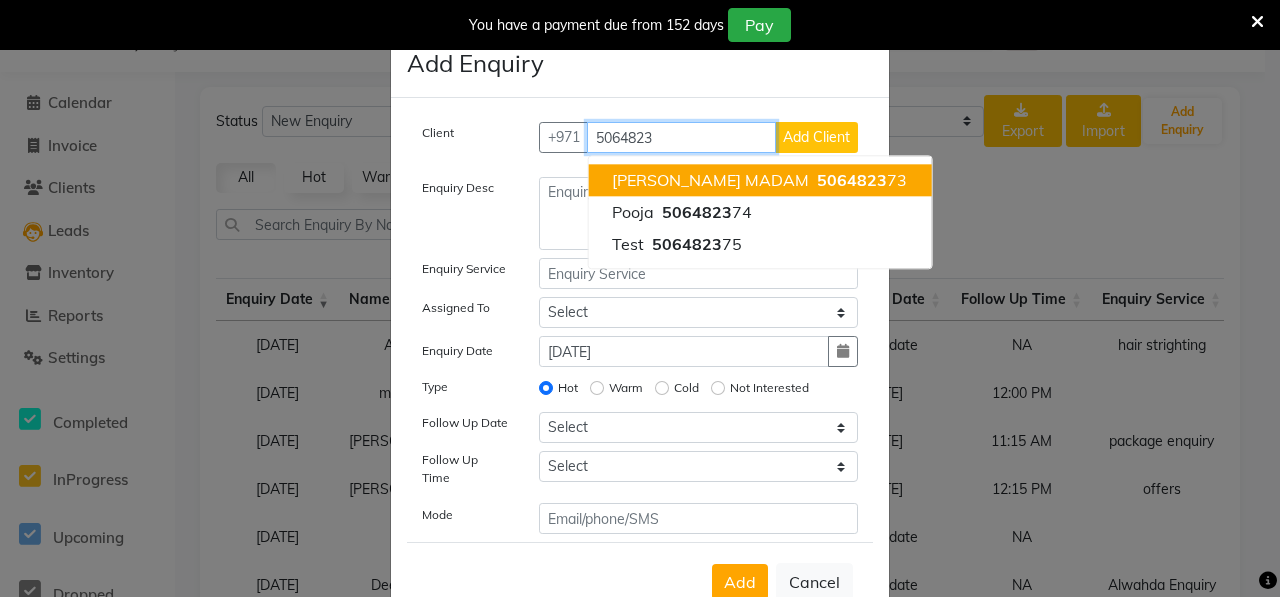 click on "[PERSON_NAME] MADAM   5064823 73" at bounding box center (759, 180) 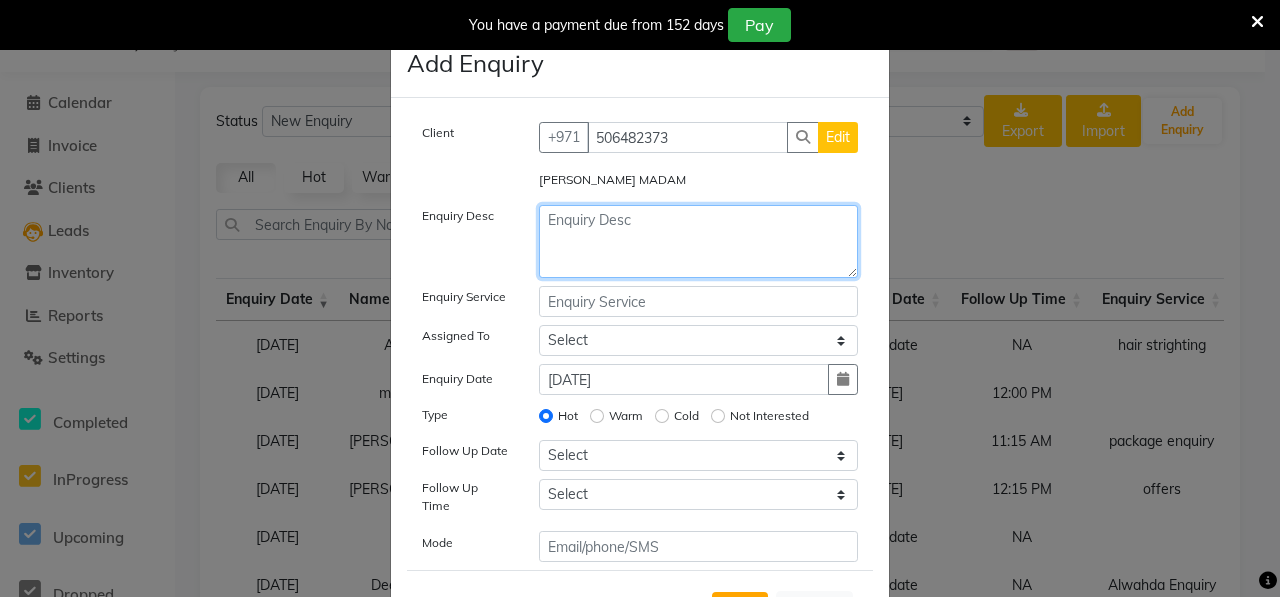 click 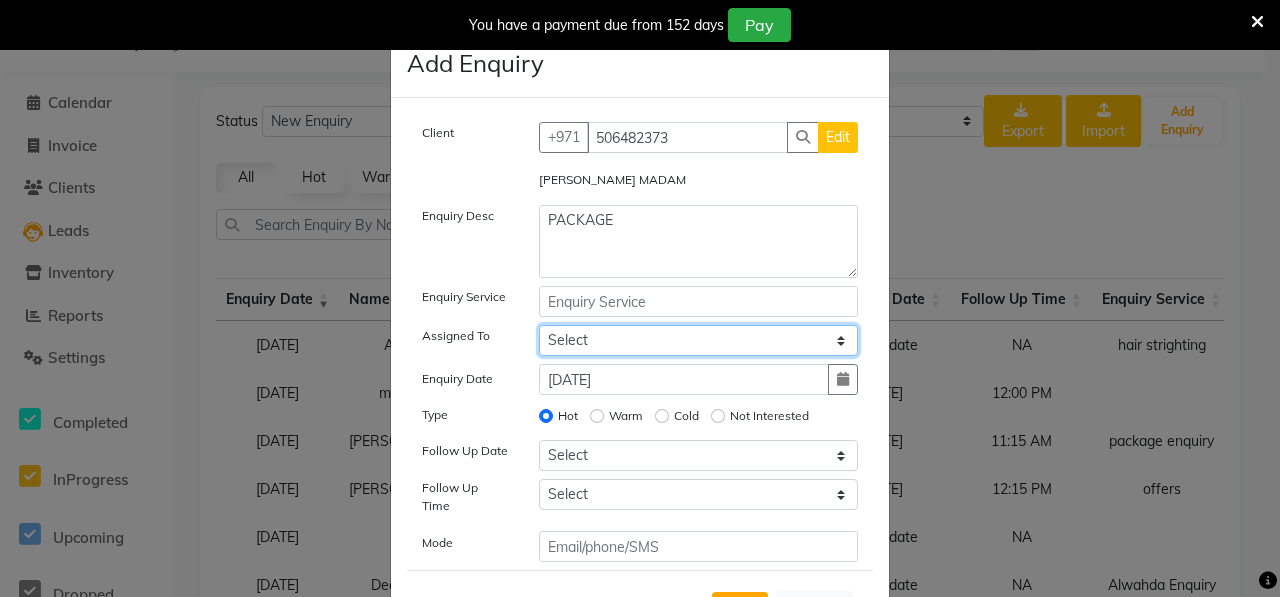 click on "Select ALWAHDA GIVE Kavita LAXMI Management [PERSON_NAME] RECEPTION [PERSON_NAME] [PERSON_NAME] TRIAL STAFF" 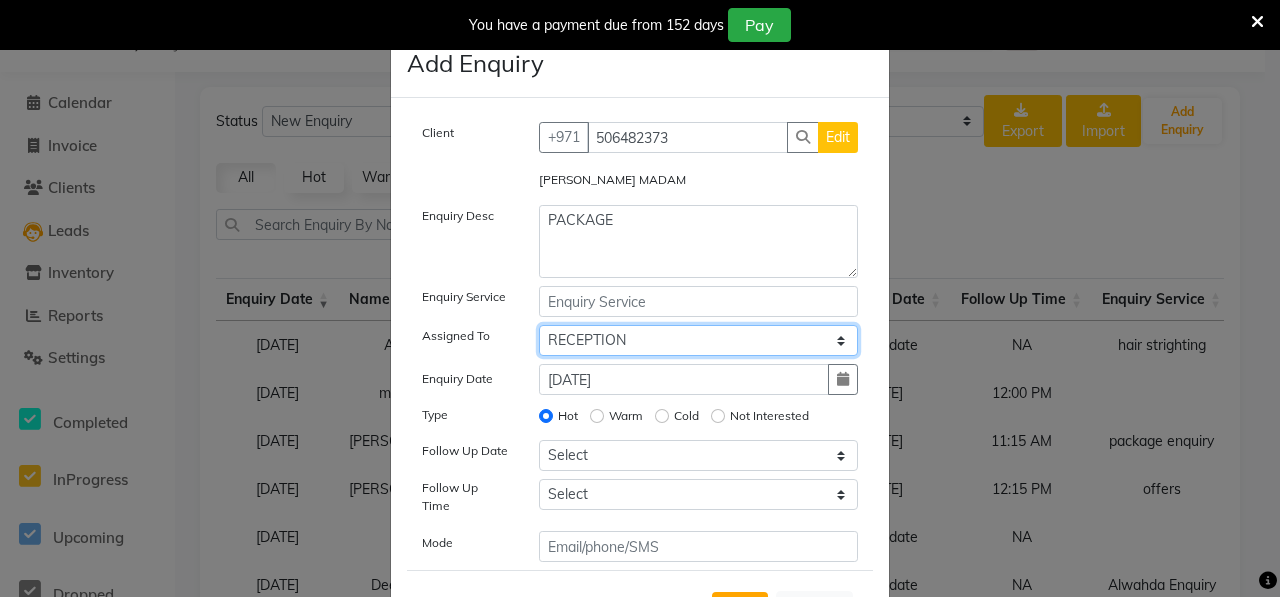 click on "Select ALWAHDA GIVE Kavita LAXMI Management [PERSON_NAME] RECEPTION [PERSON_NAME] [PERSON_NAME] TRIAL STAFF" 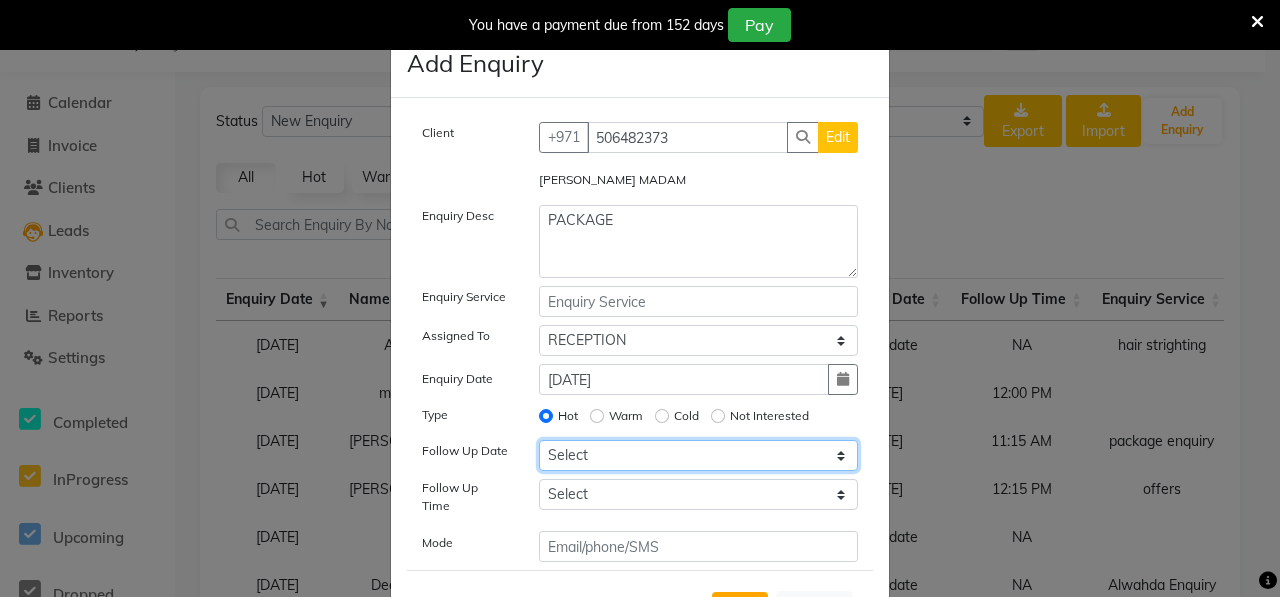 drag, startPoint x: 777, startPoint y: 443, endPoint x: 726, endPoint y: 450, distance: 51.47815 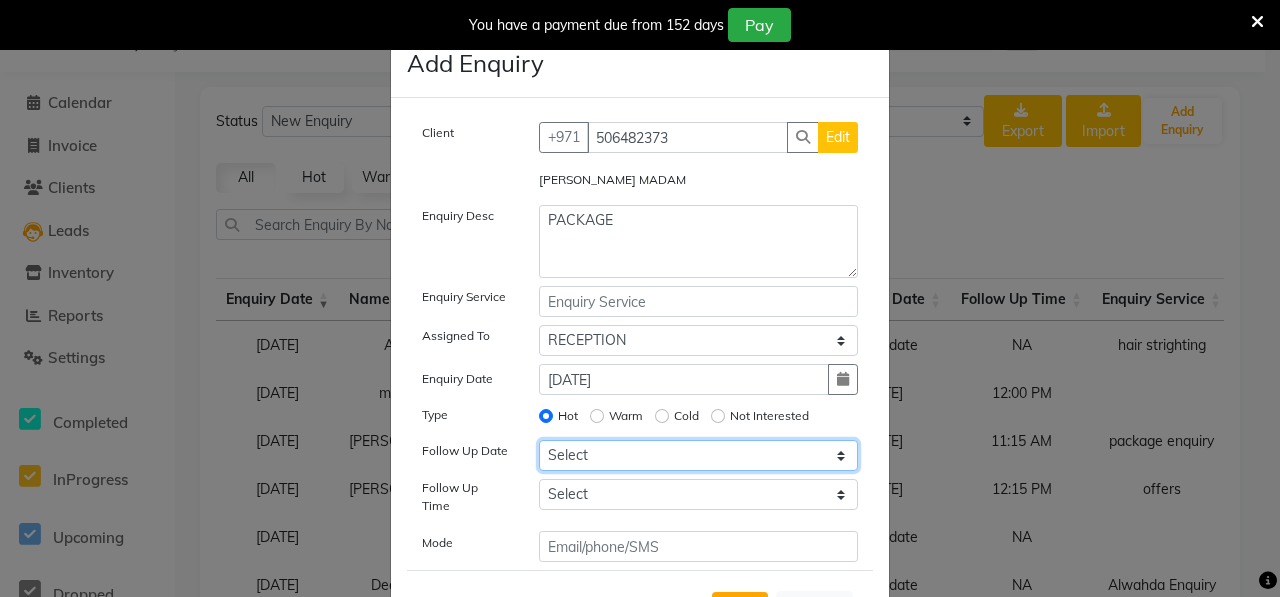 click on "Select [DATE] [DATE] [DATE] ([DATE]) [DATE] ([DATE]) [DATE] ([DATE]) [DATE] ([DATE]) [DATE] ([DATE]) [DATE] ([DATE]) [DATE] ([DATE]) [DATE] ([DATE]) [DATE] ([DATE]) [DATE] ([DATE]) Custom Date" at bounding box center [699, 455] 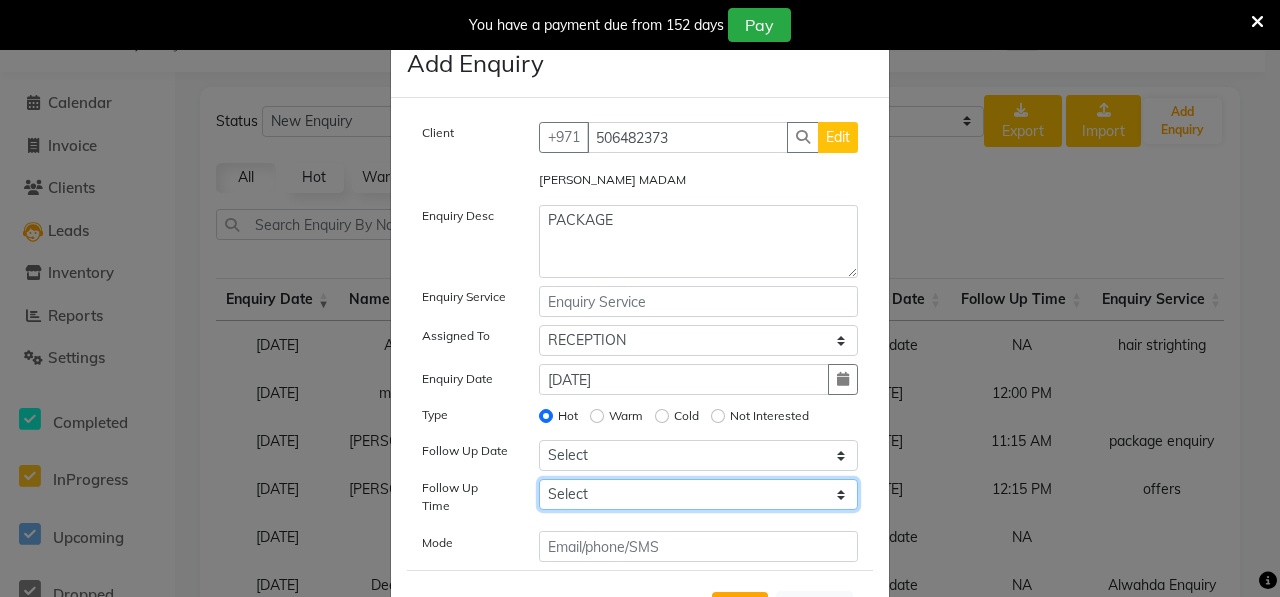 click on "Select 07:00 AM 07:15 AM 07:30 AM 07:45 AM 08:00 AM 08:15 AM 08:30 AM 08:45 AM 09:00 AM 09:15 AM 09:30 AM 09:45 AM 10:00 AM 10:15 AM 10:30 AM 10:45 AM 11:00 AM 11:15 AM 11:30 AM 11:45 AM 12:00 PM 12:15 PM 12:30 PM 12:45 PM 01:00 PM 01:15 PM 01:30 PM 01:45 PM 02:00 PM 02:15 PM 02:30 PM 02:45 PM 03:00 PM 03:15 PM 03:30 PM 03:45 PM 04:00 PM 04:15 PM 04:30 PM 04:45 PM 05:00 PM 05:15 PM 05:30 PM 05:45 PM 06:00 PM 06:15 PM 06:30 PM 06:45 PM 07:00 PM 07:15 PM 07:30 PM 07:45 PM 08:00 PM 08:15 PM 08:30 PM 08:45 PM 09:00 PM 09:15 PM 09:30 PM 09:45 PM 10:00 PM" at bounding box center [699, 494] 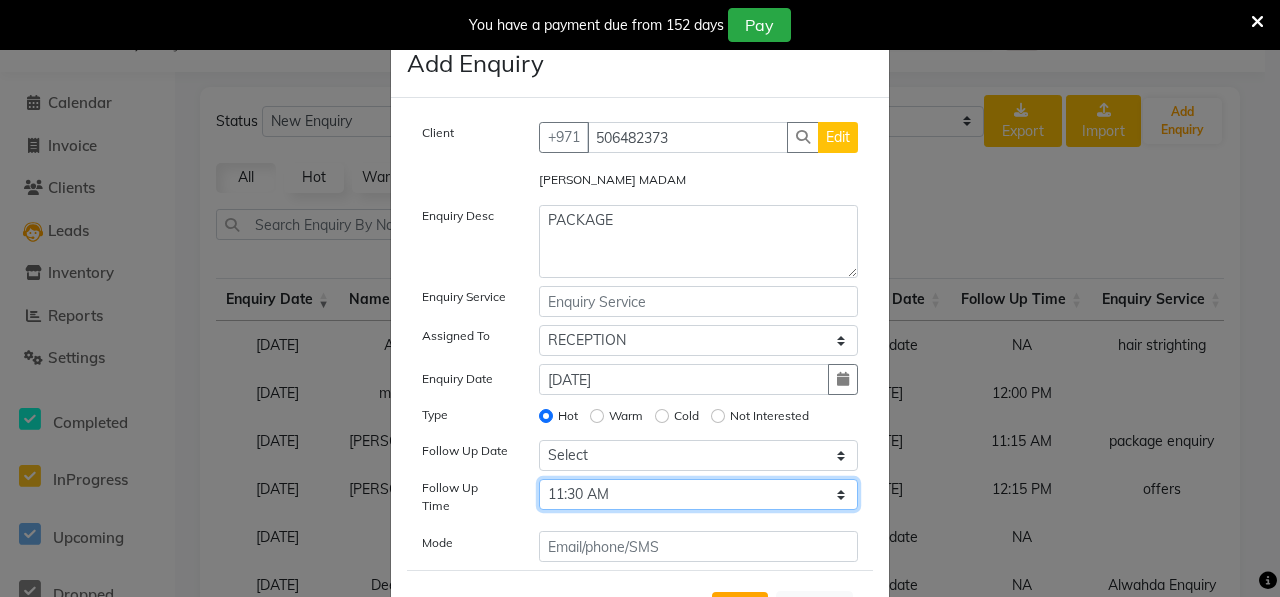 click on "Select 07:00 AM 07:15 AM 07:30 AM 07:45 AM 08:00 AM 08:15 AM 08:30 AM 08:45 AM 09:00 AM 09:15 AM 09:30 AM 09:45 AM 10:00 AM 10:15 AM 10:30 AM 10:45 AM 11:00 AM 11:15 AM 11:30 AM 11:45 AM 12:00 PM 12:15 PM 12:30 PM 12:45 PM 01:00 PM 01:15 PM 01:30 PM 01:45 PM 02:00 PM 02:15 PM 02:30 PM 02:45 PM 03:00 PM 03:15 PM 03:30 PM 03:45 PM 04:00 PM 04:15 PM 04:30 PM 04:45 PM 05:00 PM 05:15 PM 05:30 PM 05:45 PM 06:00 PM 06:15 PM 06:30 PM 06:45 PM 07:00 PM 07:15 PM 07:30 PM 07:45 PM 08:00 PM 08:15 PM 08:30 PM 08:45 PM 09:00 PM 09:15 PM 09:30 PM 09:45 PM 10:00 PM" at bounding box center (699, 494) 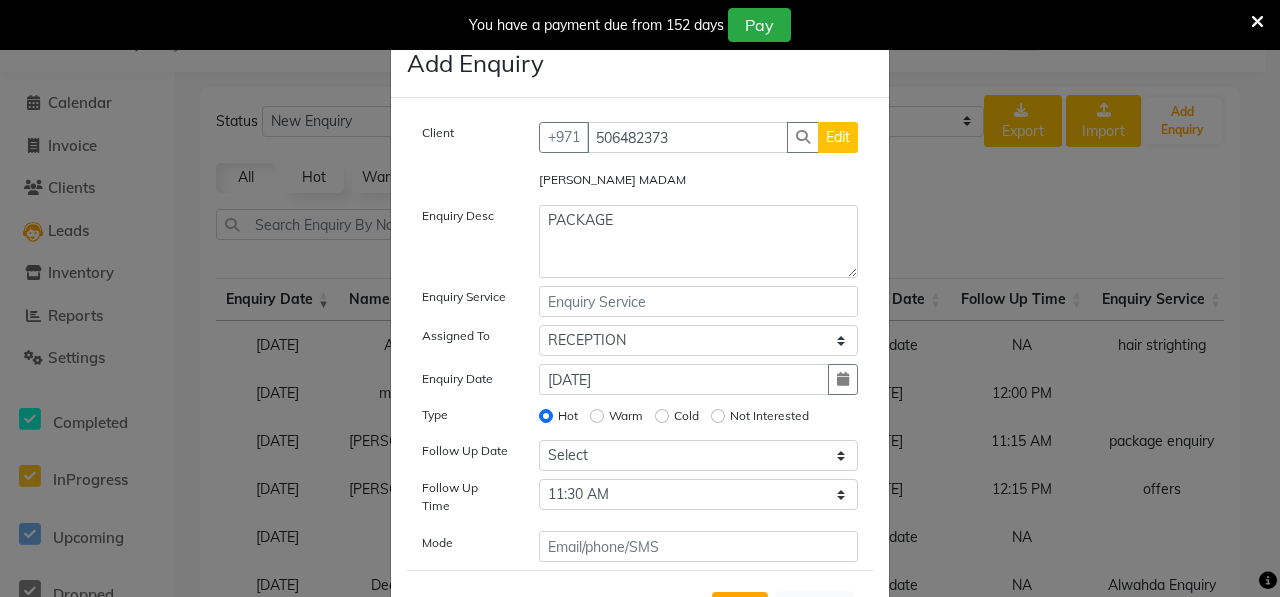 click on "Add" at bounding box center [740, 610] 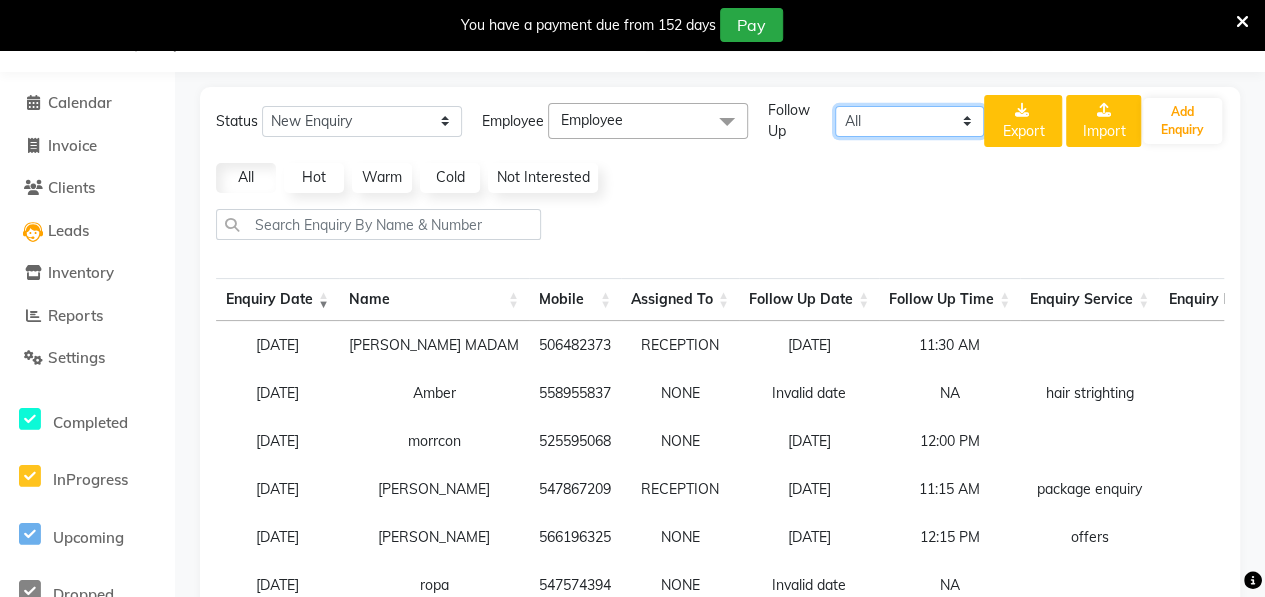 click on "All [DATE] [DATE] This Week This Month Custom" 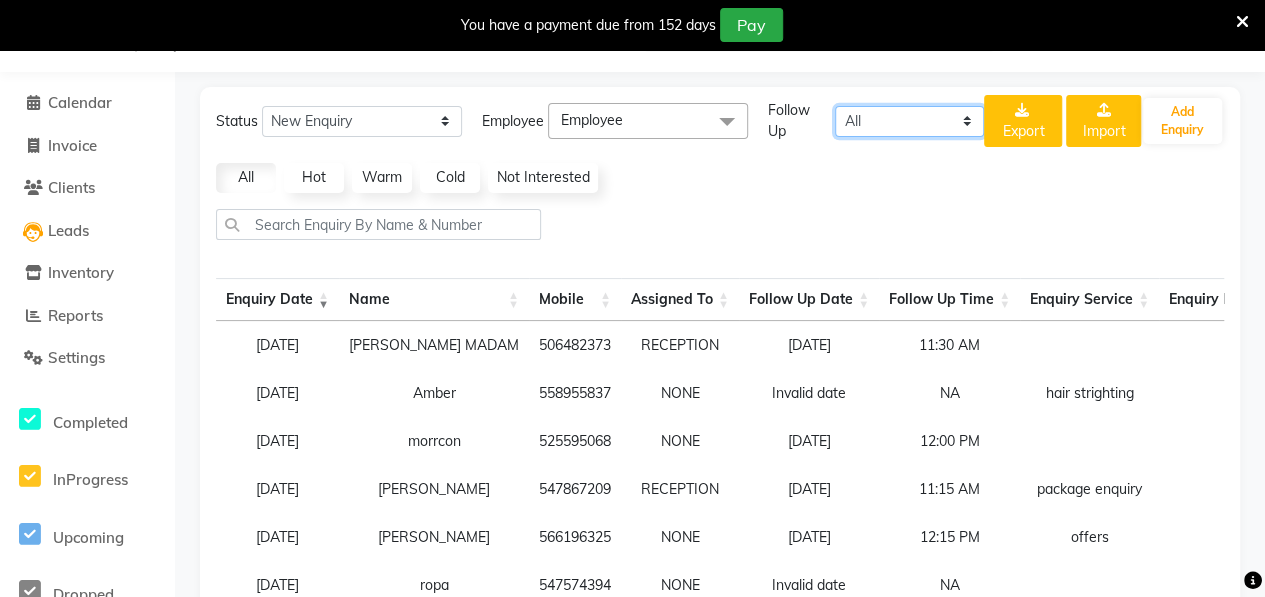 click on "All [DATE] [DATE] This Week This Month Custom" 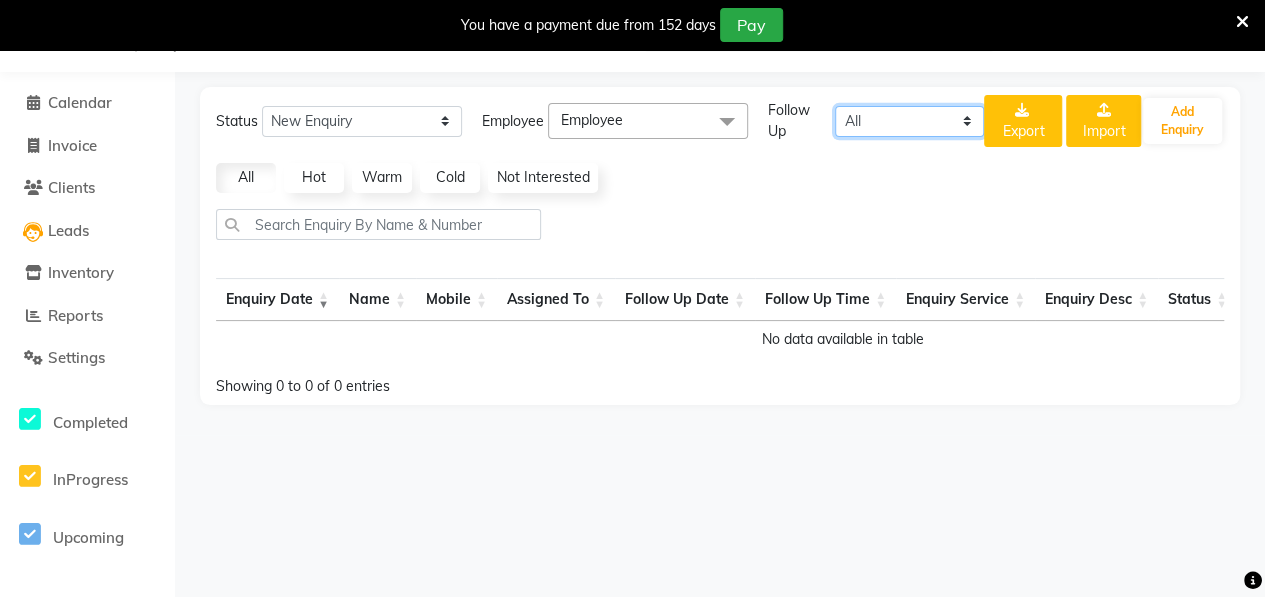 click on "All [DATE] [DATE] This Week This Month Custom" 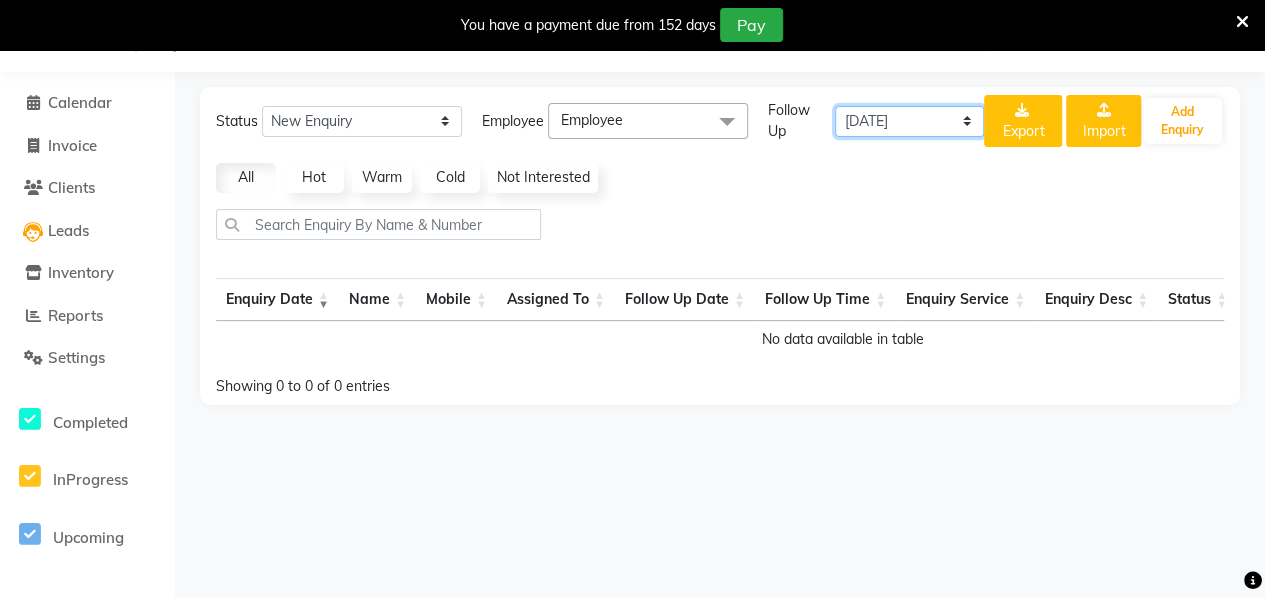 click on "All [DATE] [DATE] This Week This Month Custom" 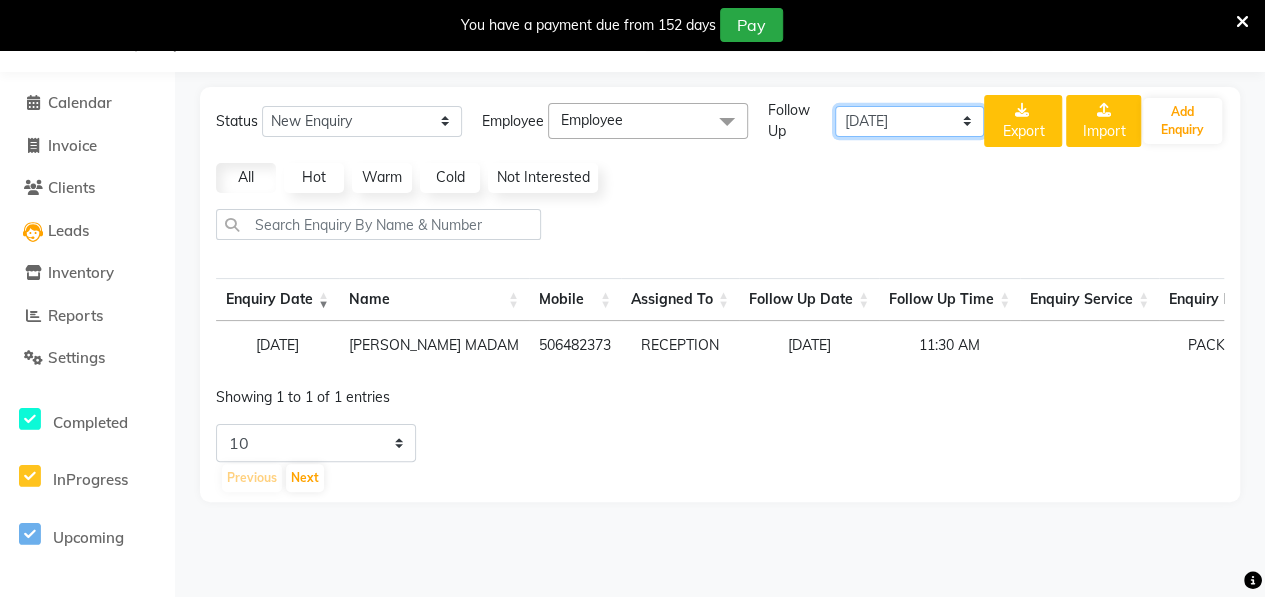 click on "All [DATE] [DATE] This Week This Month Custom" 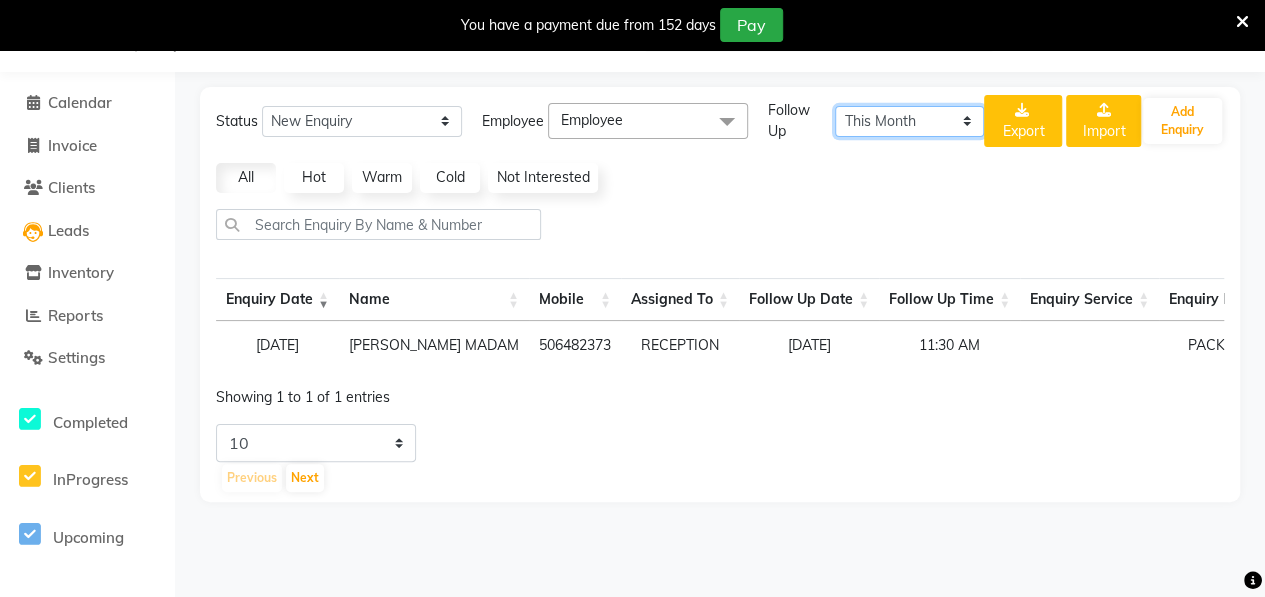 click on "All [DATE] [DATE] This Week This Month Custom" 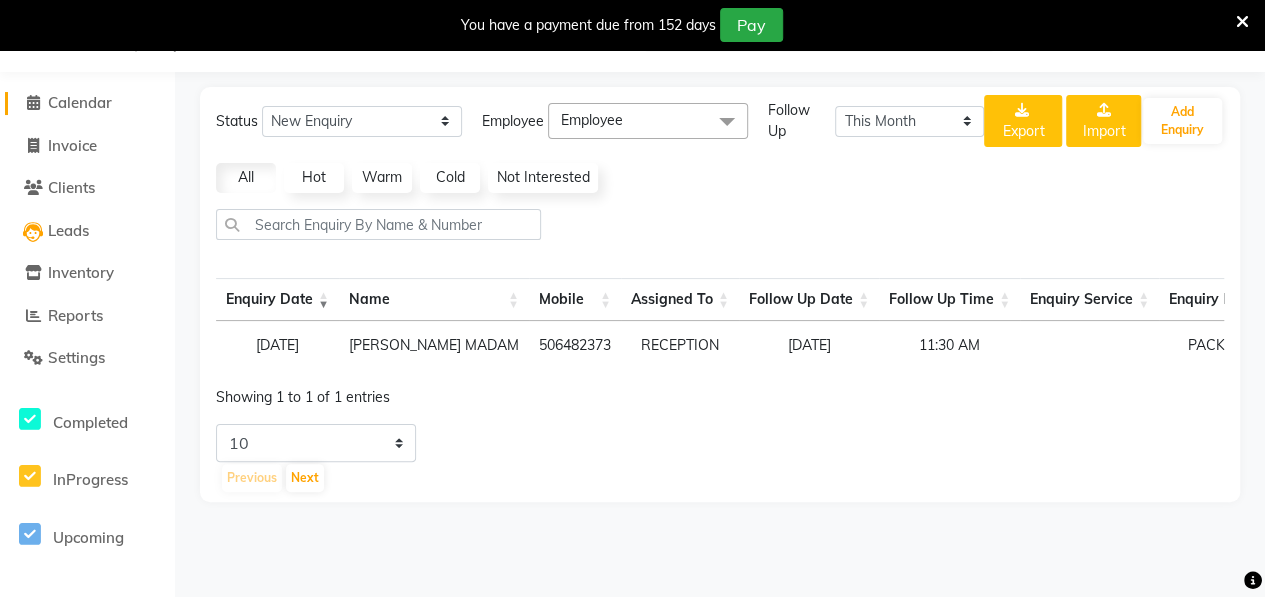 click on "Calendar" 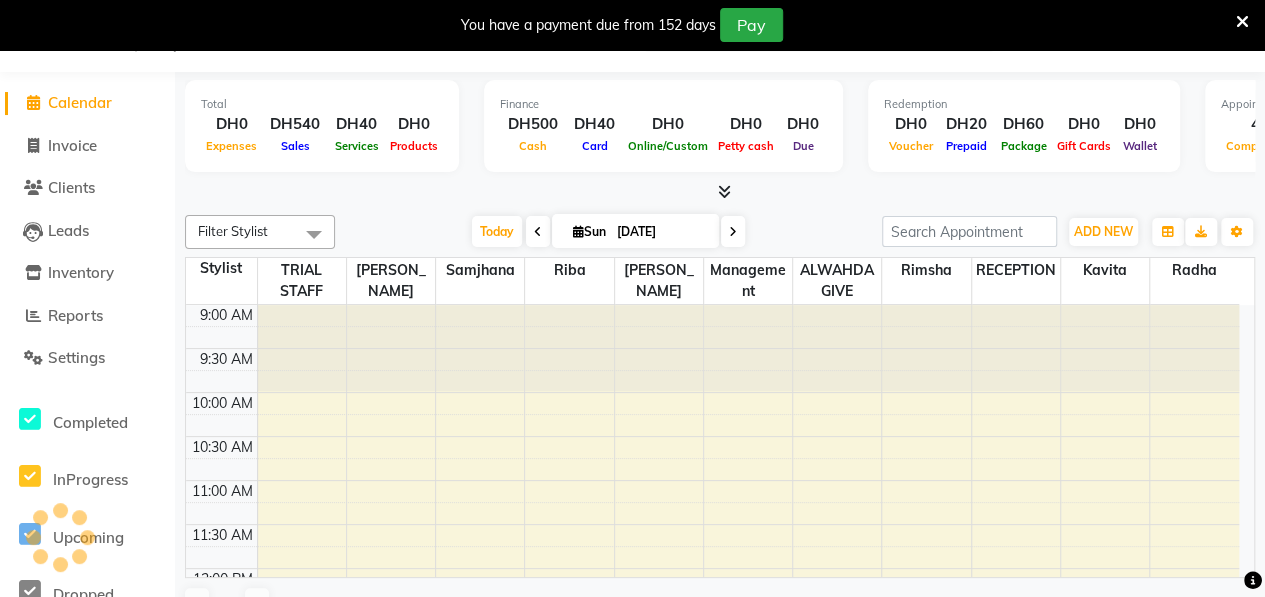 scroll, scrollTop: 0, scrollLeft: 0, axis: both 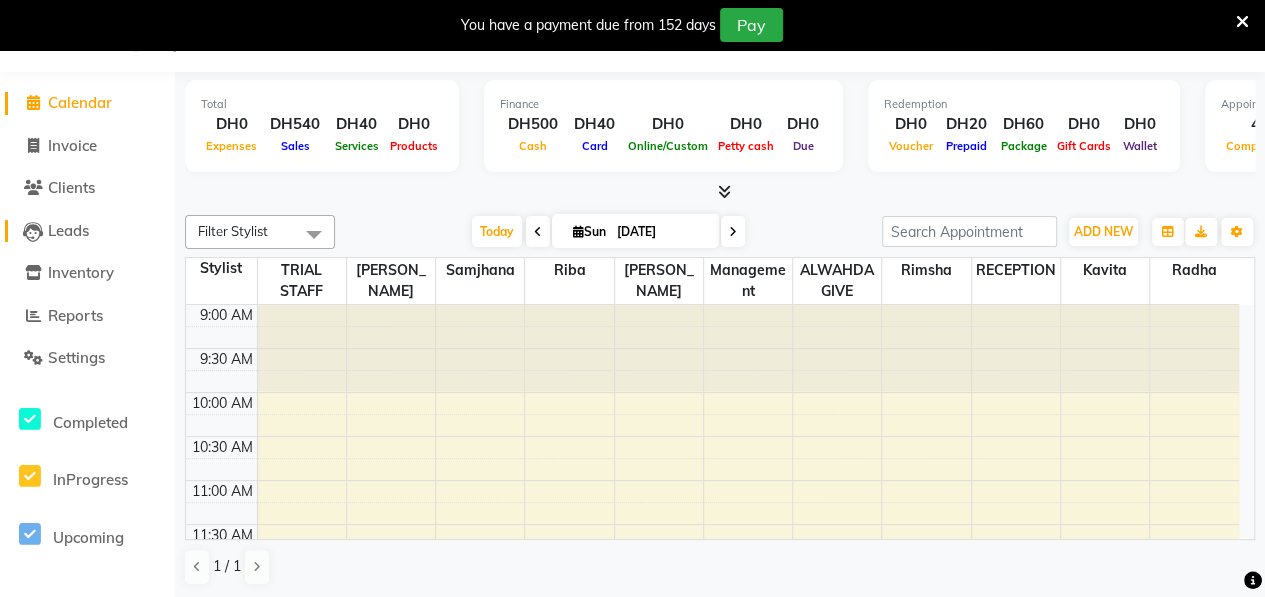 click on "Leads" 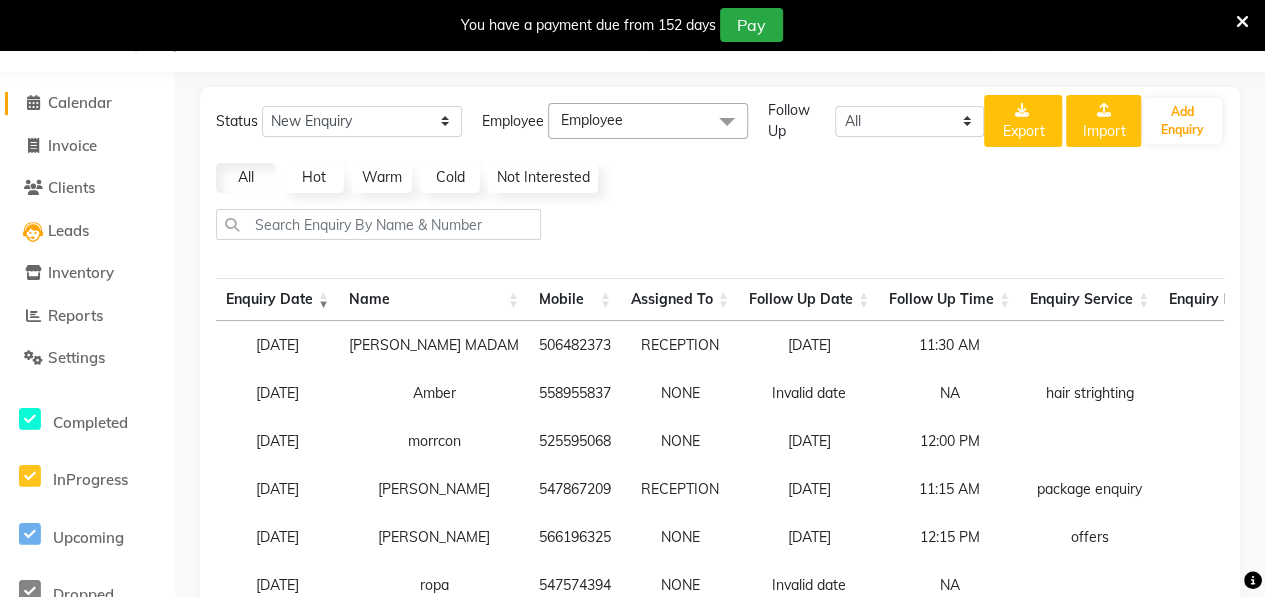 click on "Calendar" 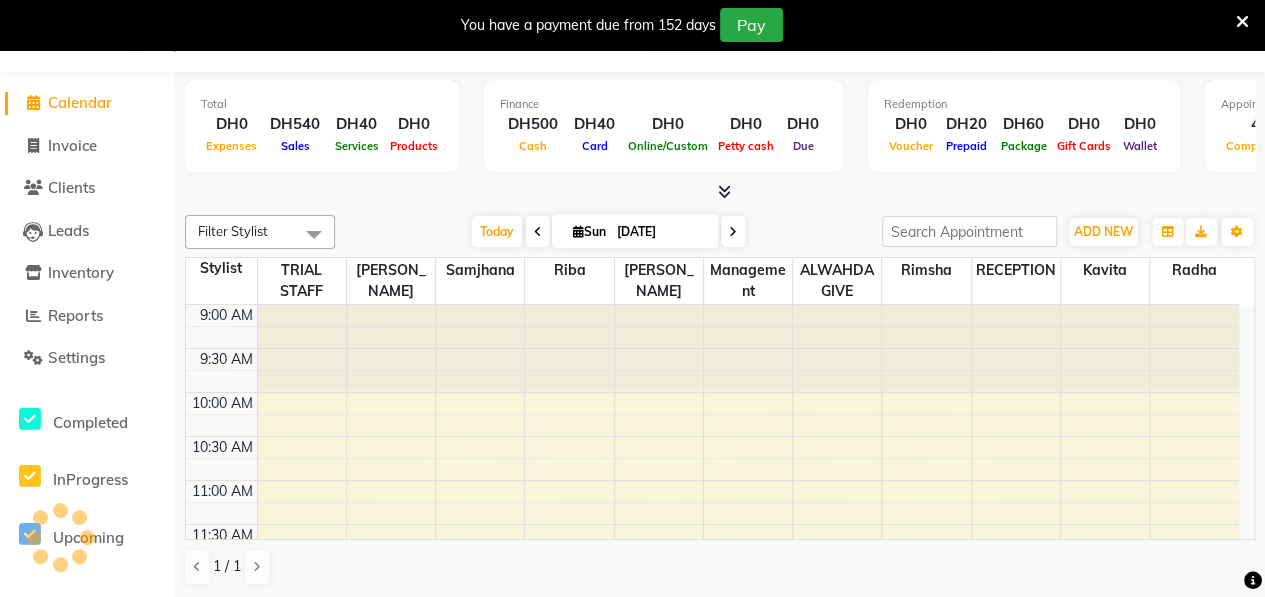 scroll, scrollTop: 940, scrollLeft: 0, axis: vertical 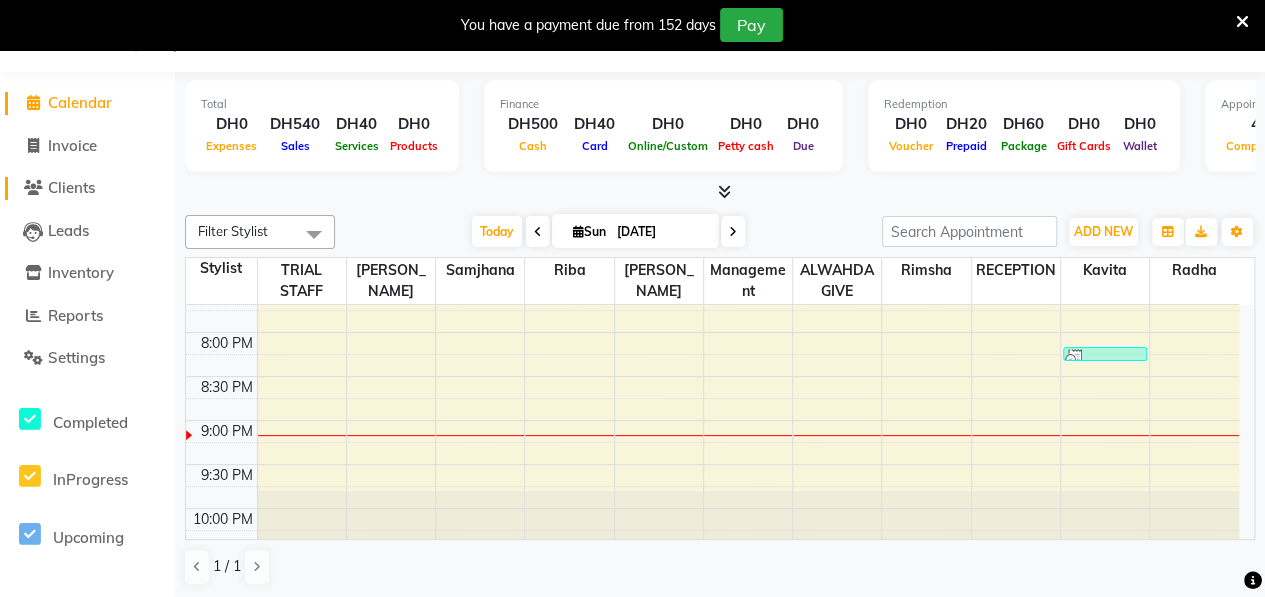 click on "Clients" 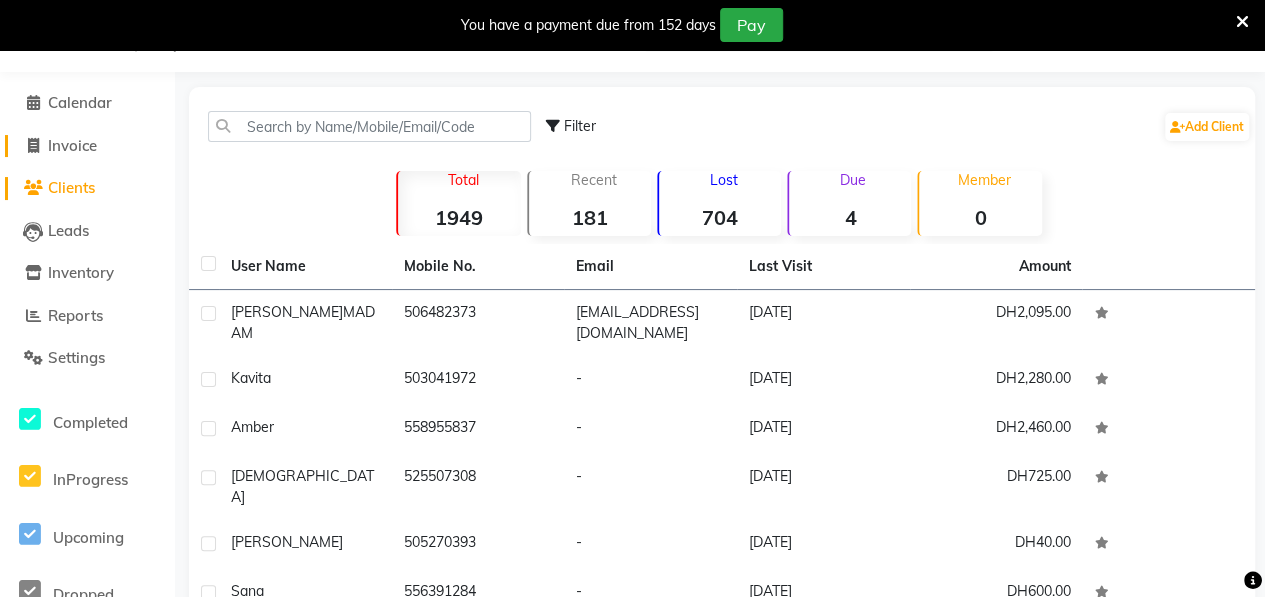 click on "Invoice" 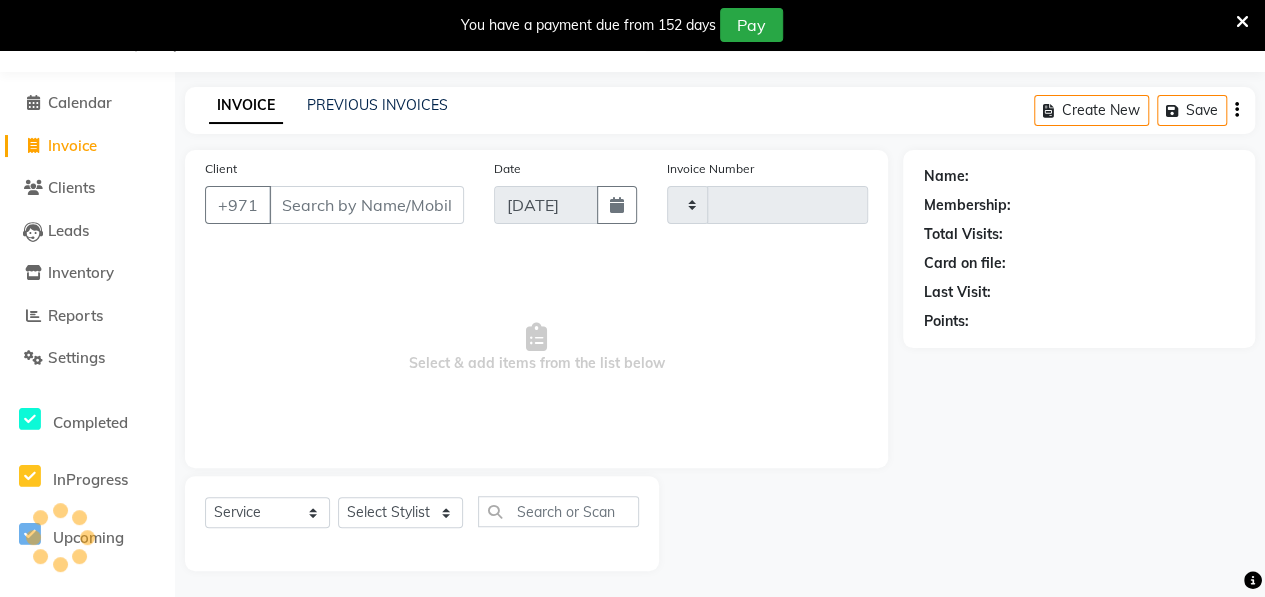scroll, scrollTop: 52, scrollLeft: 0, axis: vertical 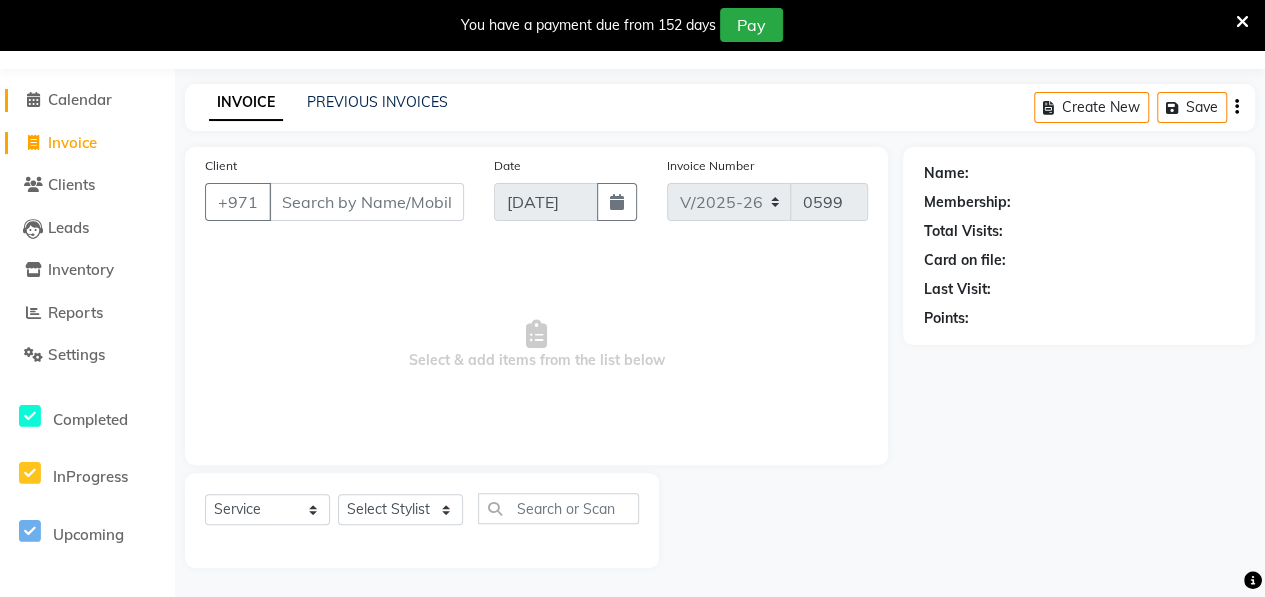 click on "Calendar" 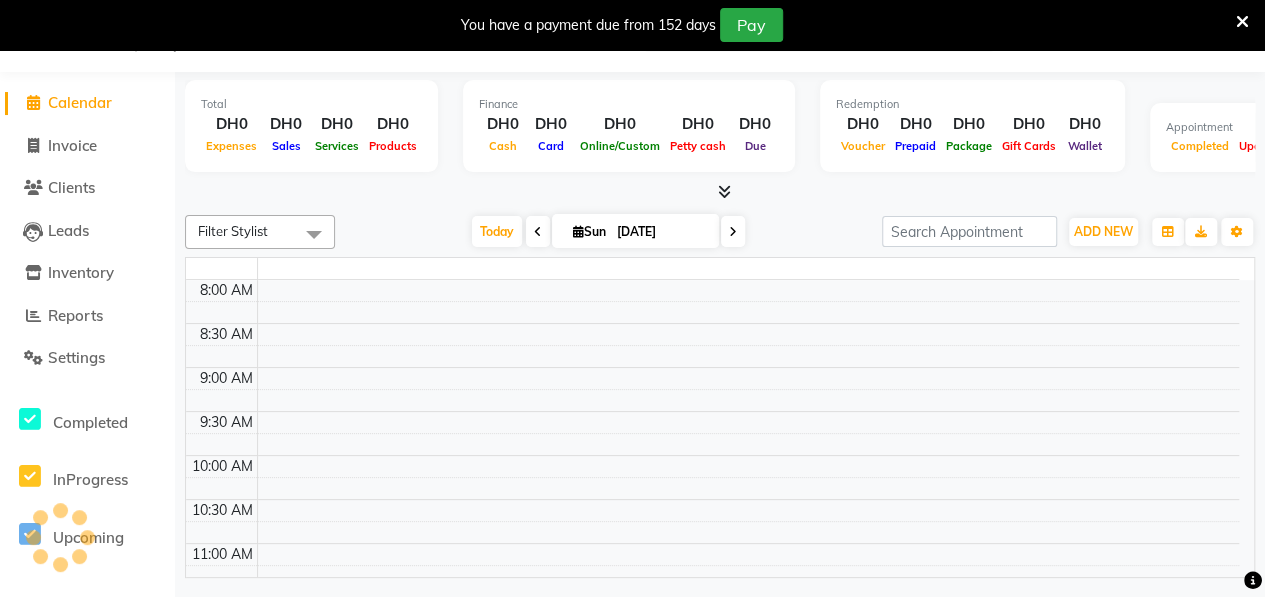 scroll, scrollTop: 49, scrollLeft: 0, axis: vertical 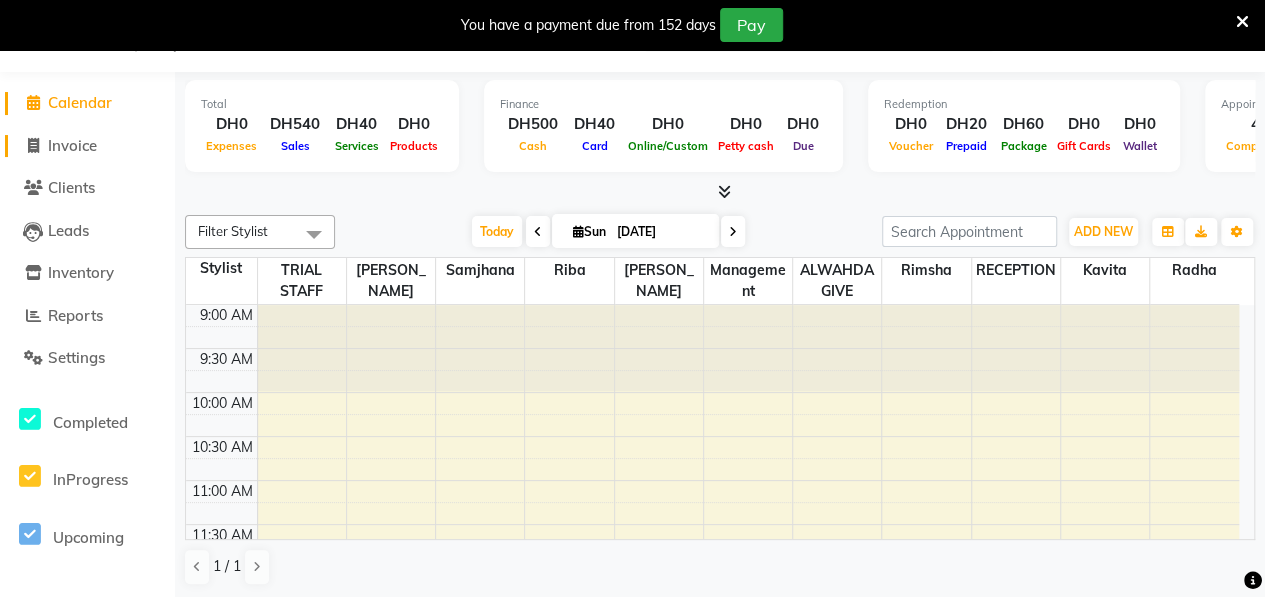 click on "Invoice" 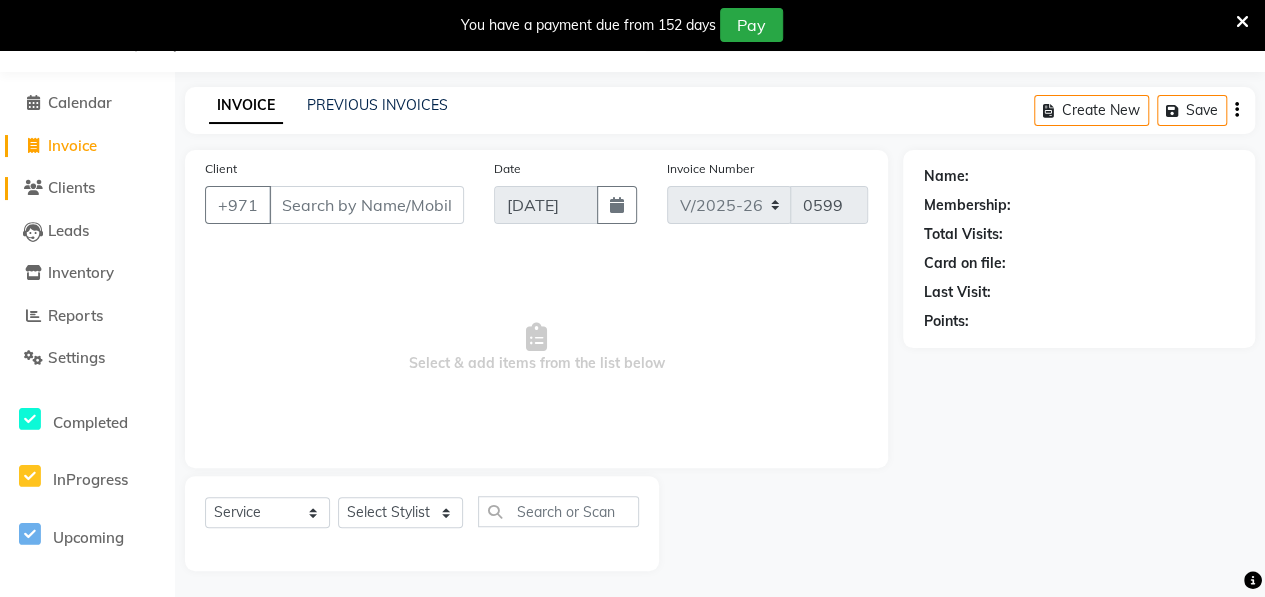 click on "Clients" 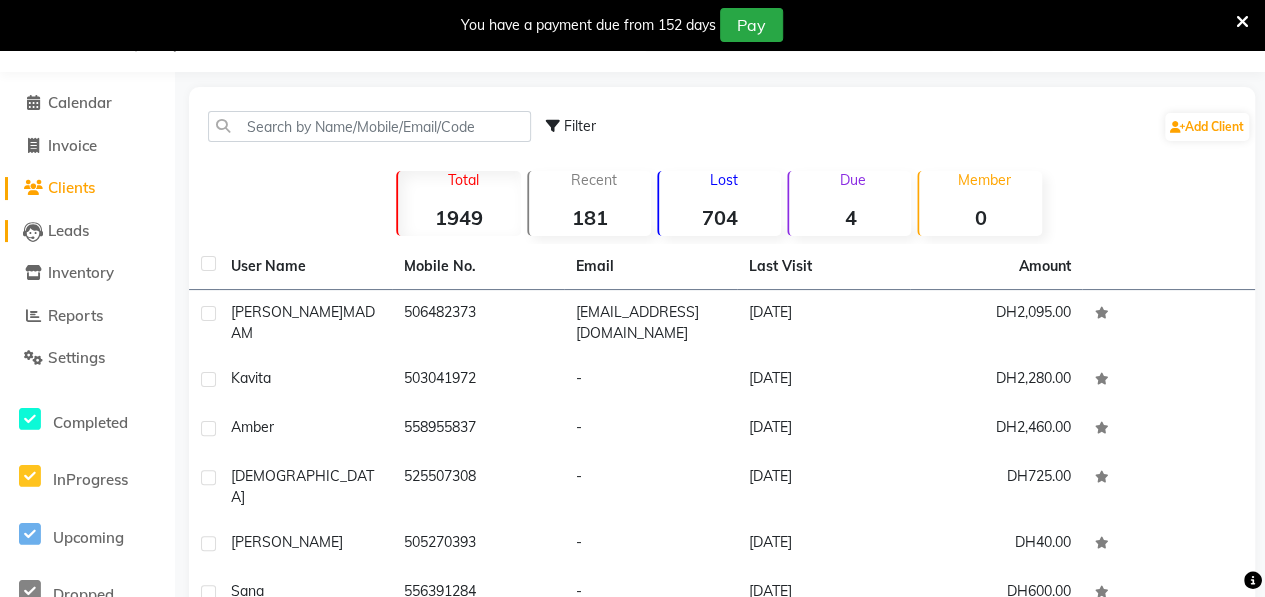 click on "Leads" 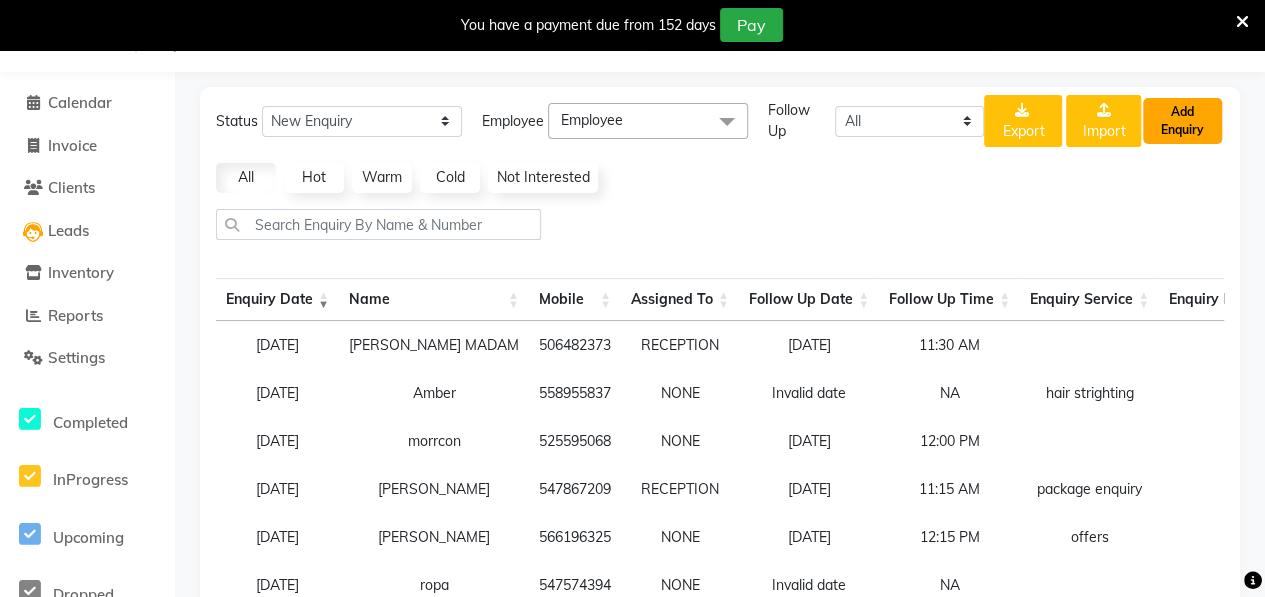 click on "Add Enquiry" 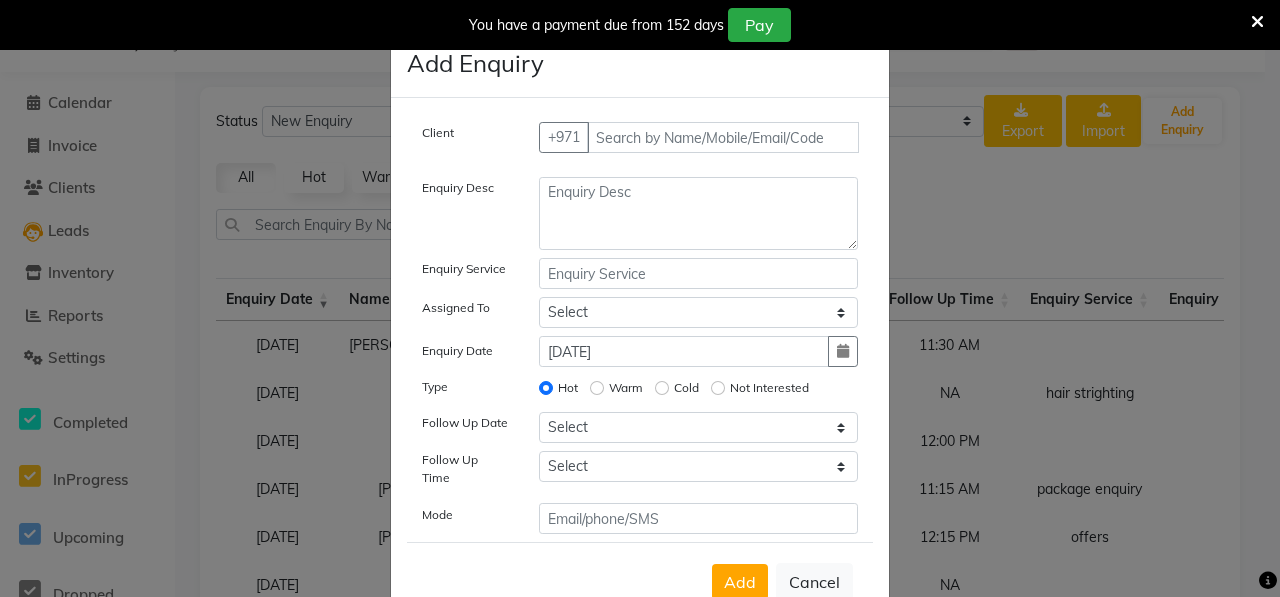 click on "Add Enquiry Client +971 Enquiry Desc Enquiry Service Assigned To Select ALWAHDA GIVE Kavita LAXMI Management [PERSON_NAME] Radha RECEPTION [PERSON_NAME] [PERSON_NAME] TRIAL STAFF Enquiry Date [DATE] Type Hot Warm Cold Not Interested Follow Up Date Select [DATE] [DATE] [DATE] ([DATE]) [DATE] ([DATE]) [DATE] ([DATE]) [DATE] ([DATE]) [DATE] ([DATE]) [DATE] ([DATE]) [DATE] ([DATE]) [DATE] ([DATE]) [DATE] ([DATE]) [DATE] ([DATE]) Custom Date  Follow Up Time Select 07:00 AM 07:15 AM 07:30 AM 07:45 AM 08:00 AM 08:15 AM 08:30 AM 08:45 AM 09:00 AM 09:15 AM 09:30 AM 09:45 AM 10:00 AM 10:15 AM 10:30 AM 10:45 AM 11:00 AM 11:15 AM 11:30 AM 11:45 AM 12:00 PM 12:15 PM 12:30 PM 12:45 PM 01:00 PM 01:15 PM 01:30 PM 01:45 PM 02:00 PM 02:15 PM 02:30 PM 02:45 PM 03:00 PM 03:15 PM 03:30 PM 03:45 PM 04:00 PM 04:15 PM 04:30 PM 04:45 PM 05:00 PM 05:15 PM 05:30 PM 05:45 PM 06:00 PM 06:15 PM 06:30 PM 06:45 PM 07:00 PM 07:15 PM 07:30 PM 07:45 PM 08:00 PM 08:15 PM 08:30 PM 08:45 PM" 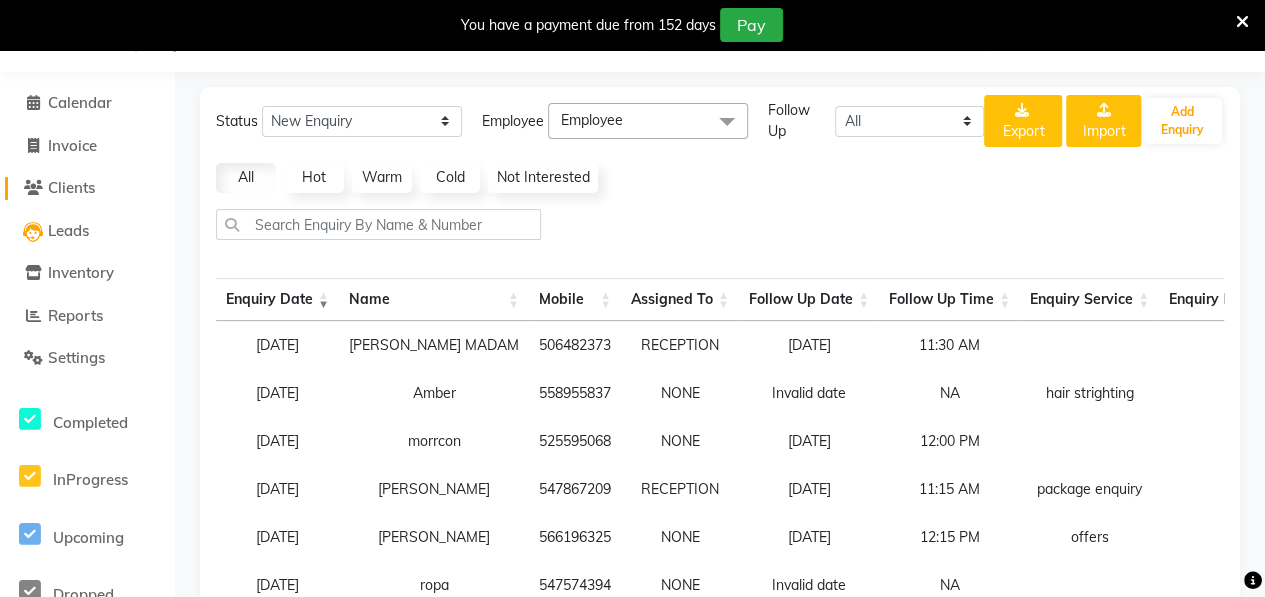 click on "Clients" 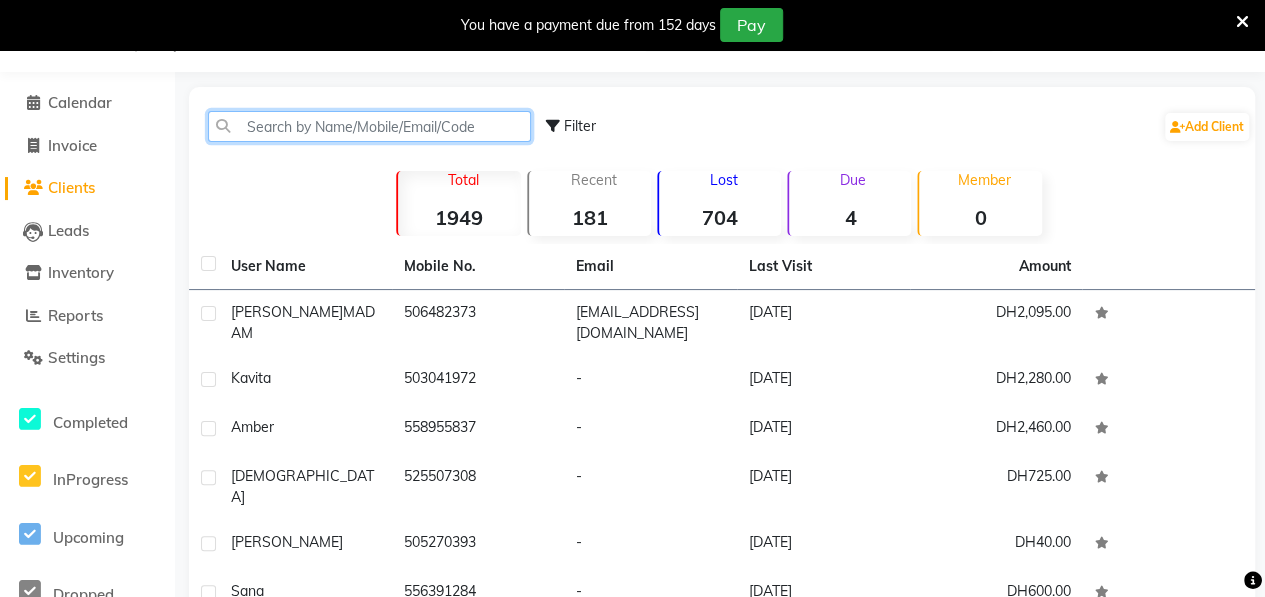 click 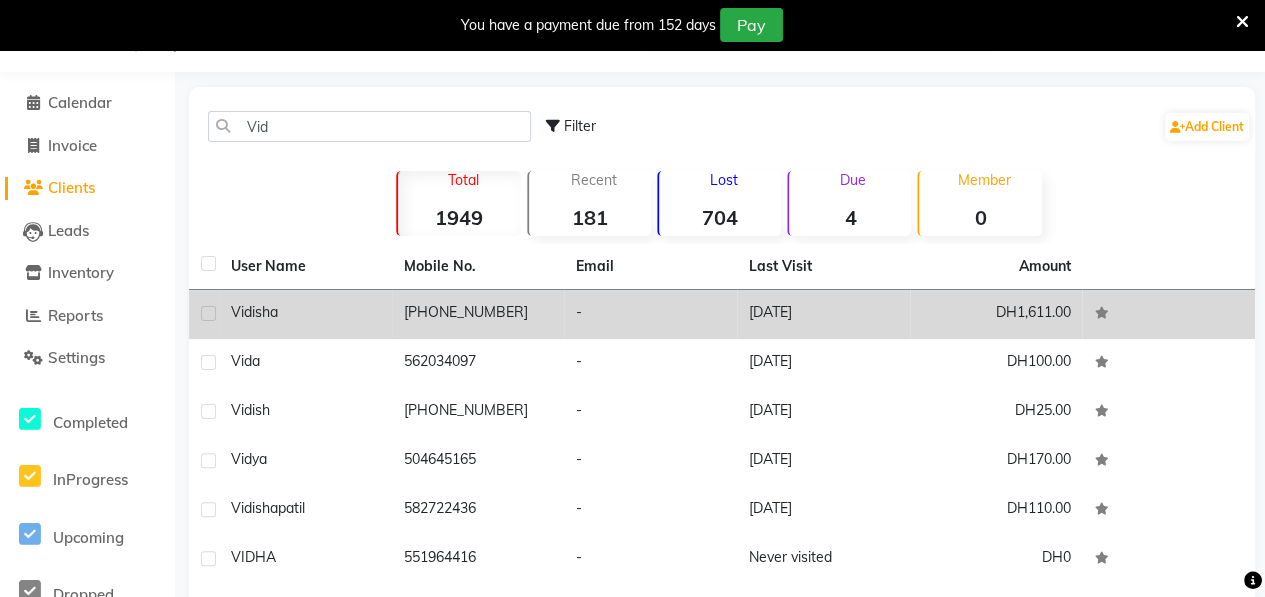 click on "Vidisha" 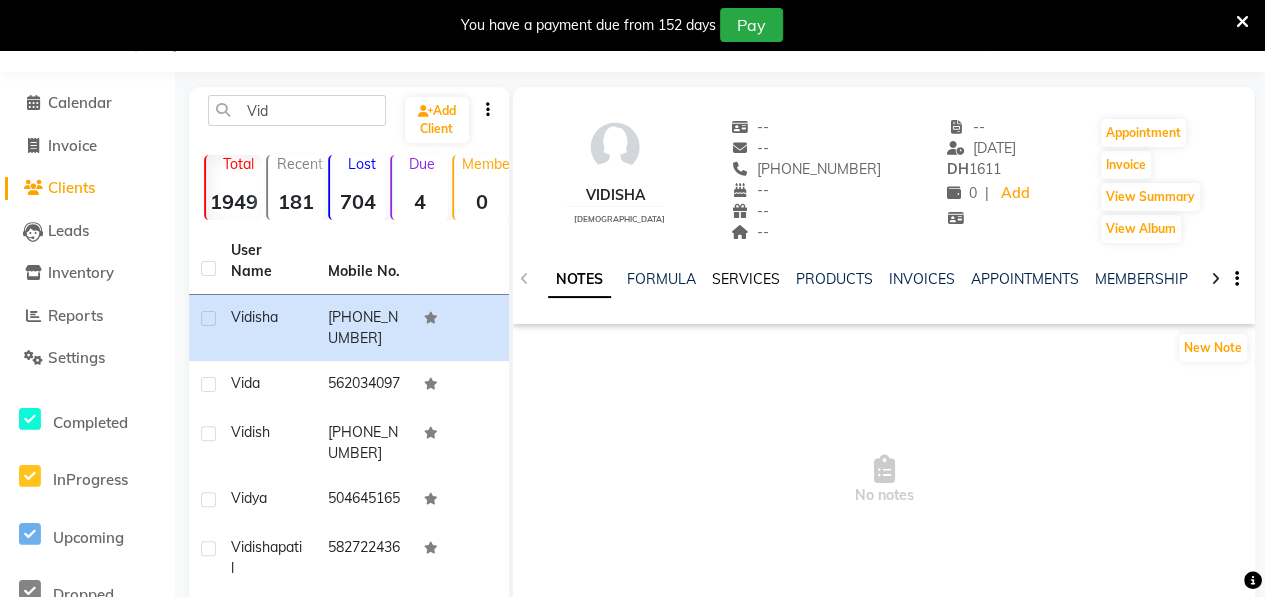 click on "SERVICES" 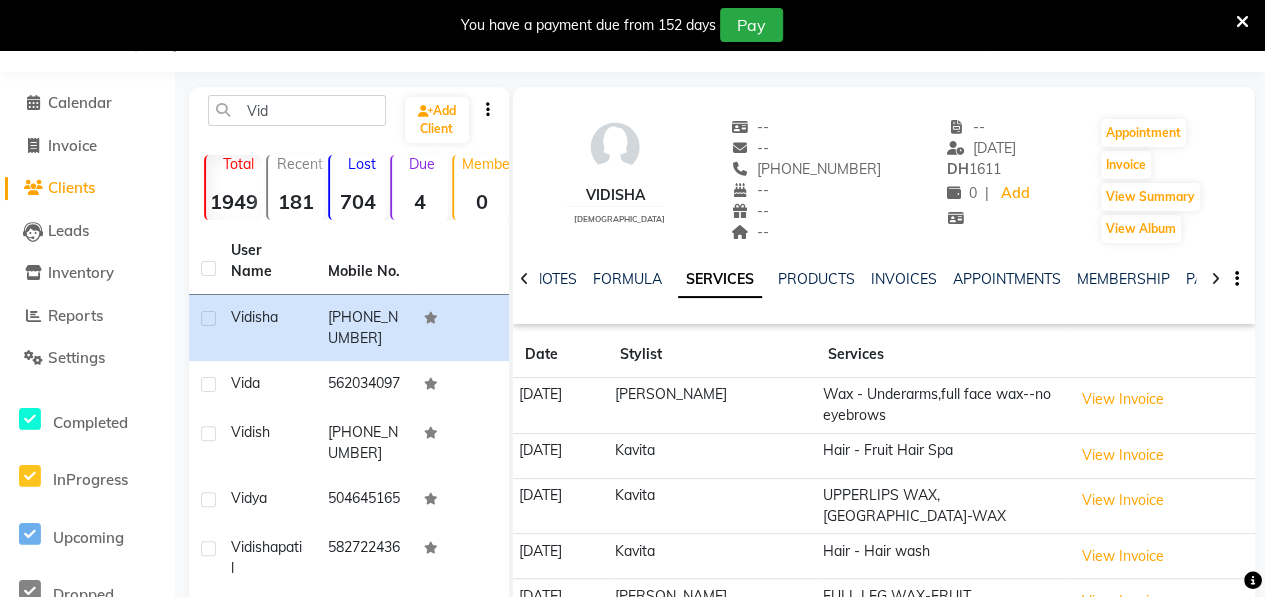 click on "MEMBERSHIP" 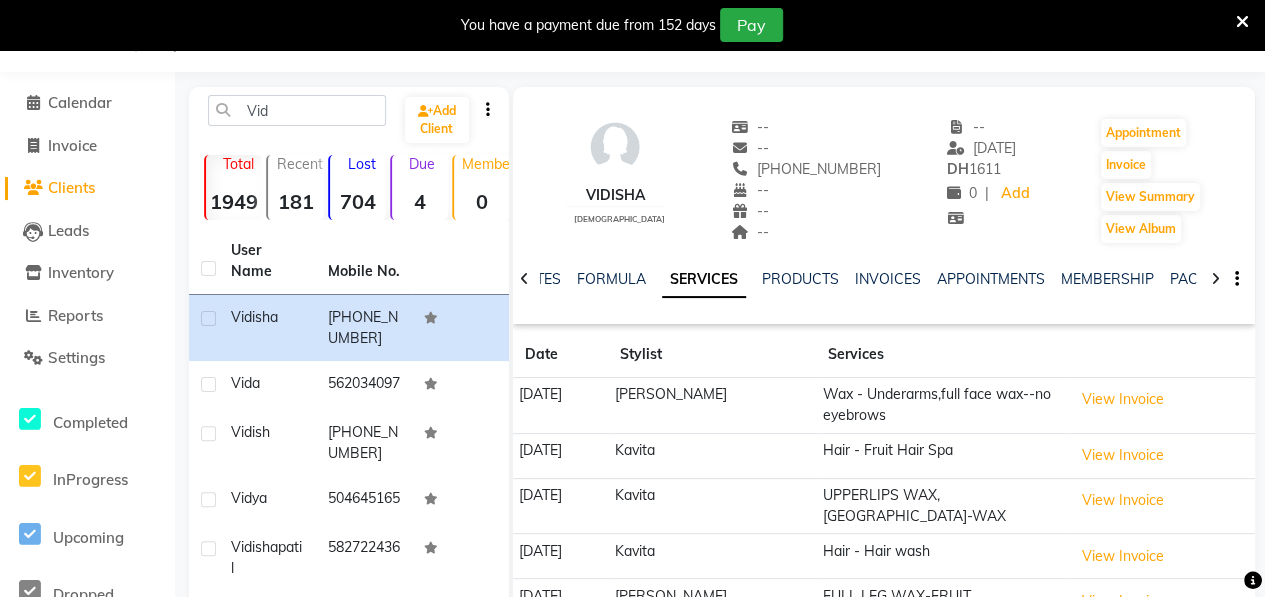 click 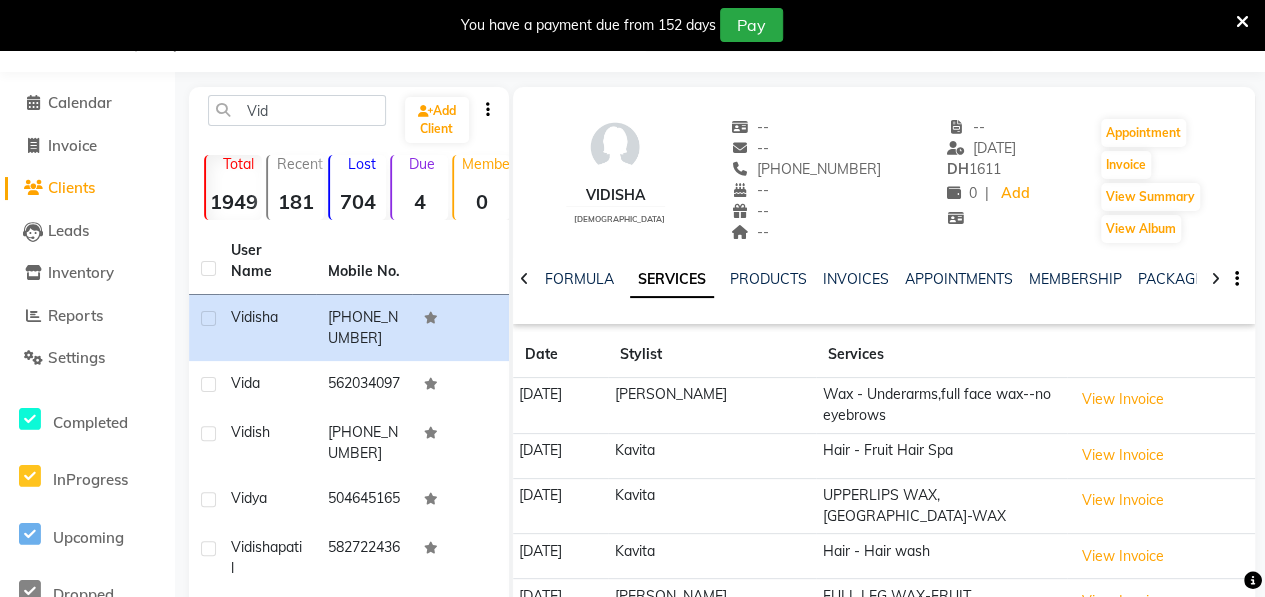 click 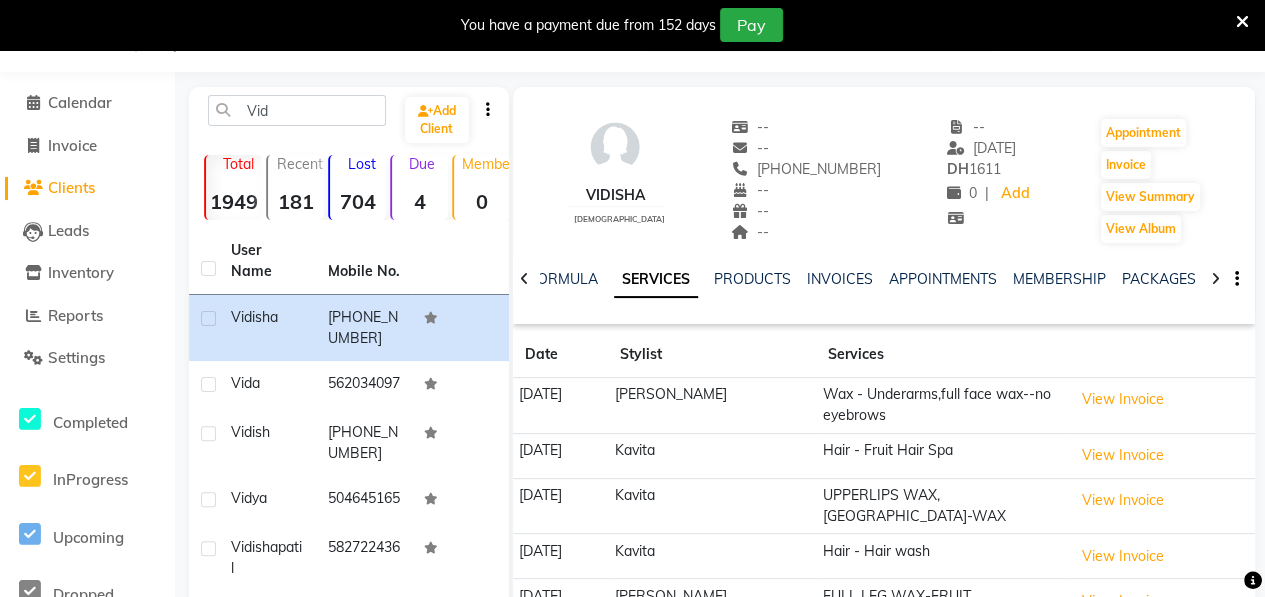 click 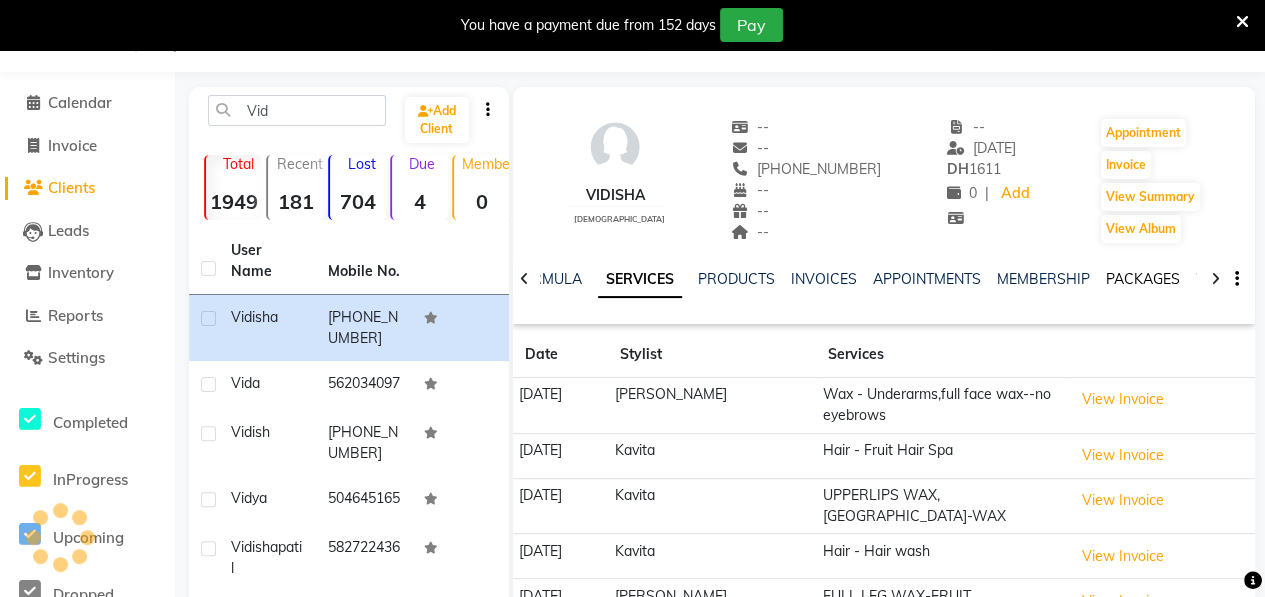 drag, startPoint x: 1212, startPoint y: 273, endPoint x: 1136, endPoint y: 281, distance: 76.41989 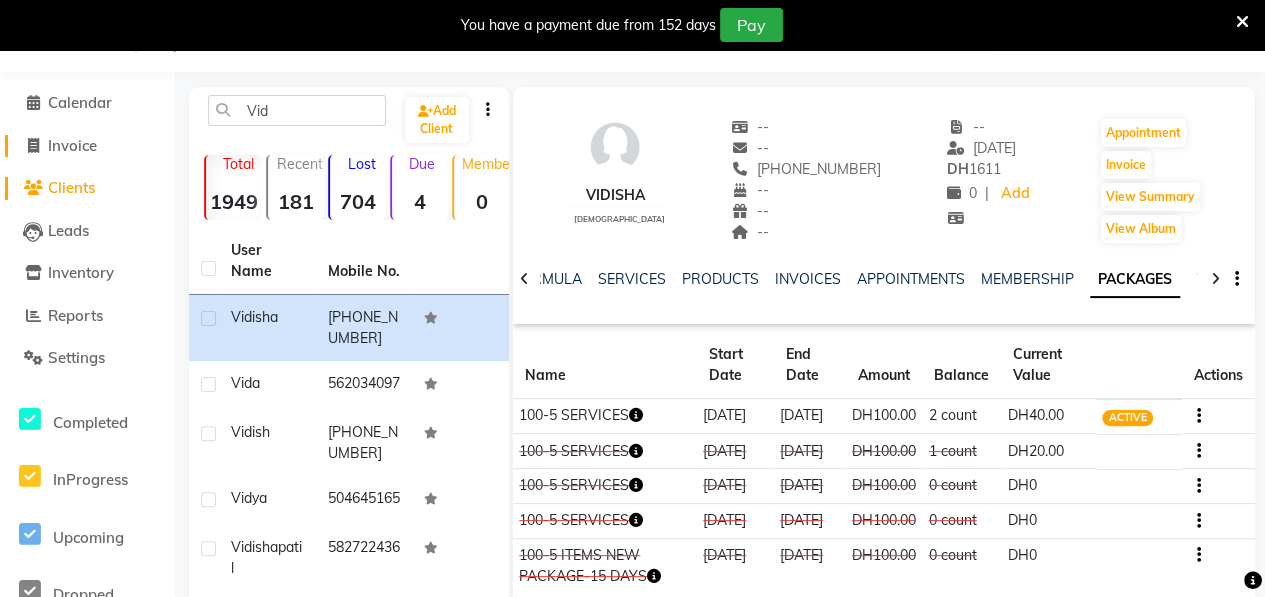 click on "Invoice" 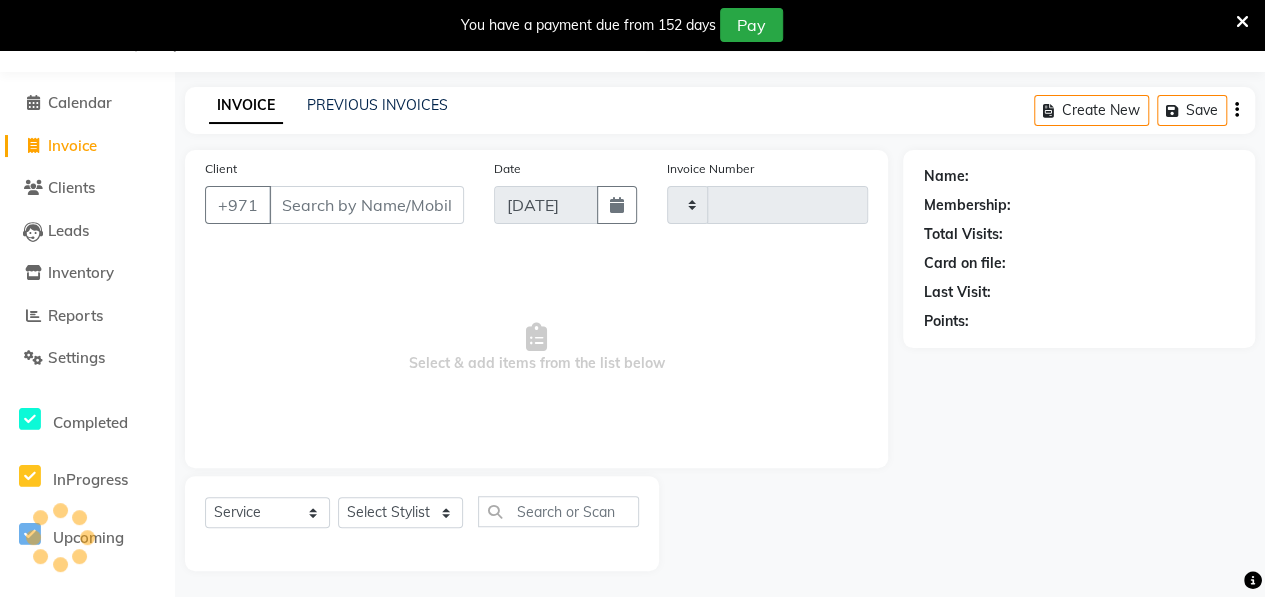 scroll, scrollTop: 52, scrollLeft: 0, axis: vertical 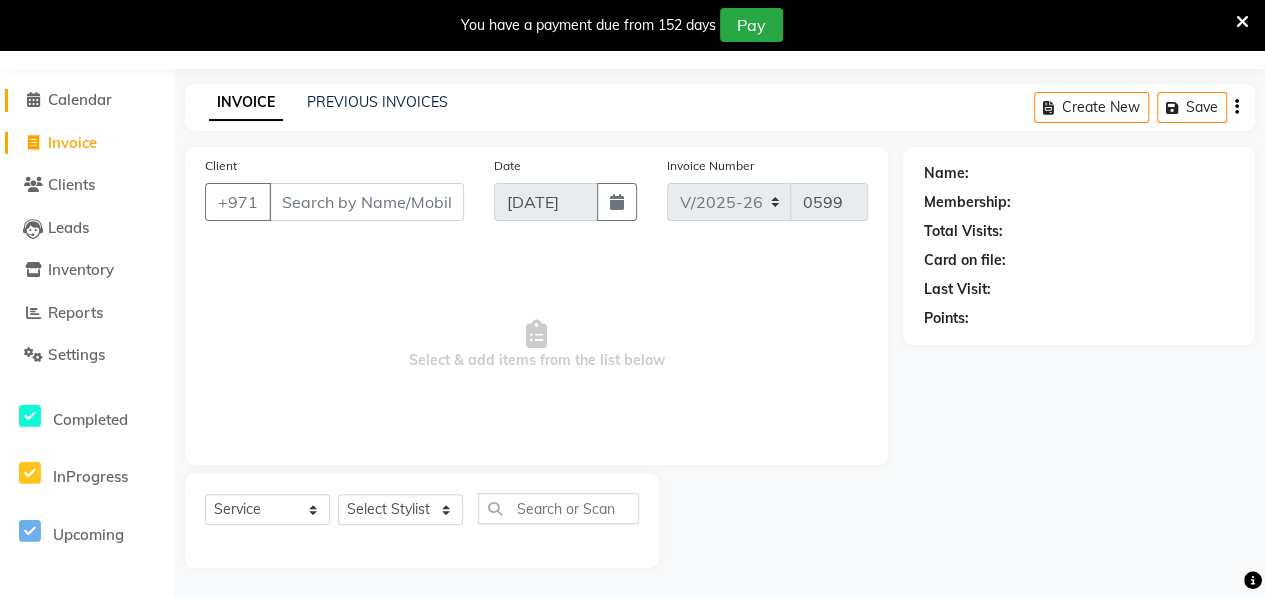 click on "Calendar" 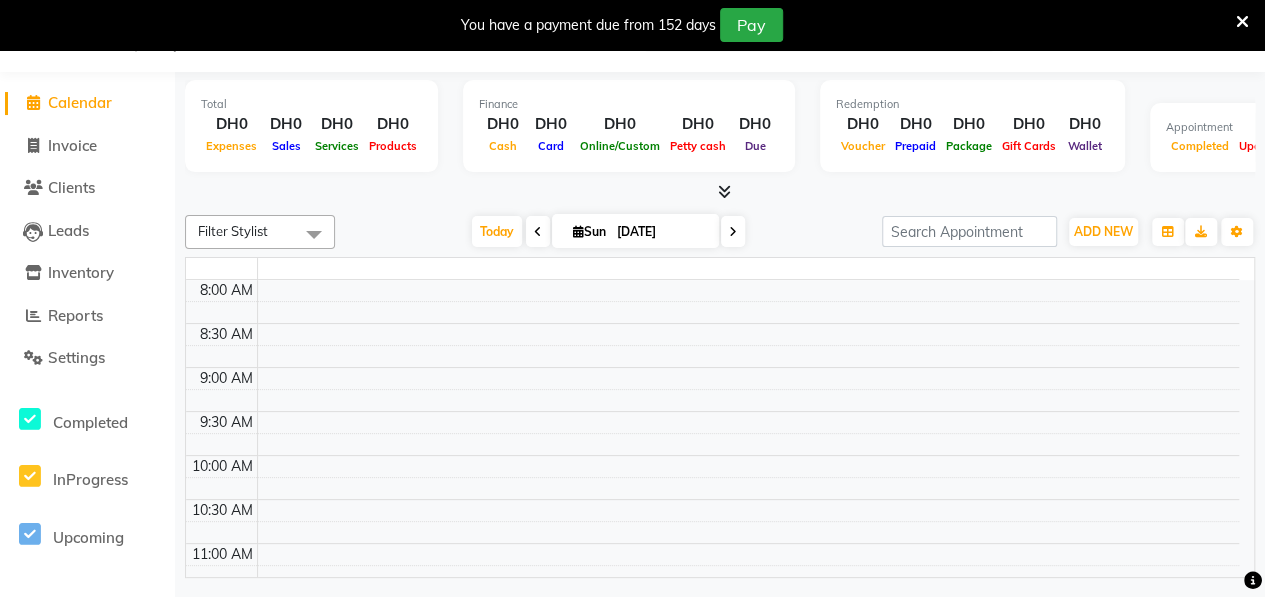 scroll, scrollTop: 49, scrollLeft: 0, axis: vertical 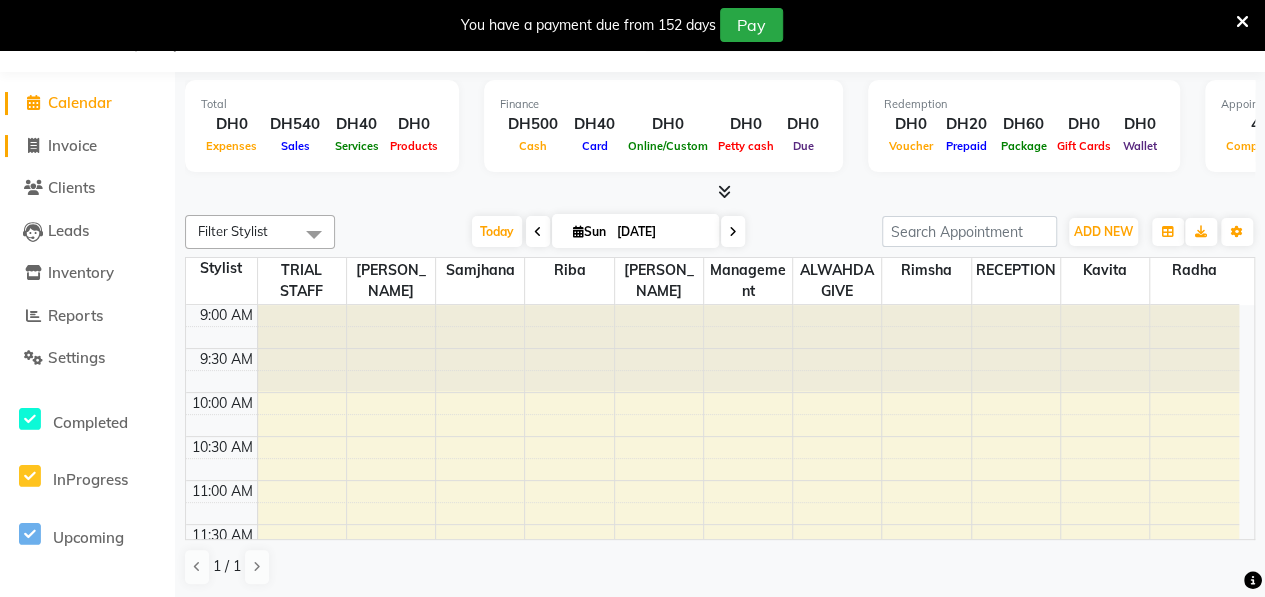 click on "Invoice" 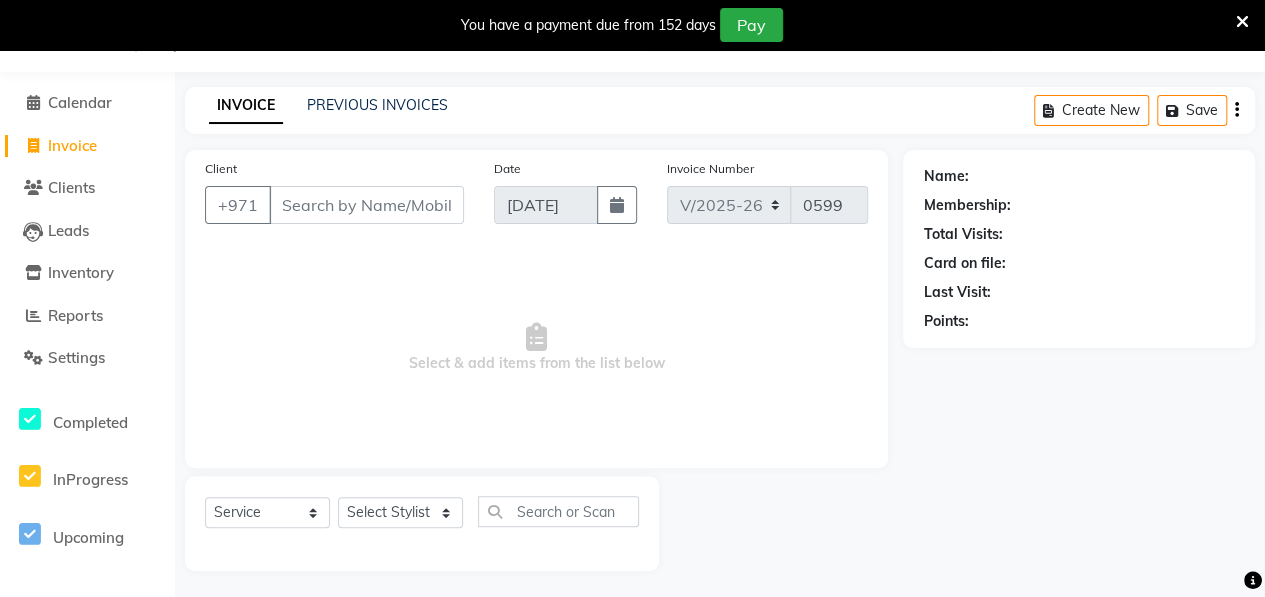 click on "Client" at bounding box center [366, 205] 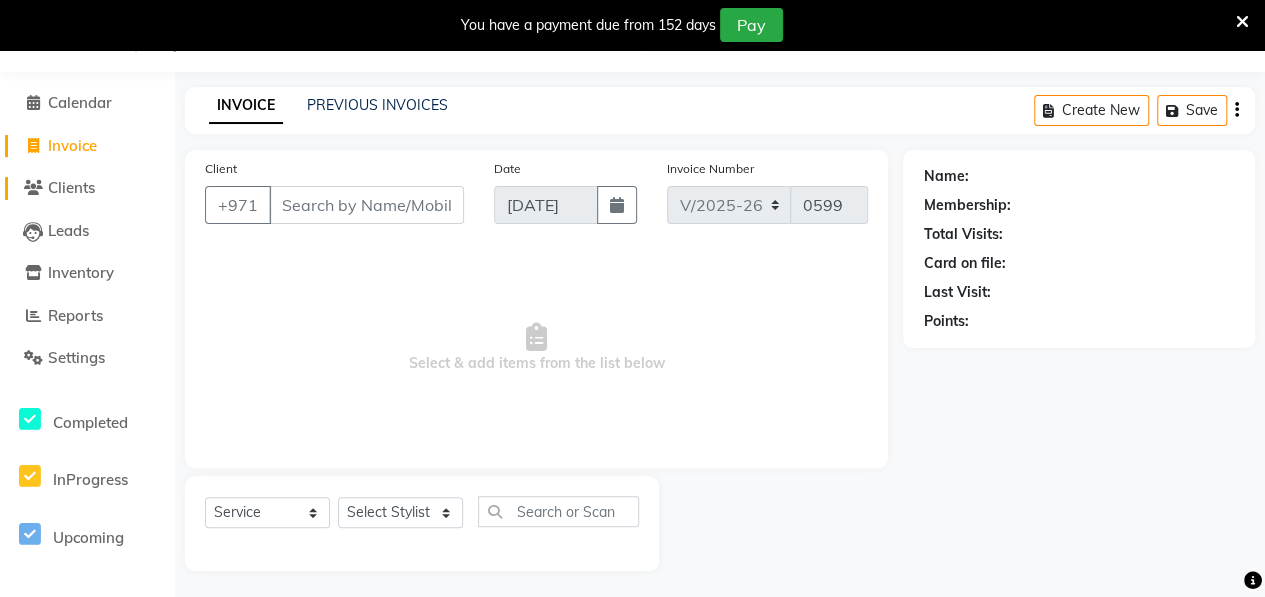 click on "Clients" 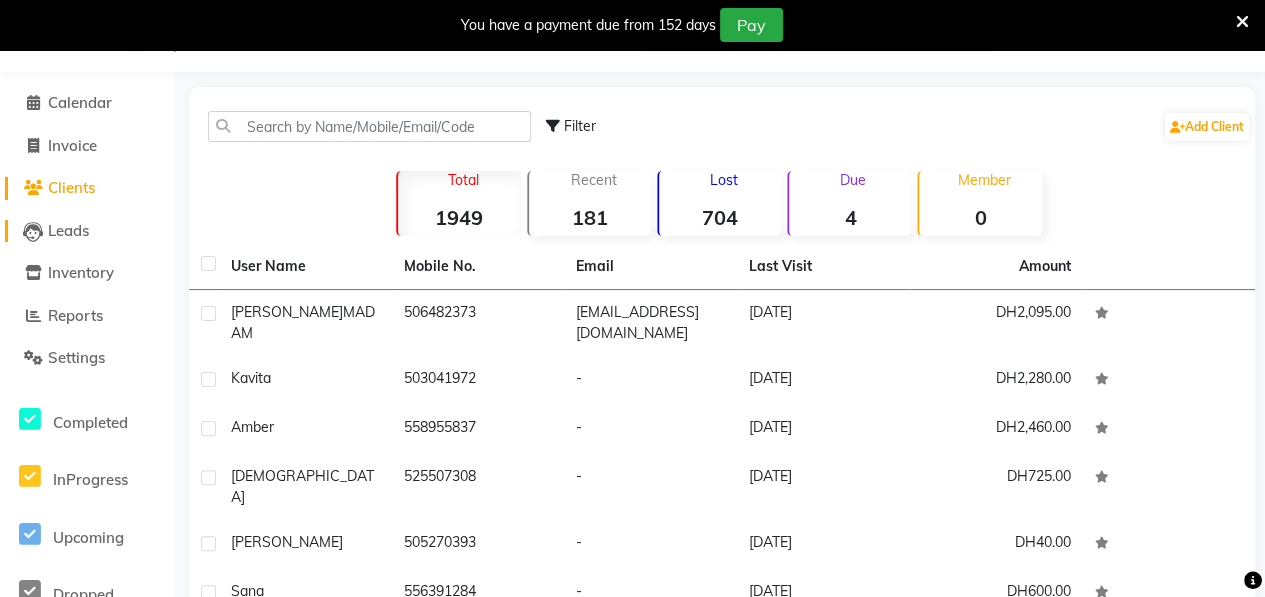 click on "Leads" 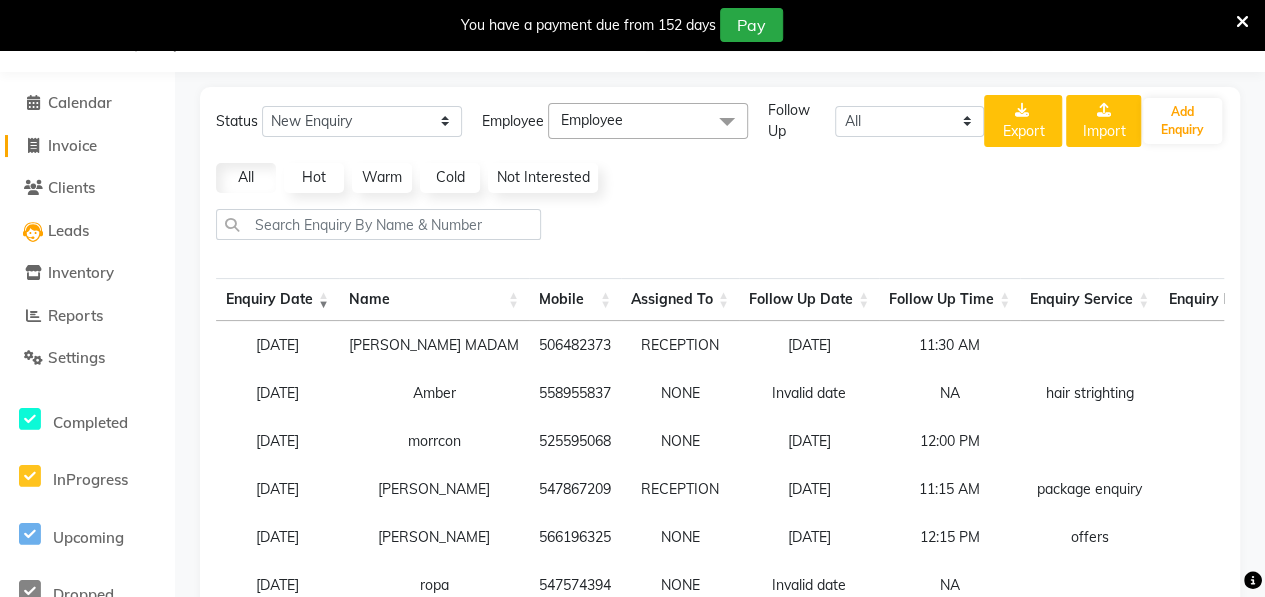 click on "Invoice" 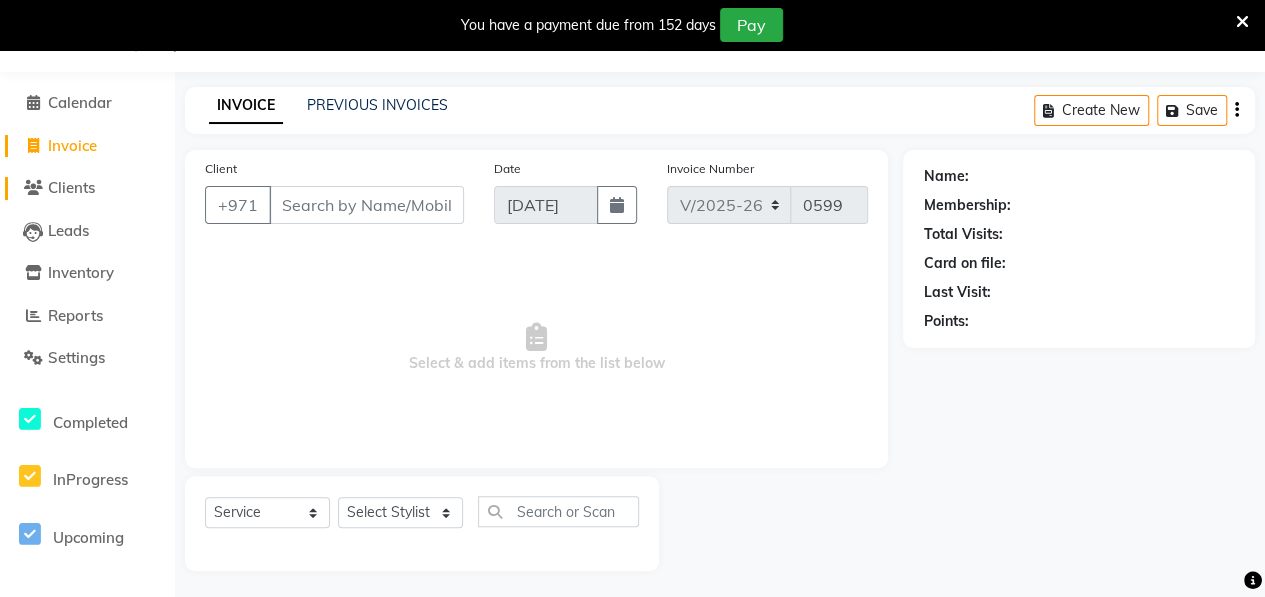 click on "Clients" 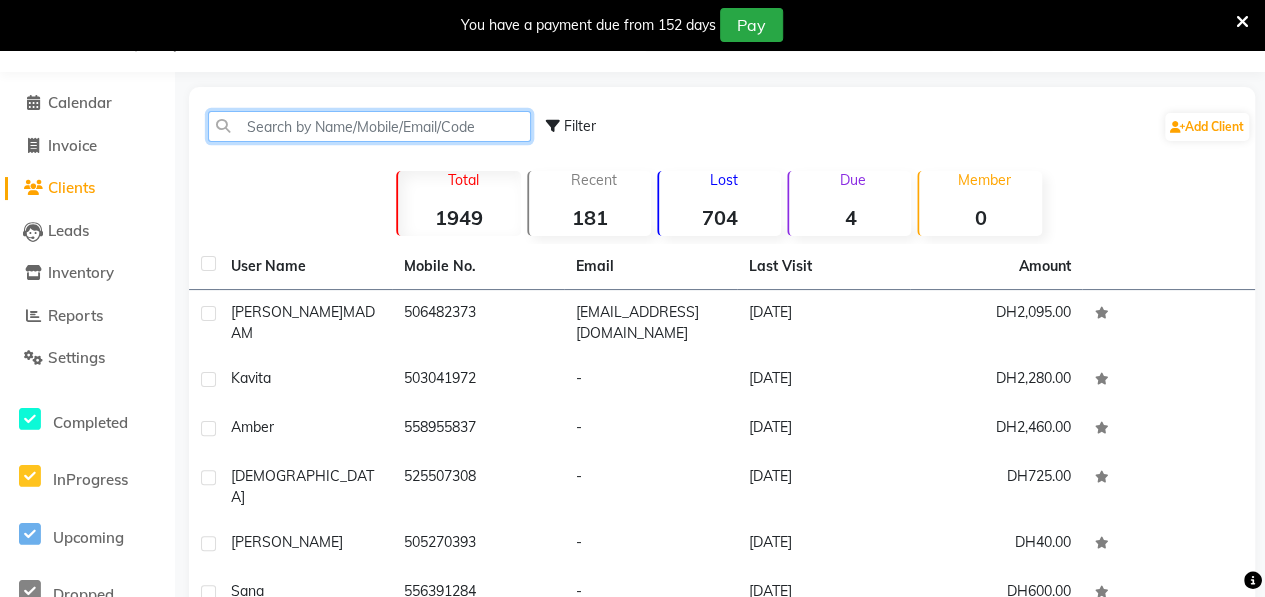 click 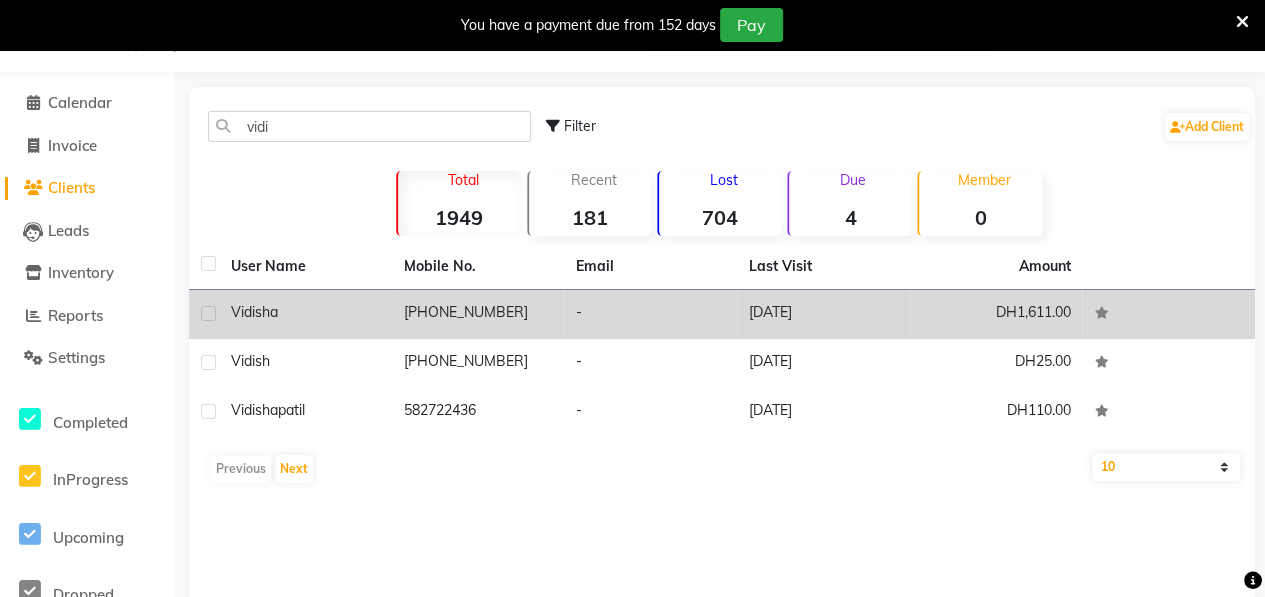 click on "Vidisha" 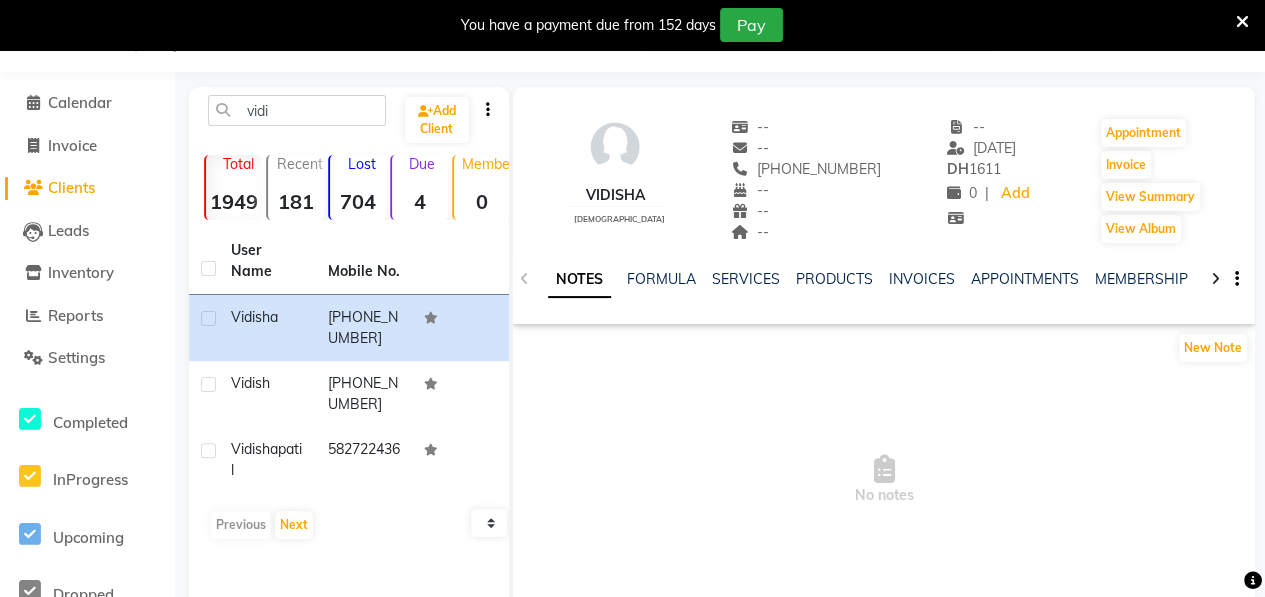 click on "NOTES FORMULA SERVICES PRODUCTS INVOICES APPOINTMENTS MEMBERSHIP PACKAGES VOUCHERS GIFTCARDS POINTS FORMS FAMILY CARDS WALLET" 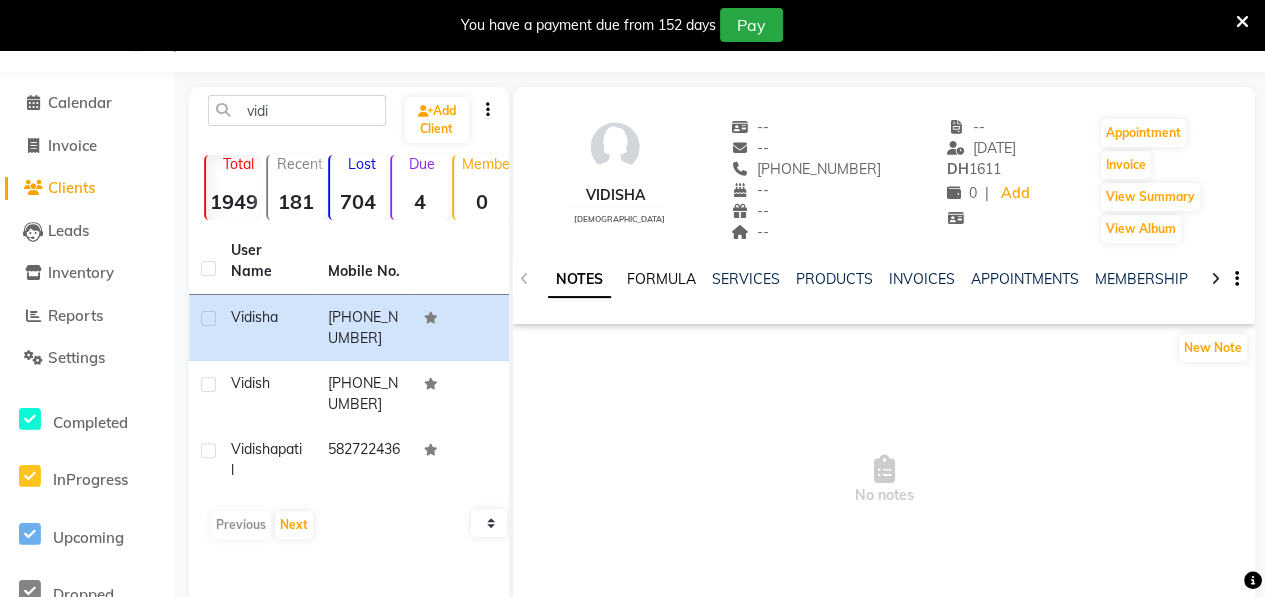 click on "FORMULA" 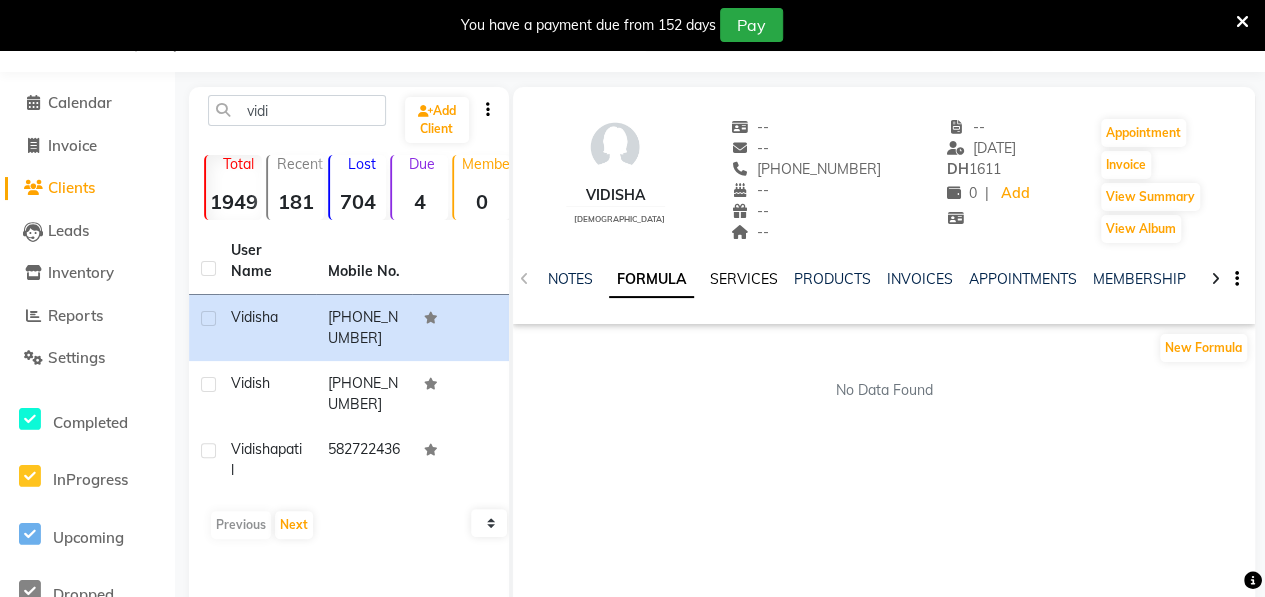 click on "SERVICES" 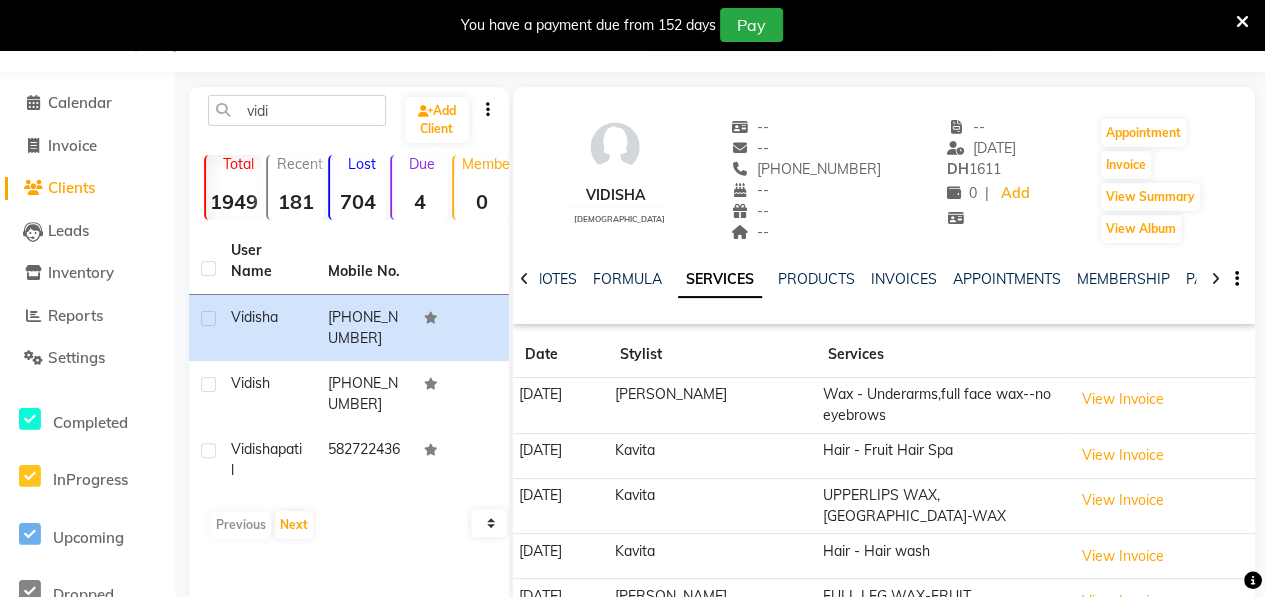 scroll, scrollTop: 168, scrollLeft: 0, axis: vertical 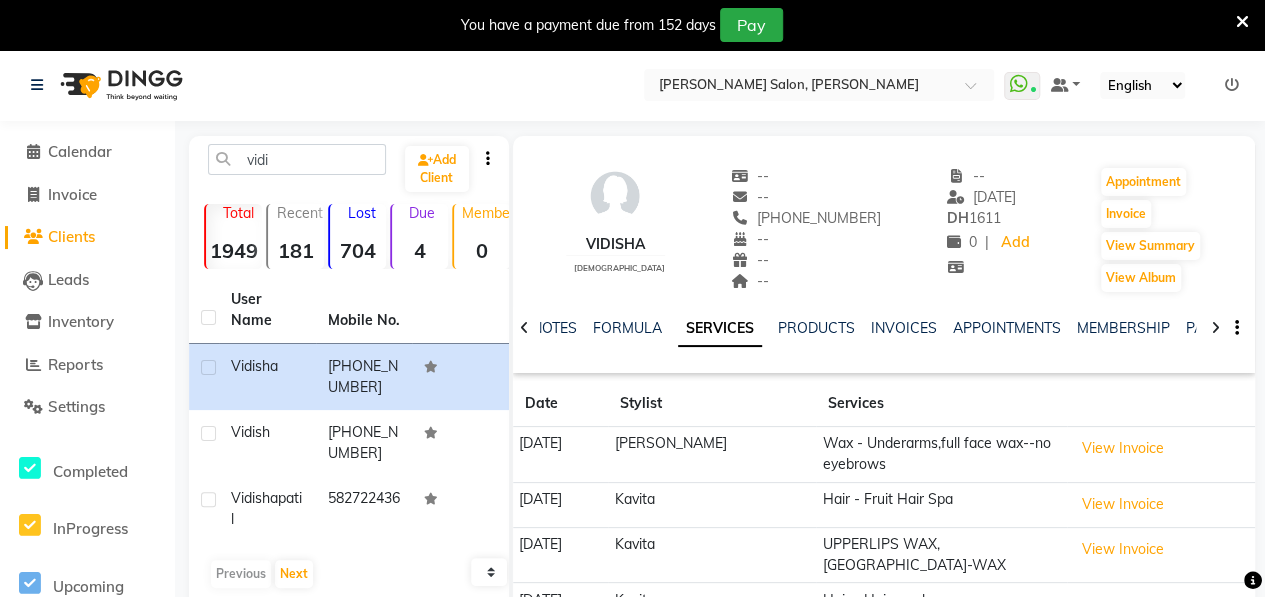 click 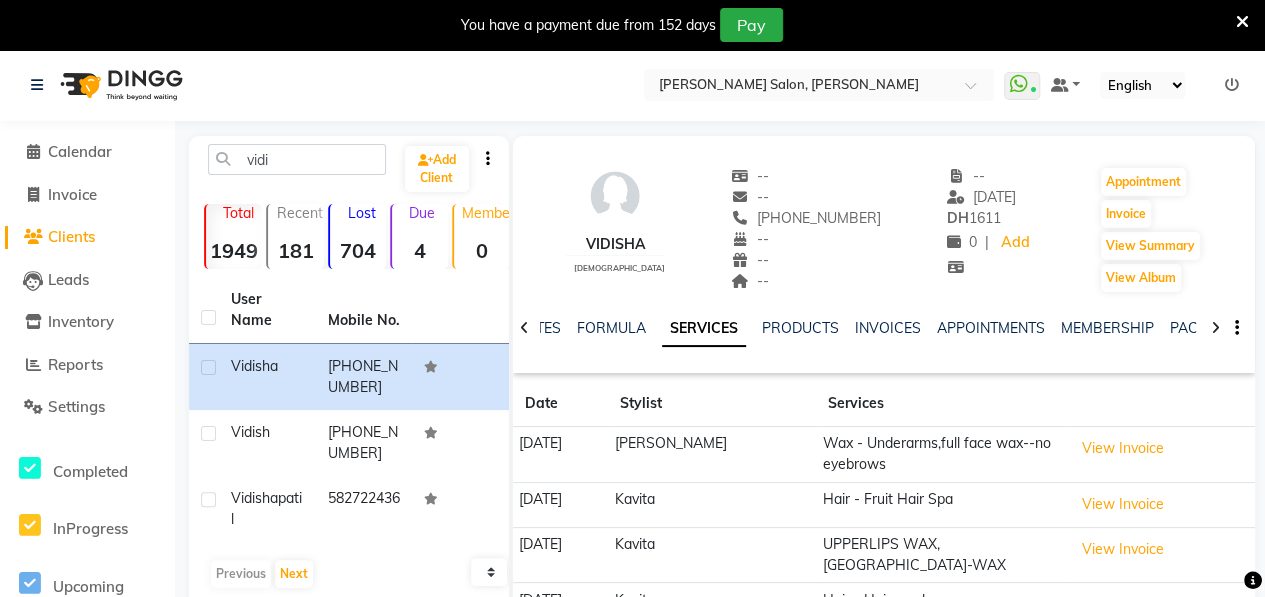 click 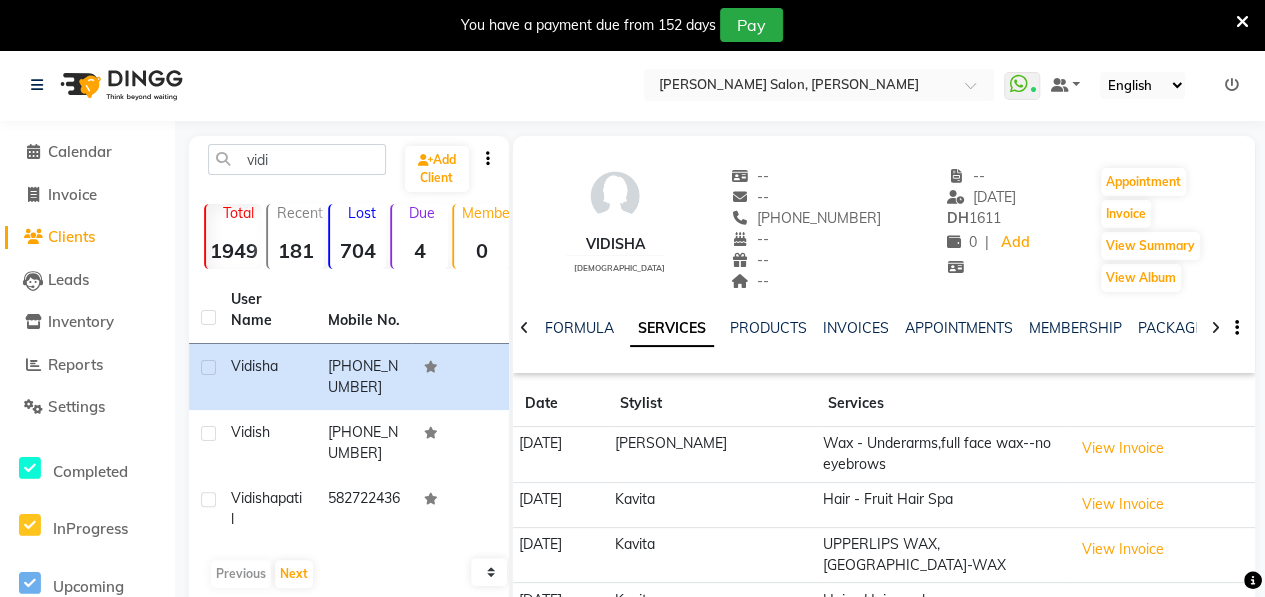 click 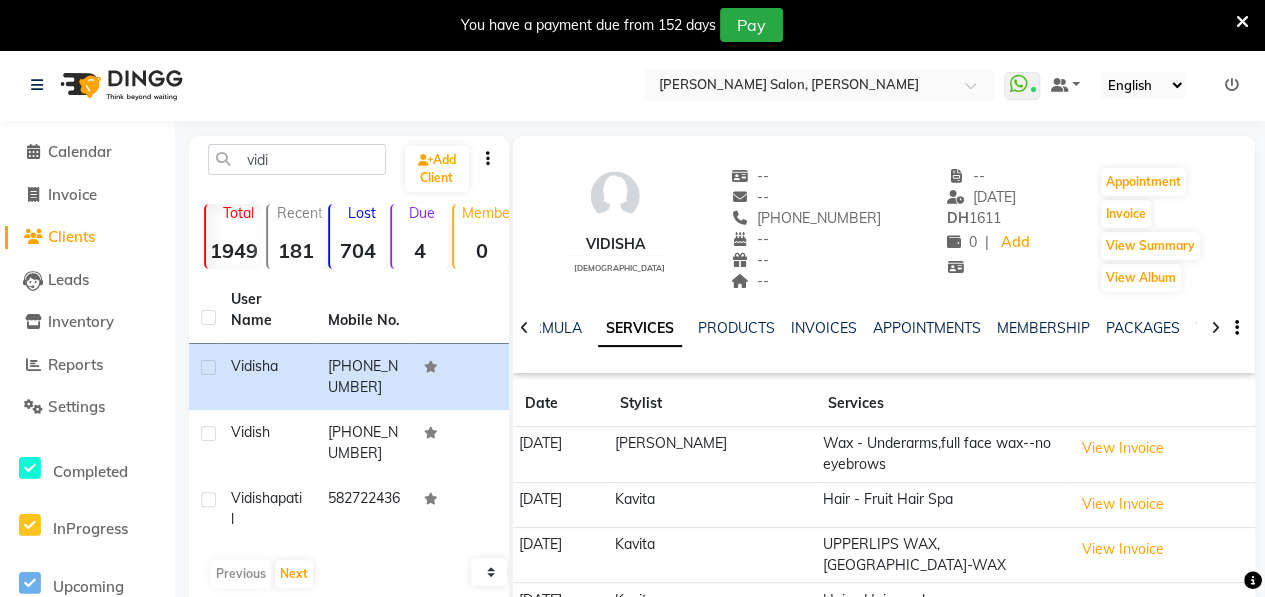 click 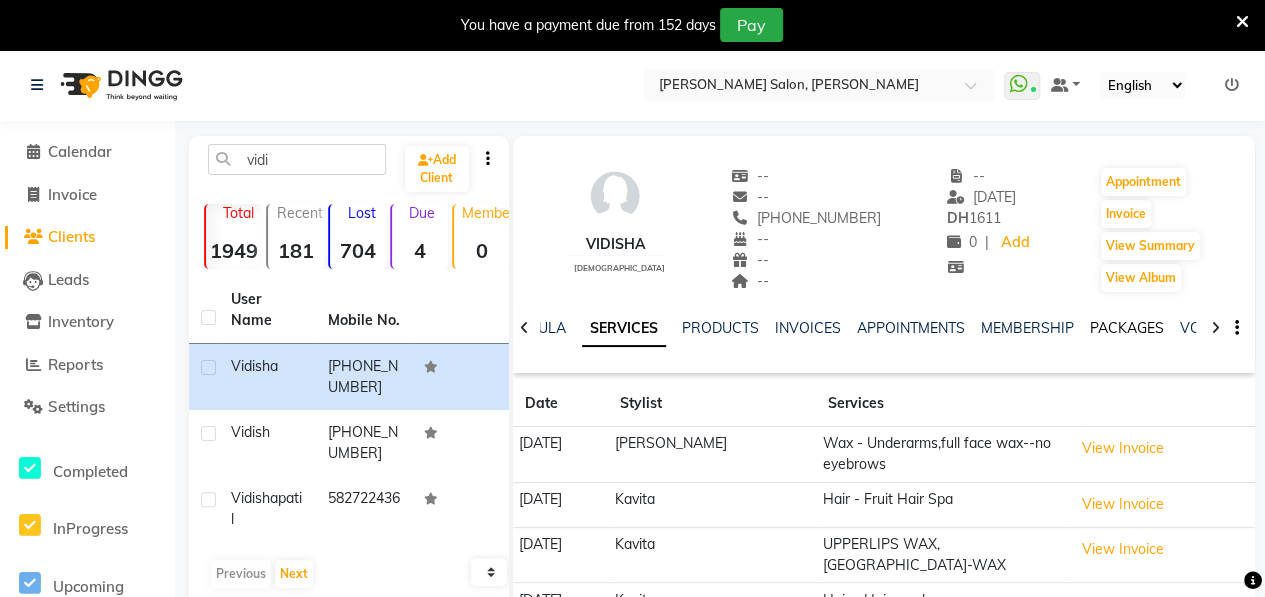 drag, startPoint x: 1210, startPoint y: 328, endPoint x: 1126, endPoint y: 329, distance: 84.00595 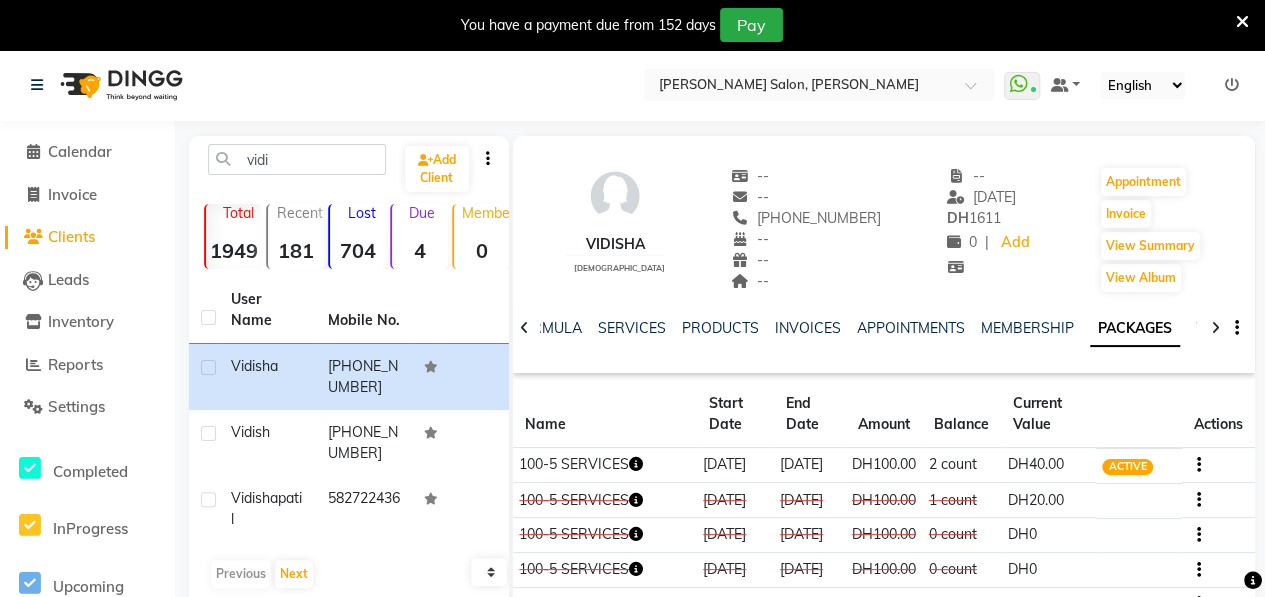 click 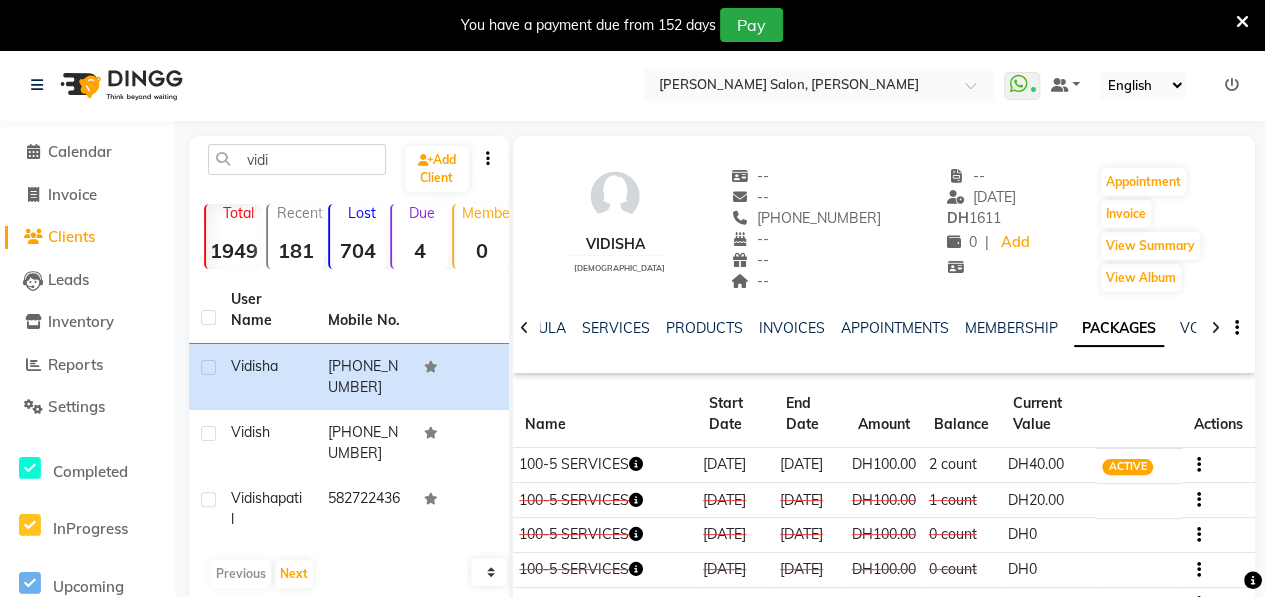 click 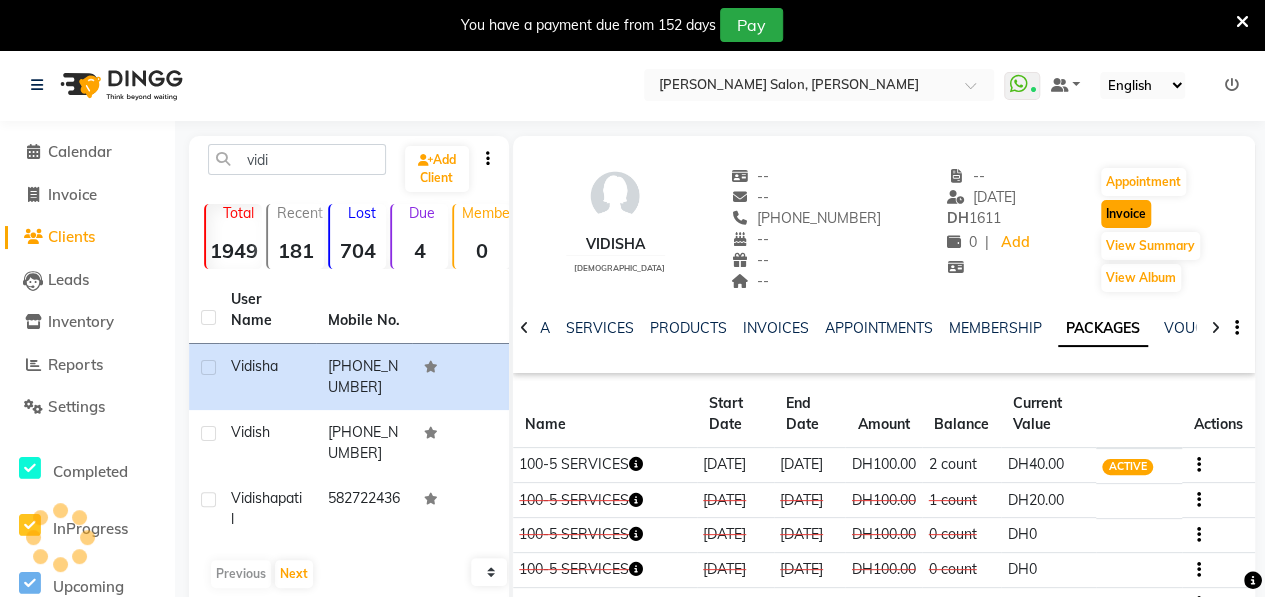 click on "Invoice" 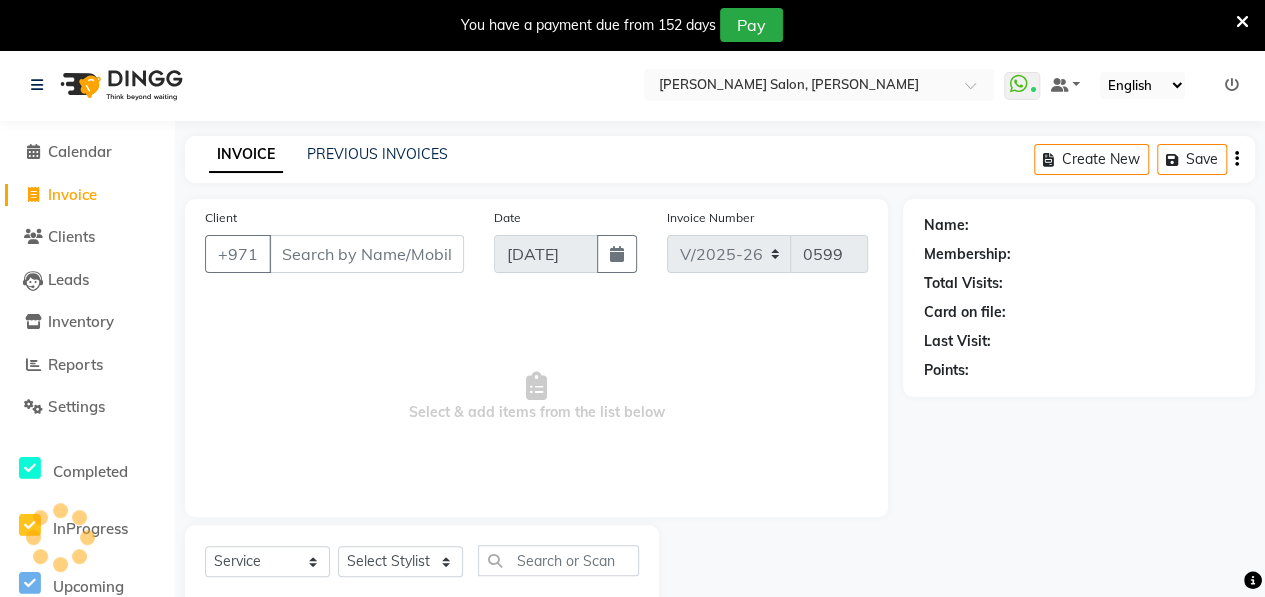 scroll, scrollTop: 52, scrollLeft: 0, axis: vertical 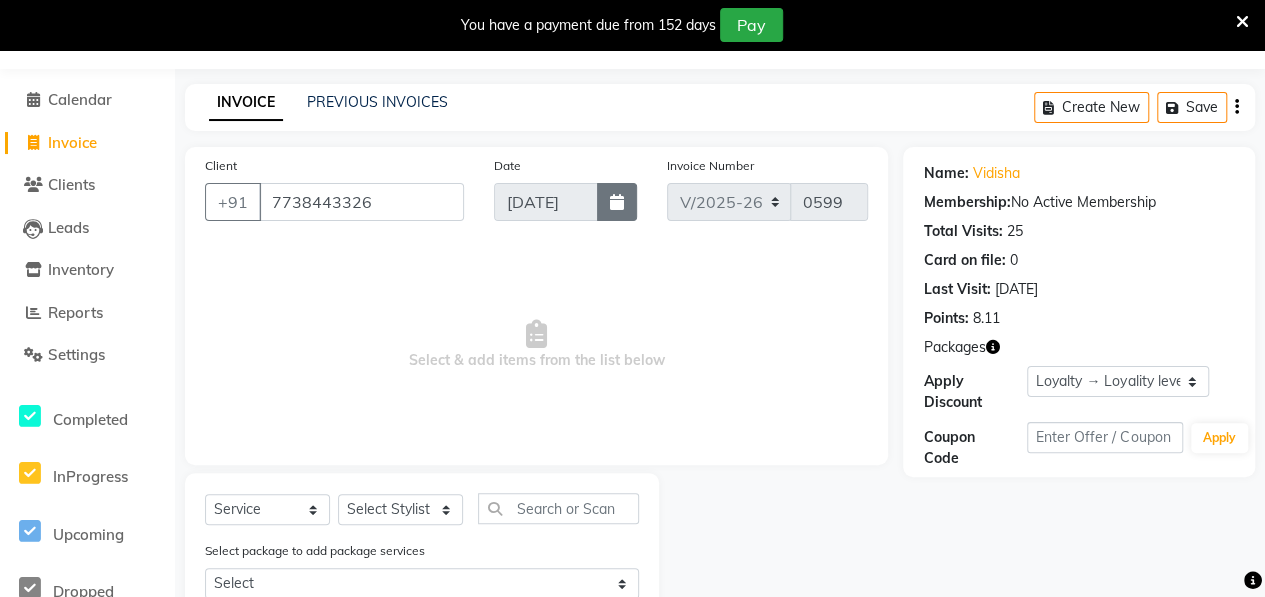 click 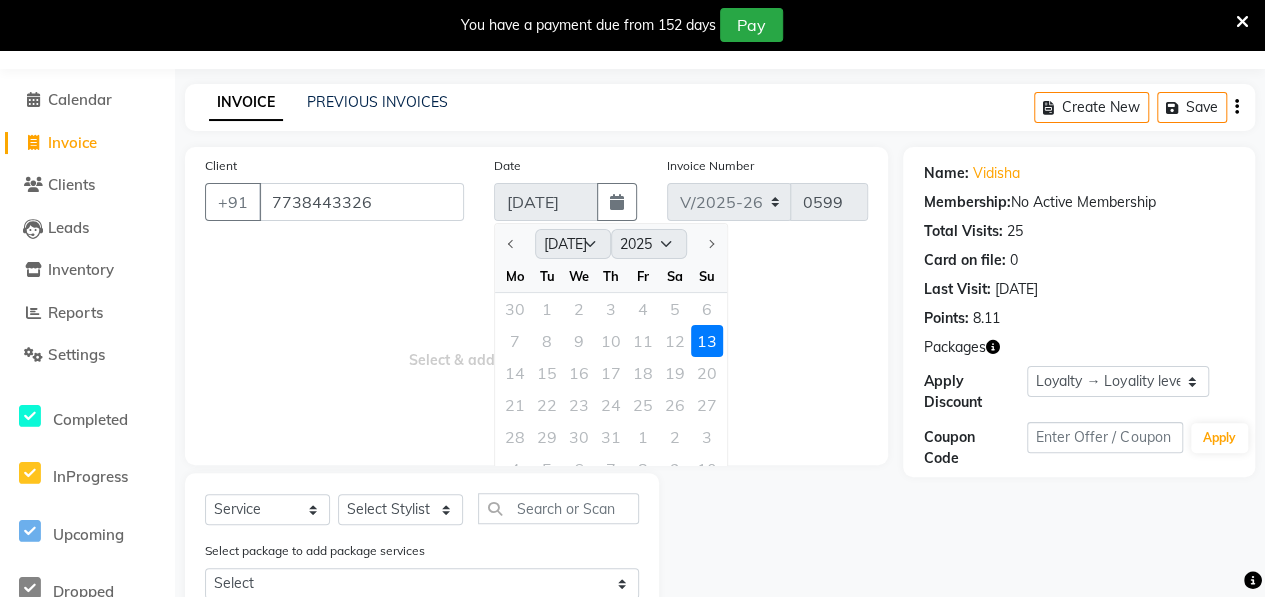 drag, startPoint x: 344, startPoint y: 331, endPoint x: 394, endPoint y: 430, distance: 110.909874 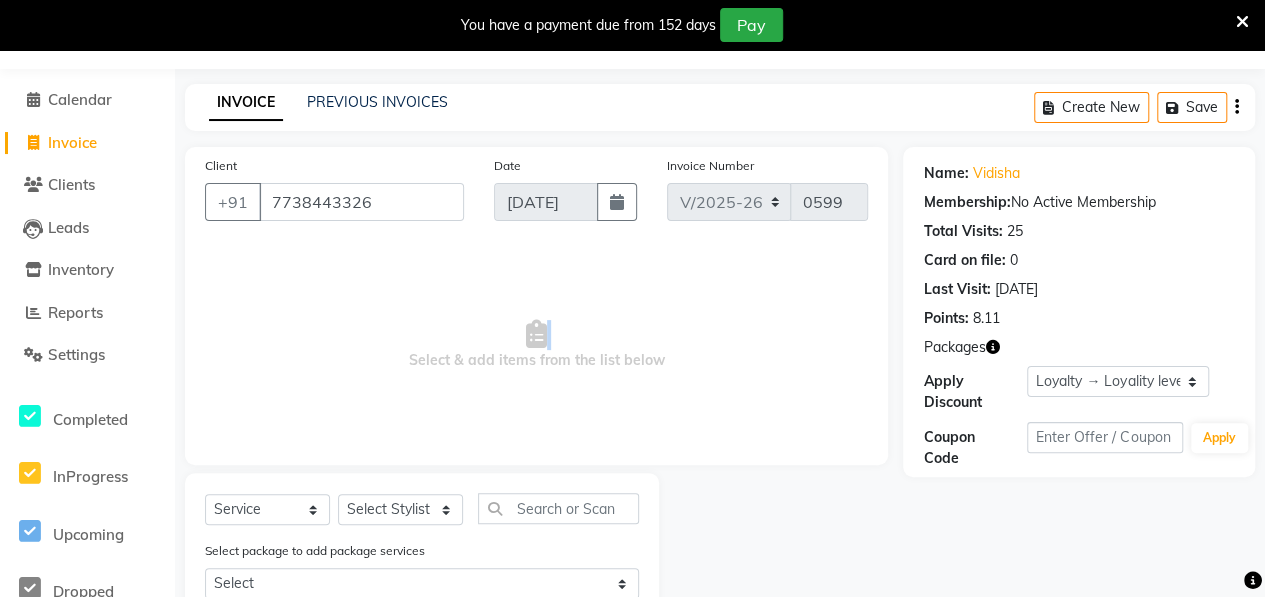 click on "Select & add items from the list below" at bounding box center [536, 345] 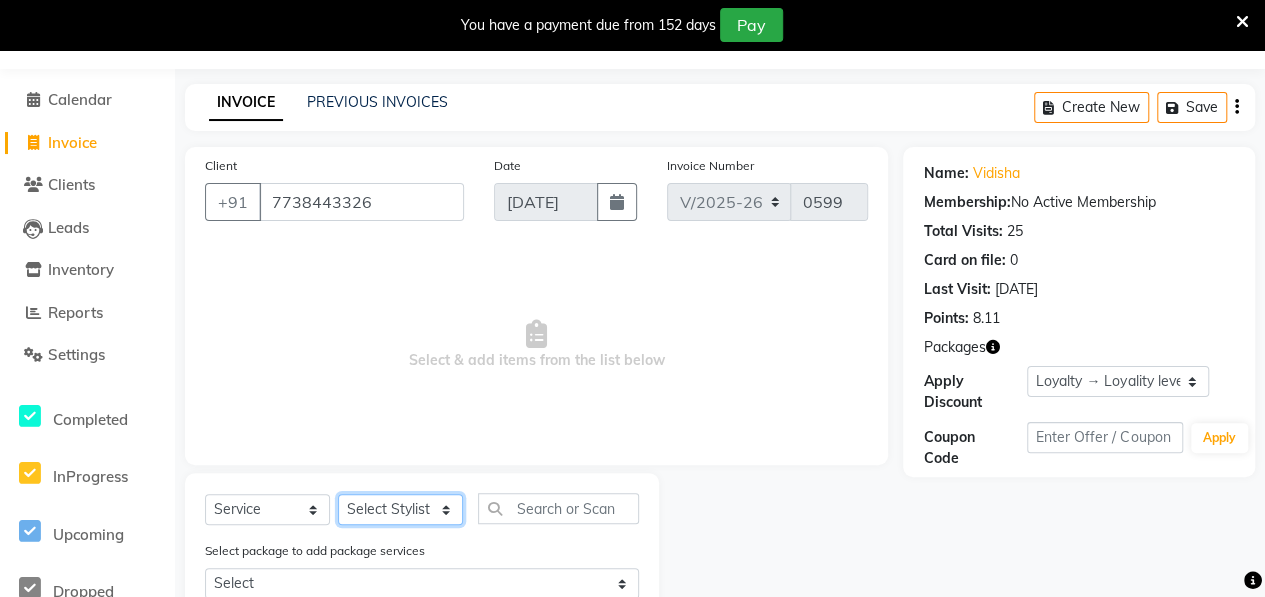 click on "Select Stylist ALWAHDA GIVE Kavita LAXMI Management [PERSON_NAME] RECEPTION [PERSON_NAME] [PERSON_NAME] TRIAL STAFF" 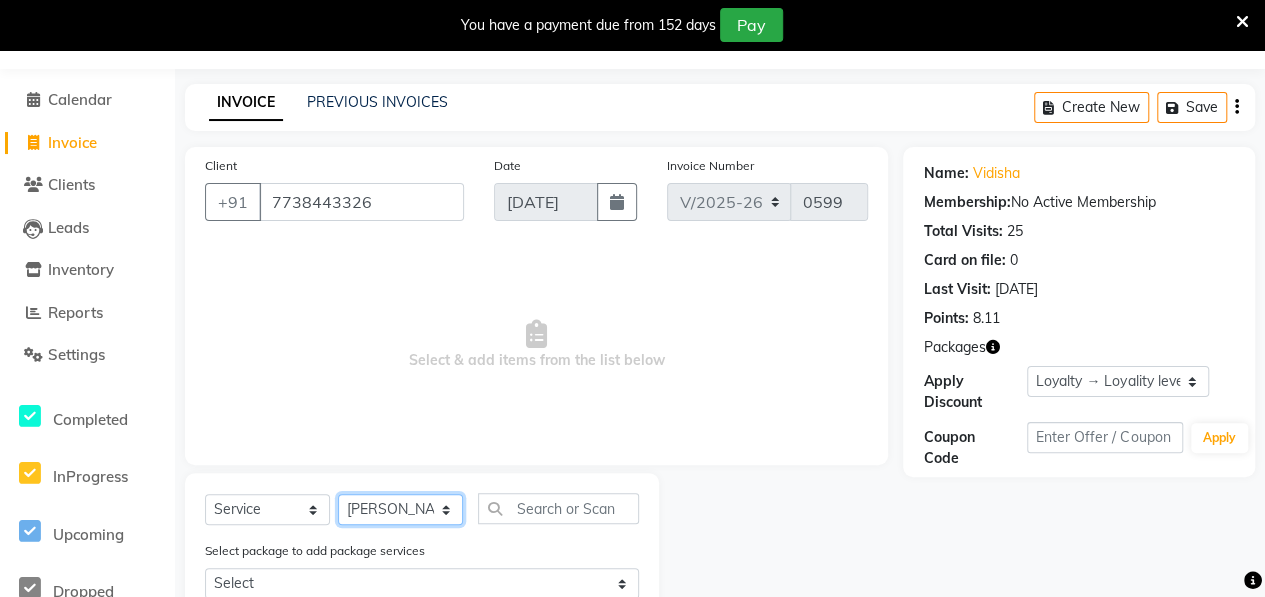click on "Select Stylist ALWAHDA GIVE Kavita LAXMI Management [PERSON_NAME] RECEPTION [PERSON_NAME] [PERSON_NAME] TRIAL STAFF" 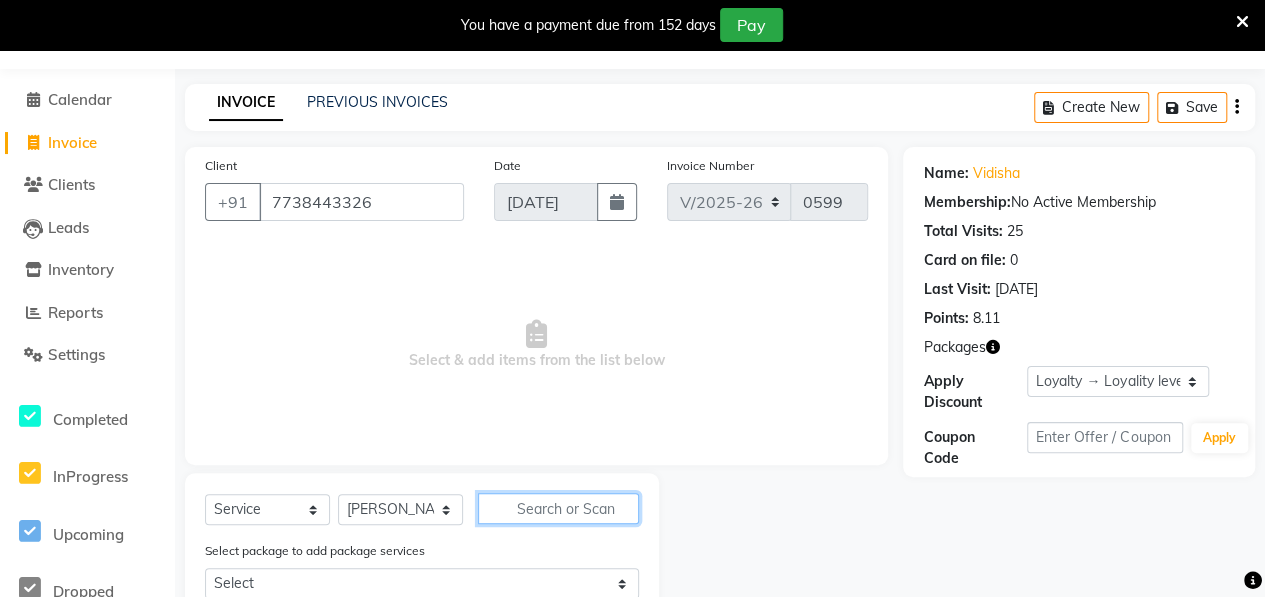 click 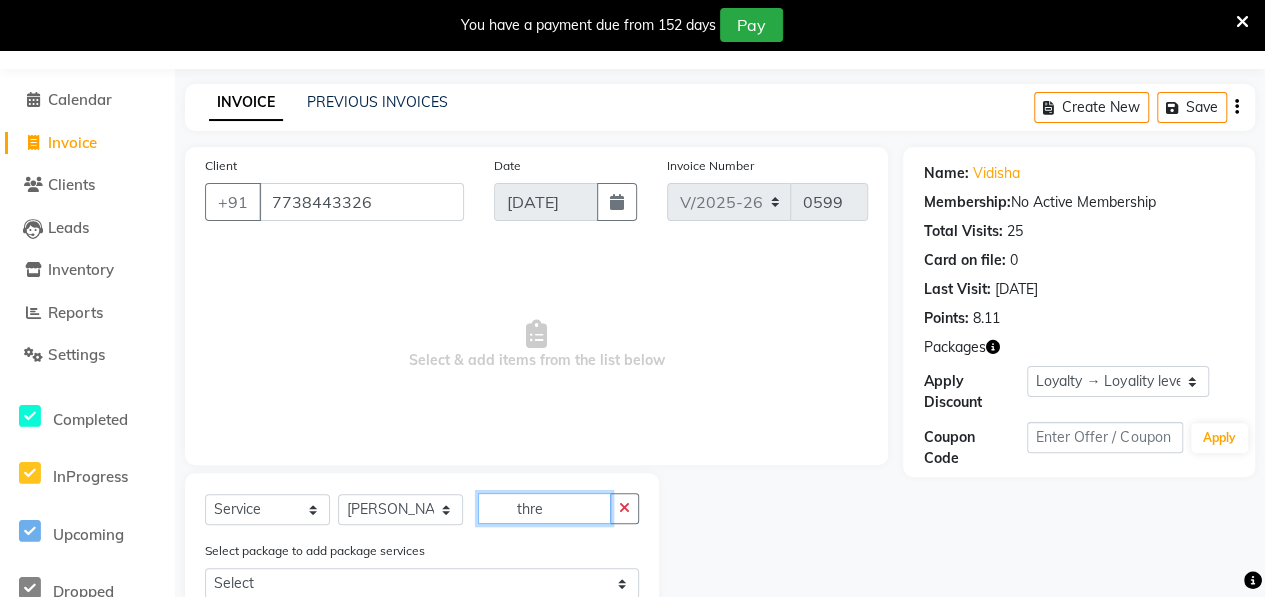 scroll, scrollTop: 319, scrollLeft: 0, axis: vertical 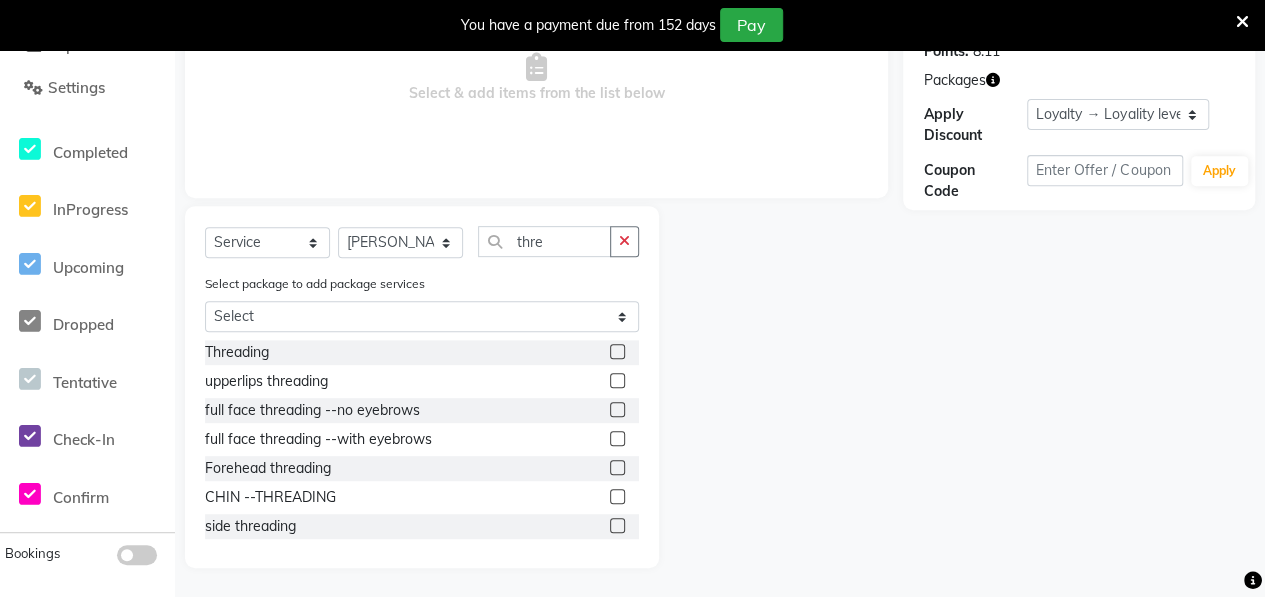 click 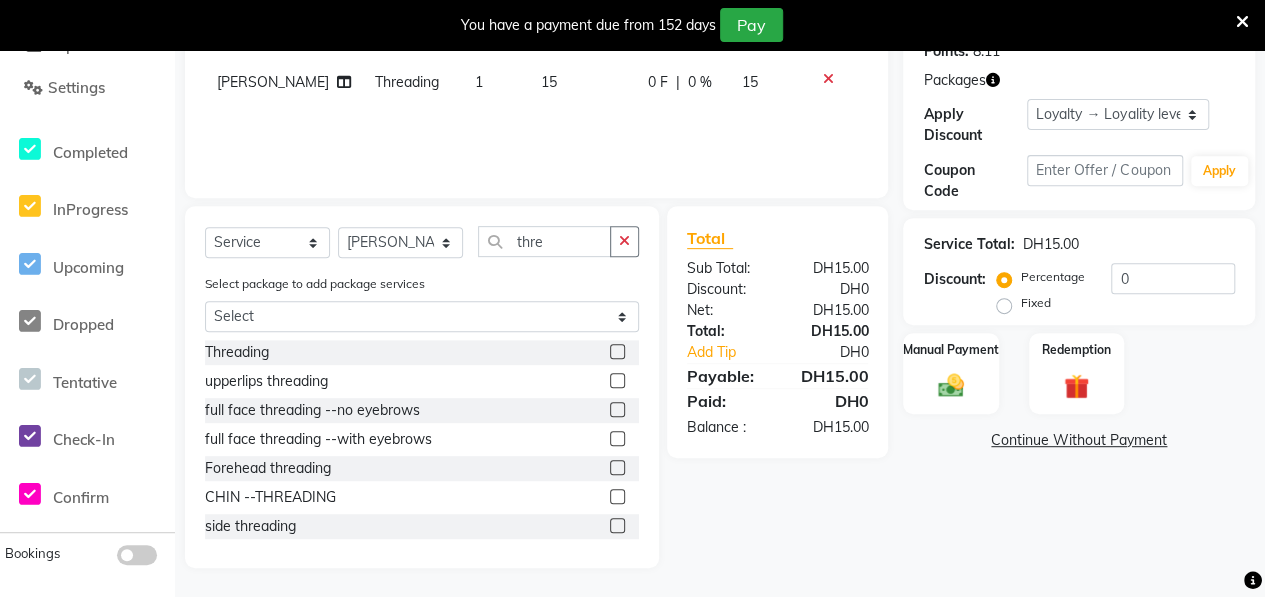 scroll, scrollTop: 0, scrollLeft: 0, axis: both 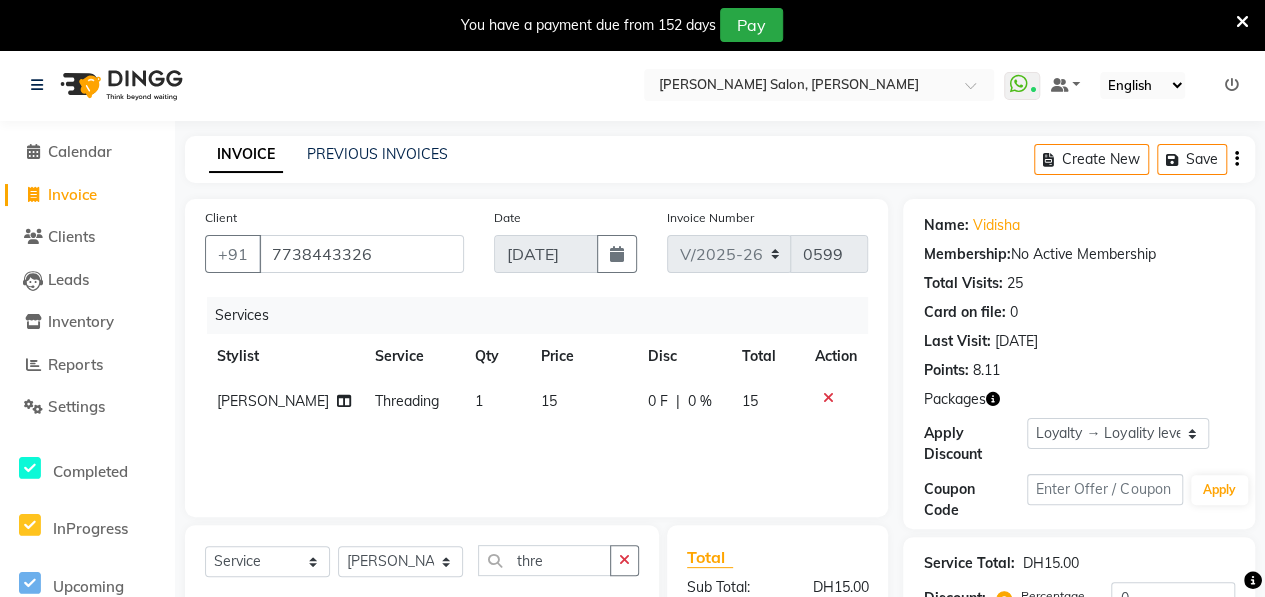 drag, startPoint x: 1264, startPoint y: 413, endPoint x: 1270, endPoint y: 402, distance: 12.529964 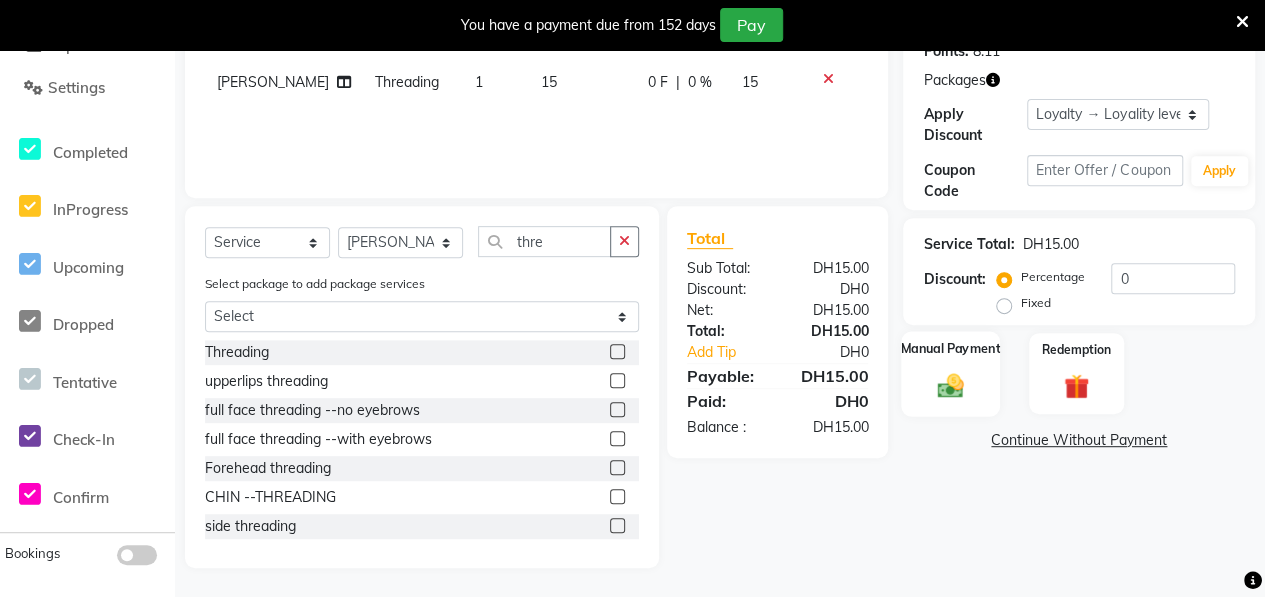 click on "Manual Payment" 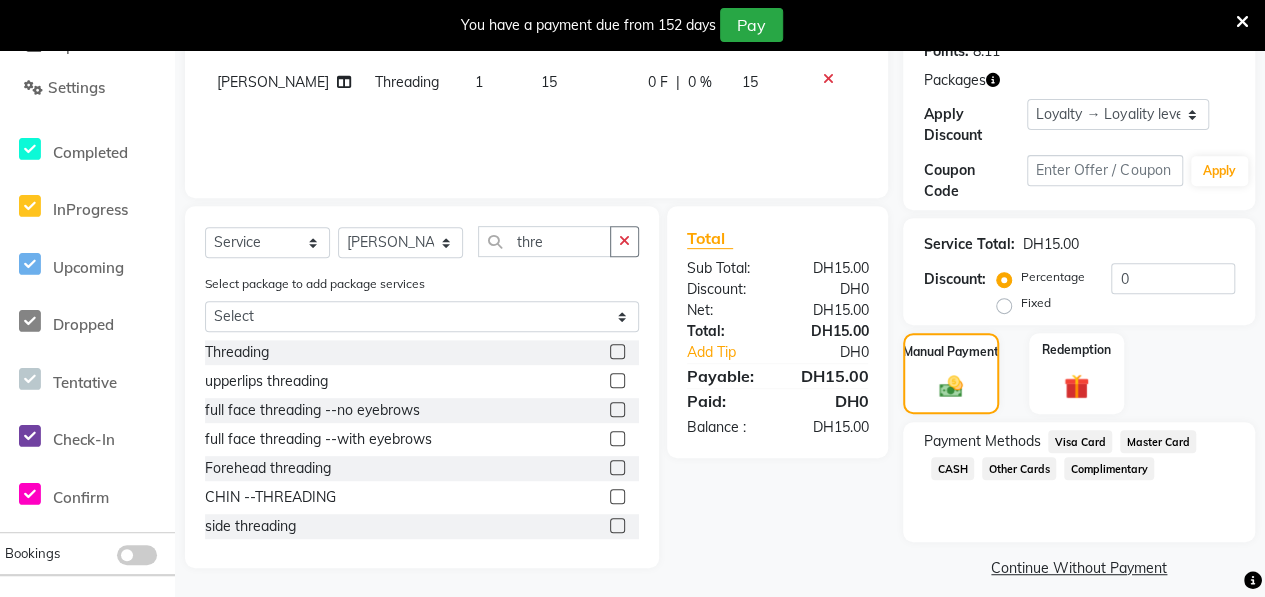 click on "CASH" 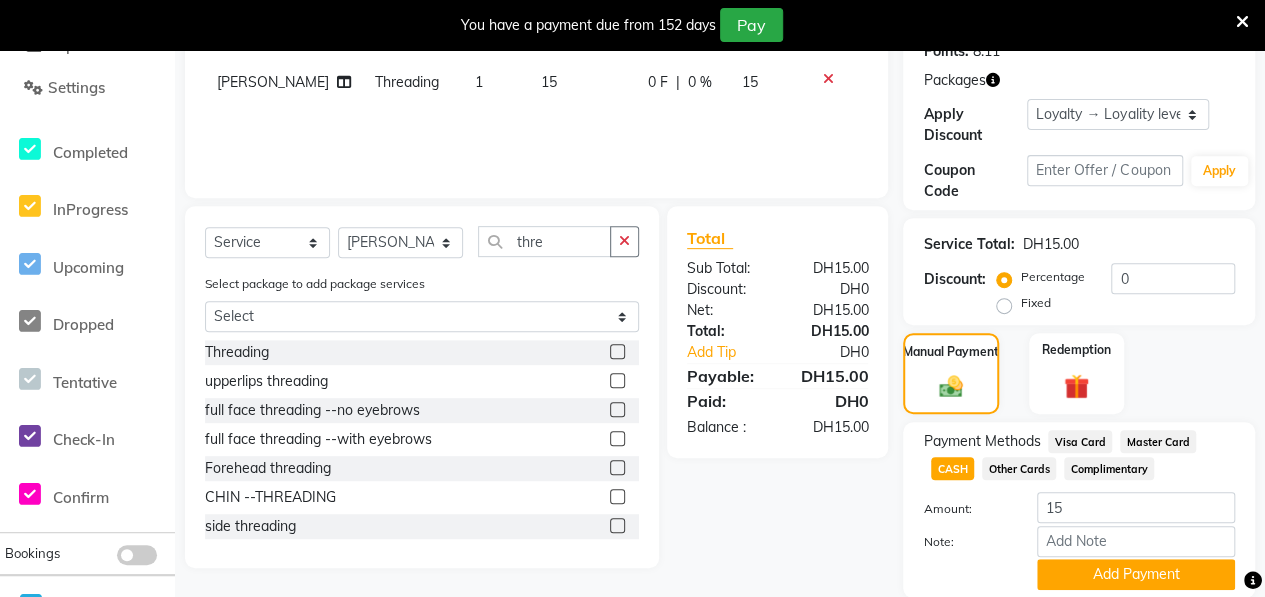 scroll, scrollTop: 390, scrollLeft: 0, axis: vertical 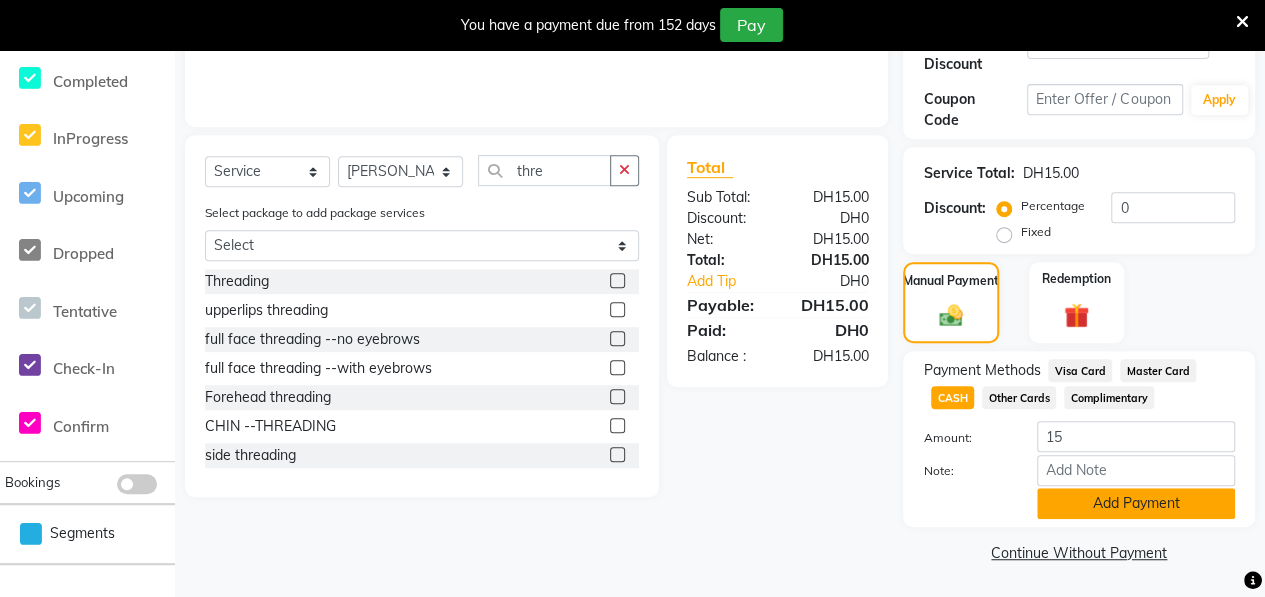 click on "Add Payment" 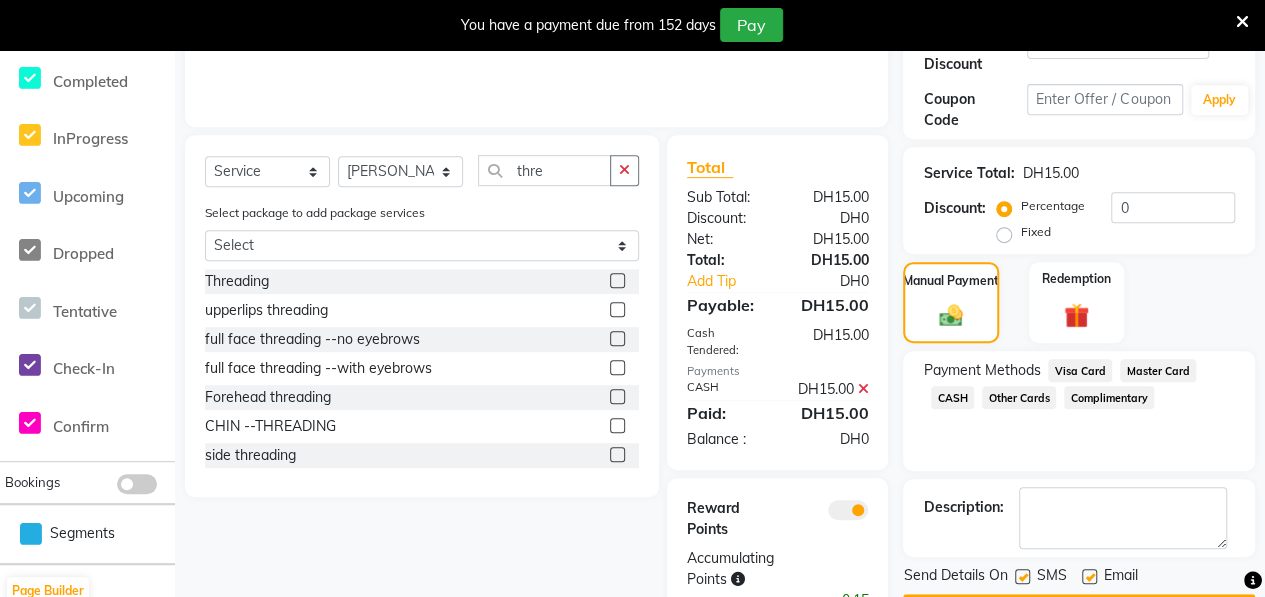 scroll, scrollTop: 474, scrollLeft: 0, axis: vertical 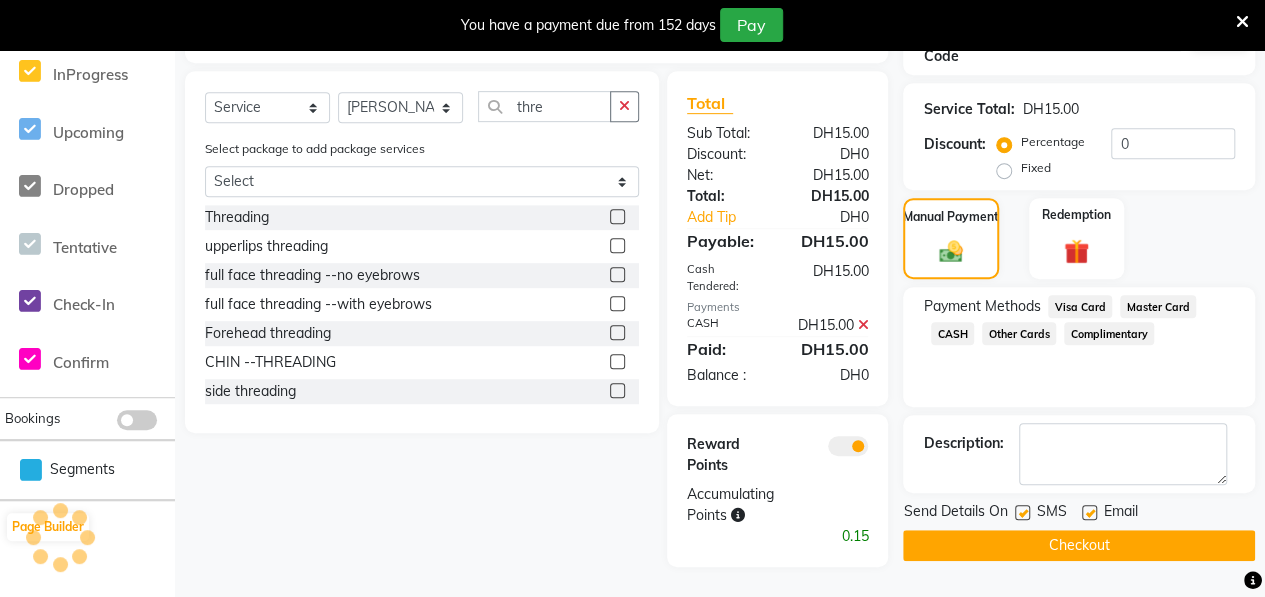 click on "Checkout" 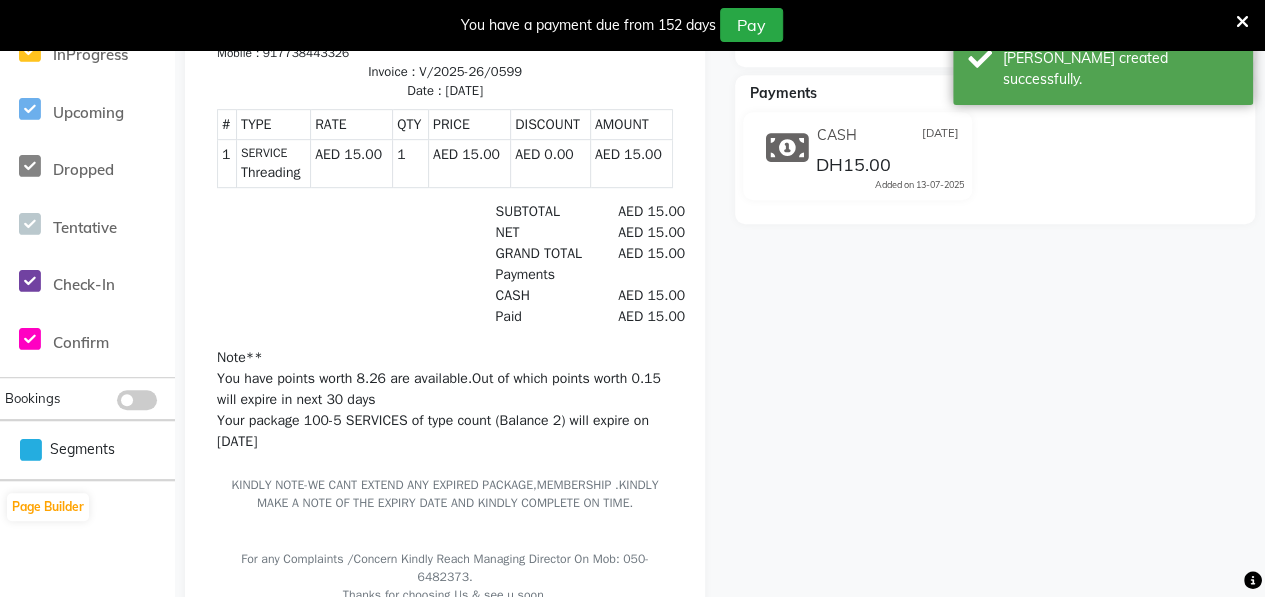 scroll, scrollTop: 0, scrollLeft: 0, axis: both 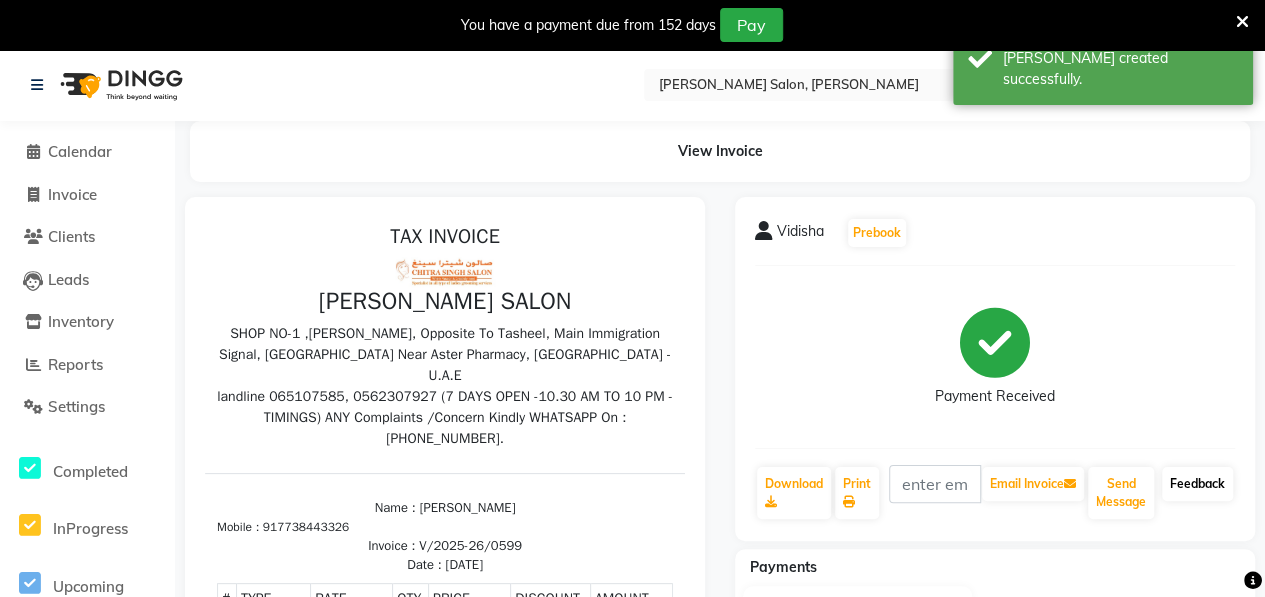 click on "Feedback" 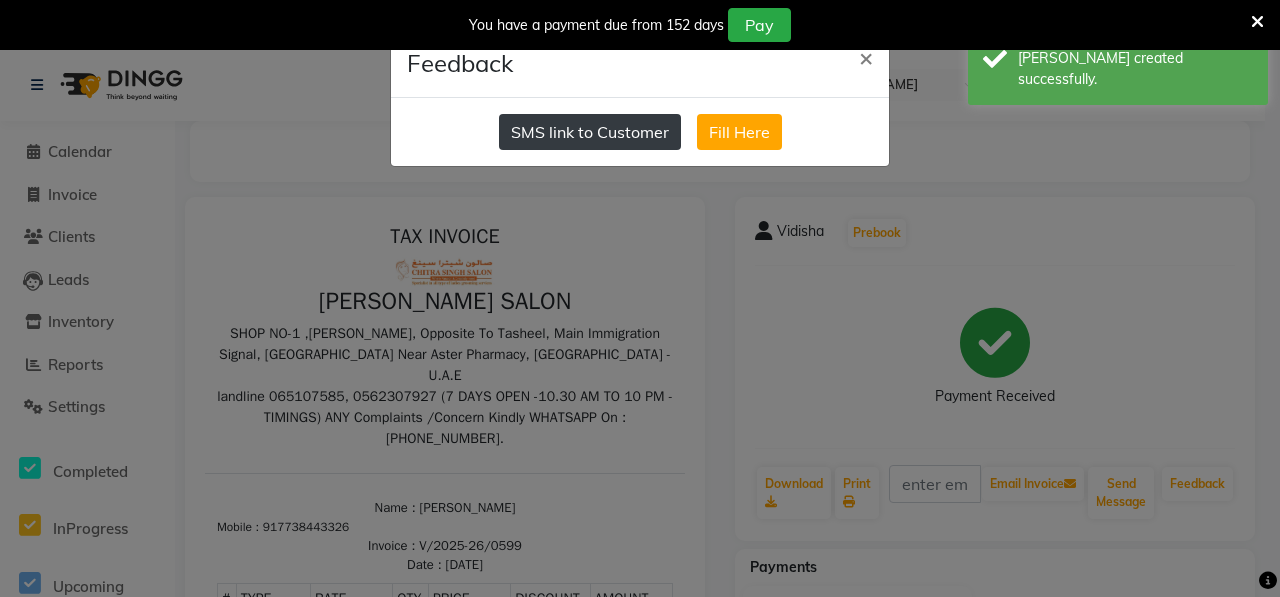 click on "SMS link to Customer" 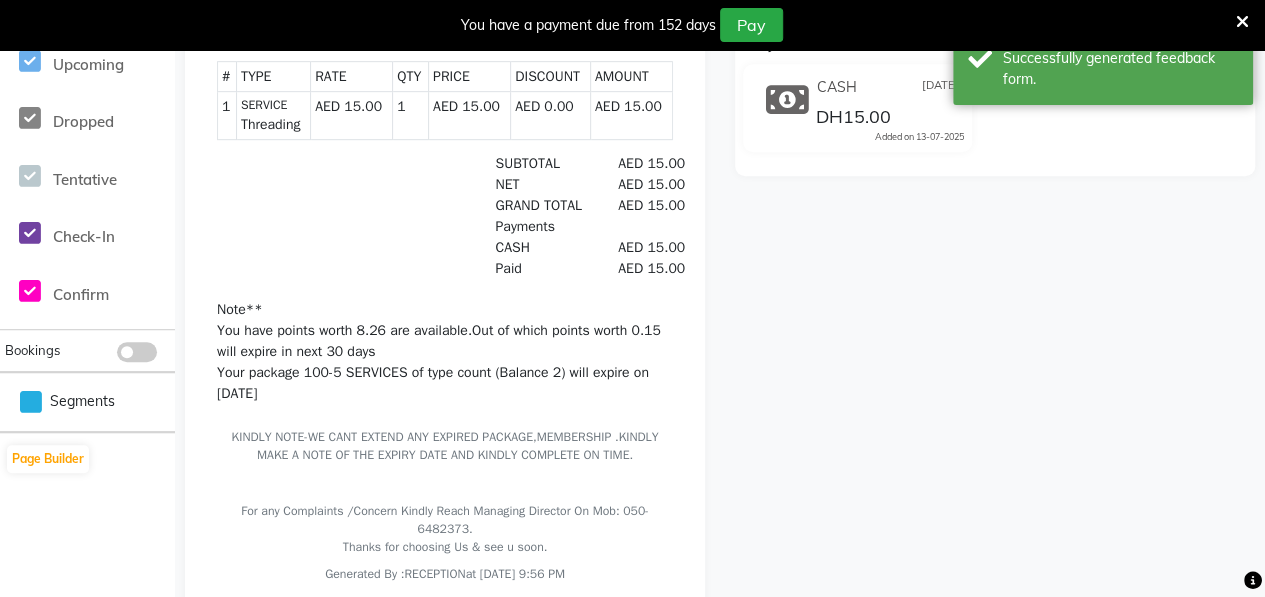 scroll, scrollTop: 0, scrollLeft: 0, axis: both 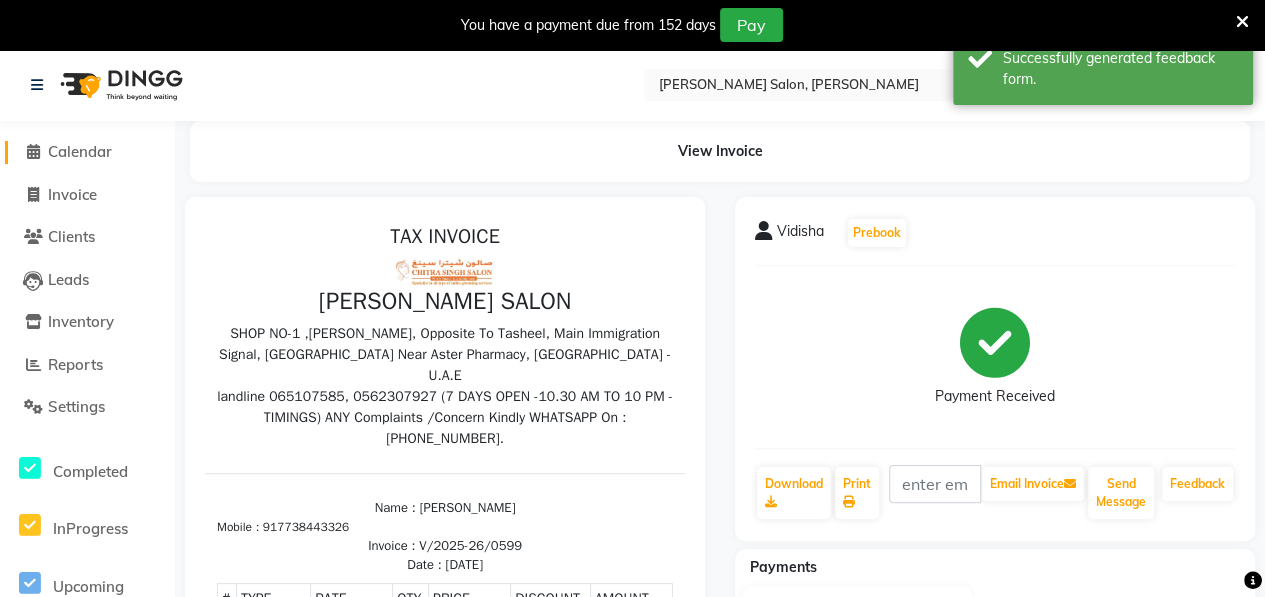 click 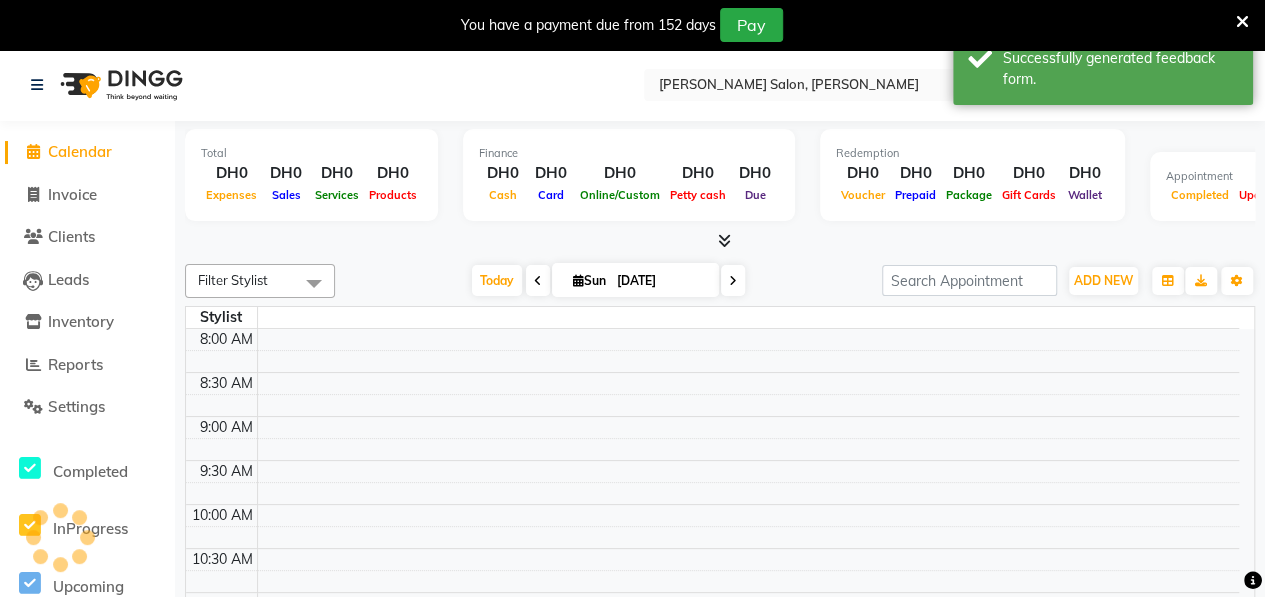scroll, scrollTop: 0, scrollLeft: 0, axis: both 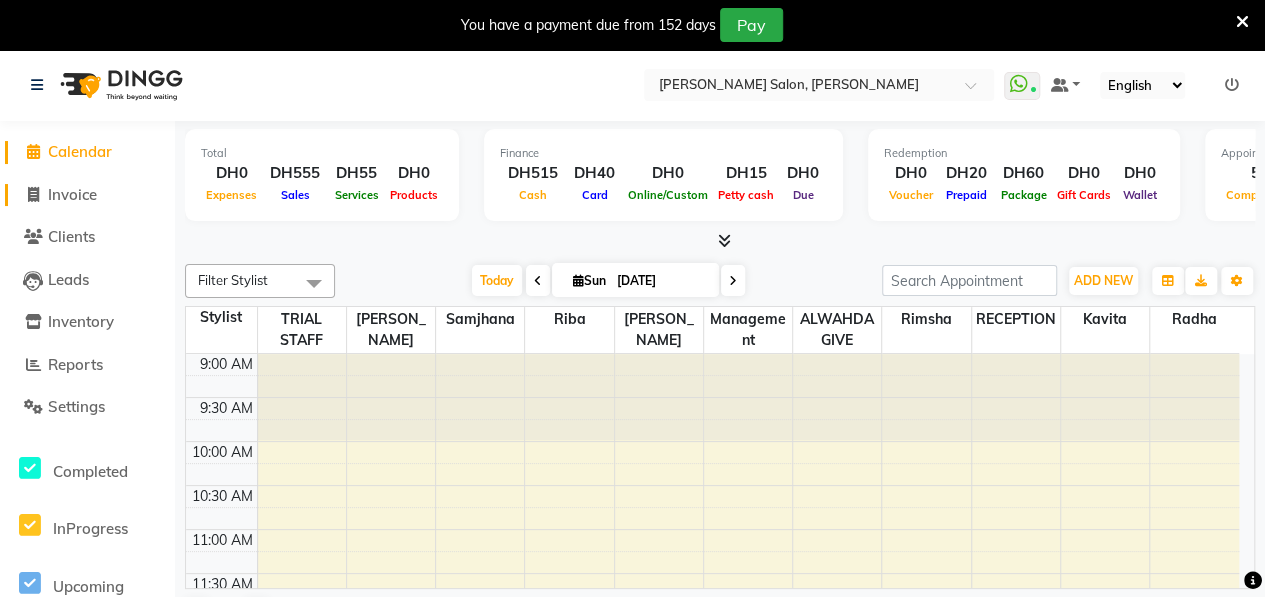 click on "Invoice" 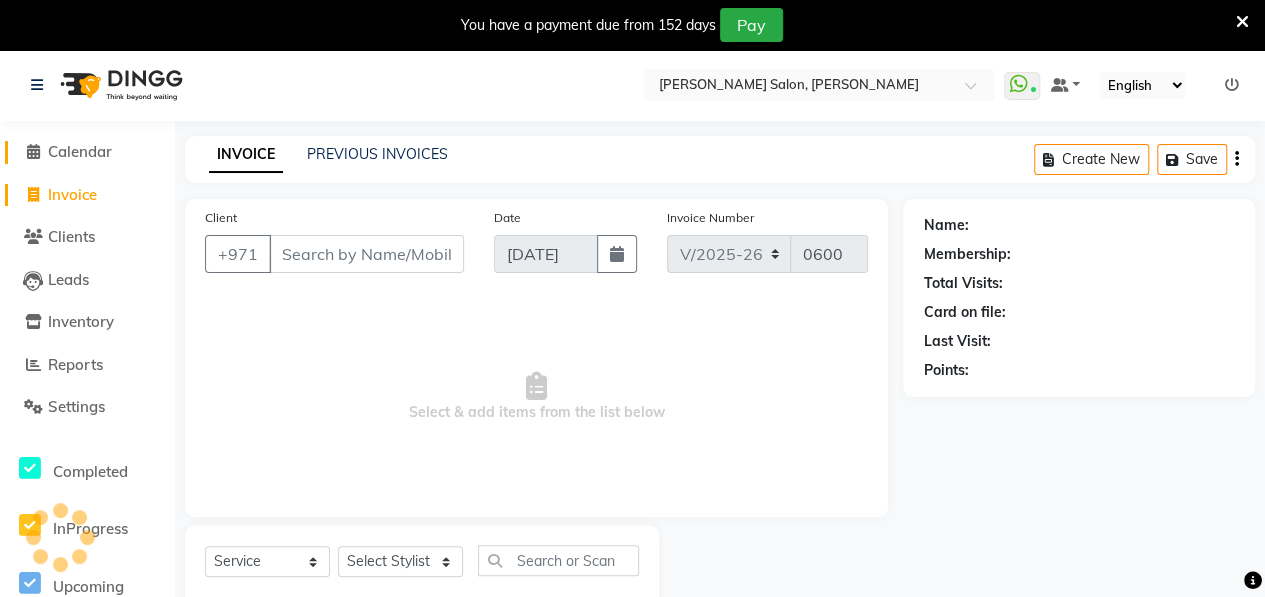 click on "Calendar" 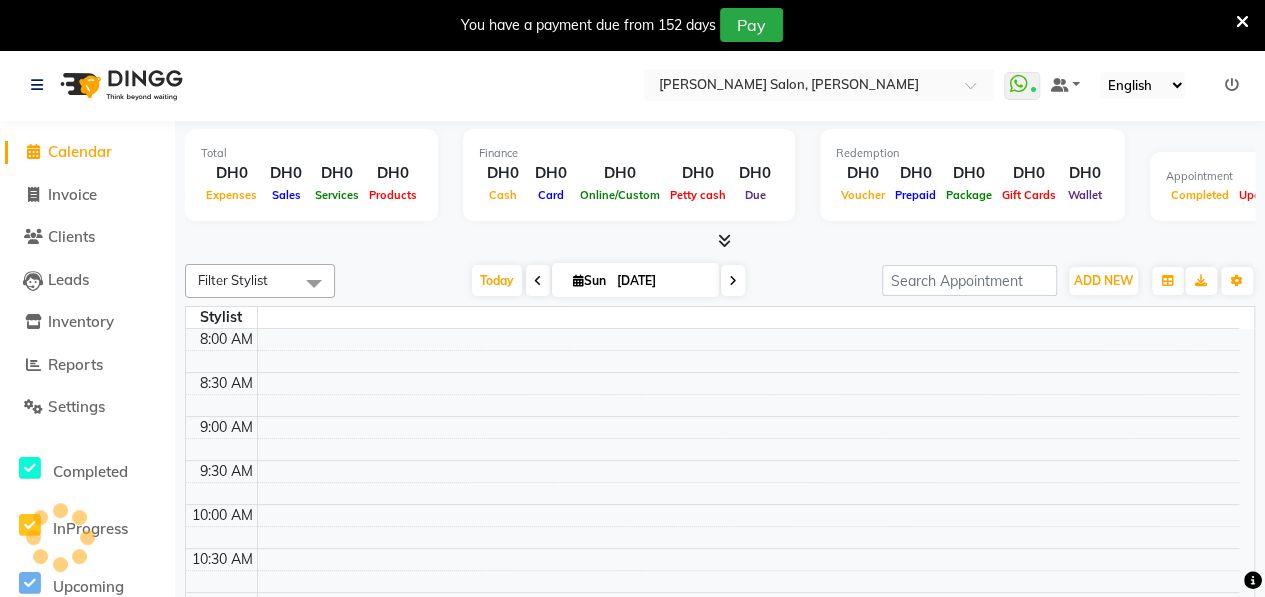 scroll, scrollTop: 0, scrollLeft: 0, axis: both 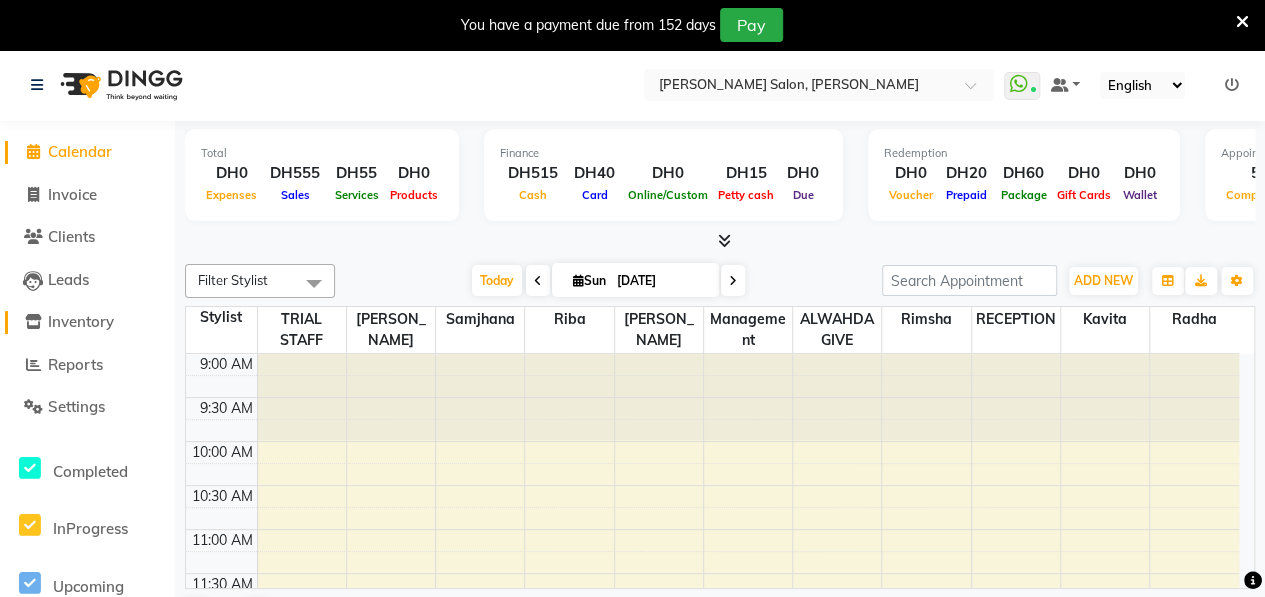 click on "Inventory" 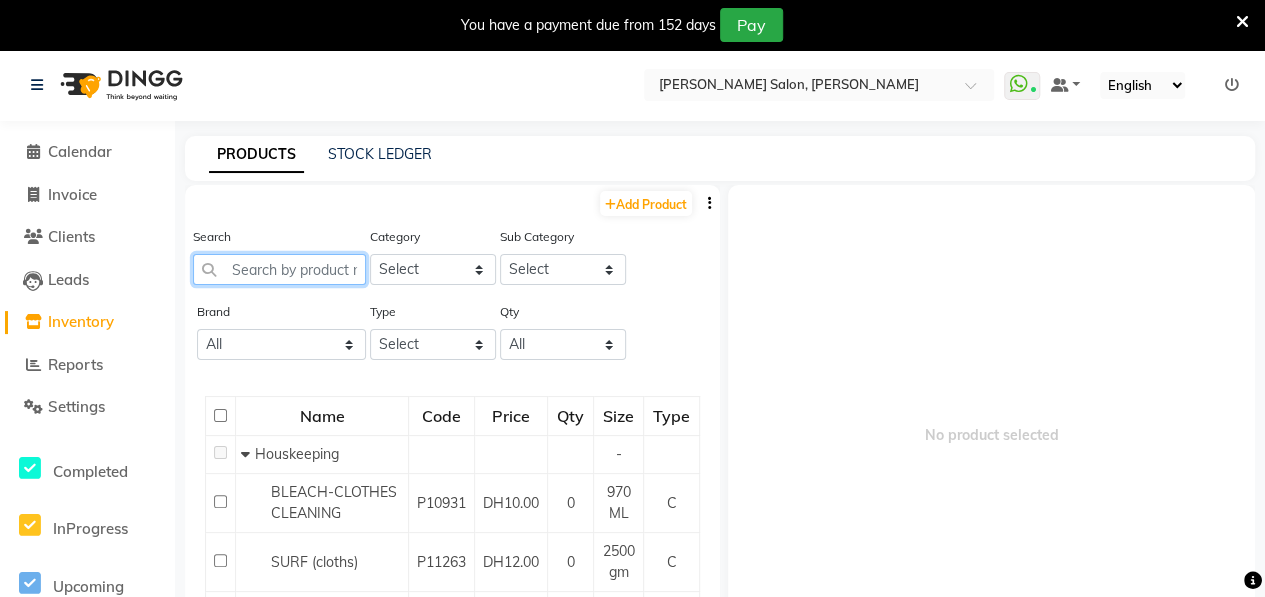 click 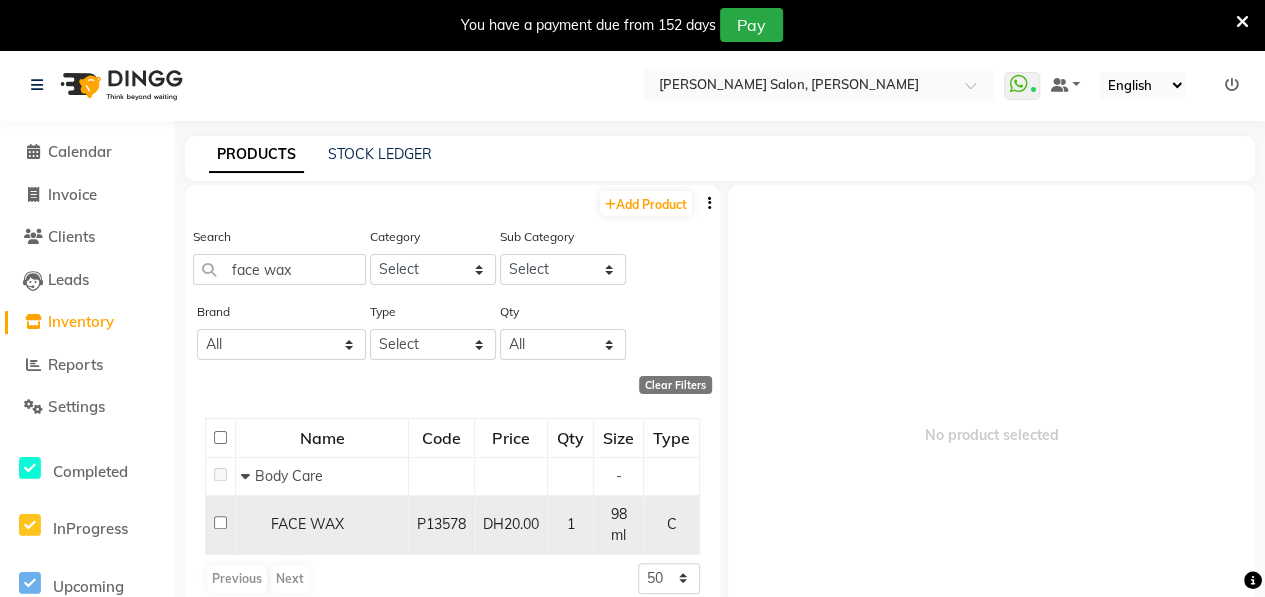 click 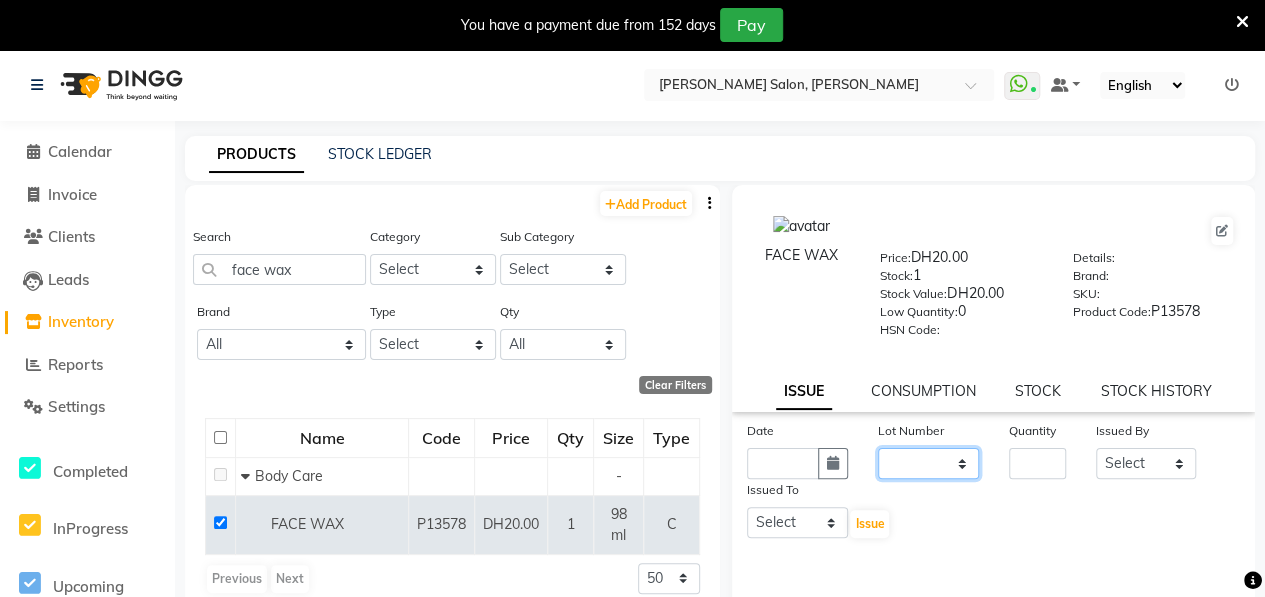 click on "None" 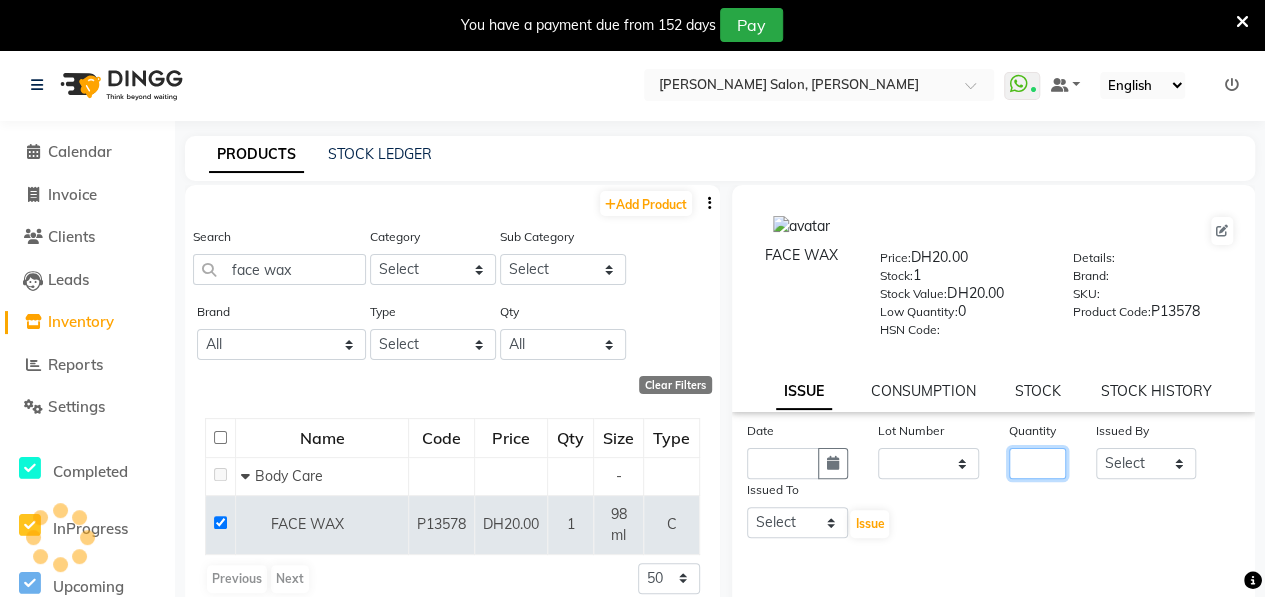 click on "Date Lot Number None Quantity Issued By Select ALWAHDA GIVE Kavita LAXMI Management [PERSON_NAME] RECEPTION [PERSON_NAME] [PERSON_NAME] TRIAL STAFF Issued To Select ALWAHDA GIVE Kavita LAXMI Management [PERSON_NAME] RECEPTION [PERSON_NAME] [PERSON_NAME] TRIAL STAFF  Issue" 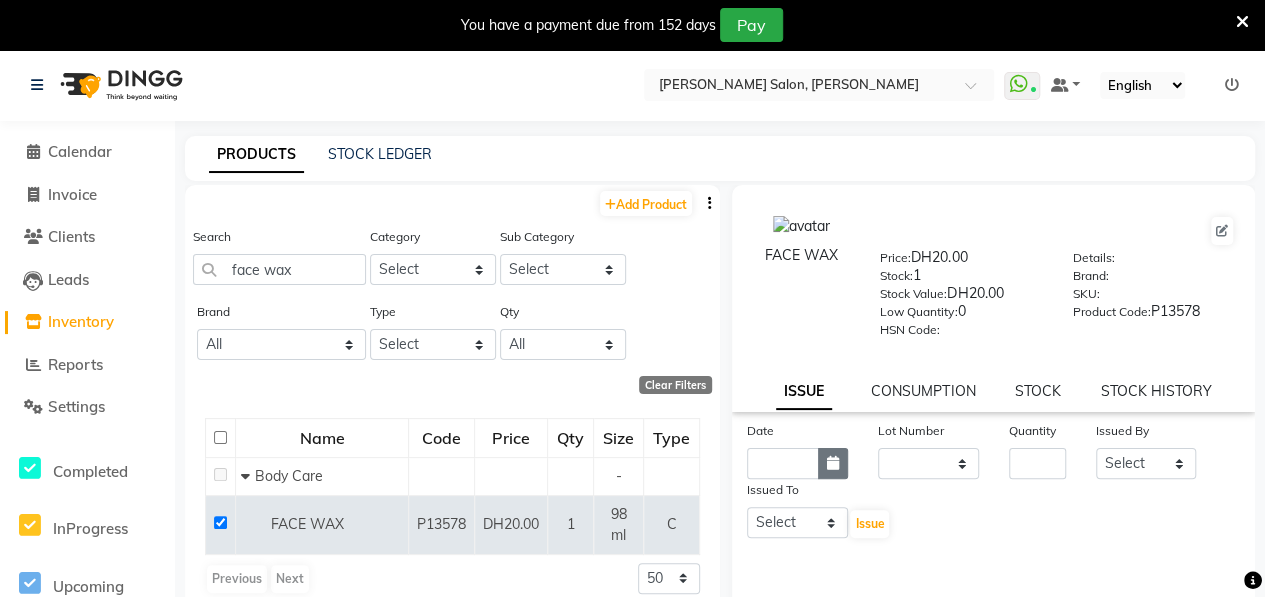 click 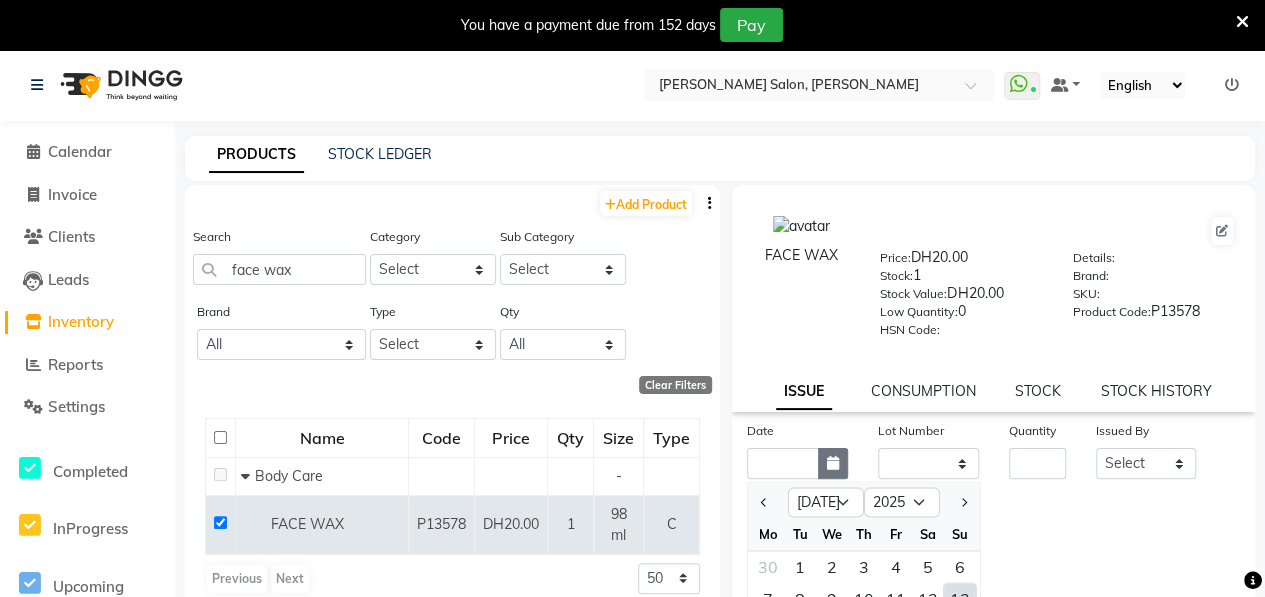 scroll, scrollTop: 17, scrollLeft: 0, axis: vertical 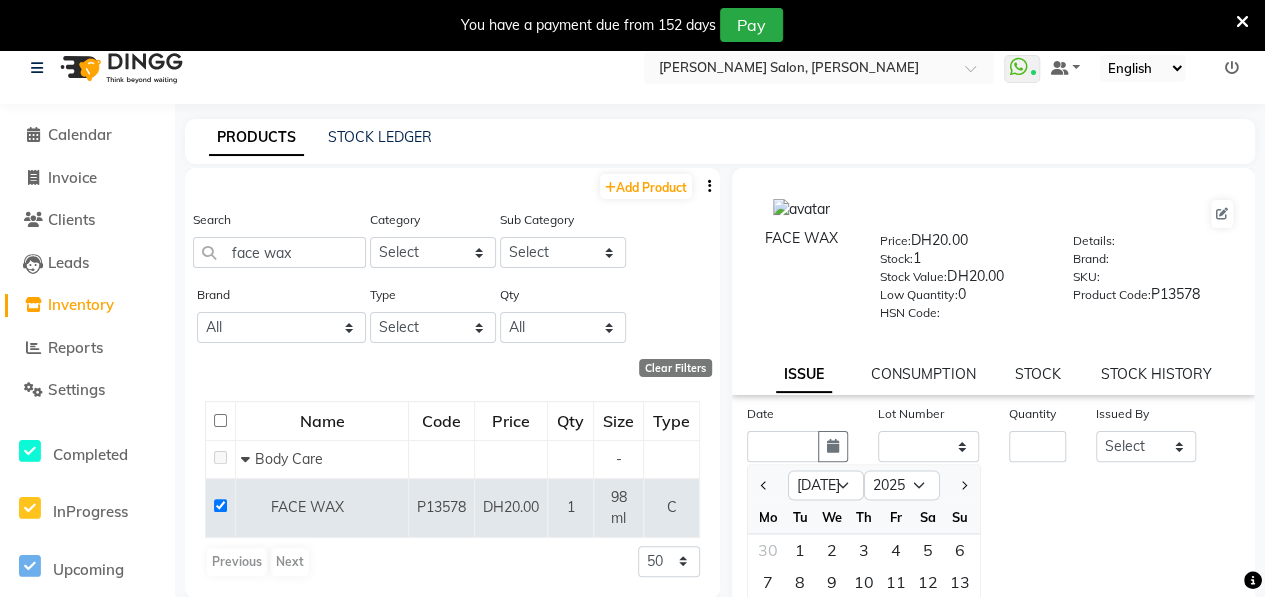 click on "Date Jan Feb Mar Apr May Jun [DATE] Aug Sep Oct Nov [DATE] 2016 2017 2018 2019 2020 2021 2022 2023 2024 2025 2026 2027 2028 2029 2030 2031 2032 2033 2034 2035 Mo Tu We Th Fr Sa Su 30 1 2 3 4 5 6 7 8 9 10 11 12 13 14 15 16 17 18 19 20 21 22 23 24 25 26 27 28 29 30 31 1 2 3 4 5 6 7 8 9 10 Lot Number None Quantity Issued By Select ALWAHDA GIVE Kavita LAXMI Management [PERSON_NAME] RECEPTION [PERSON_NAME] [PERSON_NAME] TRIAL STAFF Issued To Select ALWAHDA GIVE Kavita LAXMI Management [PERSON_NAME] RECEPTION [PERSON_NAME] [PERSON_NAME] TRIAL STAFF  Issue" 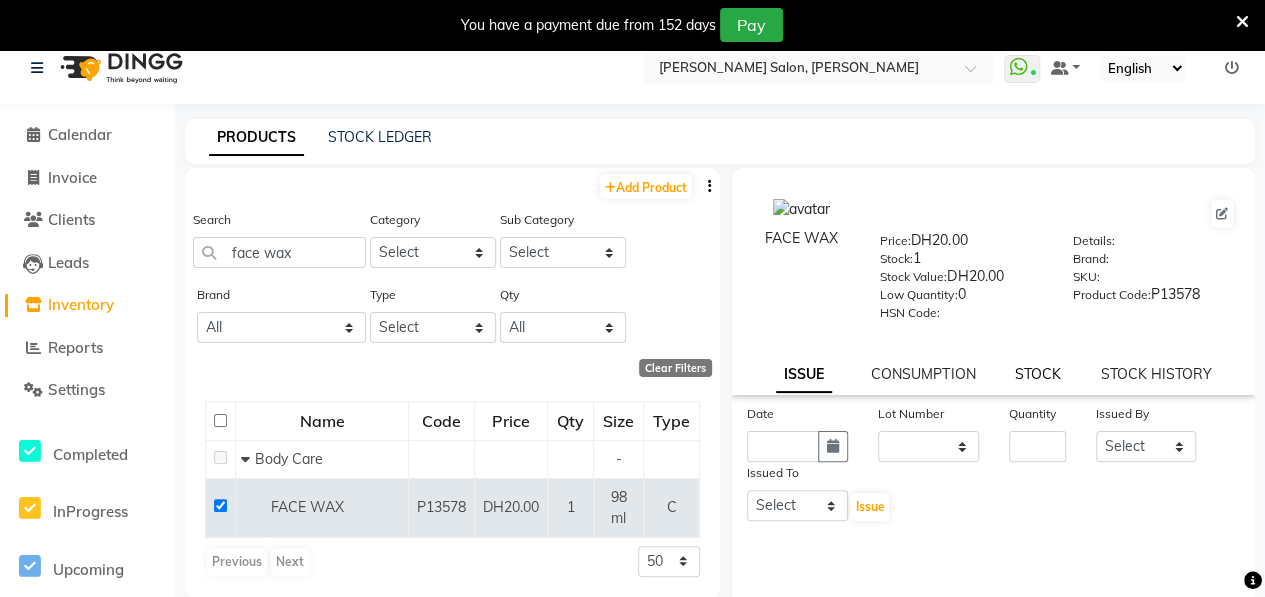 click on "STOCK" 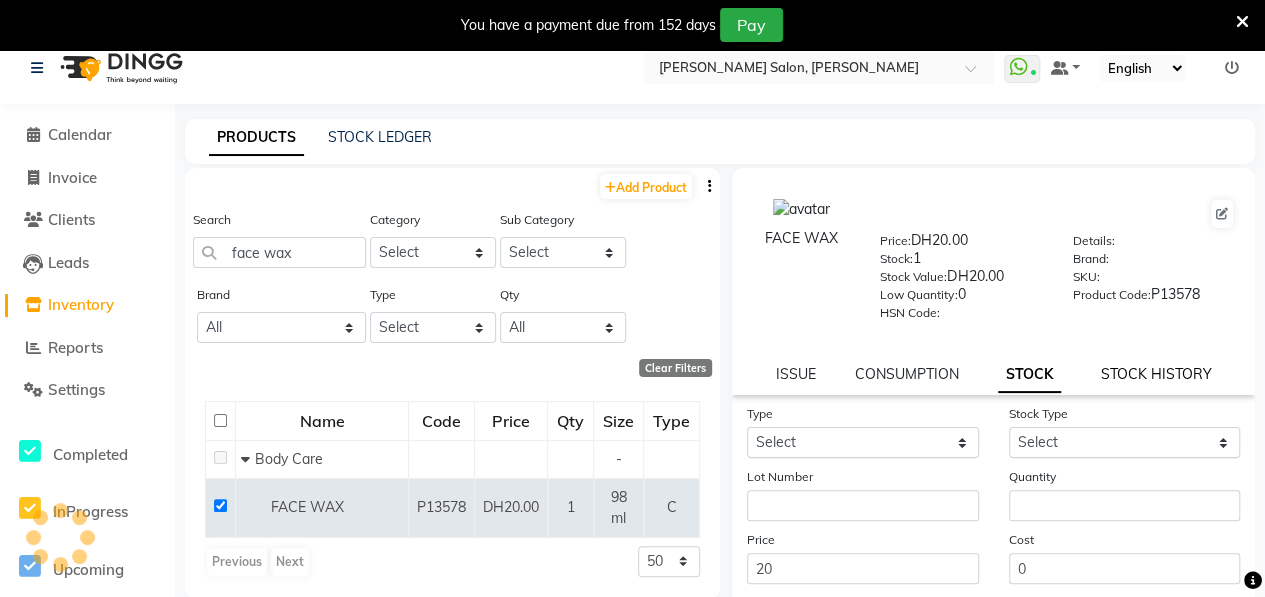 click on "STOCK HISTORY" 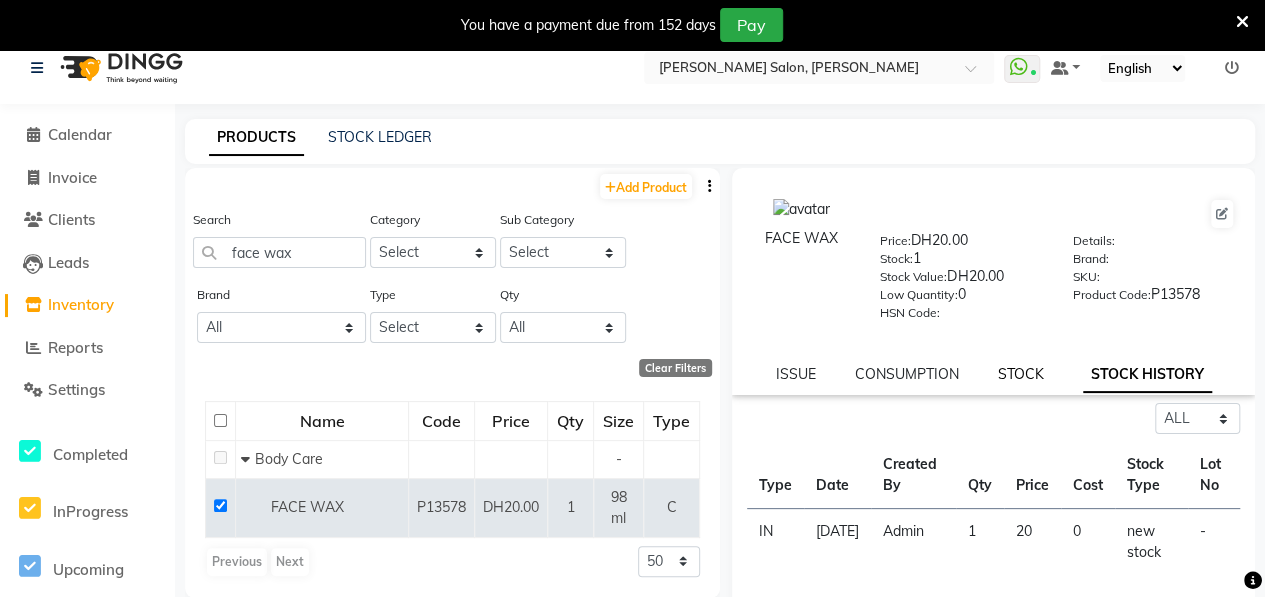 click on "STOCK" 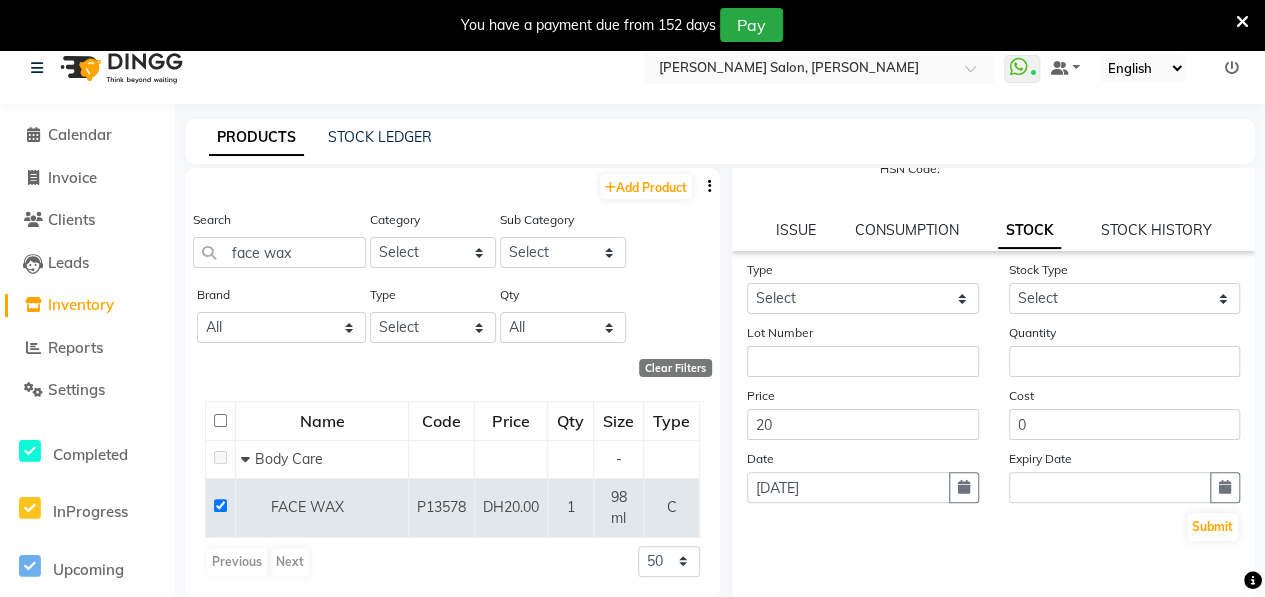 scroll, scrollTop: 190, scrollLeft: 0, axis: vertical 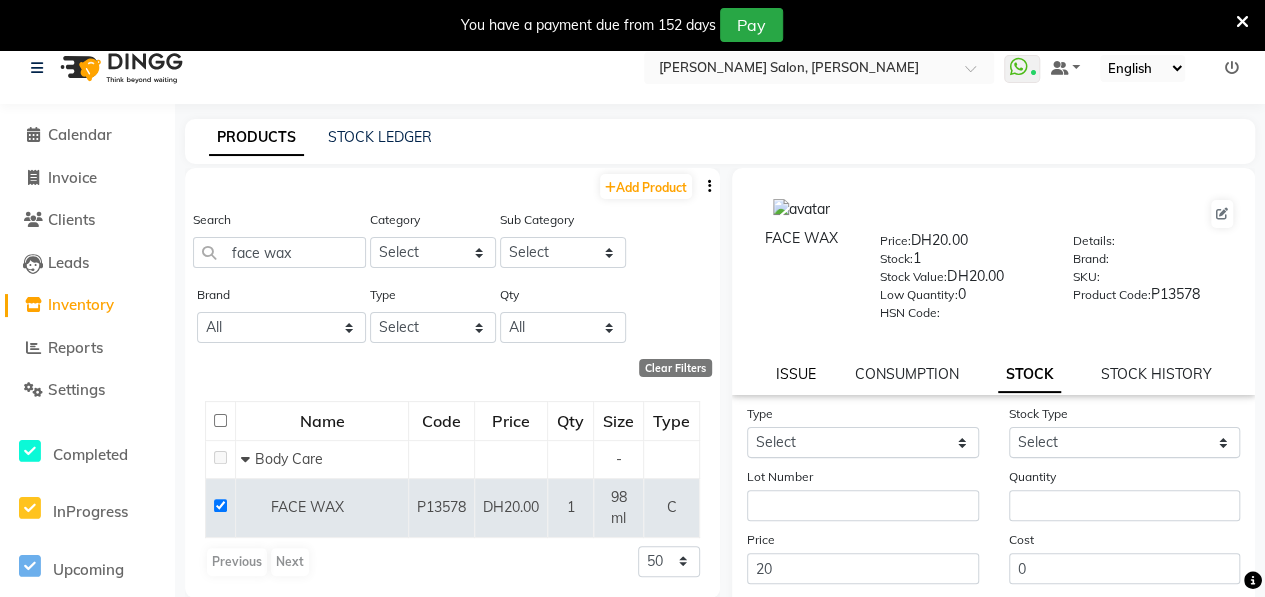 click on "ISSUE" 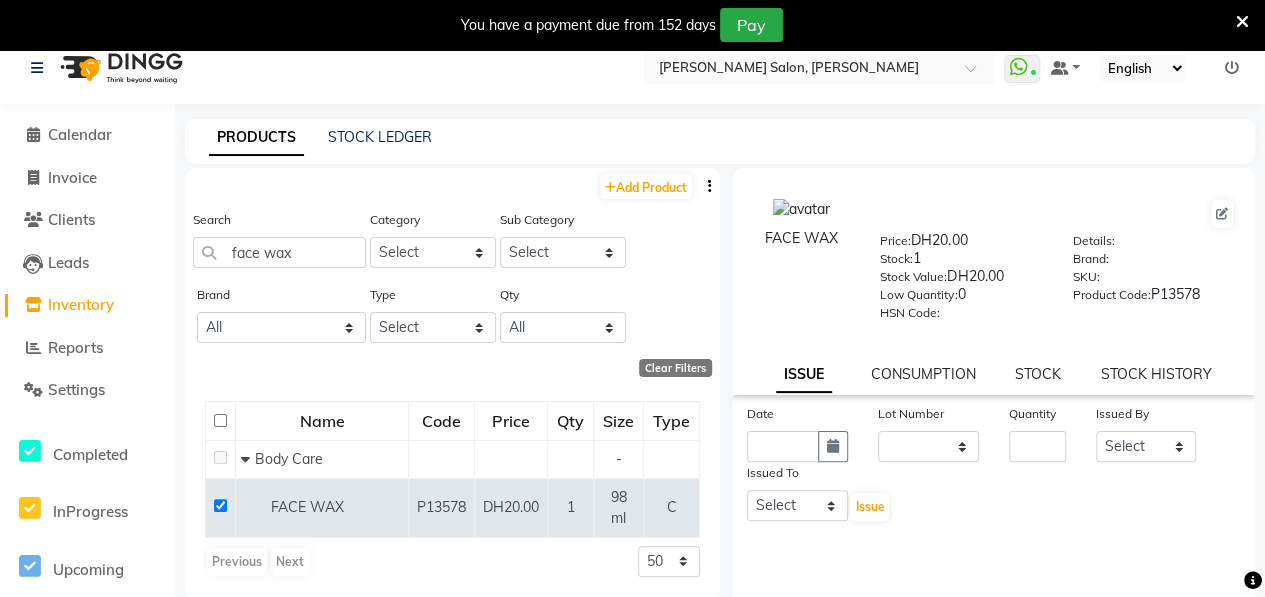 click on "FACE WAX  Price:   DH20.00  Stock:   1  Stock Value:   DH20.00  Low Quantity:  0  HSN Code:    Details:     Brand:     SKU:     Product Code:   P13578  ISSUE CONSUMPTION STOCK STOCK HISTORY" 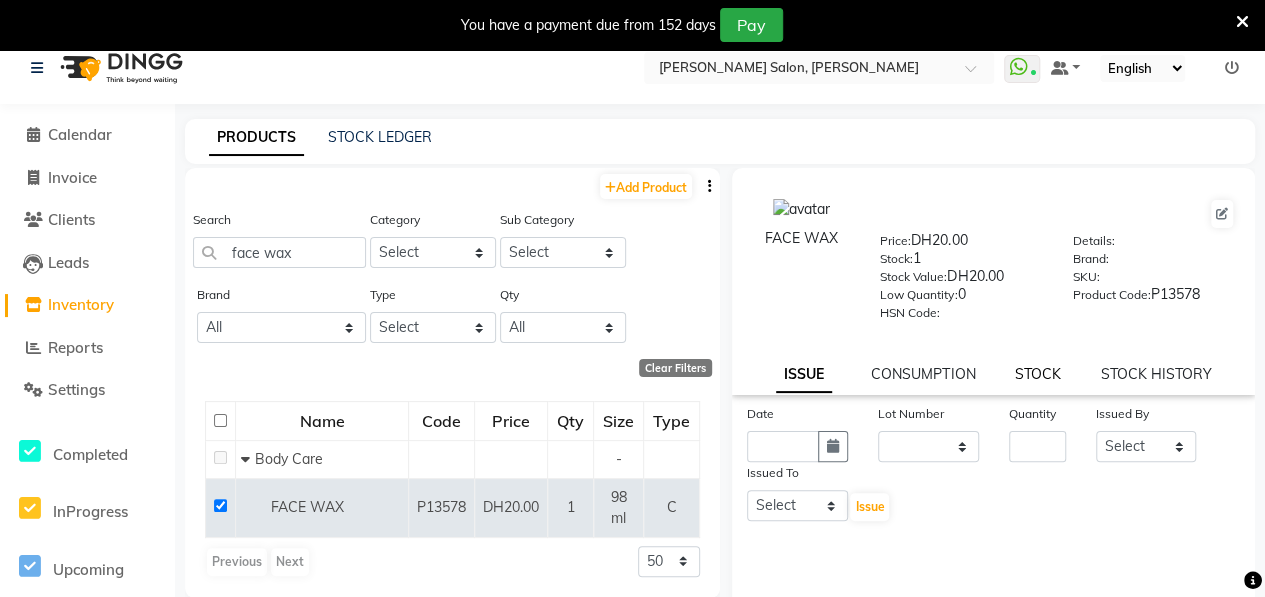 click on "STOCK" 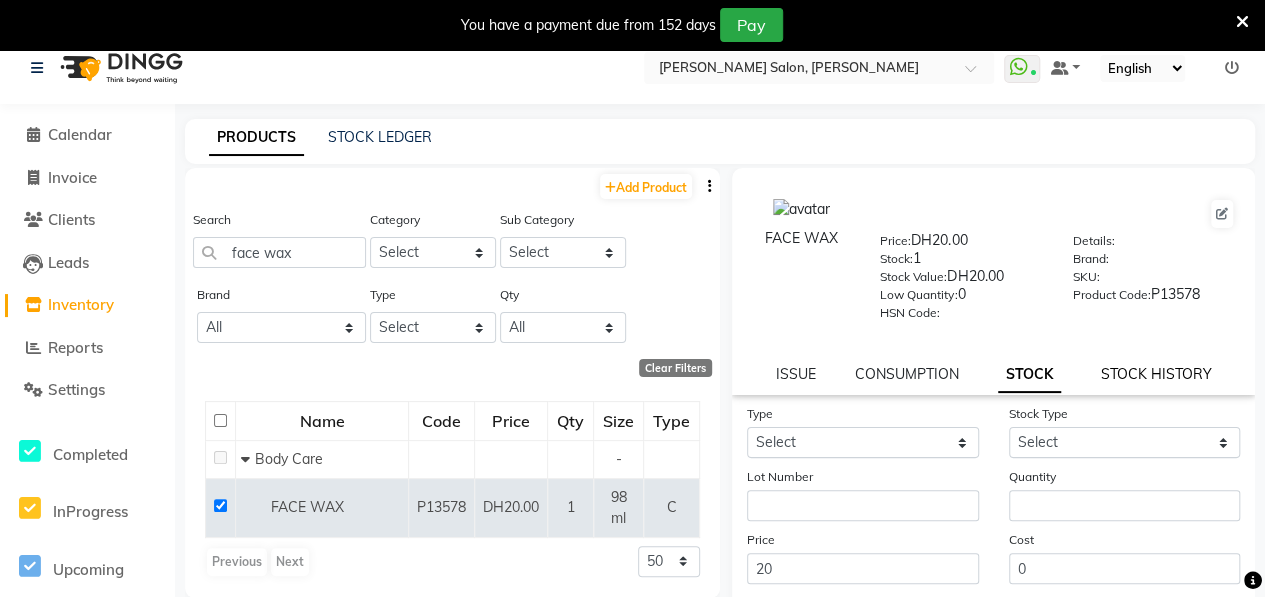 click on "STOCK HISTORY" 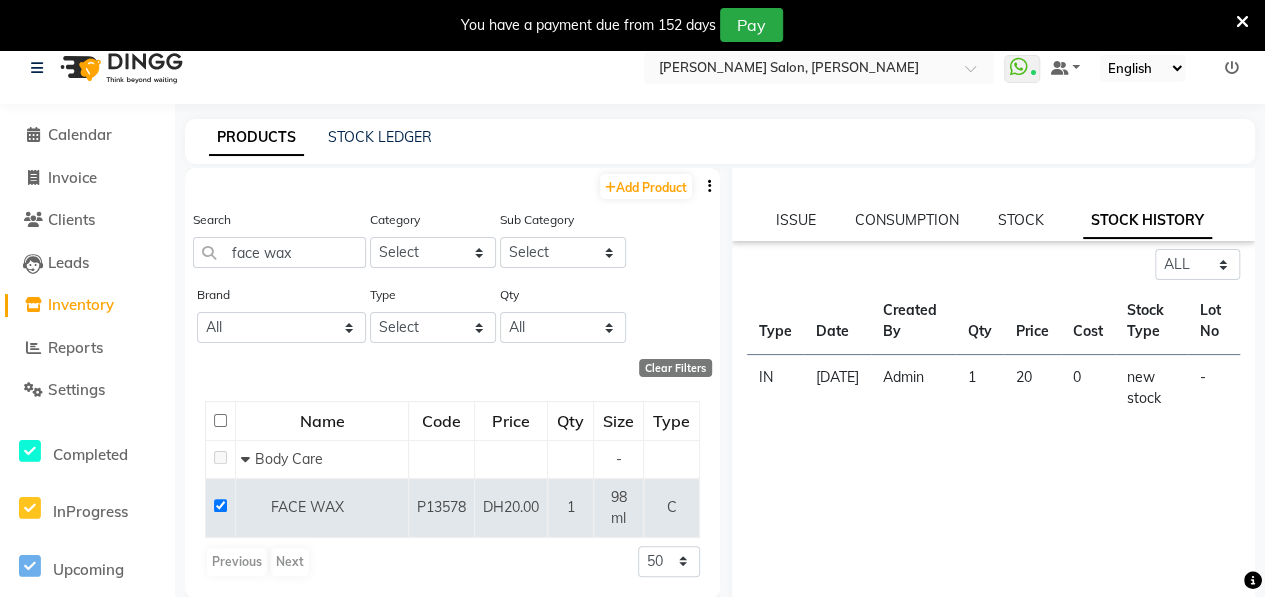 scroll, scrollTop: 190, scrollLeft: 0, axis: vertical 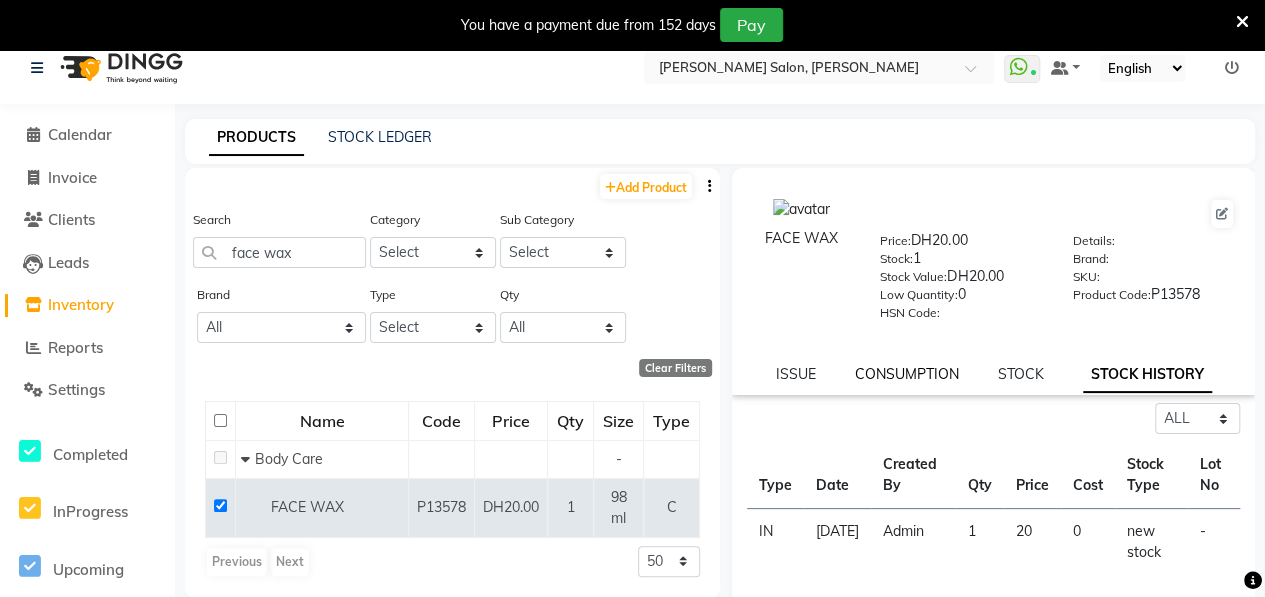 click on "CONSUMPTION" 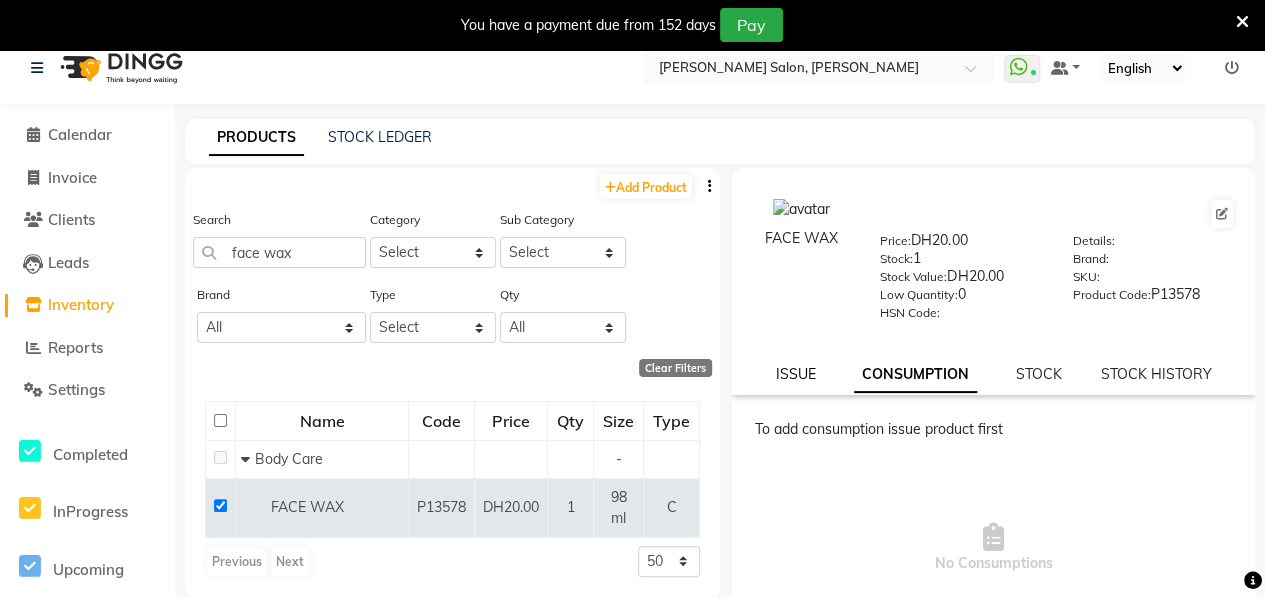 click on "ISSUE" 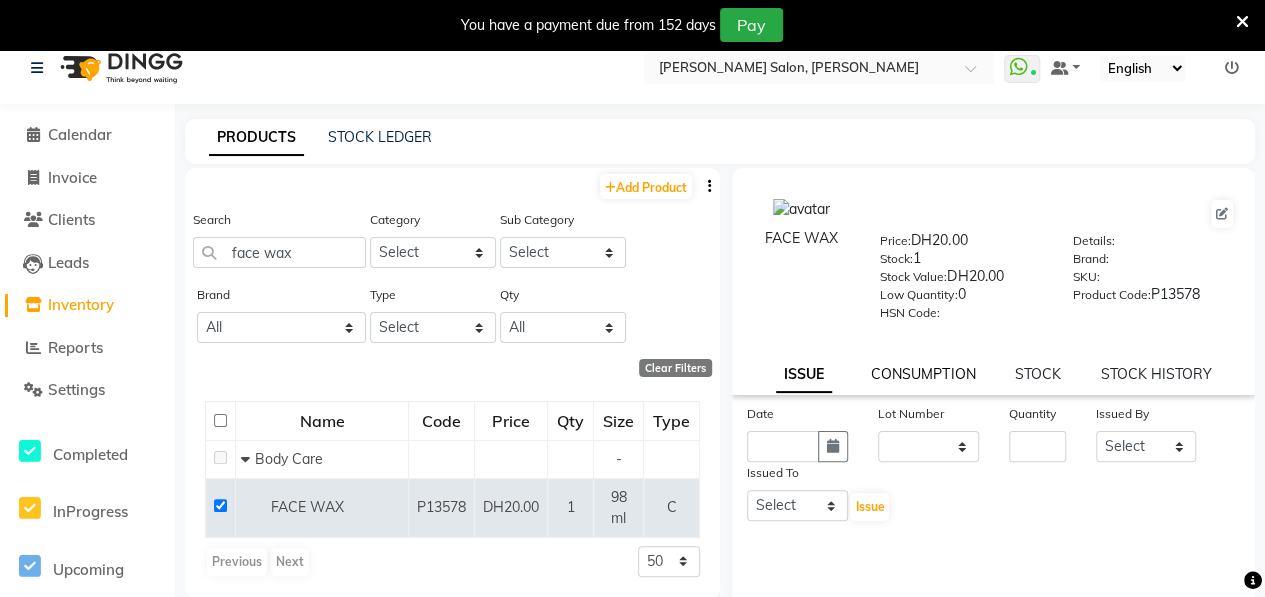 click on "CONSUMPTION" 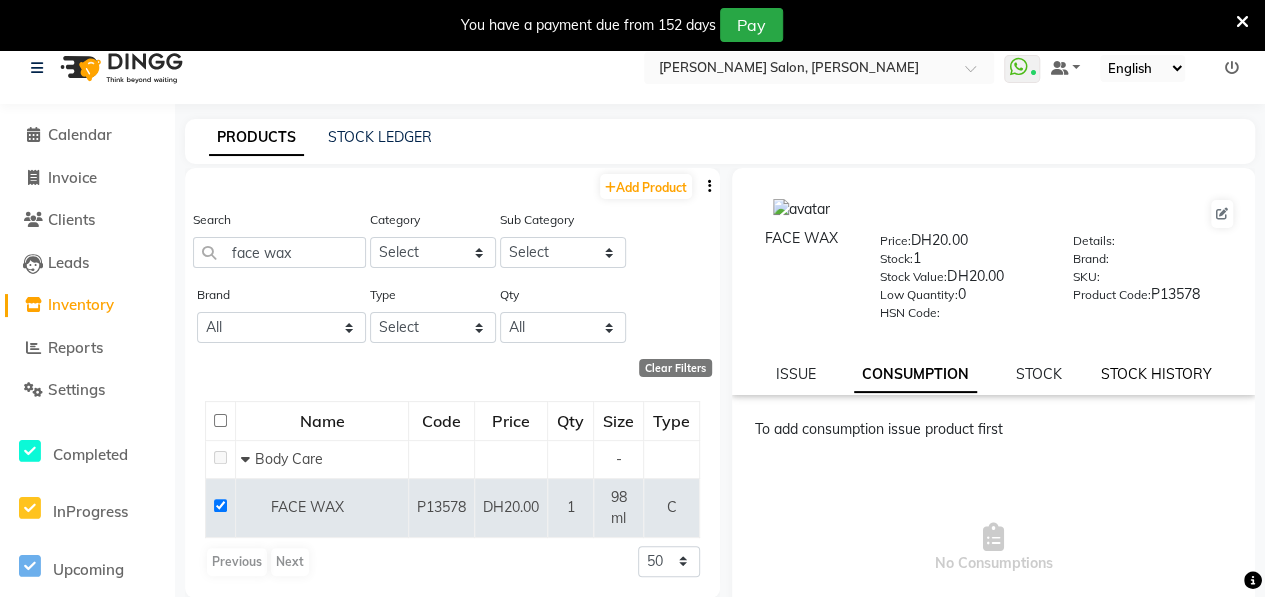 click on "STOCK HISTORY" 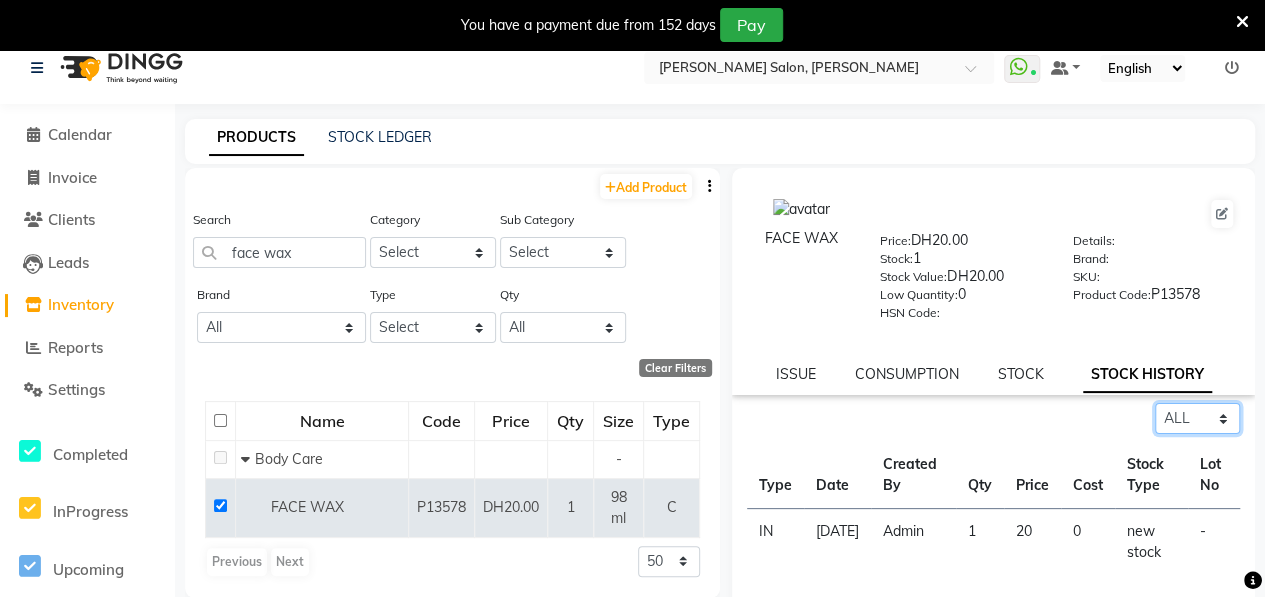 click on "Select ALL IN OUT" 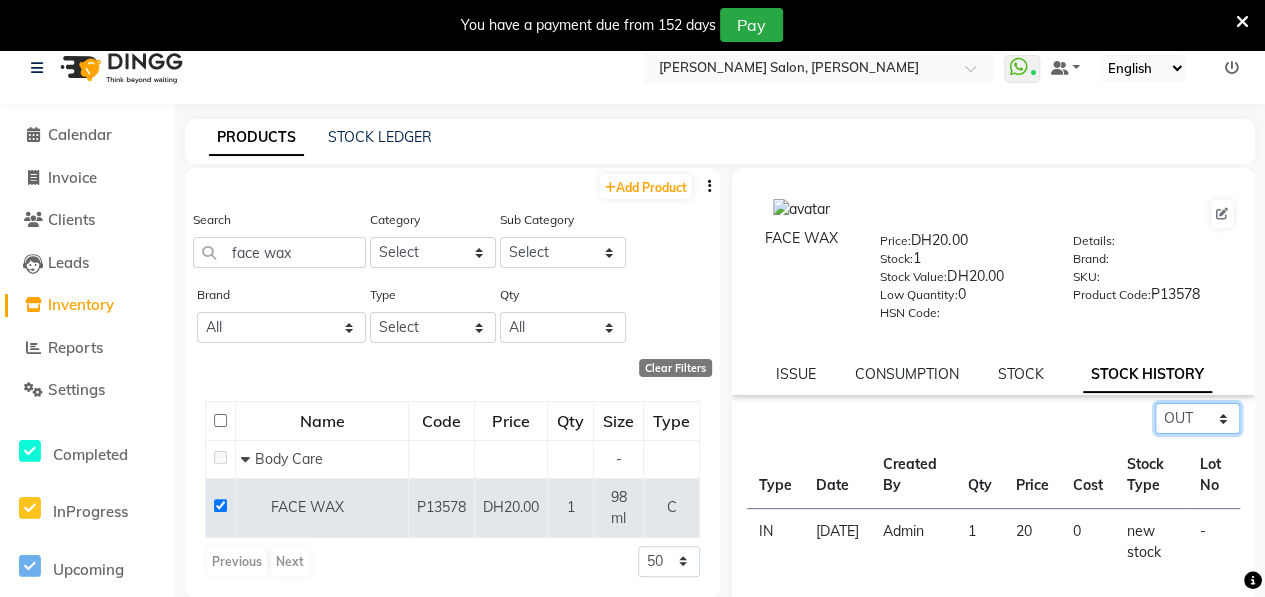 click on "Select ALL IN OUT" 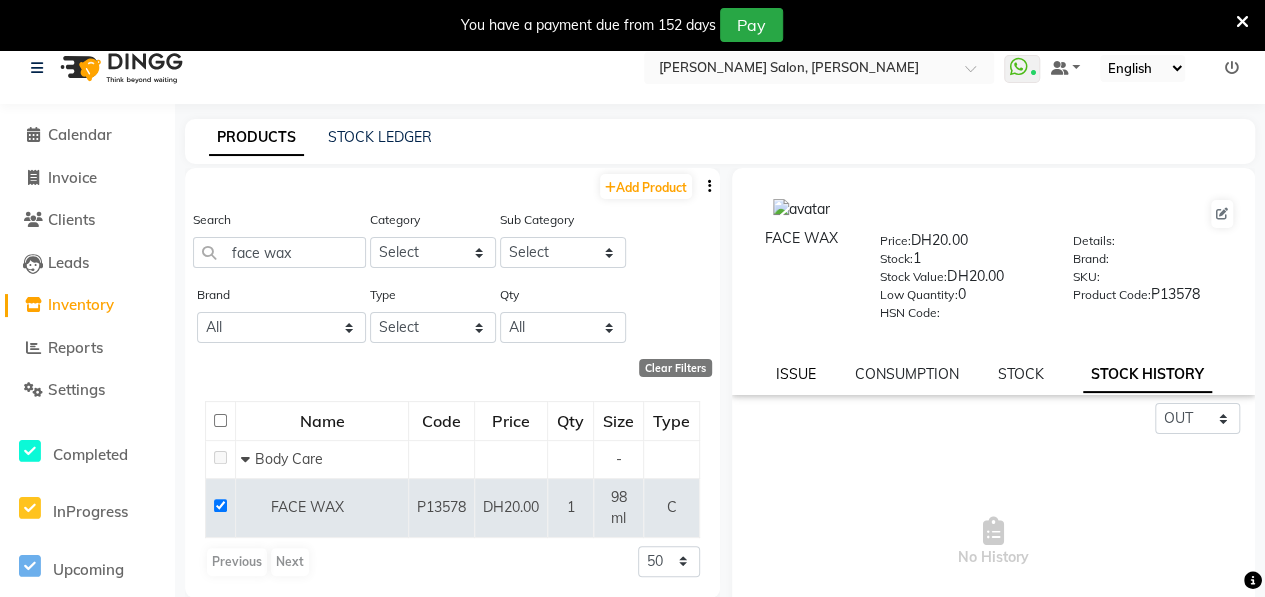 click on "ISSUE" 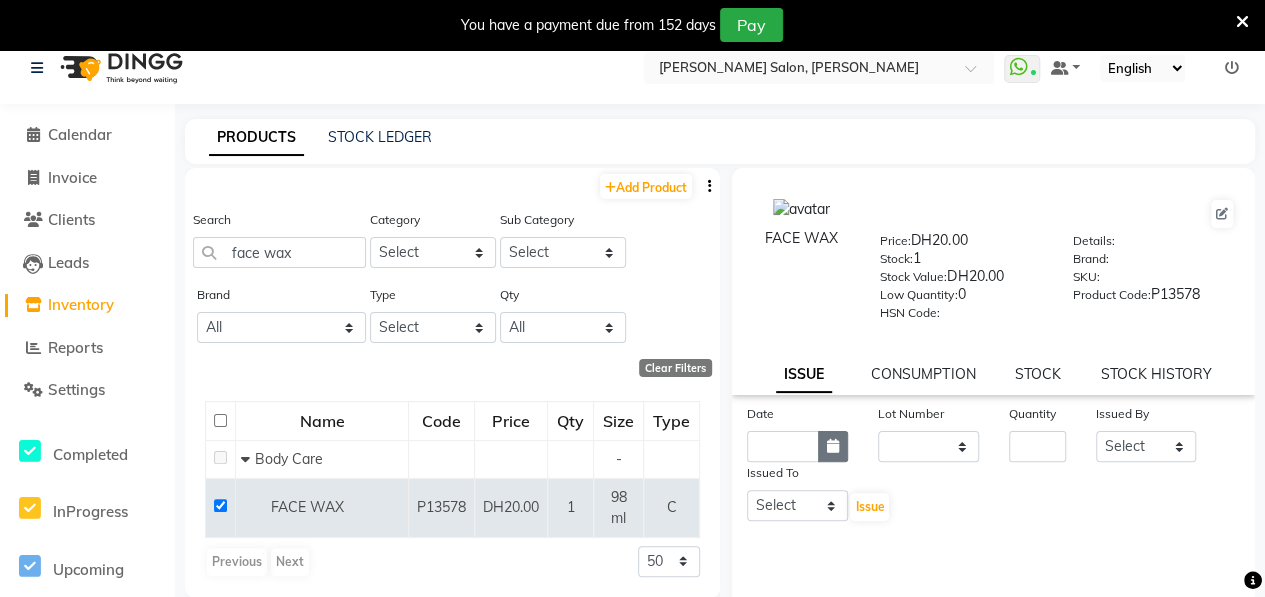 click 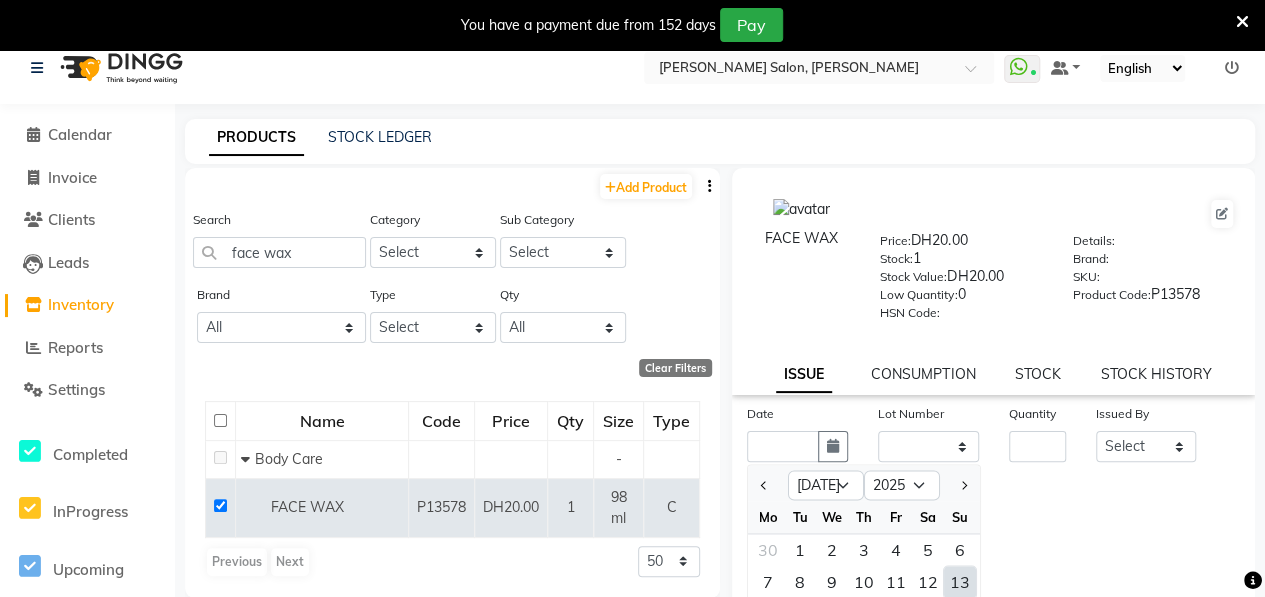 click on "13" 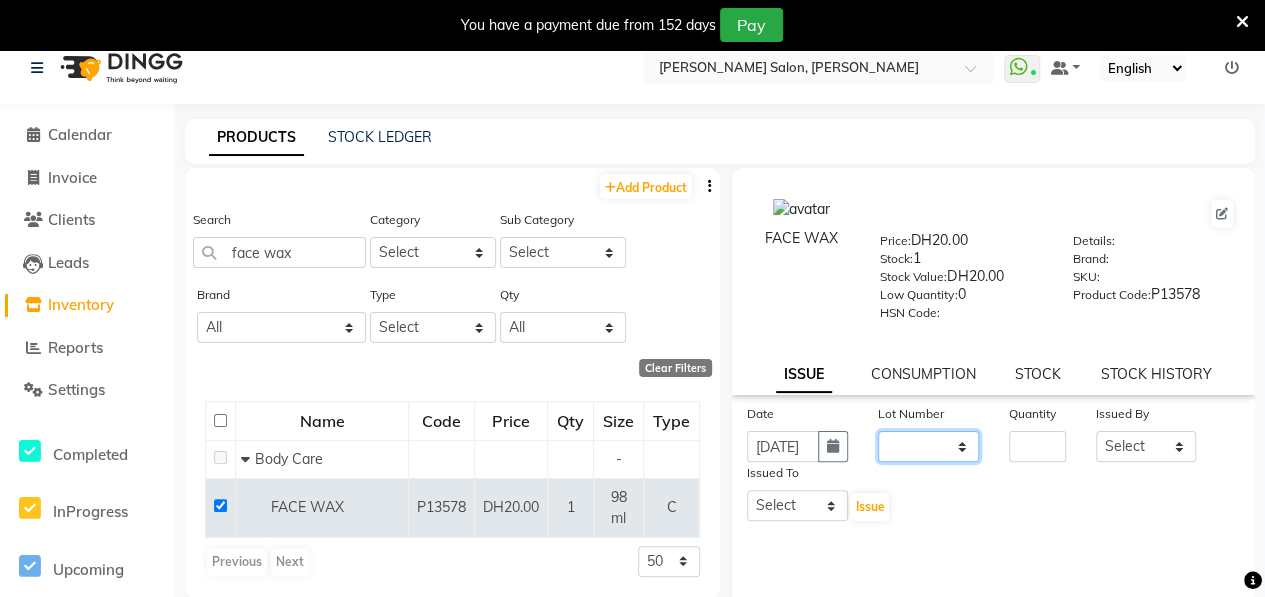 click on "None" 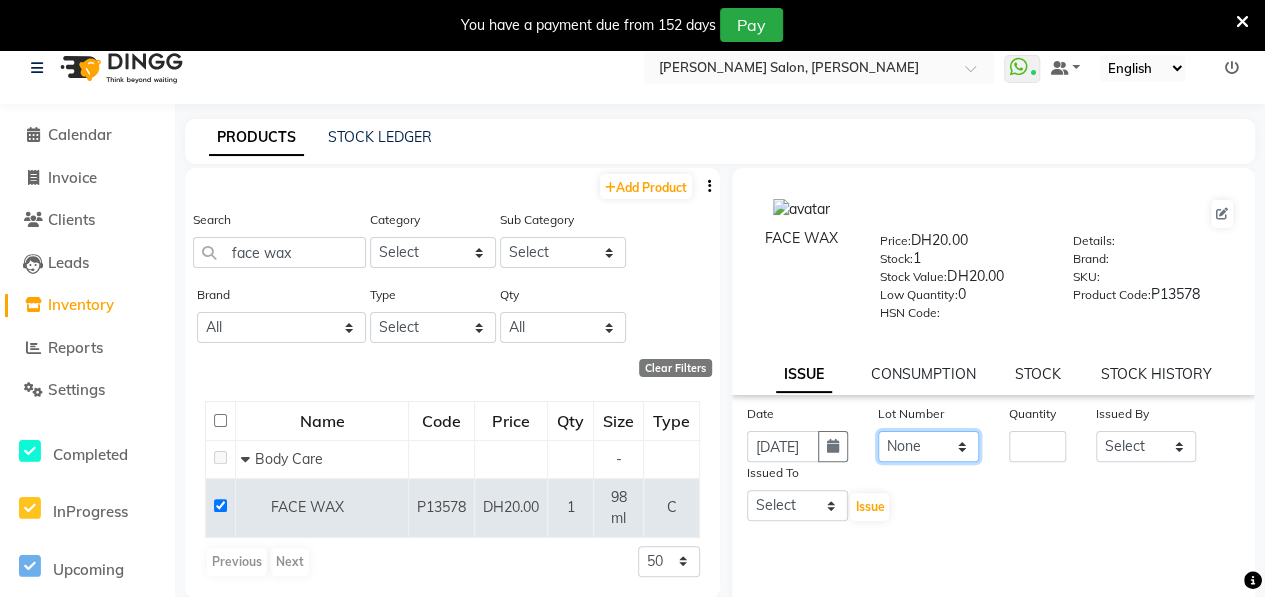 click on "None" 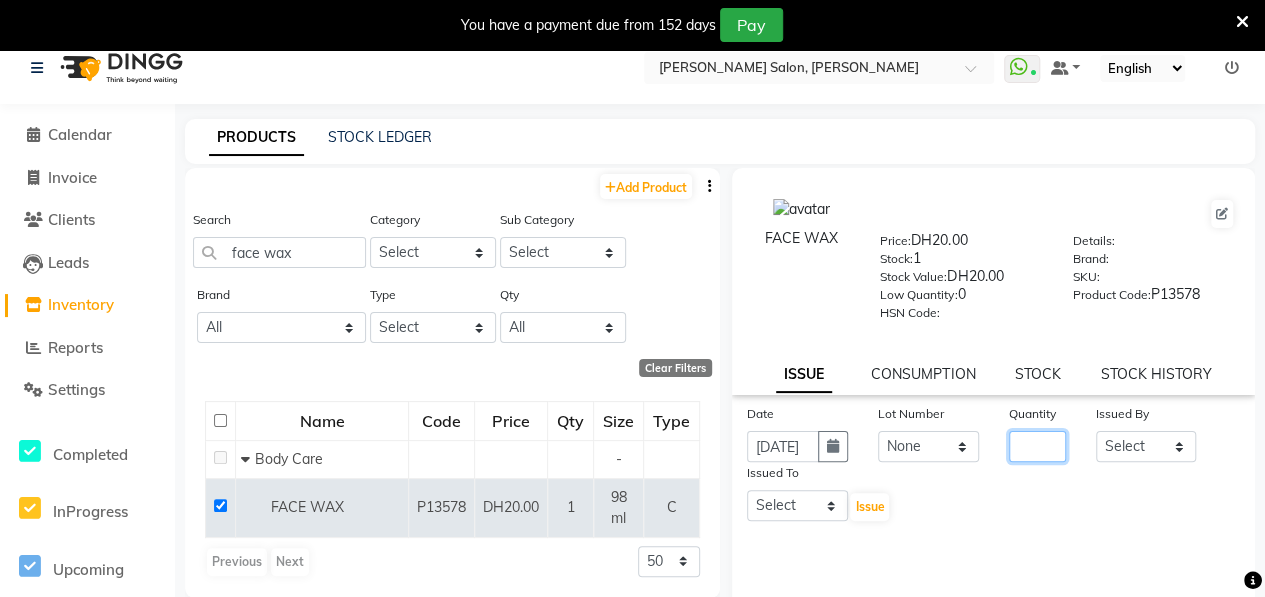 click 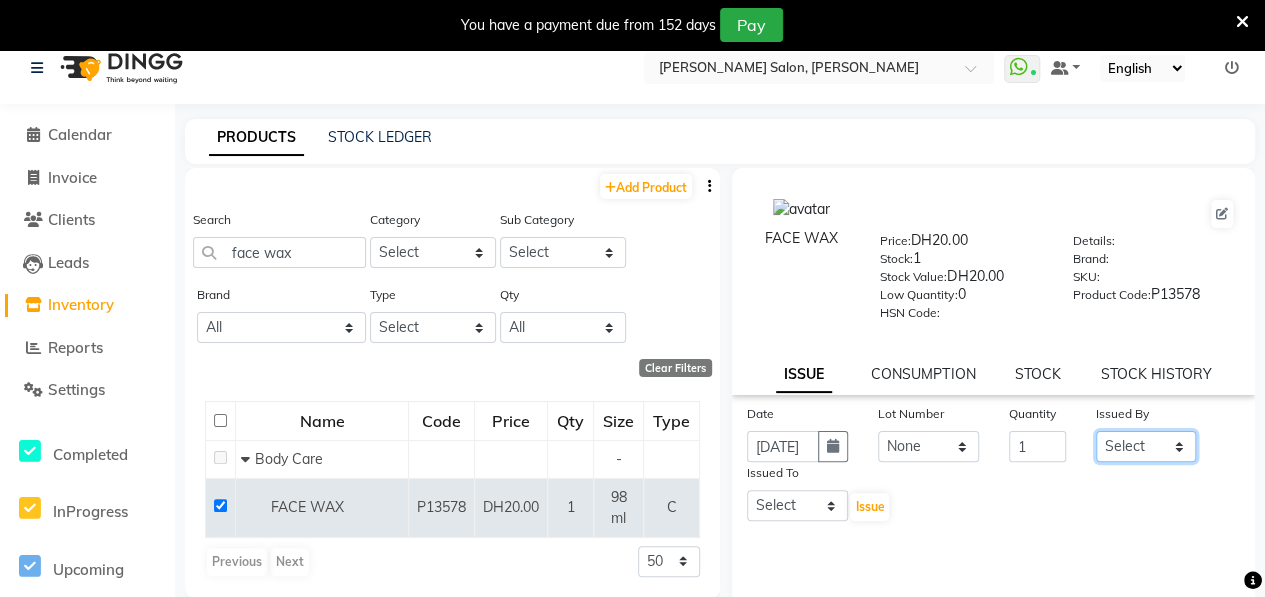 click on "Select ALWAHDA GIVE Kavita LAXMI Management [PERSON_NAME] RECEPTION [PERSON_NAME] [PERSON_NAME] TRIAL STAFF" 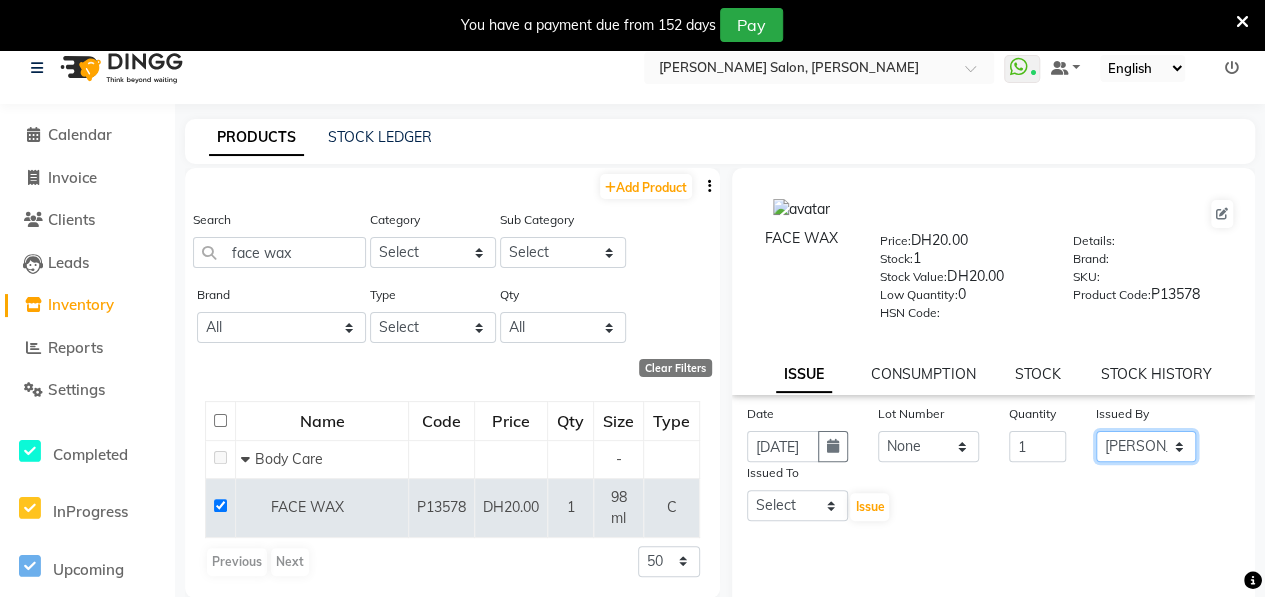 click on "Select ALWAHDA GIVE Kavita LAXMI Management [PERSON_NAME] RECEPTION [PERSON_NAME] [PERSON_NAME] TRIAL STAFF" 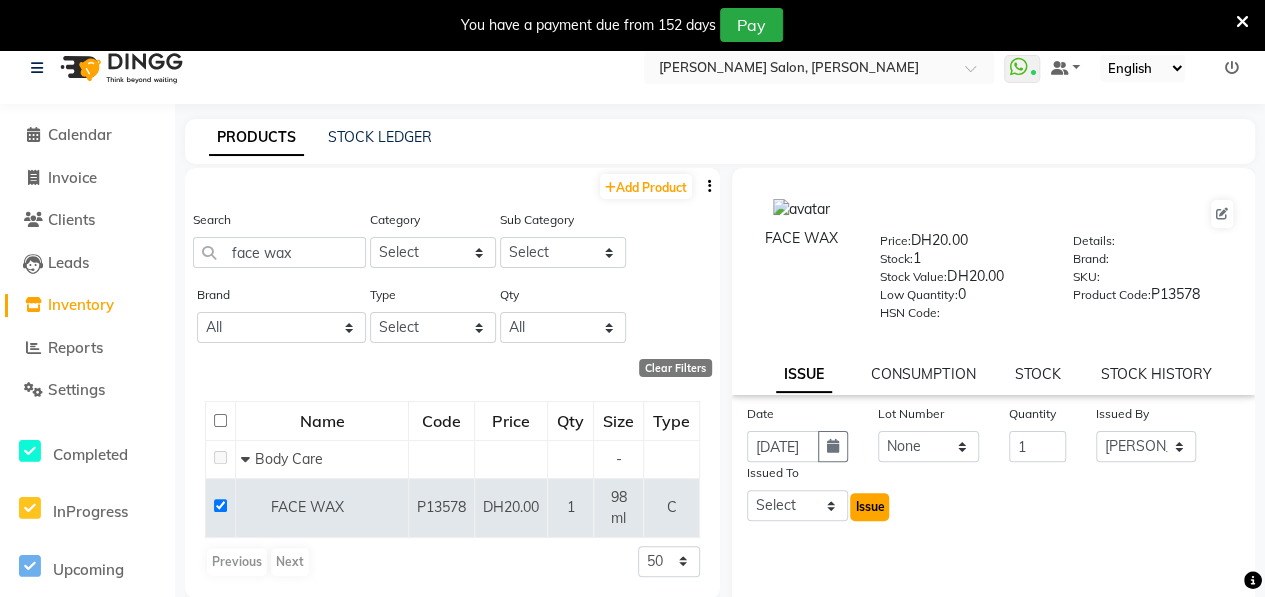 click on "Issue" 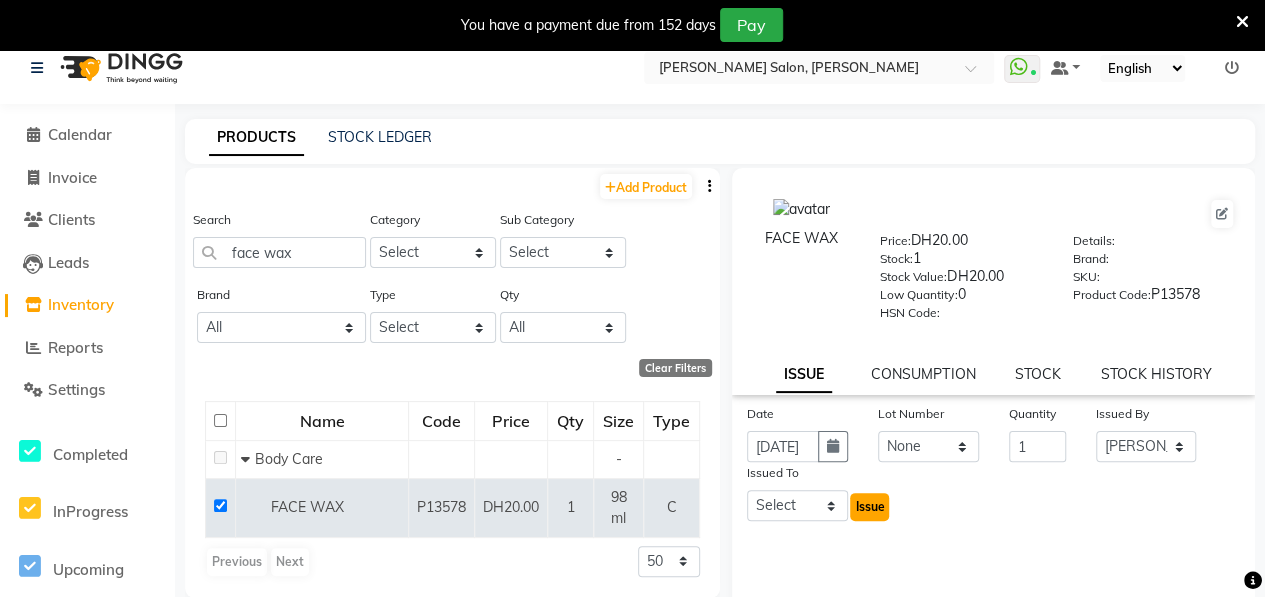 click on "Issue" 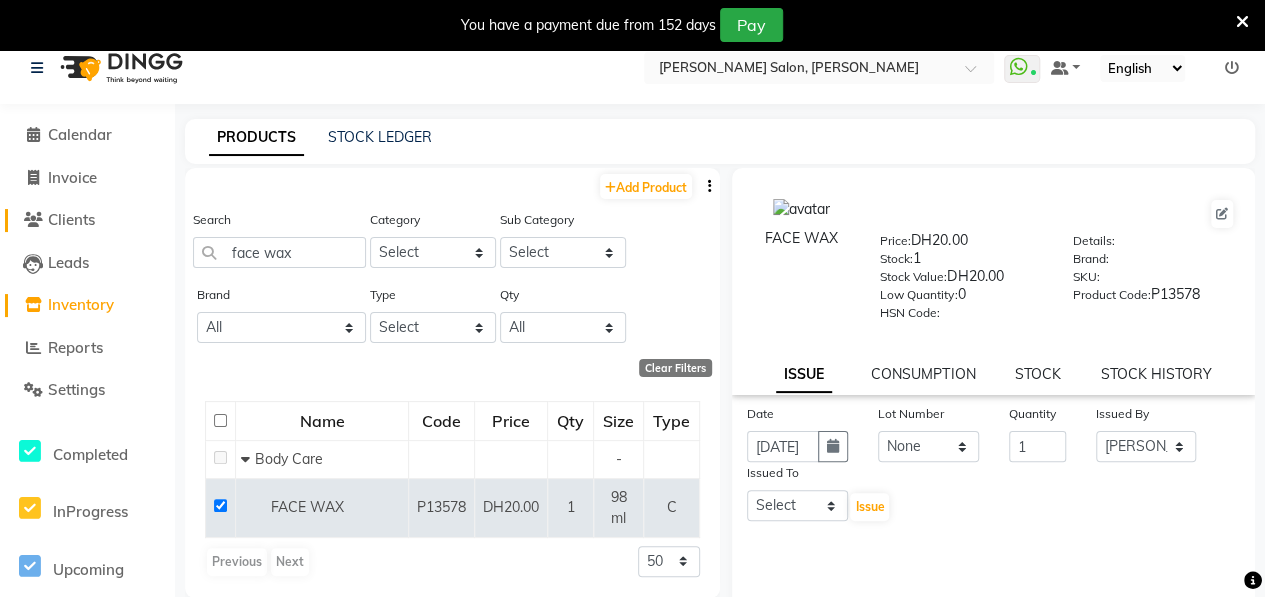click on "Clients" 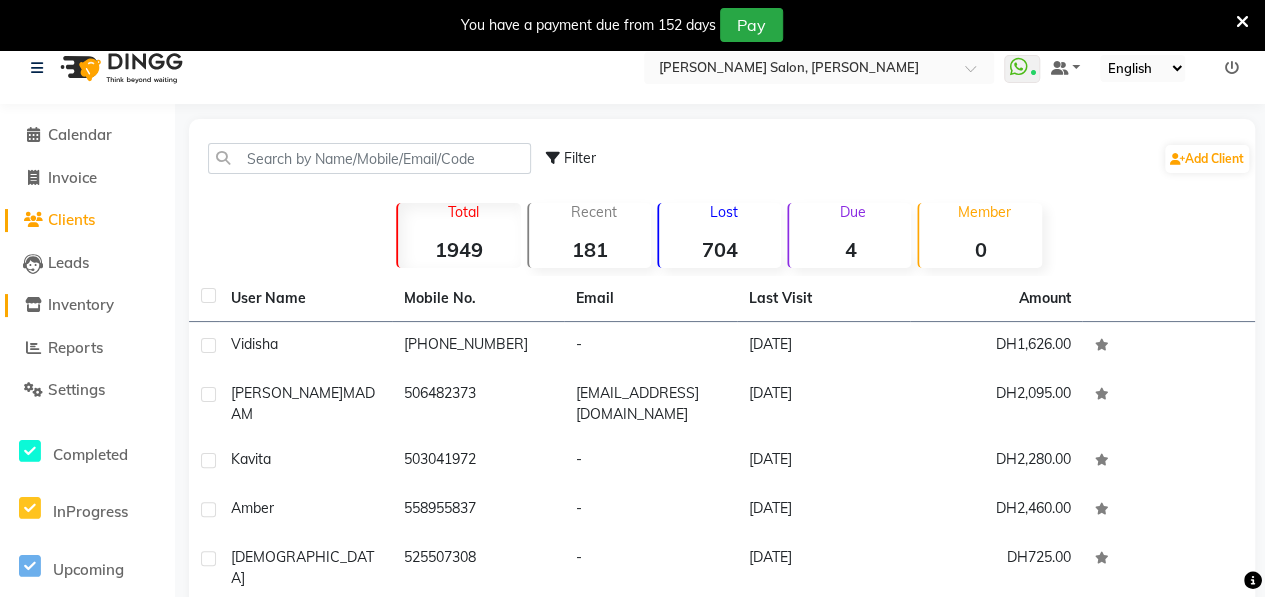 click on "Inventory" 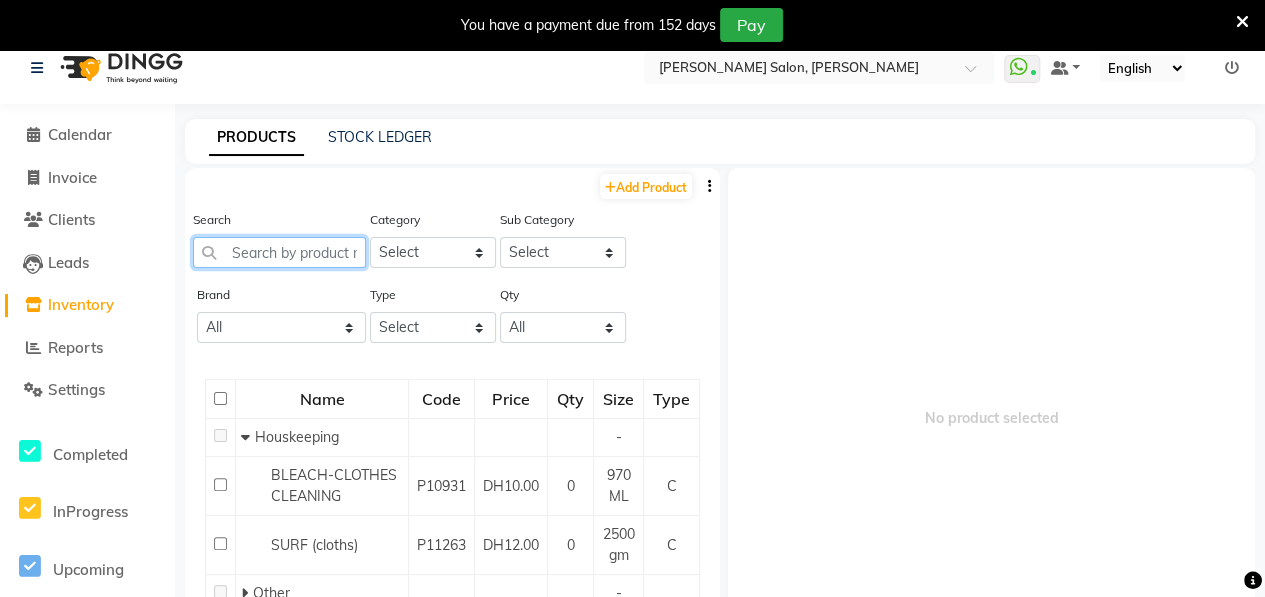click 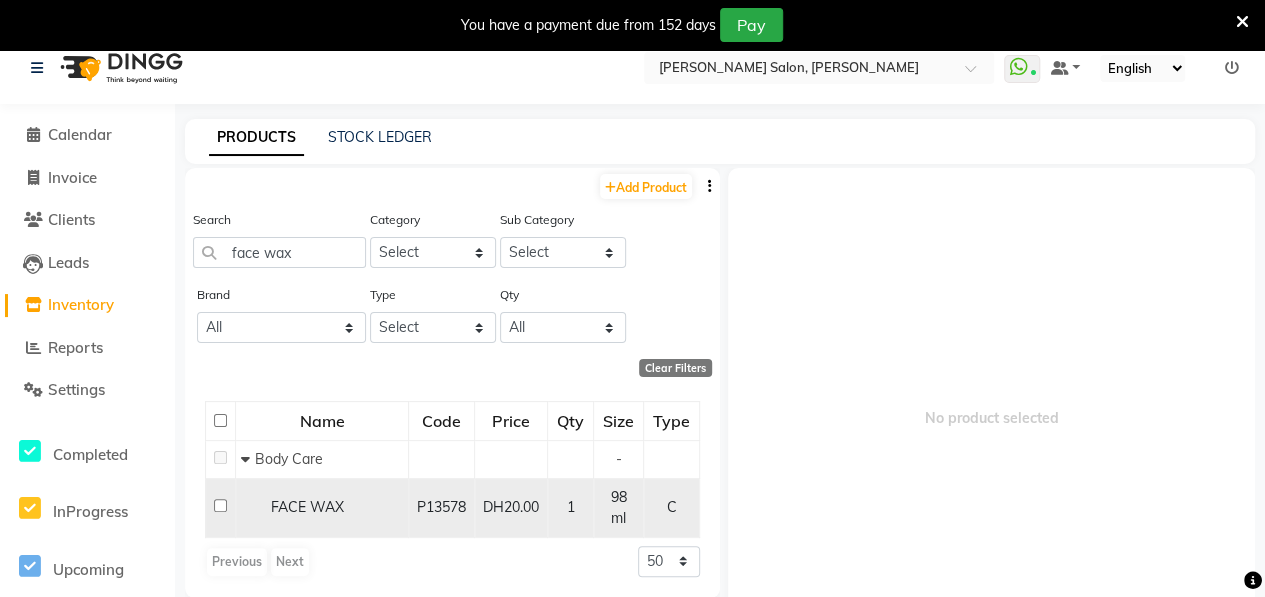 click 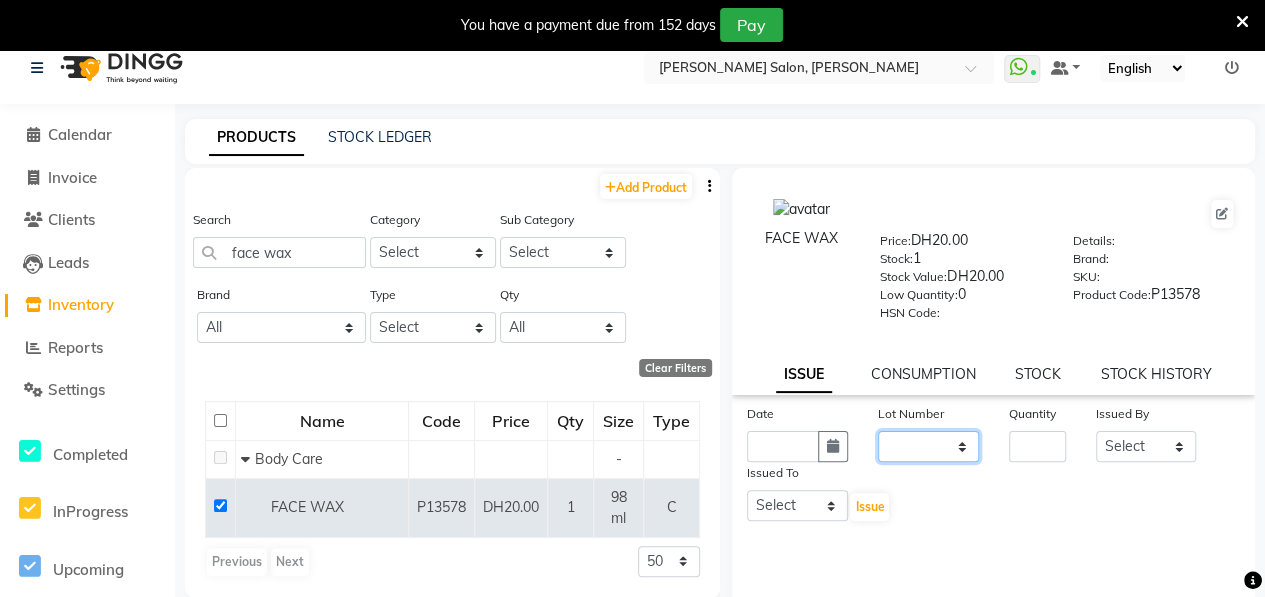 click on "None" 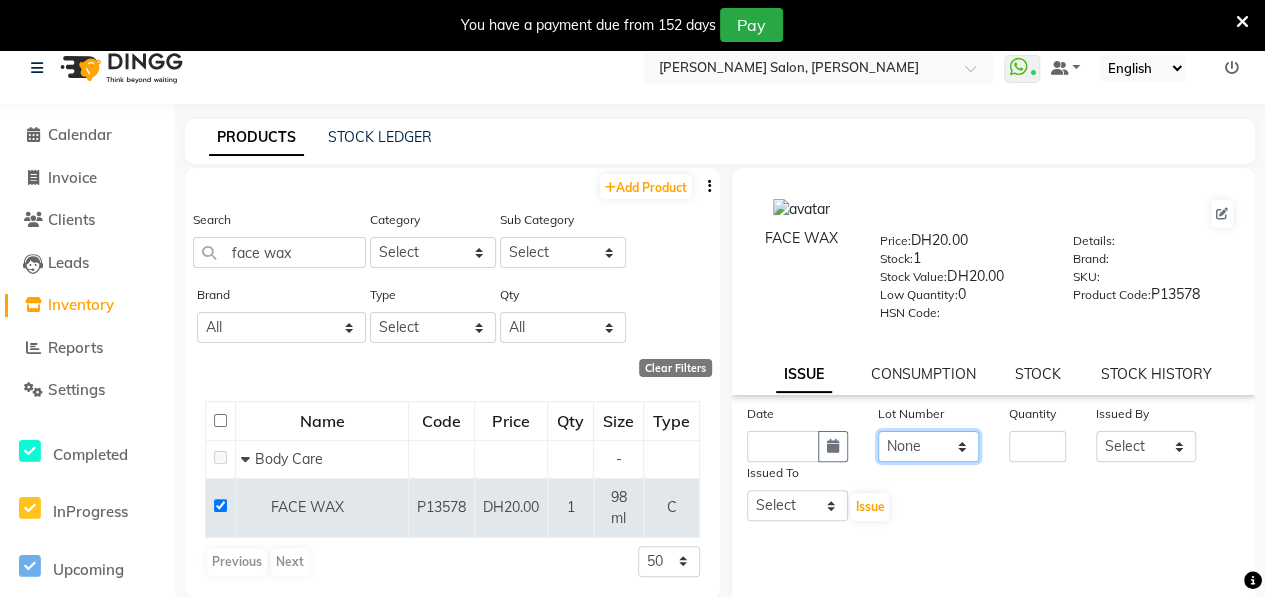 click on "None" 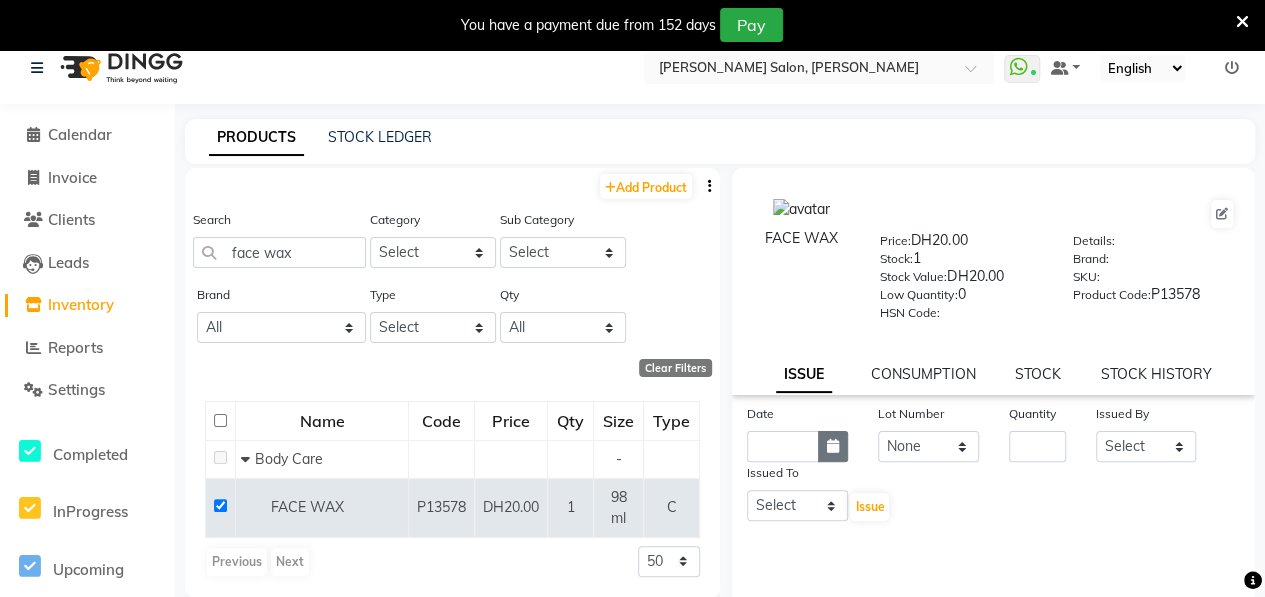 click 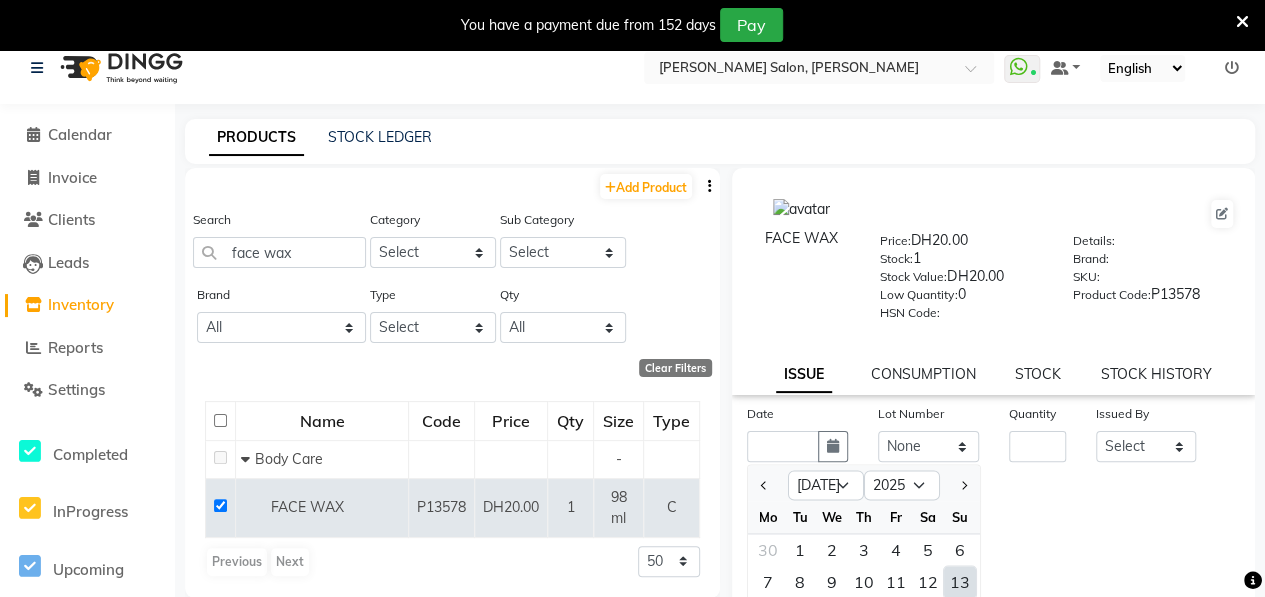 click on "13" 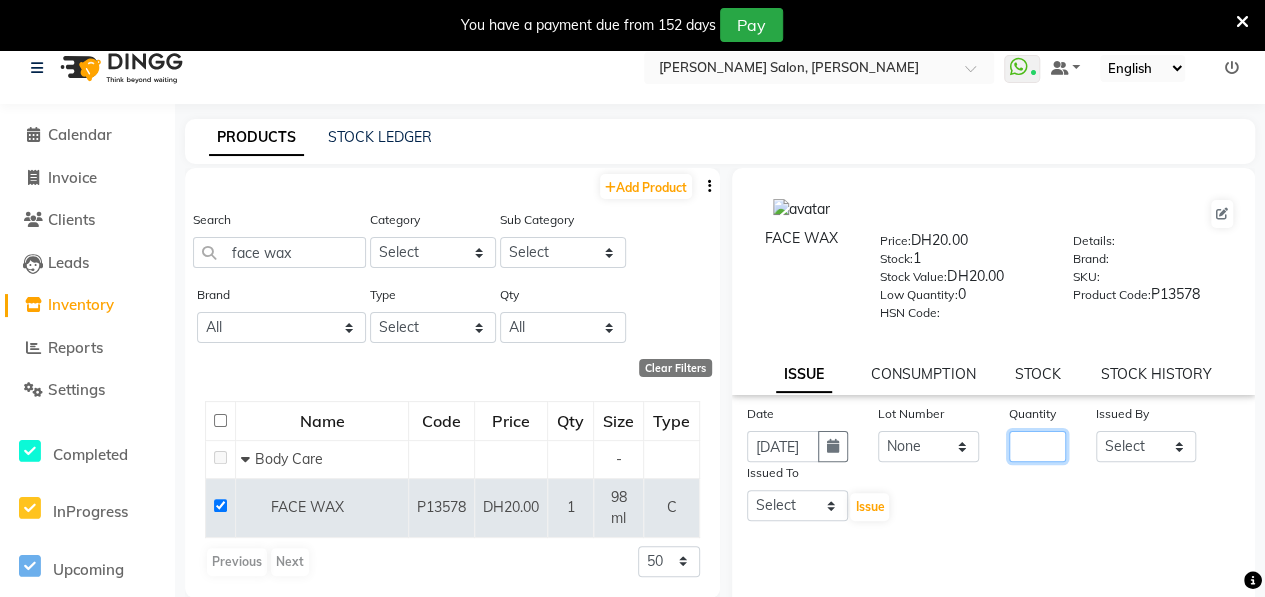 click 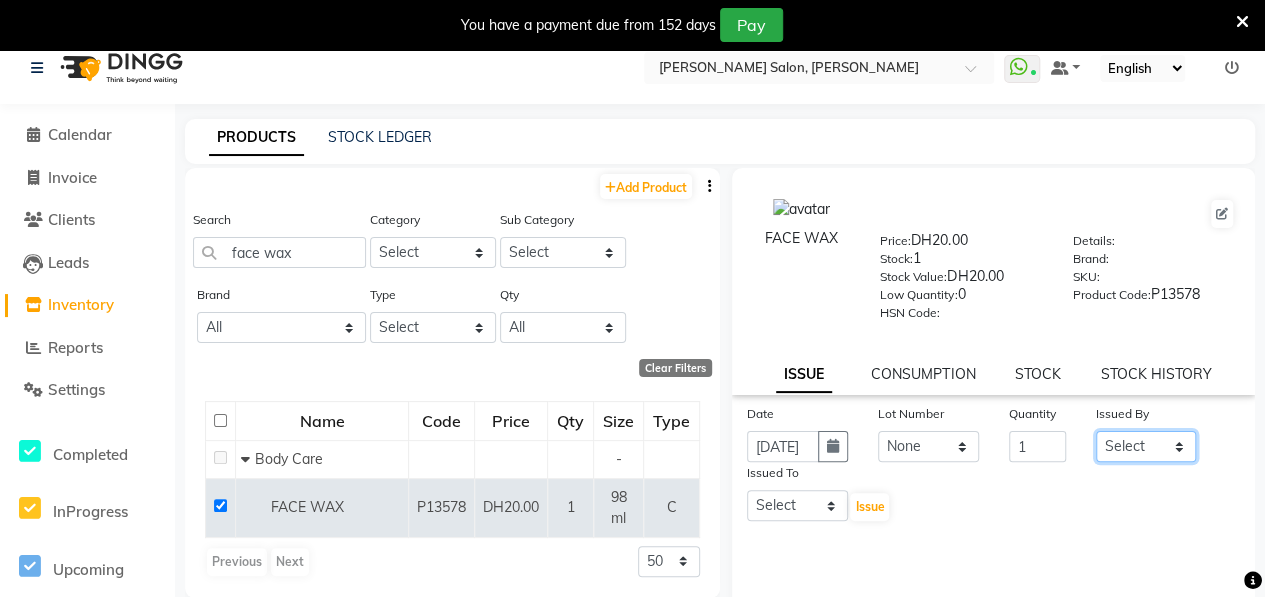 click on "Select ALWAHDA GIVE Kavita LAXMI Management [PERSON_NAME] RECEPTION [PERSON_NAME] [PERSON_NAME] TRIAL STAFF" 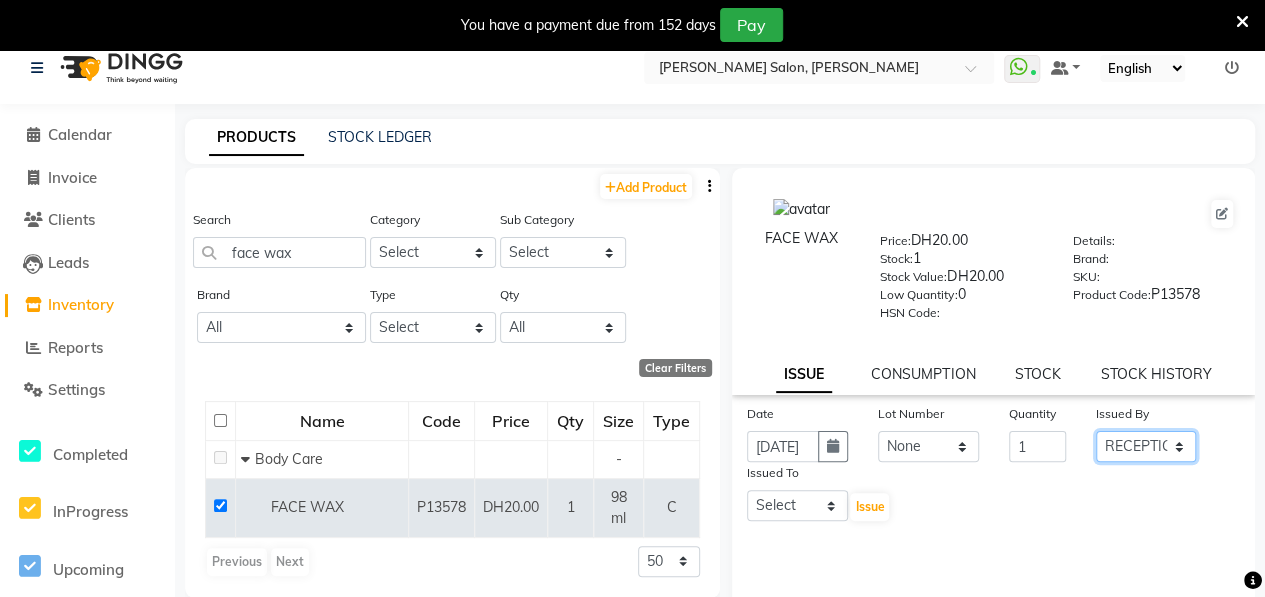 click on "Select ALWAHDA GIVE Kavita LAXMI Management [PERSON_NAME] RECEPTION [PERSON_NAME] [PERSON_NAME] TRIAL STAFF" 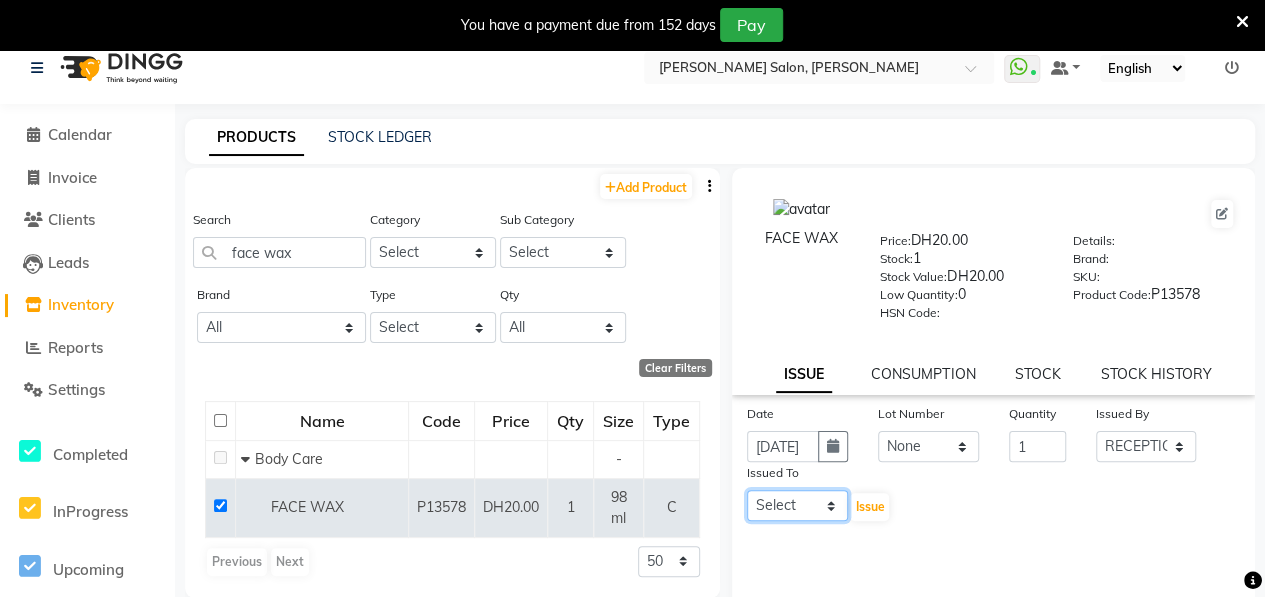 click on "Select ALWAHDA GIVE Kavita LAXMI Management [PERSON_NAME] RECEPTION [PERSON_NAME] [PERSON_NAME] TRIAL STAFF" 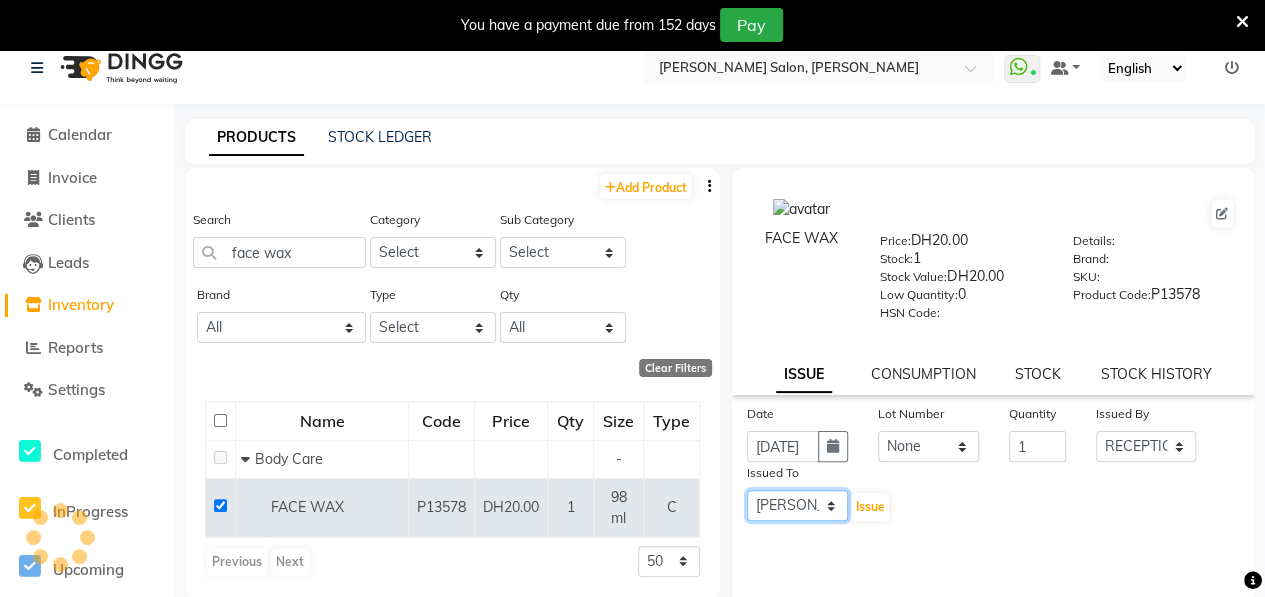click on "Select ALWAHDA GIVE Kavita LAXMI Management [PERSON_NAME] RECEPTION [PERSON_NAME] [PERSON_NAME] TRIAL STAFF" 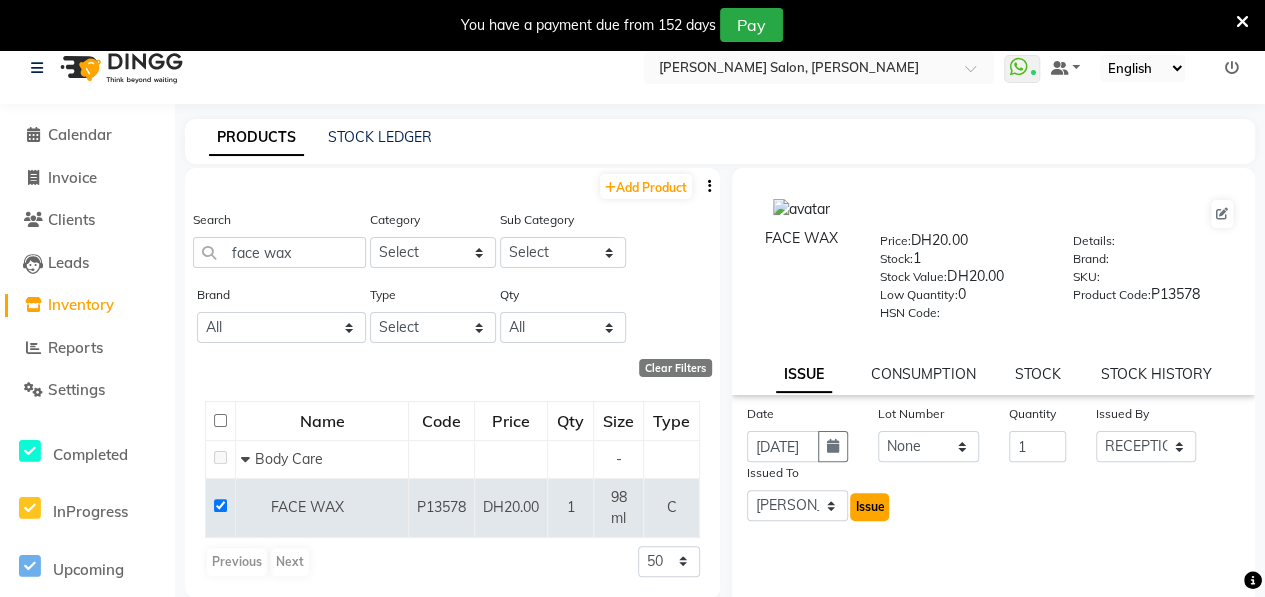 click on "Issue" 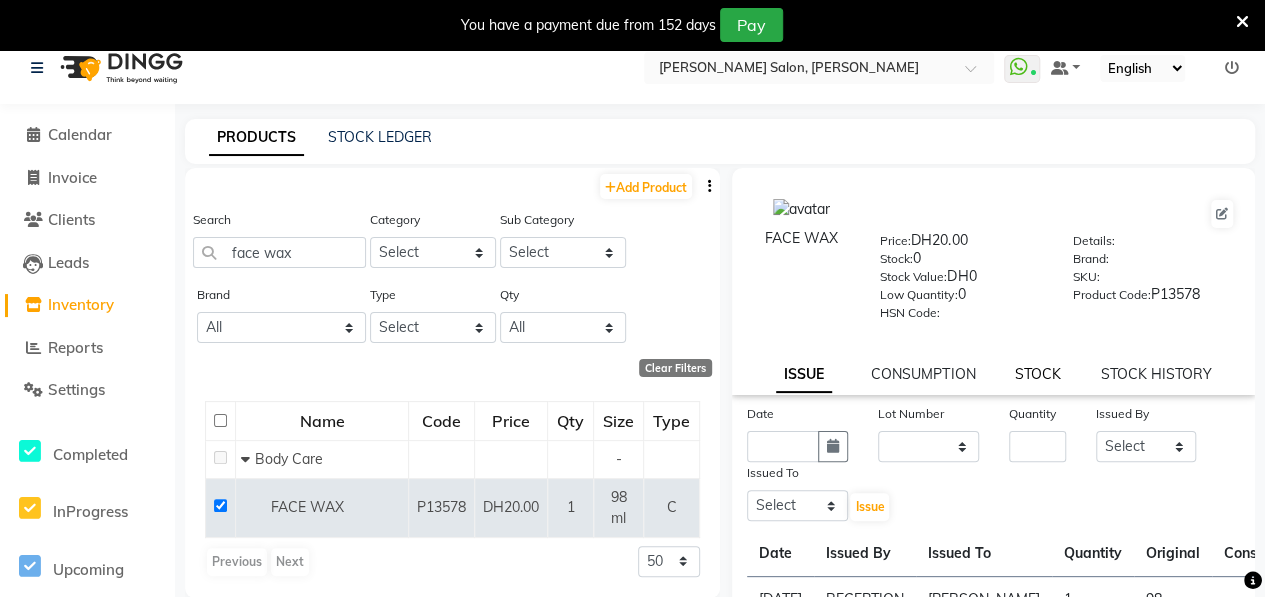 click on "STOCK" 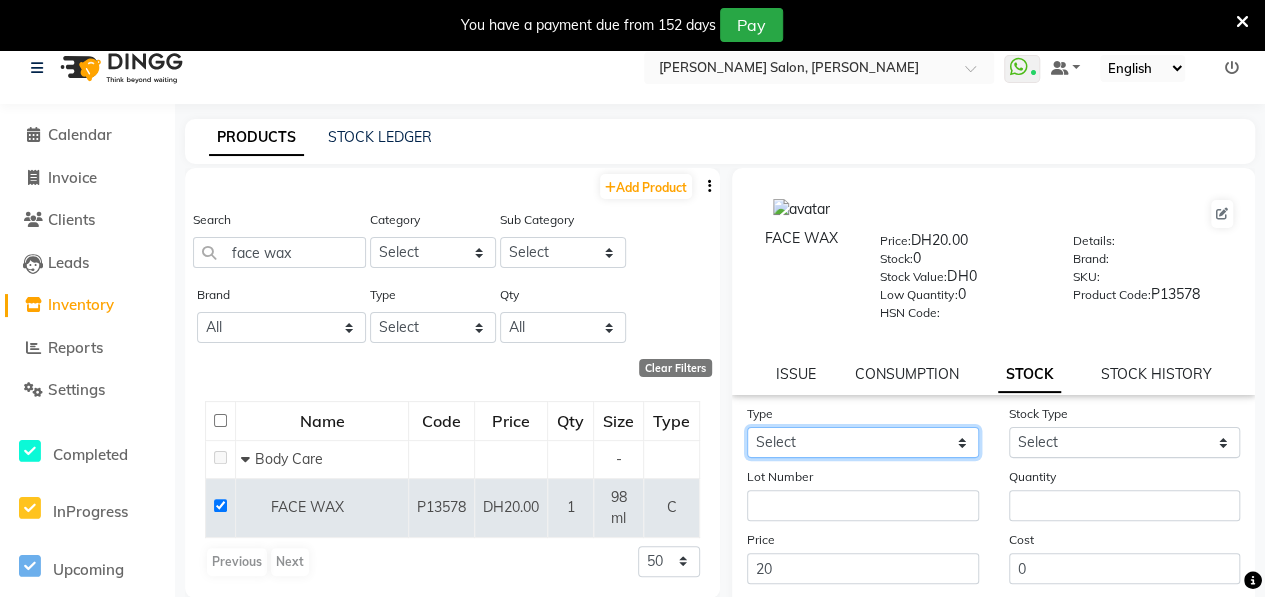 click on "Select In" 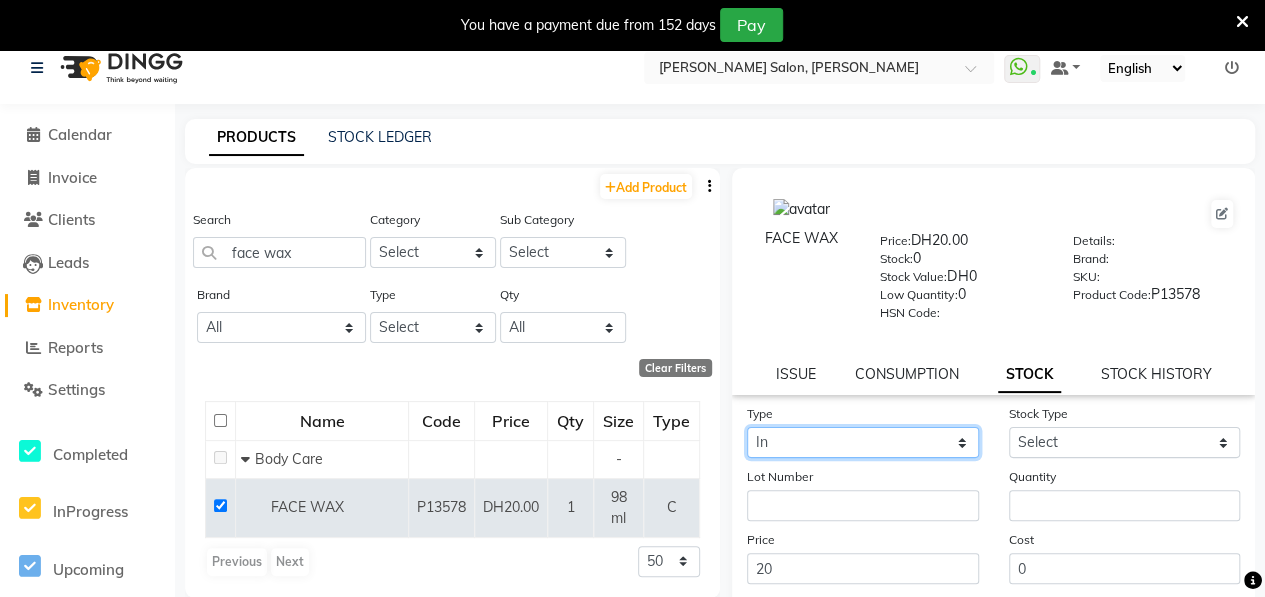 click on "Select In" 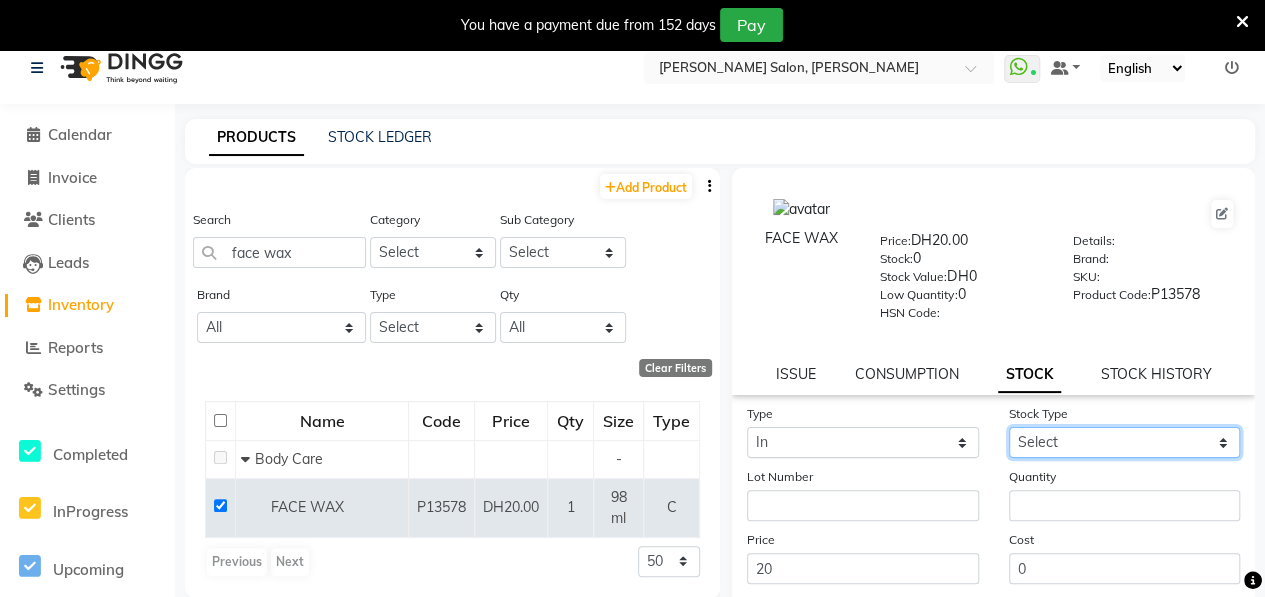 click on "Select New Stock Adjustment Return Other" 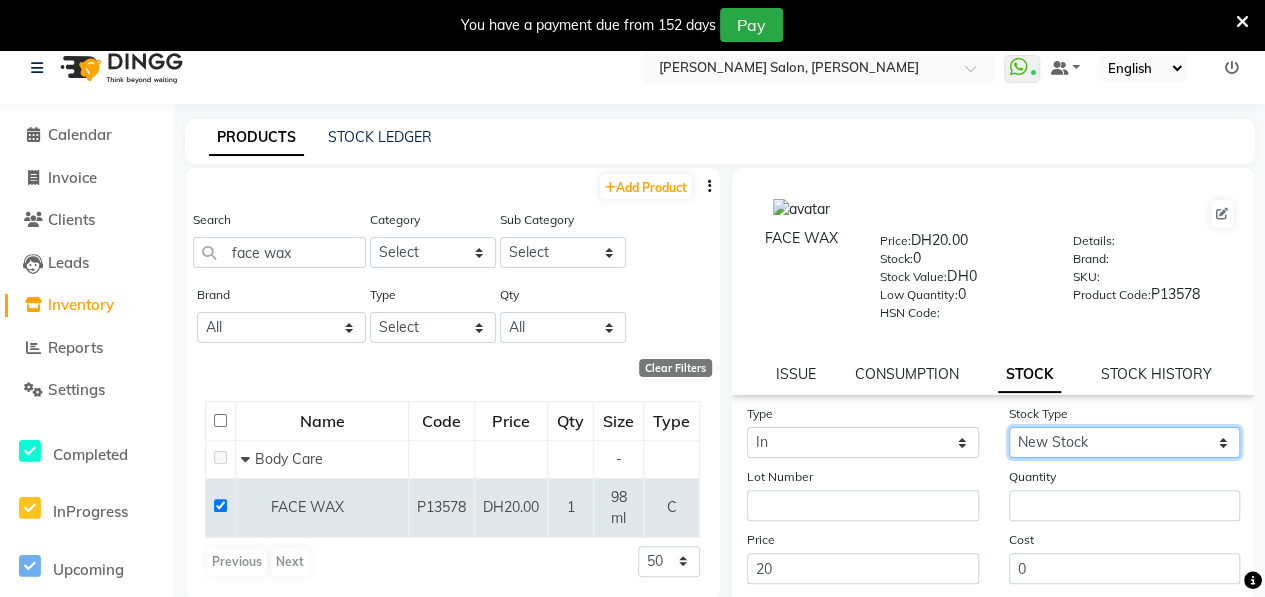 click on "Select New Stock Adjustment Return Other" 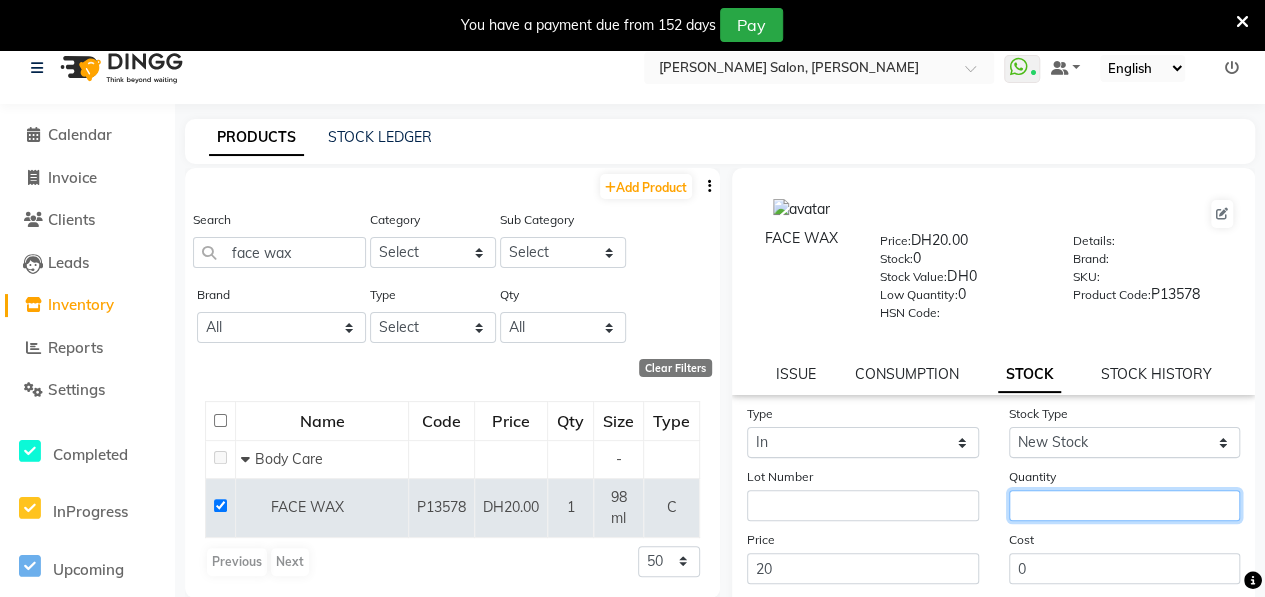 click 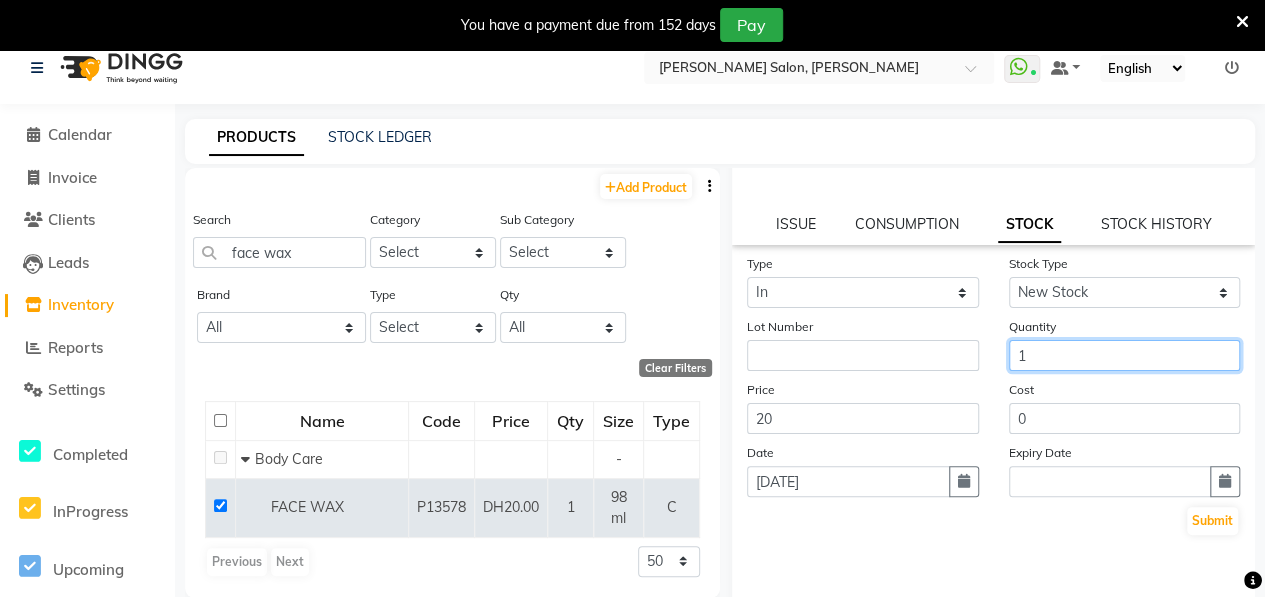 scroll, scrollTop: 190, scrollLeft: 0, axis: vertical 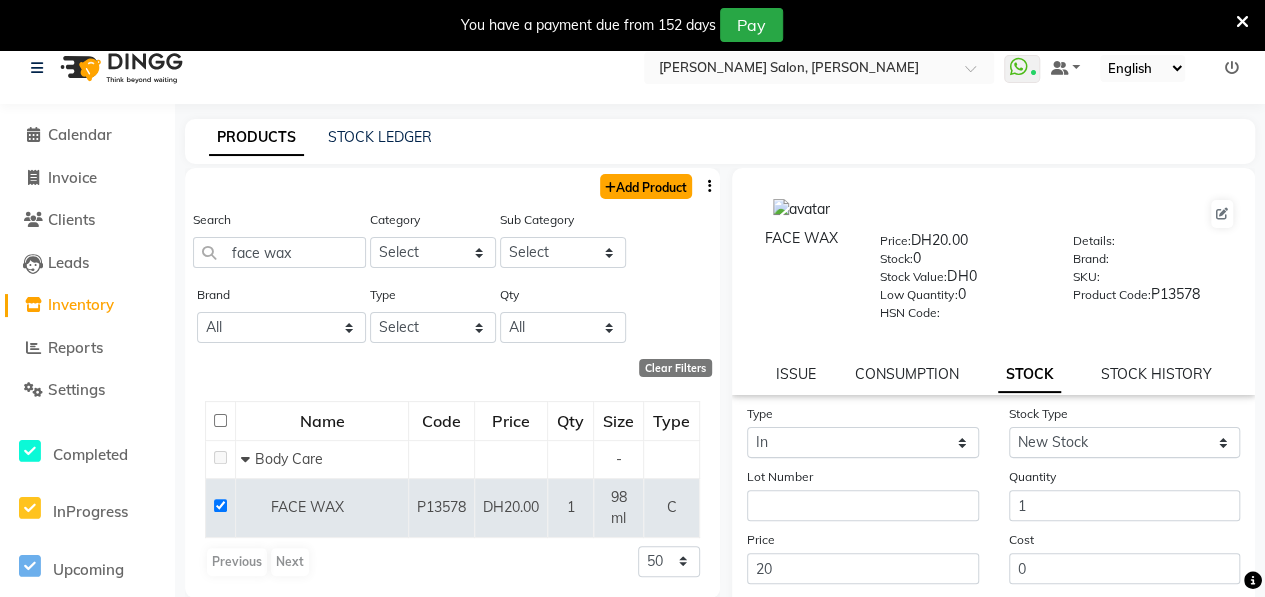 click on "Add Product" 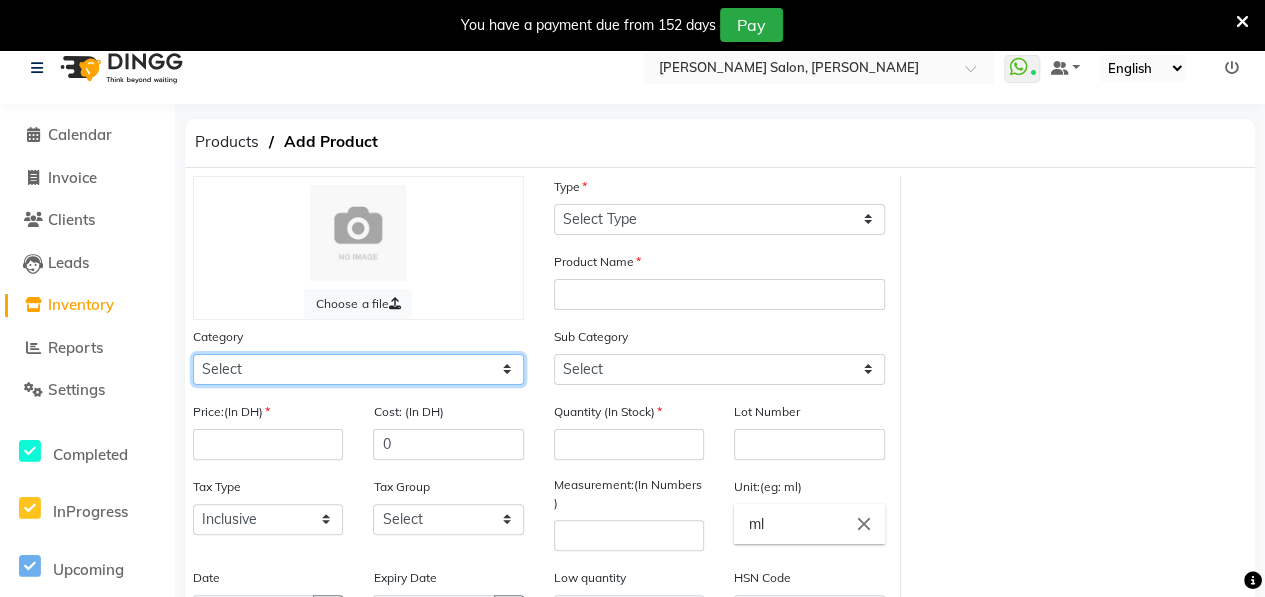 click on "Select Hair Skin Makeup Personal Care Appliances [PERSON_NAME] Waxing Disposable Threading Hands and Feet Beauty Planet [MEDICAL_DATA] Cadiveu Casmara [PERSON_NAME] Olaplex GOWN Other" 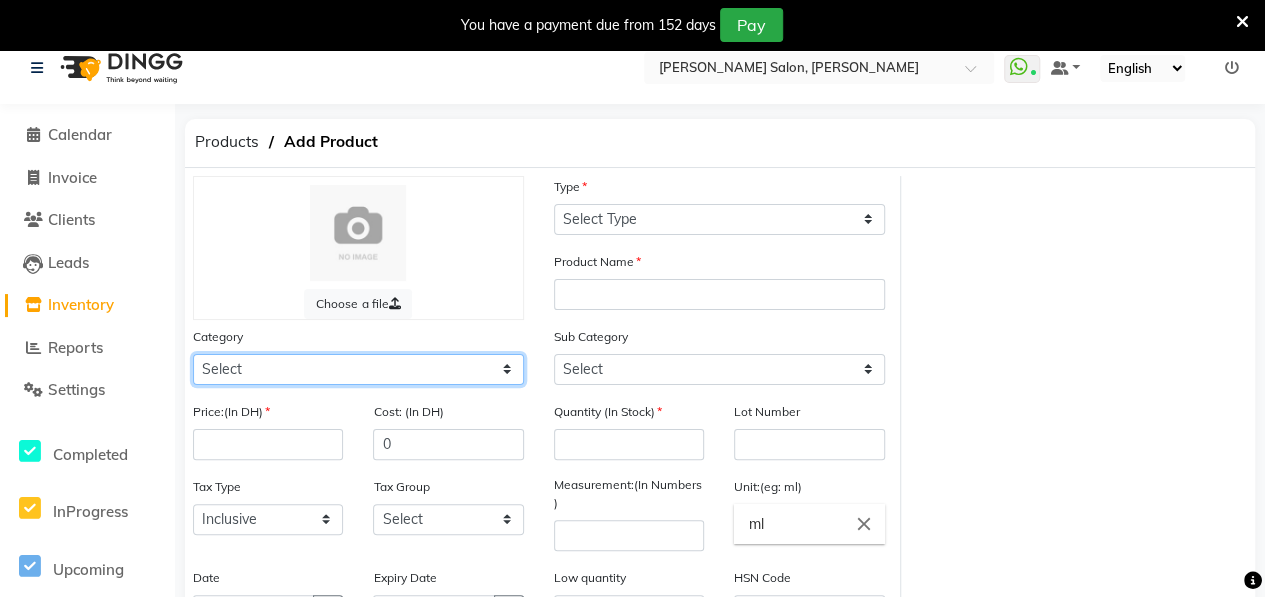 drag, startPoint x: 310, startPoint y: 363, endPoint x: 352, endPoint y: 325, distance: 56.63921 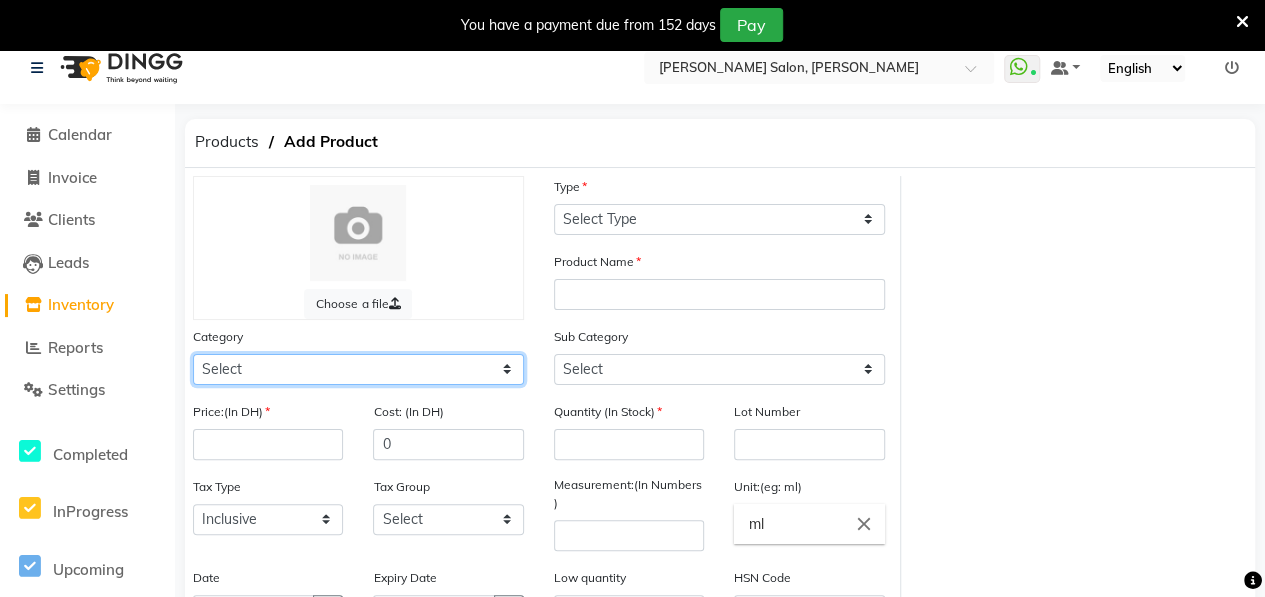 click on "Select Hair Skin Makeup Personal Care Appliances [PERSON_NAME] Waxing Disposable Threading Hands and Feet Beauty Planet [MEDICAL_DATA] Cadiveu Casmara [PERSON_NAME] Olaplex GOWN Other" 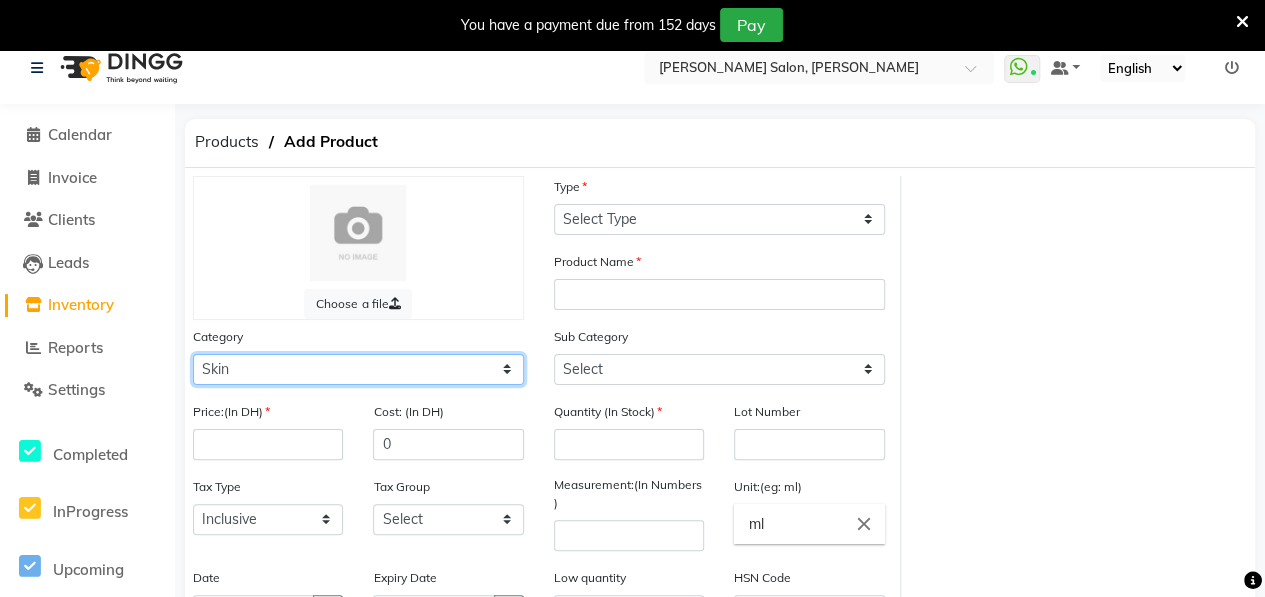 click on "Select Hair Skin Makeup Personal Care Appliances [PERSON_NAME] Waxing Disposable Threading Hands and Feet Beauty Planet [MEDICAL_DATA] Cadiveu Casmara [PERSON_NAME] Olaplex GOWN Other" 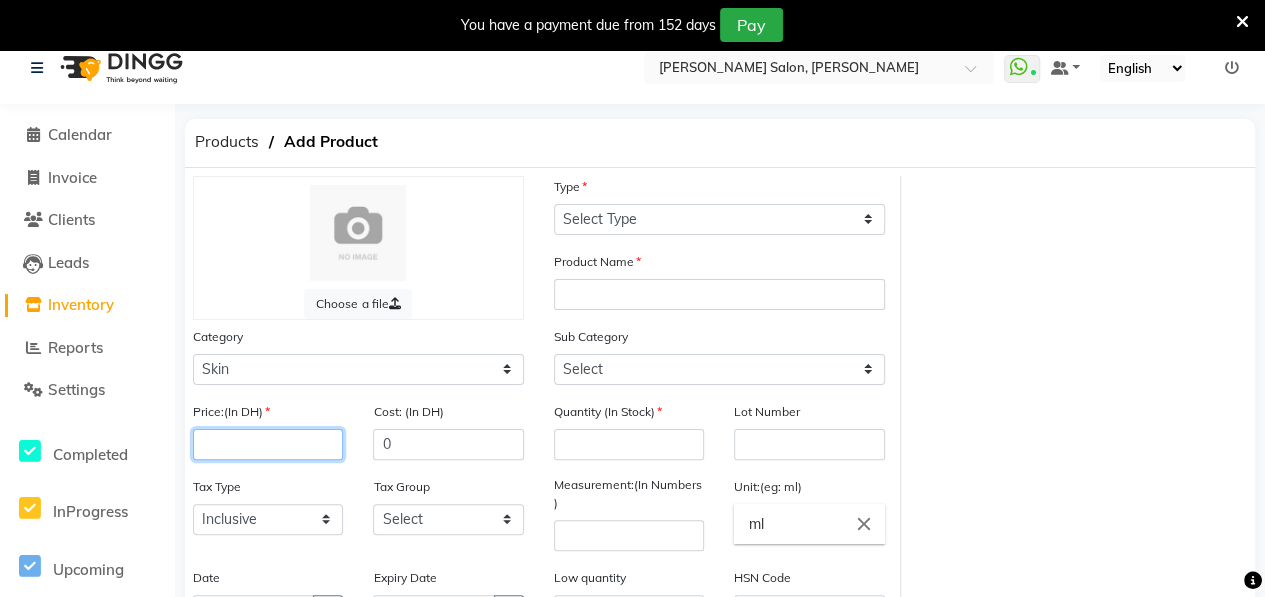 click 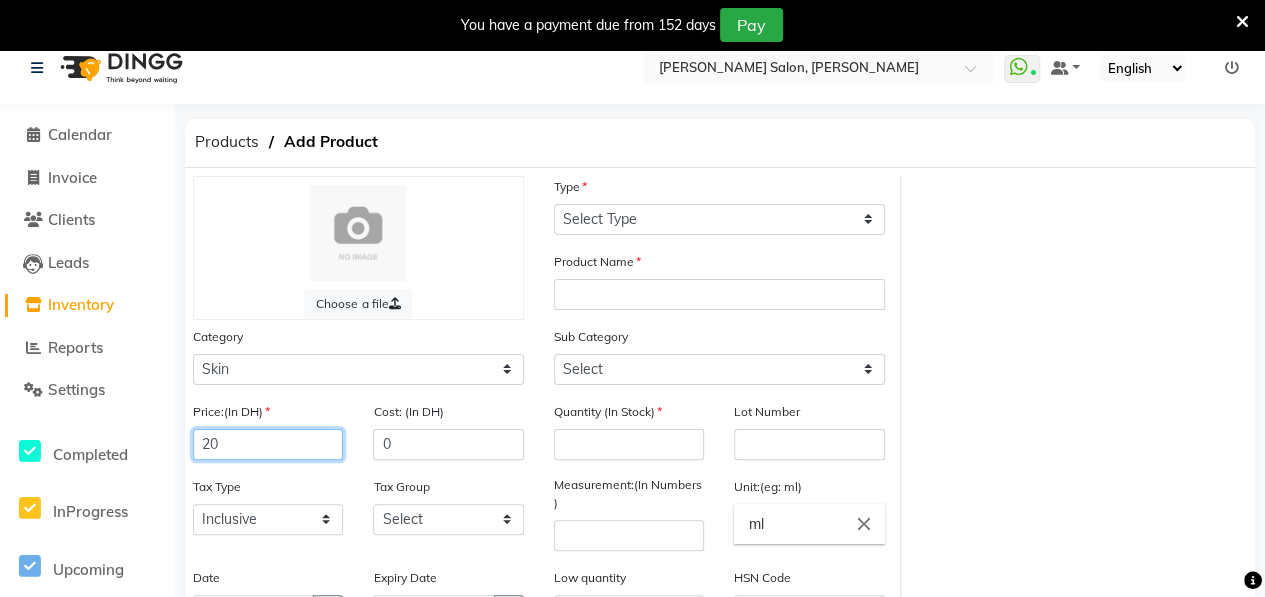 scroll, scrollTop: 332, scrollLeft: 0, axis: vertical 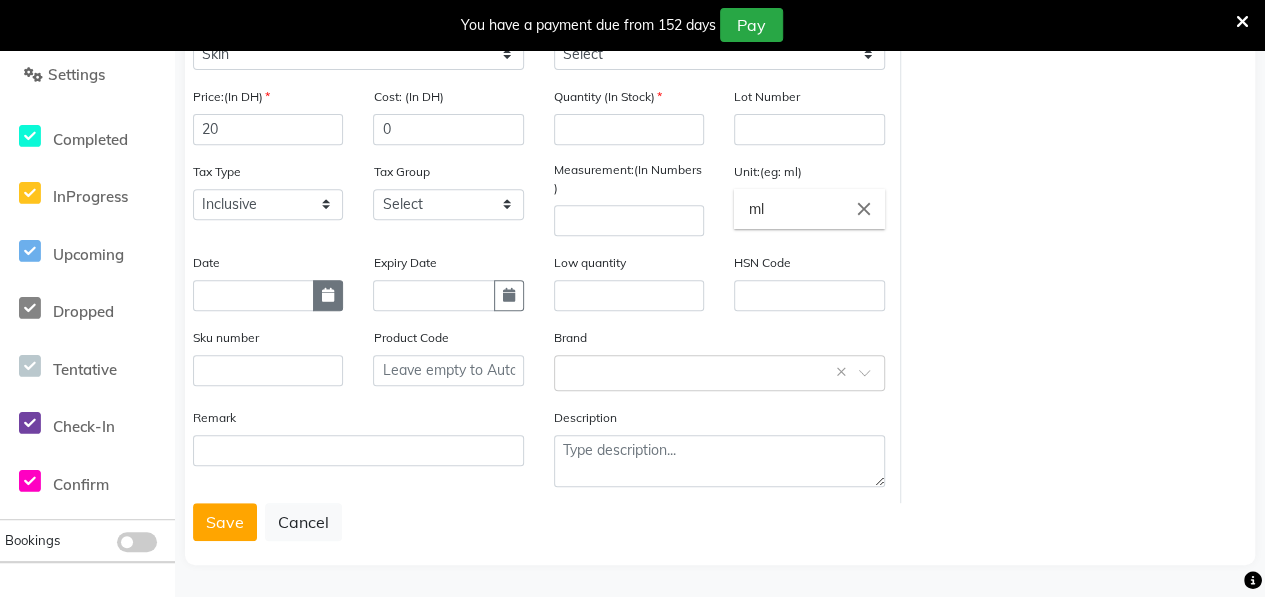 click 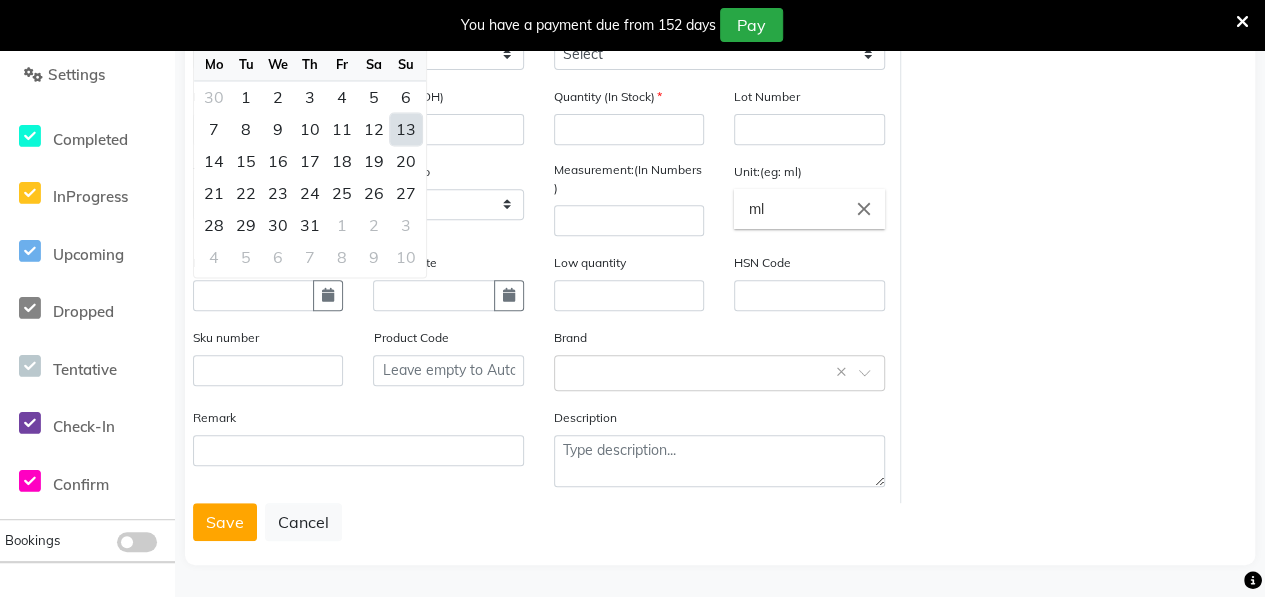 click on "13" 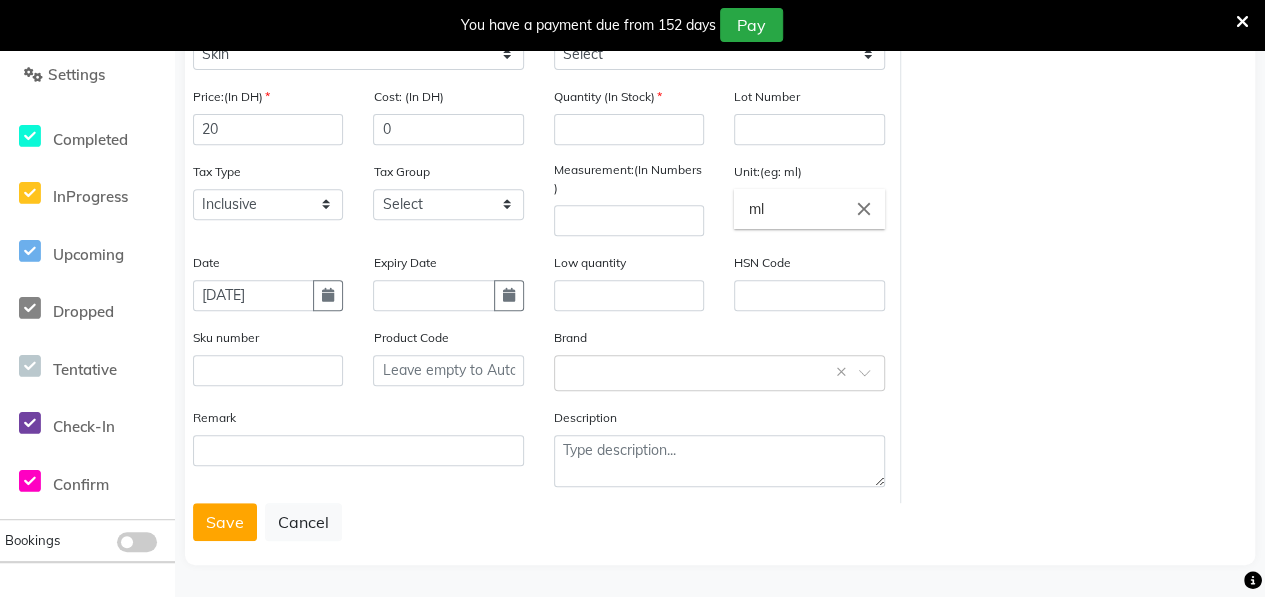scroll, scrollTop: 0, scrollLeft: 0, axis: both 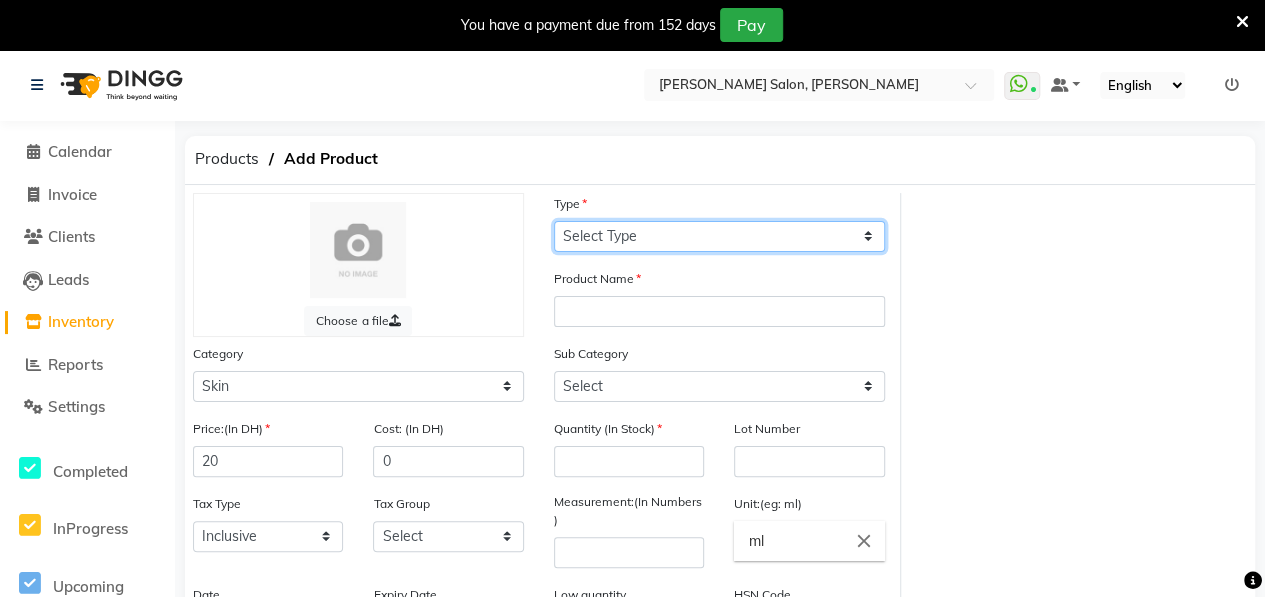 click on "Select Type Both Retail Consumable" 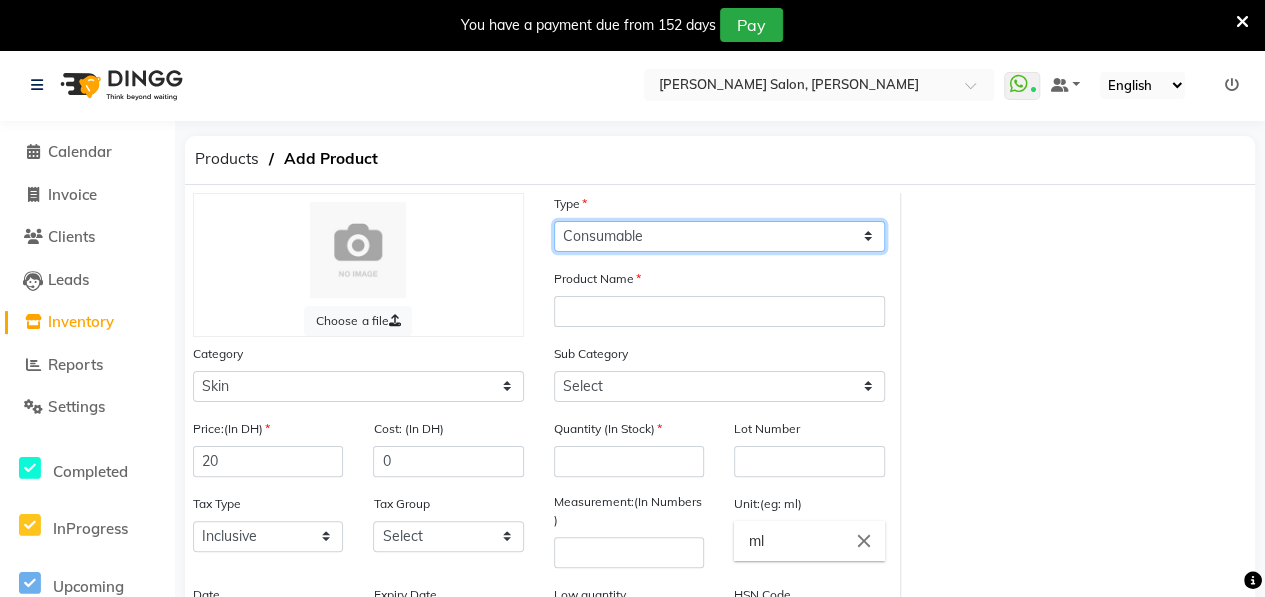 click on "Select Type Both Retail Consumable" 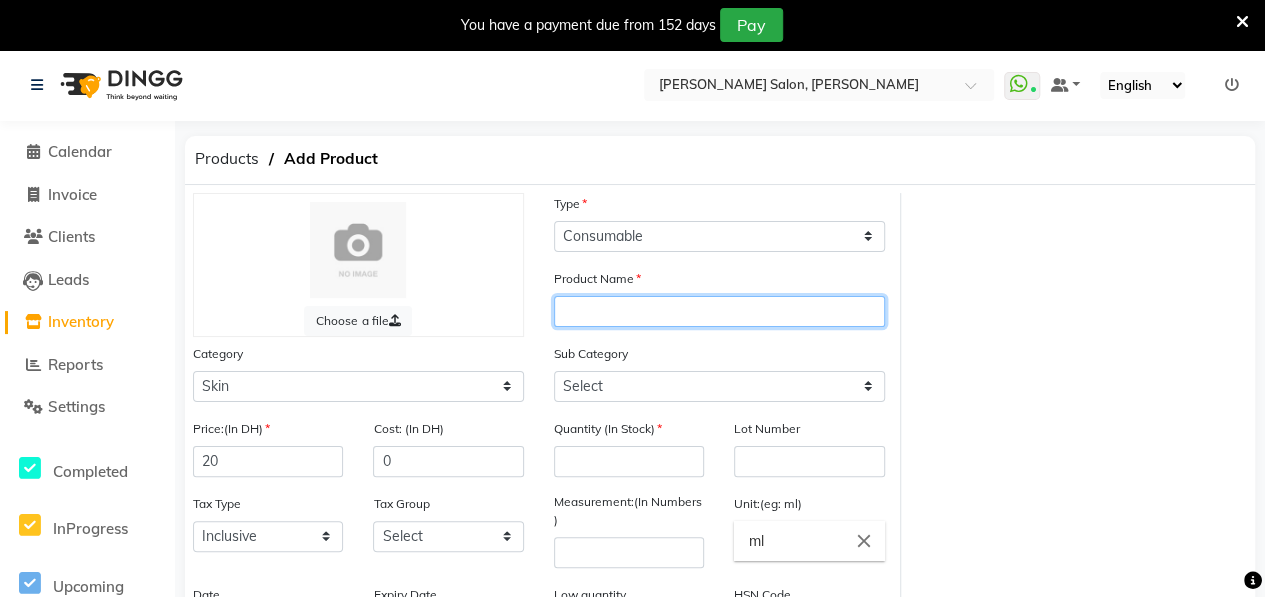click 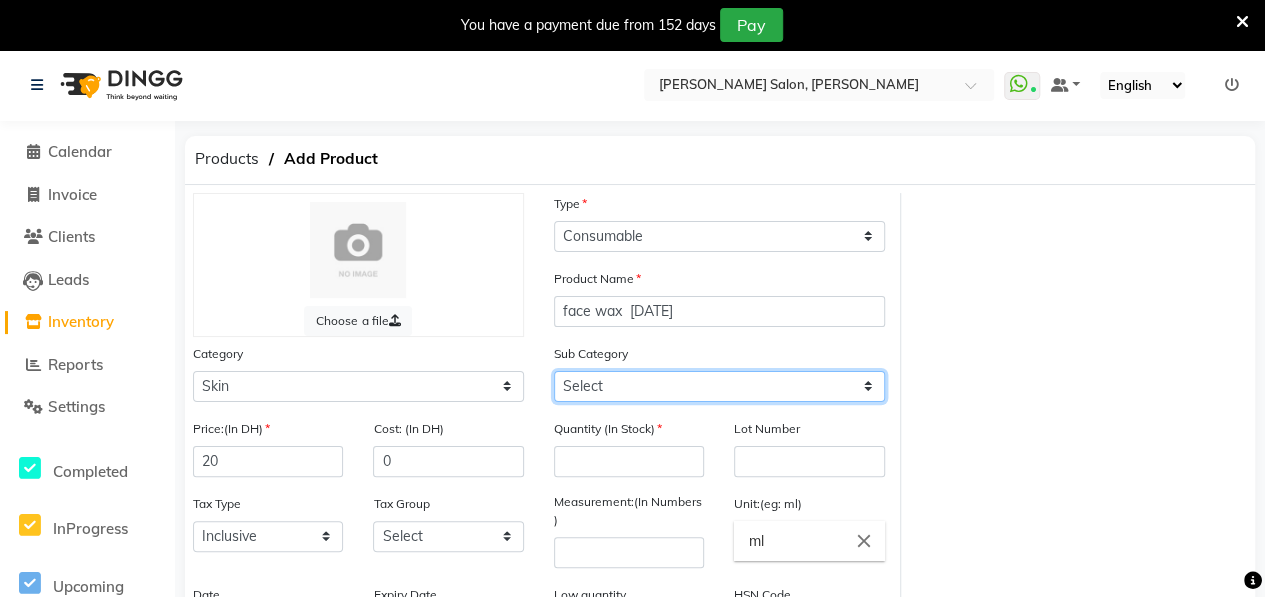 click on "Select Cleanser Facial Moisturiser Serum Toner Sun Care Masks Lip Care Eye Care Body Care Hand & Feet Kit & Combo Treatment Appliances Other Skin FRUIT CLEANSING Henna cone" 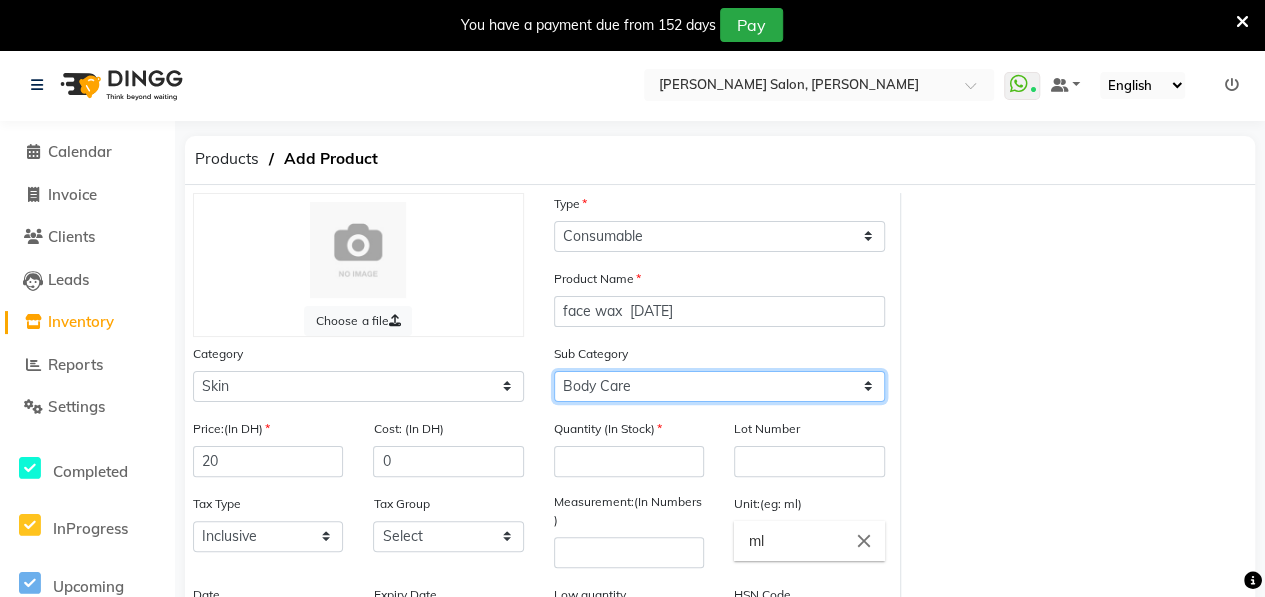 click on "Select Cleanser Facial Moisturiser Serum Toner Sun Care Masks Lip Care Eye Care Body Care Hand & Feet Kit & Combo Treatment Appliances Other Skin FRUIT CLEANSING Henna cone" 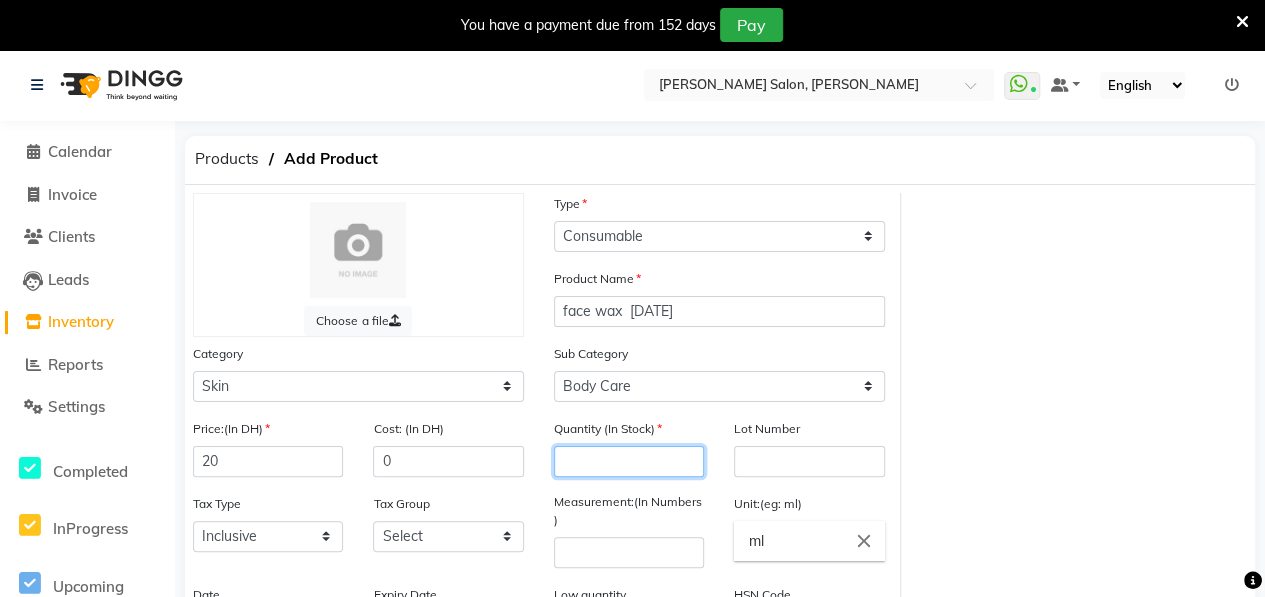 click 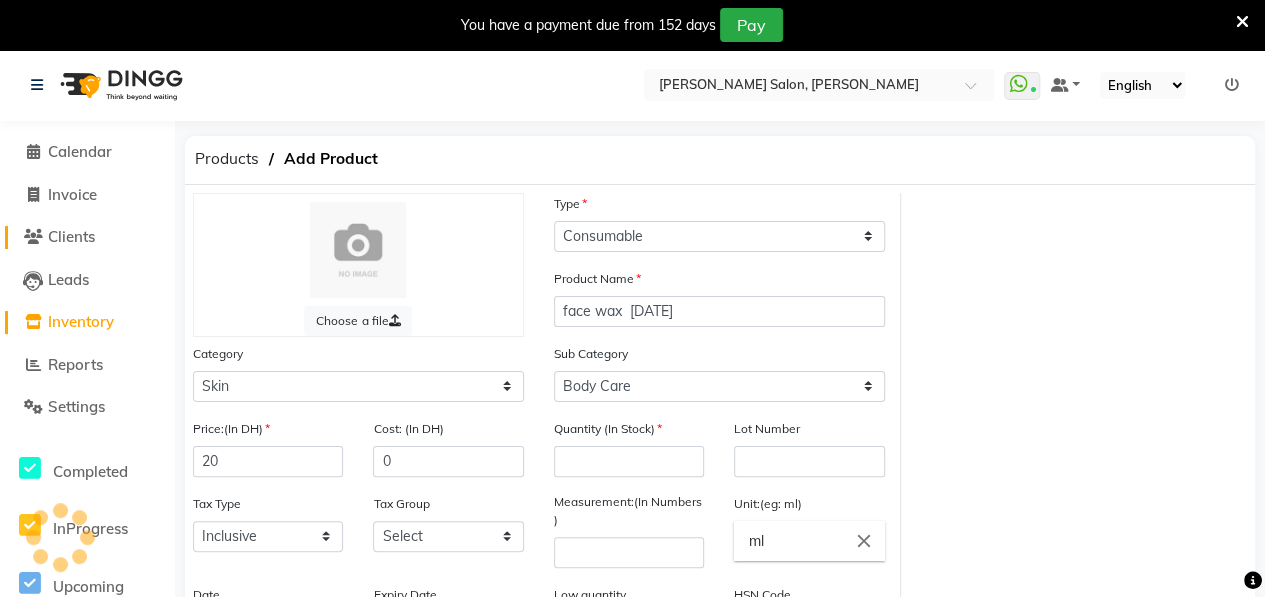 click on "Clients" 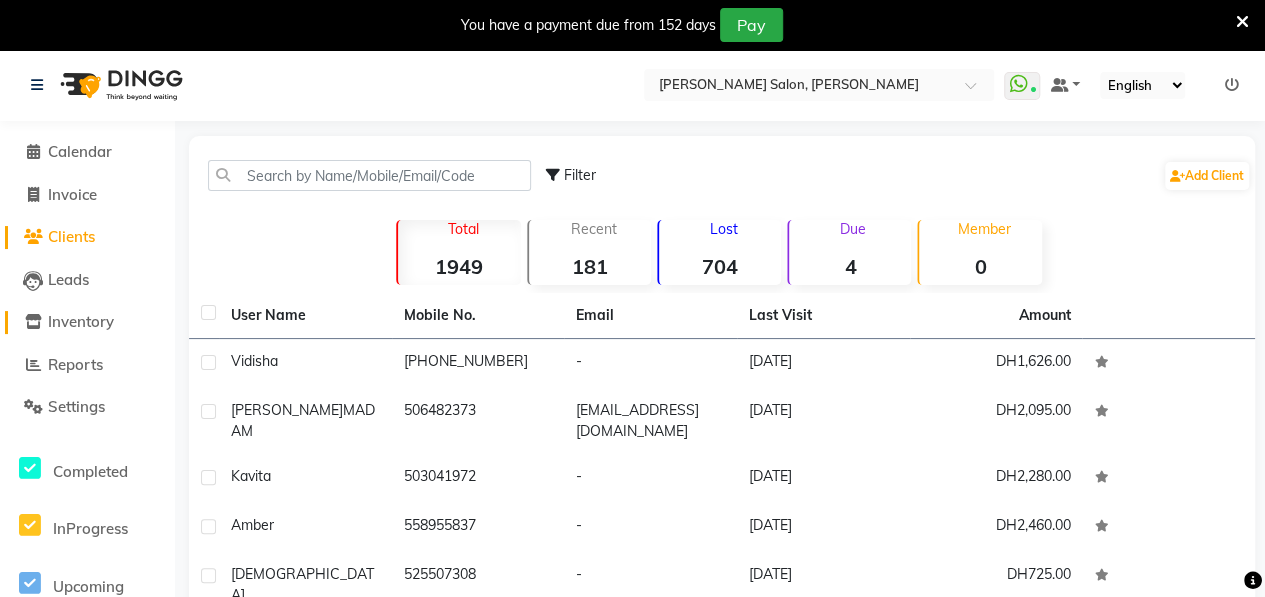click on "Inventory" 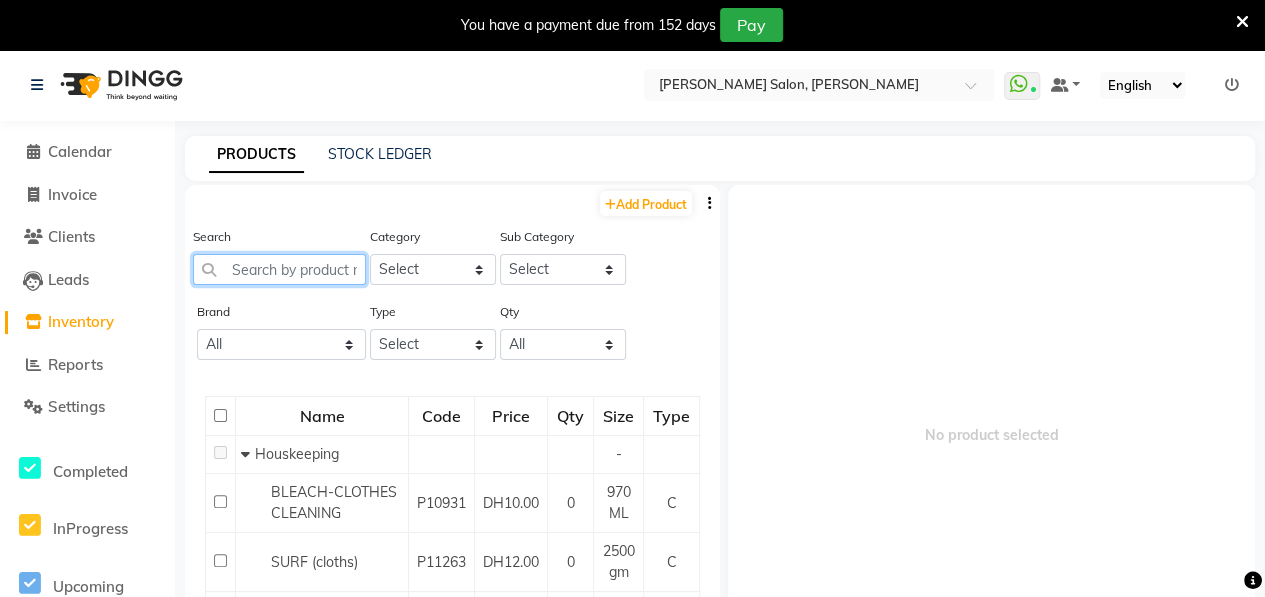 click 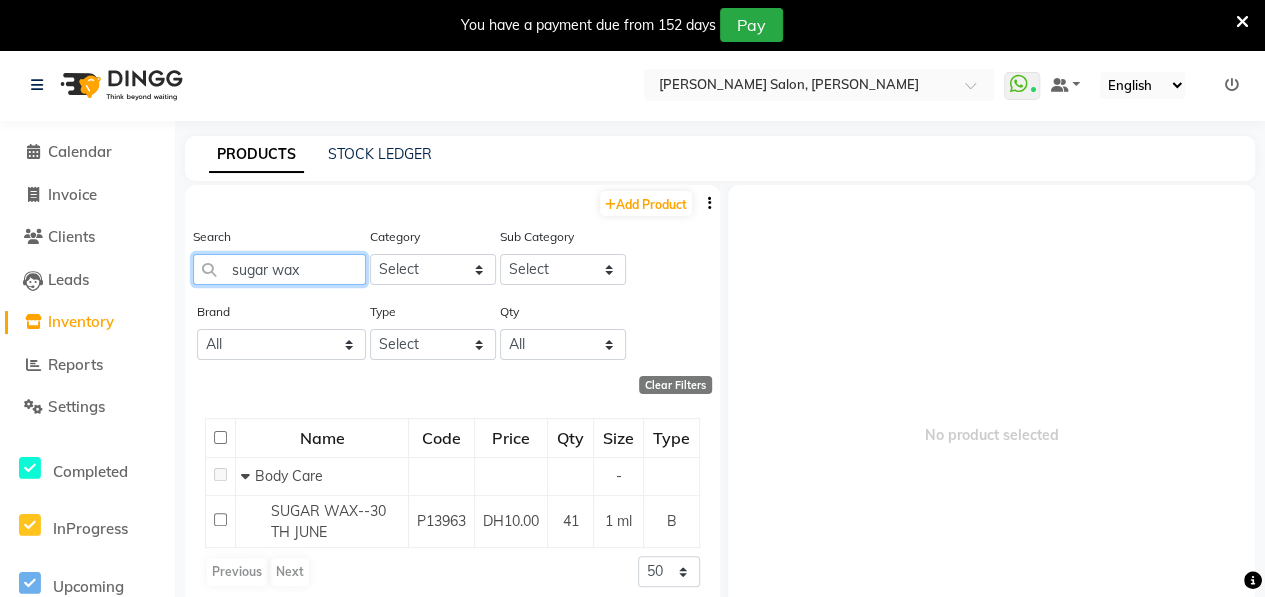 scroll, scrollTop: 62, scrollLeft: 0, axis: vertical 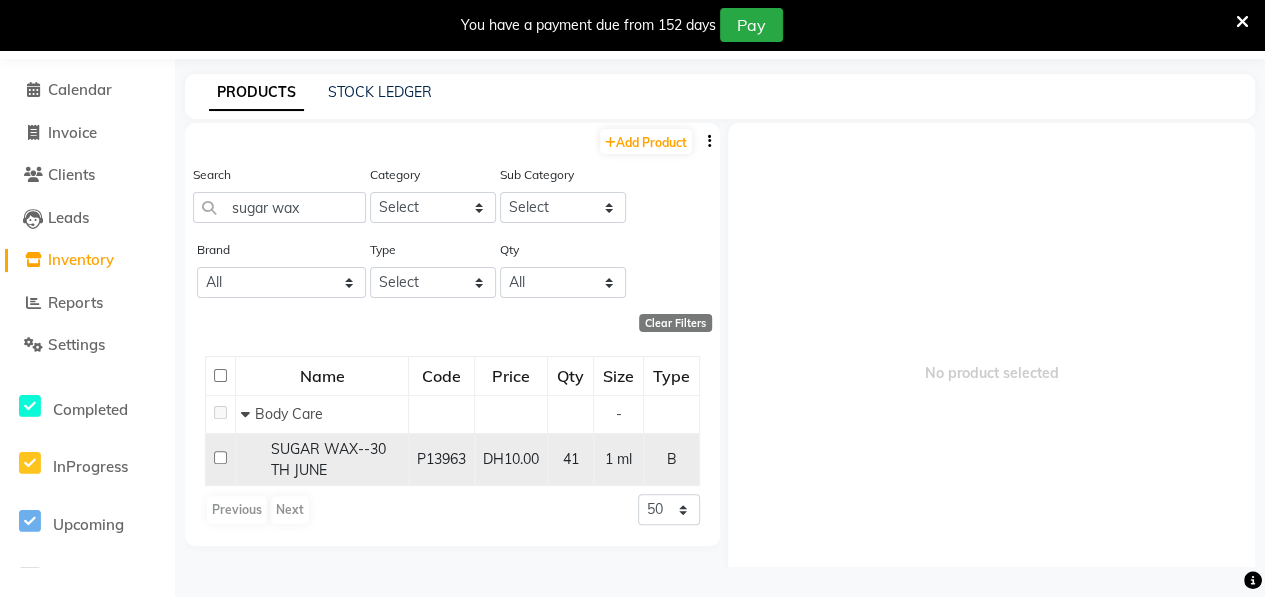 click 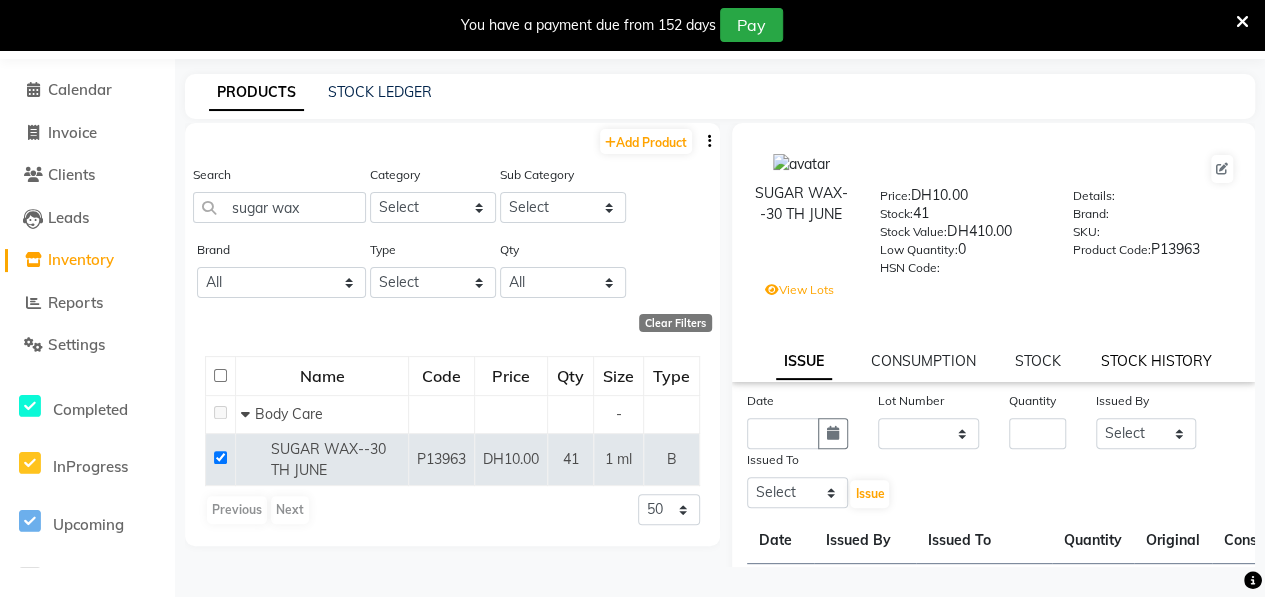 click on "STOCK HISTORY" 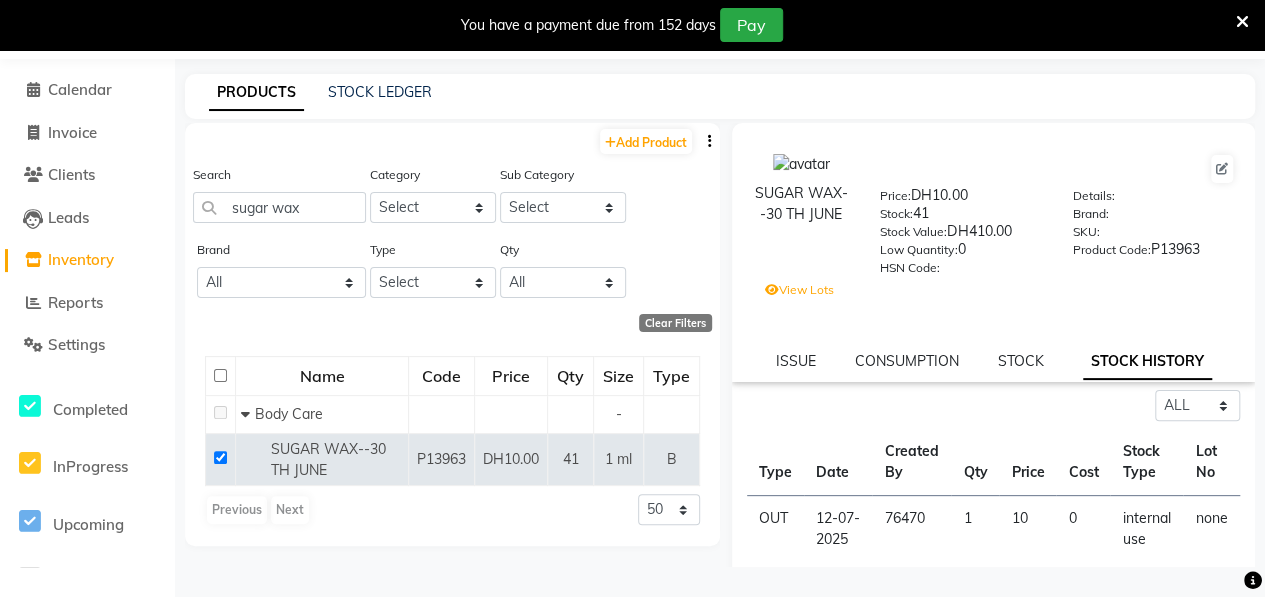 click on "PRODUCTS STOCK LEDGER  Add Product  Search sugar wax Category Select Hair Skin Makeup Personal Care Appliances [PERSON_NAME] Waxing Disposable Threading Hands and Feet Beauty Planet [MEDICAL_DATA] Cadiveu Casmara Cheryls Olaplex GOWN Other Sub Category Select Brand All 03 Full Kit 3delux 3 Delux 9 Theory Aromatic Bigen Brand Casmara Cobacabana Color Ray Elite Hair Bleach Farmagan Green Line [GEOGRAPHIC_DATA] Kenpaki Kenue Kettle Keune Loreal Loreal,iconic,[GEOGRAPHIC_DATA] [PERSON_NAME] Loreal Martix Lotus Luso Majirel Martix Morfose Moroccan Oil Posa Roial Soft Facial Tissues Type Select Both Retail Consumable Qty All Low Out Of Stock  Clear Filters  Name Code Price Qty Size Type   Body Care - SUGAR WAX--30 TH JUNE P13963 DH10.00 41 1 ml B  Previous   Next  50 100 500  SUGAR WAX--30 TH JUNE  Price:   DH10.00  Stock:   41  Stock Value:   DH410.00  Low Quantity:  0  HSN Code:    Details:     Brand:     SKU:     Product Code:   P13963   View Lots ISSUE CONSUMPTION STOCK STOCK HISTORY Select ALL IN OUT Type Date Created By Qty Price Cost Stock Type OUT 1" 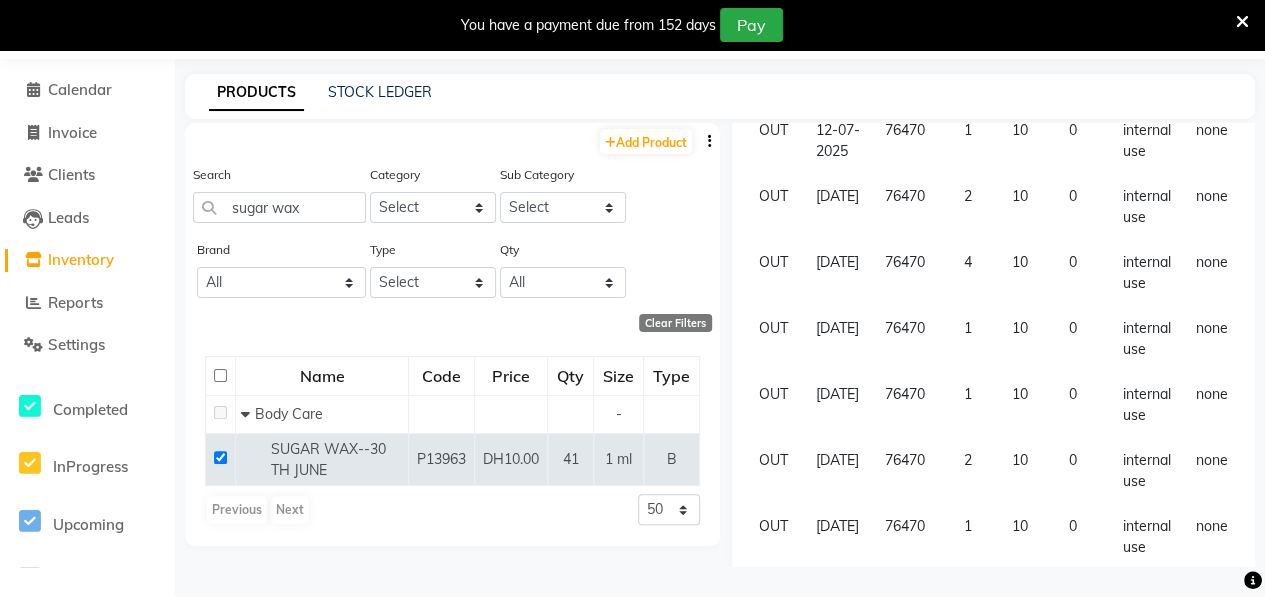 scroll, scrollTop: 0, scrollLeft: 0, axis: both 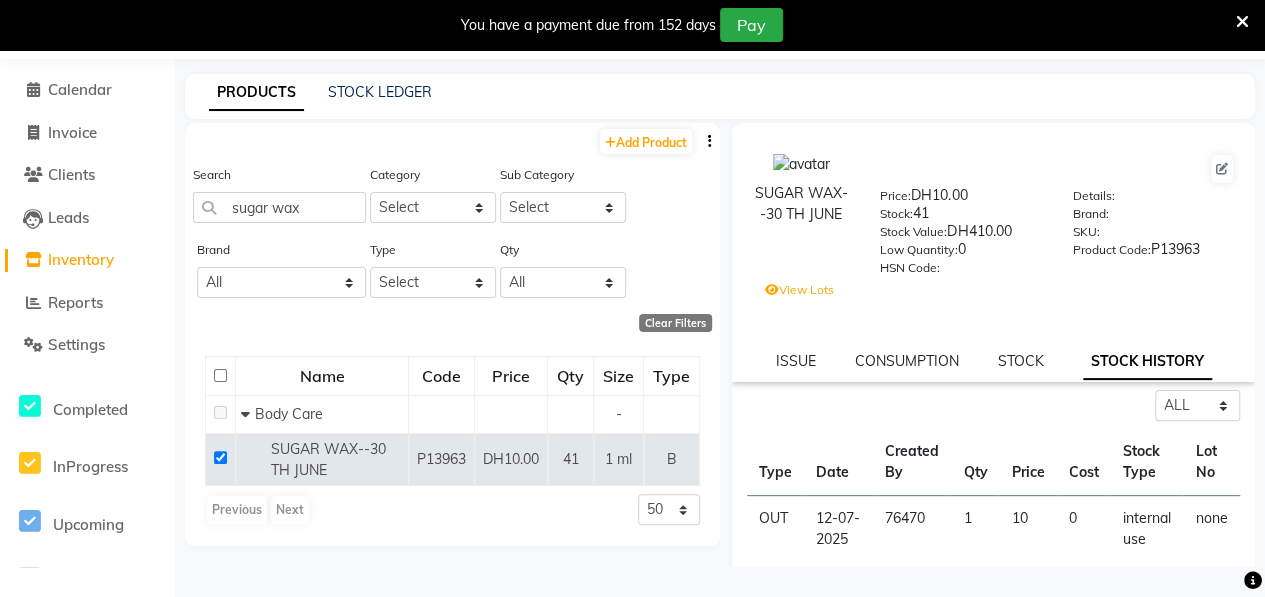 click on "PRODUCTS STOCK LEDGER  Add Product  Search sugar wax Category Select Hair Skin Makeup Personal Care Appliances [PERSON_NAME] Waxing Disposable Threading Hands and Feet Beauty Planet [MEDICAL_DATA] Cadiveu Casmara Cheryls Olaplex GOWN Other Sub Category Select Brand All 03 Full Kit 3delux 3 Delux 9 Theory Aromatic Bigen Brand Casmara Cobacabana Color Ray Elite Hair Bleach Farmagan Green Line [GEOGRAPHIC_DATA] Kenpaki Kenue Kettle Keune Loreal Loreal,iconic,[GEOGRAPHIC_DATA] [PERSON_NAME] Loreal Martix Lotus Luso Majirel Martix Morfose Moroccan Oil Posa Roial Soft Facial Tissues Type Select Both Retail Consumable Qty All Low Out Of Stock  Clear Filters  Name Code Price Qty Size Type   Body Care - SUGAR WAX--30 TH JUNE P13963 DH10.00 41 1 ml B  Previous   Next  50 100 500  SUGAR WAX--30 TH JUNE  Price:   DH10.00  Stock:   41  Stock Value:   DH410.00  Low Quantity:  0  HSN Code:    Details:     Brand:     SKU:     Product Code:   P13963   View Lots ISSUE CONSUMPTION STOCK STOCK HISTORY Select ALL IN OUT Type Date Created By Qty Price Cost Stock Type OUT 1" 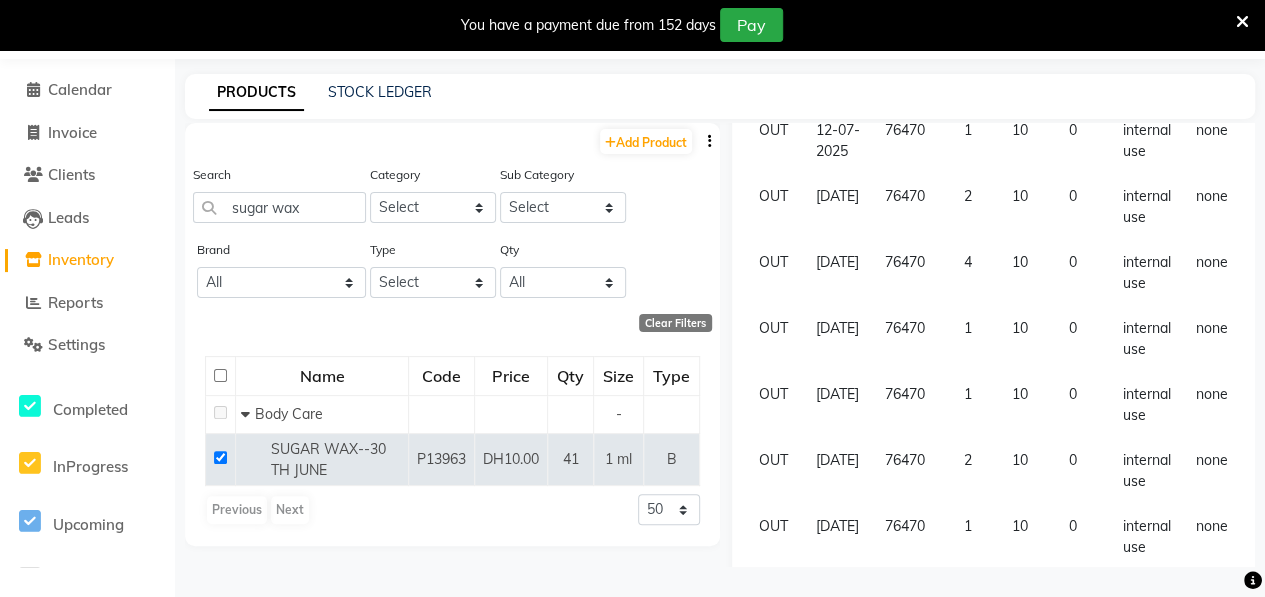scroll, scrollTop: 0, scrollLeft: 0, axis: both 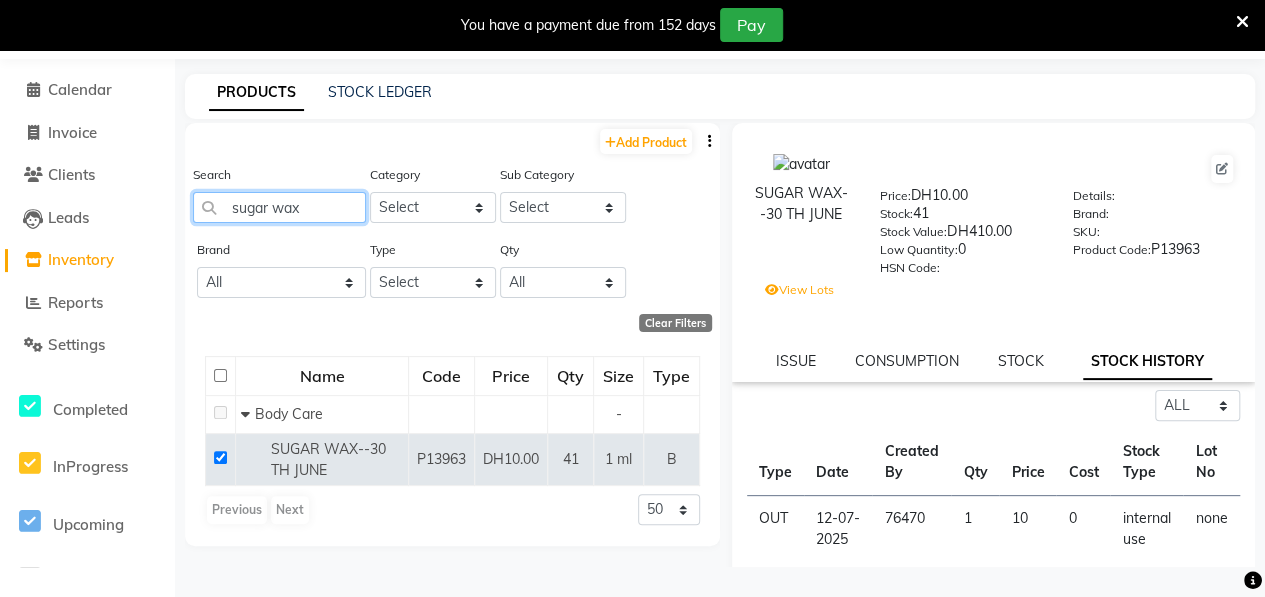 click on "sugar wax" 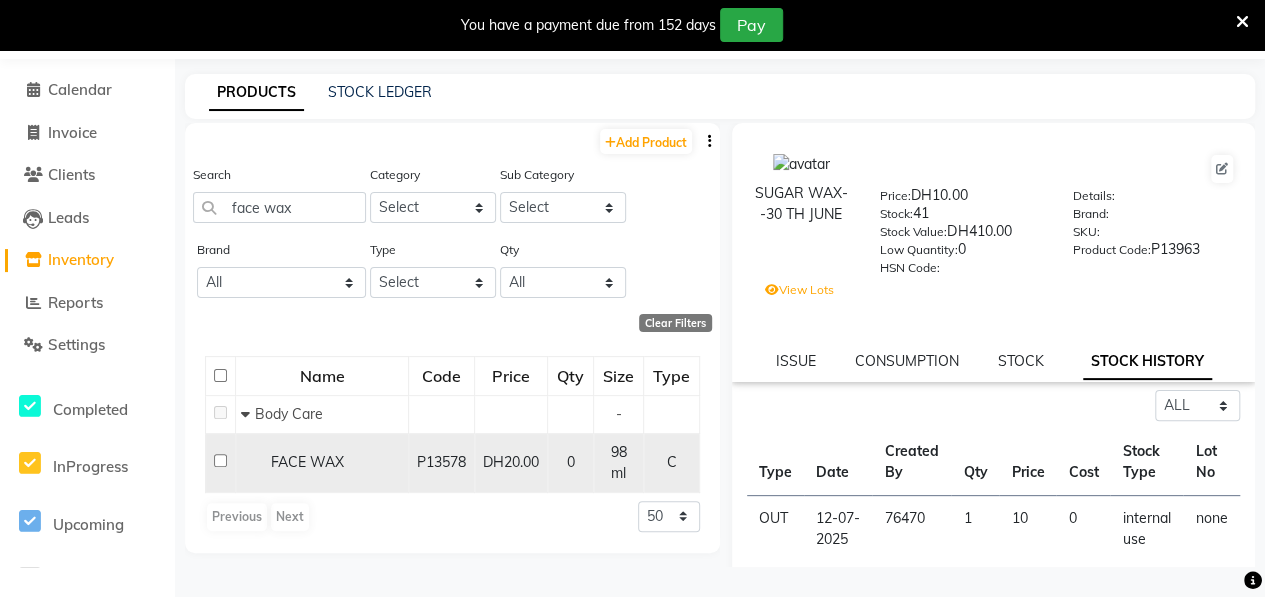 click 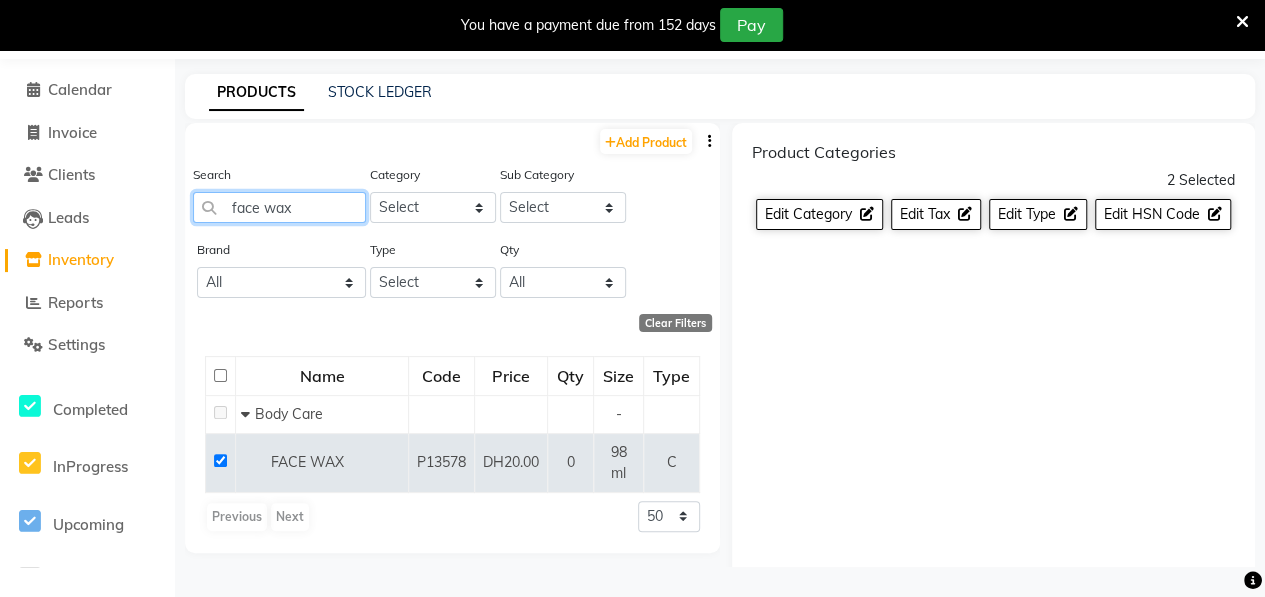click on "face wax" 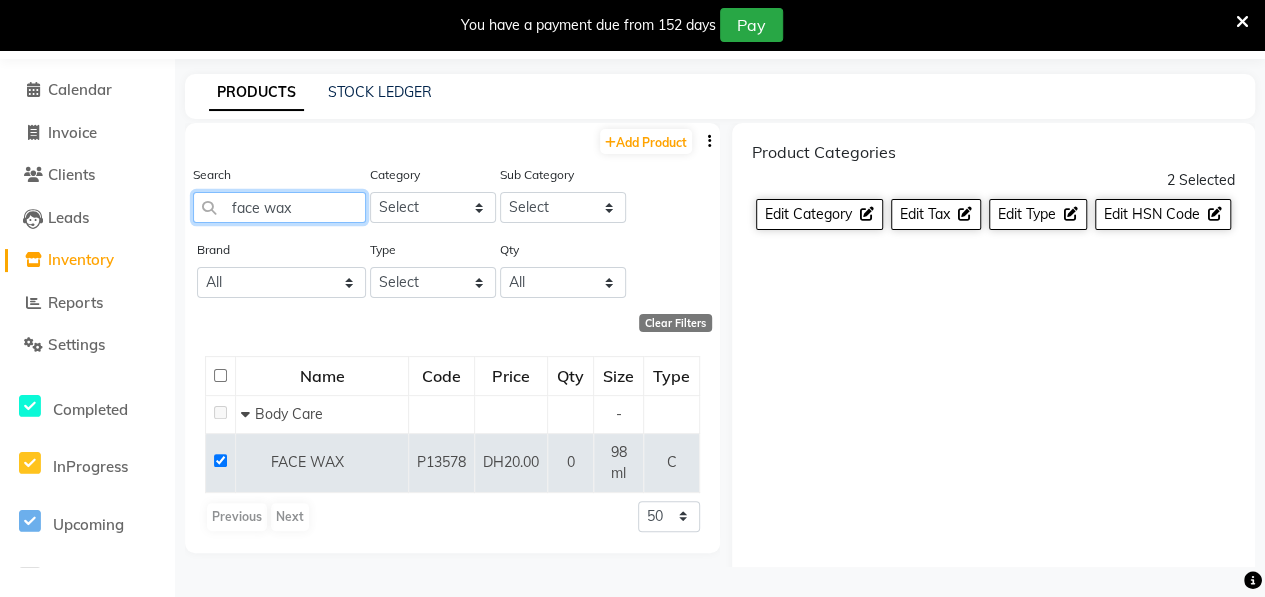 click on "face wax" 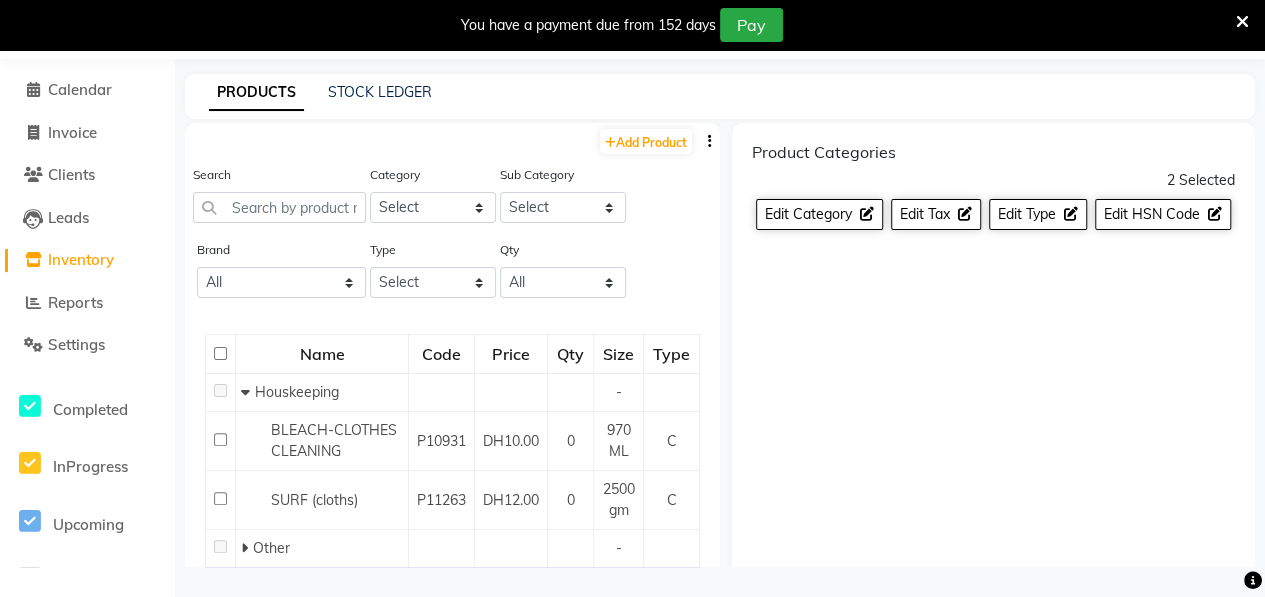 click on "Leads" 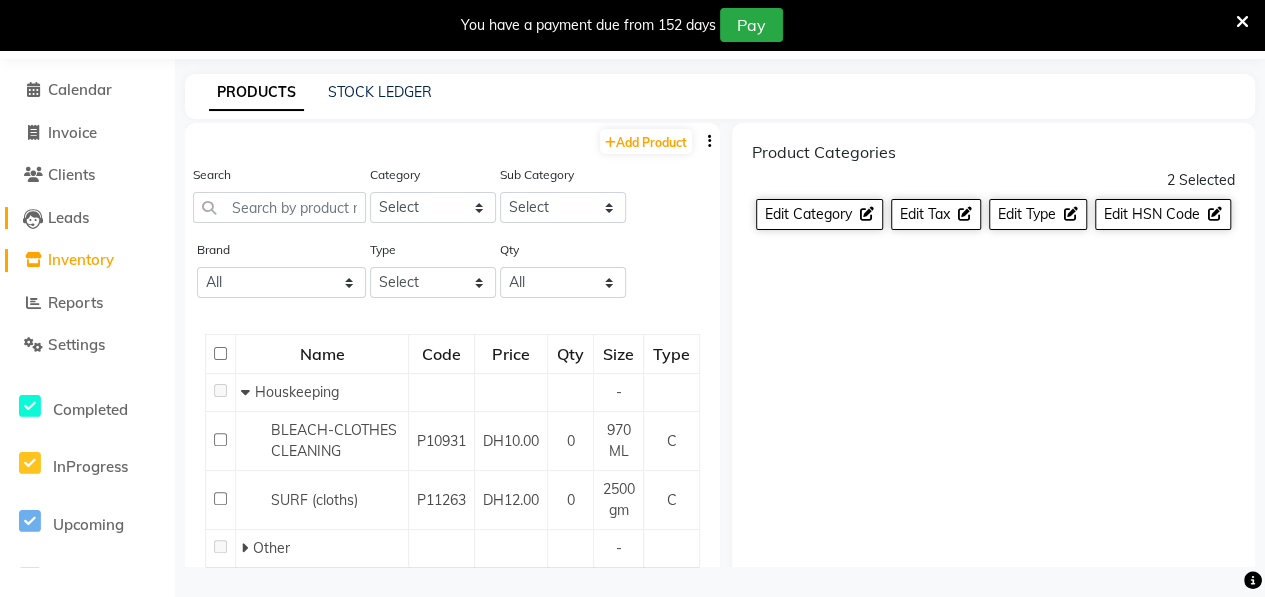 click on "Leads" 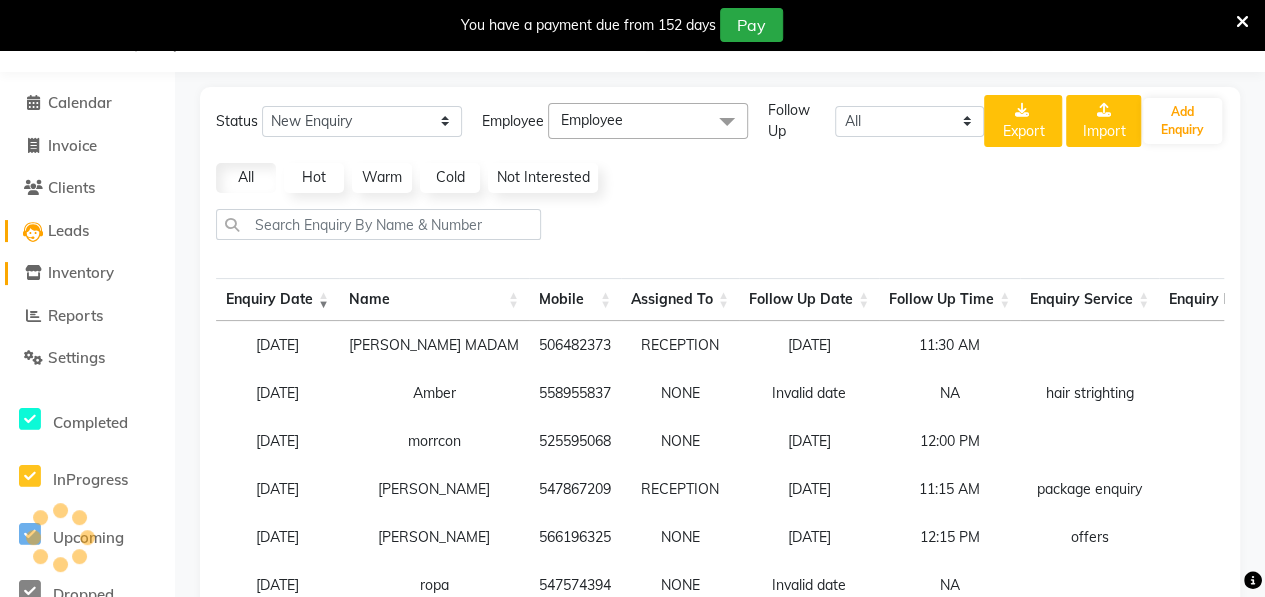 scroll, scrollTop: 62, scrollLeft: 0, axis: vertical 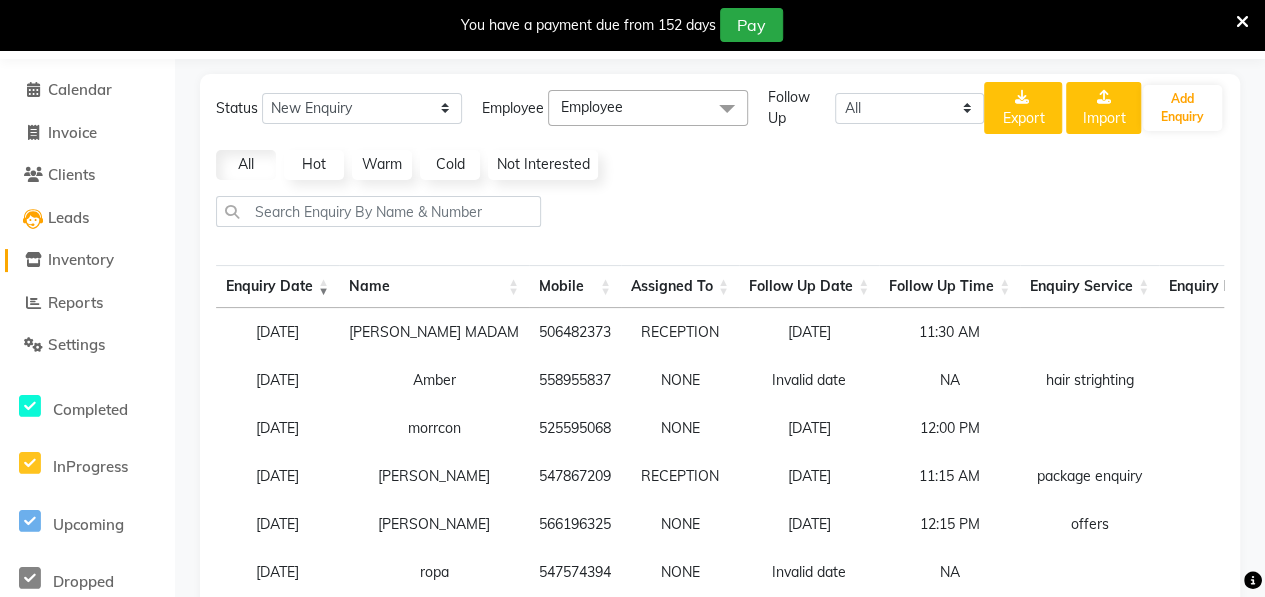 click on "Inventory" 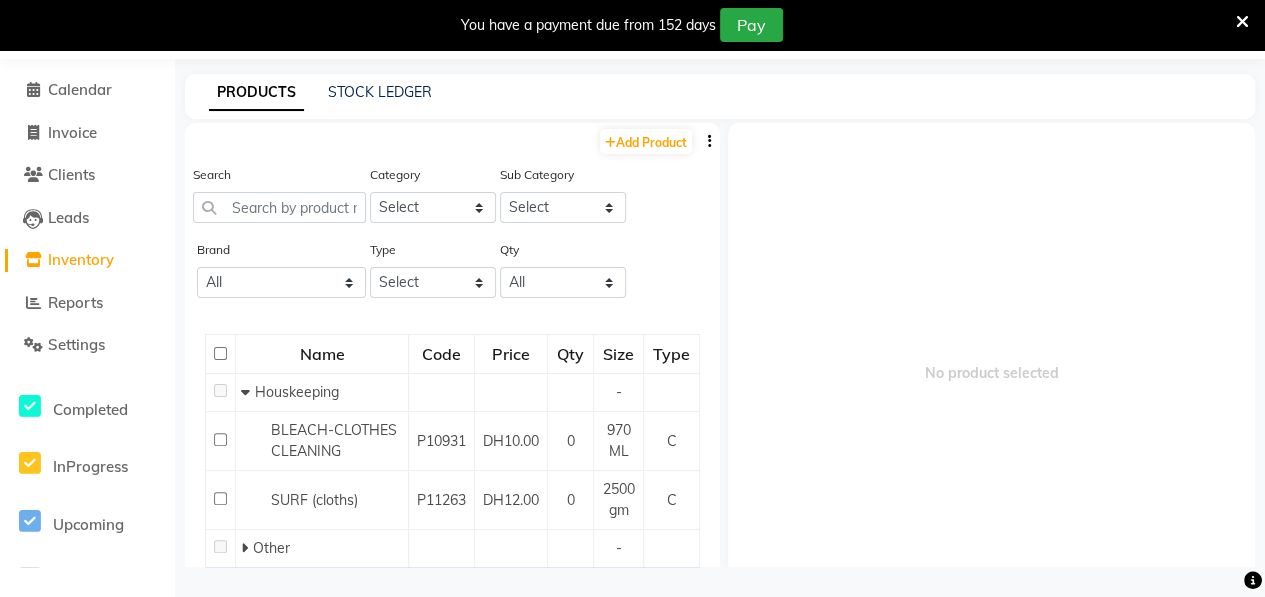 click on "Brand All 03 Full Kit 3delux 3 Delux 9 Theory Aromatic Bigen Brand Casmara Cobacabana Color Ray Elite Hair Bleach Farmagan Green Line [GEOGRAPHIC_DATA] Kenpaki Kenue Kettle Keune Loreal Loreal,iconic,[GEOGRAPHIC_DATA] [PERSON_NAME] Loreal Martix Lotus Luso Majirel Martix Morfose Moroccan Oil Posa Roial Soft Facial Tissues" 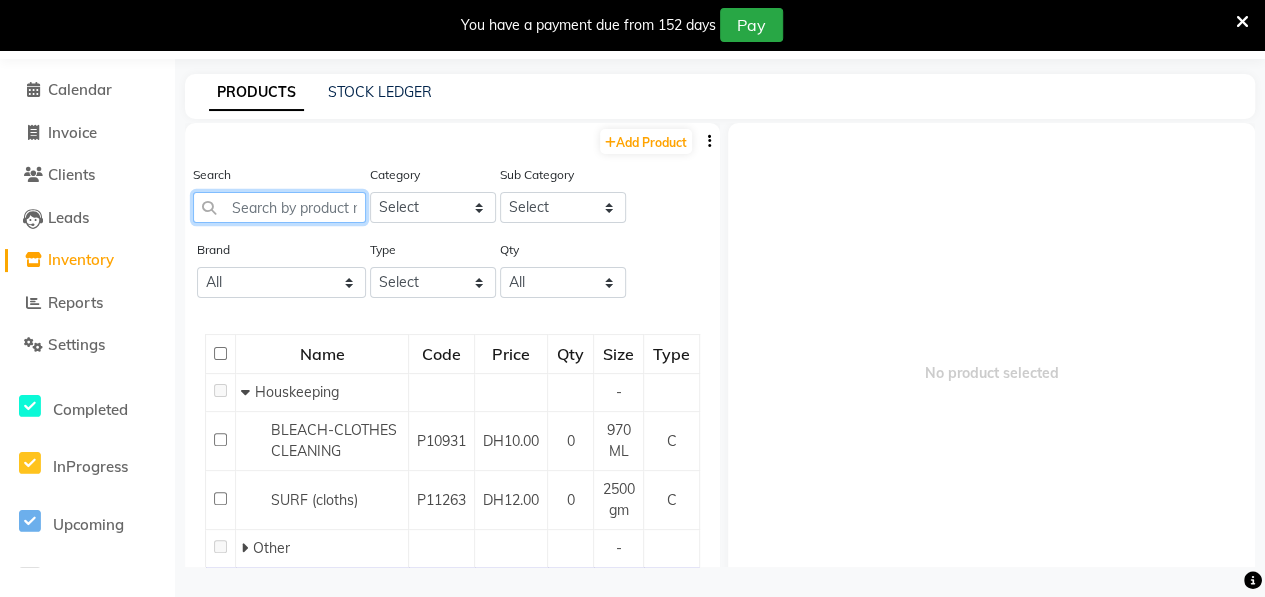 click 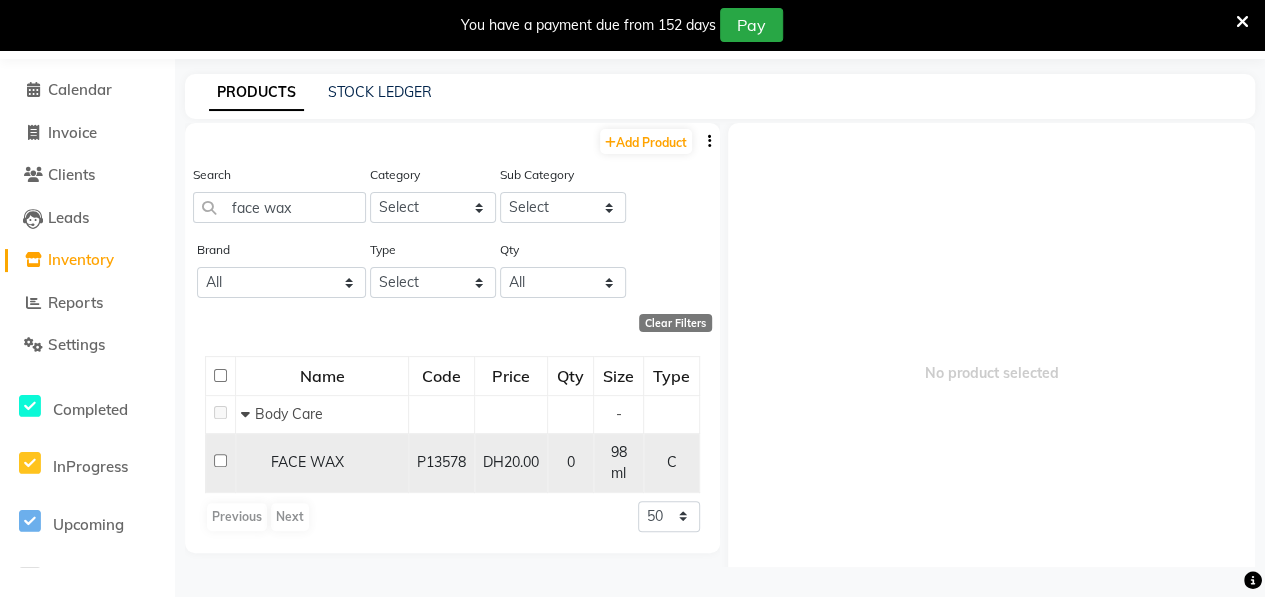 click 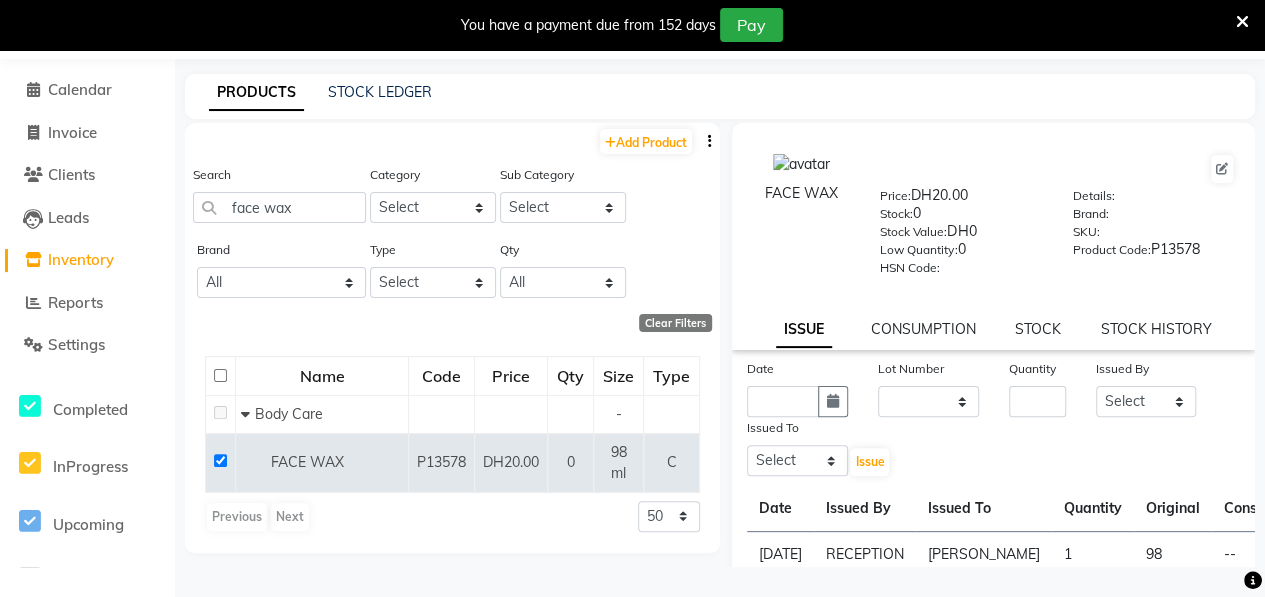 scroll, scrollTop: 190, scrollLeft: 0, axis: vertical 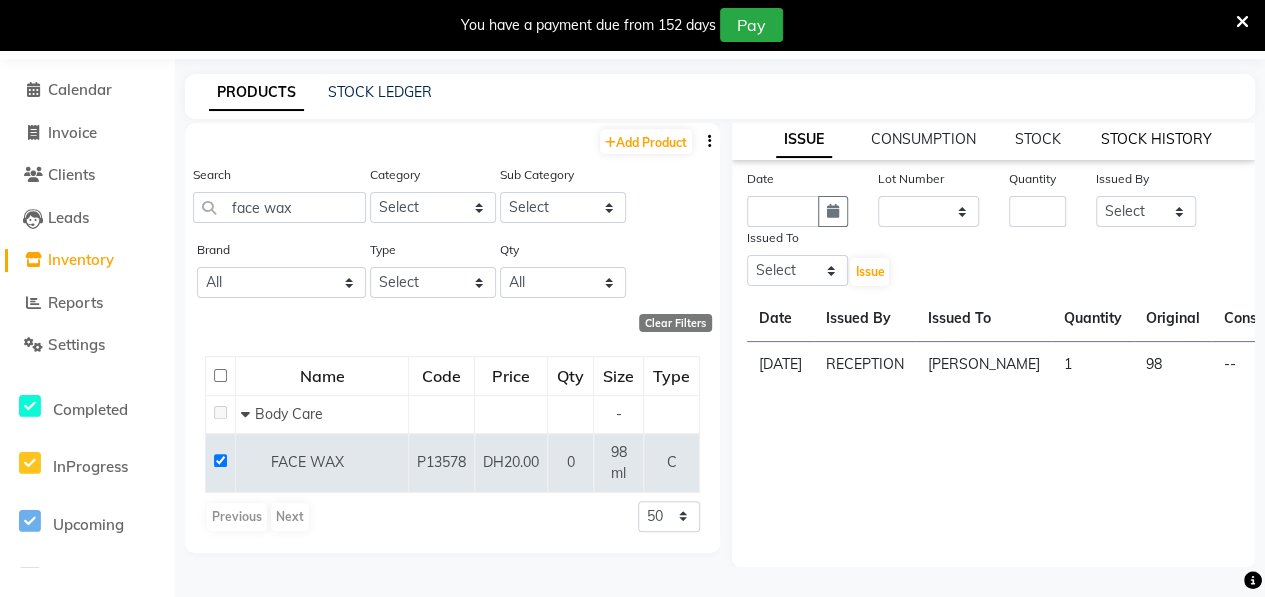 click on "STOCK HISTORY" 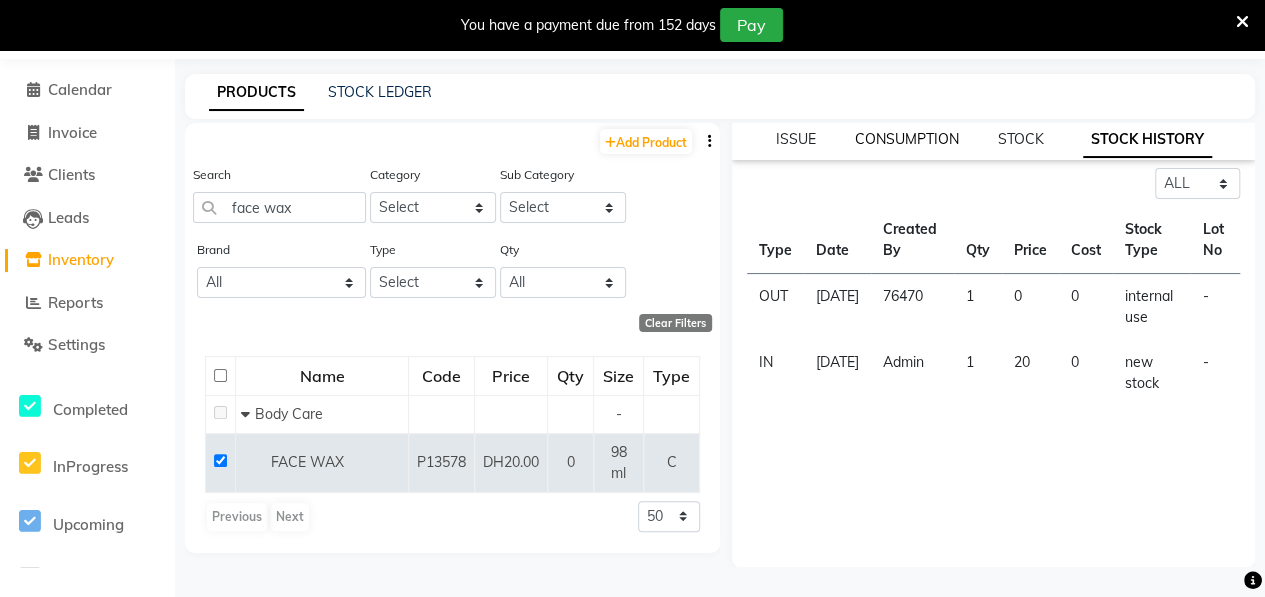 click on "CONSUMPTION" 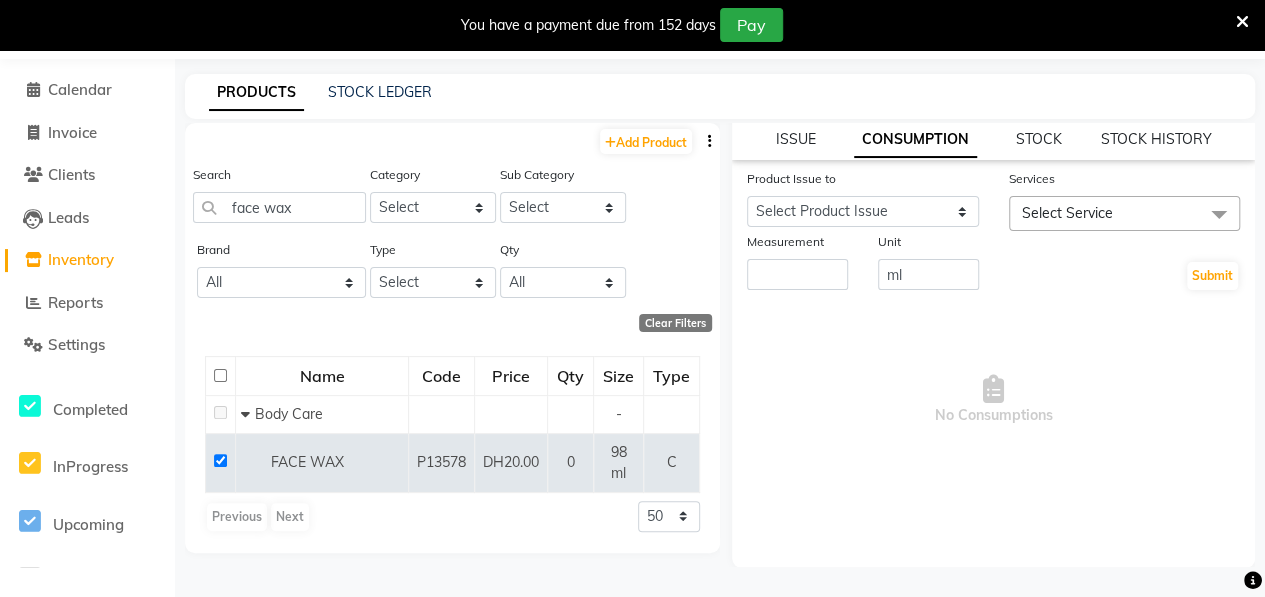 scroll, scrollTop: 0, scrollLeft: 0, axis: both 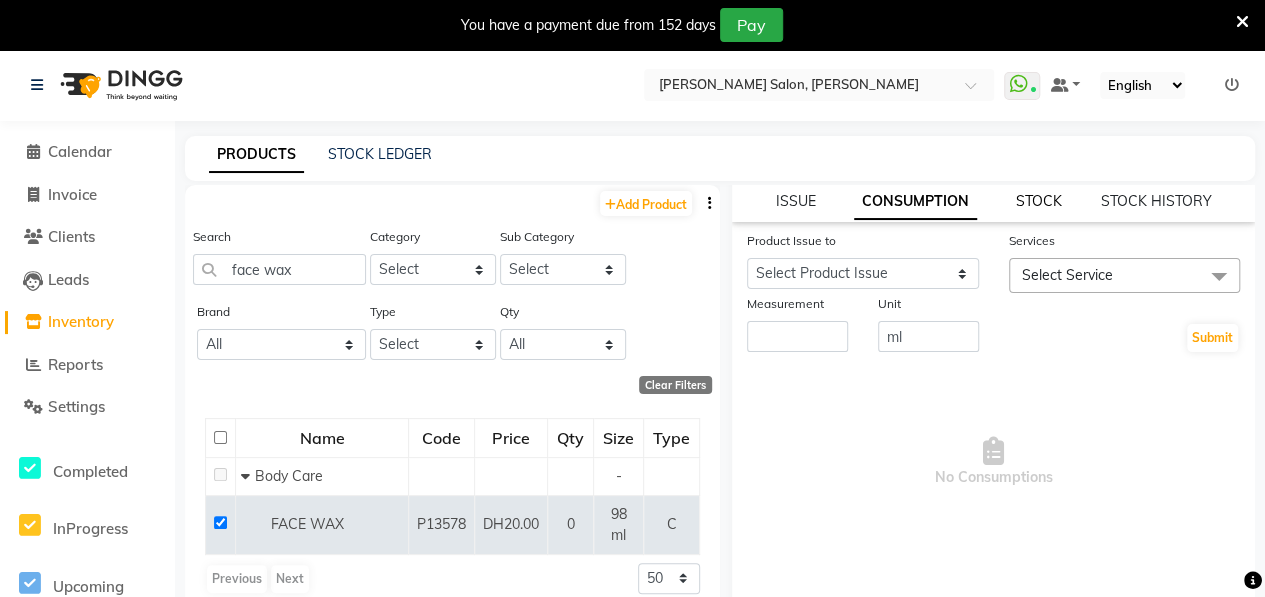 click on "STOCK" 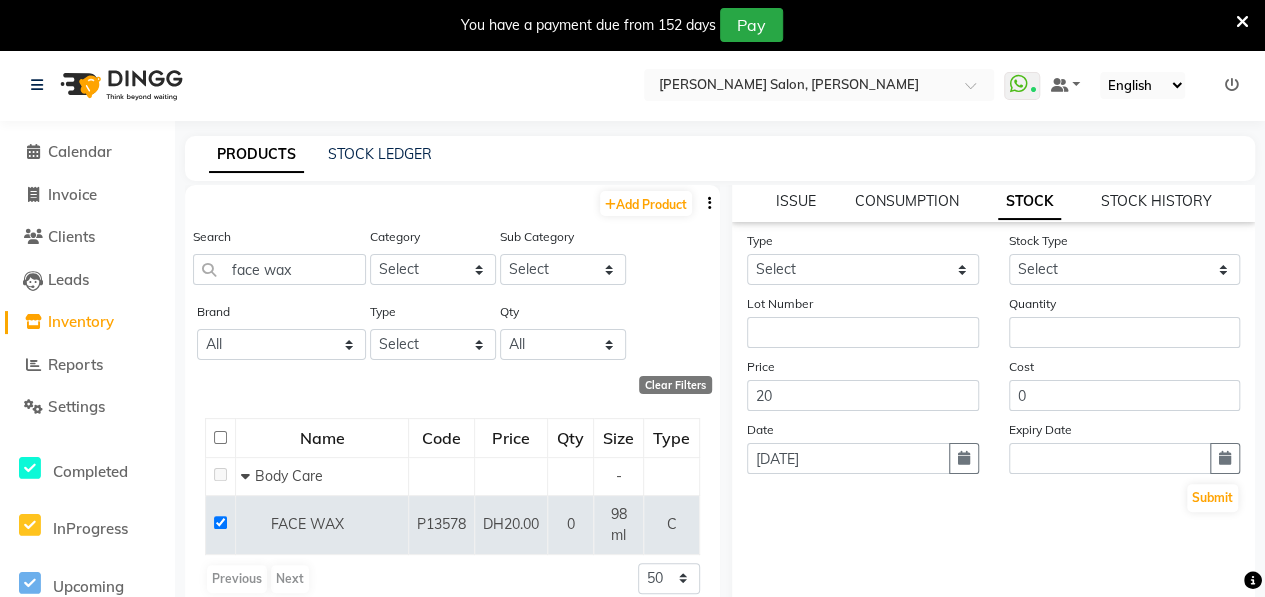 scroll, scrollTop: 0, scrollLeft: 0, axis: both 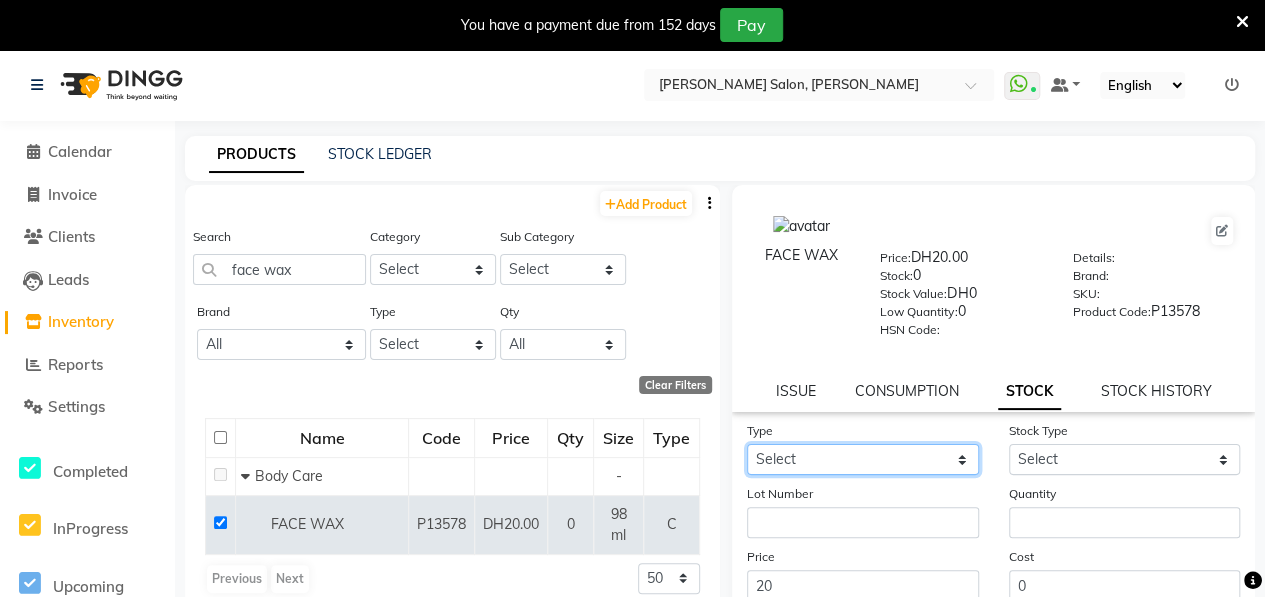 click on "Select In" 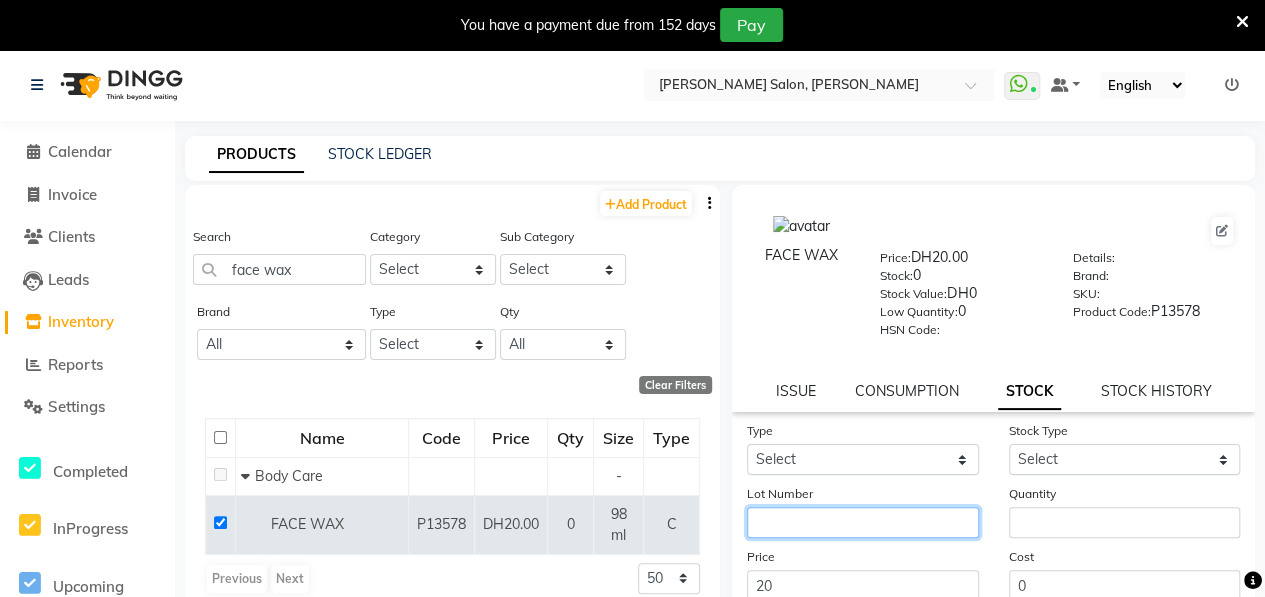click 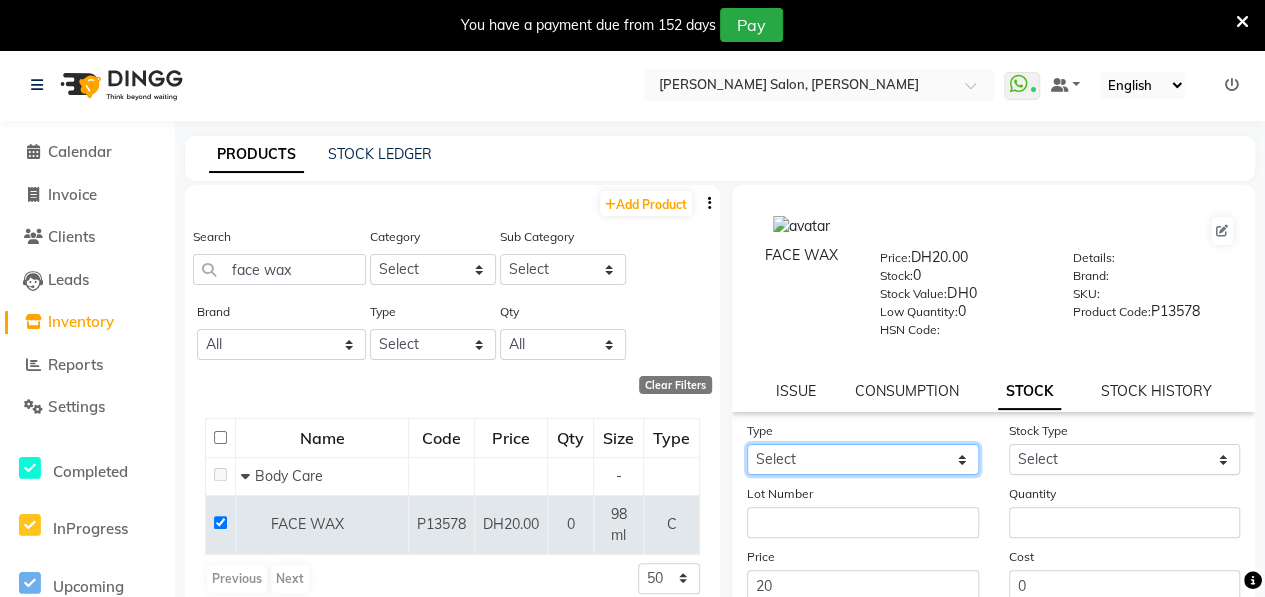 click on "Select In" 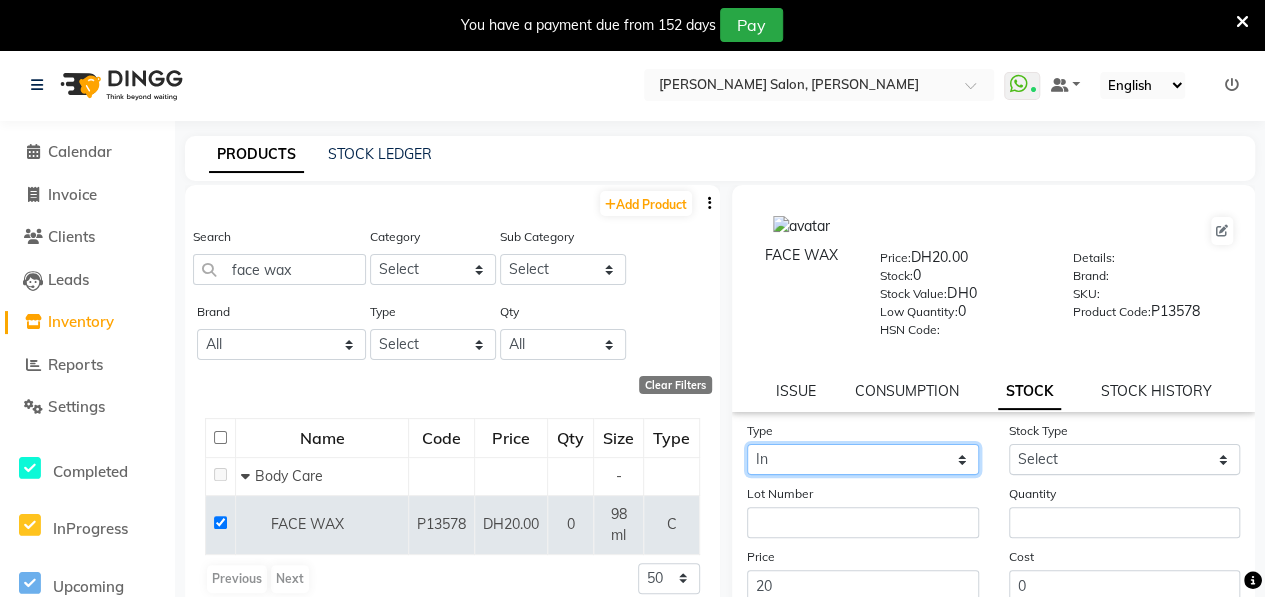 click on "Select In" 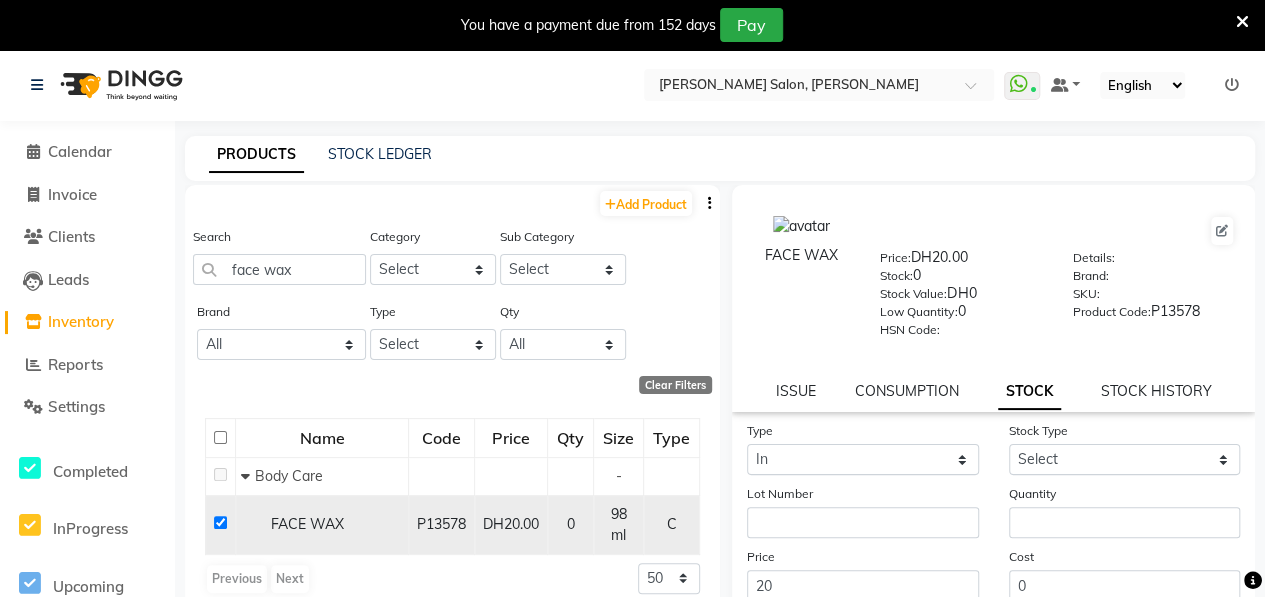 click 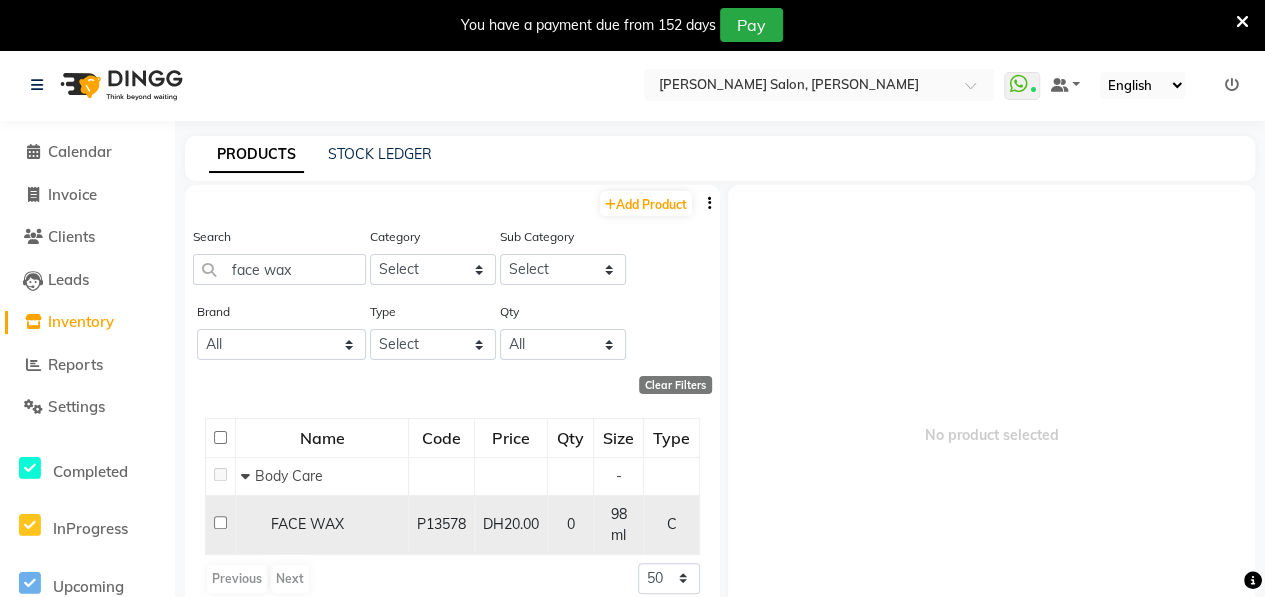 click 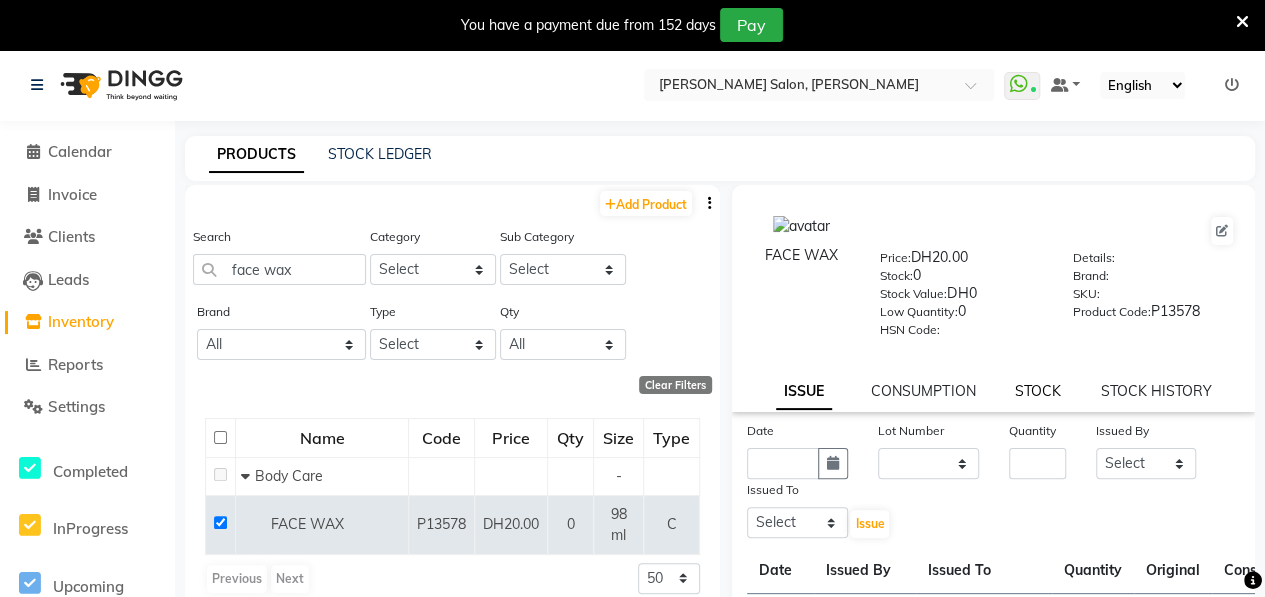 click on "STOCK" 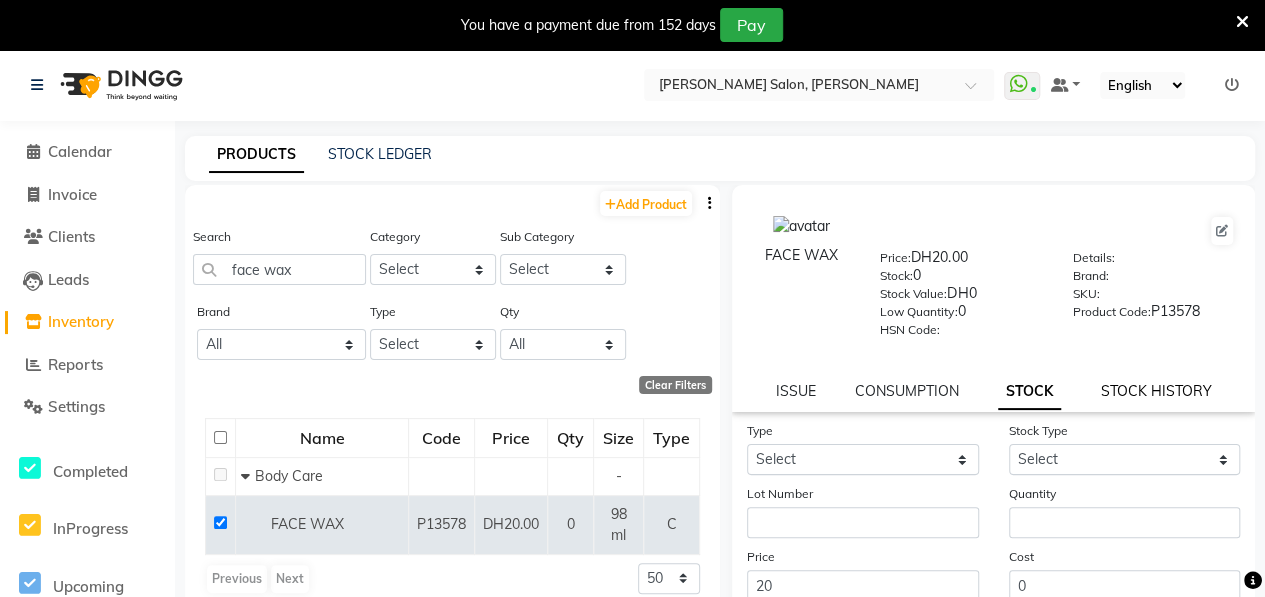 click on "STOCK HISTORY" 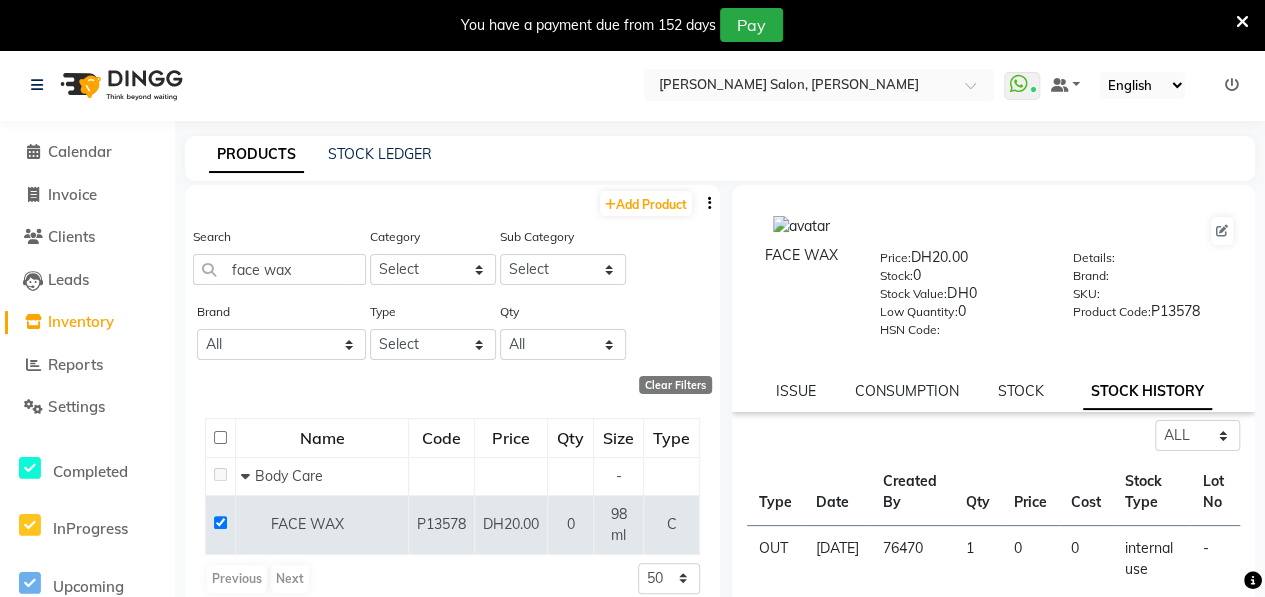 scroll, scrollTop: 190, scrollLeft: 0, axis: vertical 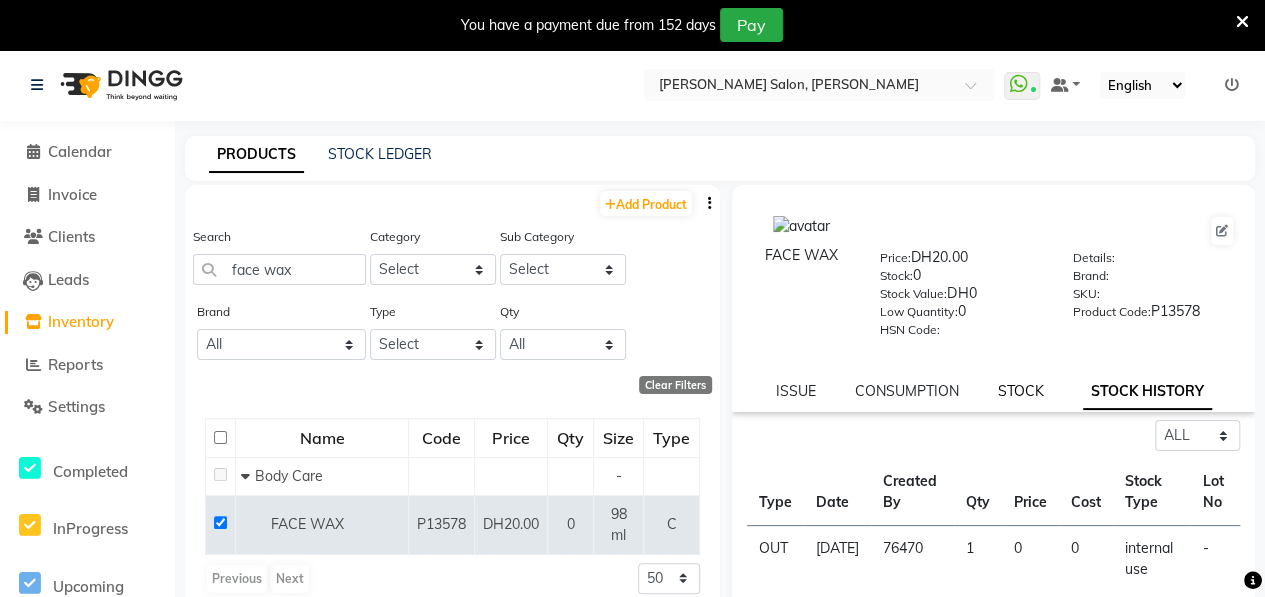 click on "STOCK" 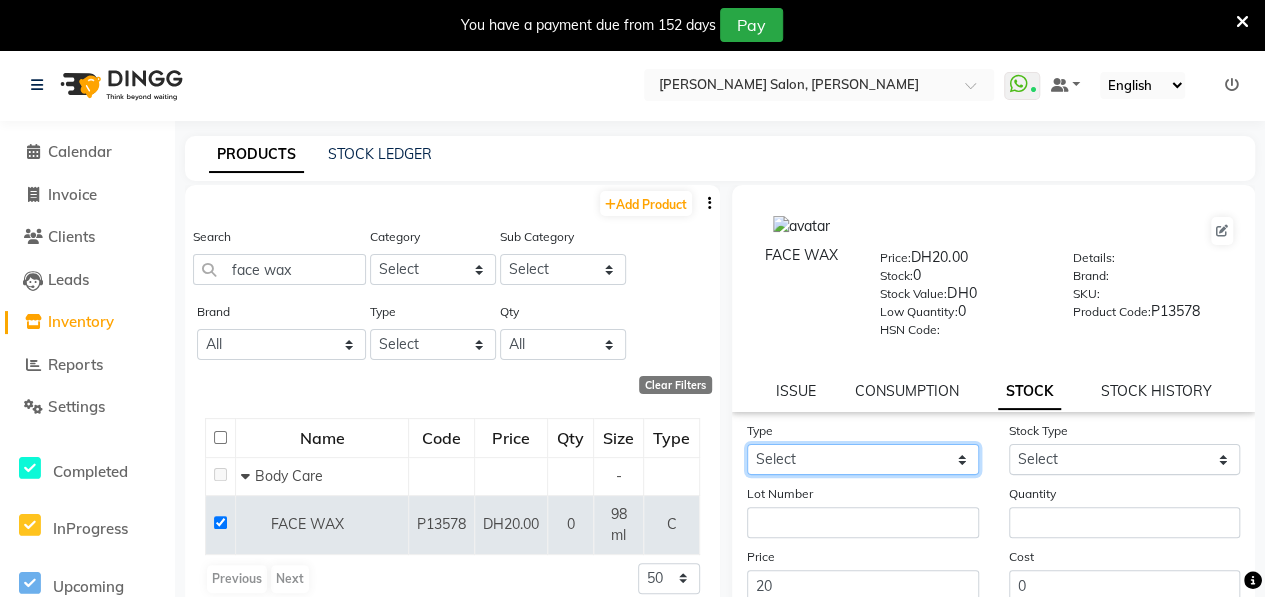 click on "Select In" 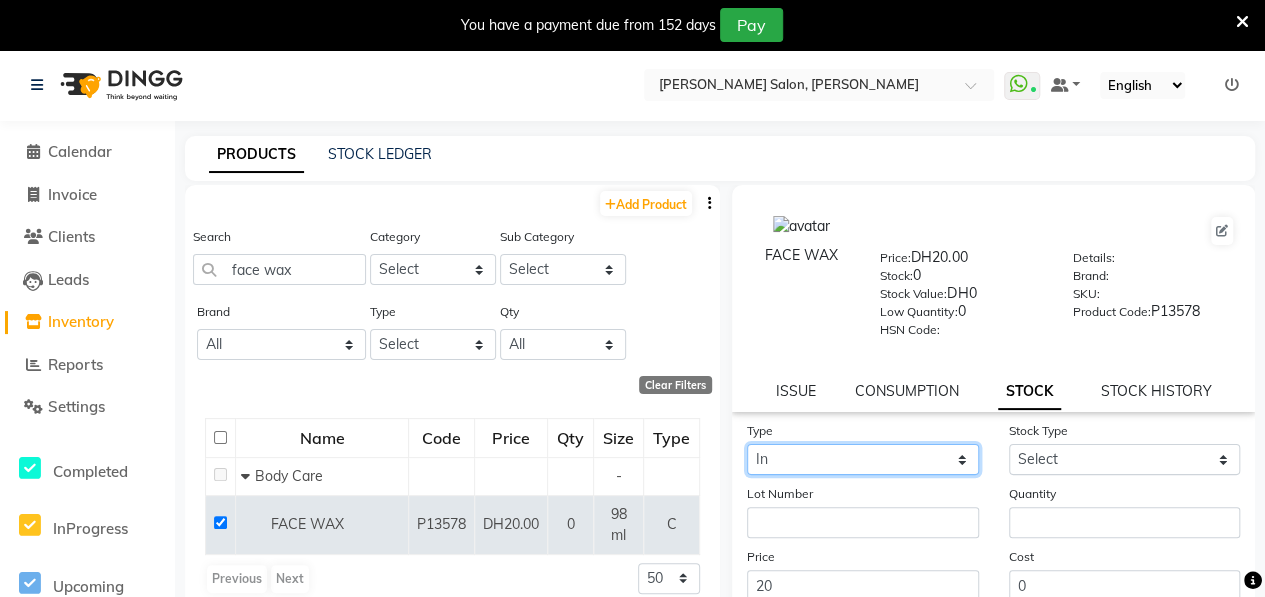 click on "Select In" 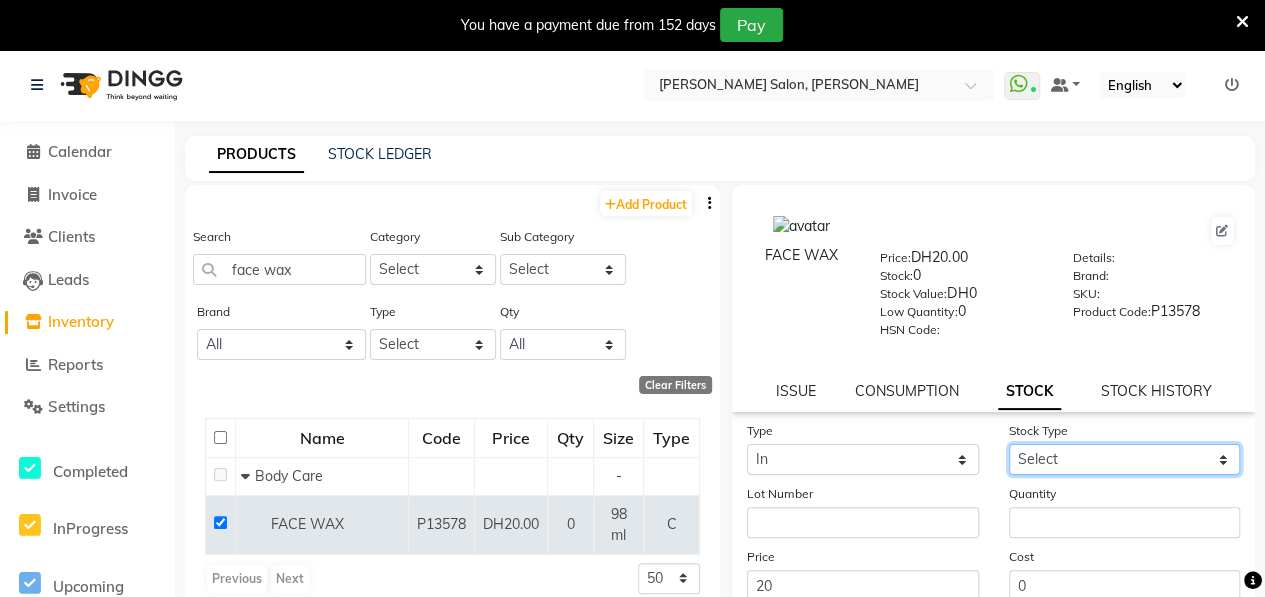 click on "Select New Stock Adjustment Return Other" 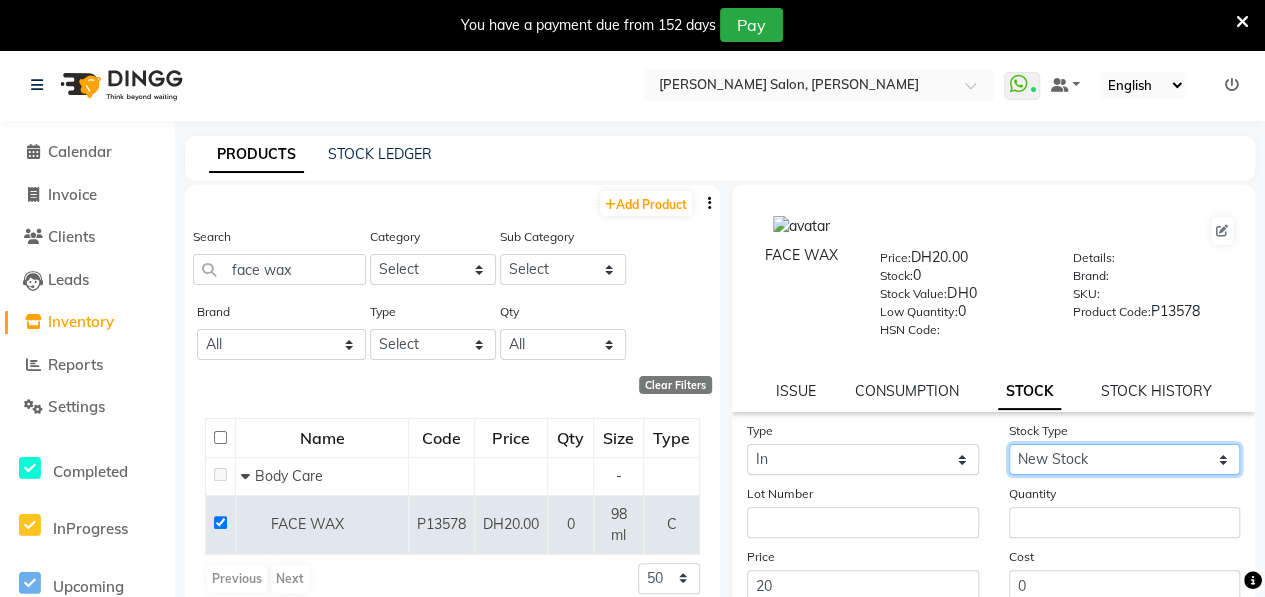 click on "Select New Stock Adjustment Return Other" 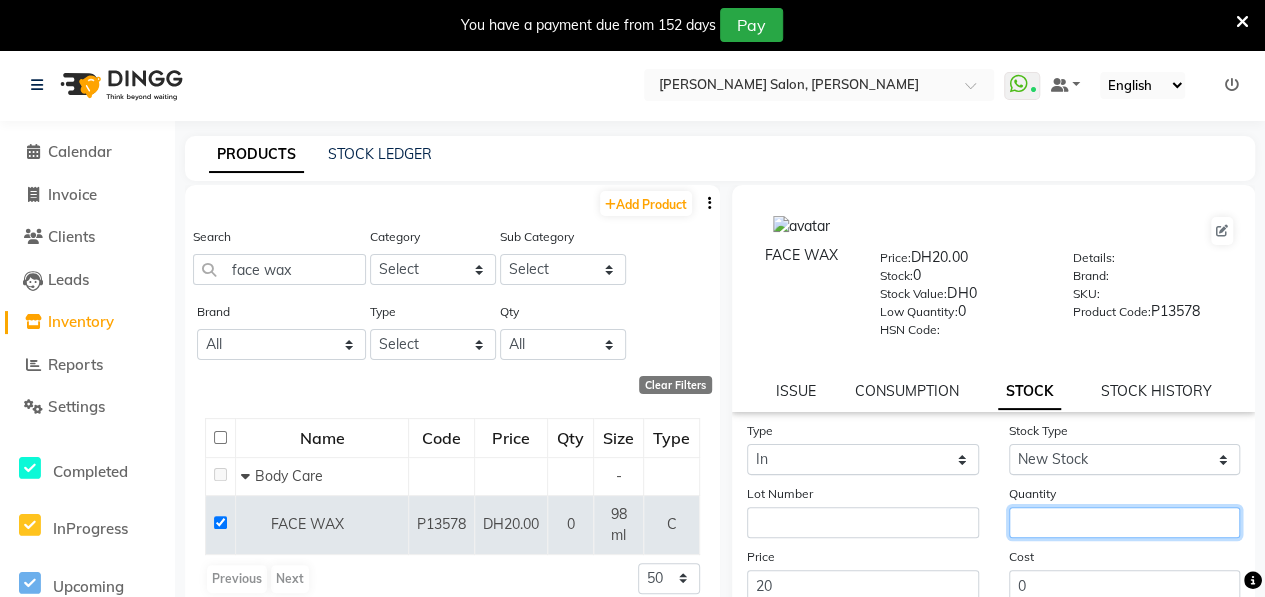 click 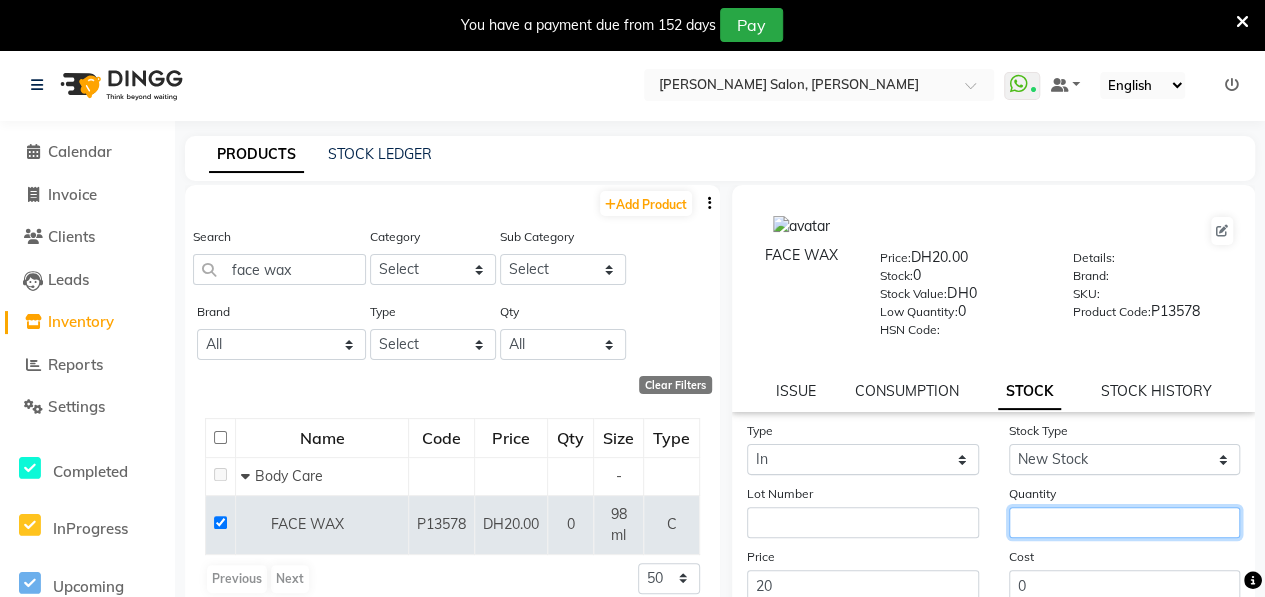 scroll, scrollTop: 190, scrollLeft: 0, axis: vertical 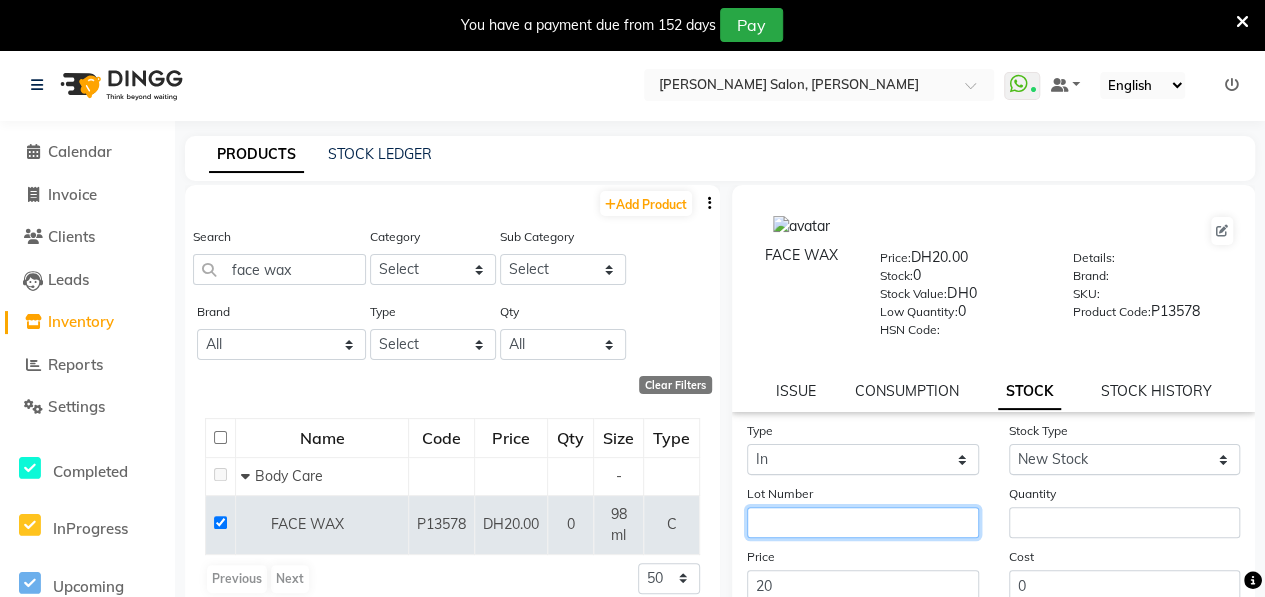 click 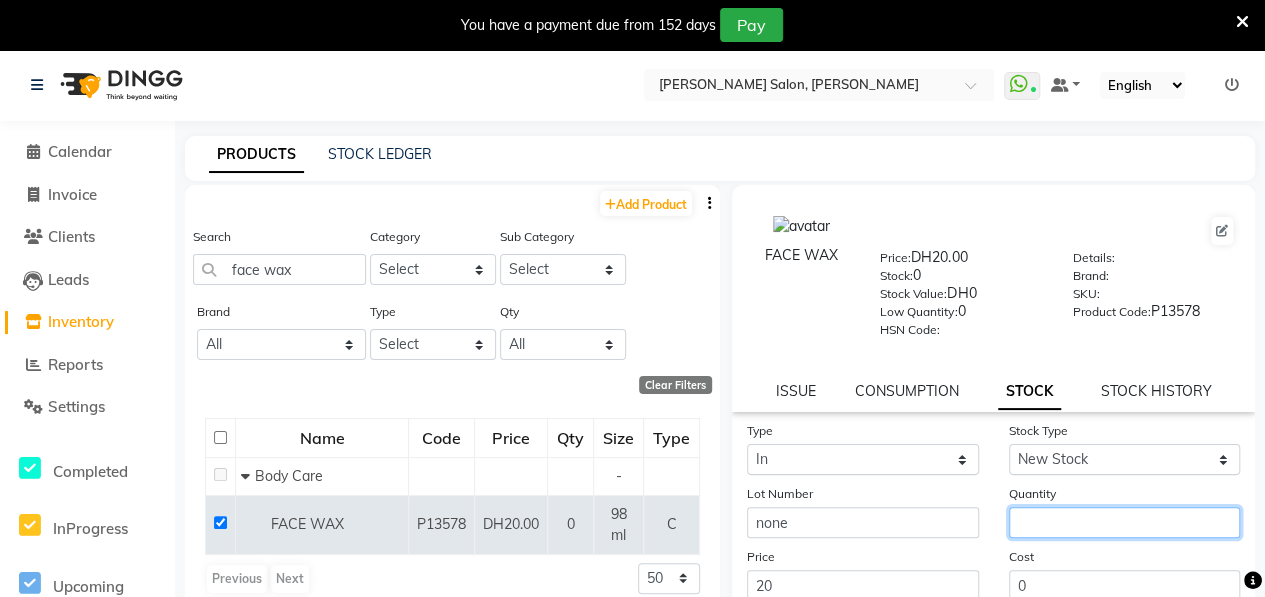 click 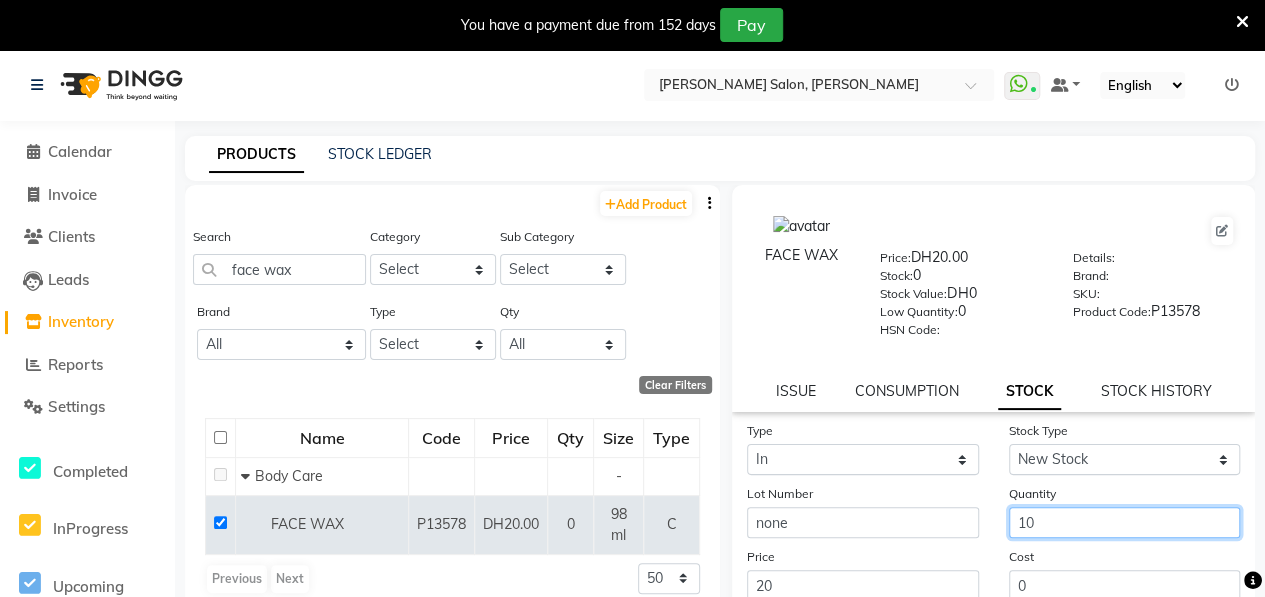 scroll, scrollTop: 190, scrollLeft: 0, axis: vertical 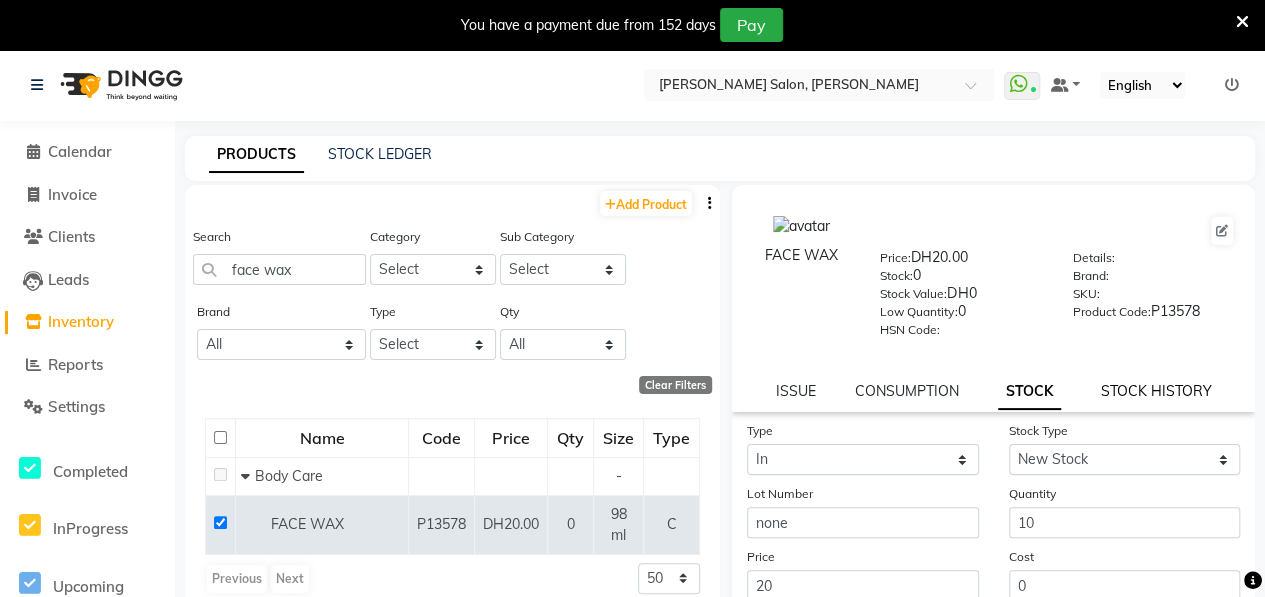 click on "STOCK HISTORY" 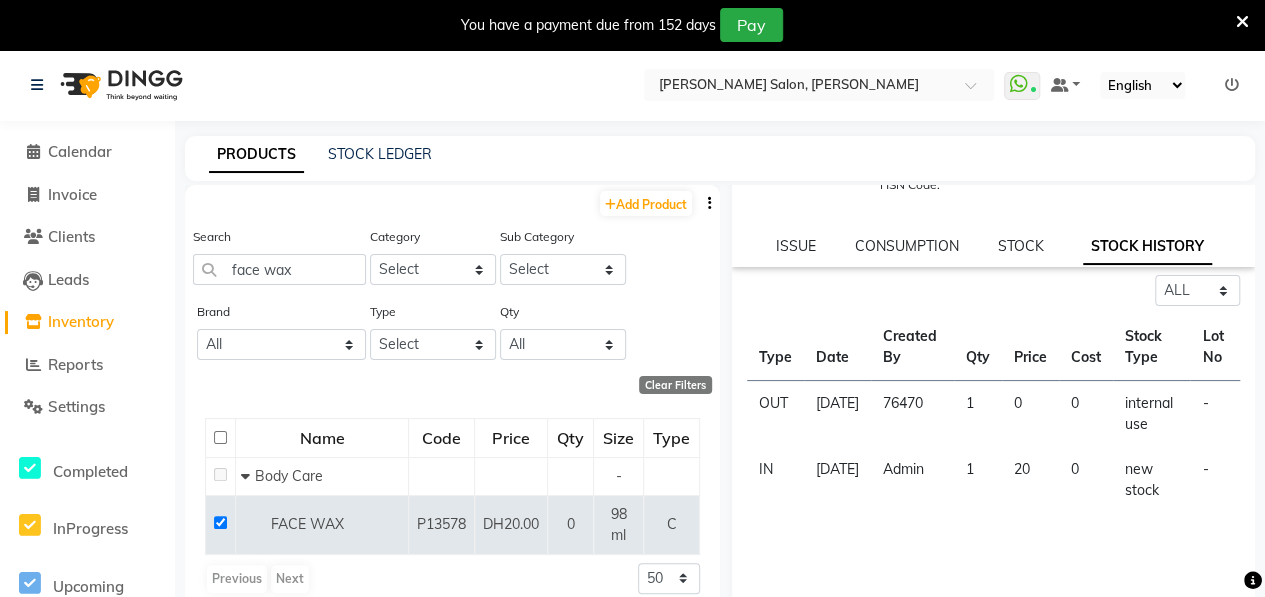scroll, scrollTop: 190, scrollLeft: 0, axis: vertical 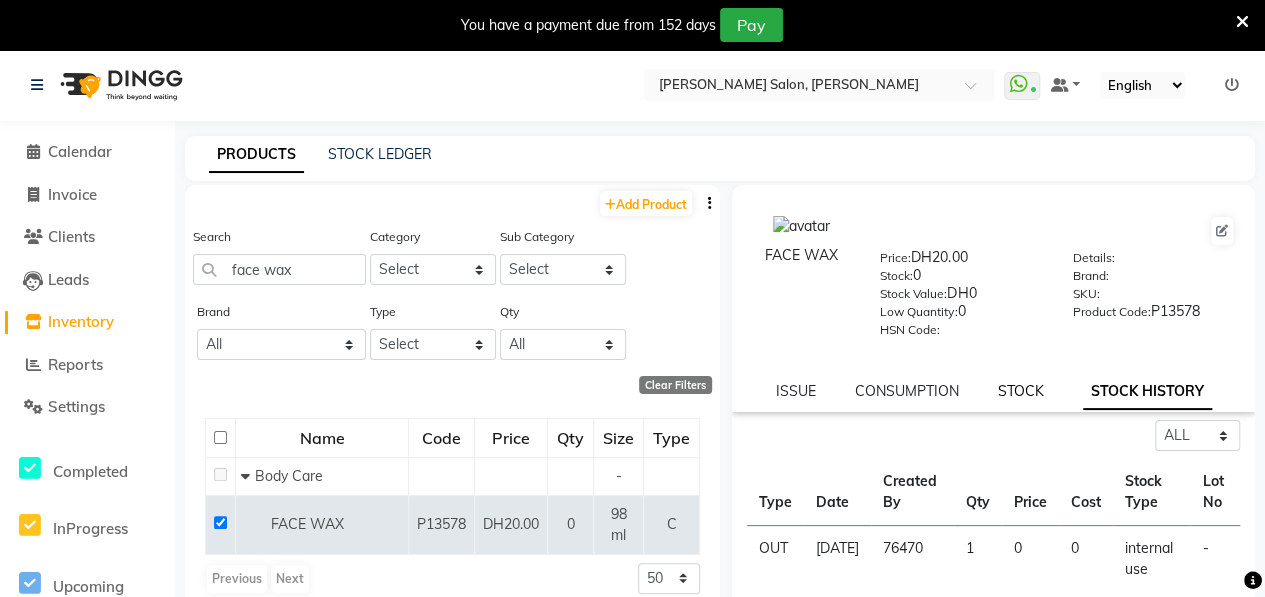 click on "STOCK" 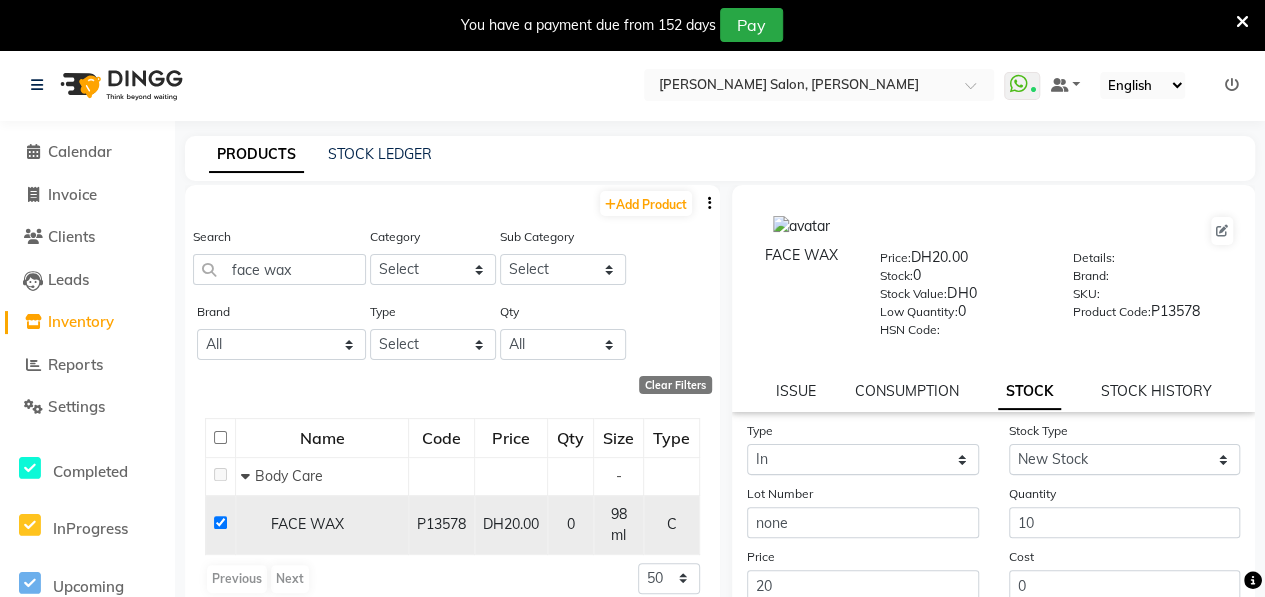 click 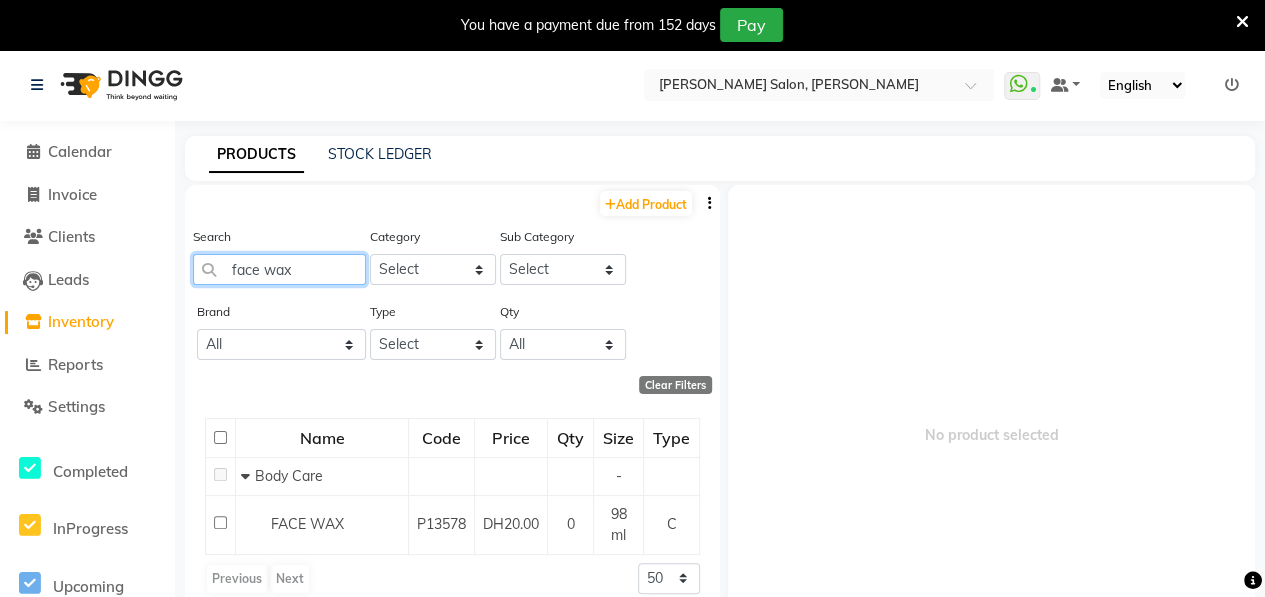 click on "face wax" 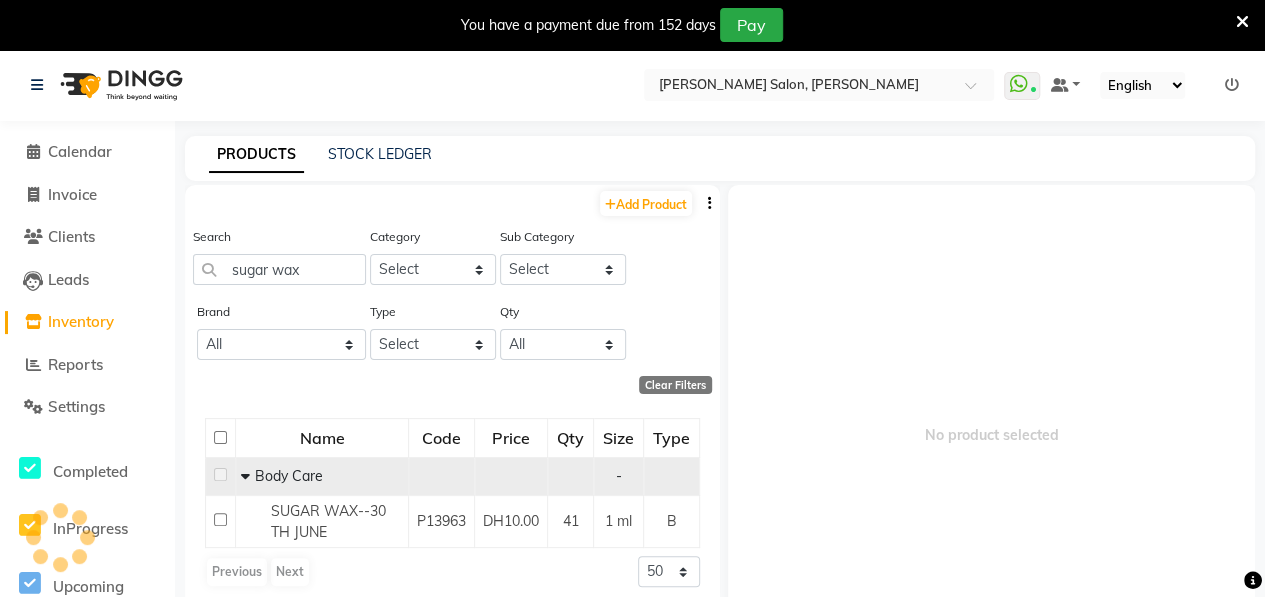 click on "-" 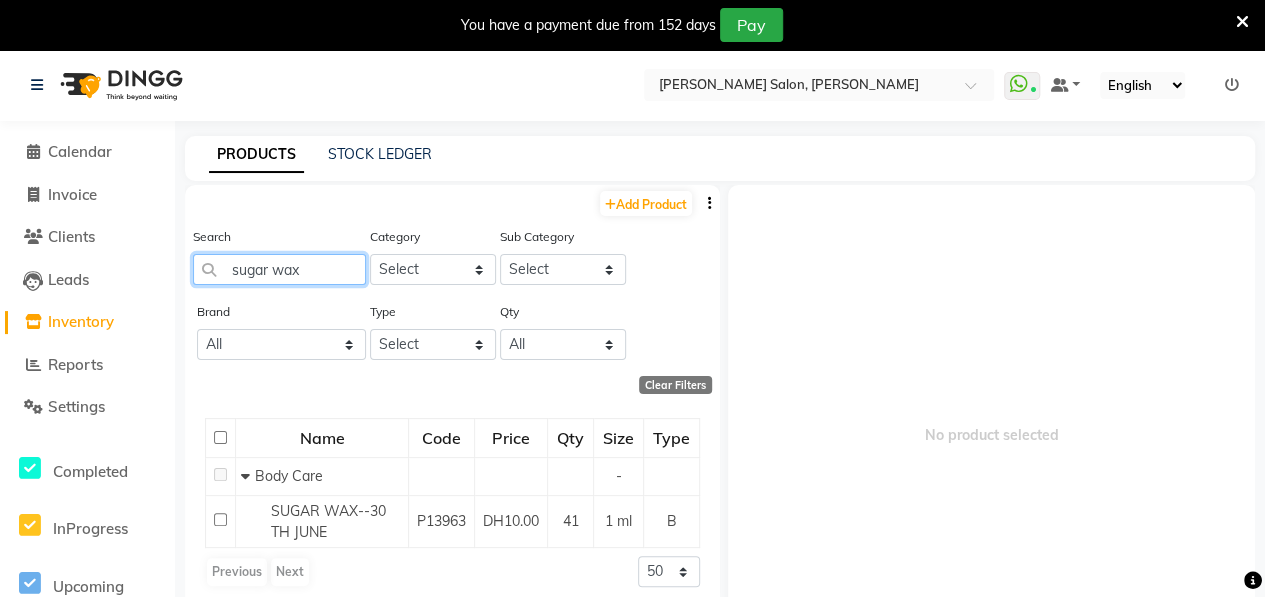 click on "sugar wax" 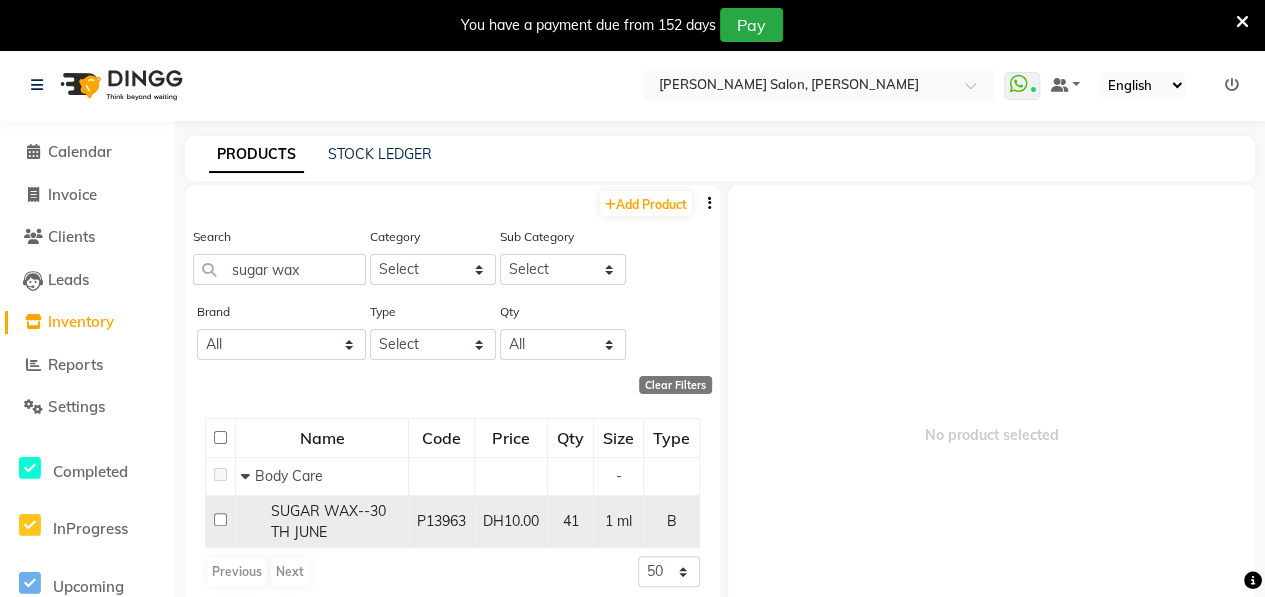 click 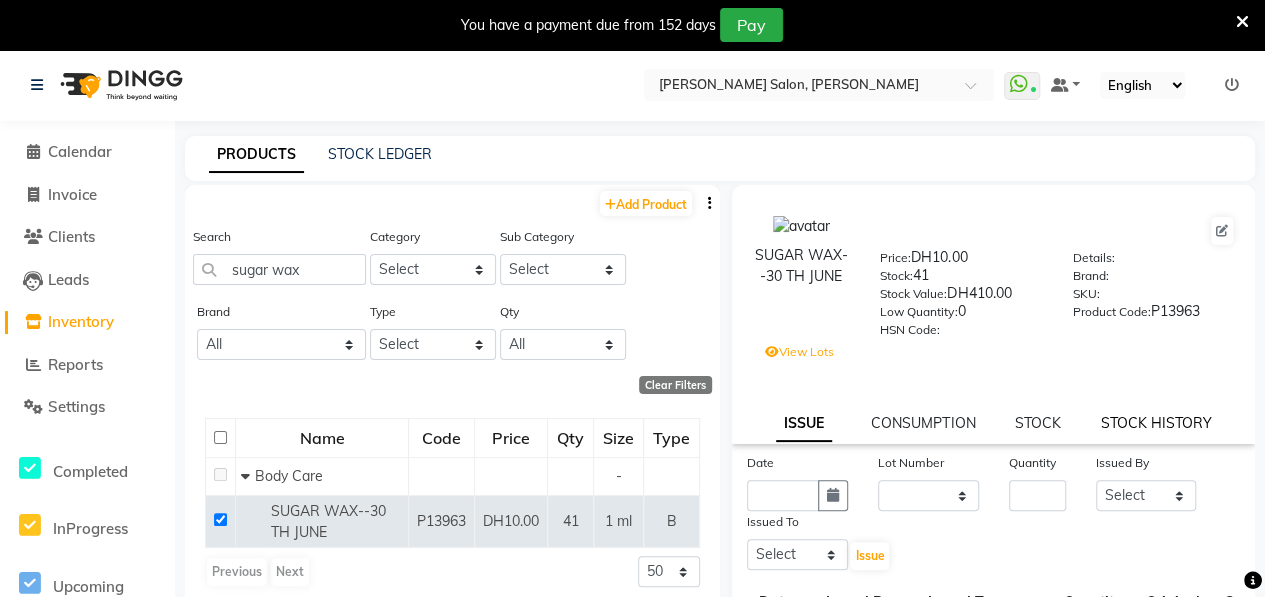 click on "STOCK HISTORY" 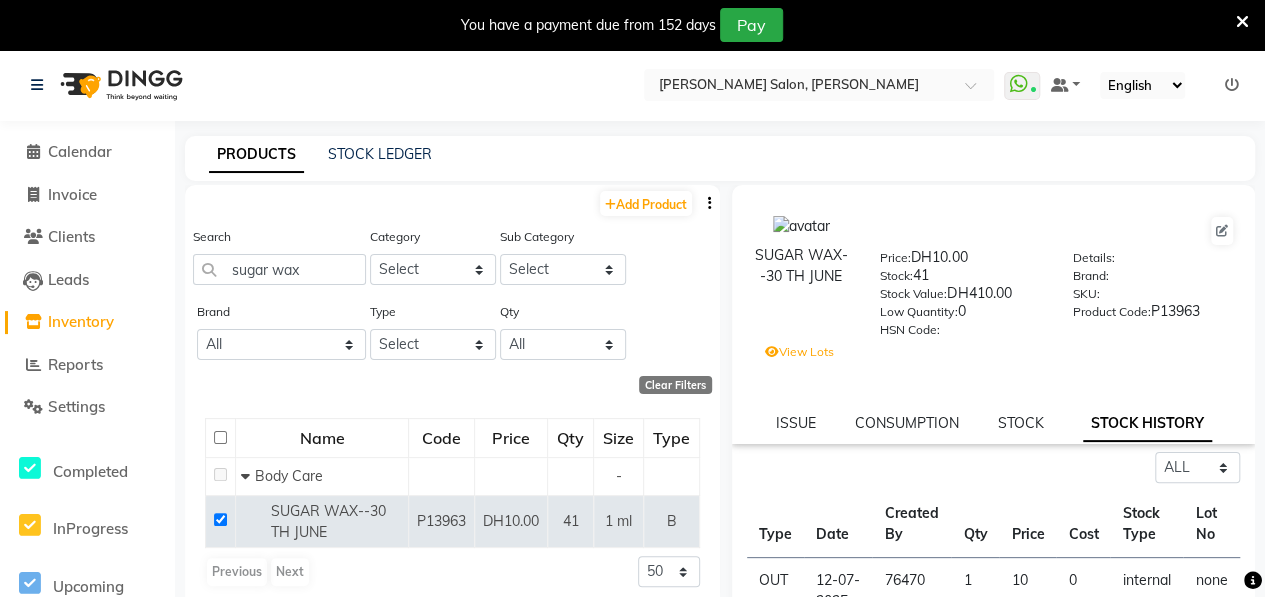 scroll, scrollTop: 388, scrollLeft: 0, axis: vertical 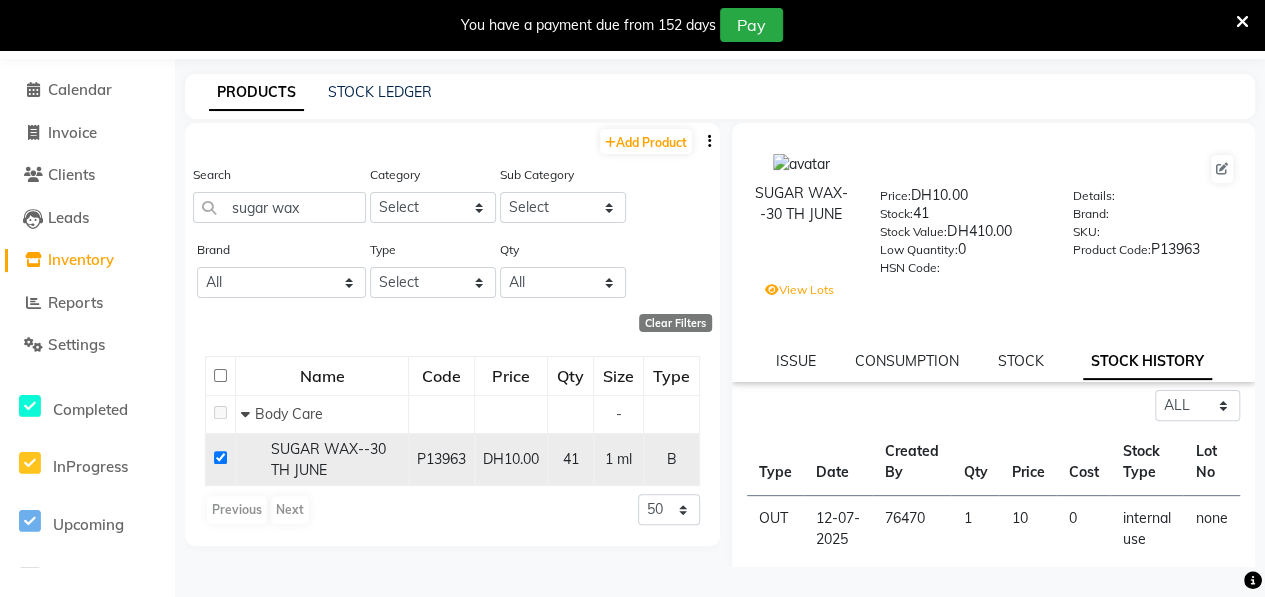 click 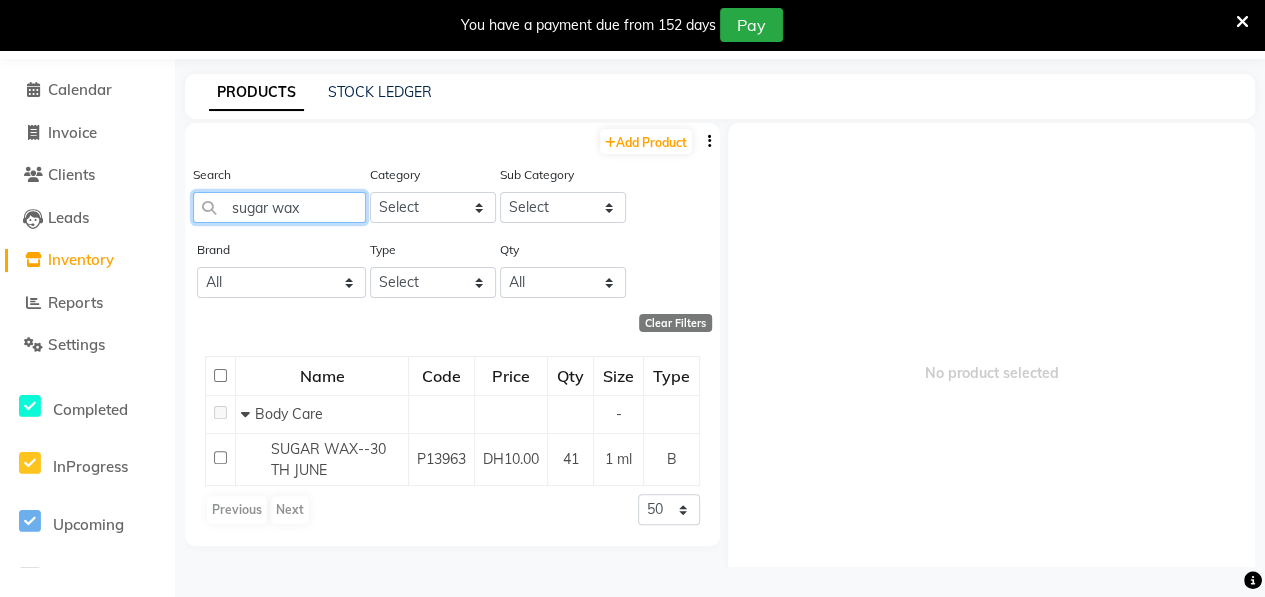 click on "sugar wax" 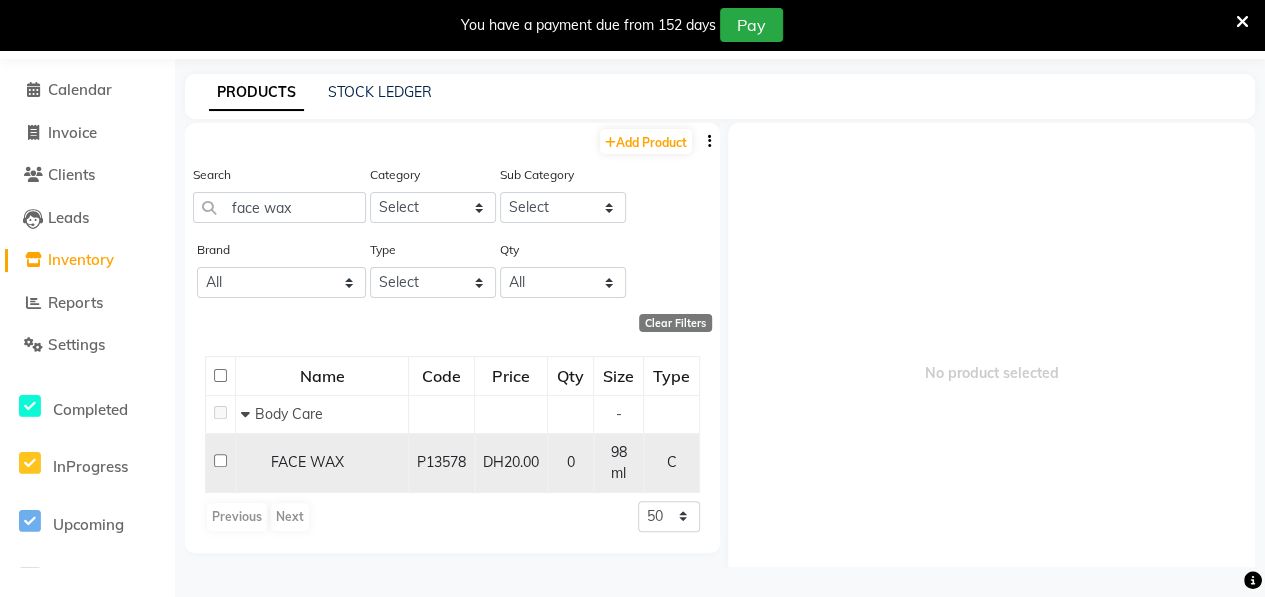 click 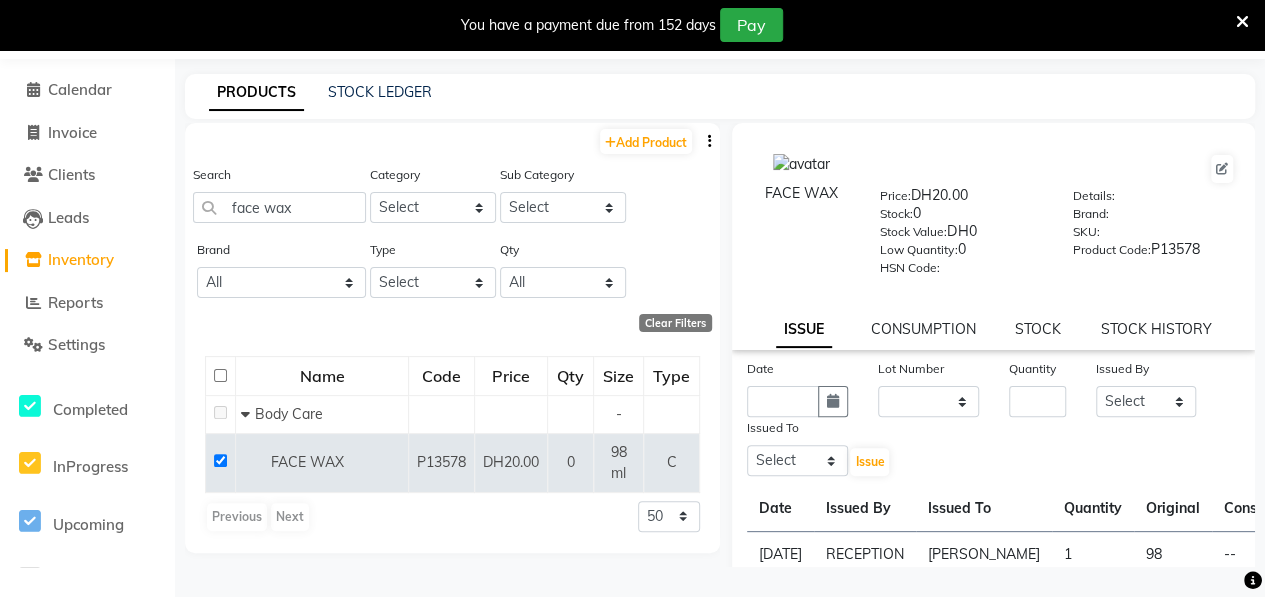 scroll, scrollTop: 190, scrollLeft: 0, axis: vertical 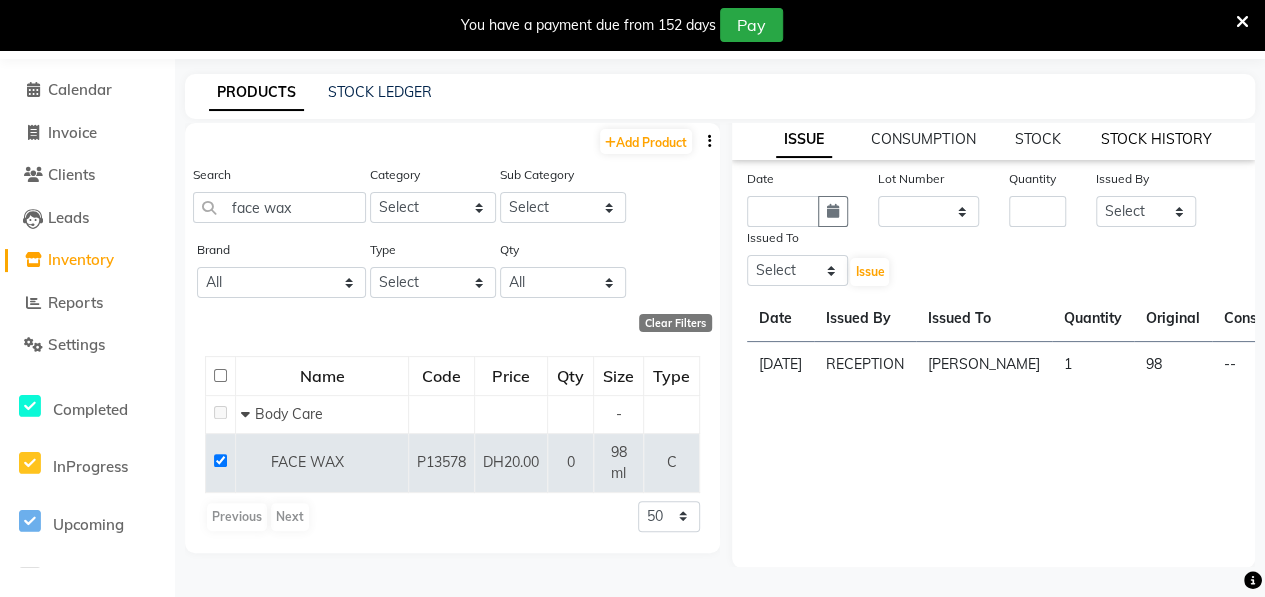 click on "STOCK HISTORY" 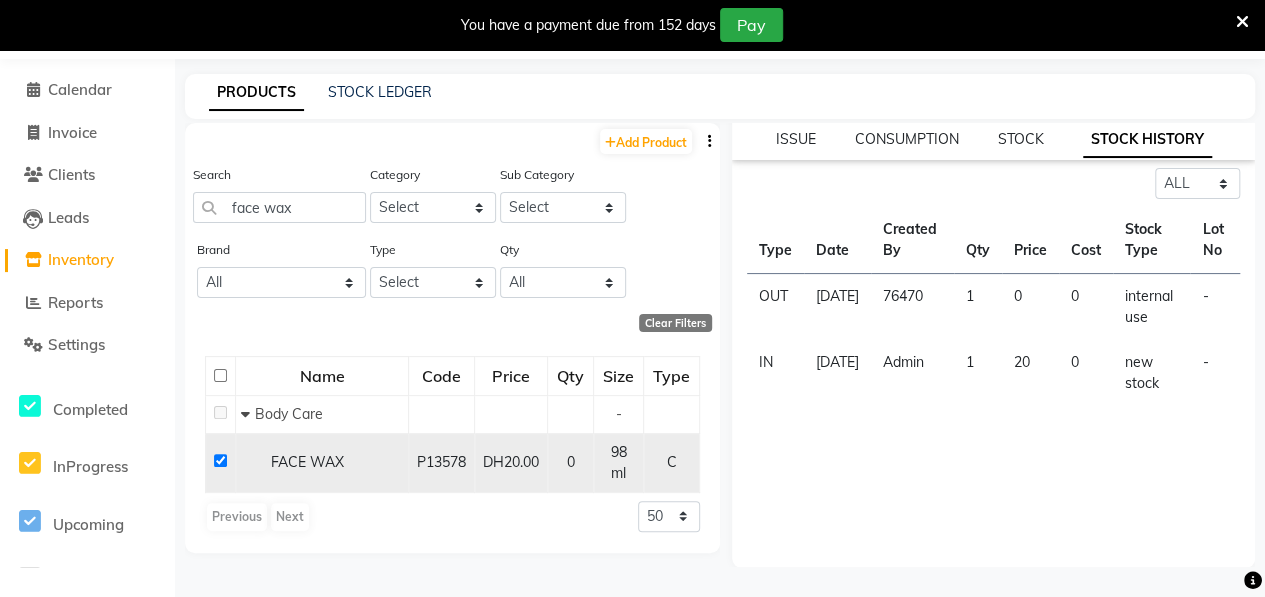 click 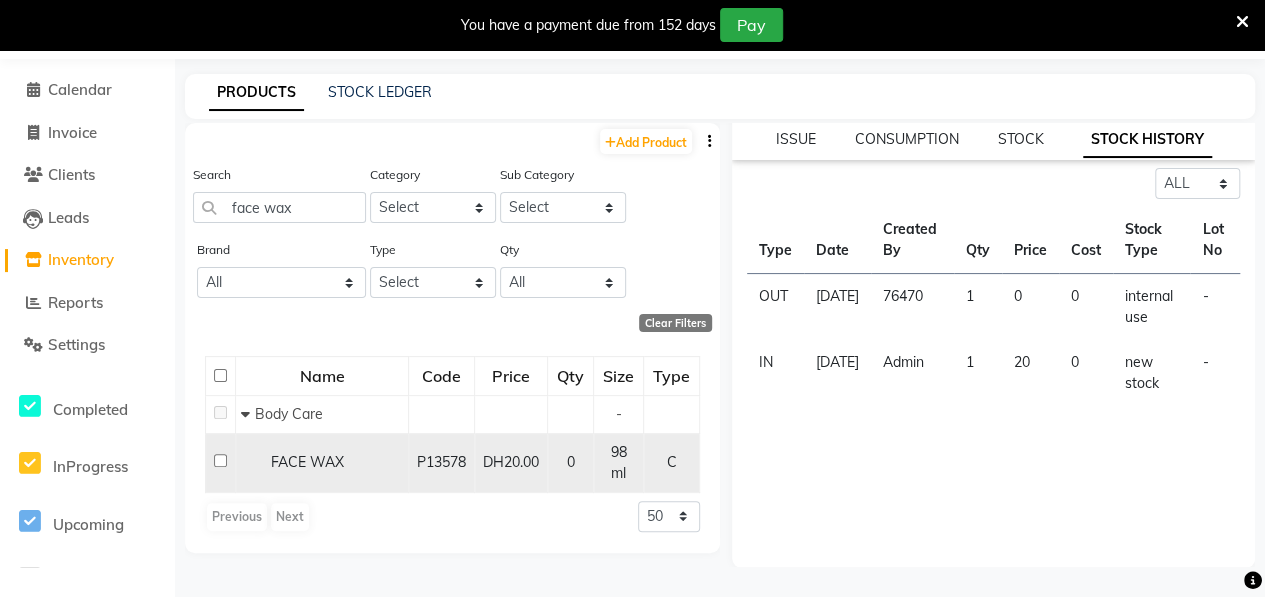 scroll, scrollTop: 56, scrollLeft: 0, axis: vertical 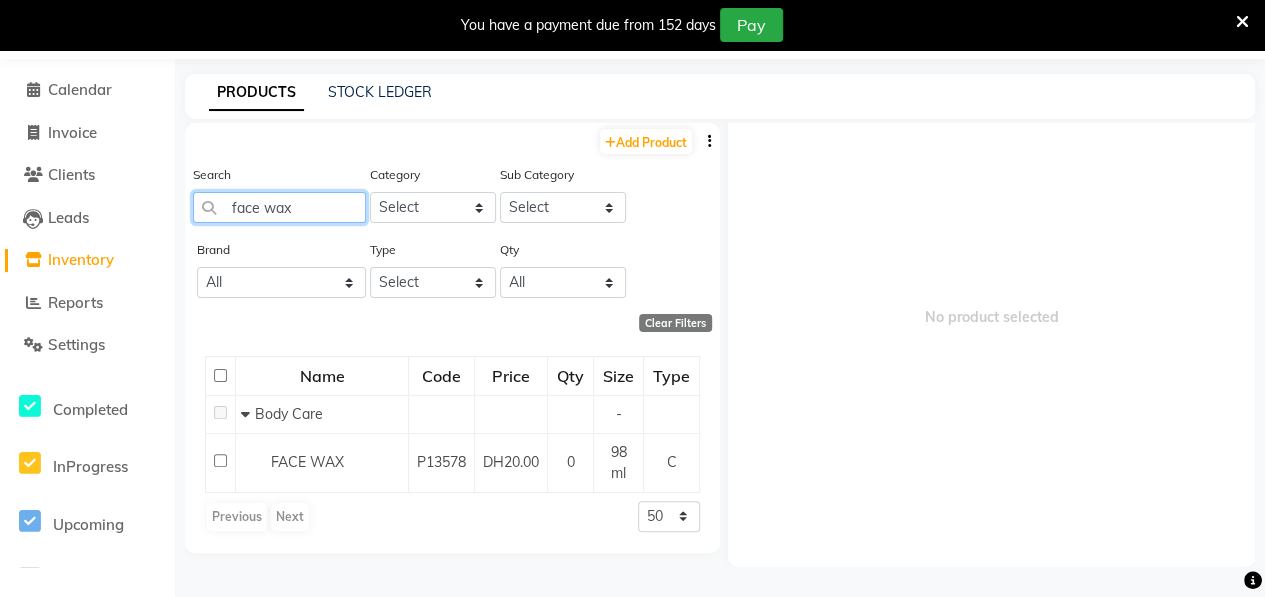 click on "face wax" 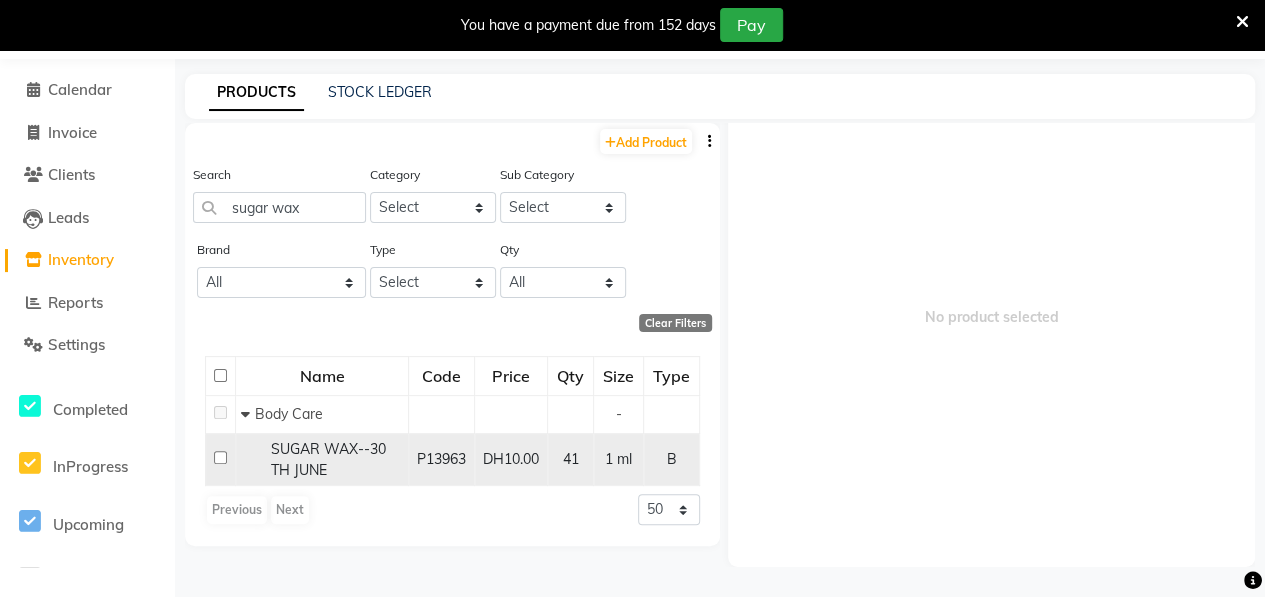 click 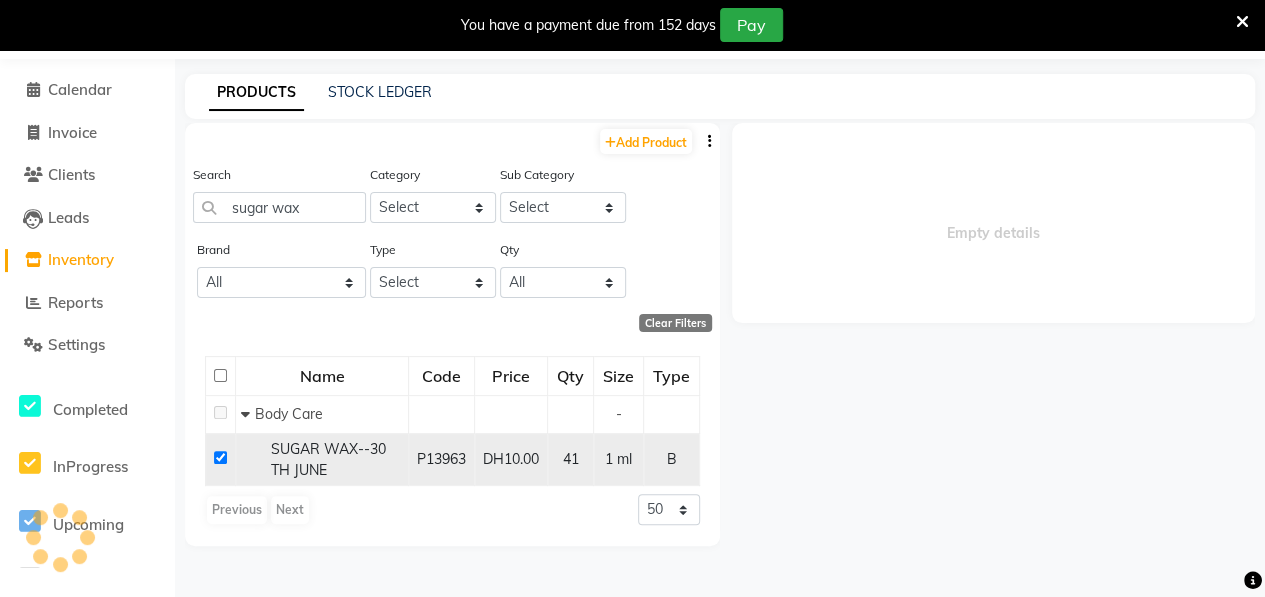 scroll, scrollTop: 0, scrollLeft: 0, axis: both 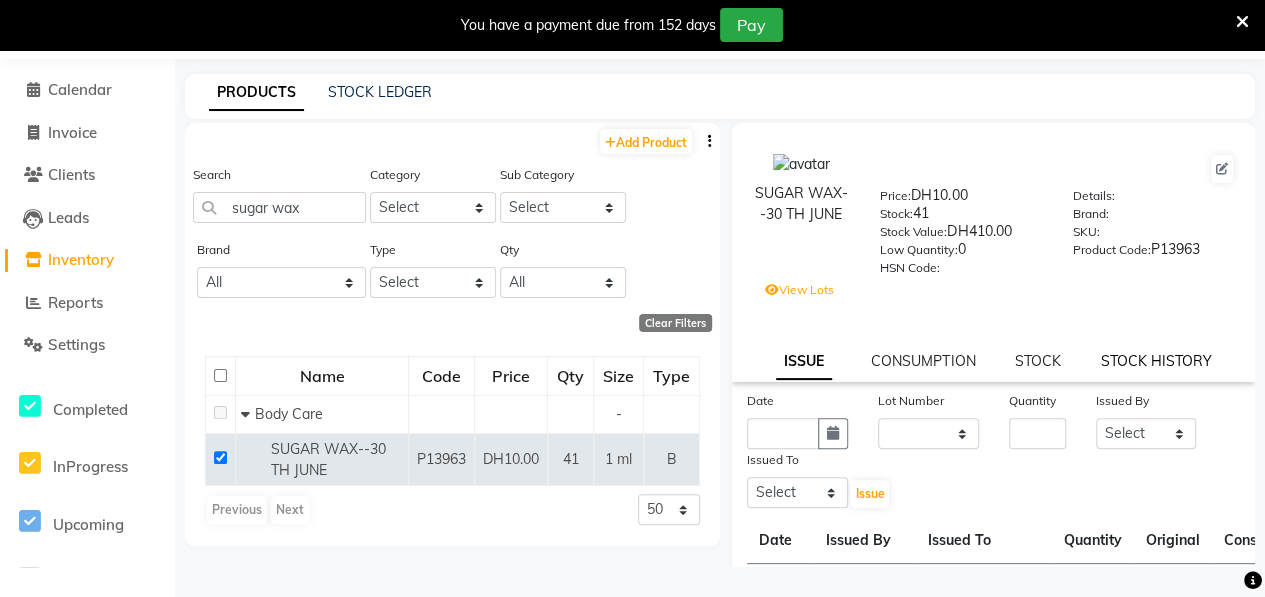 click on "STOCK HISTORY" 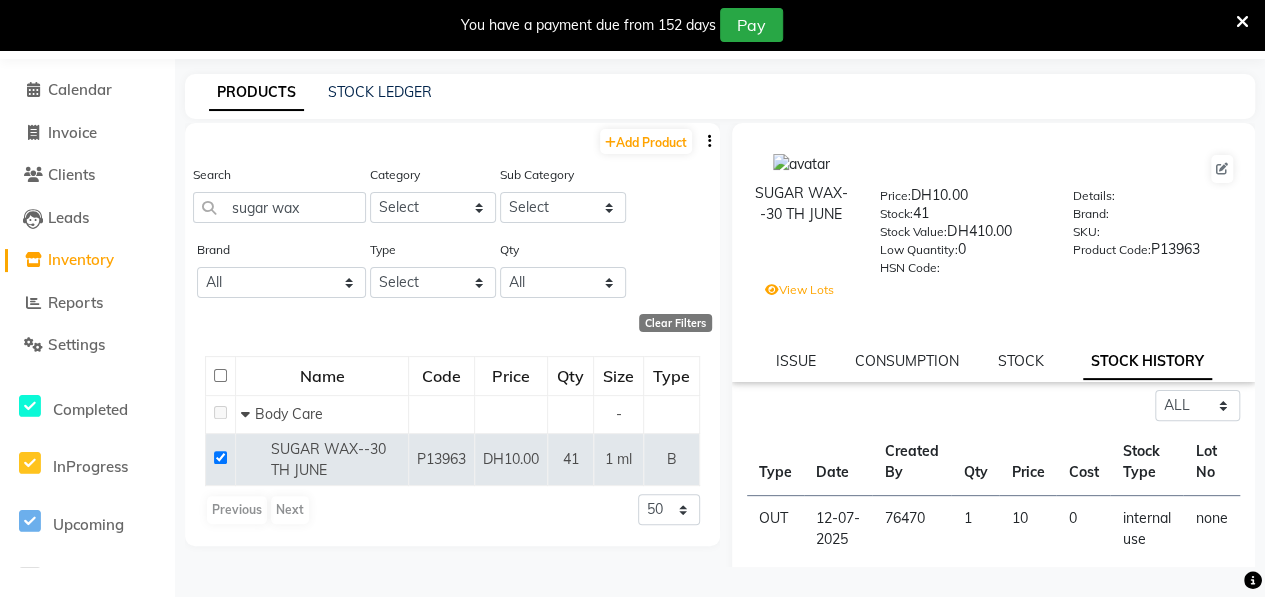 scroll, scrollTop: 388, scrollLeft: 0, axis: vertical 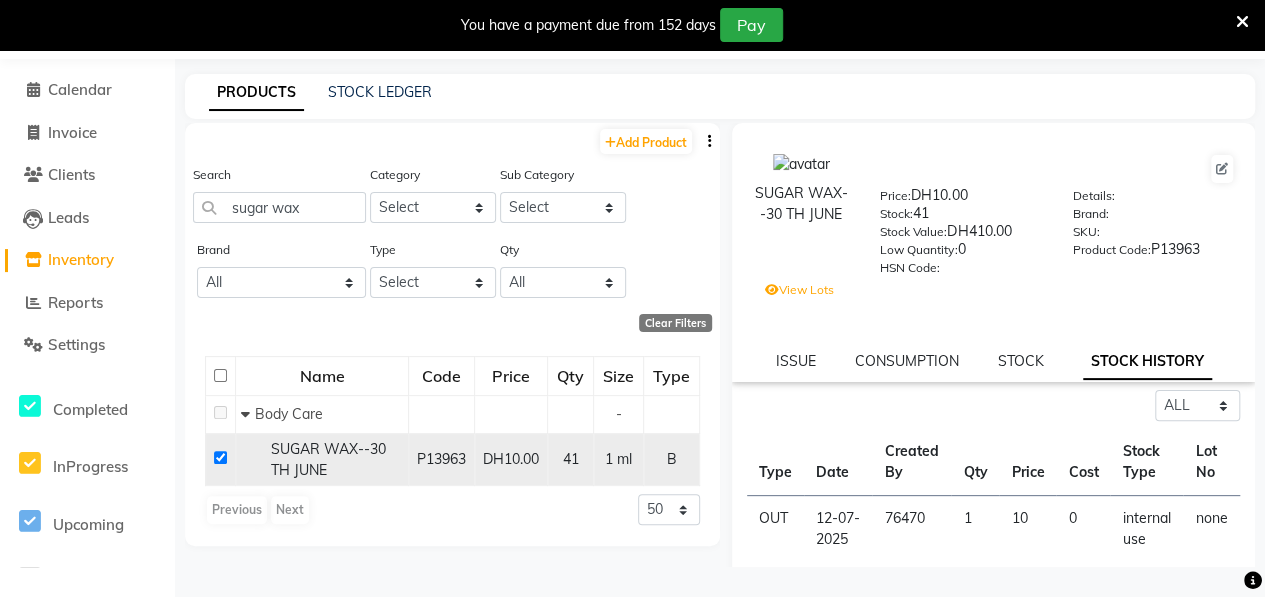 click 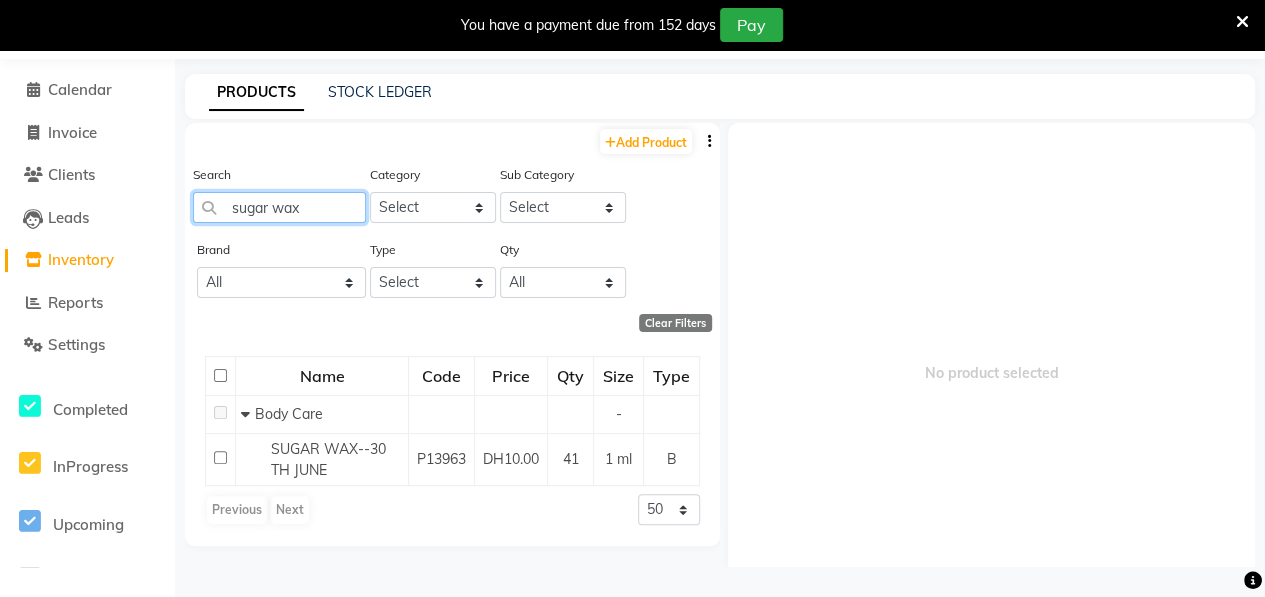 click on "sugar wax" 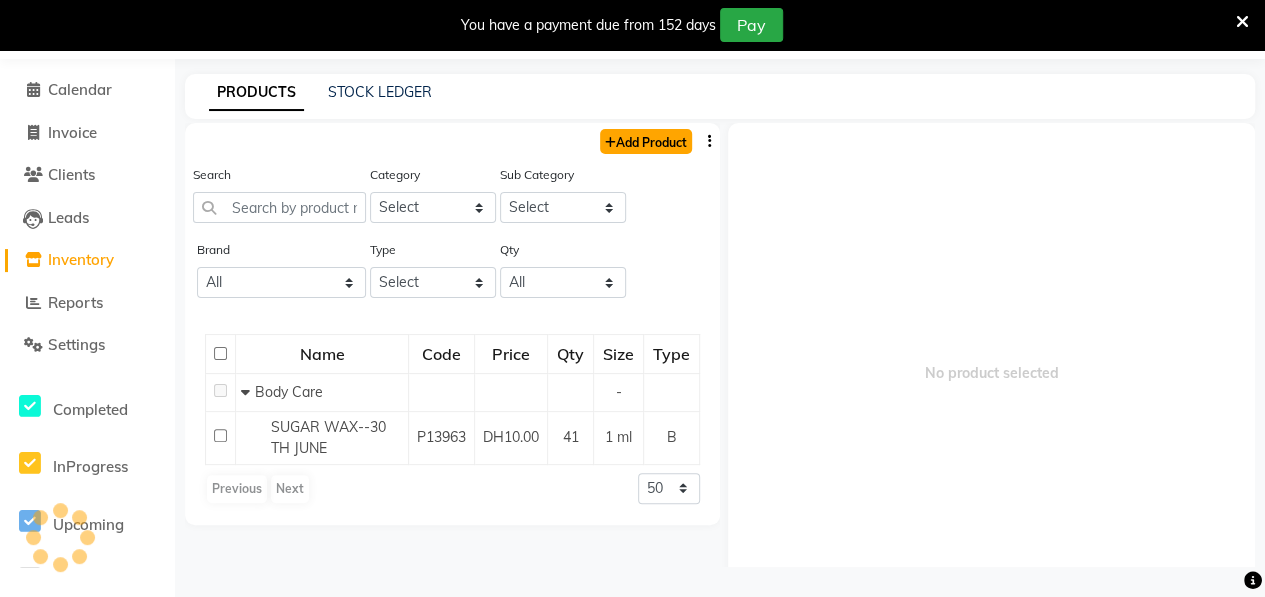 click on "Add Product" 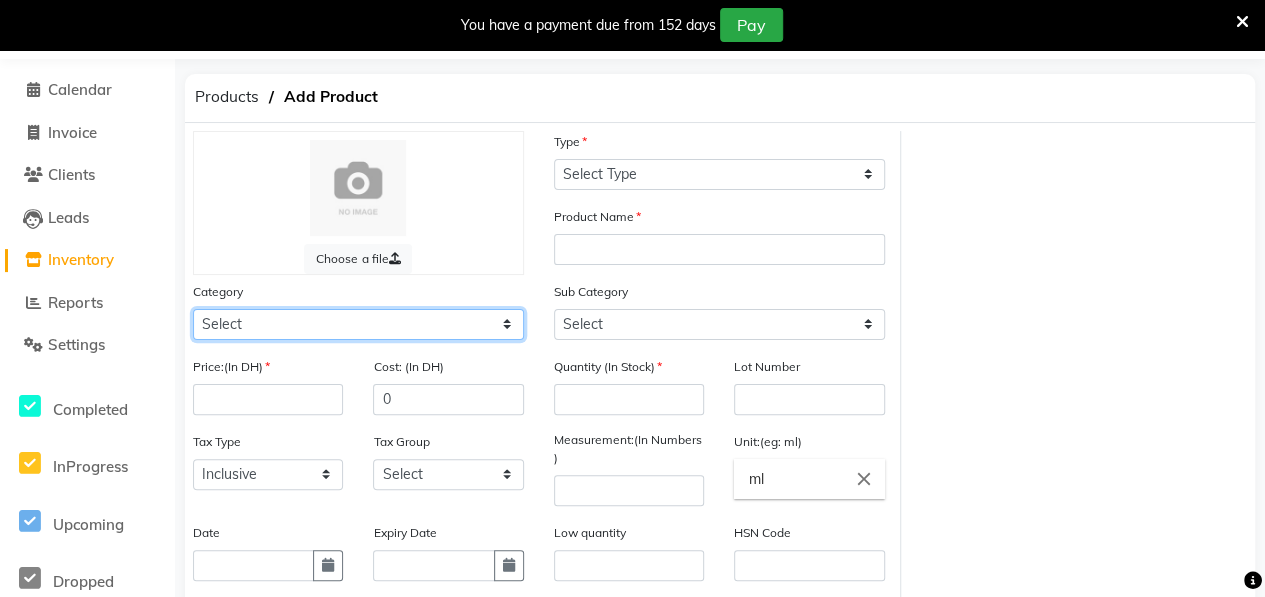 click on "Select Hair Skin Makeup Personal Care Appliances [PERSON_NAME] Waxing Disposable Threading Hands and Feet Beauty Planet [MEDICAL_DATA] Cadiveu Casmara [PERSON_NAME] Olaplex GOWN Other" 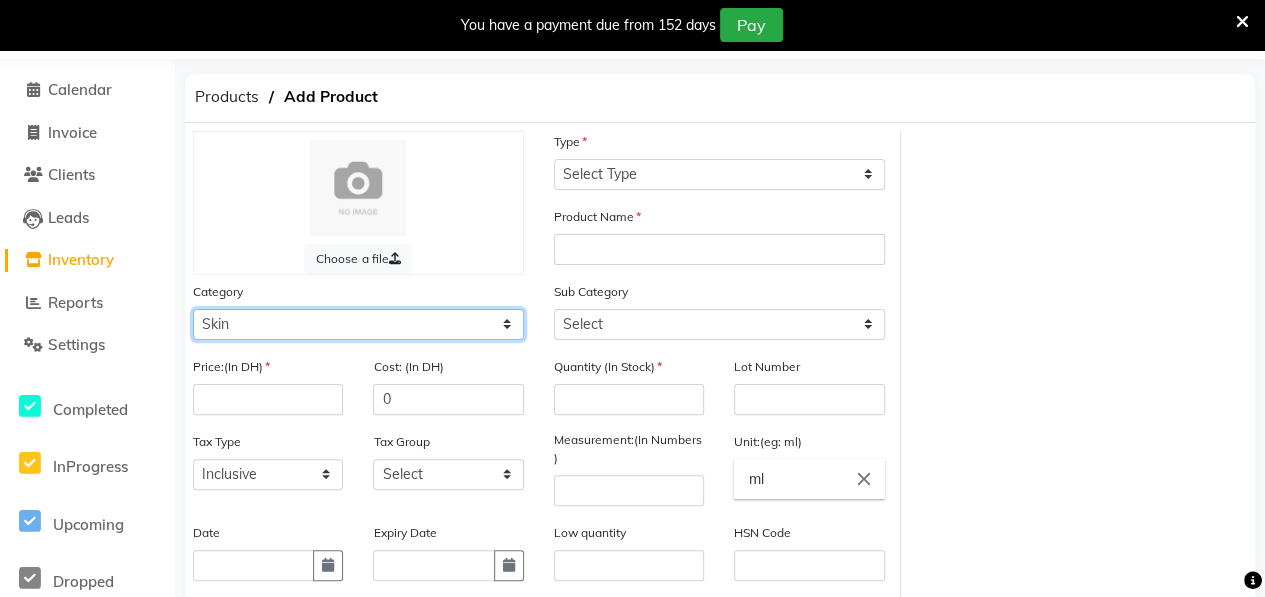 click on "Select Hair Skin Makeup Personal Care Appliances [PERSON_NAME] Waxing Disposable Threading Hands and Feet Beauty Planet [MEDICAL_DATA] Cadiveu Casmara [PERSON_NAME] Olaplex GOWN Other" 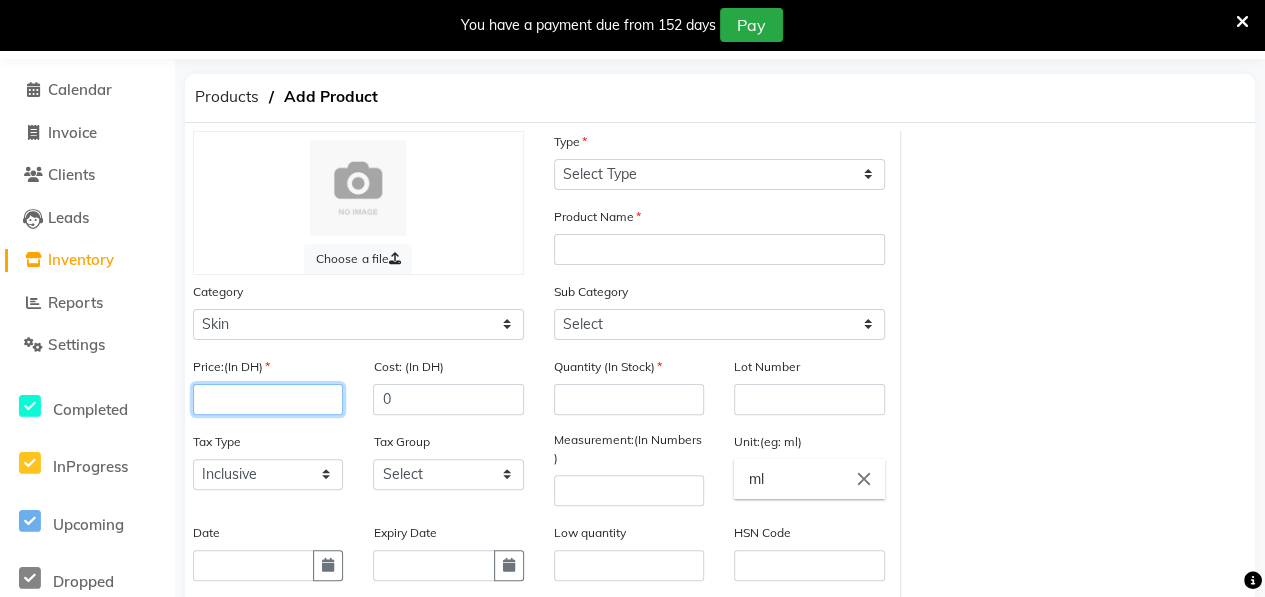click 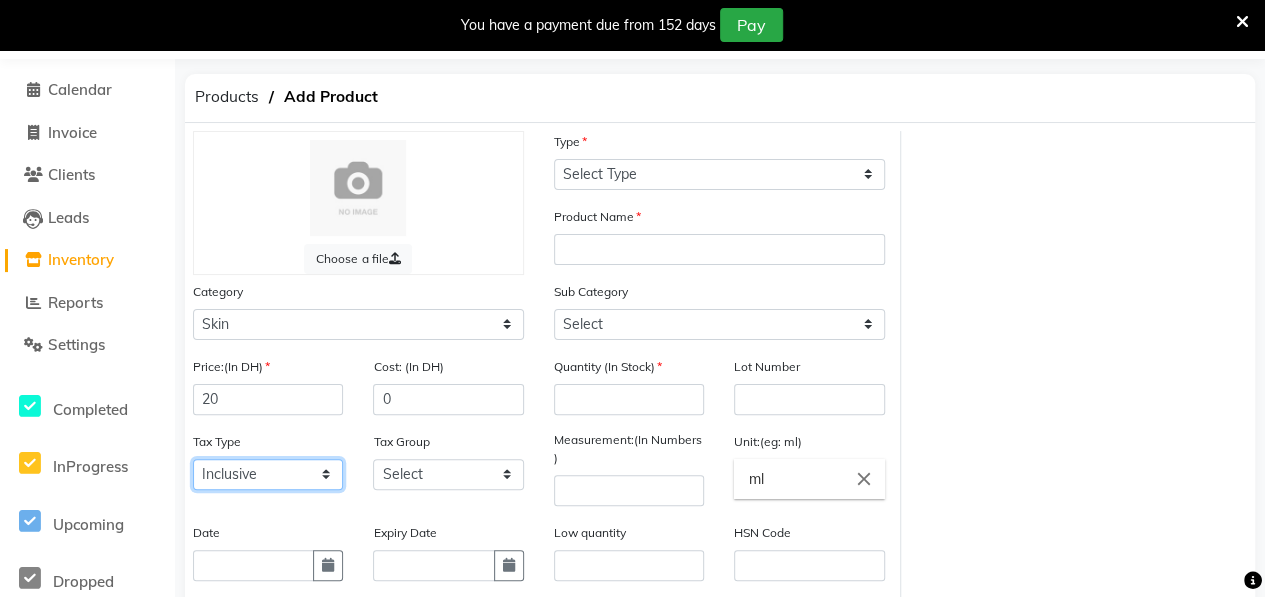 click on "Select Inclusive Exclusive" 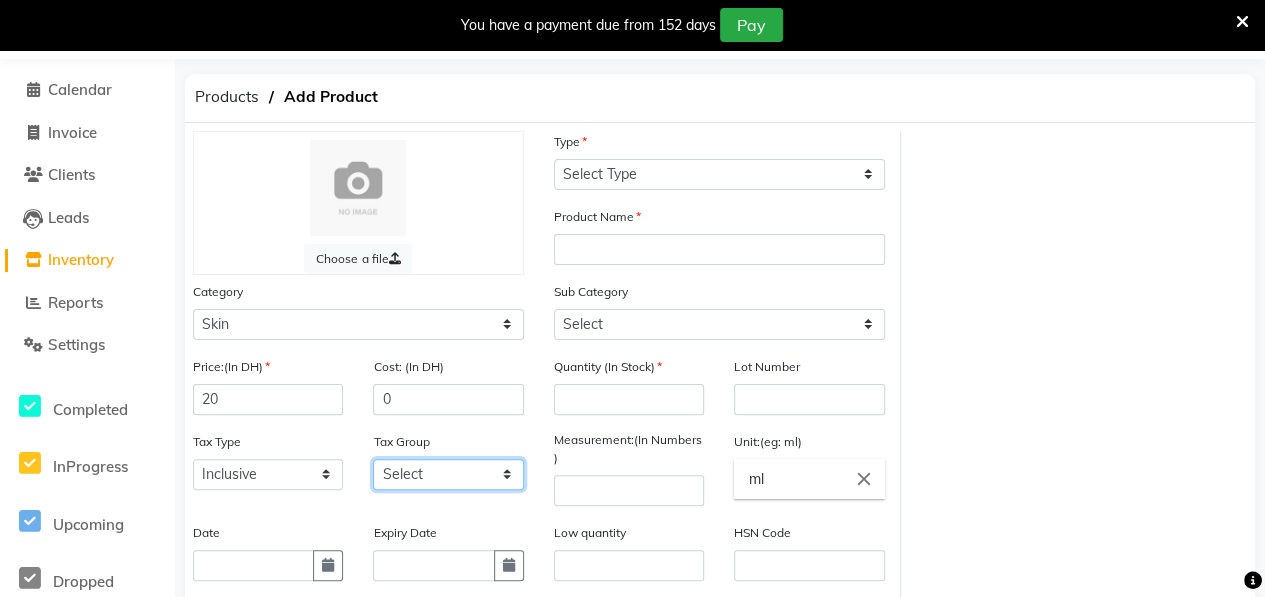 click on "Select GST" 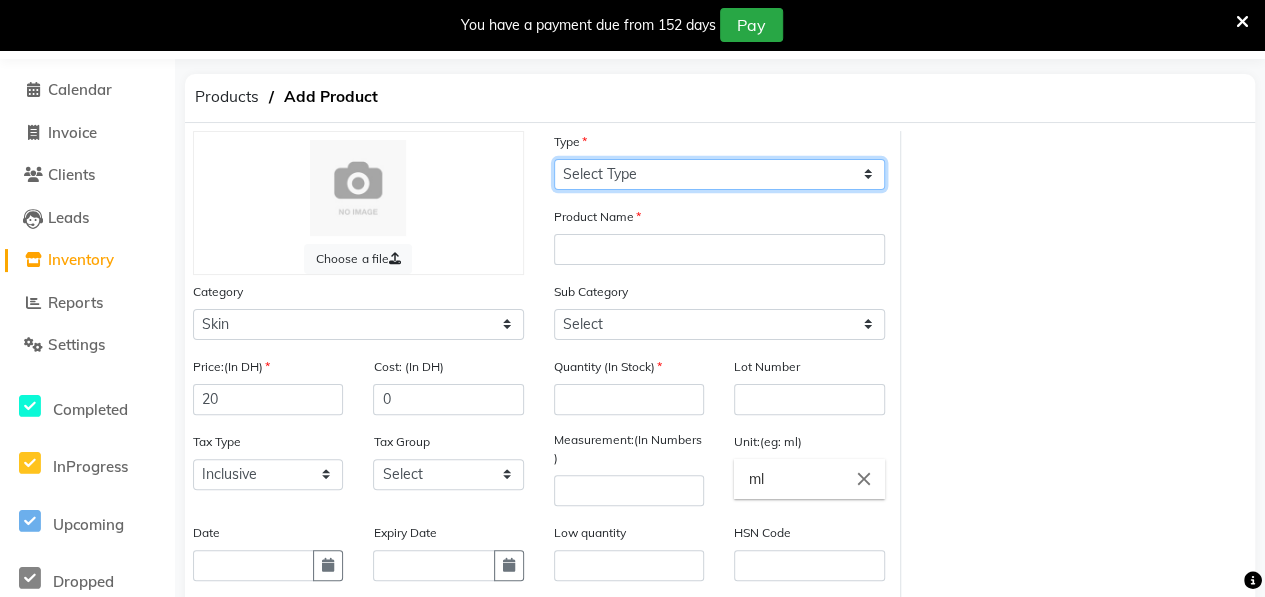 click on "Select Type Both Retail Consumable" 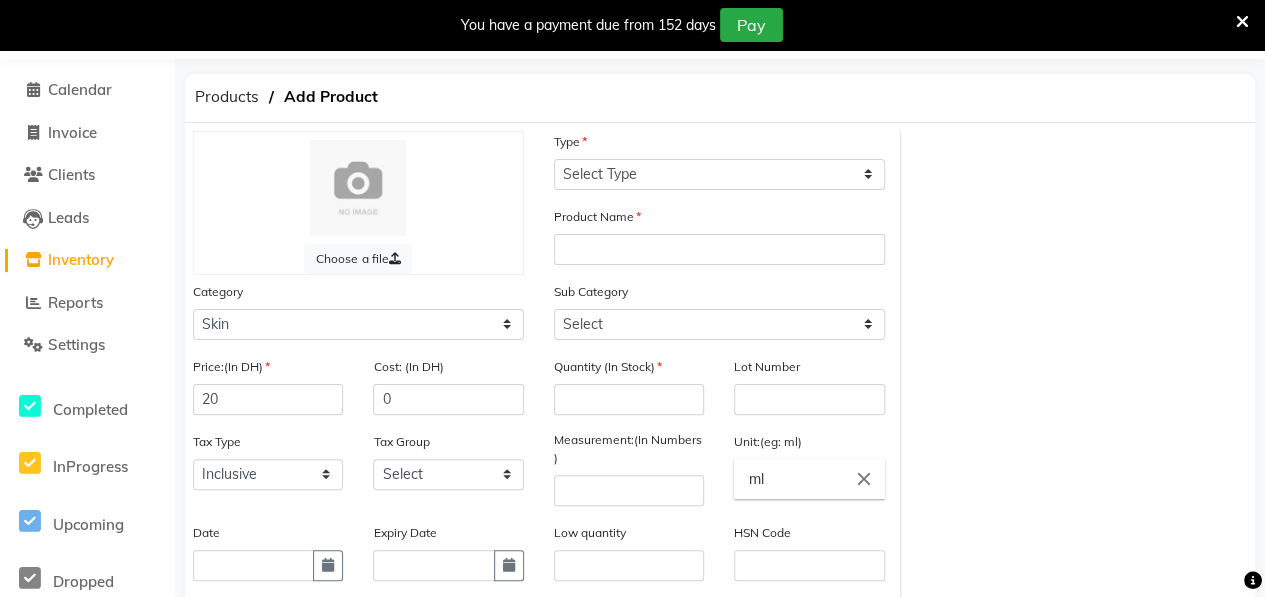 drag, startPoint x: 988, startPoint y: 173, endPoint x: 864, endPoint y: 178, distance: 124.10077 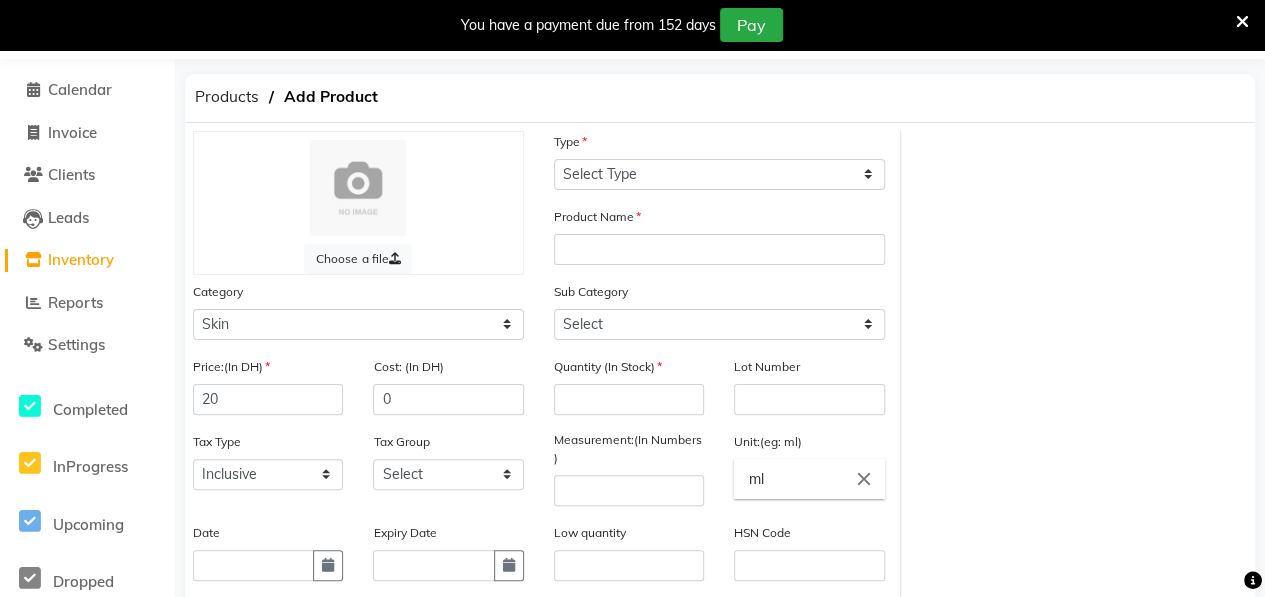 click on "Choose a file Type Select Type Both Retail Consumable Product Name Category Select Hair Skin Makeup Personal Care Appliances [PERSON_NAME] Waxing Disposable Threading Hands and Feet Beauty Planet [MEDICAL_DATA] Cadiveu Casmara Cheryls Olaplex GOWN Other Sub Category Select Cleanser Facial Moisturiser Serum Toner Sun Care Masks Lip Care Eye Care Body Care Hand & Feet Kit & Combo Treatment Appliances Other Skin FRUIT CLEANSING Henna cone Price:(In DH) 20 Cost: (In DH) 0 Quantity (In Stock) Lot Number Tax Type Select Inclusive Exclusive Tax Group Select GST Measurement:(In Numbers ) Unit:(eg: ml) ml close Date Expiry Date Low quantity HSN Code Sku number Product Code Brand Select brand or add custom brand    × Remark Description" 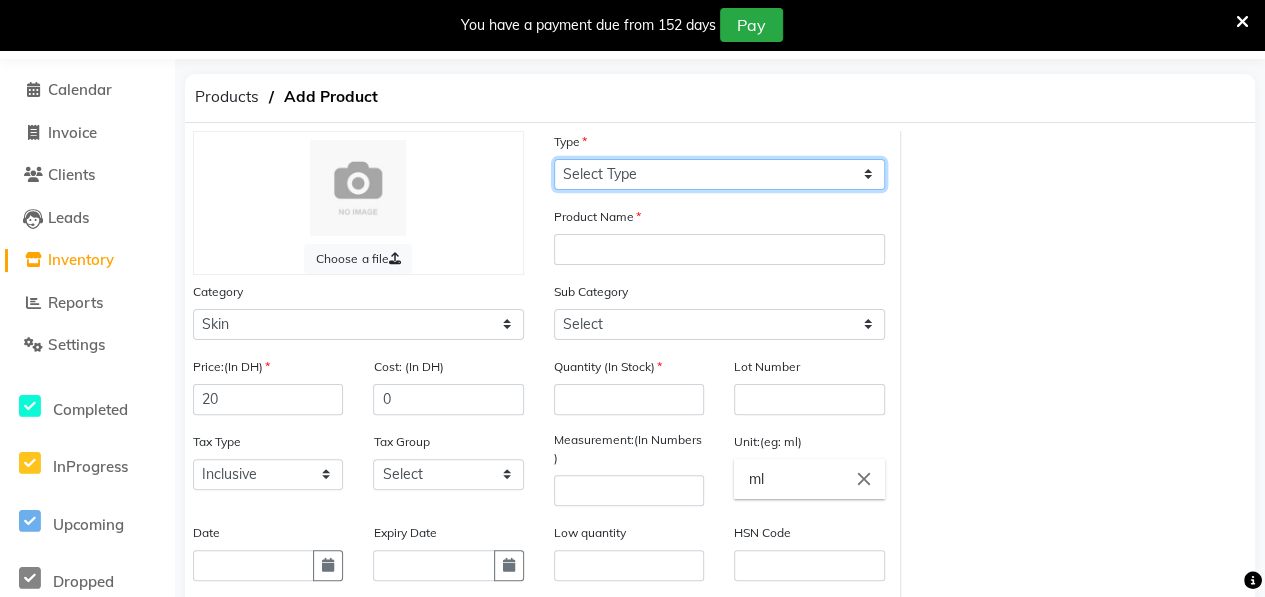click on "Select Type Both Retail Consumable" 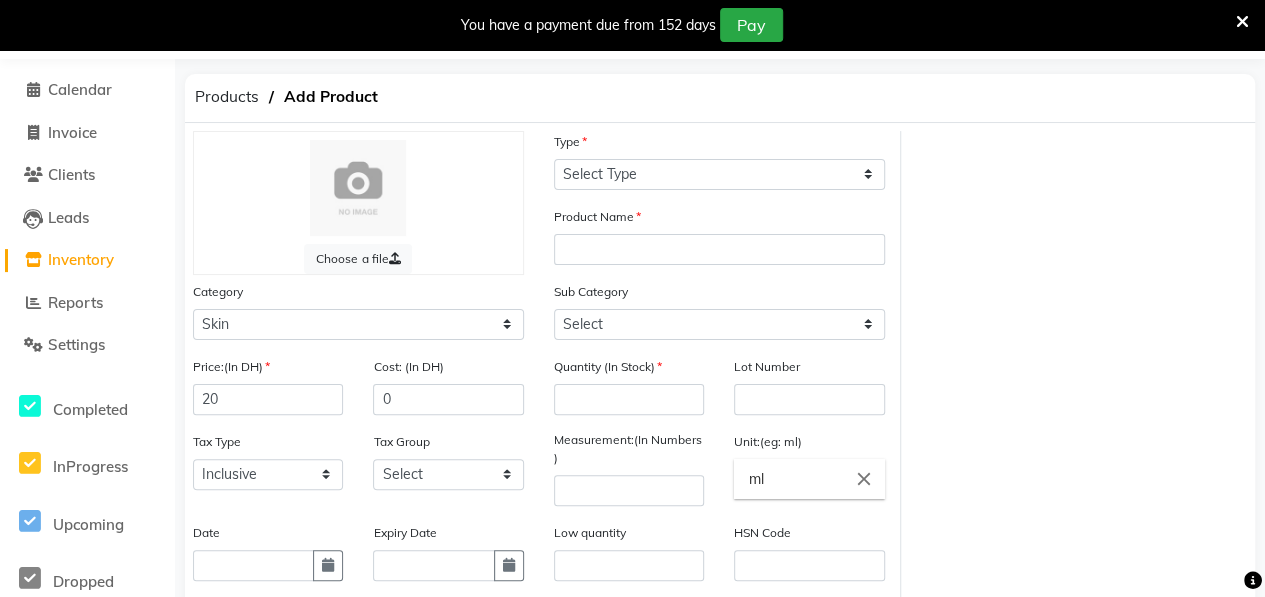 click on "Sub Category Select Cleanser Facial Moisturiser Serum Toner Sun Care Masks Lip Care Eye Care Body Care Hand & Feet Kit & Combo Treatment Appliances Other Skin FRUIT CLEANSING Henna cone" 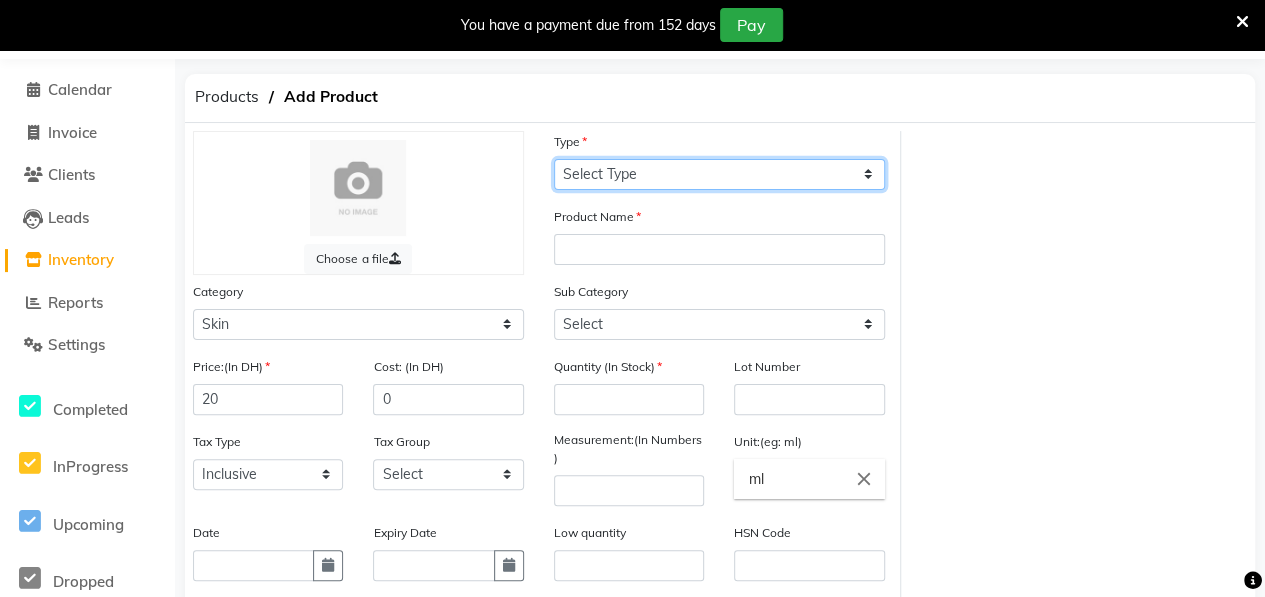 click on "Select Type Both Retail Consumable" 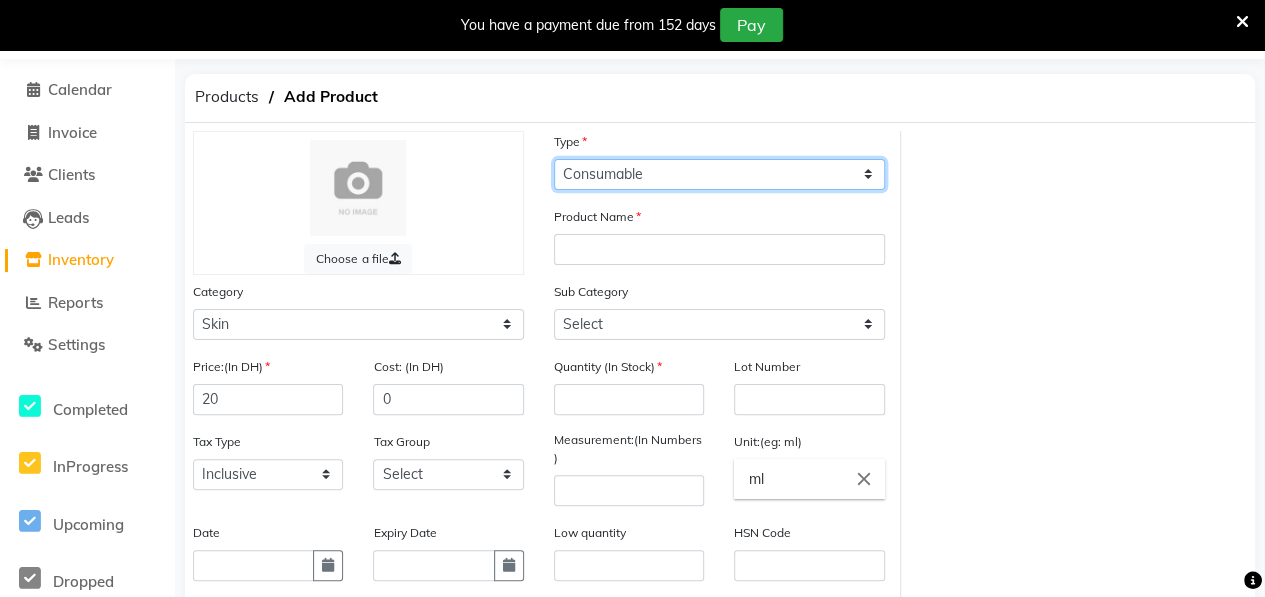click on "Select Type Both Retail Consumable" 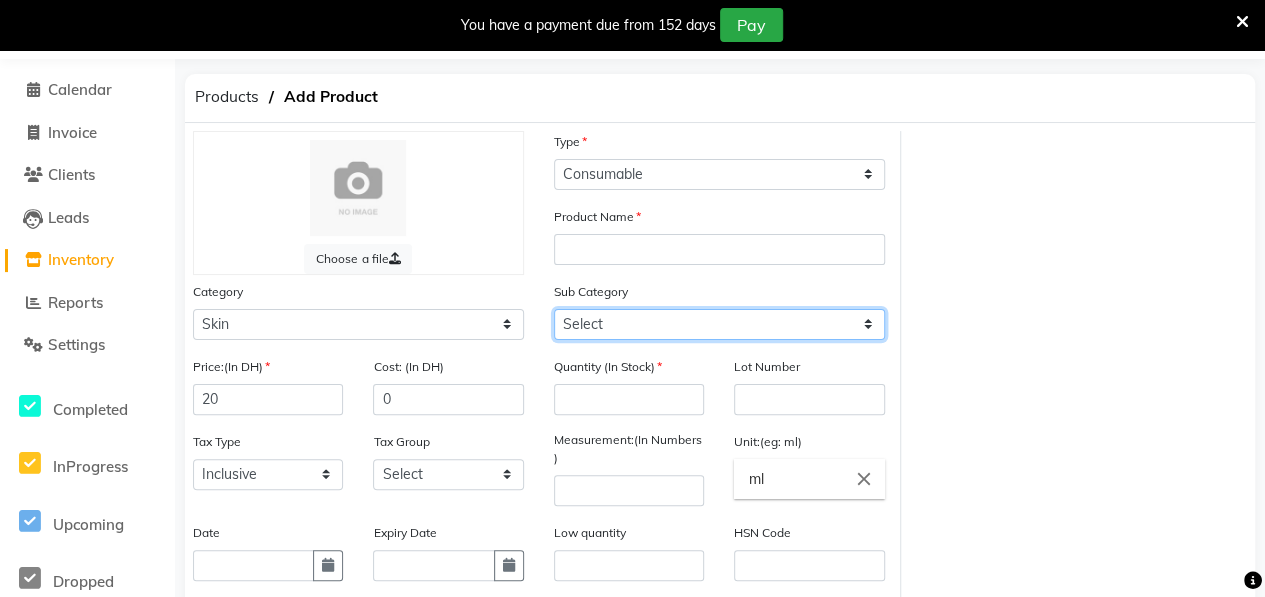 click on "Select Cleanser Facial Moisturiser Serum Toner Sun Care Masks Lip Care Eye Care Body Care Hand & Feet Kit & Combo Treatment Appliances Other Skin FRUIT CLEANSING Henna cone" 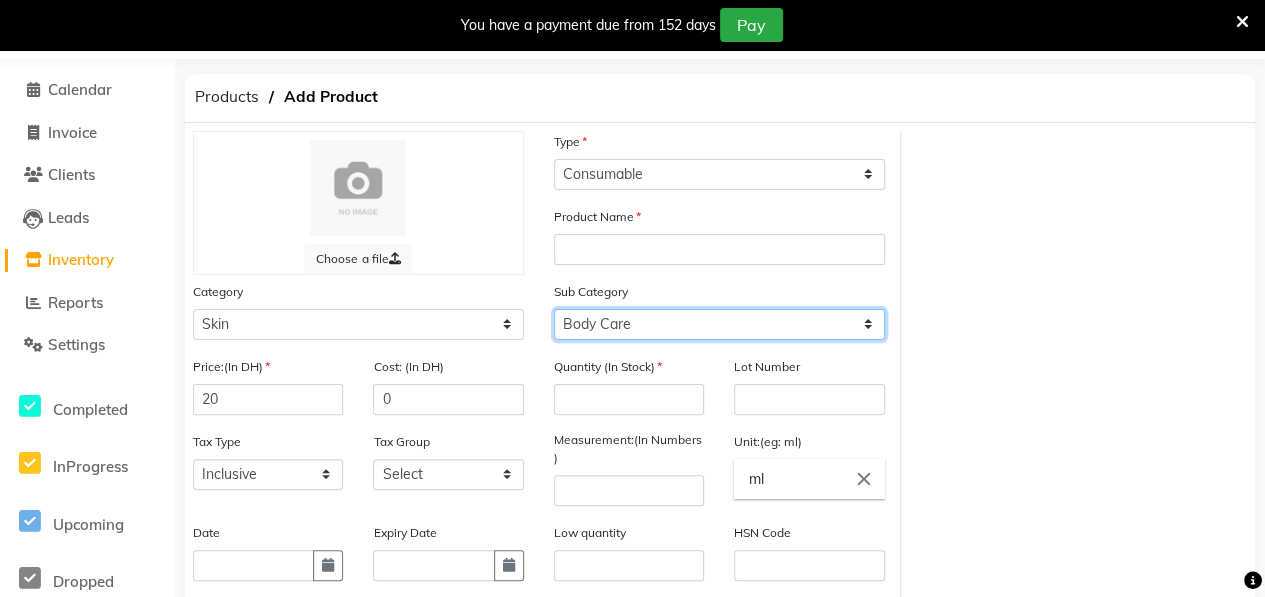 click on "Select Cleanser Facial Moisturiser Serum Toner Sun Care Masks Lip Care Eye Care Body Care Hand & Feet Kit & Combo Treatment Appliances Other Skin FRUIT CLEANSING Henna cone" 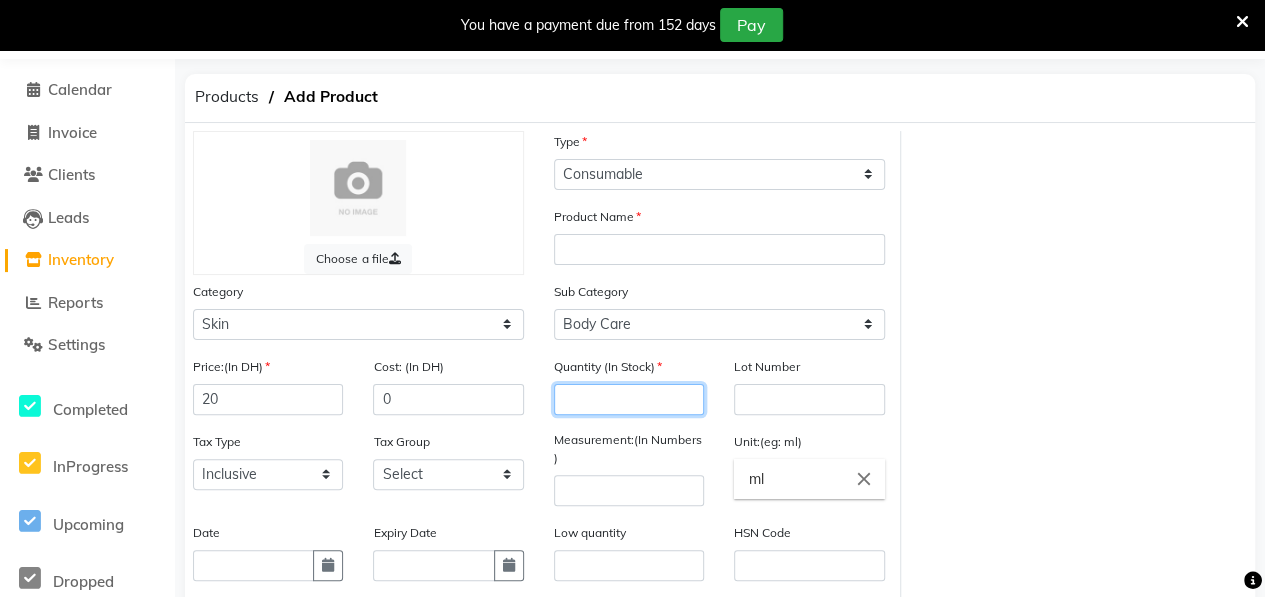 click 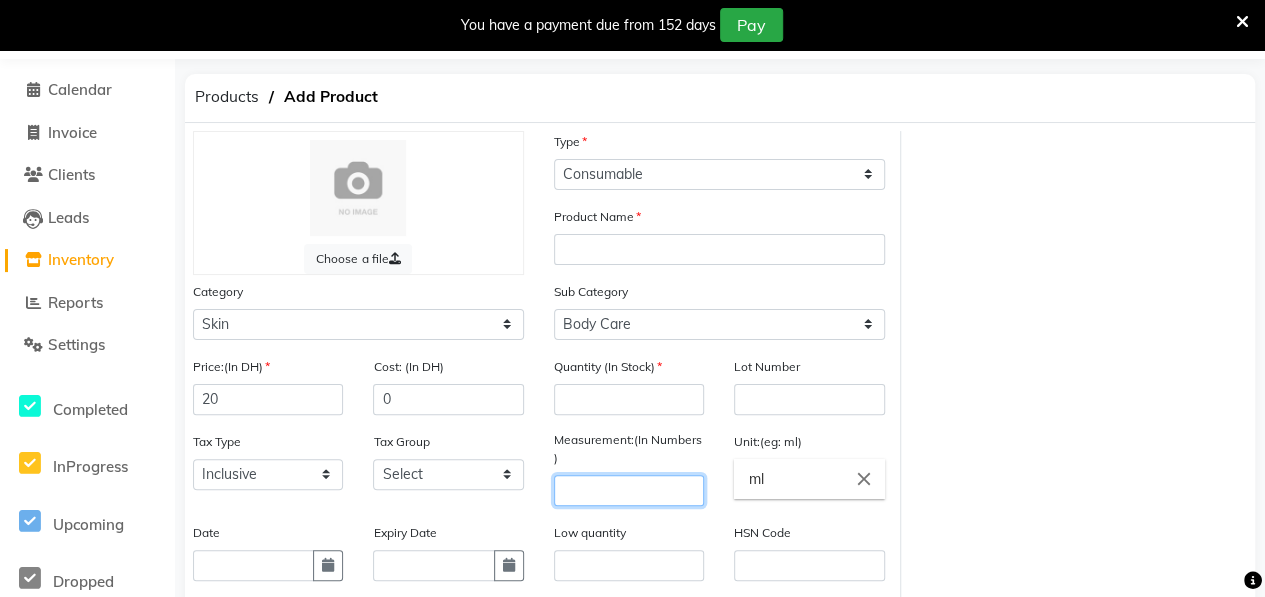 click 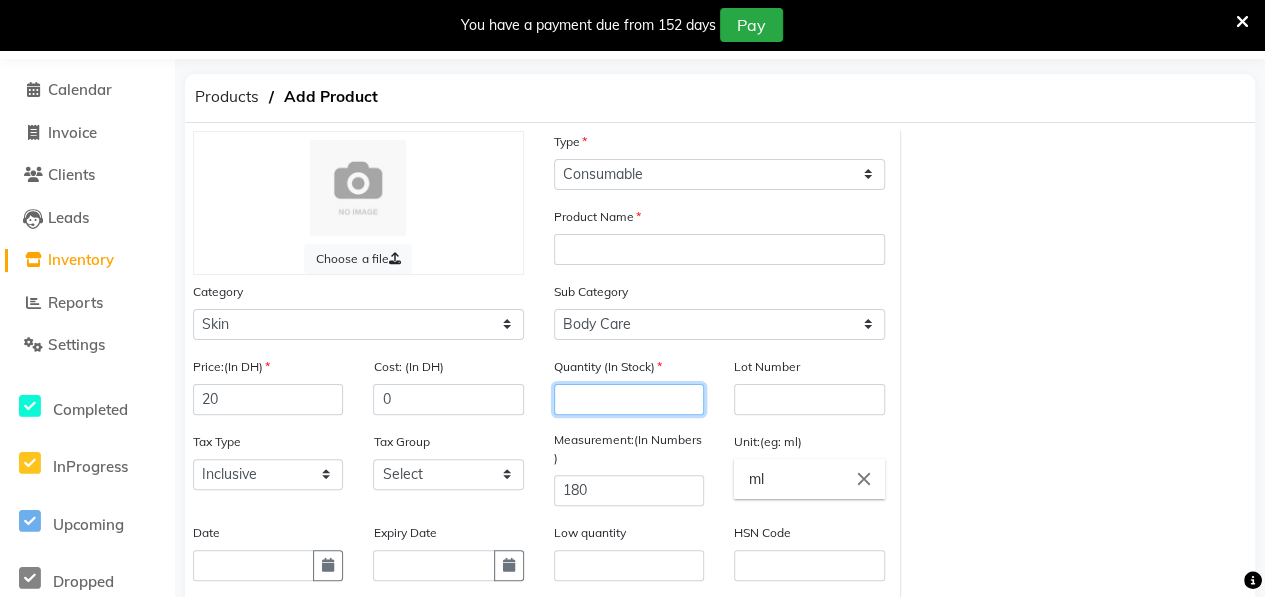 click 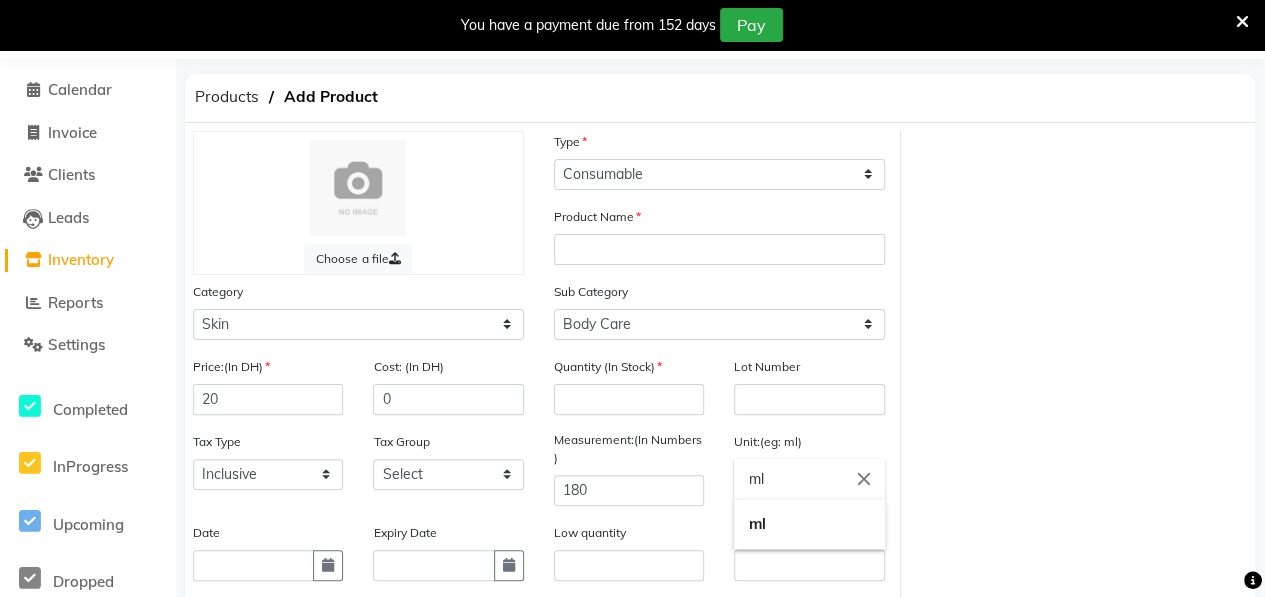 click on "ml" 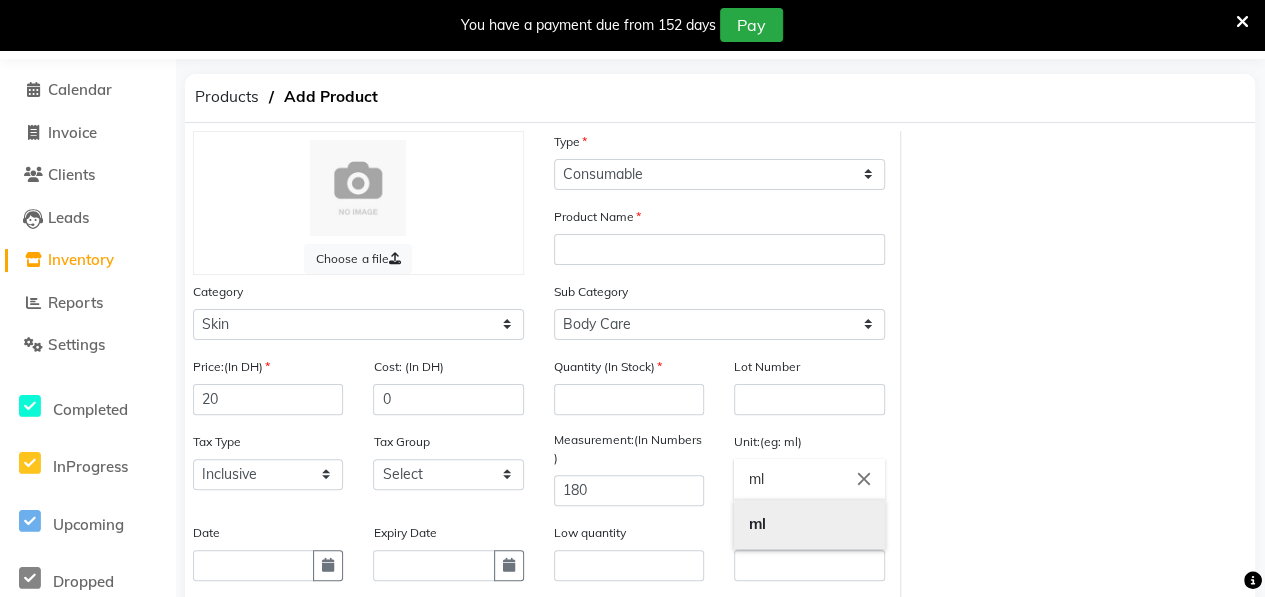 click on "ml" at bounding box center [809, 524] 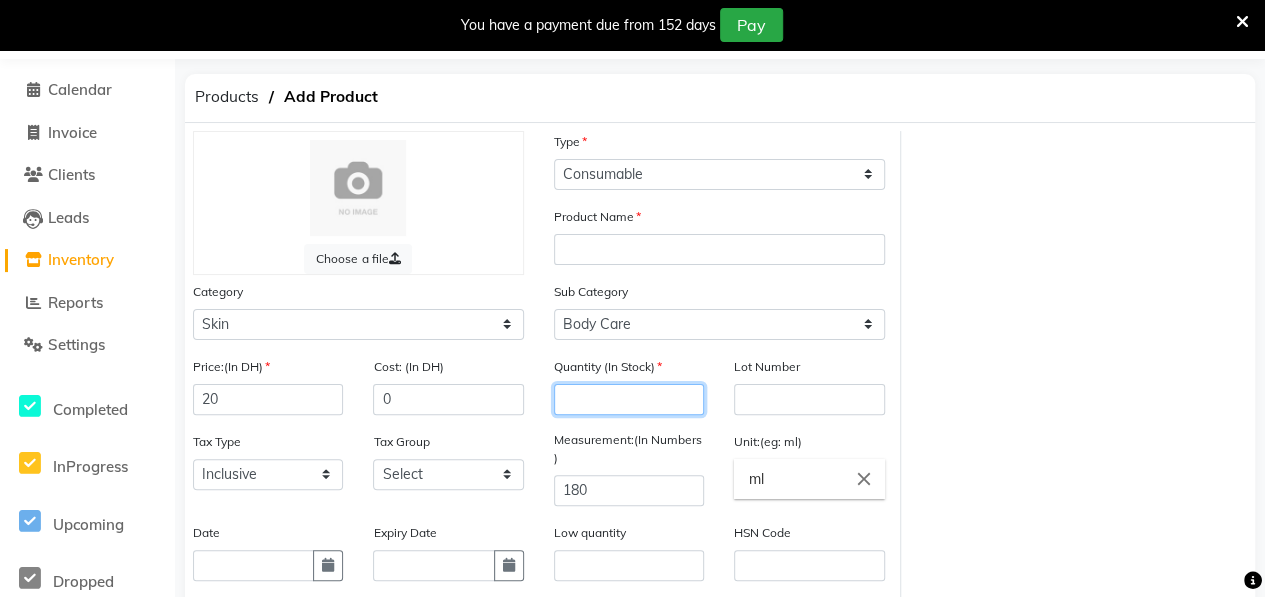 click 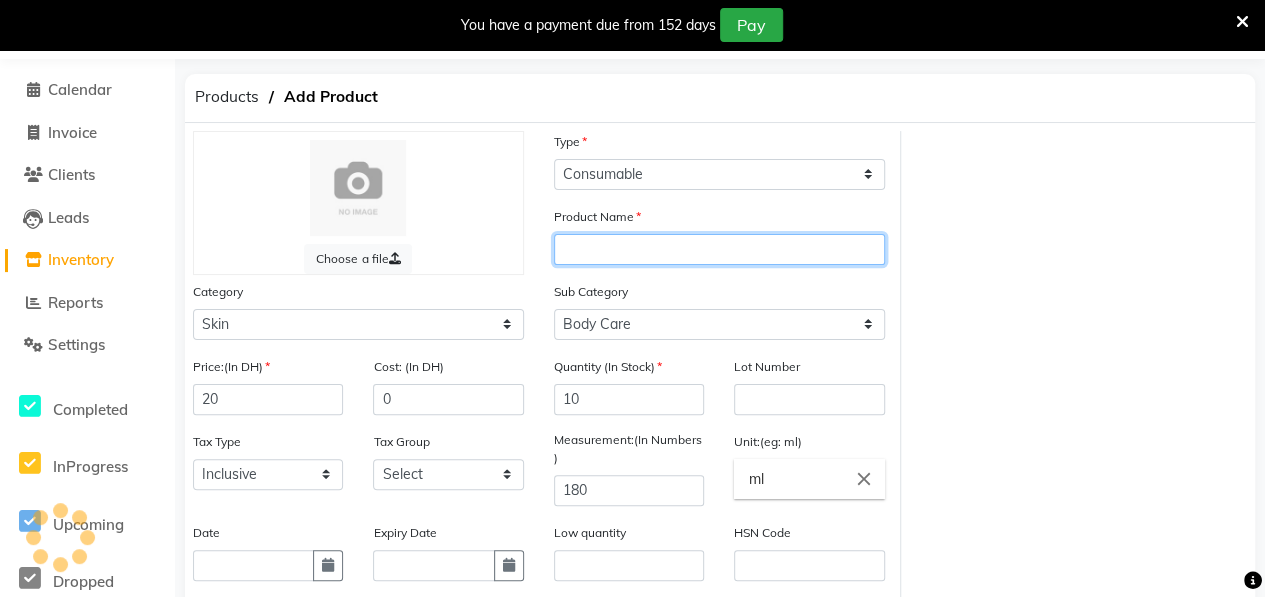 click 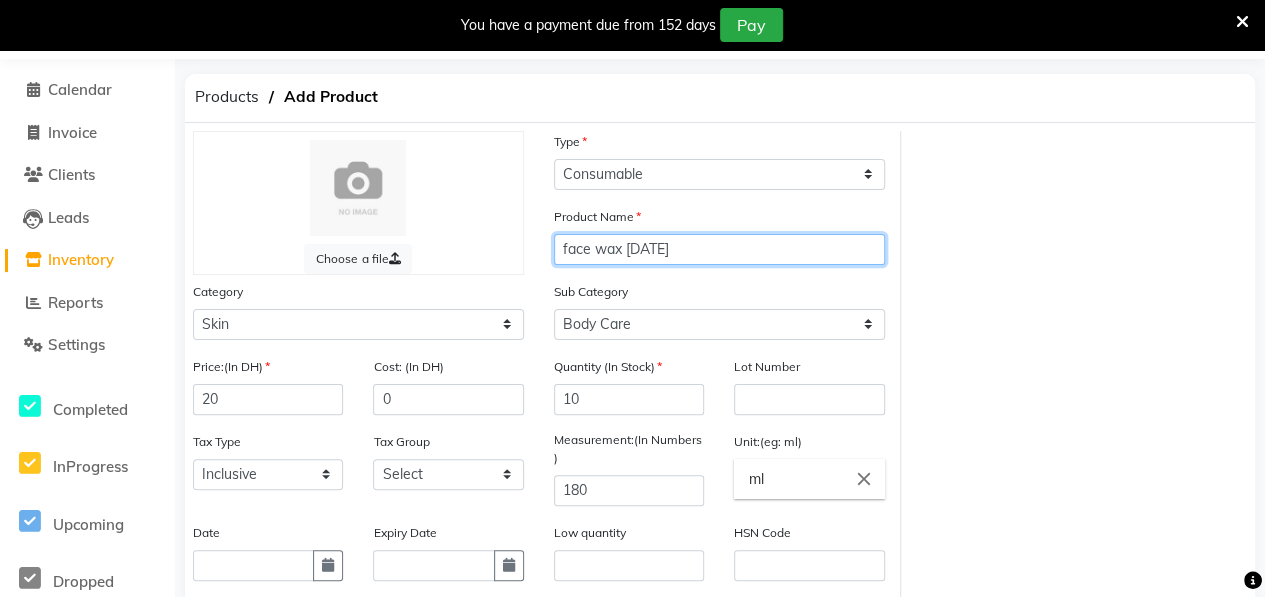 scroll, scrollTop: 332, scrollLeft: 0, axis: vertical 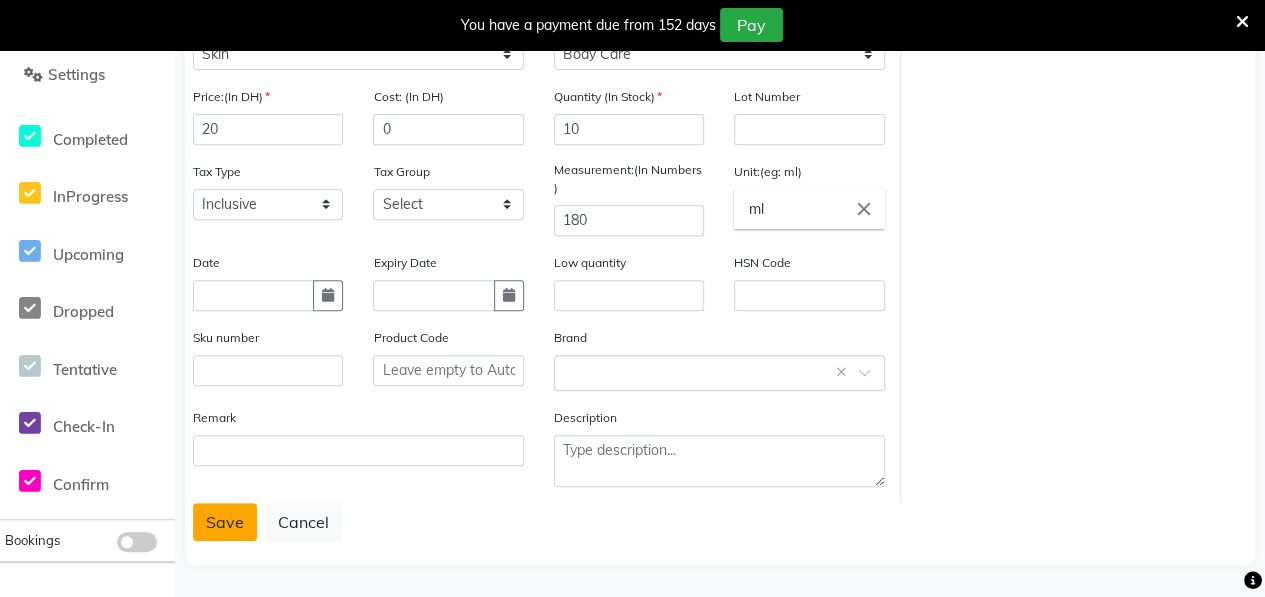 click on "Save" 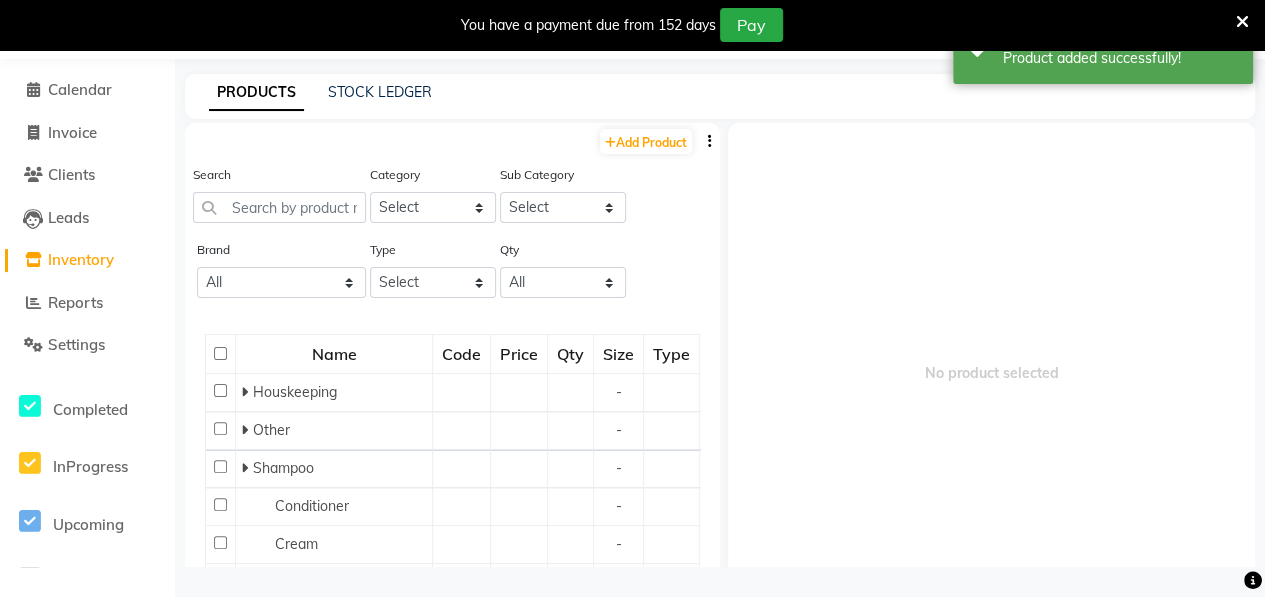scroll, scrollTop: 62, scrollLeft: 0, axis: vertical 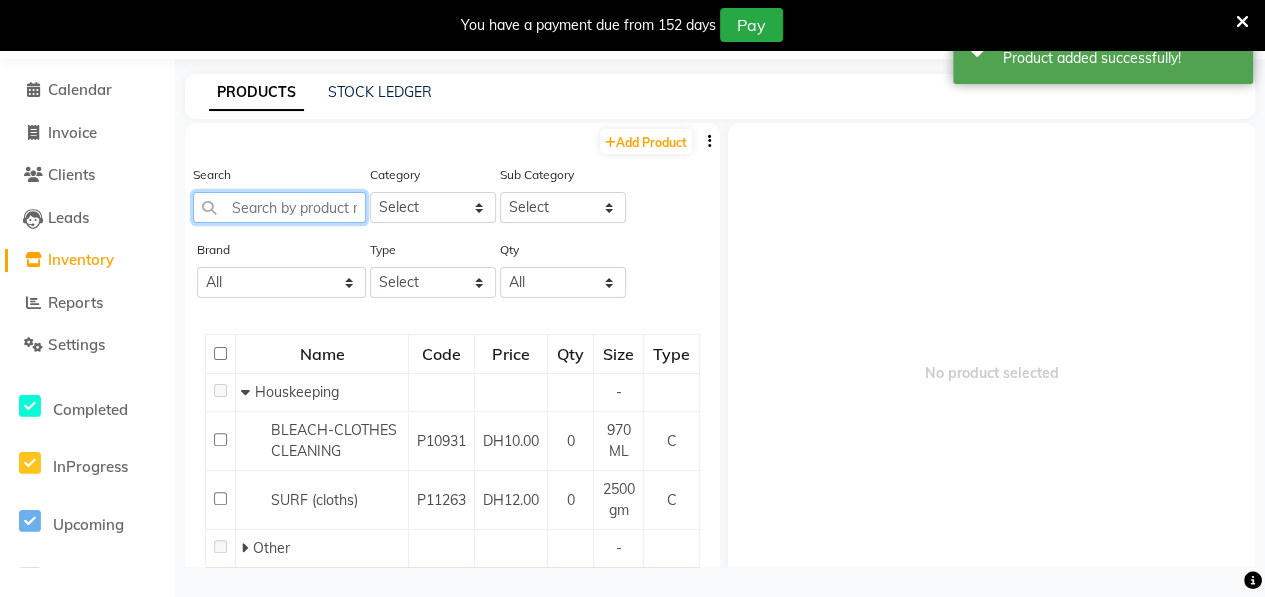 click 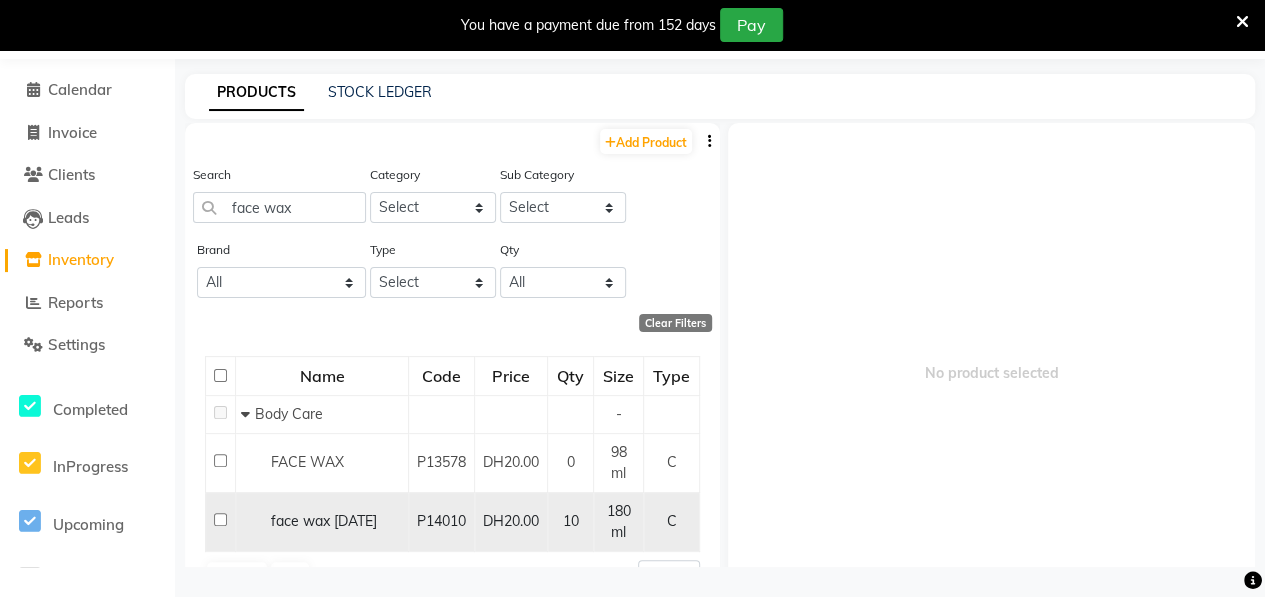 click 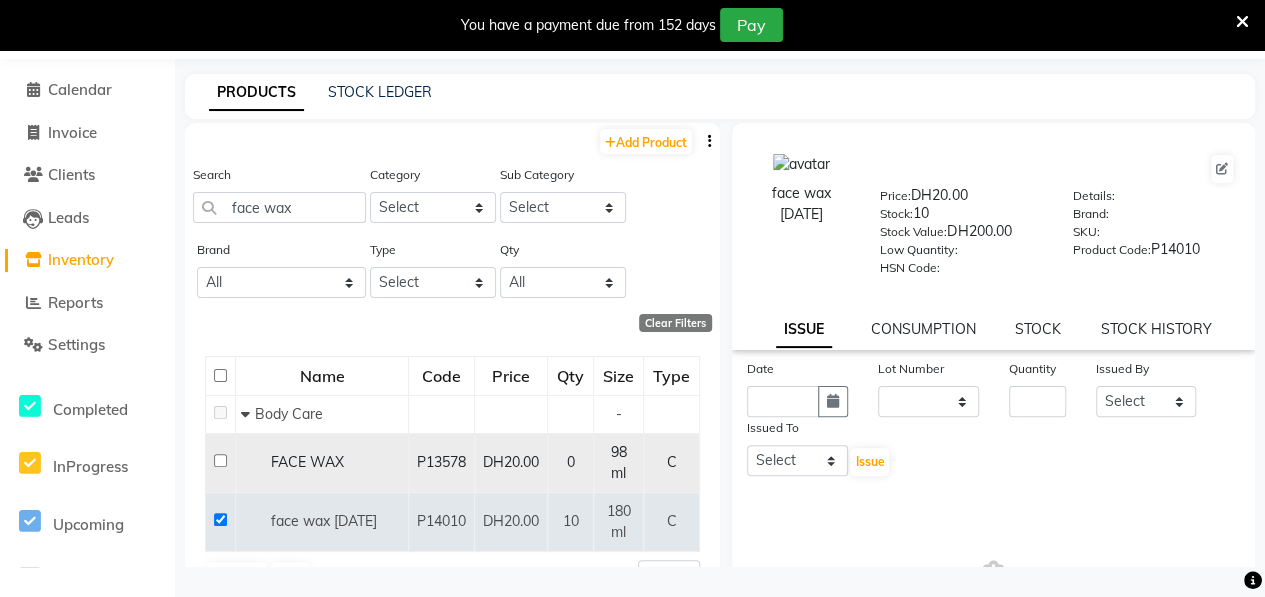 click on "FACE WAX" 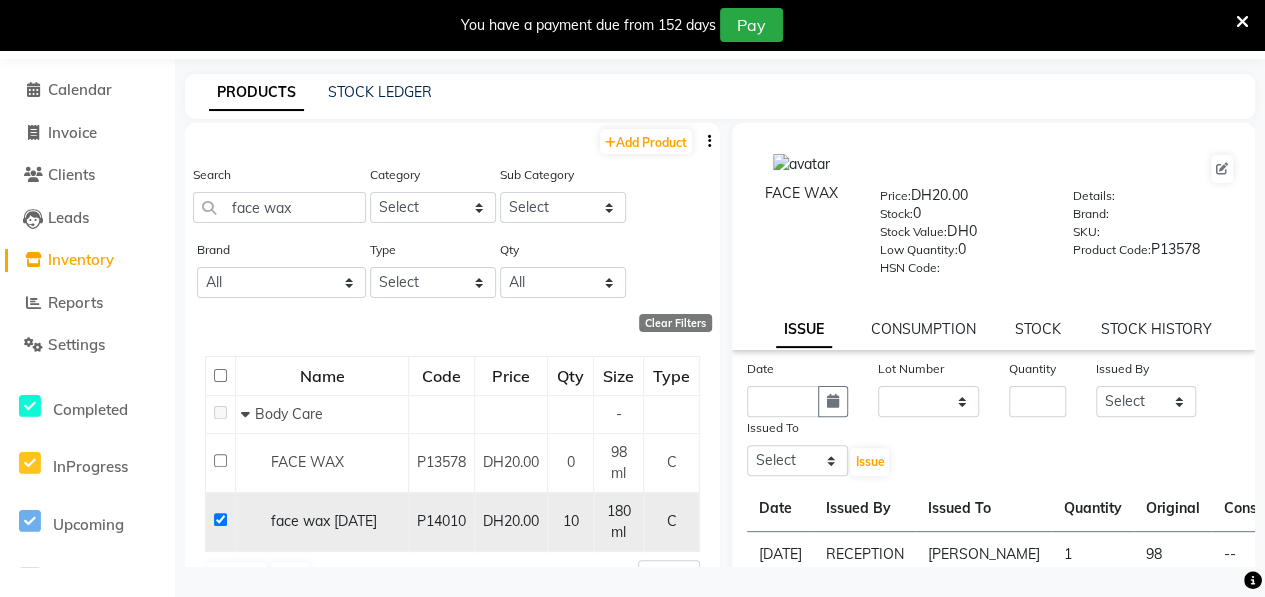 click 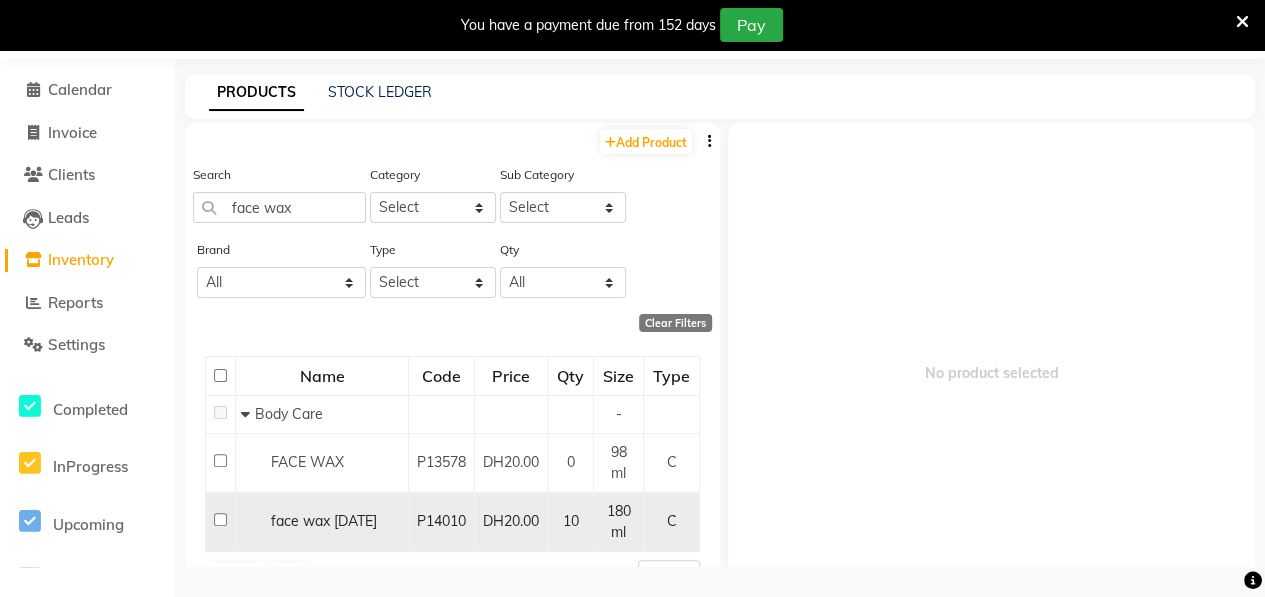 click 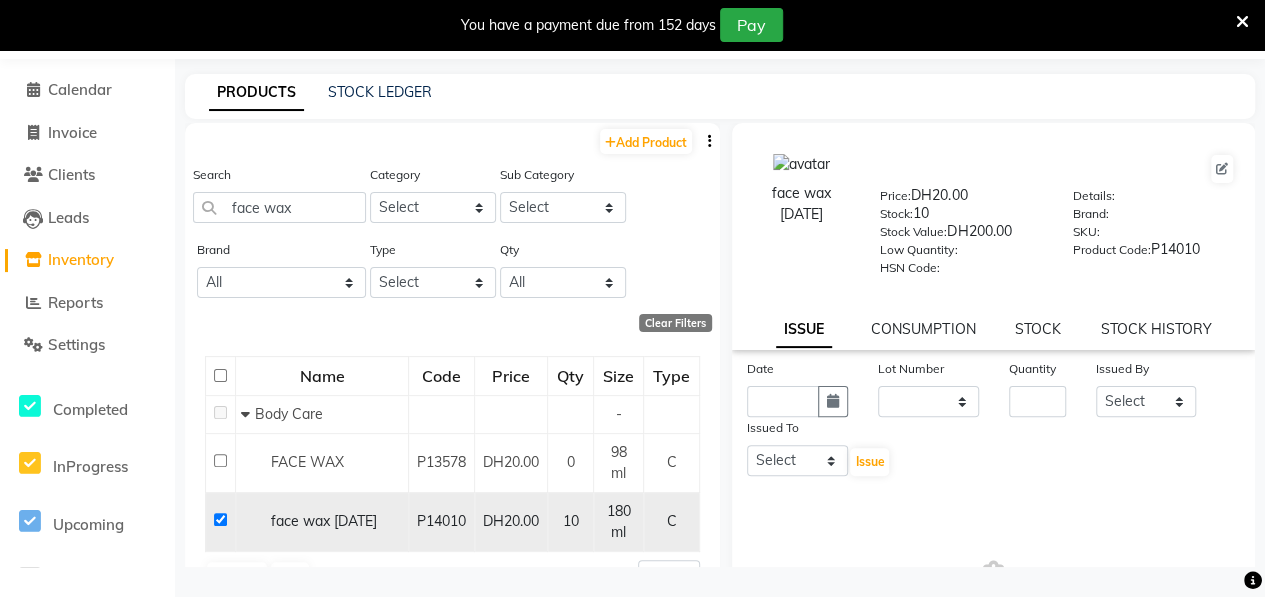 click 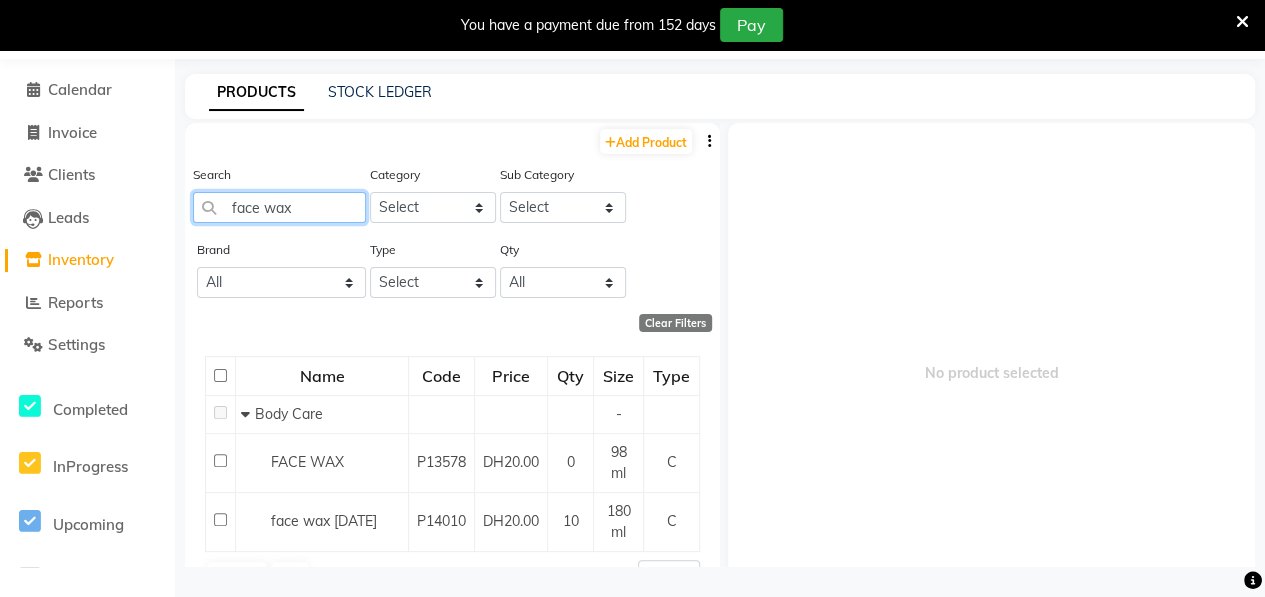 click on "face wax" 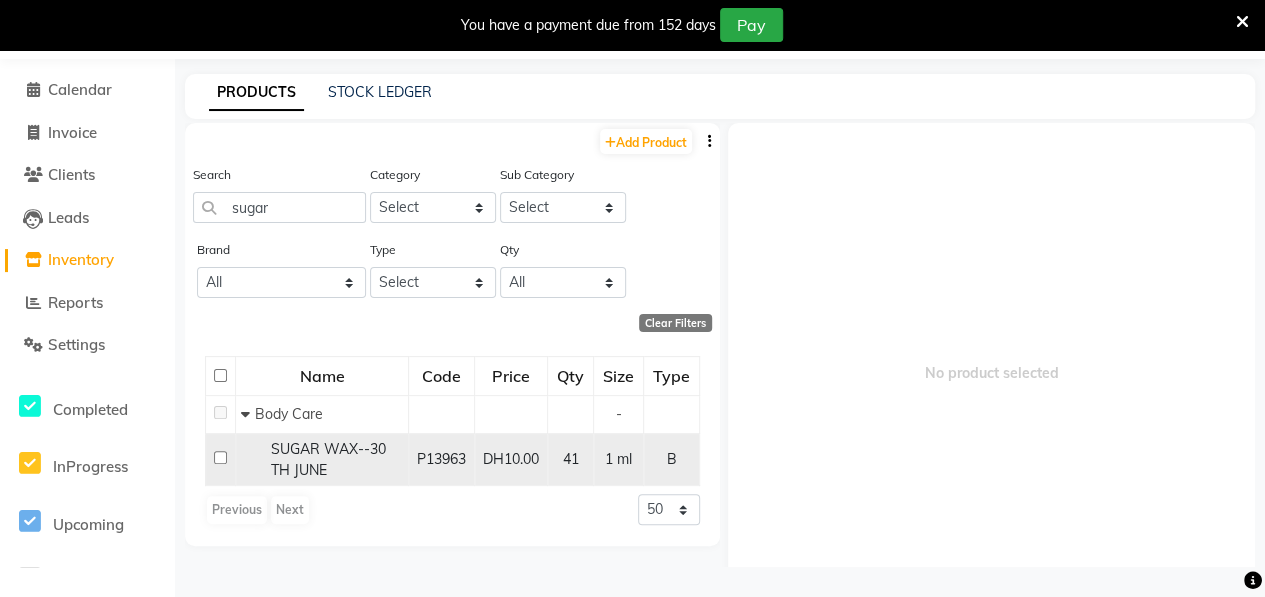 click 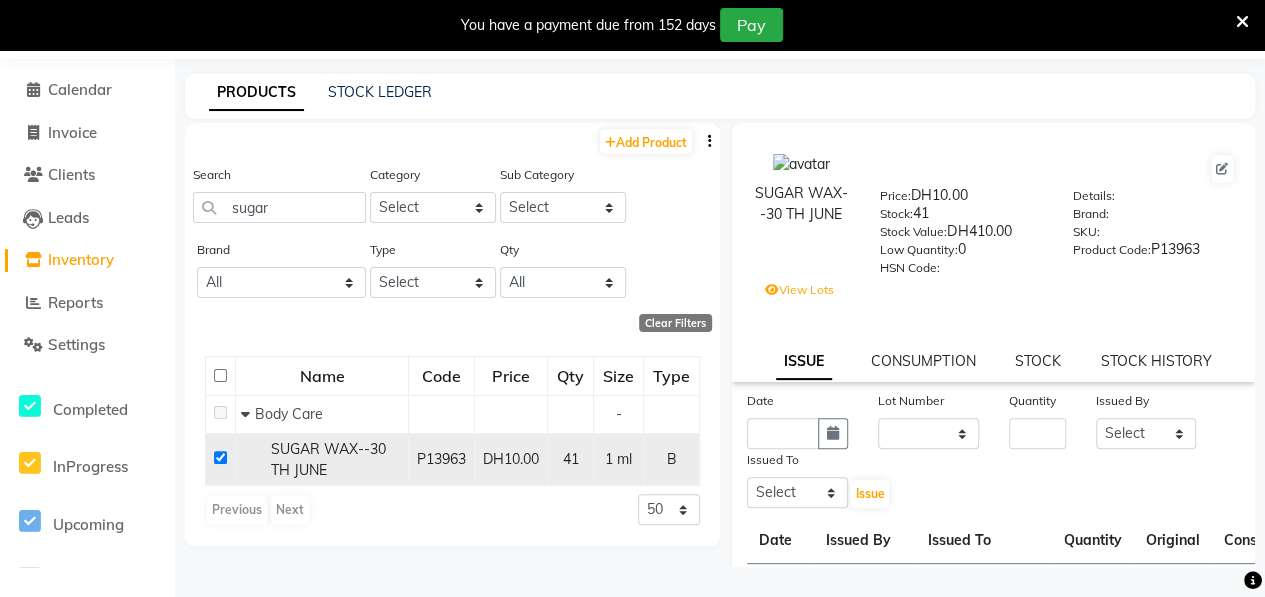 click 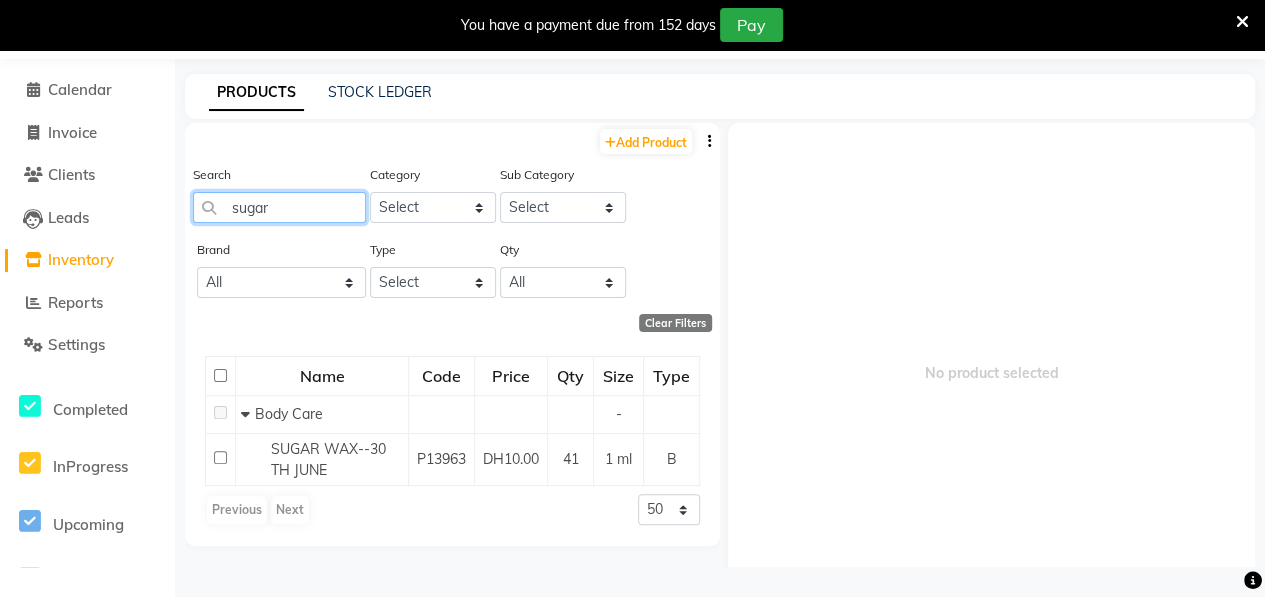 click on "sugar" 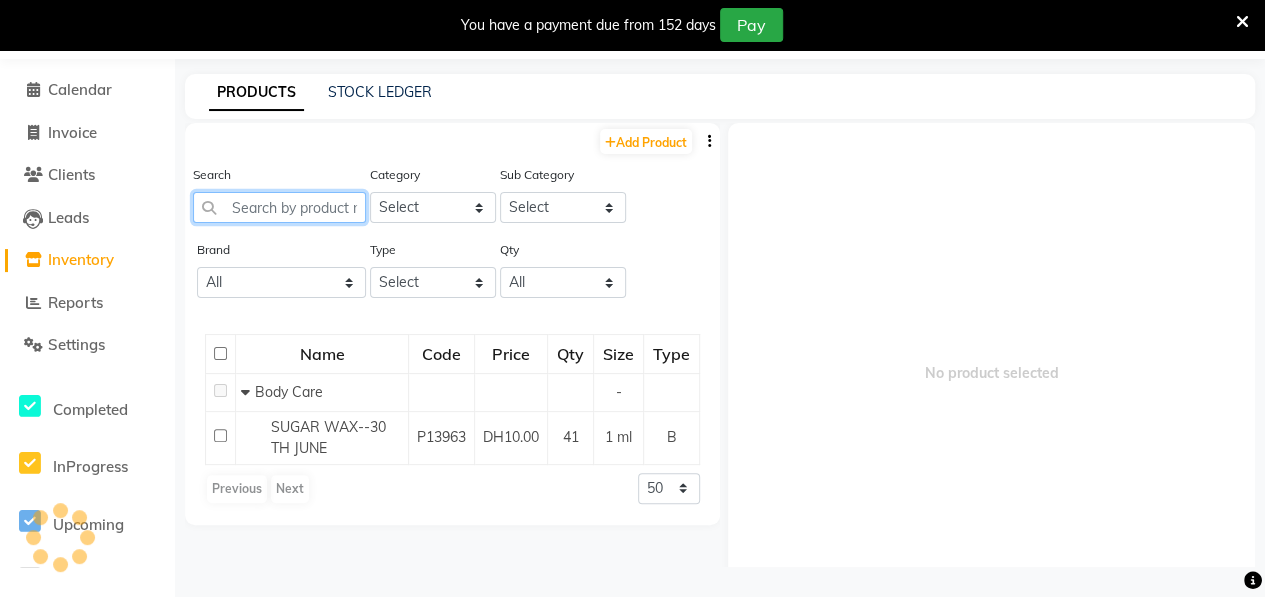 drag, startPoint x: 274, startPoint y: 207, endPoint x: 133, endPoint y: 251, distance: 147.7058 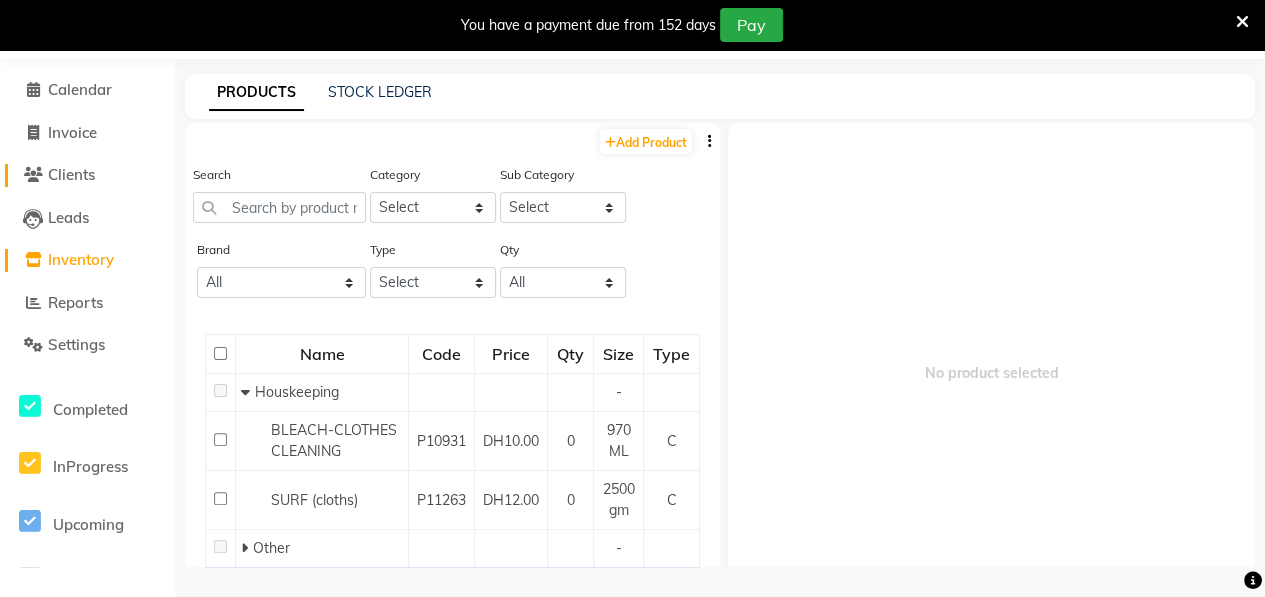 click on "Clients" 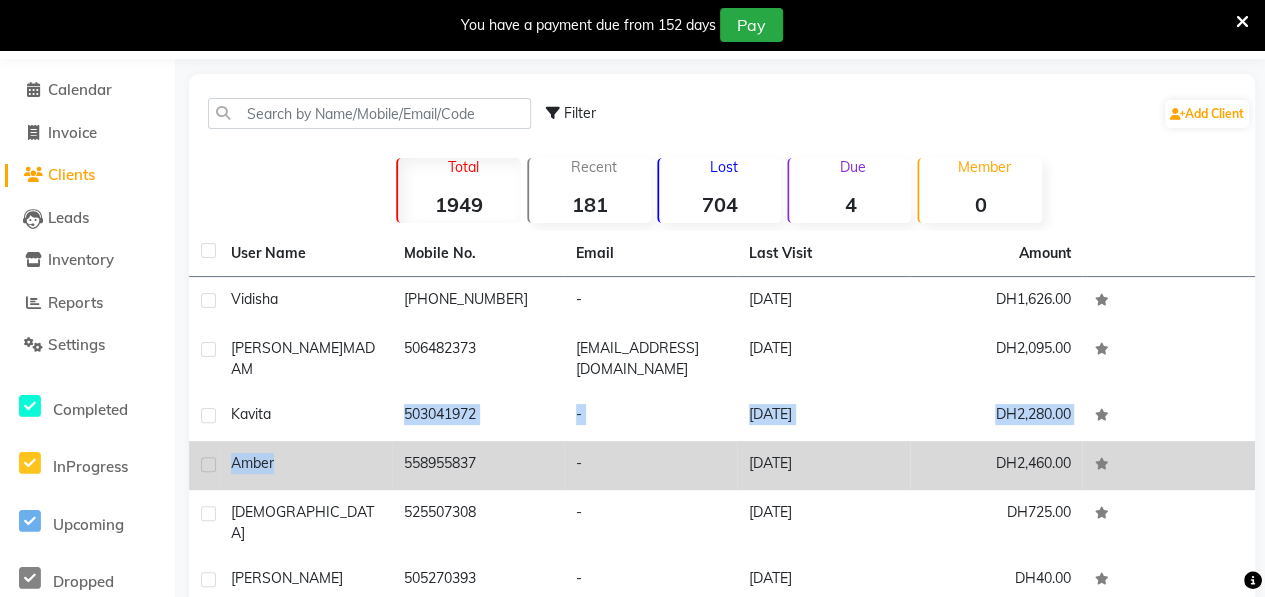 drag, startPoint x: 325, startPoint y: 408, endPoint x: 322, endPoint y: 479, distance: 71.063354 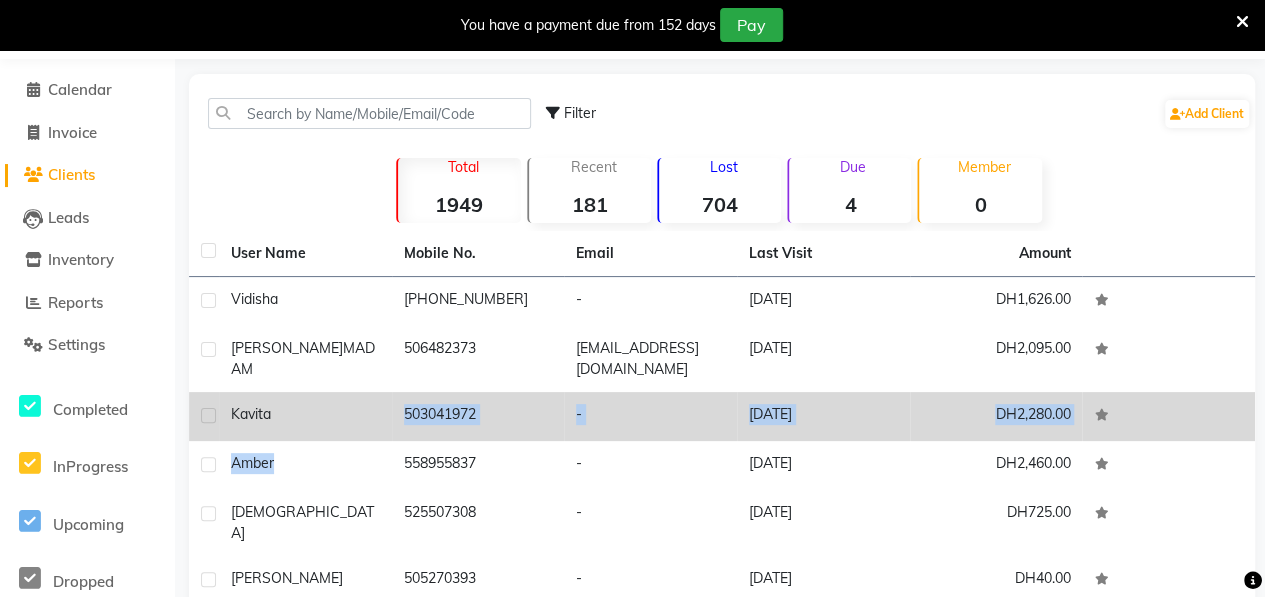 drag, startPoint x: 322, startPoint y: 479, endPoint x: 306, endPoint y: 410, distance: 70.83079 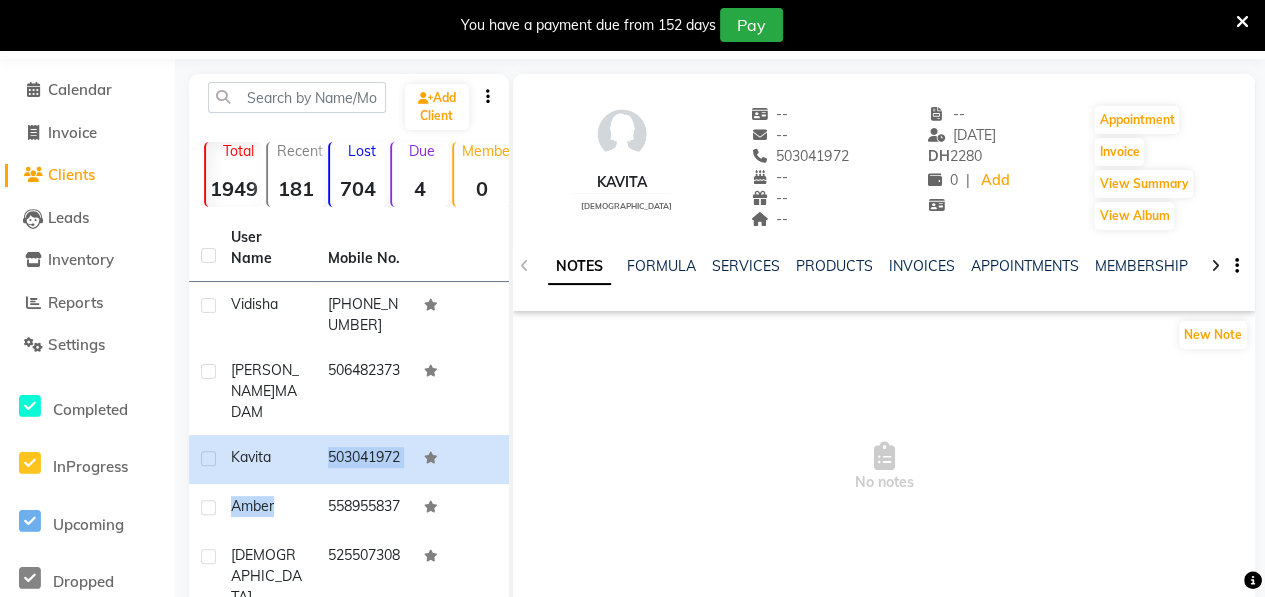 click on "Clients" 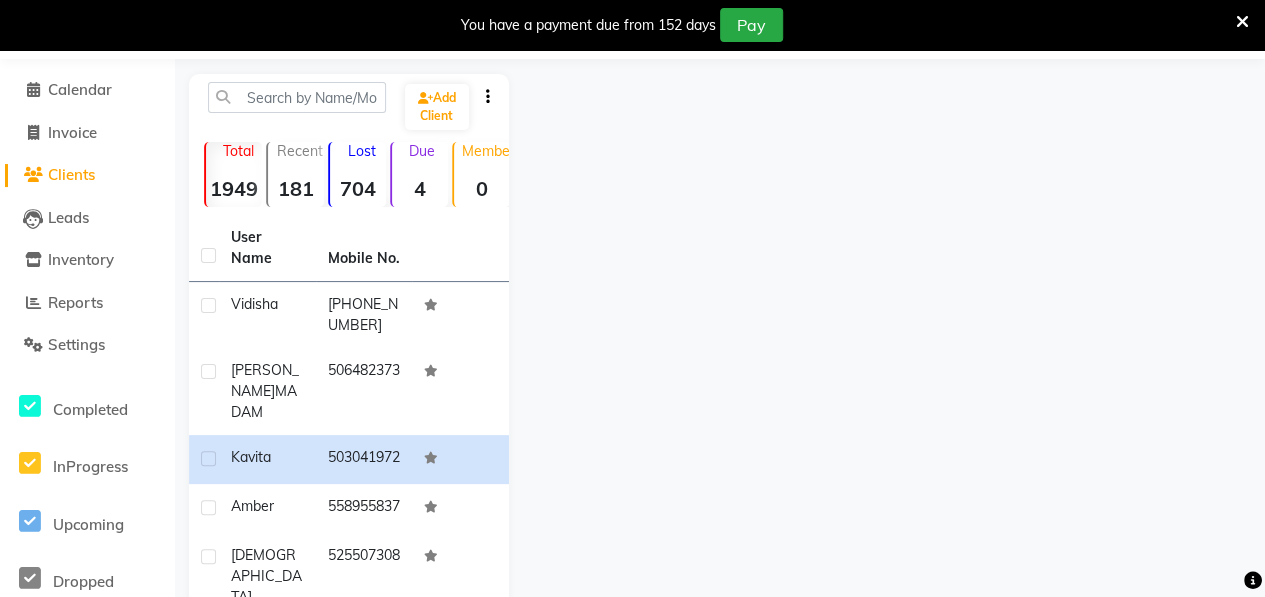 click 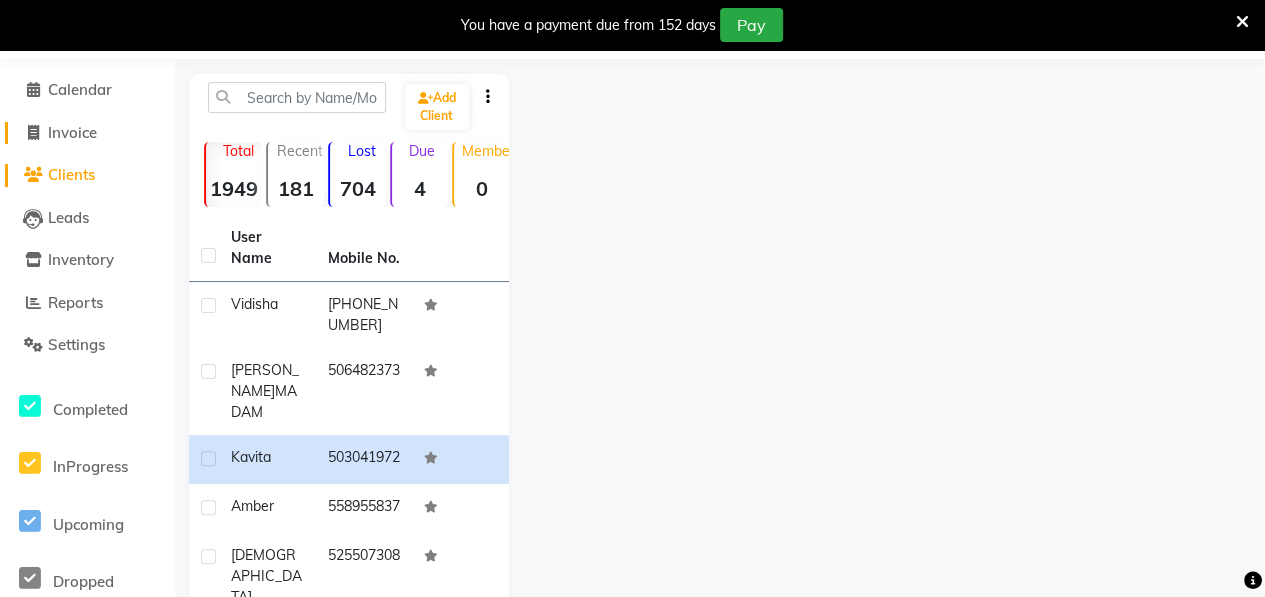 click on "Invoice" 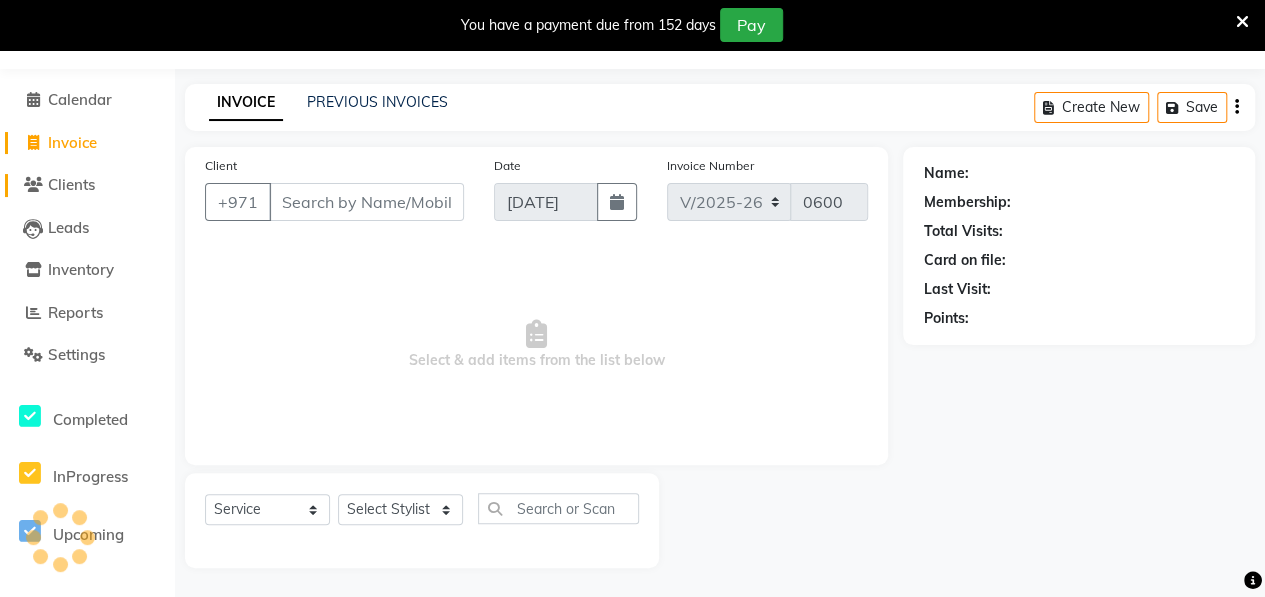 click on "Clients" 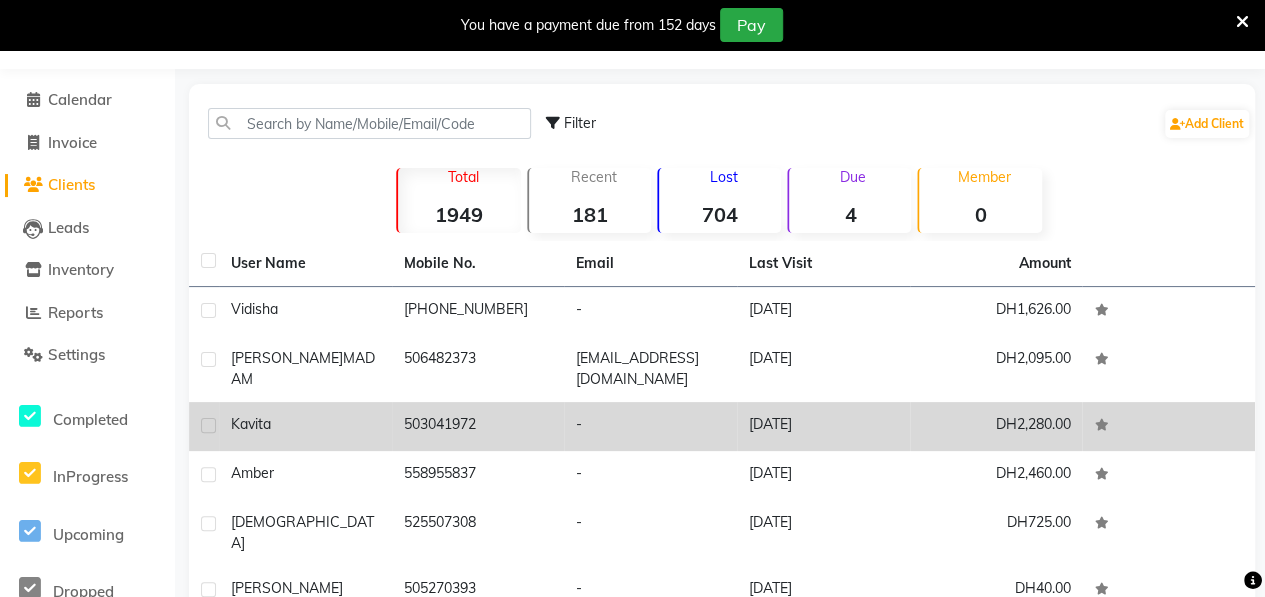click on "Kavita" 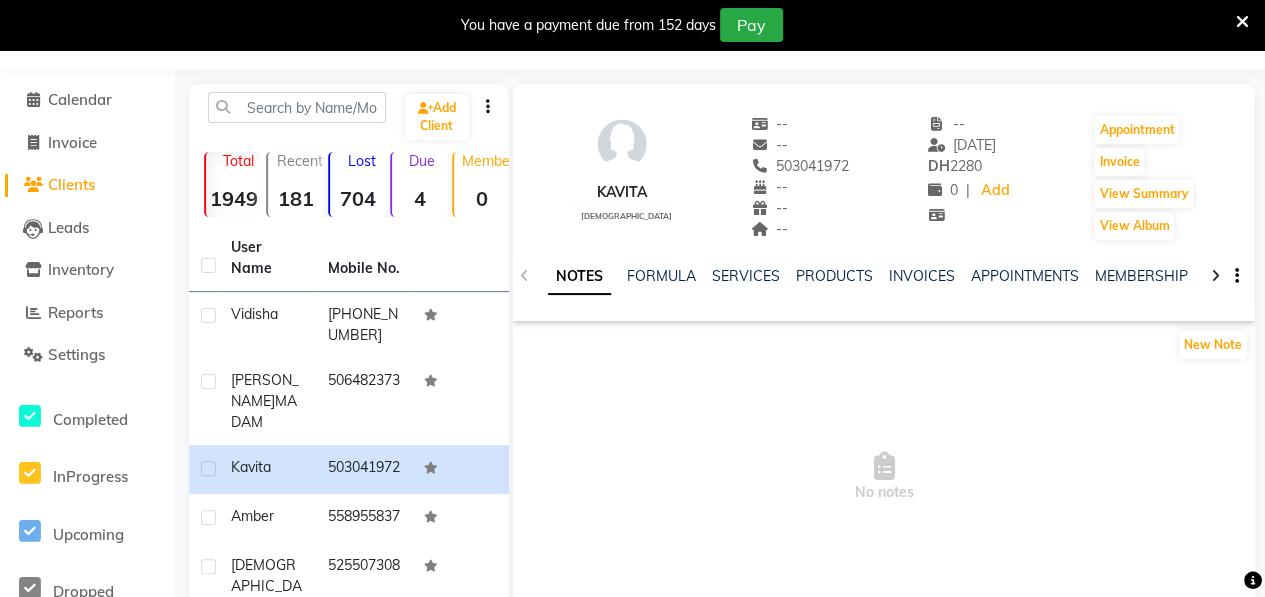 click on "Clients" 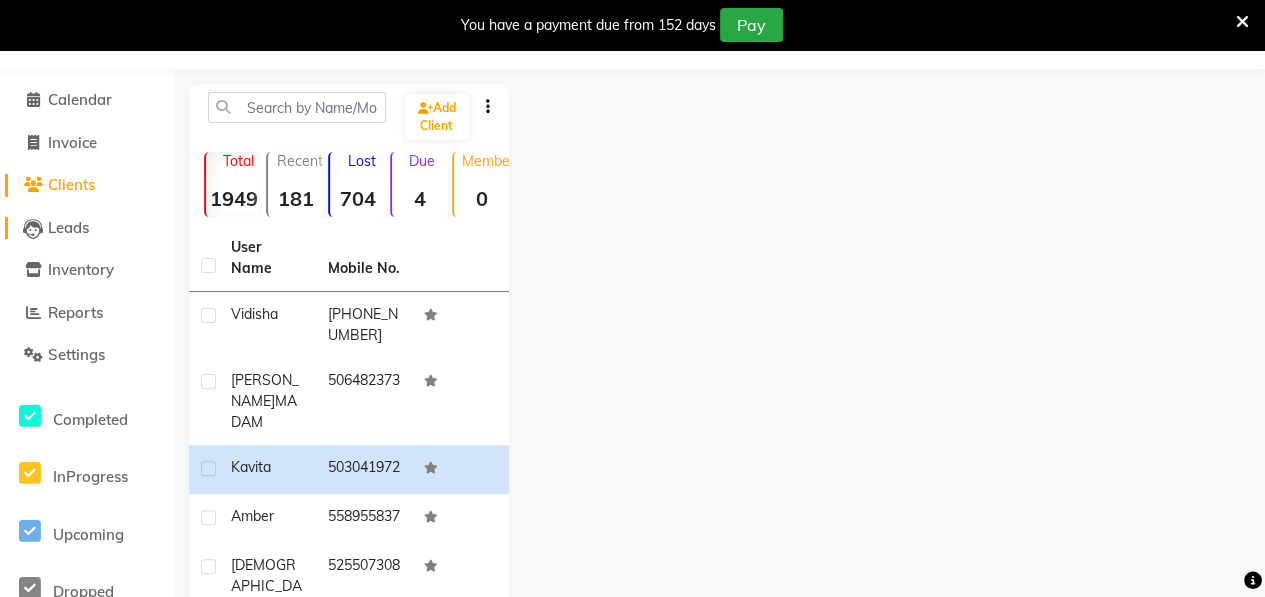 click on "Leads" 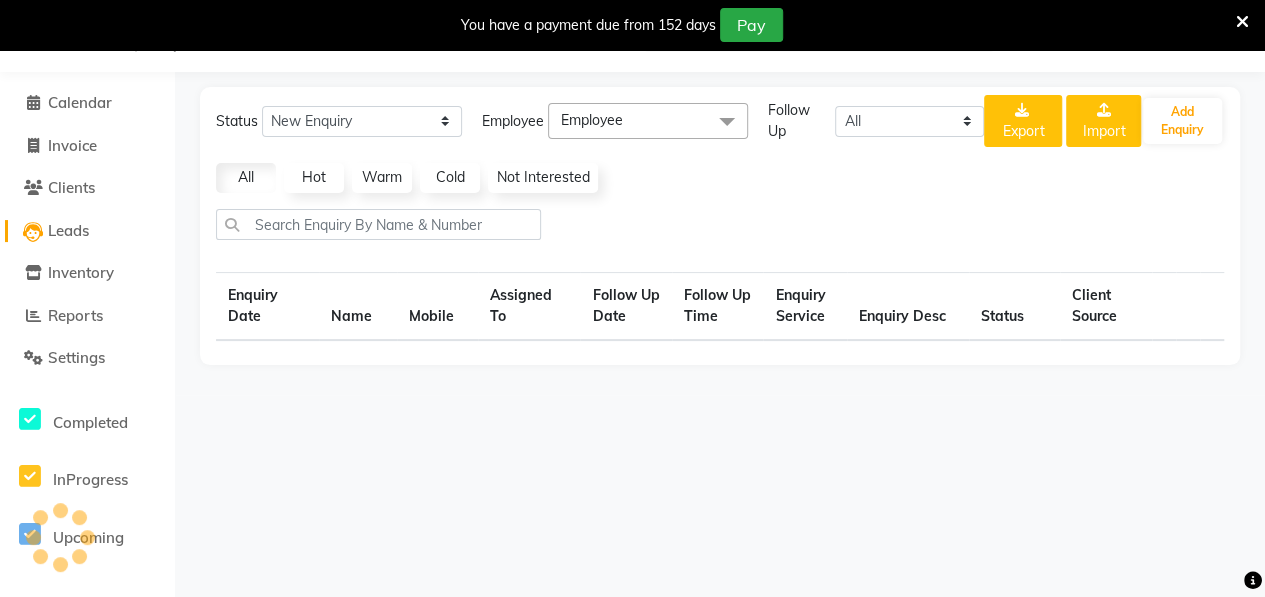 scroll, scrollTop: 52, scrollLeft: 0, axis: vertical 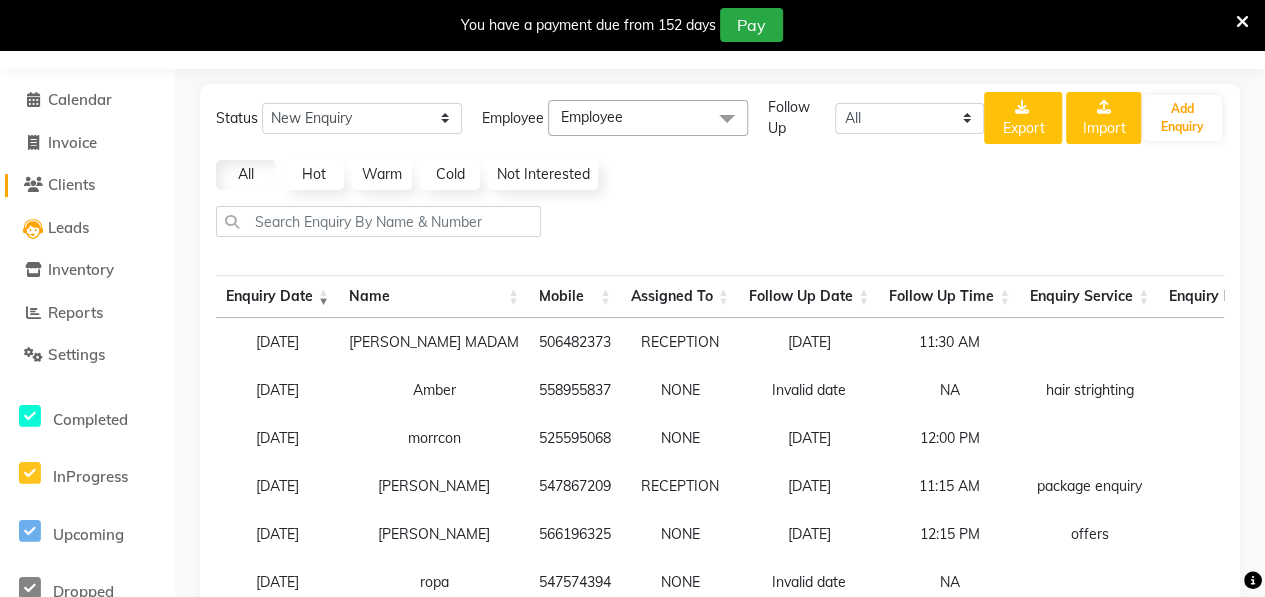 click on "Clients" 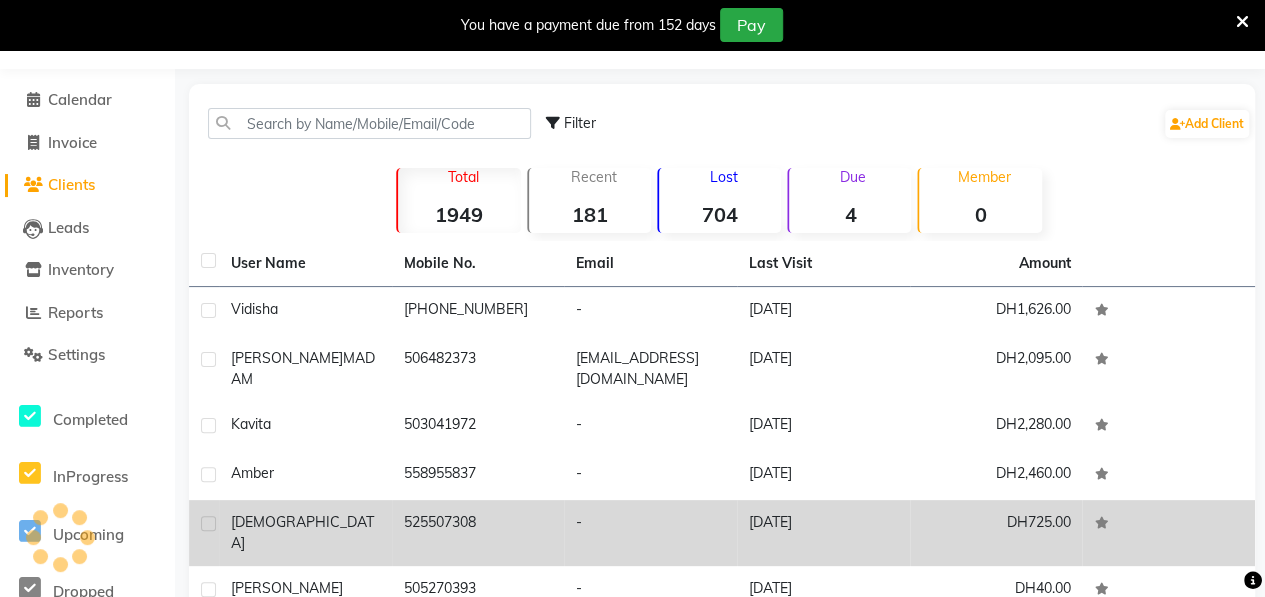 click on "[DEMOGRAPHIC_DATA]" 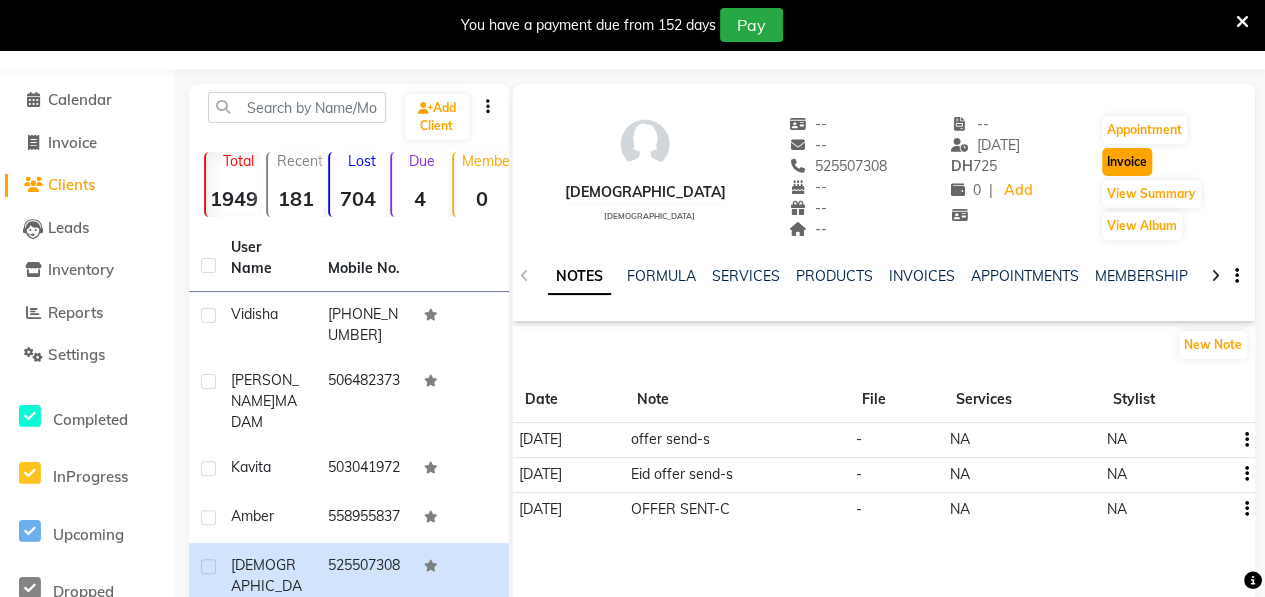 click on "Invoice" 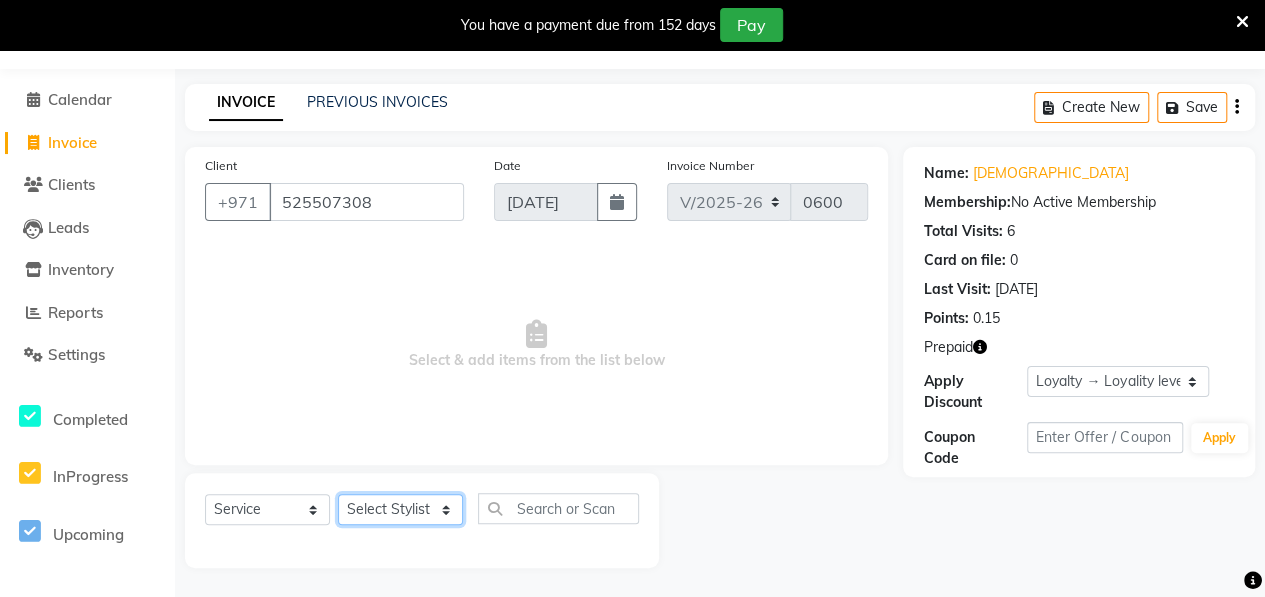 click on "Select Stylist ALWAHDA GIVE Kavita LAXMI Management [PERSON_NAME] RECEPTION [PERSON_NAME] [PERSON_NAME] TRIAL STAFF" 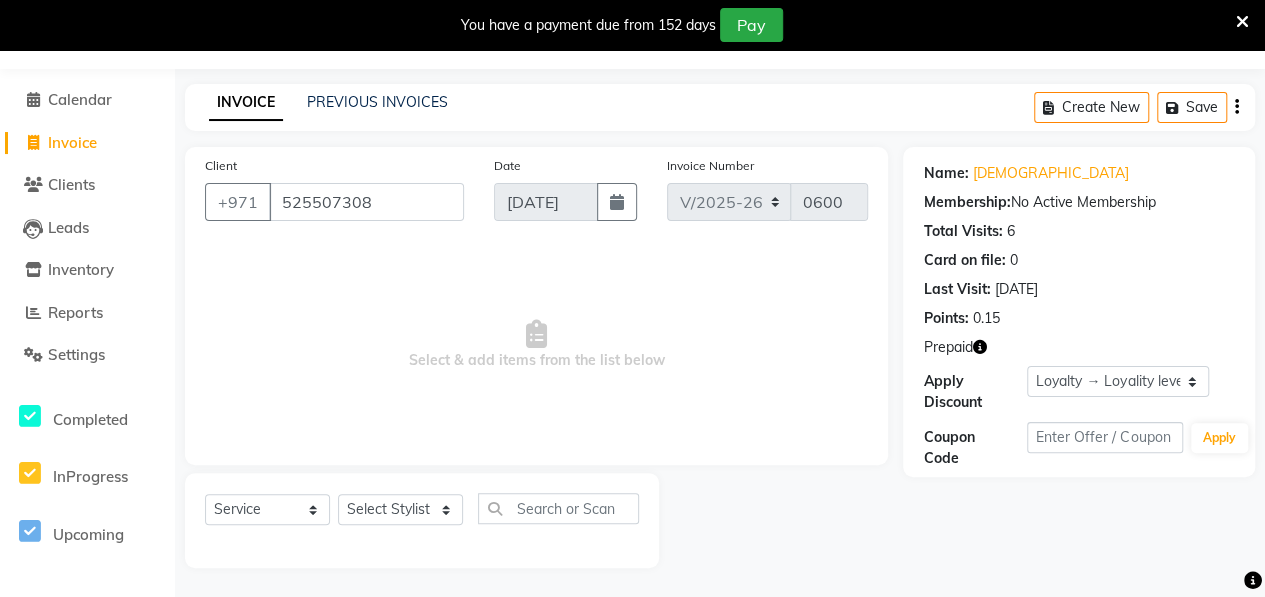 click on "Select & add items from the list below" at bounding box center [536, 345] 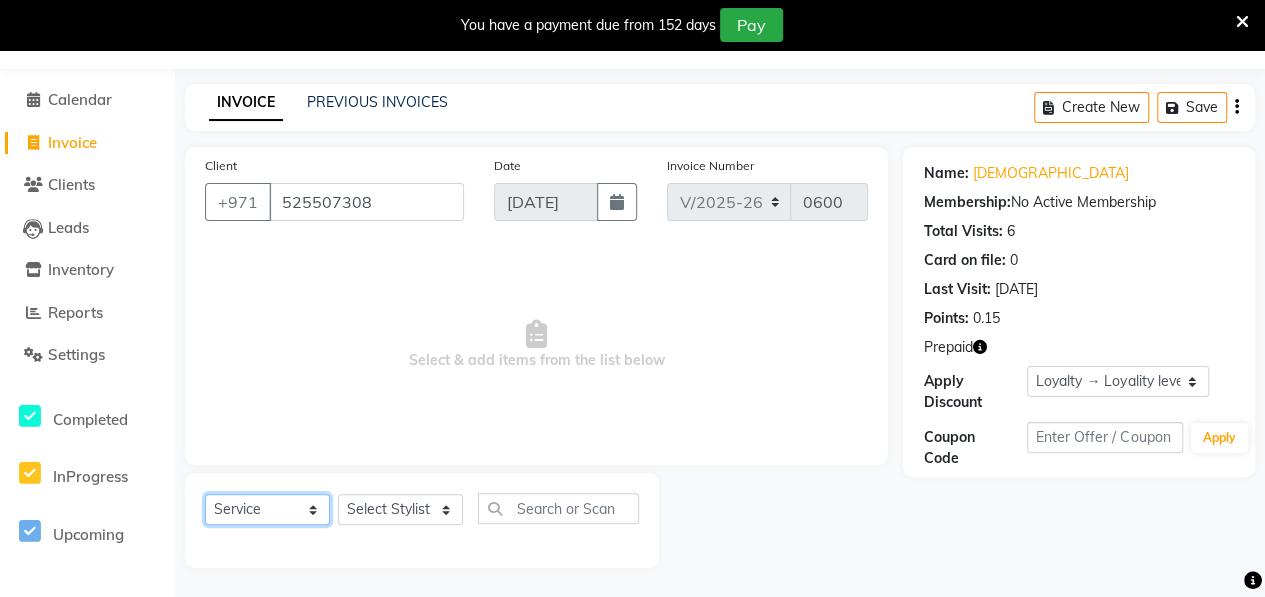 click on "Select  Service  Product  Membership  Package Voucher Prepaid Gift Card" 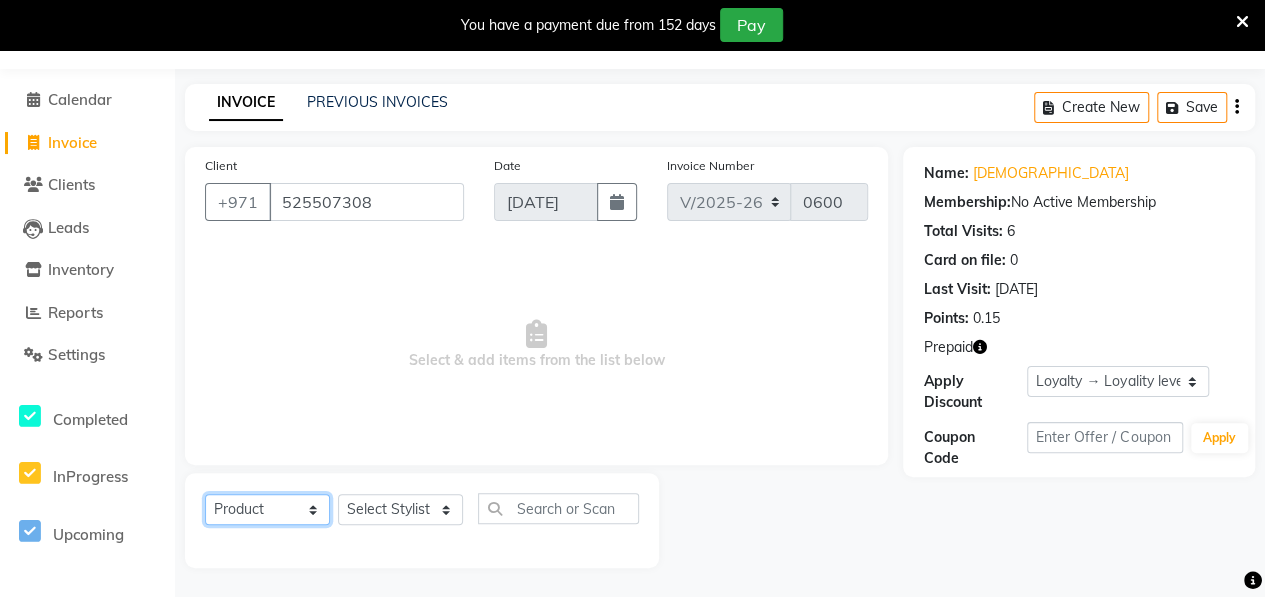 click on "Select  Service  Product  Membership  Package Voucher Prepaid Gift Card" 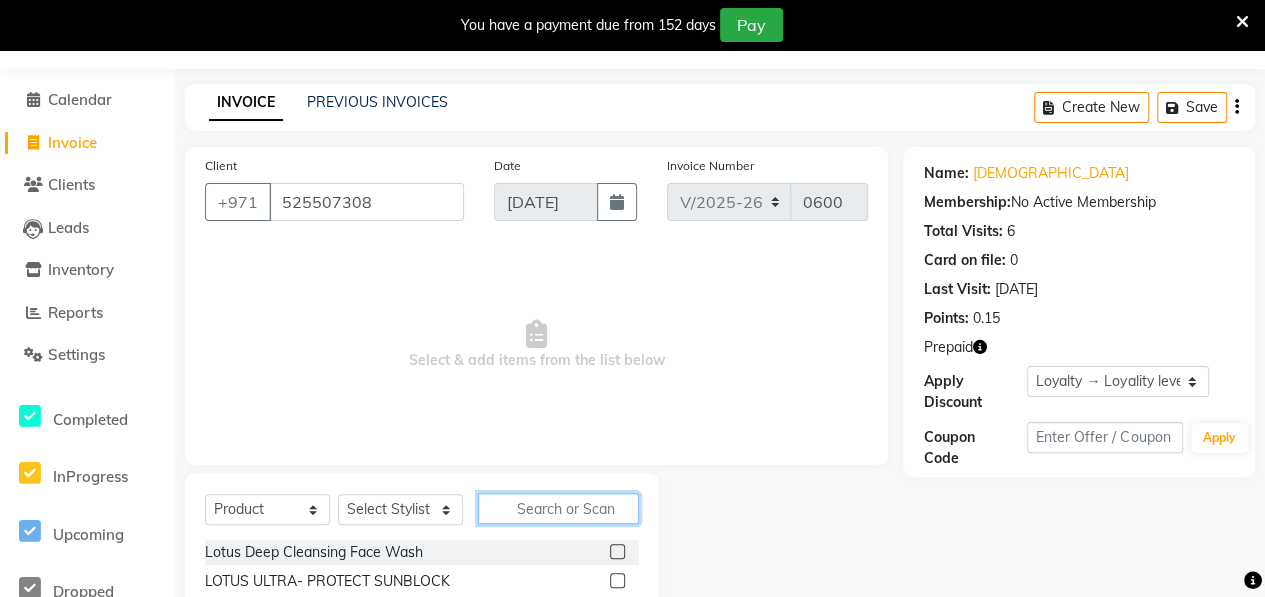 click 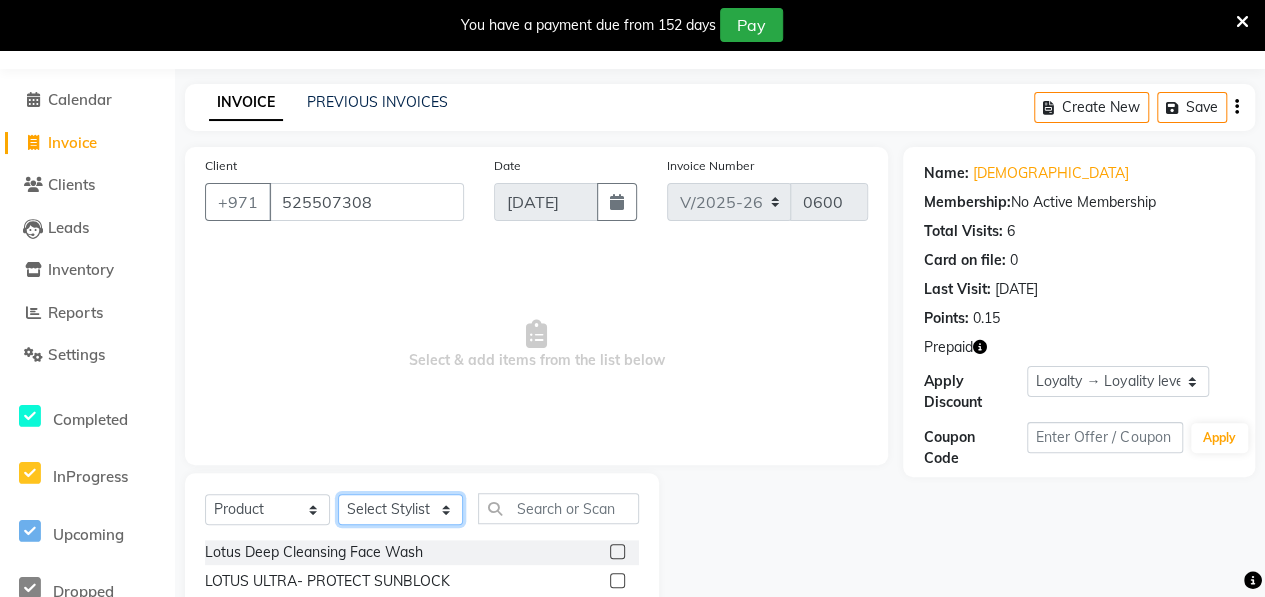 click on "Select Stylist ALWAHDA GIVE Kavita LAXMI Management [PERSON_NAME] RECEPTION [PERSON_NAME] [PERSON_NAME] TRIAL STAFF" 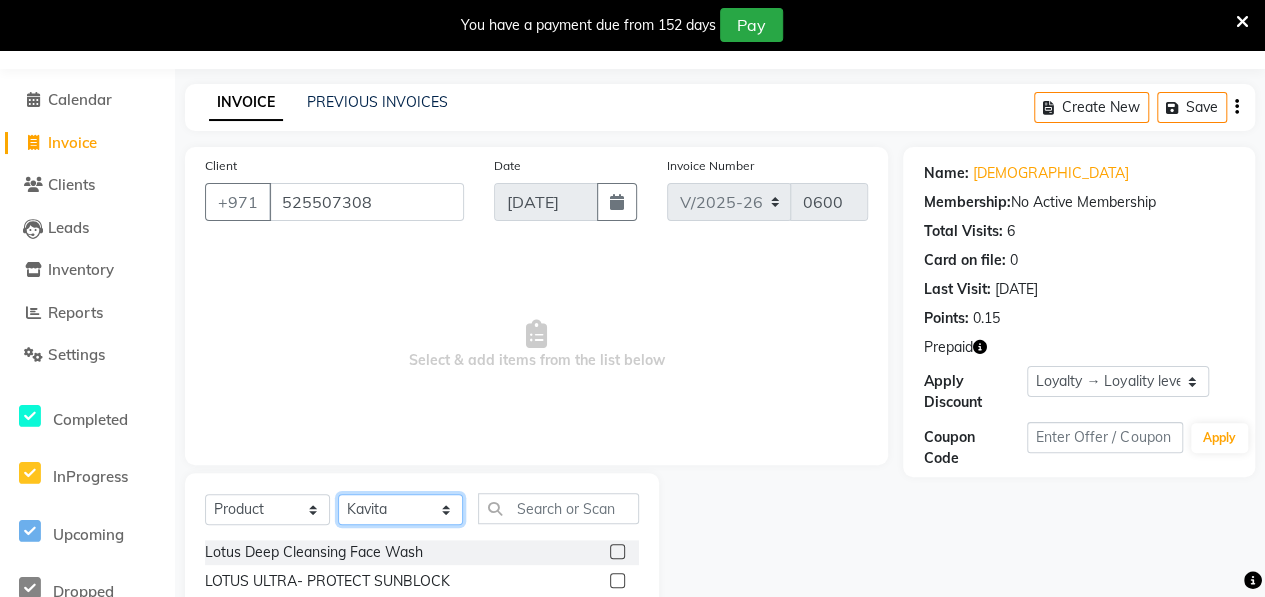 click on "Select Stylist ALWAHDA GIVE Kavita LAXMI Management [PERSON_NAME] RECEPTION [PERSON_NAME] [PERSON_NAME] TRIAL STAFF" 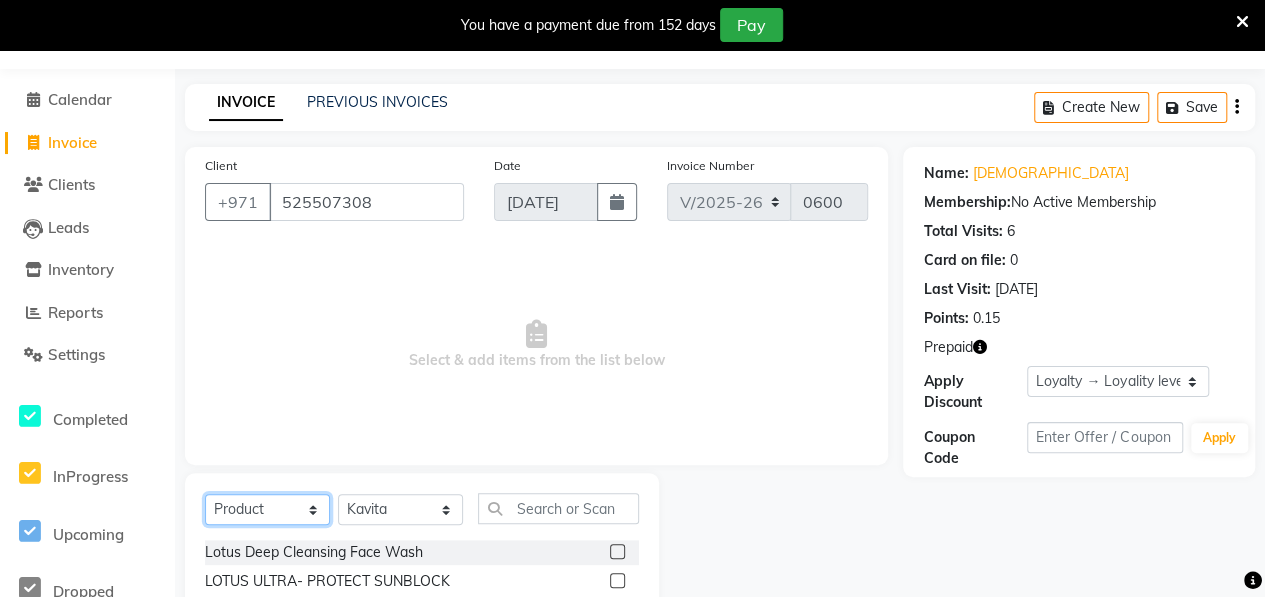click on "Select  Service  Product  Membership  Package Voucher Prepaid Gift Card" 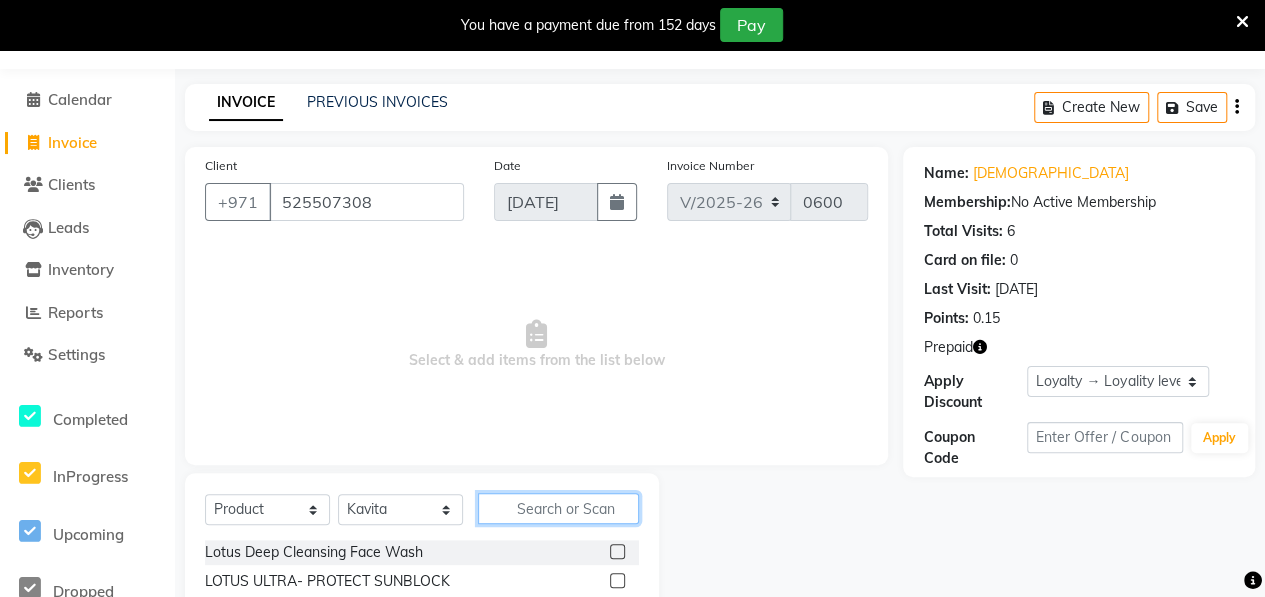 click 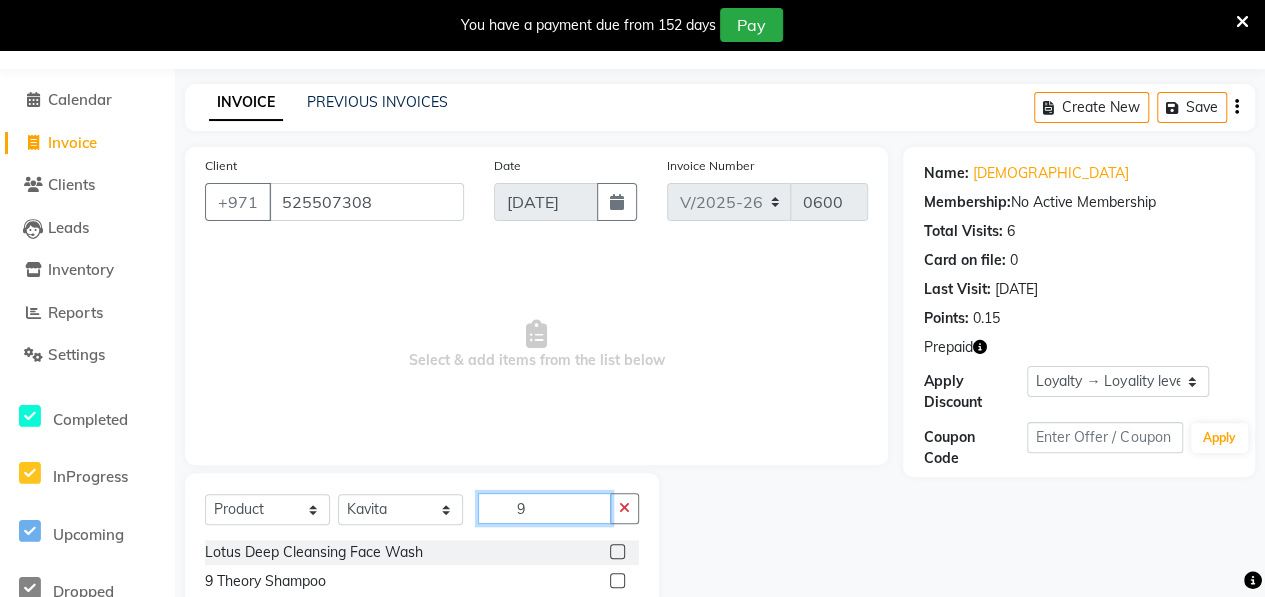 scroll, scrollTop: 252, scrollLeft: 0, axis: vertical 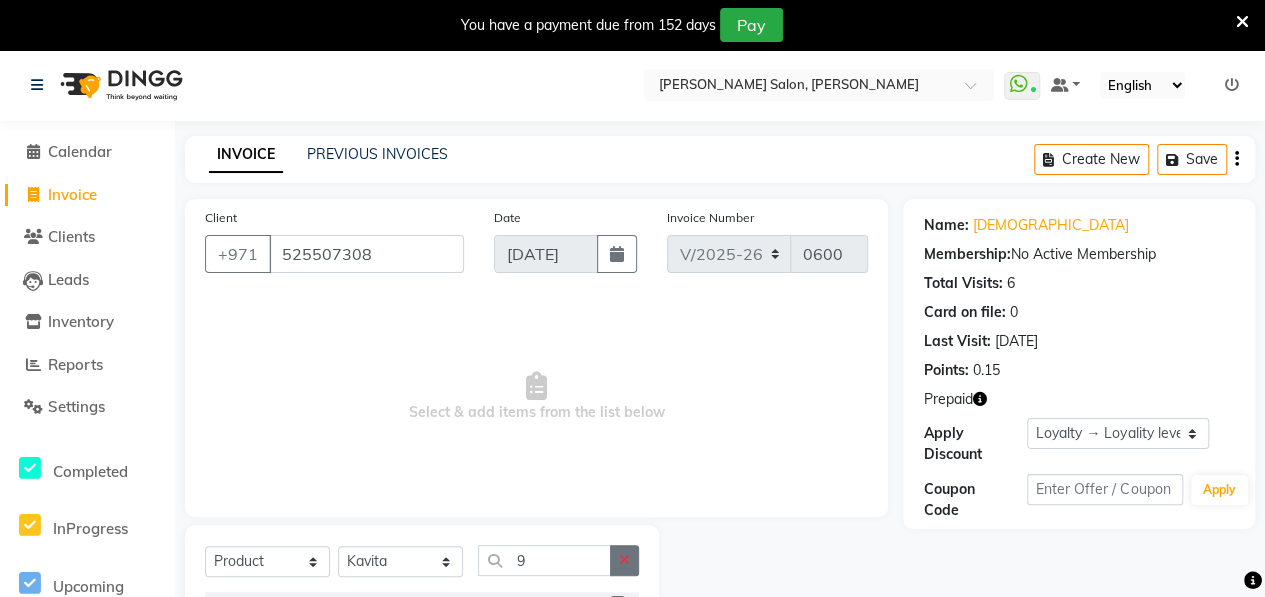 click 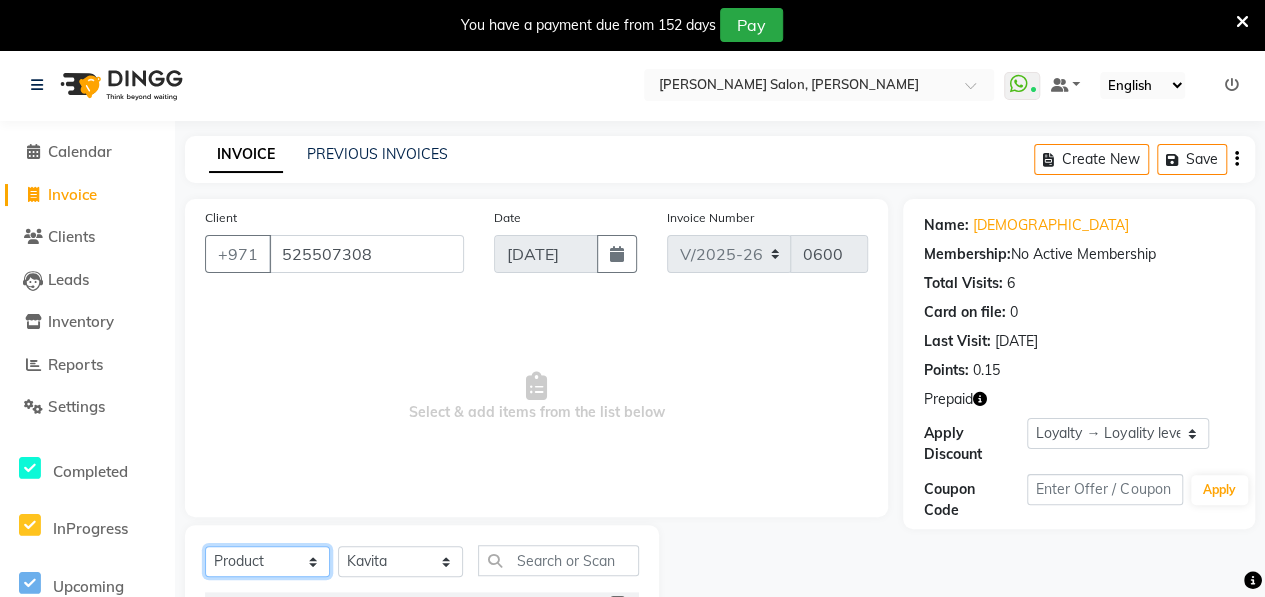 click on "Select  Service  Product  Membership  Package Voucher Prepaid Gift Card" 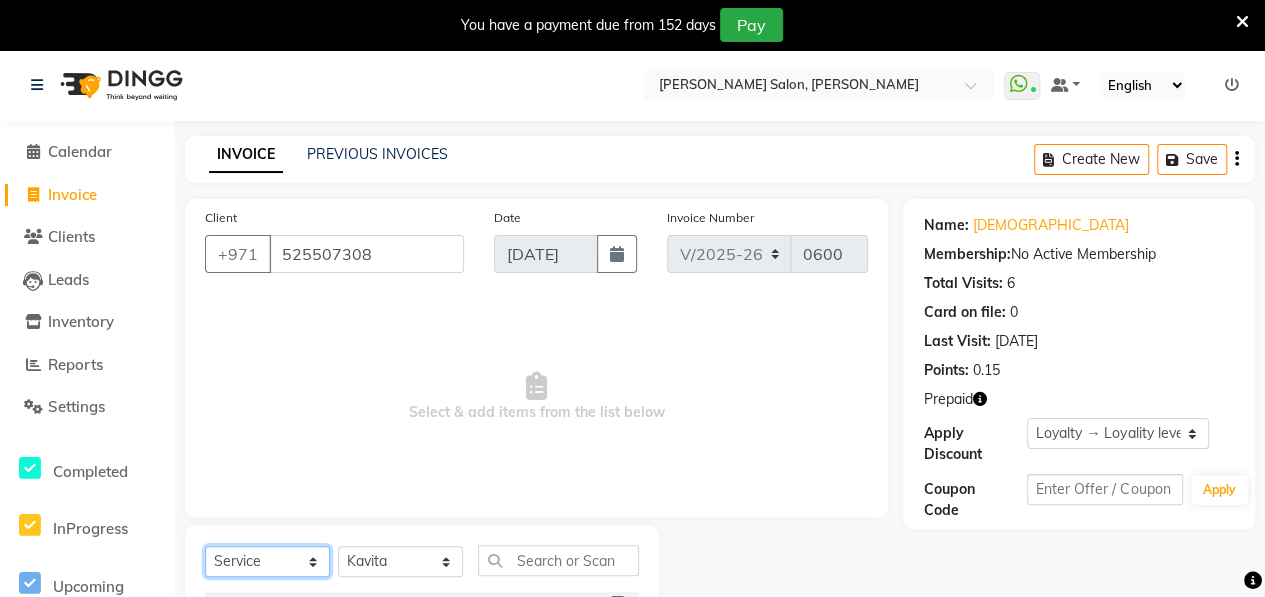 click on "Select  Service  Product  Membership  Package Voucher Prepaid Gift Card" 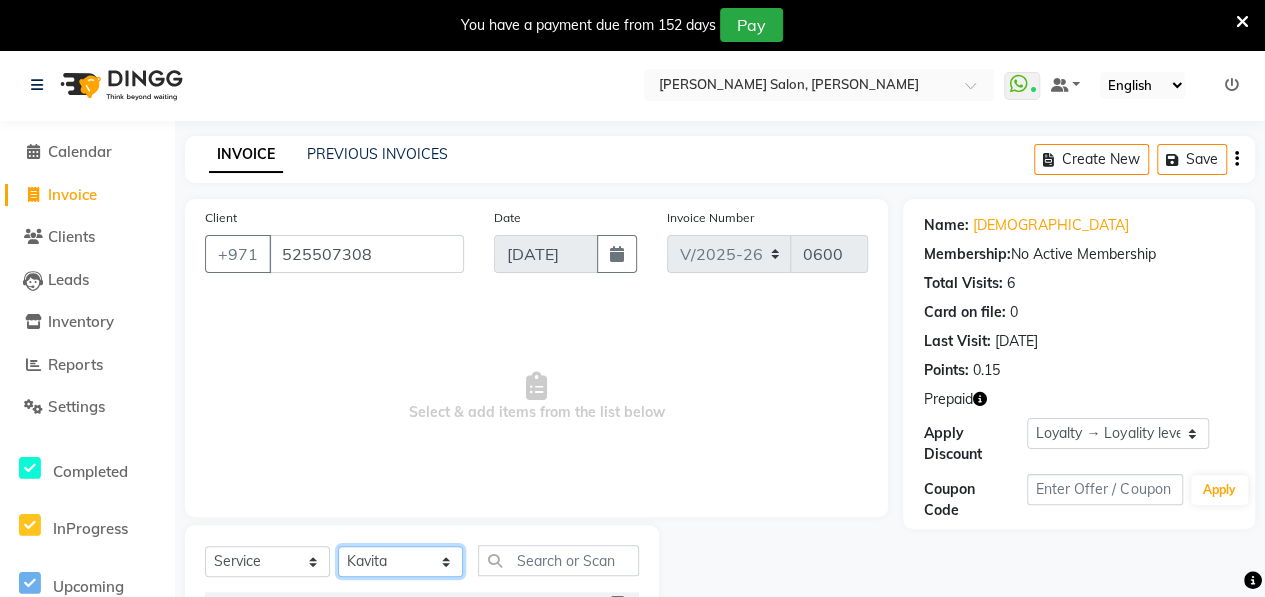 click on "Select Stylist ALWAHDA GIVE Kavita LAXMI Management [PERSON_NAME] RECEPTION [PERSON_NAME] [PERSON_NAME] TRIAL STAFF" 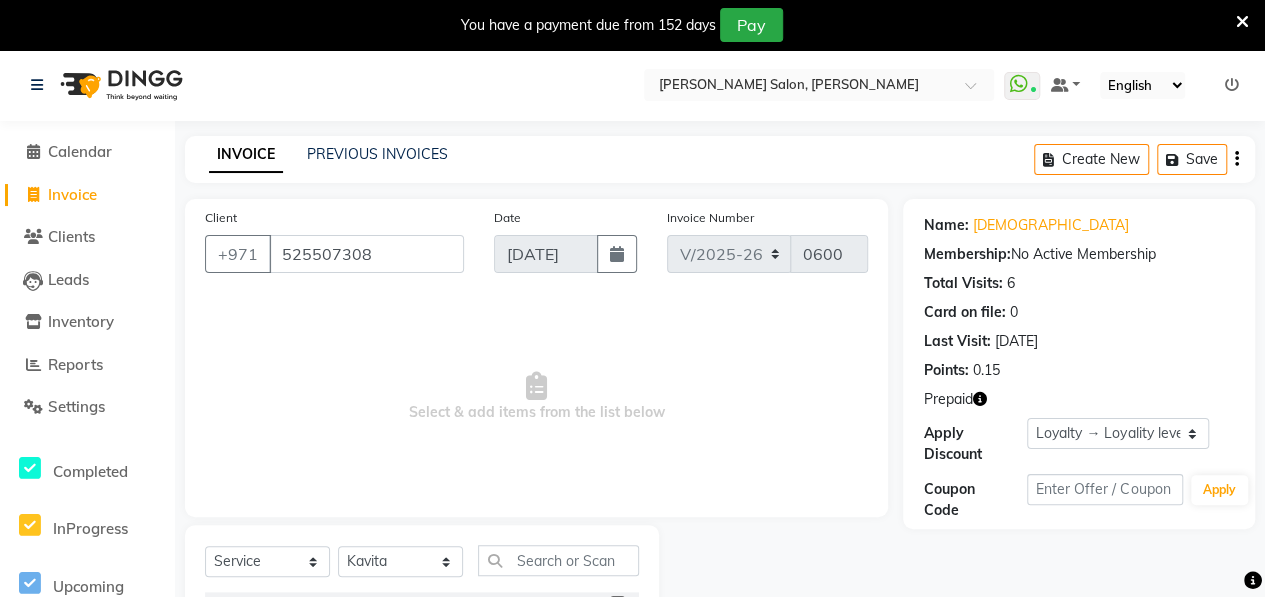 drag, startPoint x: 660, startPoint y: 445, endPoint x: 572, endPoint y: 555, distance: 140.86873 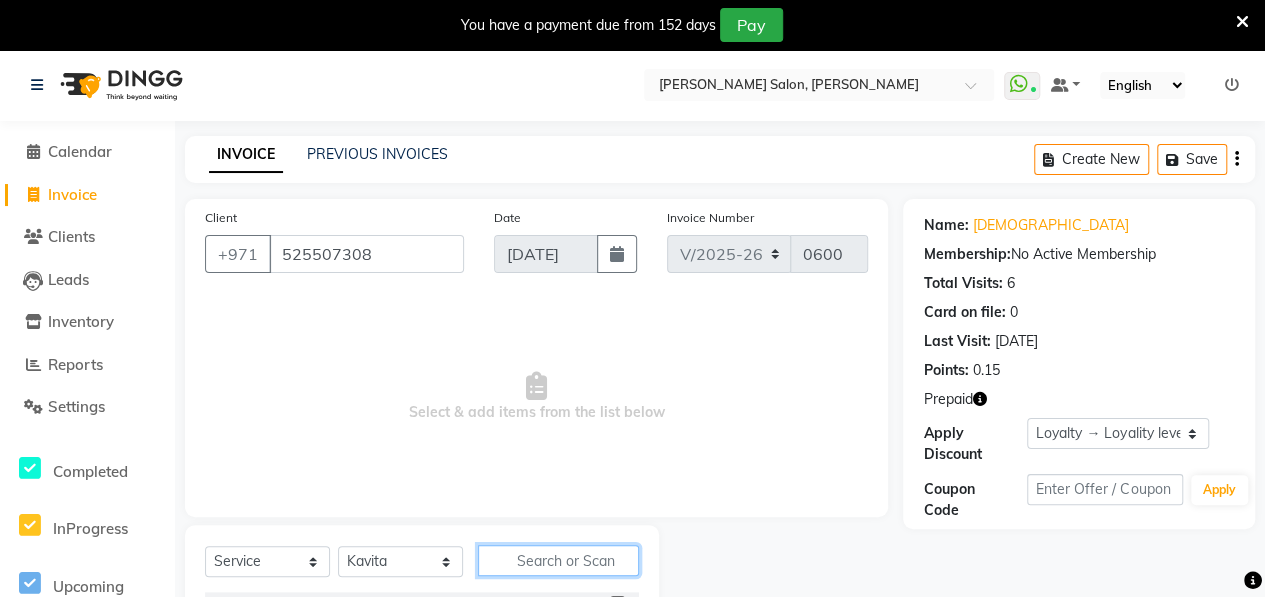 click 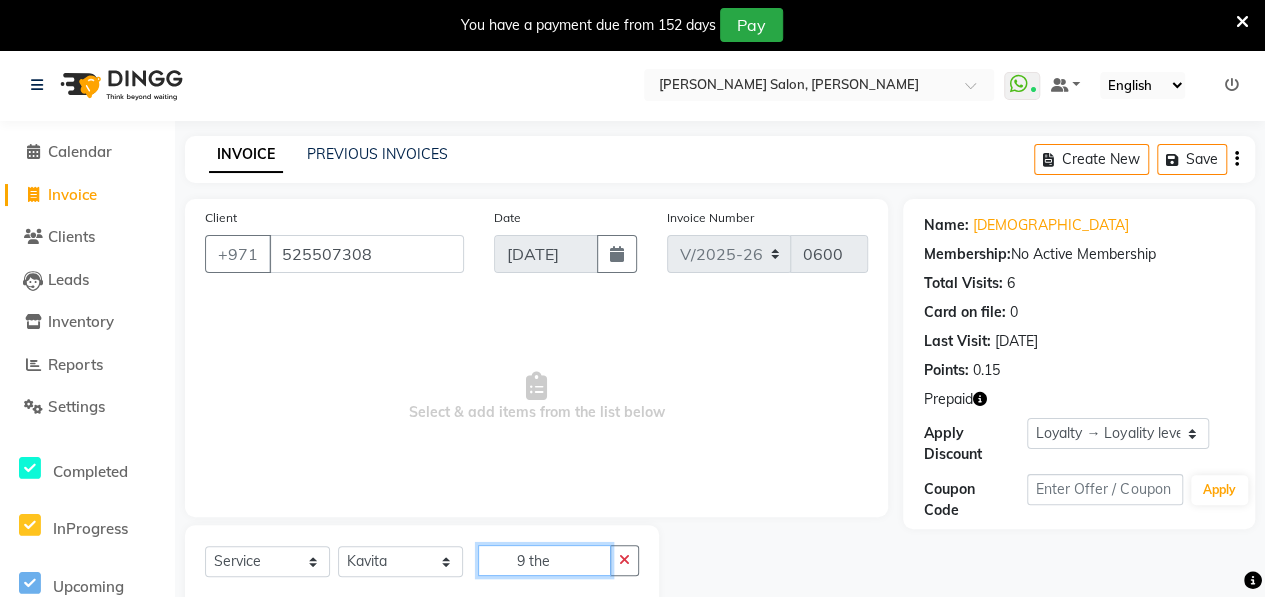 scroll, scrollTop: 52, scrollLeft: 0, axis: vertical 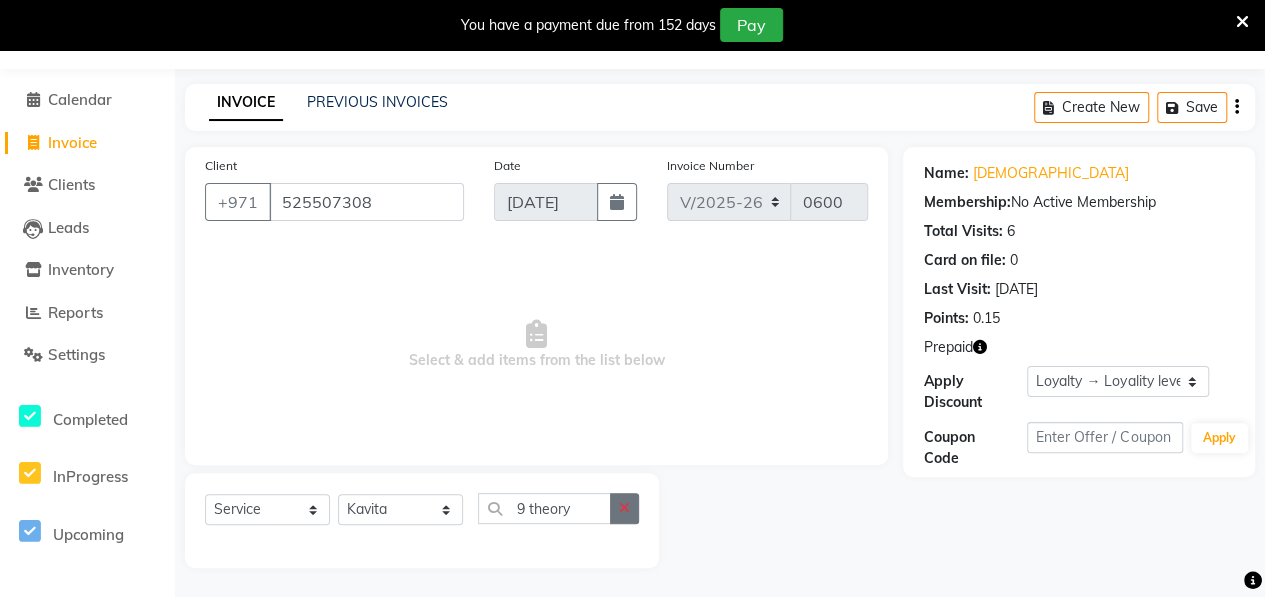 click 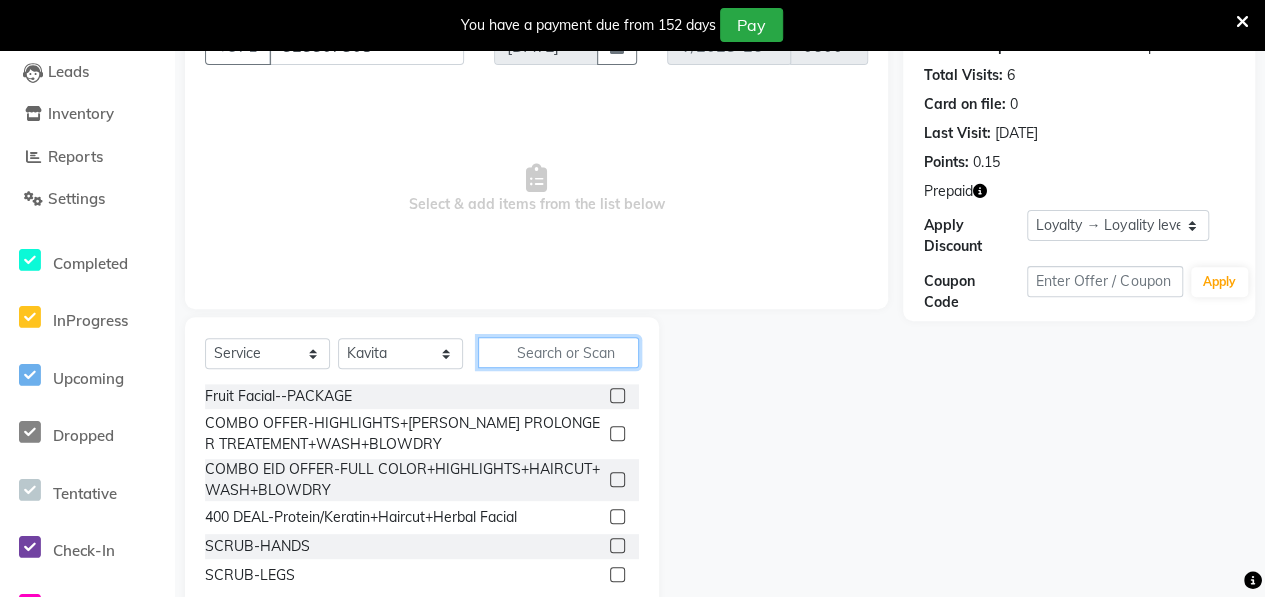 scroll, scrollTop: 252, scrollLeft: 0, axis: vertical 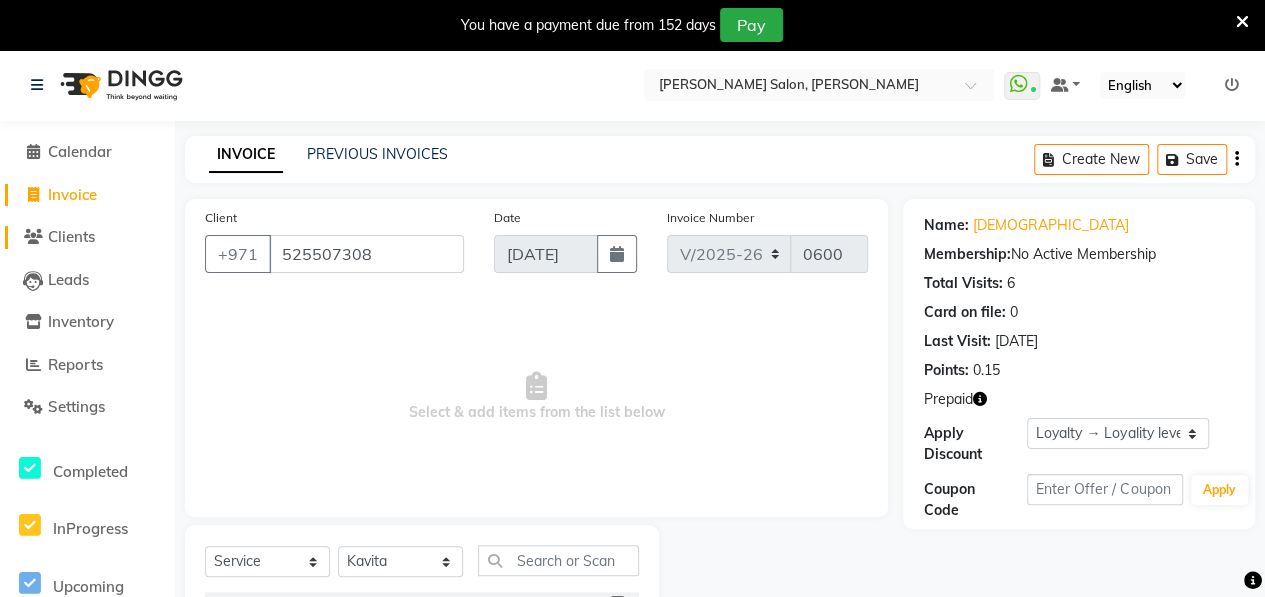 click on "Clients" 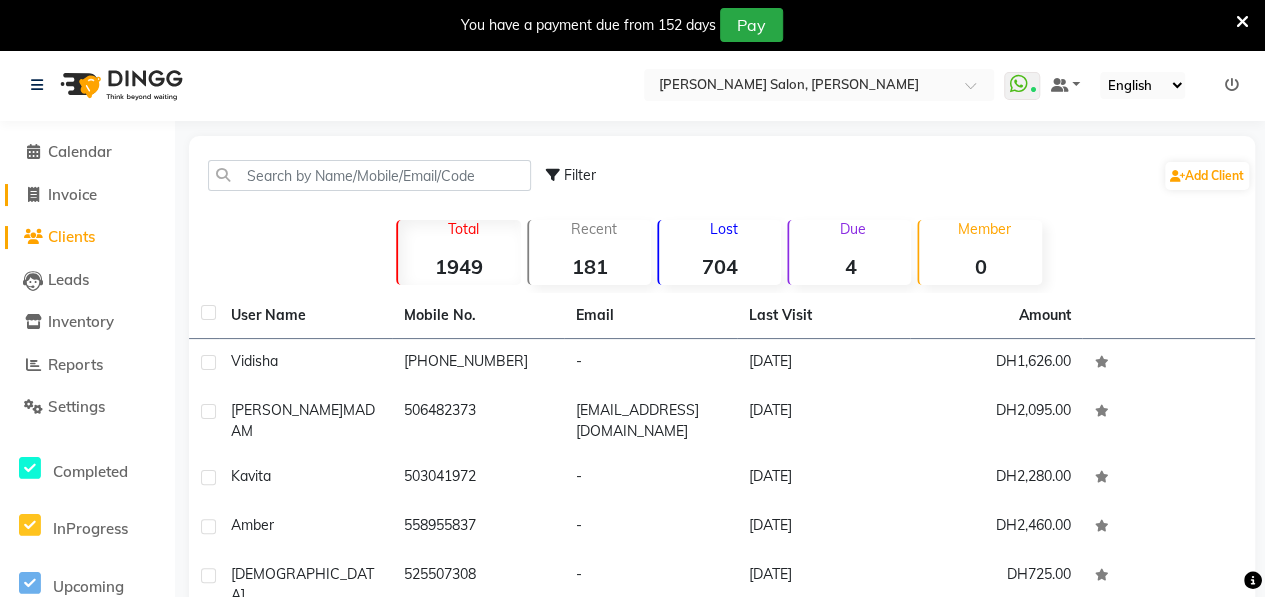 click on "Invoice" 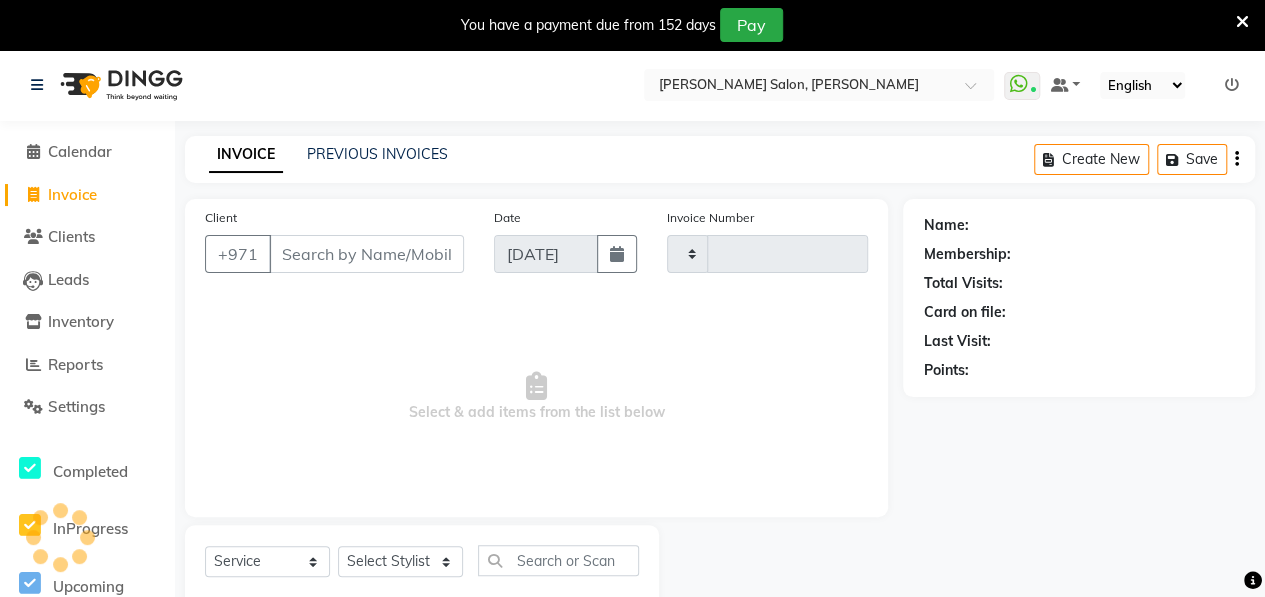 scroll, scrollTop: 52, scrollLeft: 0, axis: vertical 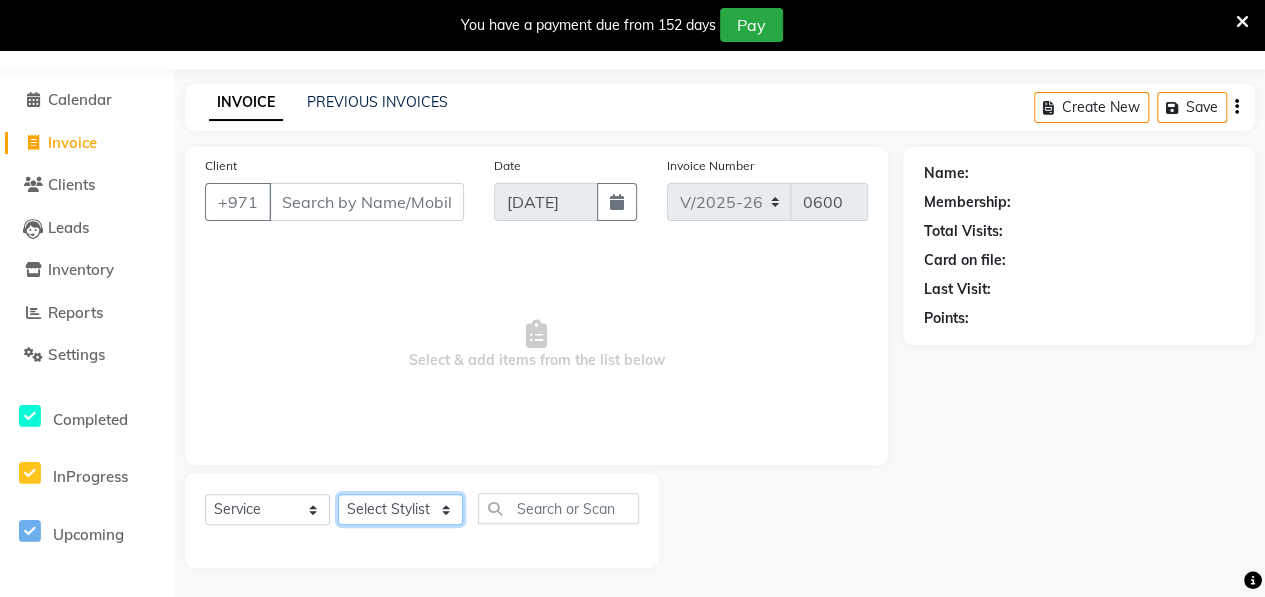 click on "Select Stylist ALWAHDA GIVE Kavita LAXMI Management [PERSON_NAME] RECEPTION [PERSON_NAME] [PERSON_NAME] TRIAL STAFF" 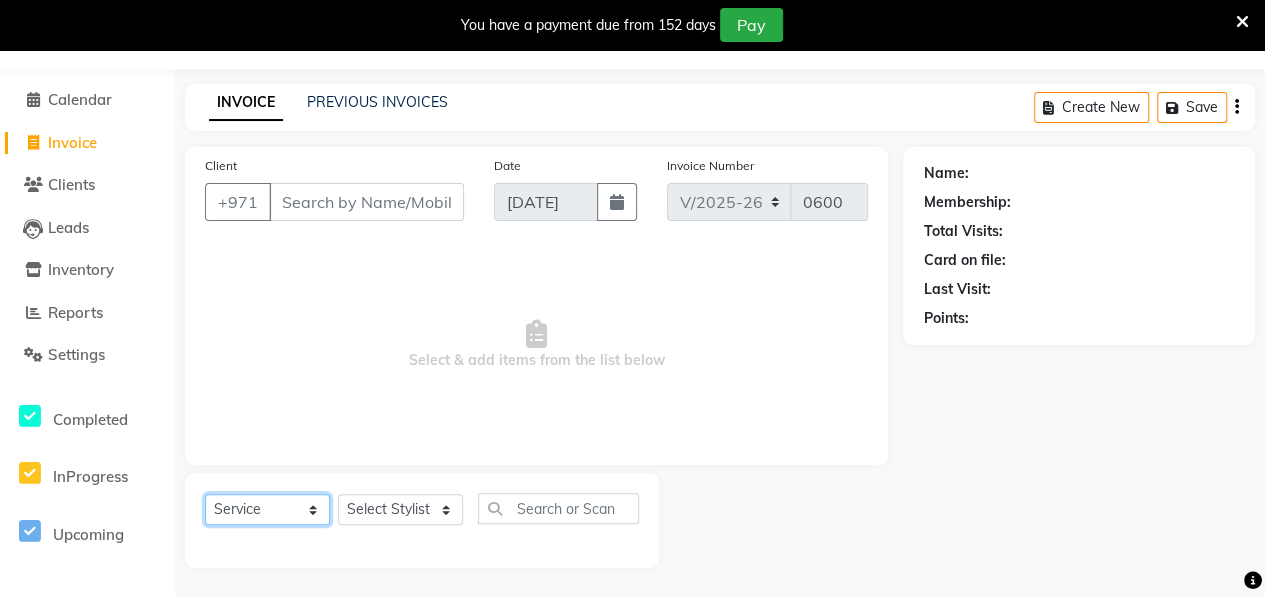 click on "Select  Service  Product  Membership  Package Voucher Prepaid Gift Card" 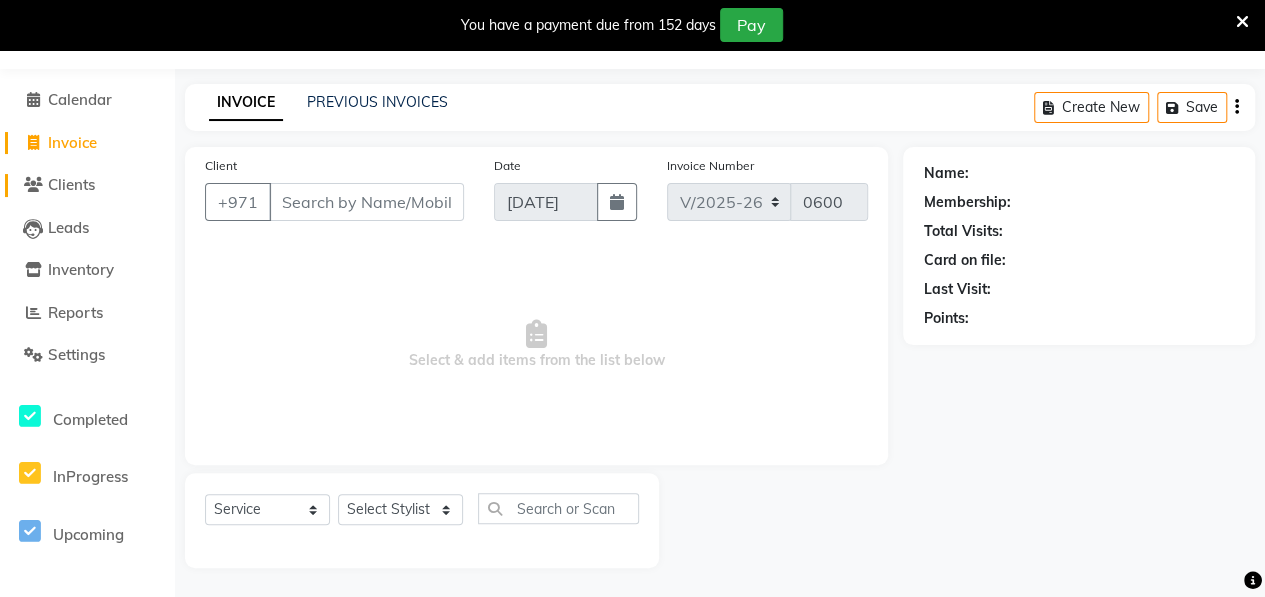 click on "Clients" 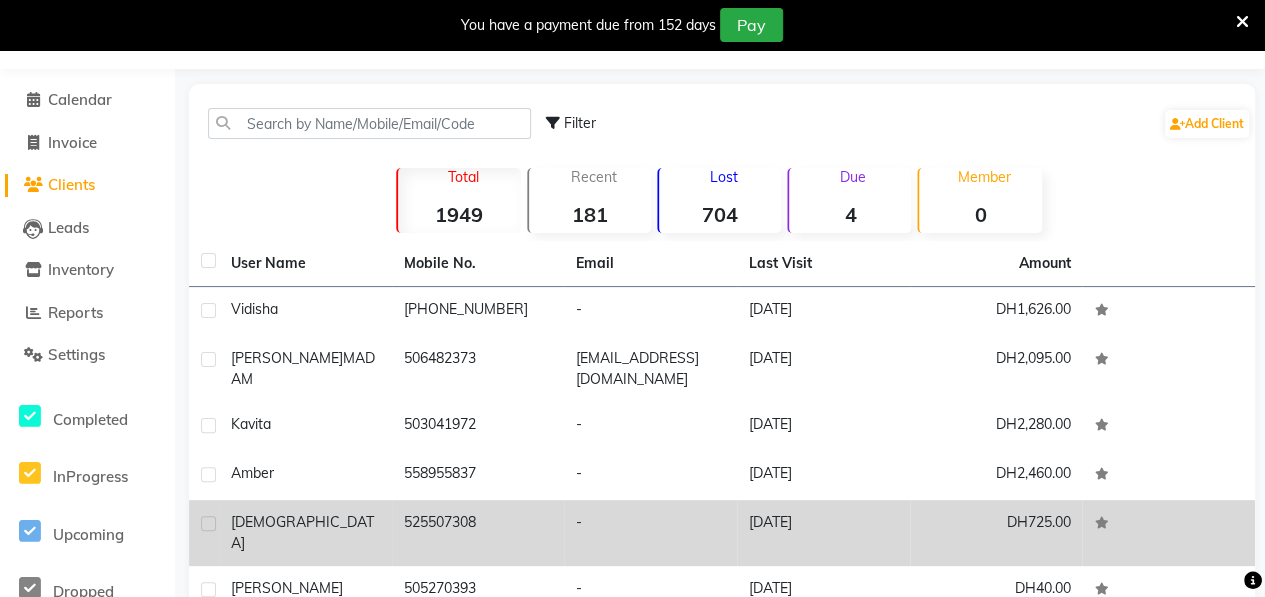 click on "[DEMOGRAPHIC_DATA]" 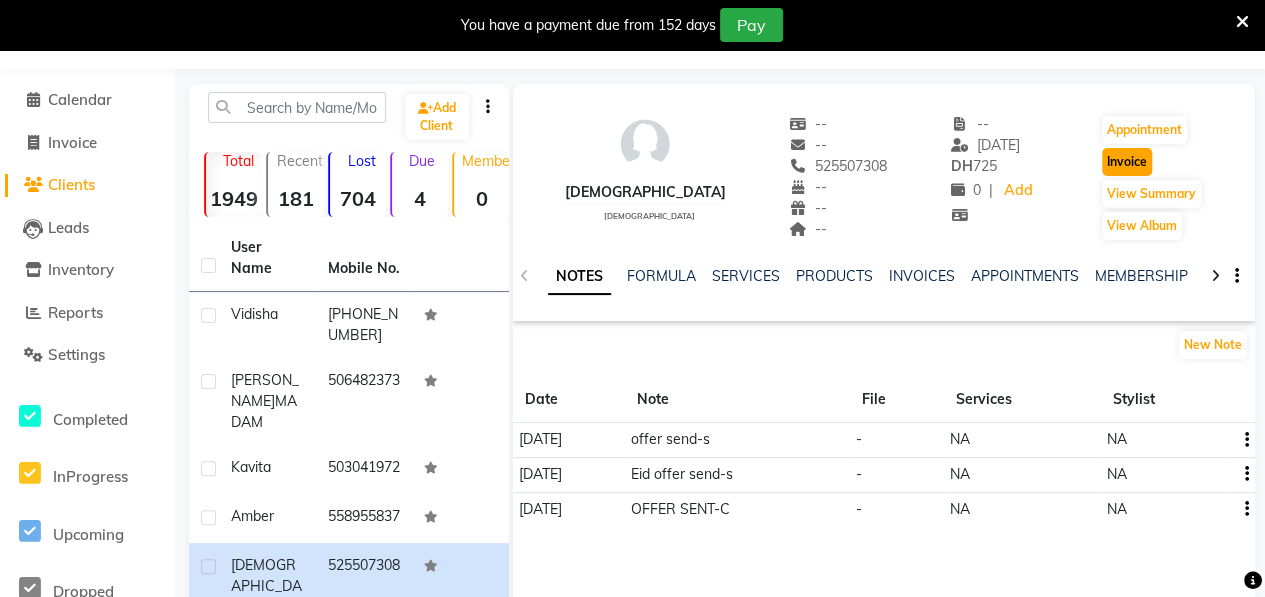click on "Invoice" 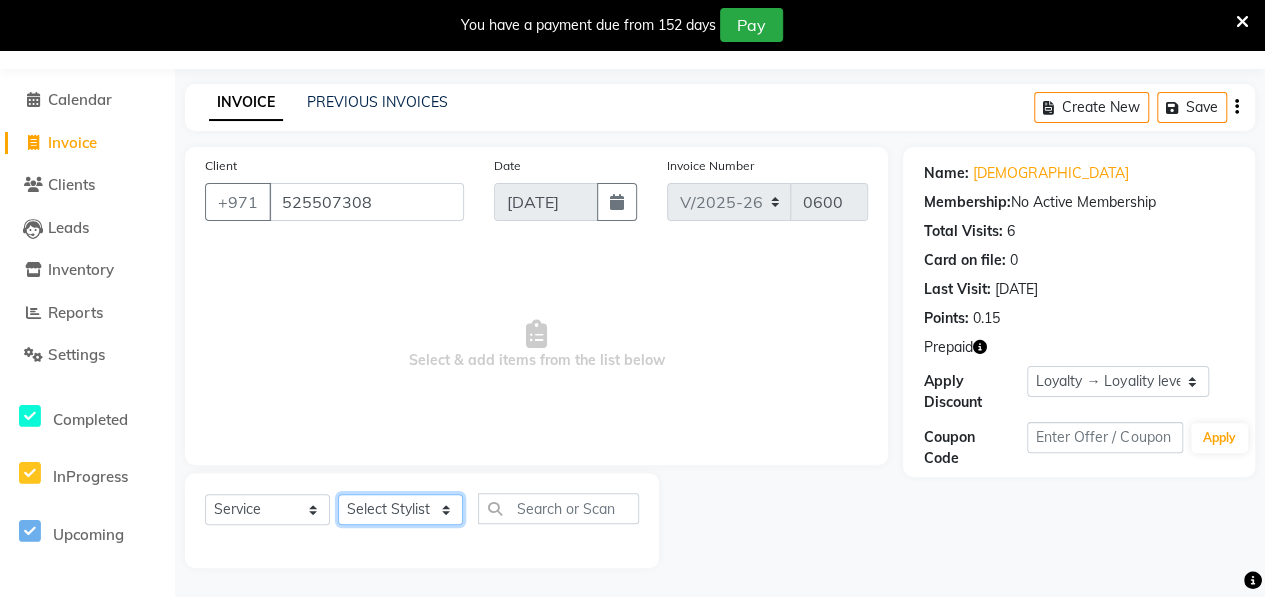 click on "Select Stylist ALWAHDA GIVE Kavita LAXMI Management [PERSON_NAME] RECEPTION [PERSON_NAME] [PERSON_NAME] TRIAL STAFF" 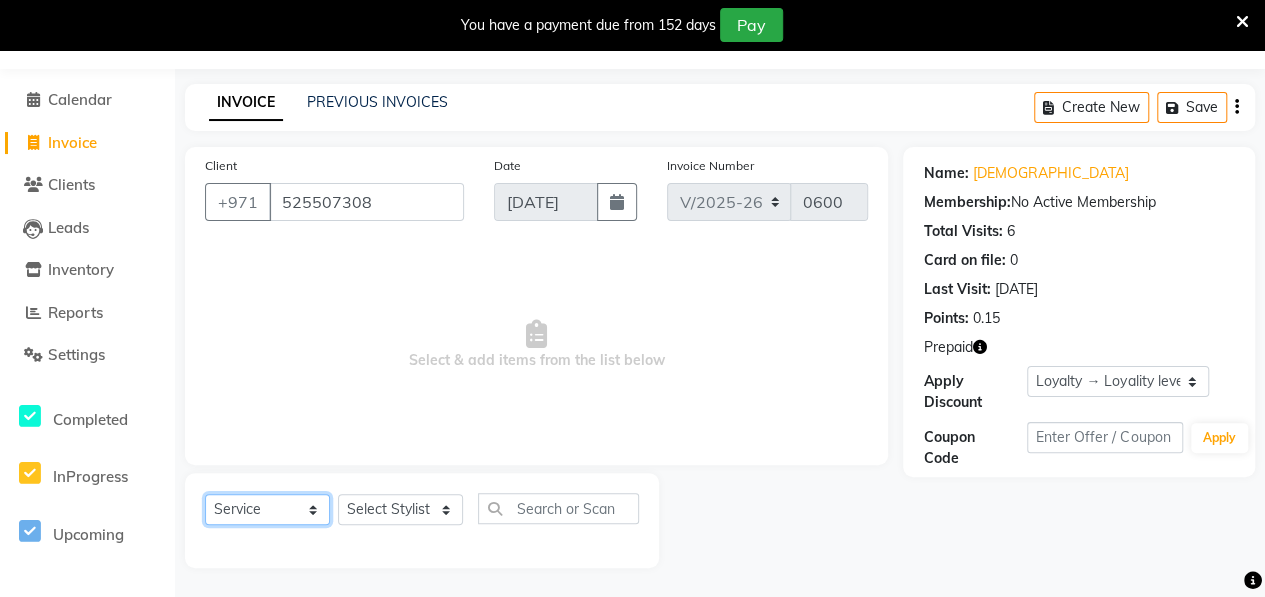 click on "Select  Service  Product  Membership  Package Voucher Prepaid Gift Card" 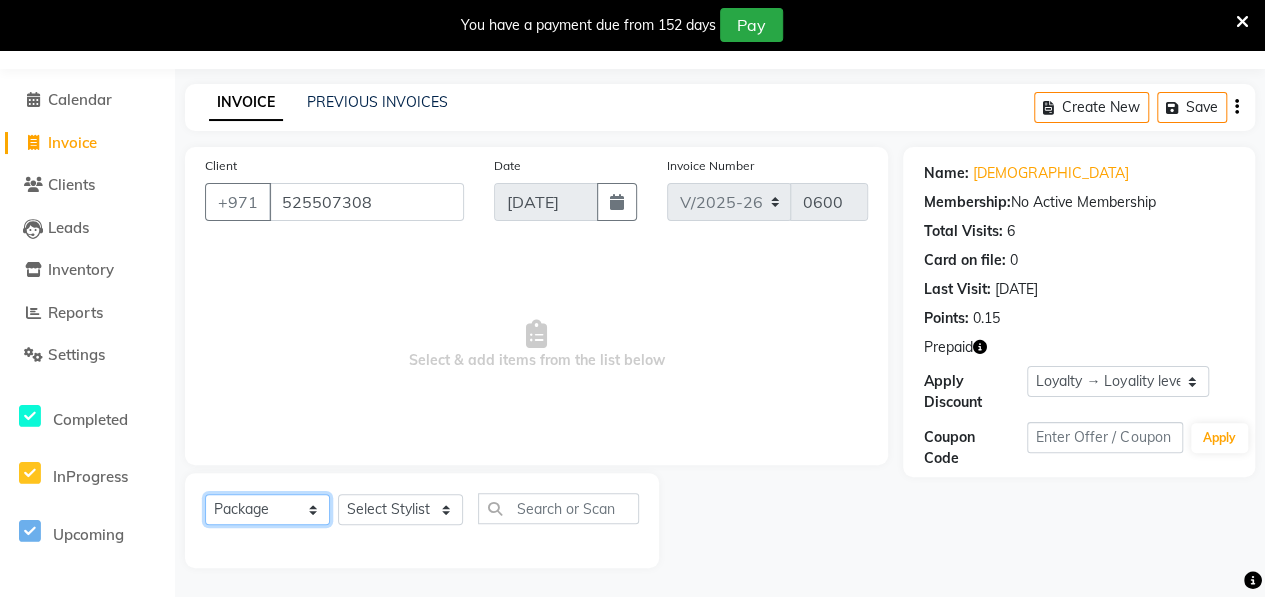 click on "Select  Service  Product  Membership  Package Voucher Prepaid Gift Card" 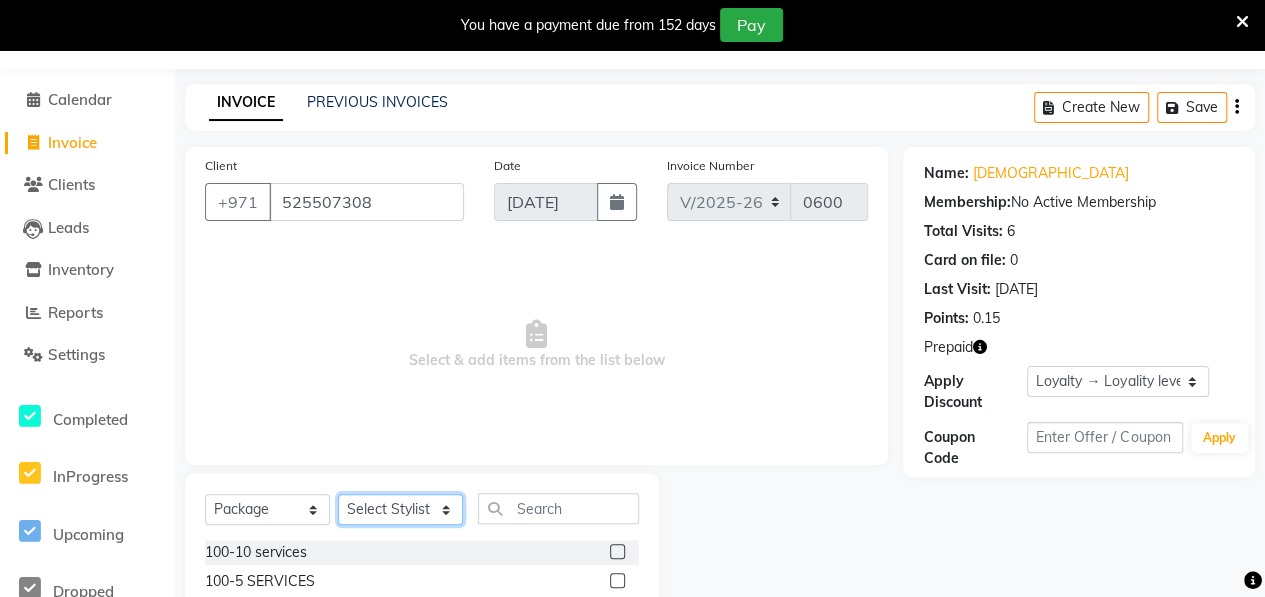 click on "Select Stylist ALWAHDA GIVE Kavita LAXMI Management [PERSON_NAME] RECEPTION [PERSON_NAME] [PERSON_NAME] TRIAL STAFF" 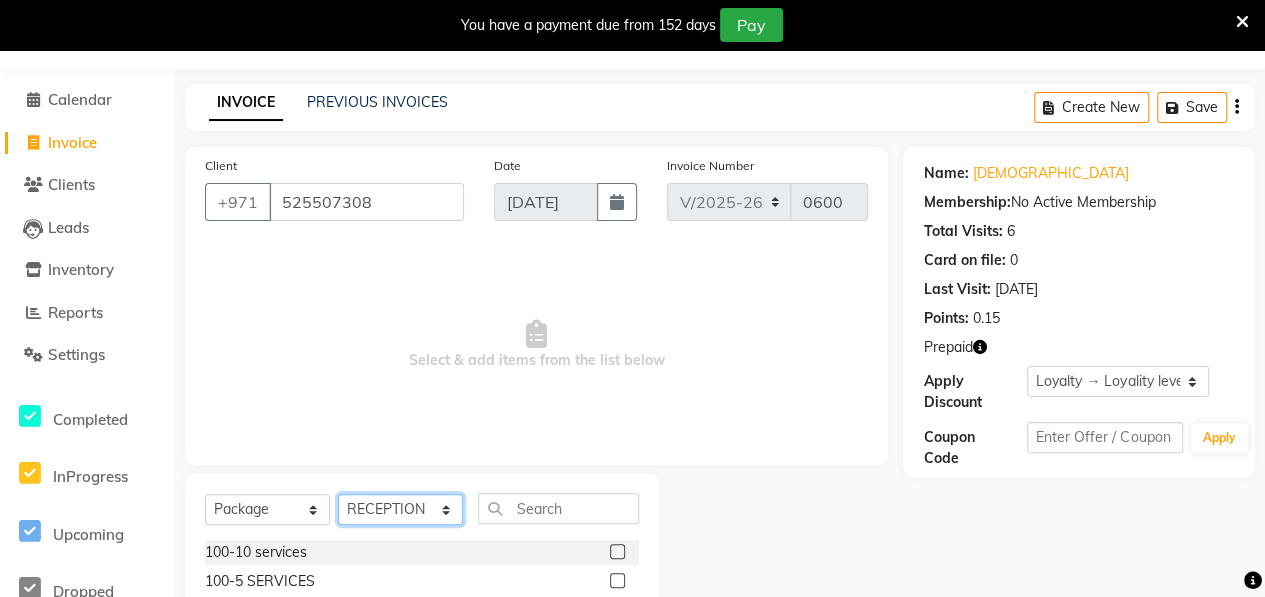 click on "Select Stylist ALWAHDA GIVE Kavita LAXMI Management [PERSON_NAME] RECEPTION [PERSON_NAME] [PERSON_NAME] TRIAL STAFF" 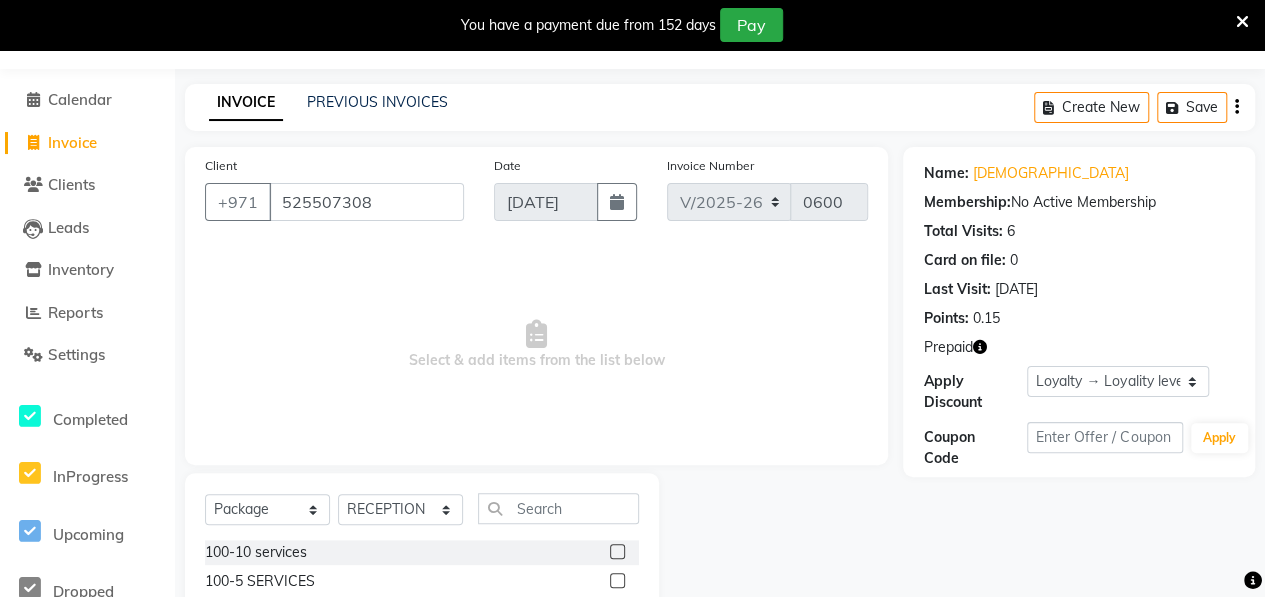 click 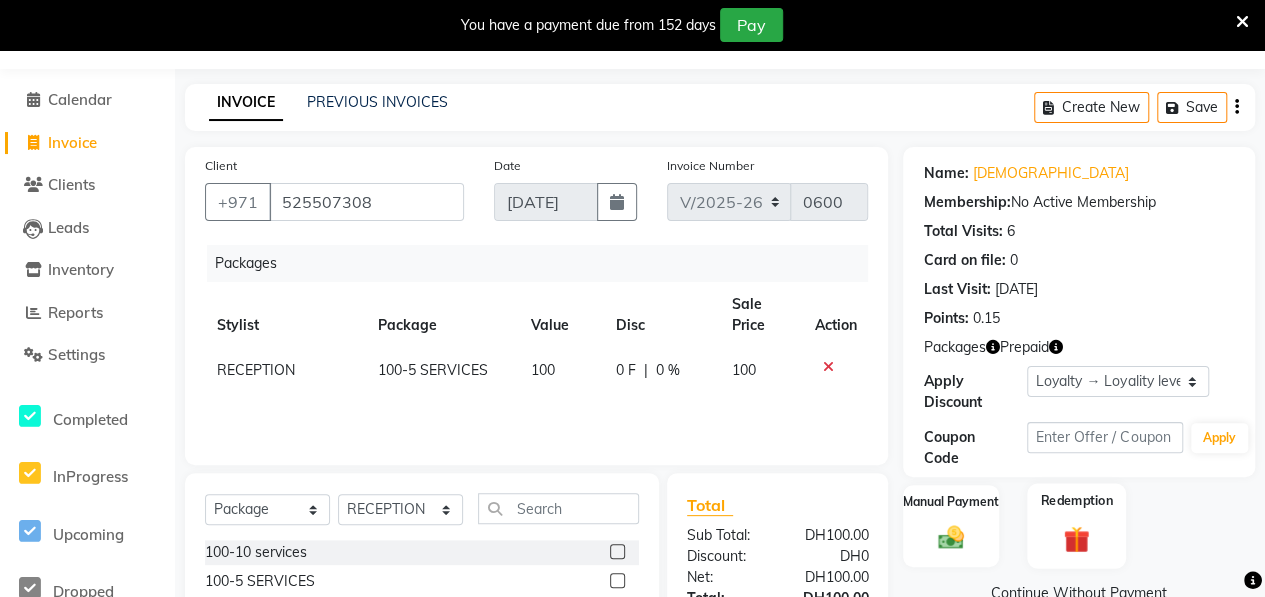 click on "Redemption" 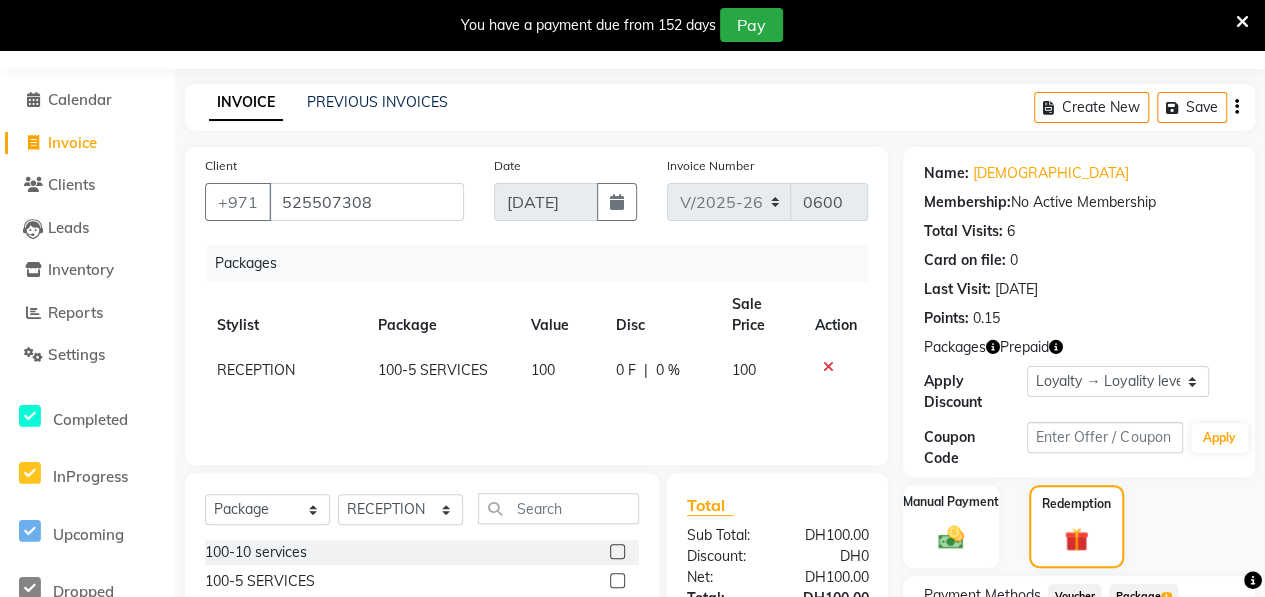 scroll, scrollTop: 252, scrollLeft: 0, axis: vertical 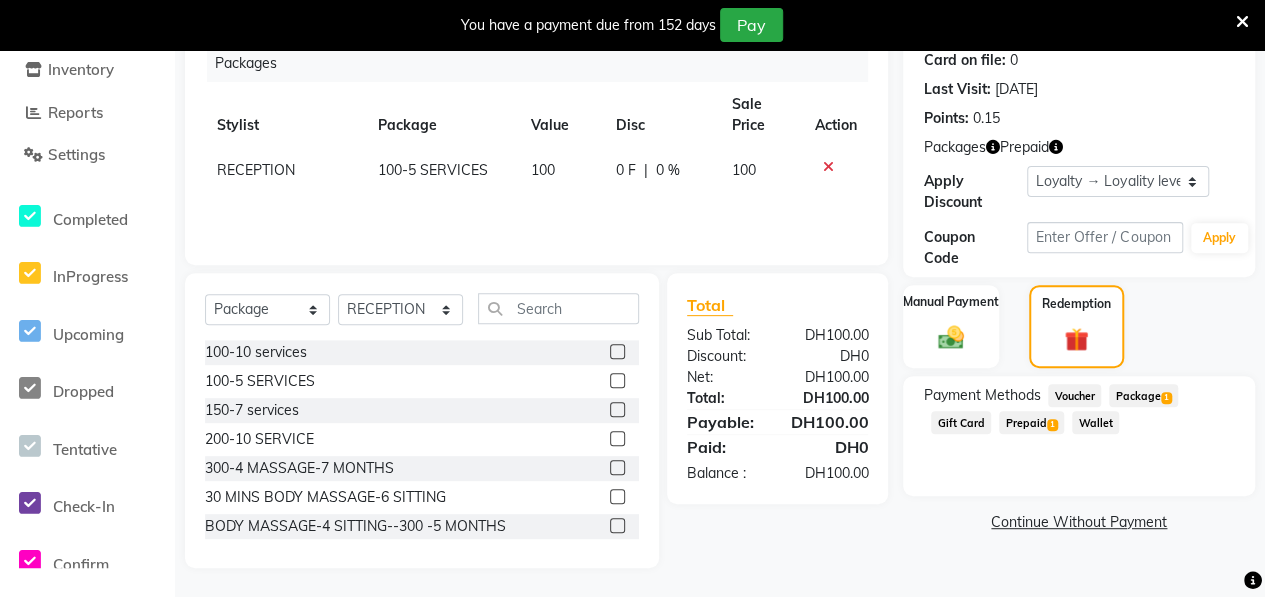 click on "Prepaid  1" 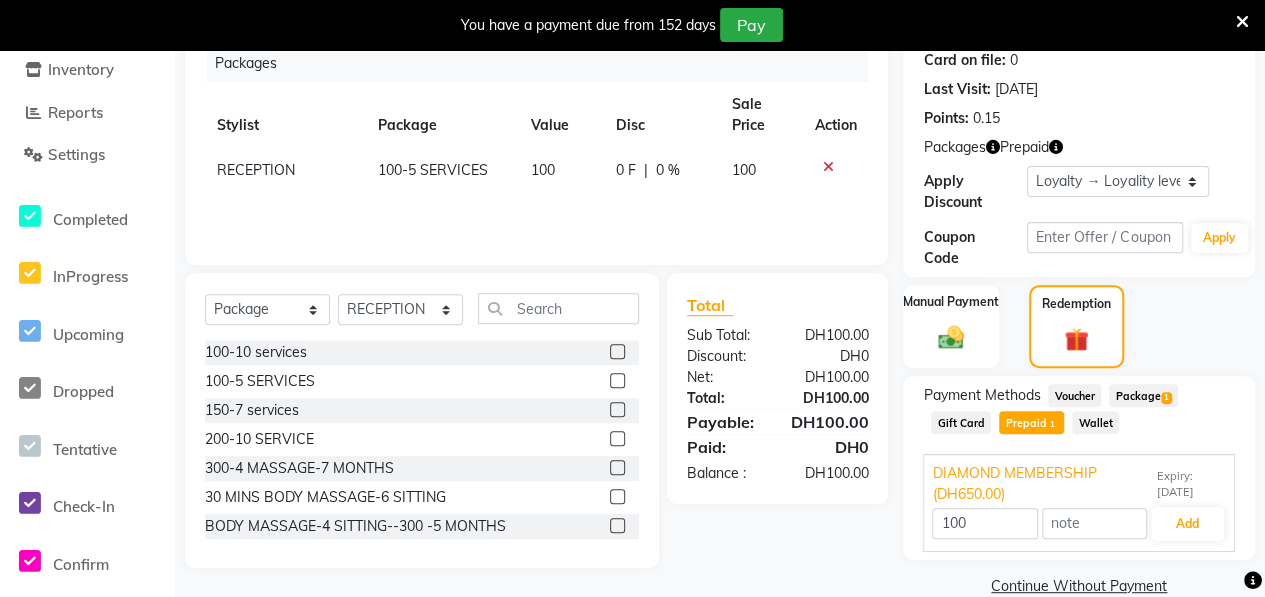 scroll, scrollTop: 285, scrollLeft: 0, axis: vertical 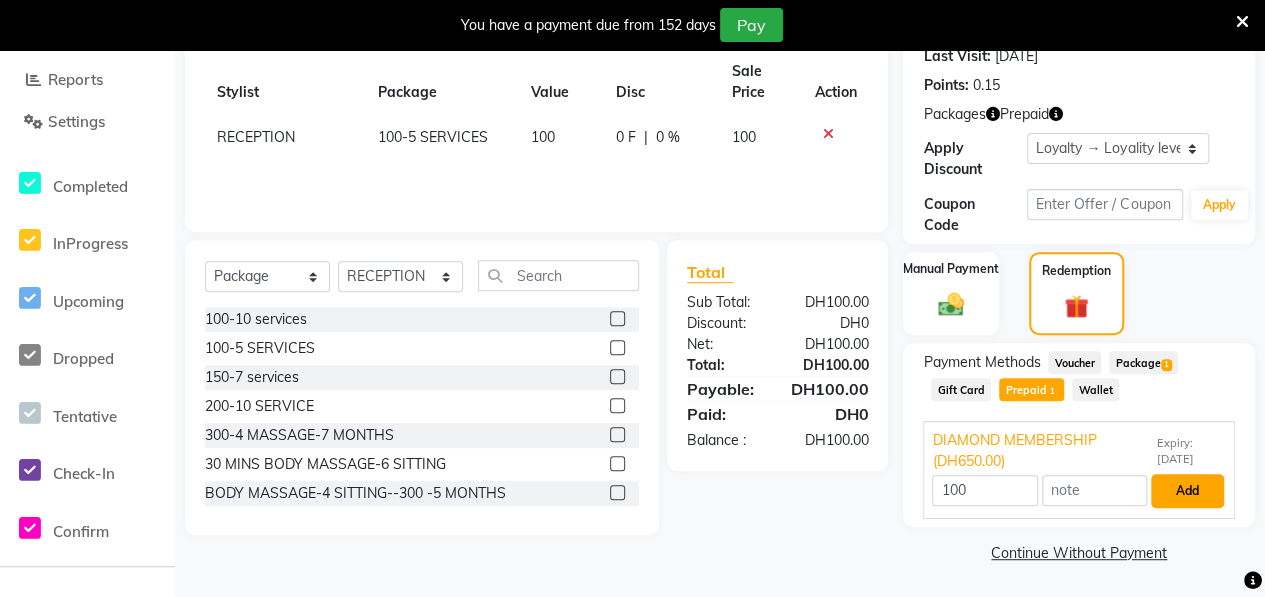 click on "Add" at bounding box center (1187, 491) 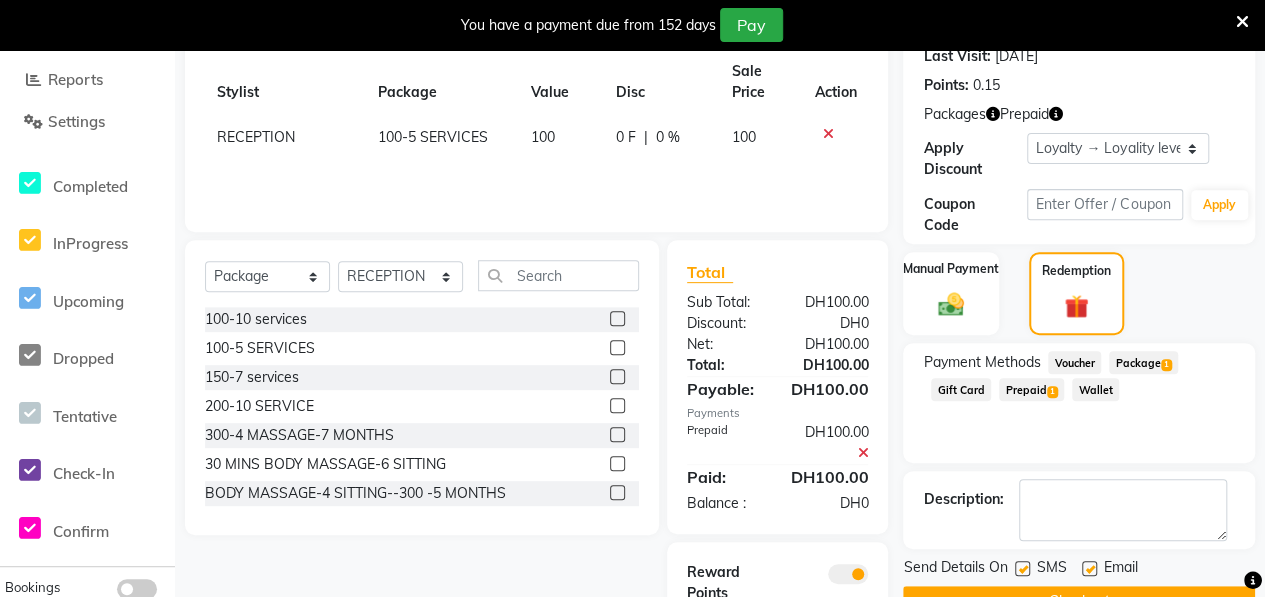 scroll, scrollTop: 390, scrollLeft: 0, axis: vertical 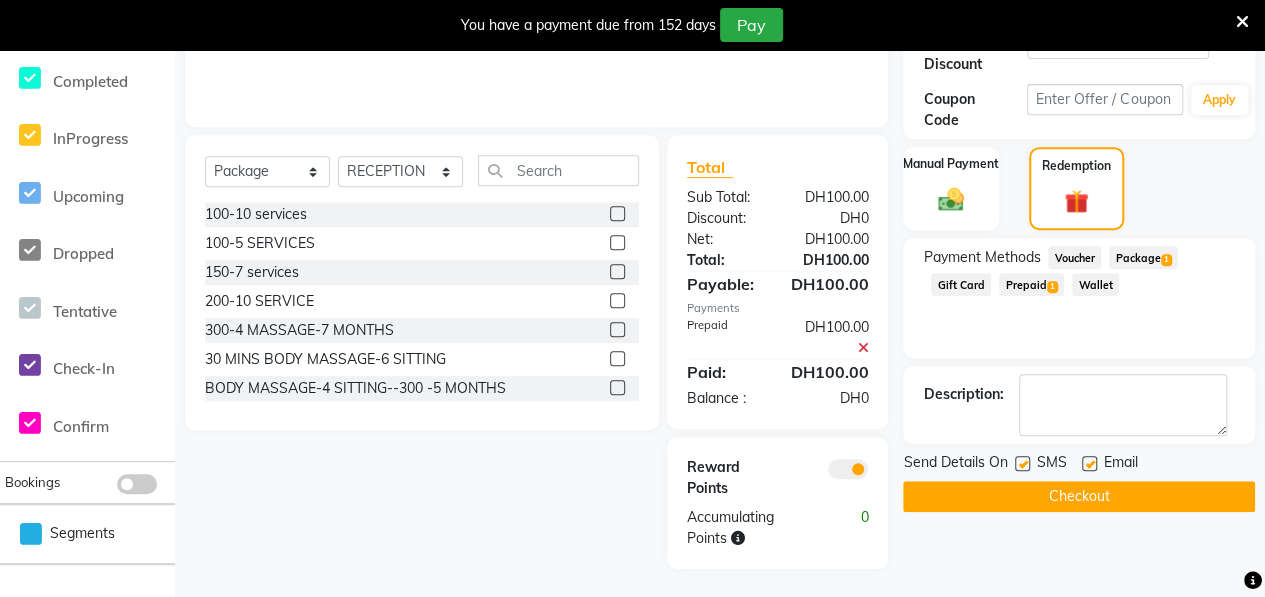 click on "Checkout" 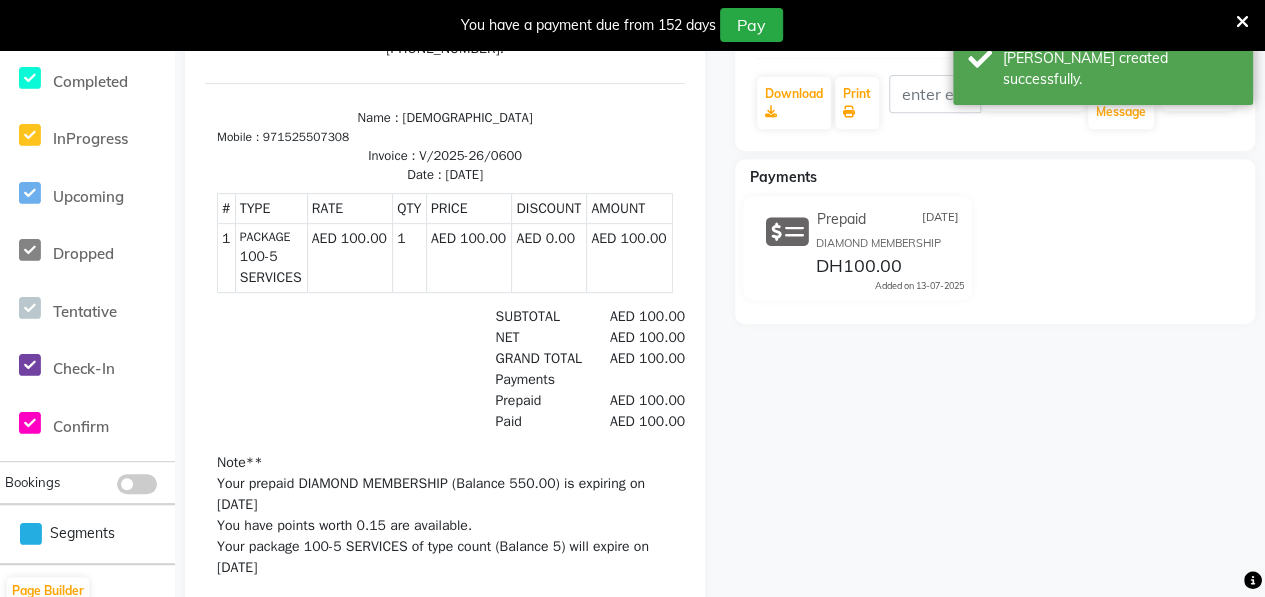 scroll, scrollTop: 0, scrollLeft: 0, axis: both 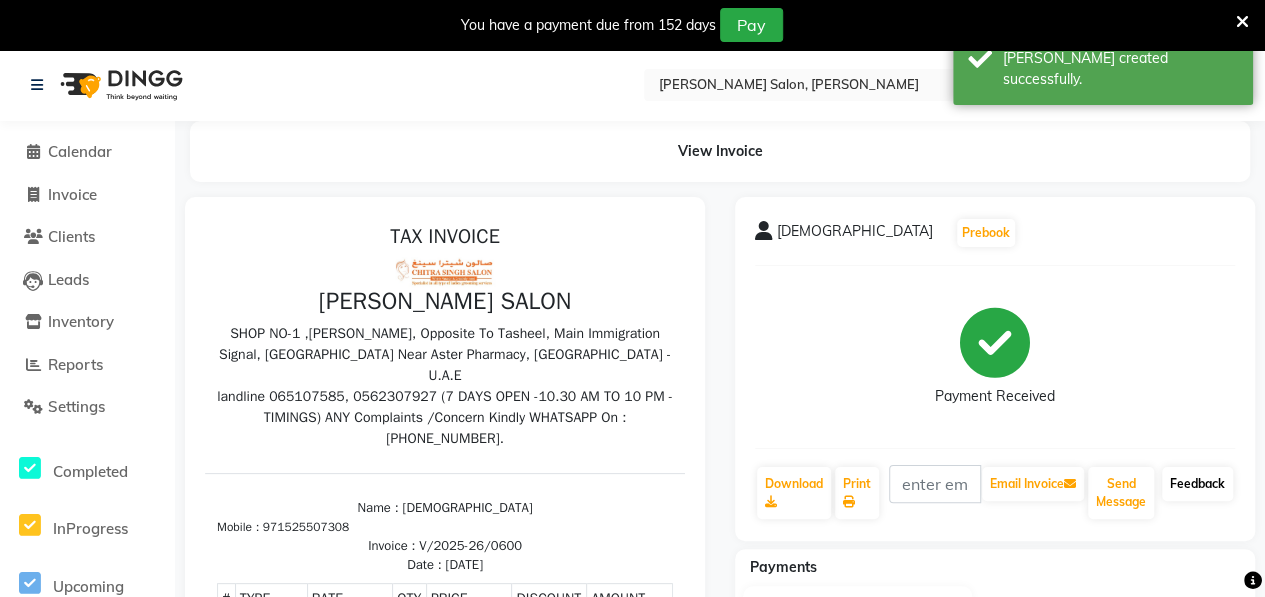 click on "Feedback" 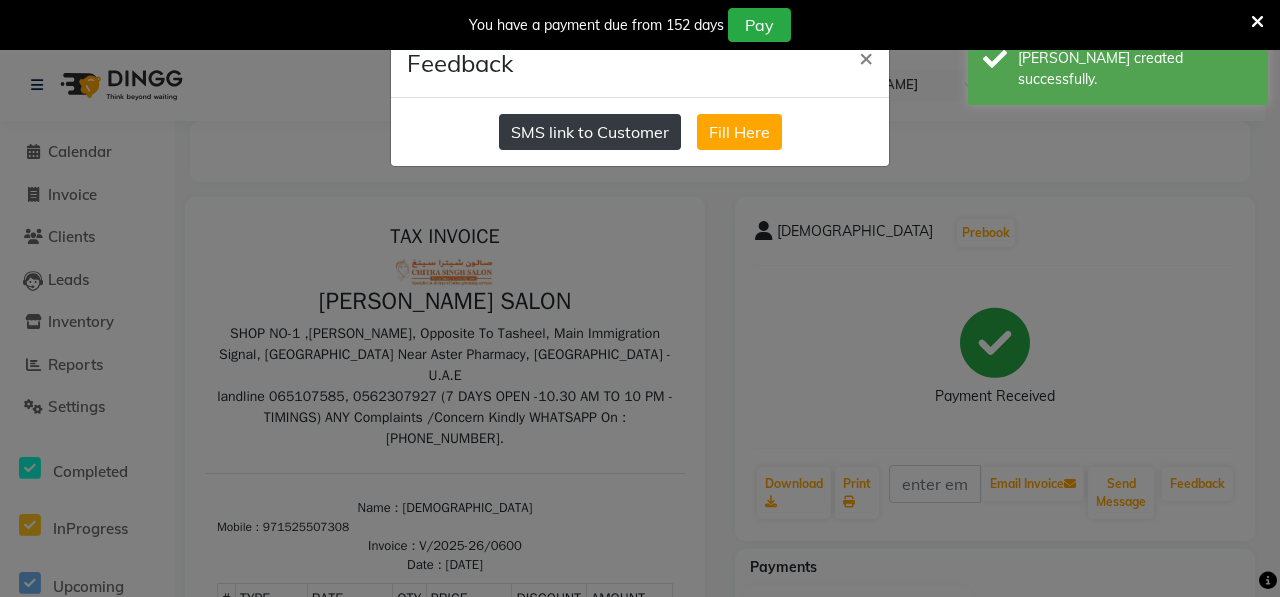 click on "SMS link to Customer" 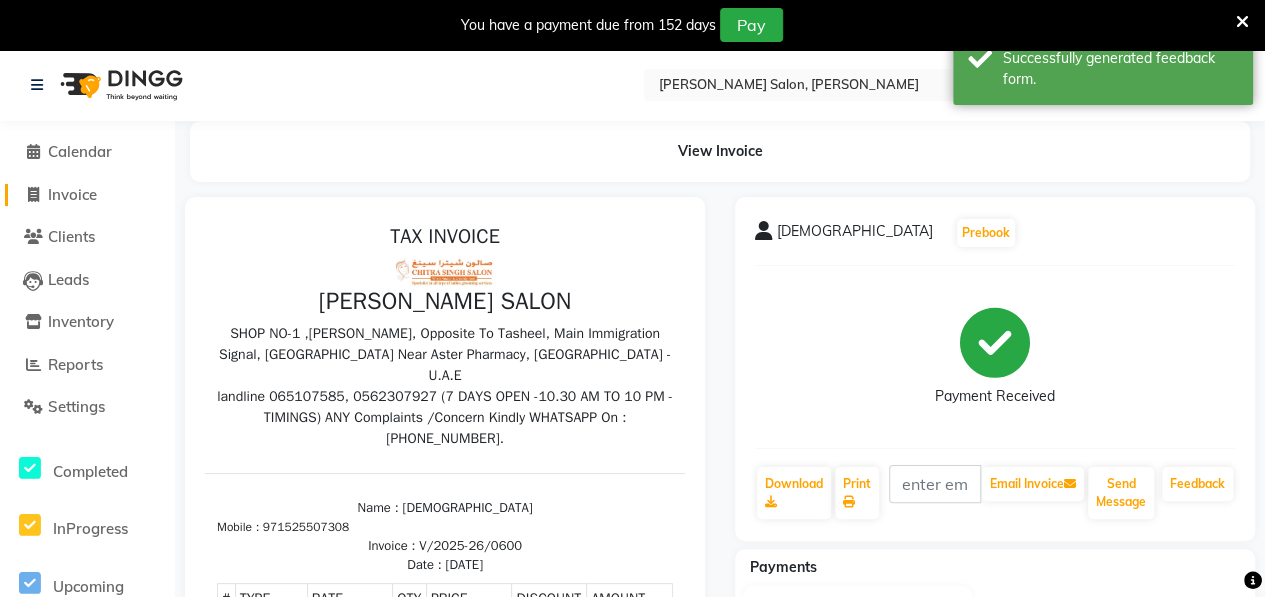click on "Invoice" 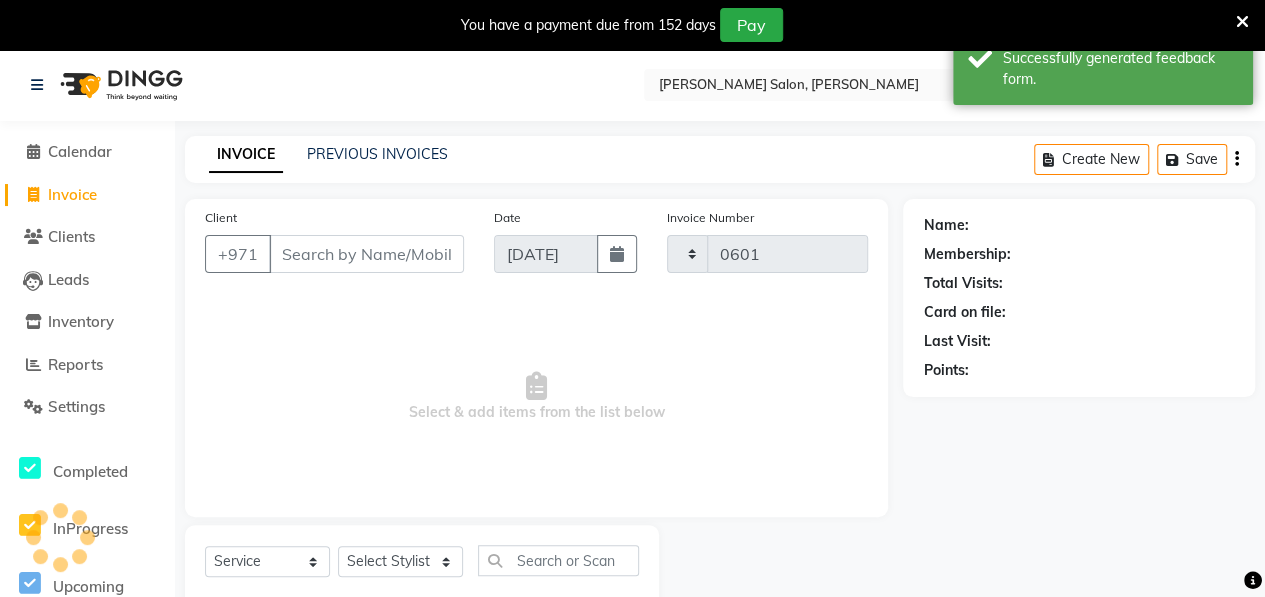 scroll, scrollTop: 52, scrollLeft: 0, axis: vertical 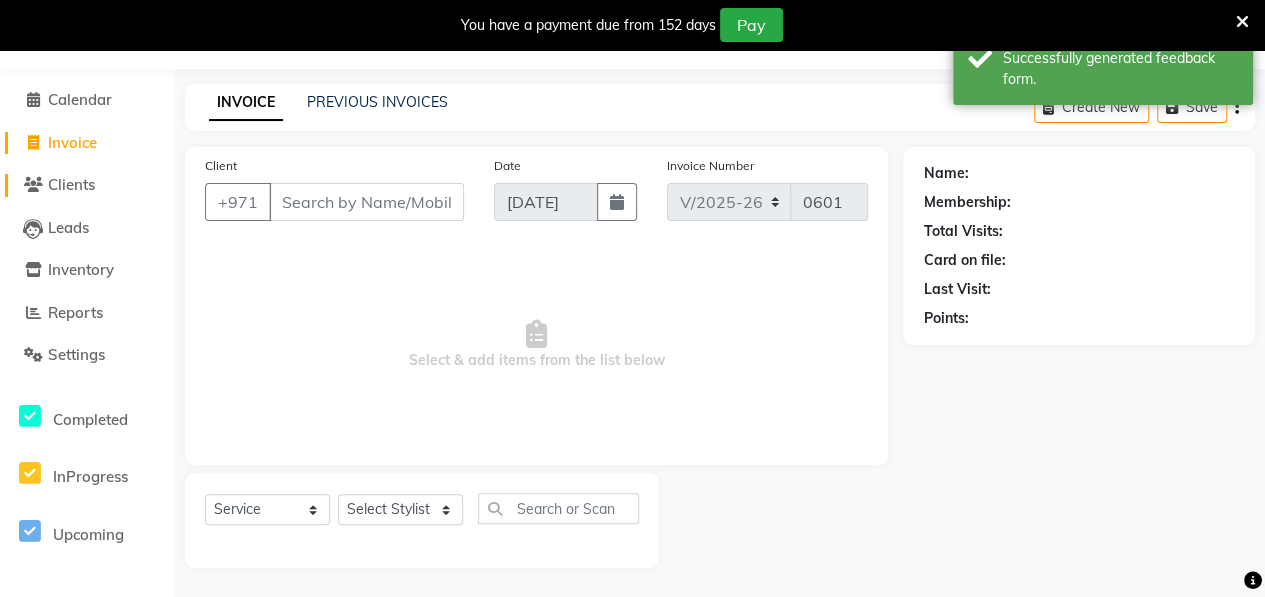 click on "Clients" 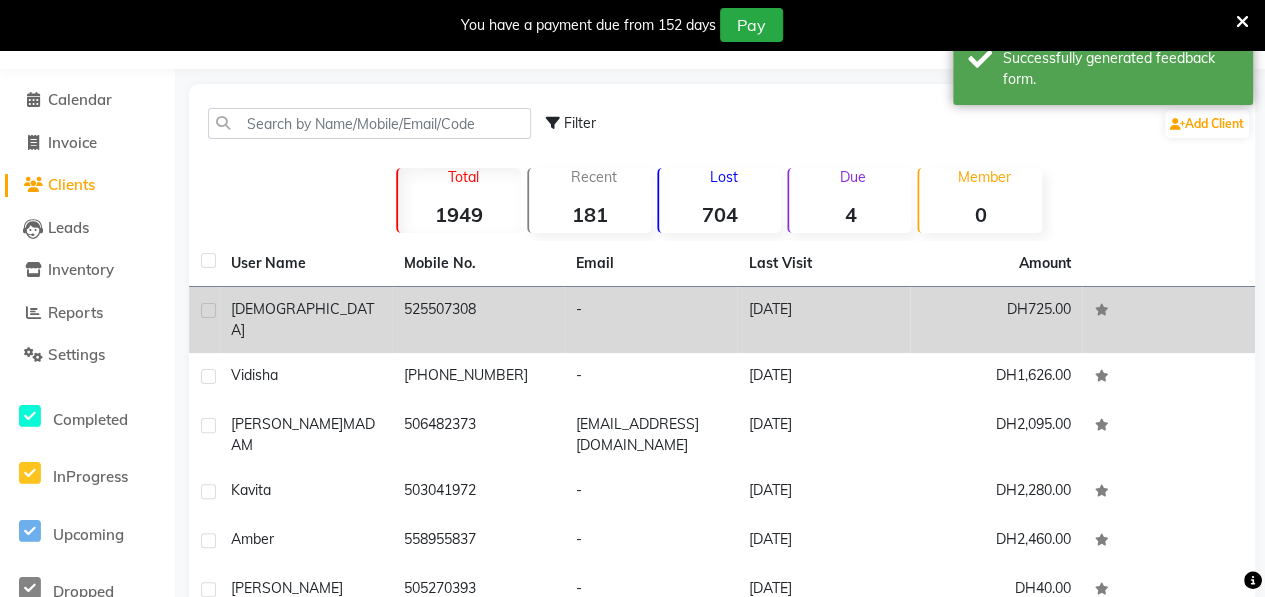 click on "[DEMOGRAPHIC_DATA]" 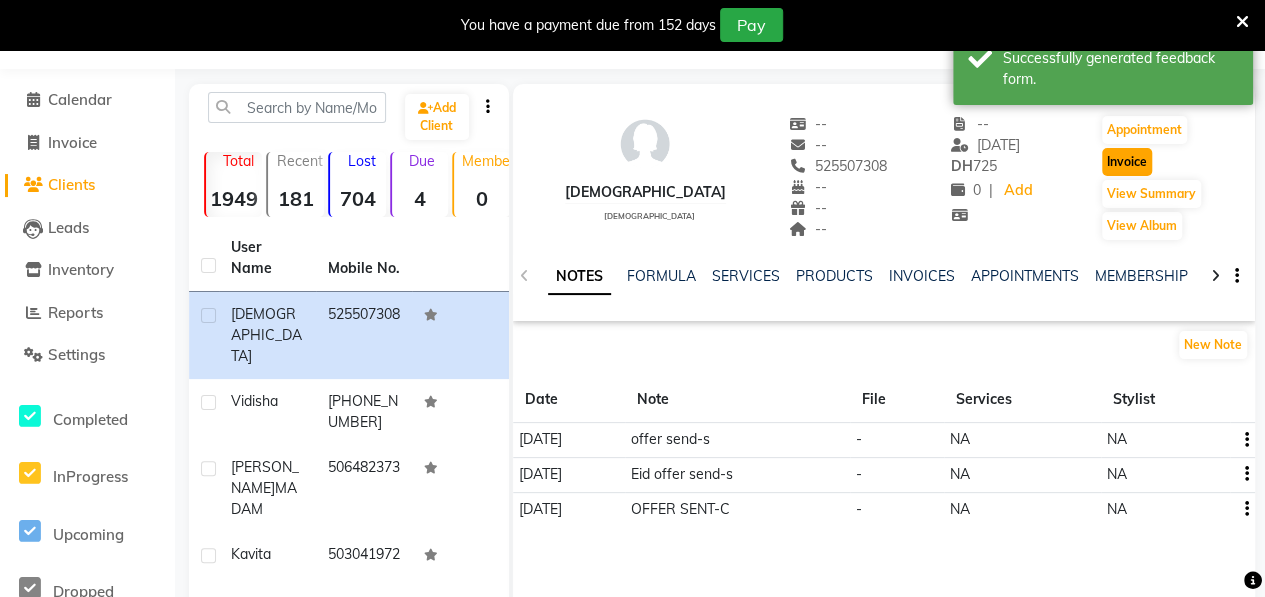 click on "Invoice" 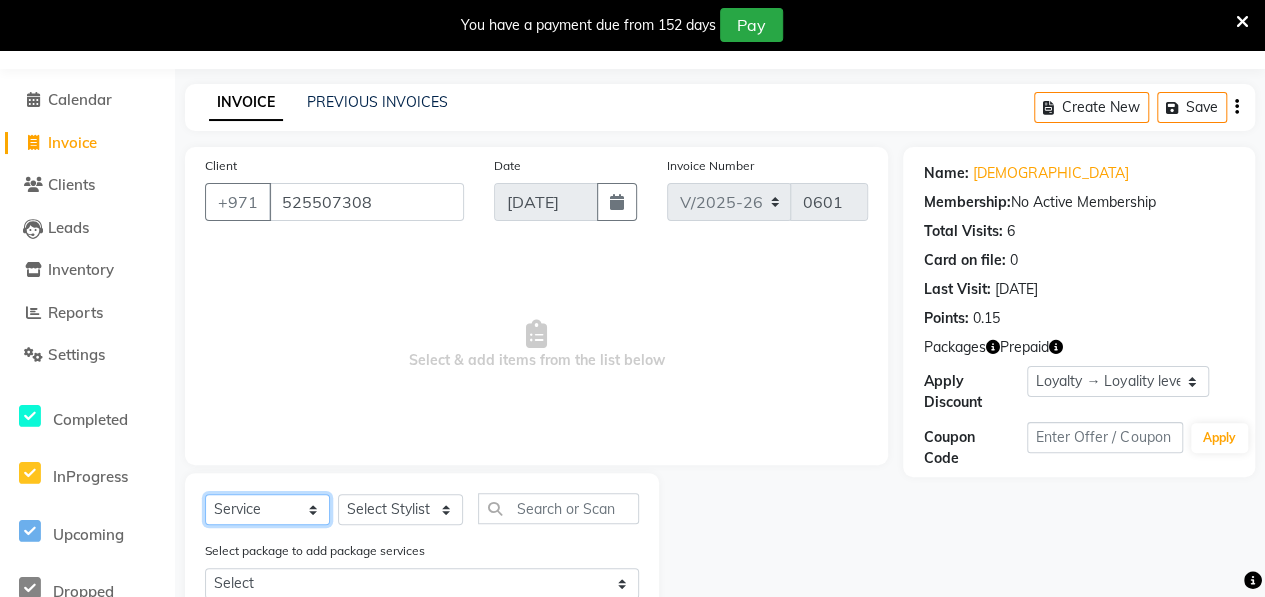click on "Select  Service  Product  Membership  Package Voucher Prepaid Gift Card" 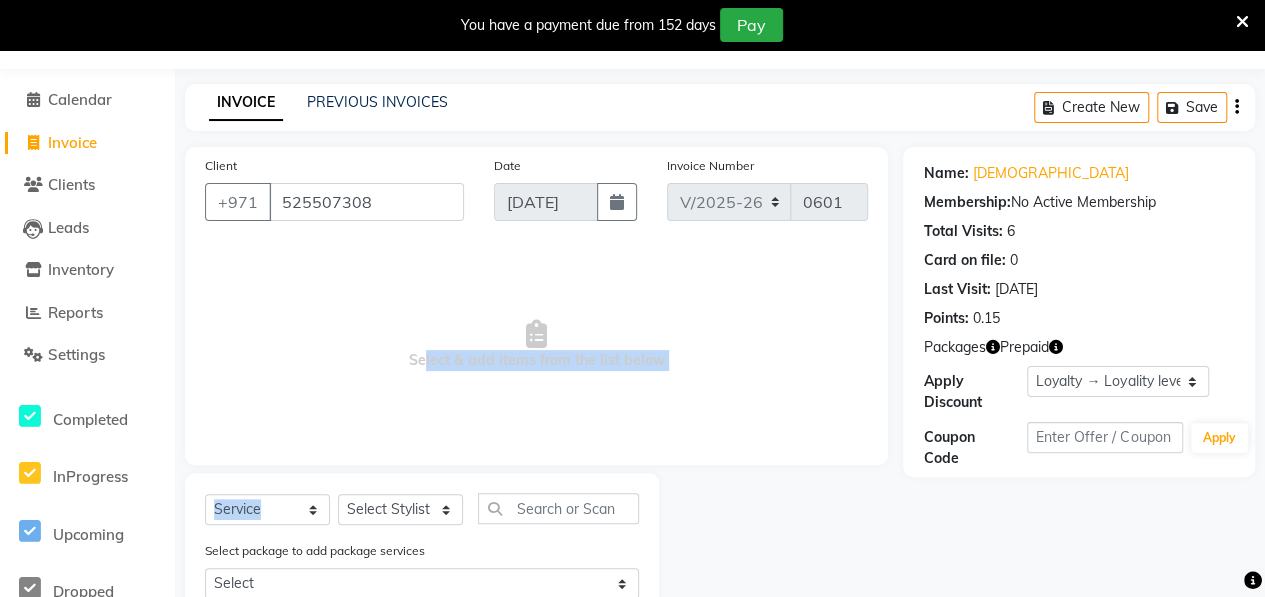 drag, startPoint x: 422, startPoint y: 424, endPoint x: 450, endPoint y: 506, distance: 86.64872 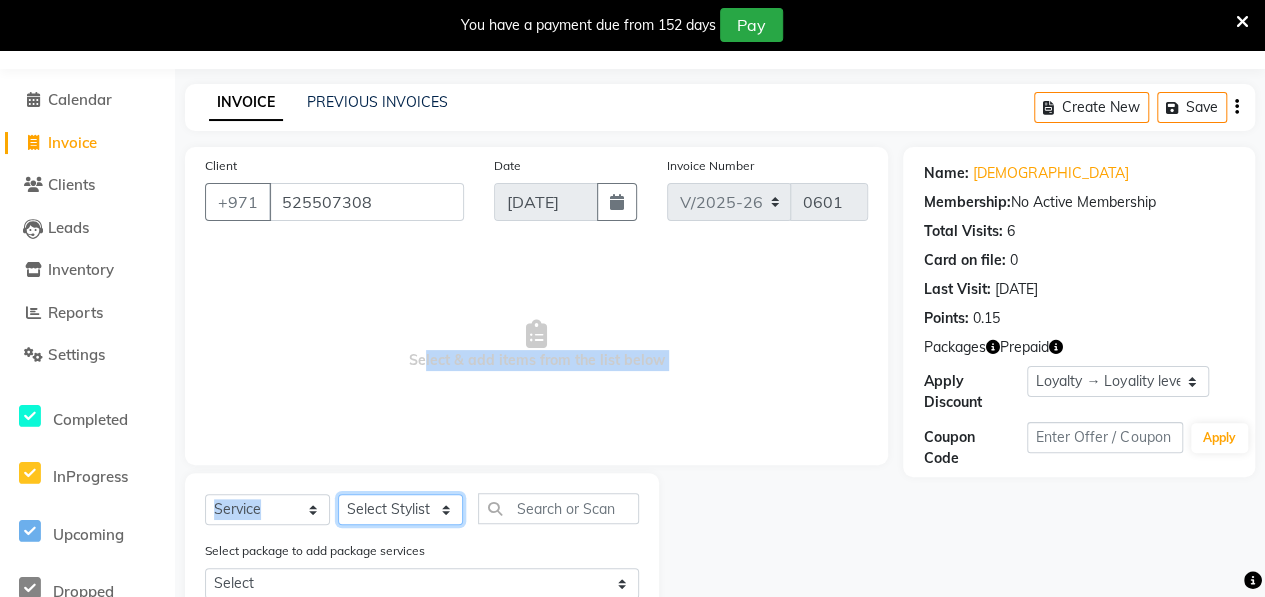 click on "Select Stylist ALWAHDA GIVE Kavita LAXMI Management [PERSON_NAME] RECEPTION [PERSON_NAME] [PERSON_NAME] TRIAL STAFF" 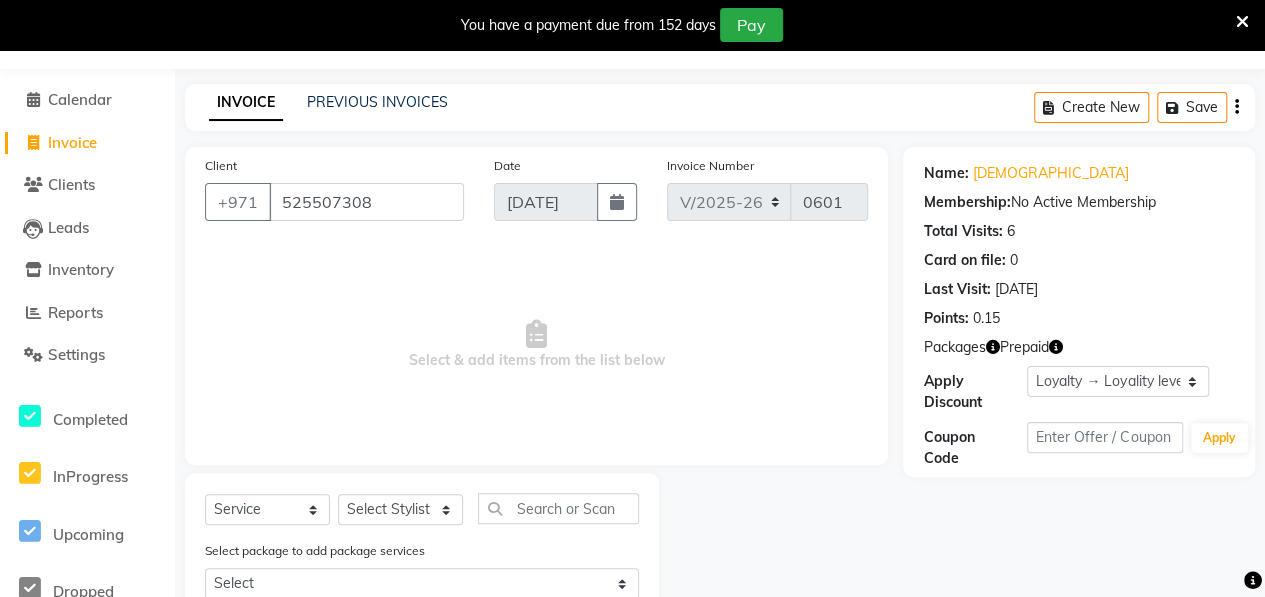 click on "Select & add items from the list below" at bounding box center [536, 345] 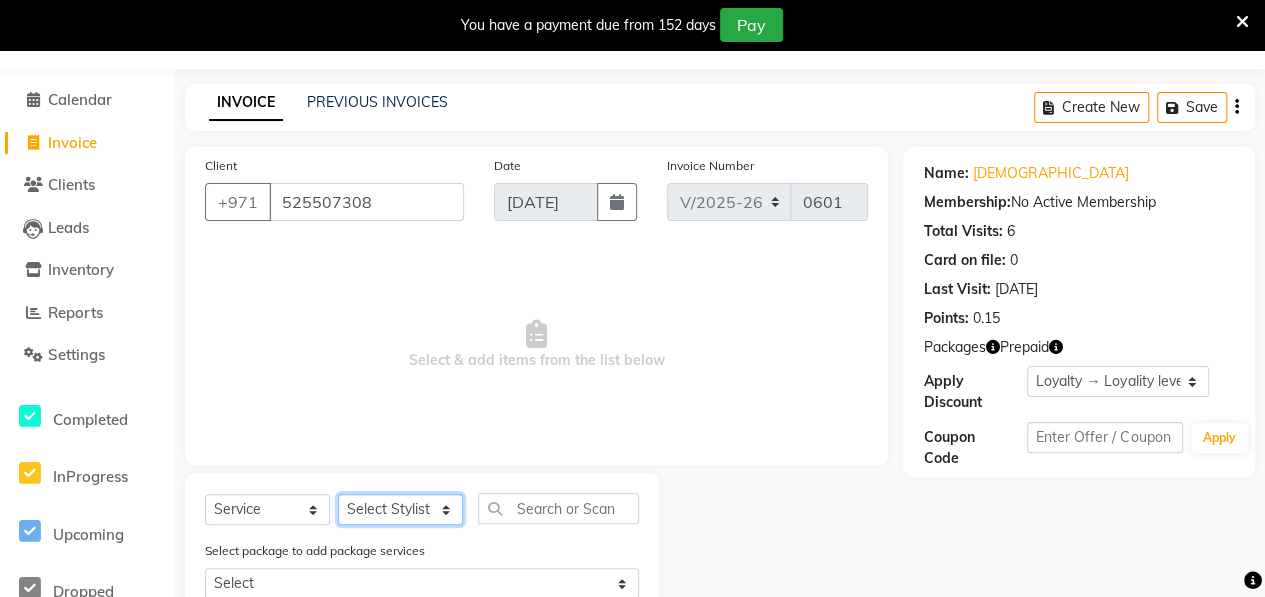 click on "Select Stylist ALWAHDA GIVE Kavita LAXMI Management [PERSON_NAME] RECEPTION [PERSON_NAME] [PERSON_NAME] TRIAL STAFF" 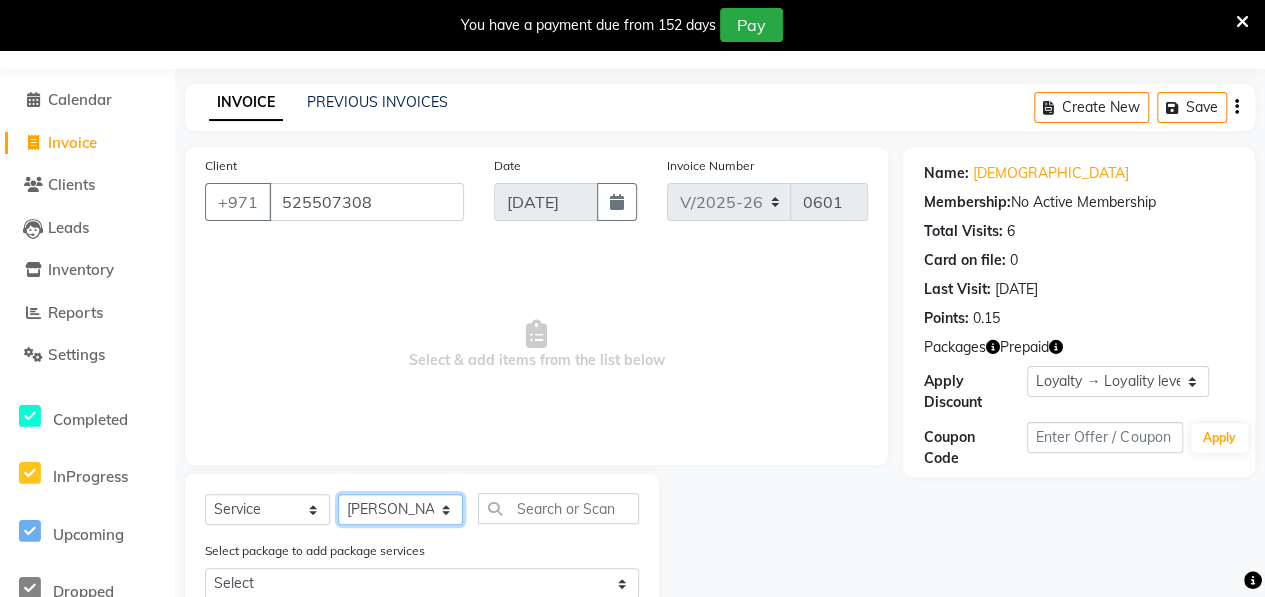 click on "Select Stylist ALWAHDA GIVE Kavita LAXMI Management [PERSON_NAME] RECEPTION [PERSON_NAME] [PERSON_NAME] TRIAL STAFF" 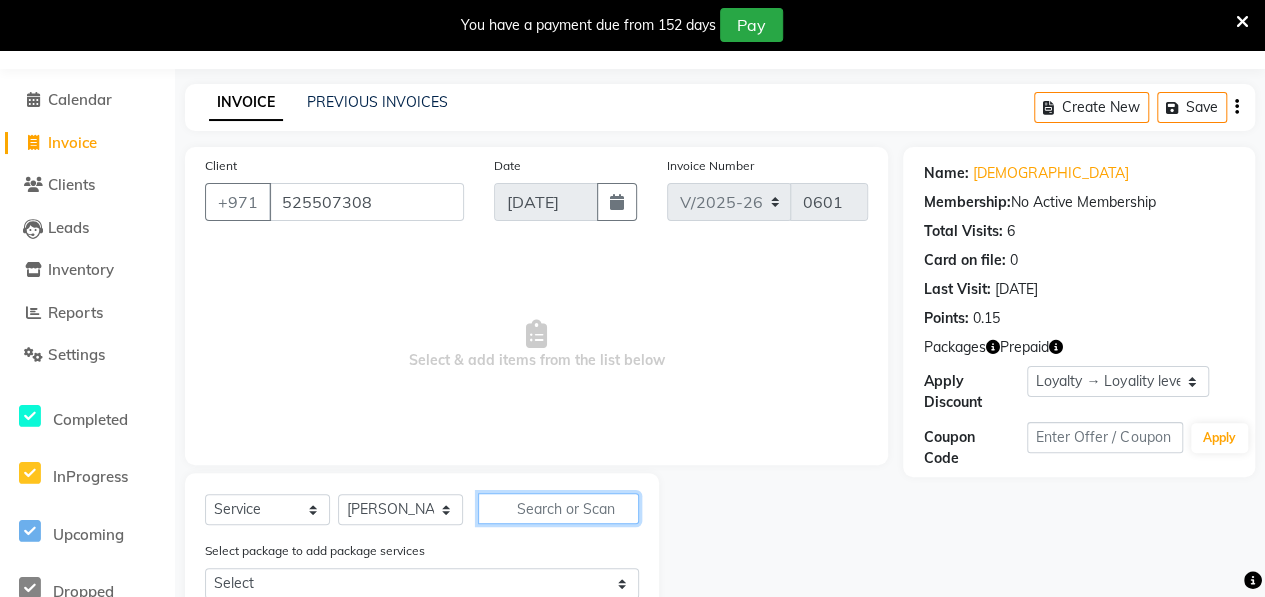 click 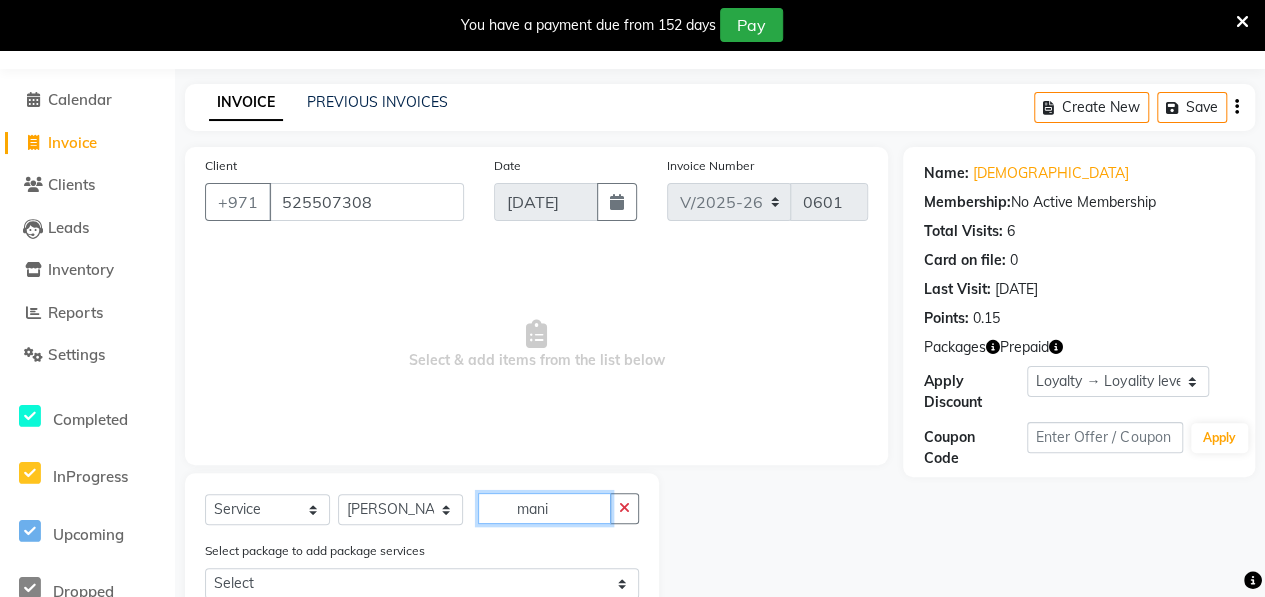 scroll, scrollTop: 206, scrollLeft: 0, axis: vertical 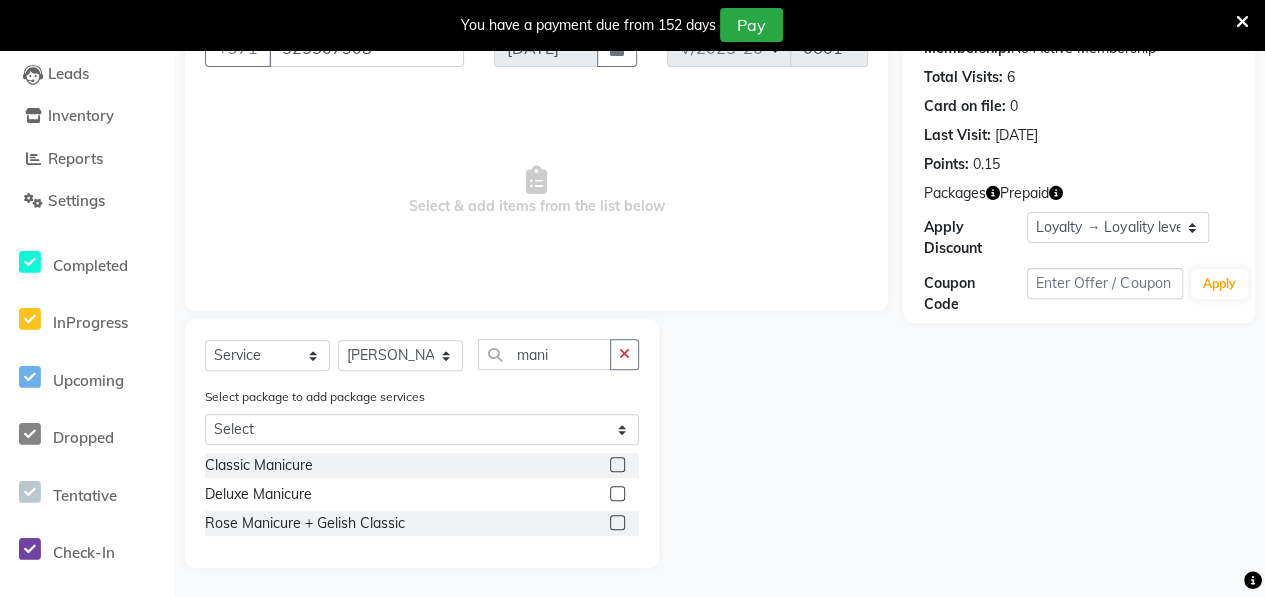 click 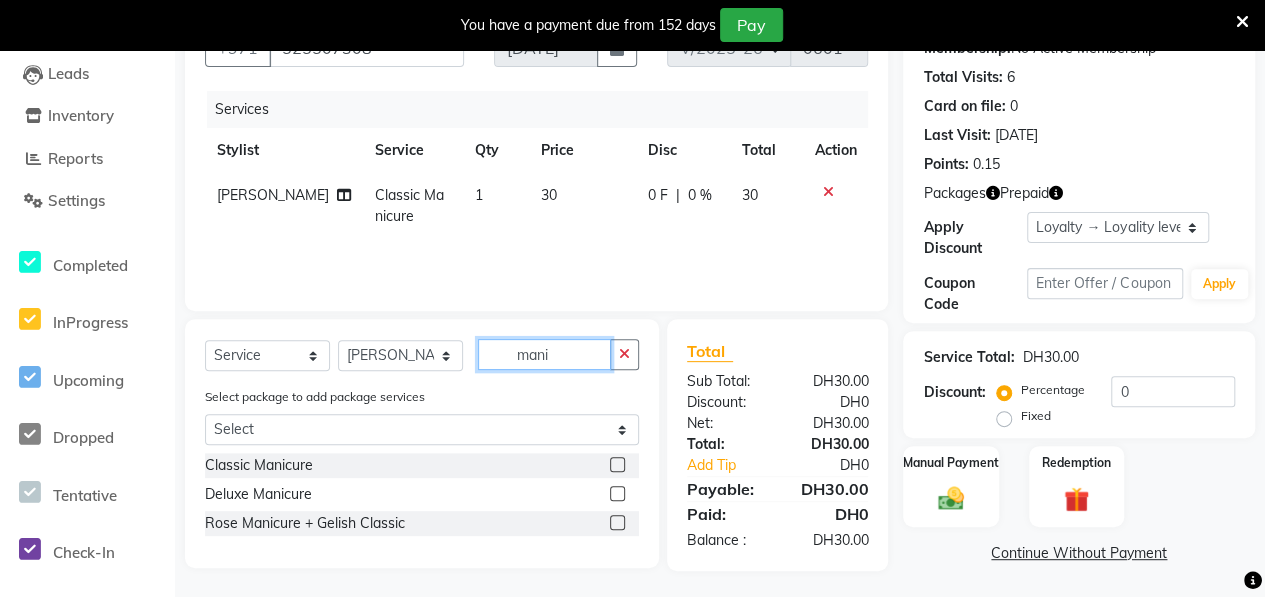 click on "mani" 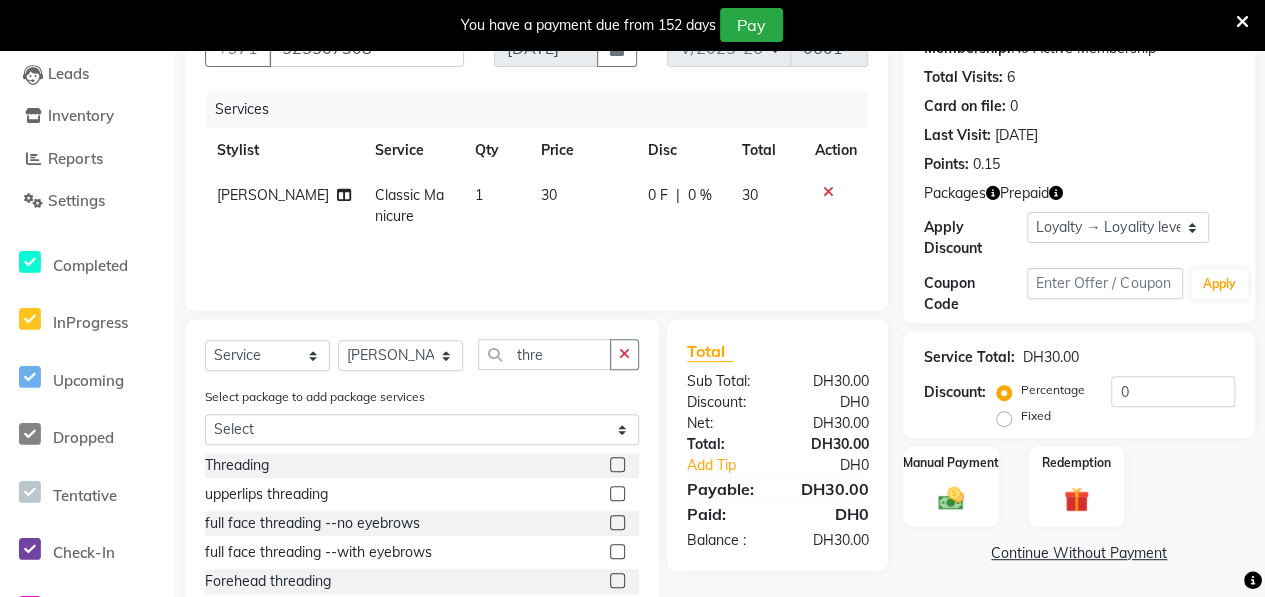 click 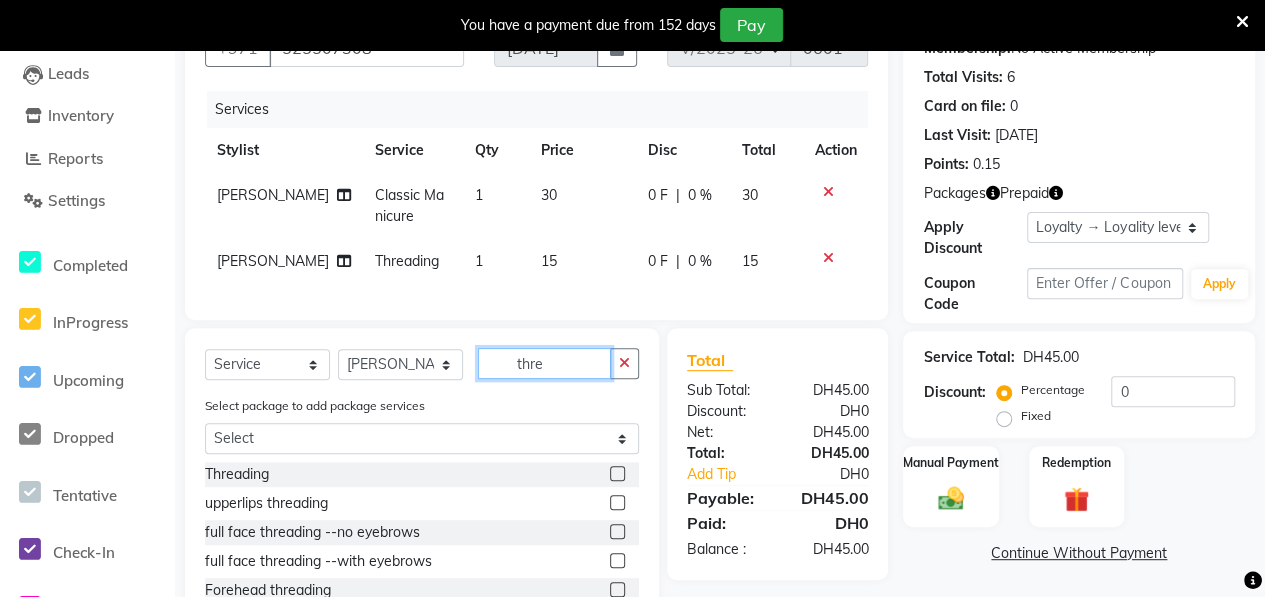 click on "thre" 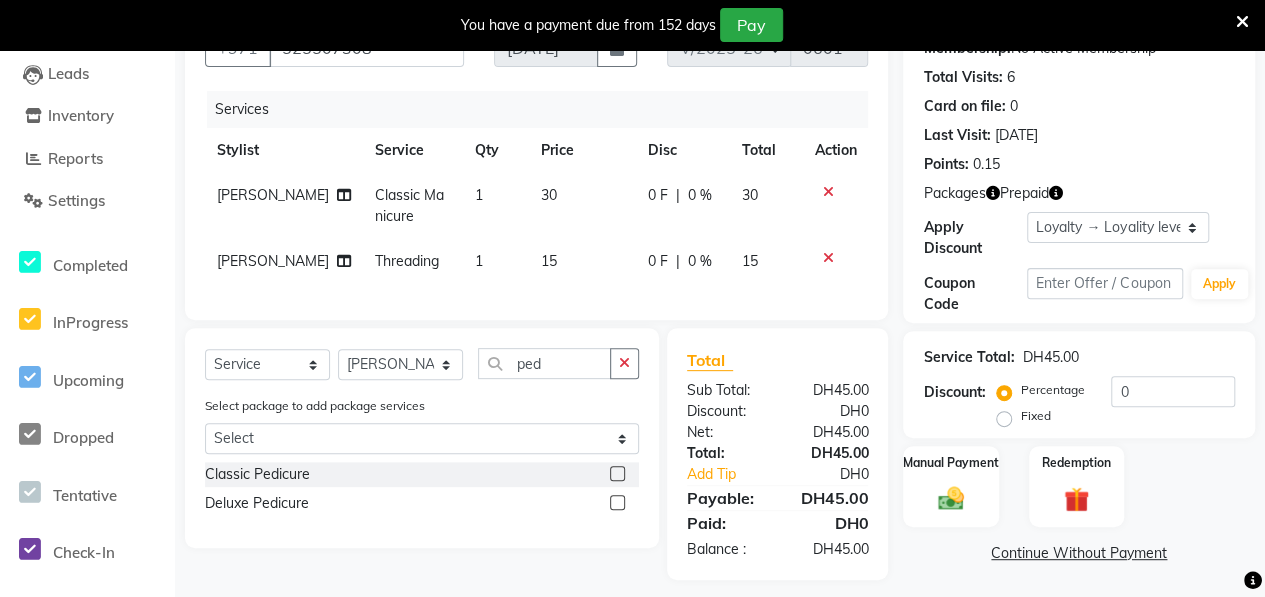 click 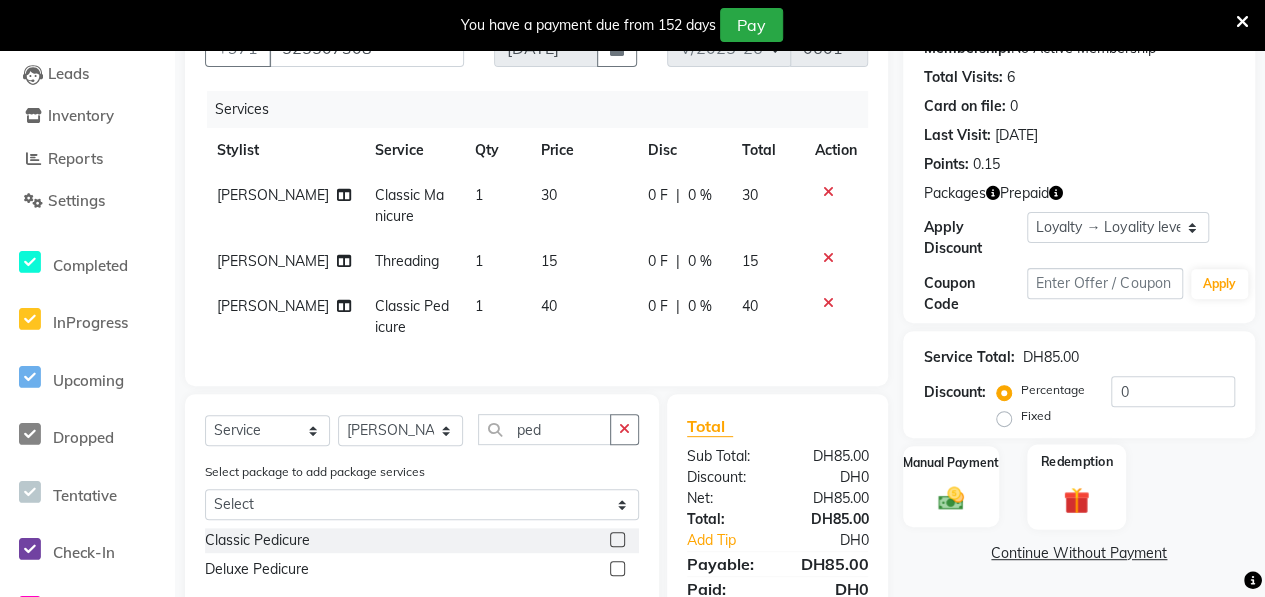 click 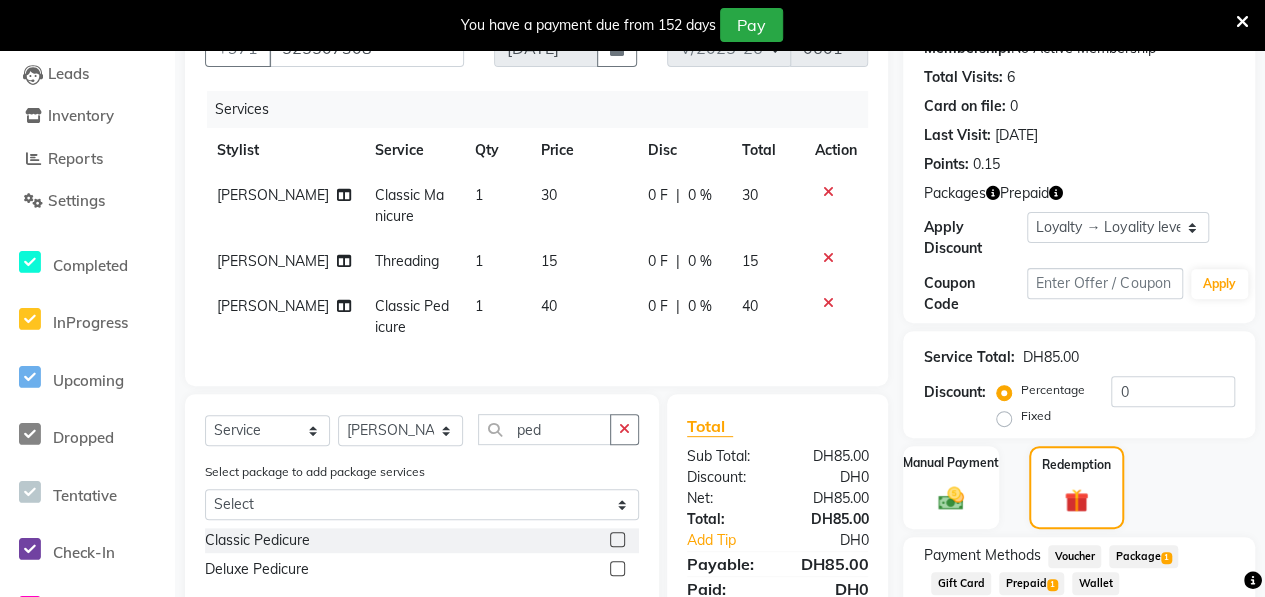 click on "Package  1" 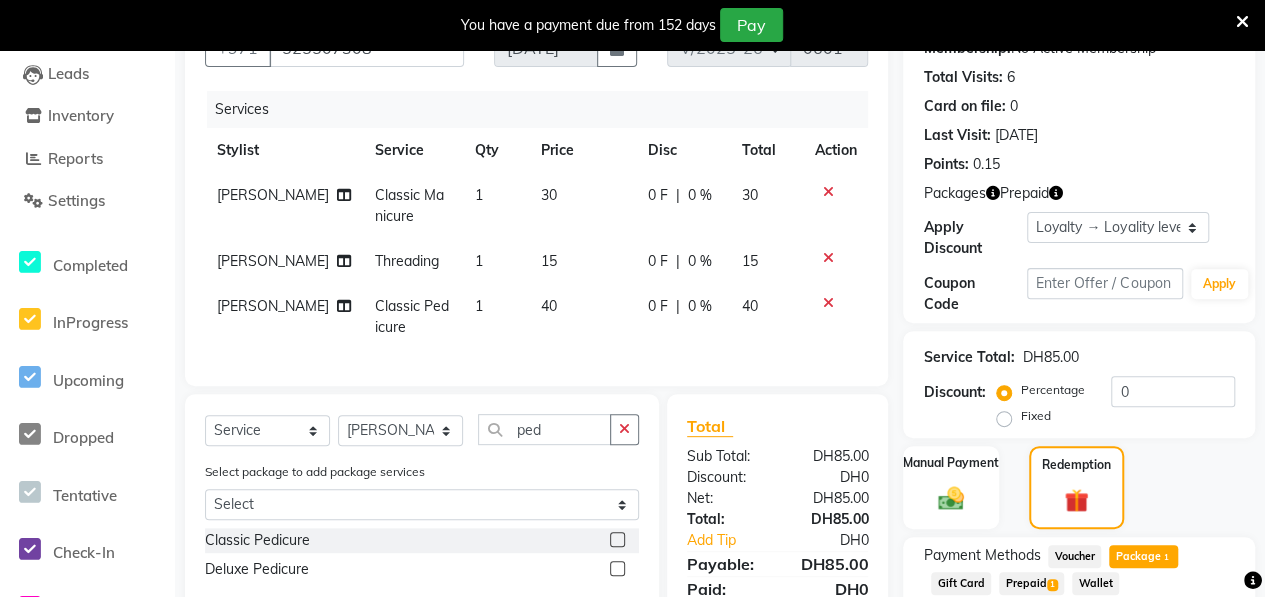scroll, scrollTop: 429, scrollLeft: 0, axis: vertical 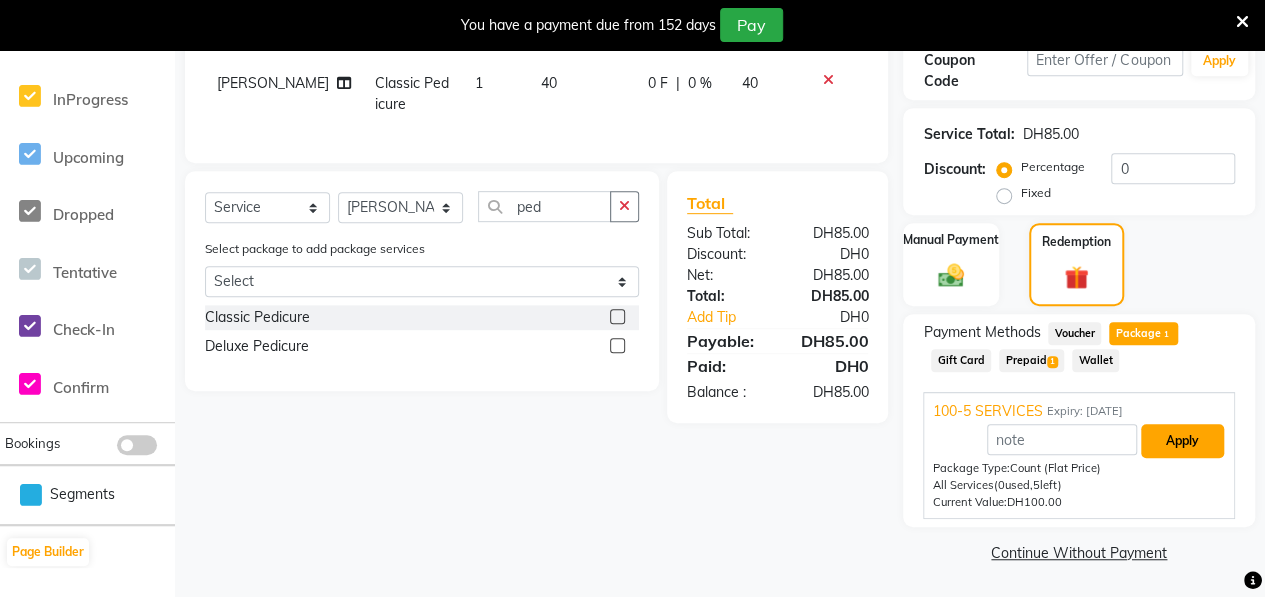click on "Apply" at bounding box center (1182, 441) 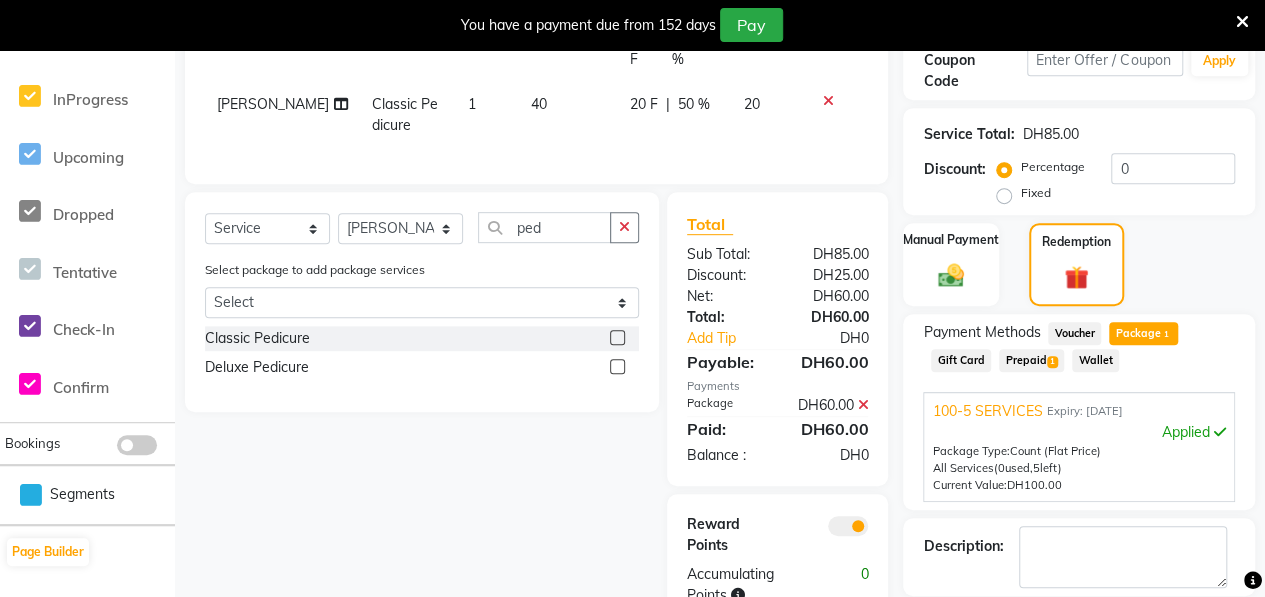 scroll, scrollTop: 524, scrollLeft: 0, axis: vertical 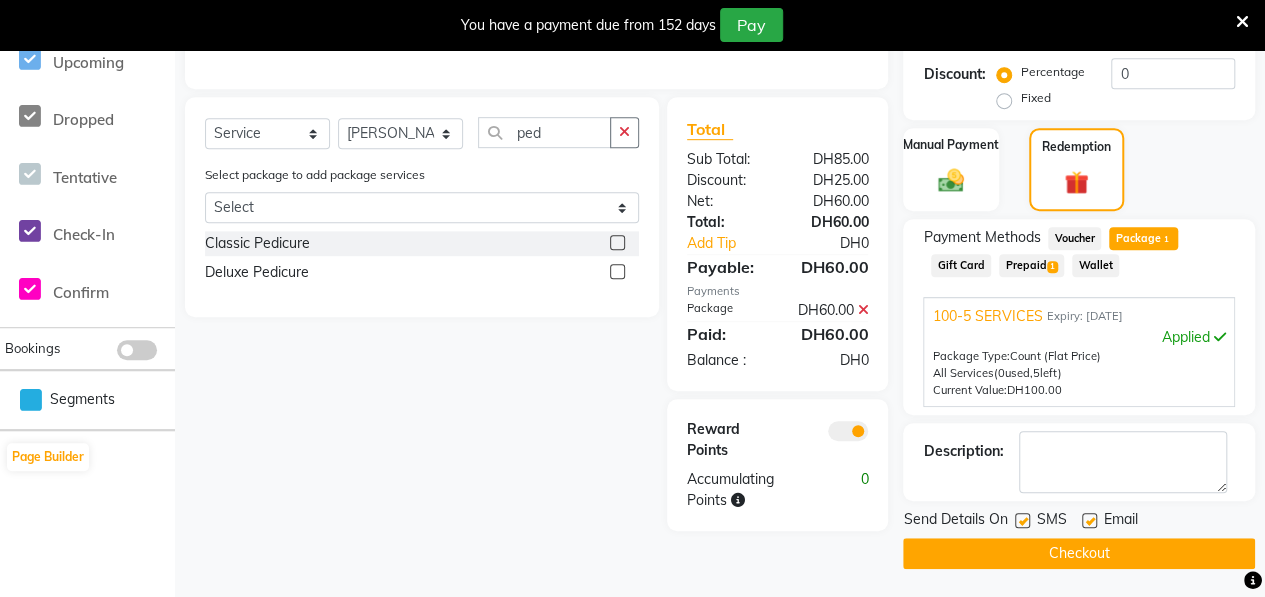 click on "Checkout" 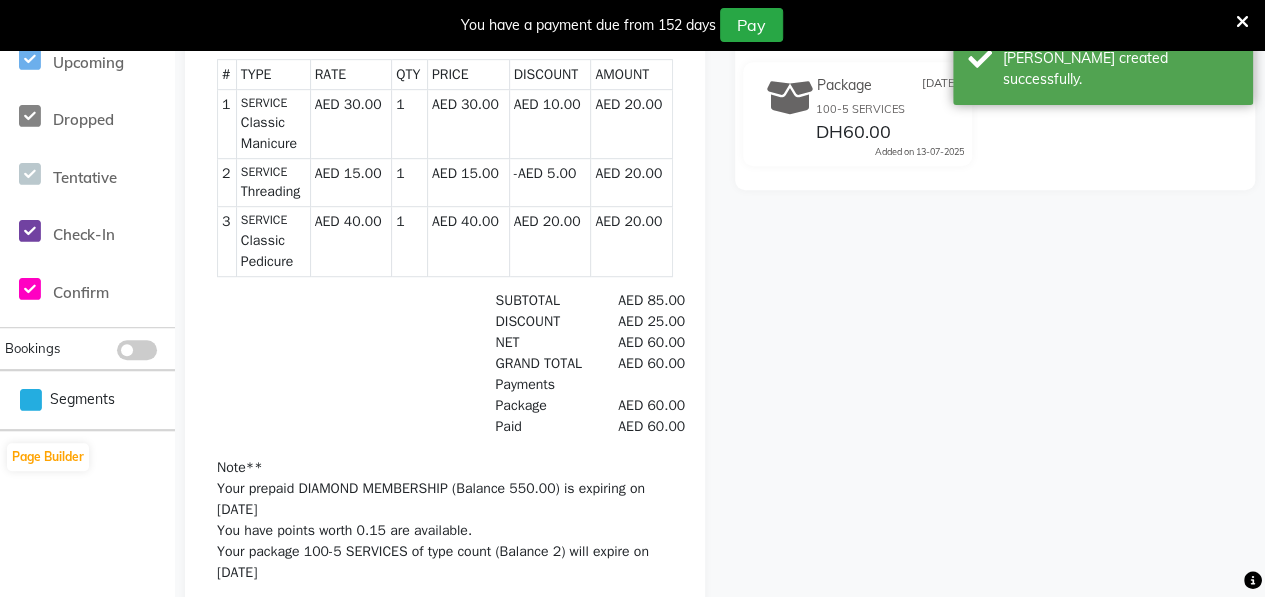 scroll, scrollTop: 0, scrollLeft: 0, axis: both 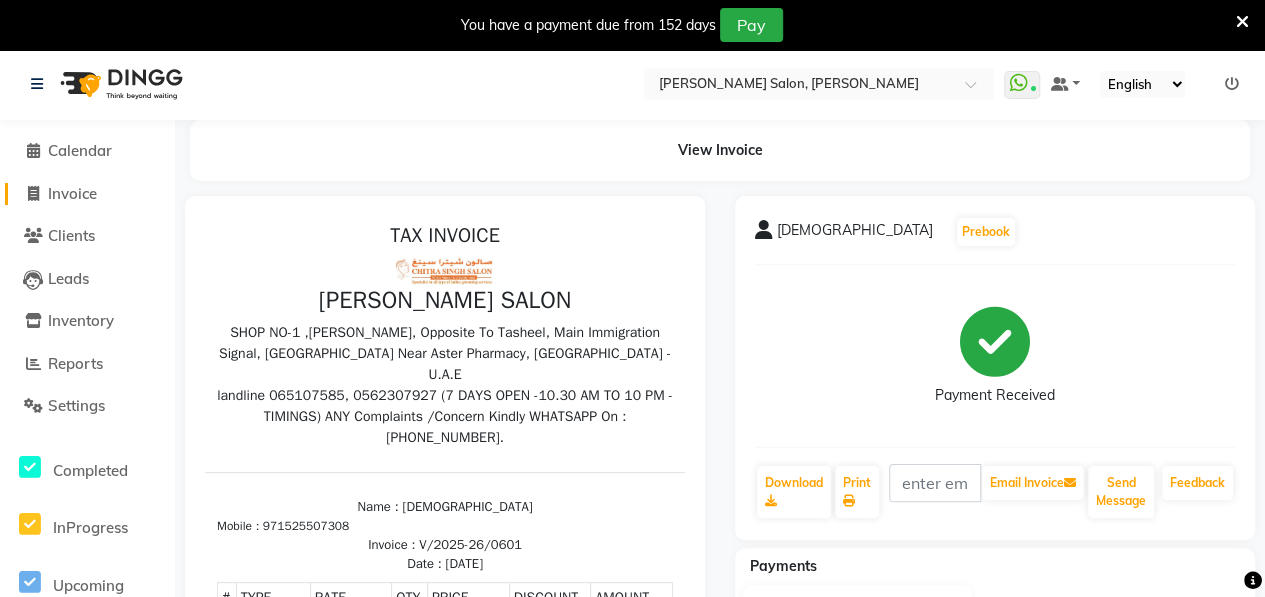 click on "Invoice" 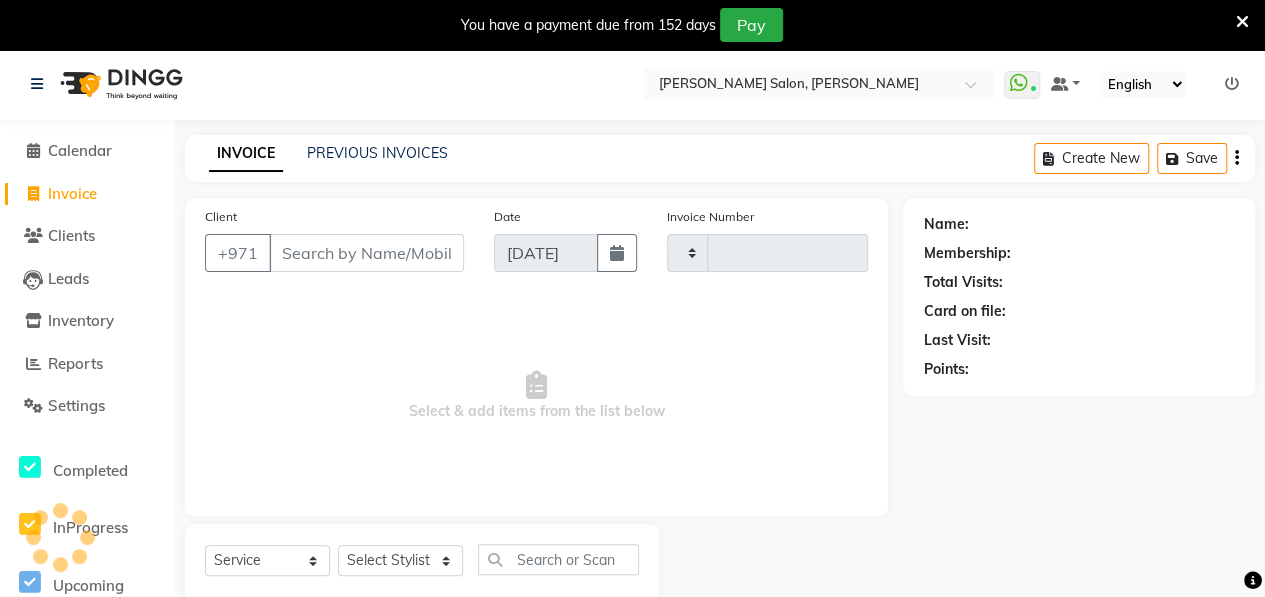 scroll, scrollTop: 52, scrollLeft: 0, axis: vertical 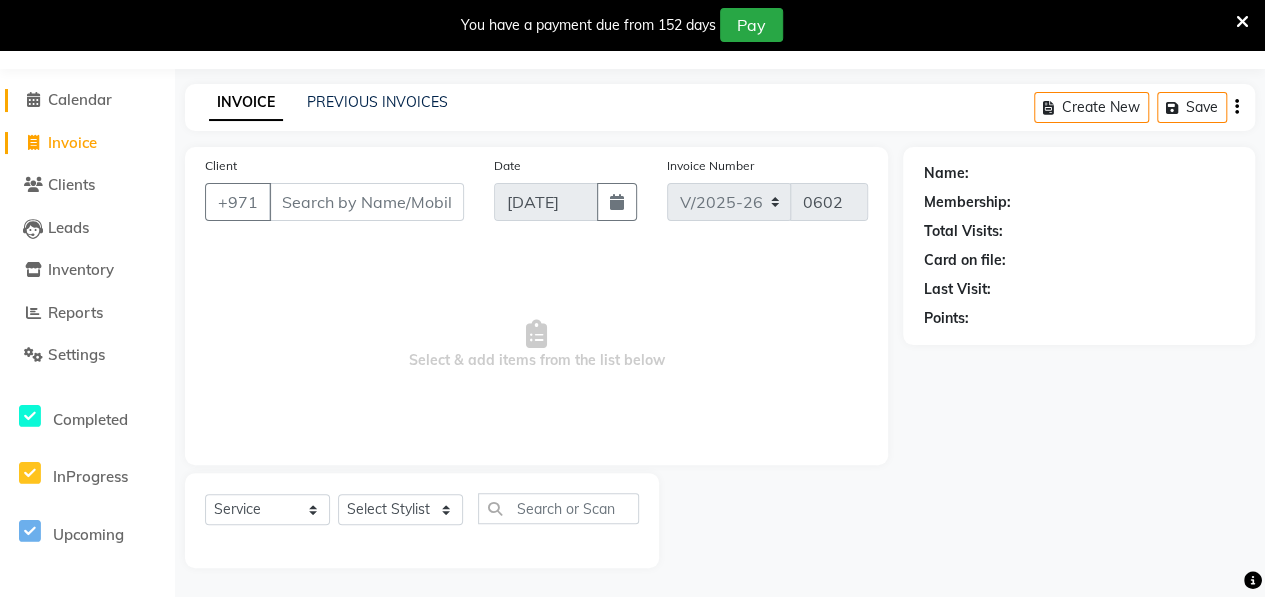 click on "Calendar" 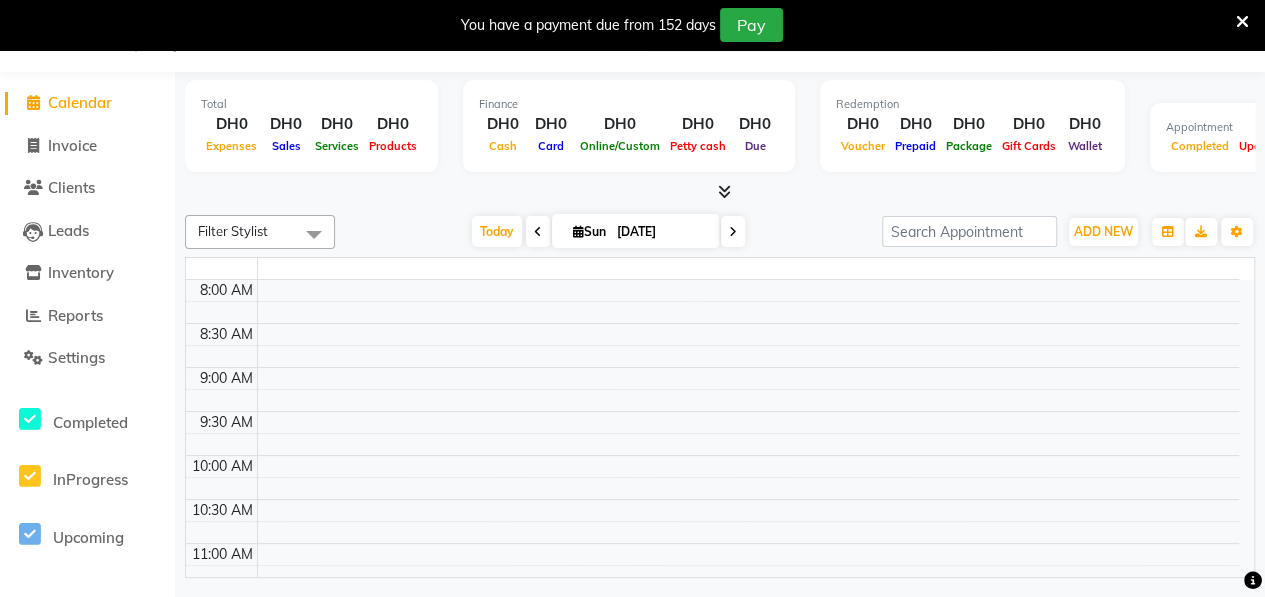 scroll, scrollTop: 49, scrollLeft: 0, axis: vertical 